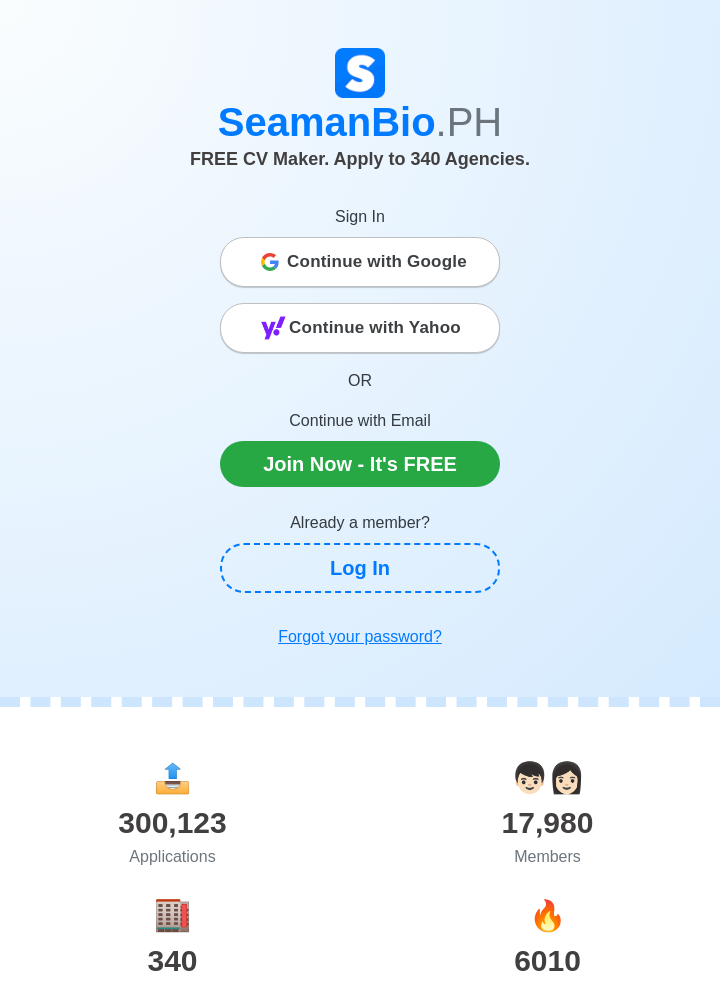 scroll, scrollTop: 0, scrollLeft: 0, axis: both 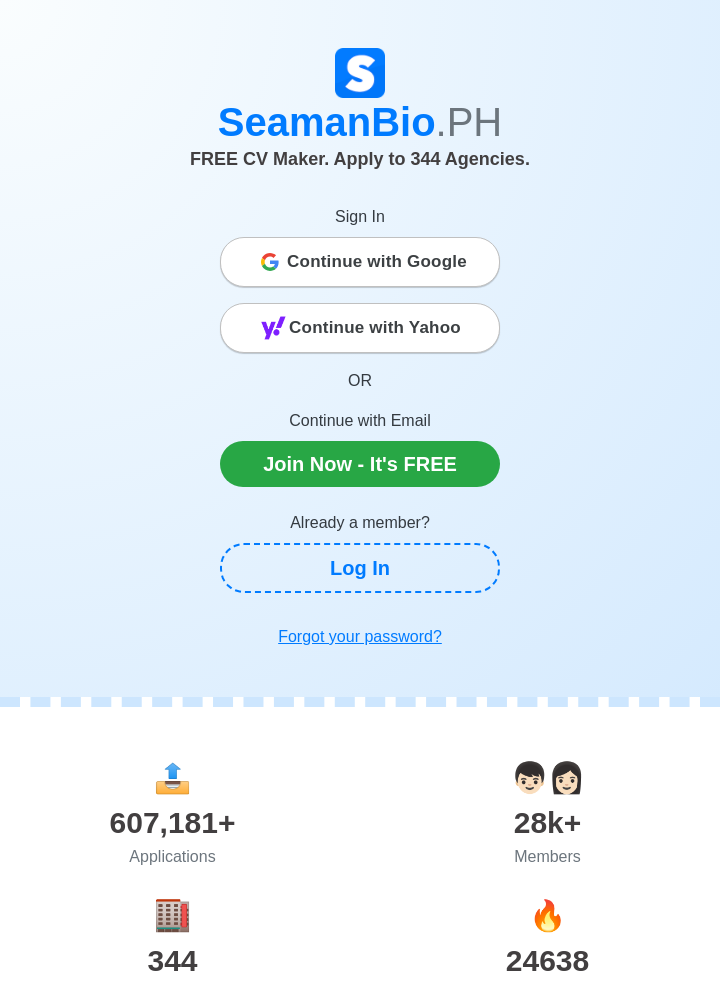click on "Continue with Google" at bounding box center [377, 262] 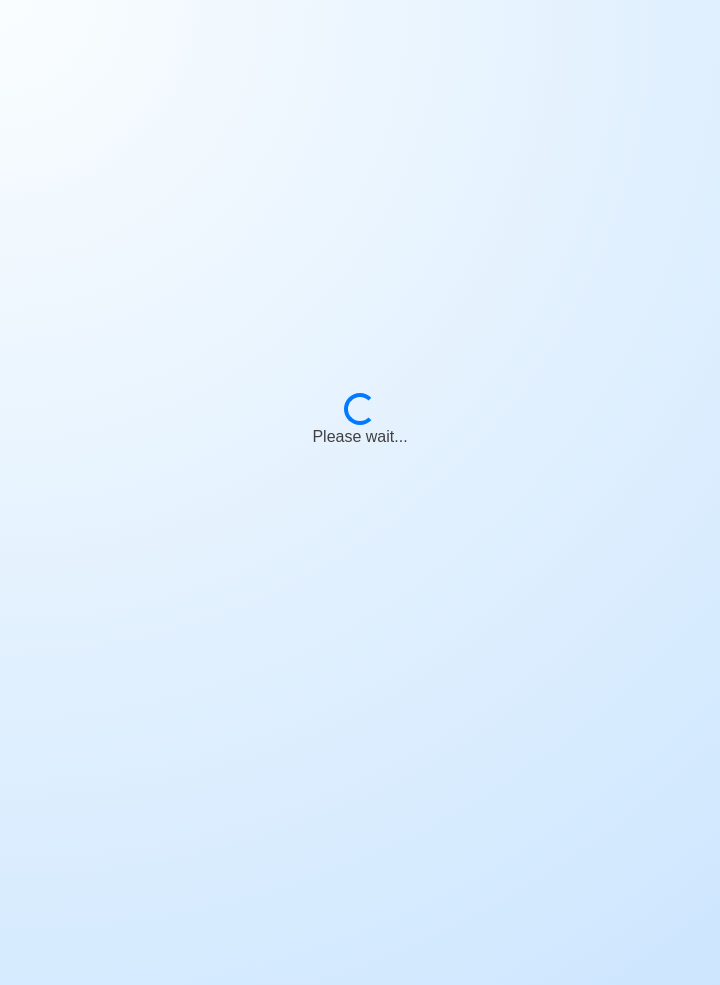 scroll, scrollTop: 0, scrollLeft: 0, axis: both 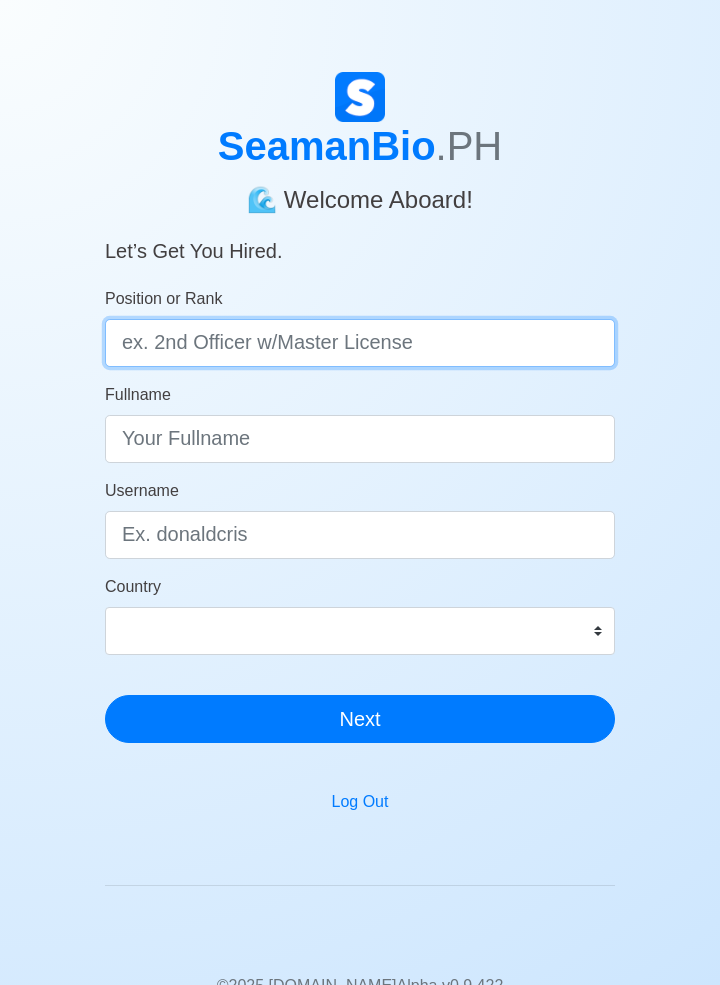 click on "Position or Rank" at bounding box center (360, 343) 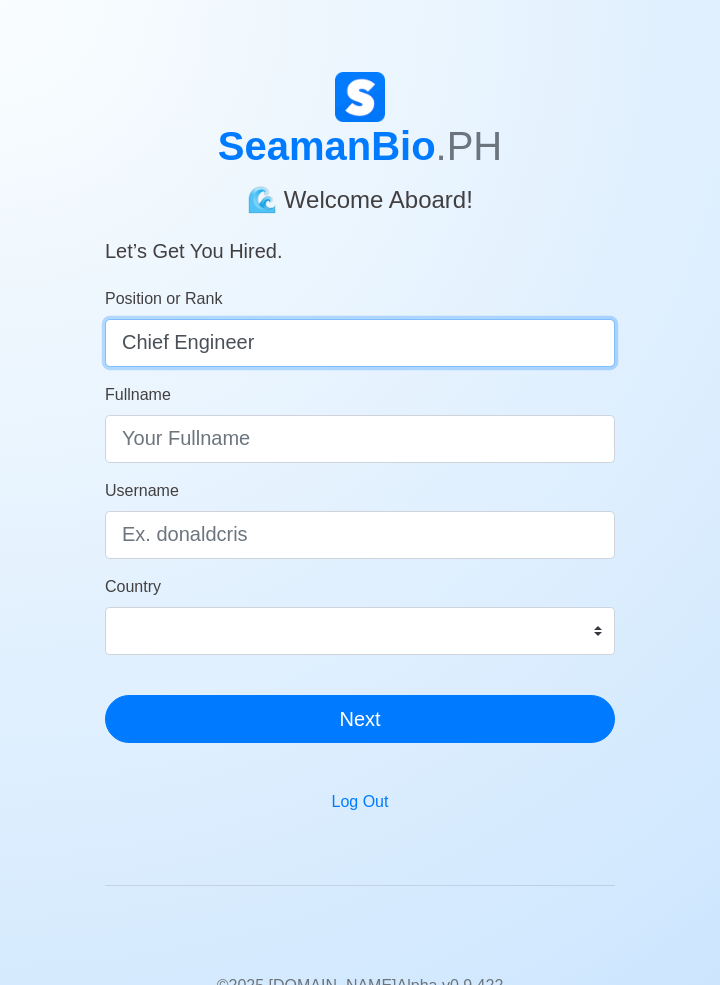 type on "Chief Engineer" 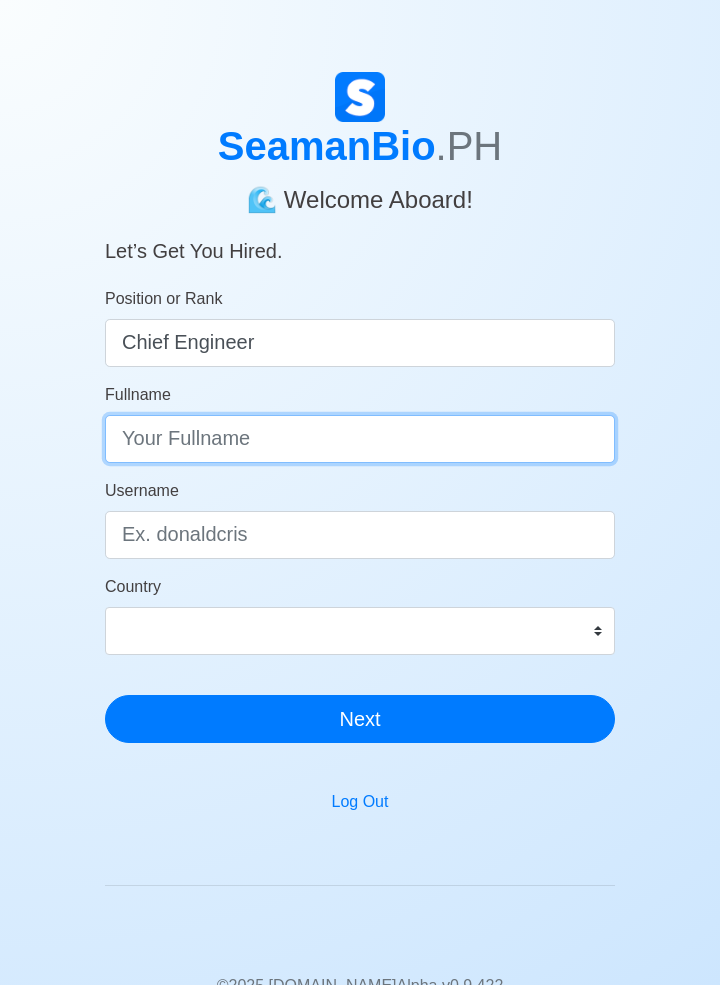 click on "Fullname" at bounding box center [360, 439] 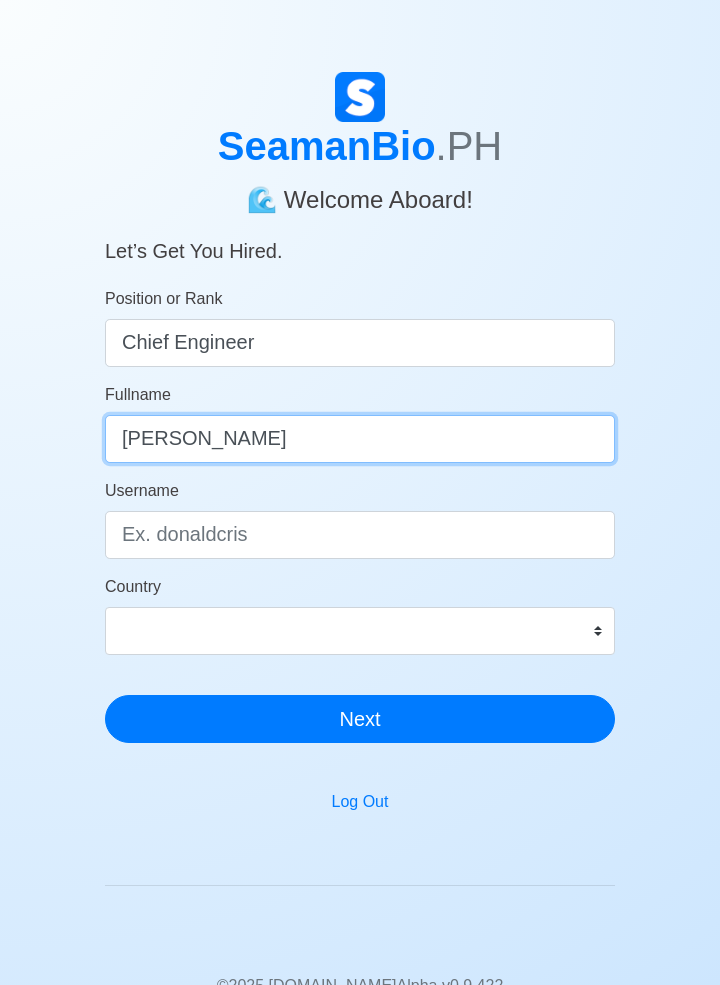click on "Macario Castor Jr" at bounding box center [360, 439] 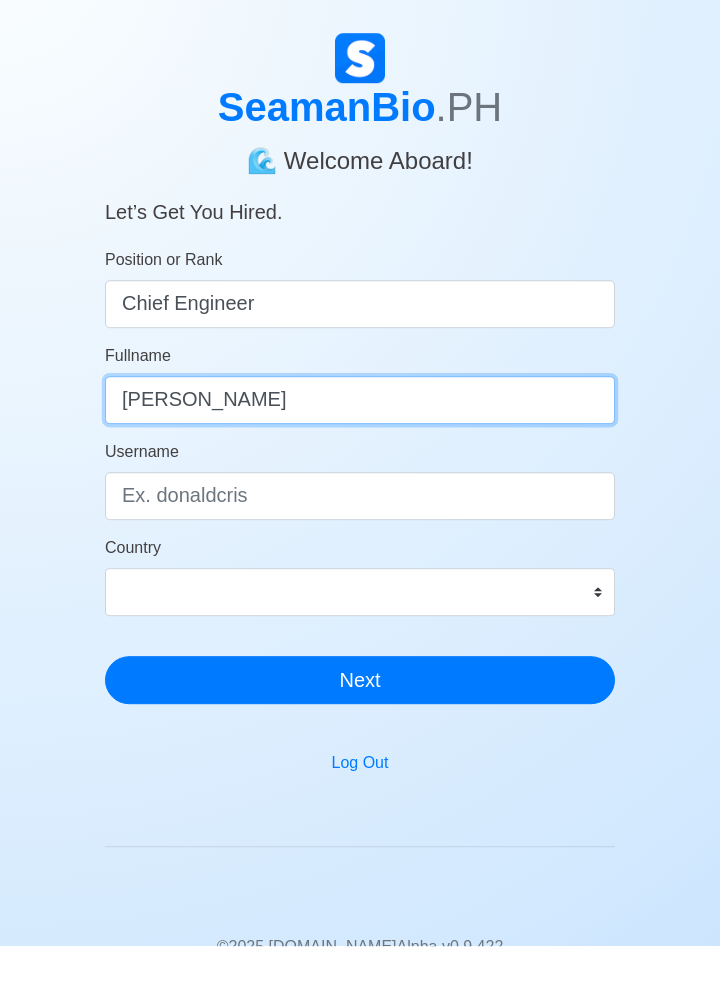 type on "Macario B. Castor Jr" 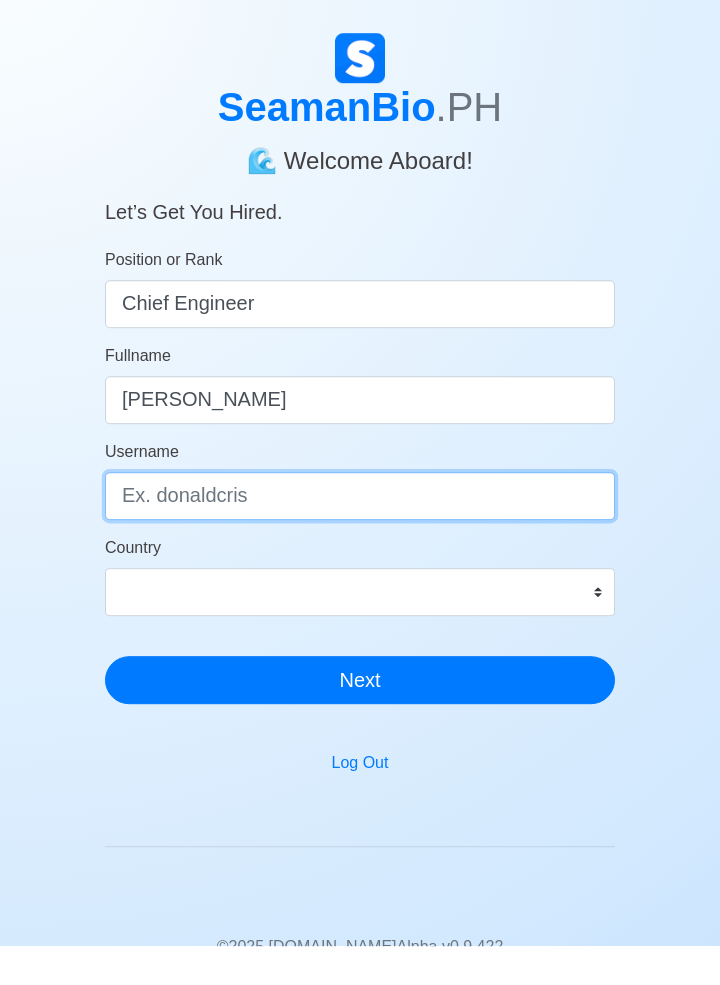 click on "Username" at bounding box center (360, 535) 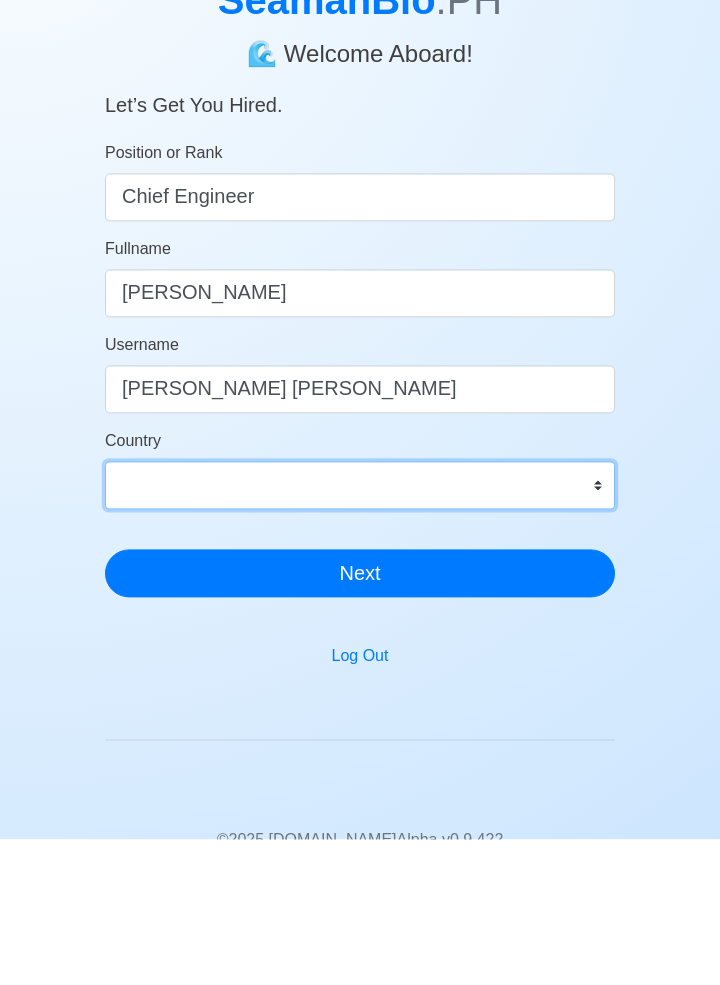 click on "Country Afghanistan Åland Islands Albania Algeria American Samoa Andorra Angola Anguilla Antarctica Antigua and Barbuda Argentina Armenia Aruba Australia Austria Azerbaijan Bahamas Bahrain Bangladesh Barbados Belarus Belgium Belize Benin Bermuda Bhutan Bolivia, Plurinational State of Bonaire, Sint Eustatius and Saba Bosnia and Herzegovina Botswana Bouvet Island Brazil British Indian Ocean Territory Brunei Darussalam Bulgaria Burkina Faso Burundi Cabo Verde Cambodia Cameroon Canada Cayman Islands Central African Republic Chad Chile China Christmas Island Cocos (Keeling) Islands Colombia Comoros Congo Congo, Democratic Republic of the Cook Islands Costa Rica Croatia Cuba Curaçao Cyprus Czechia Côte d'Ivoire Denmark Djibouti Dominica Dominican Republic Ecuador Egypt El Salvador Equatorial Guinea Eritrea Estonia Eswatini Ethiopia Falkland Islands (Malvinas) Faroe Islands Fiji Finland France French Guiana French Polynesia French Southern Territories Gabon Gambia Georgia Germany Ghana Gibraltar Greece Greenland" at bounding box center (360, 615) 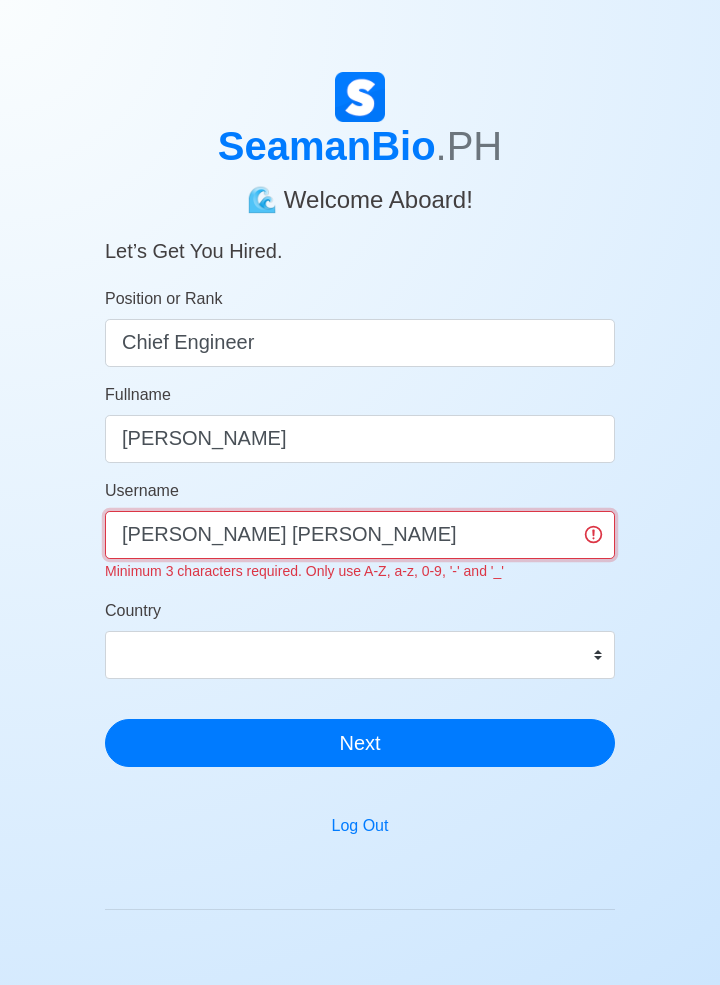click on "Macario Jr Castor" at bounding box center [360, 535] 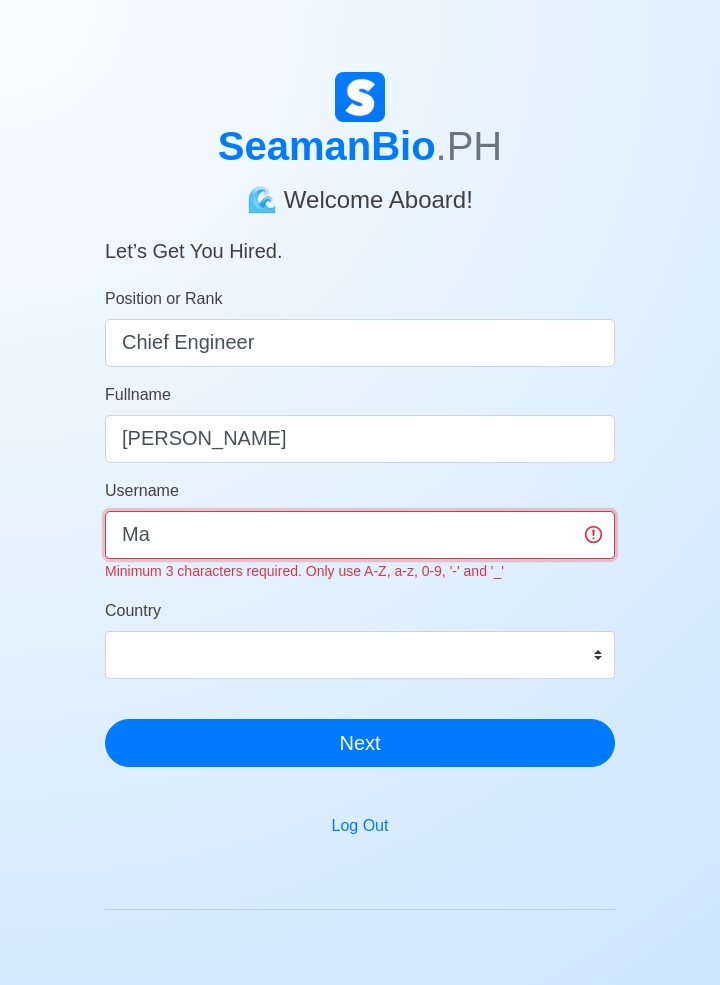 type on "M" 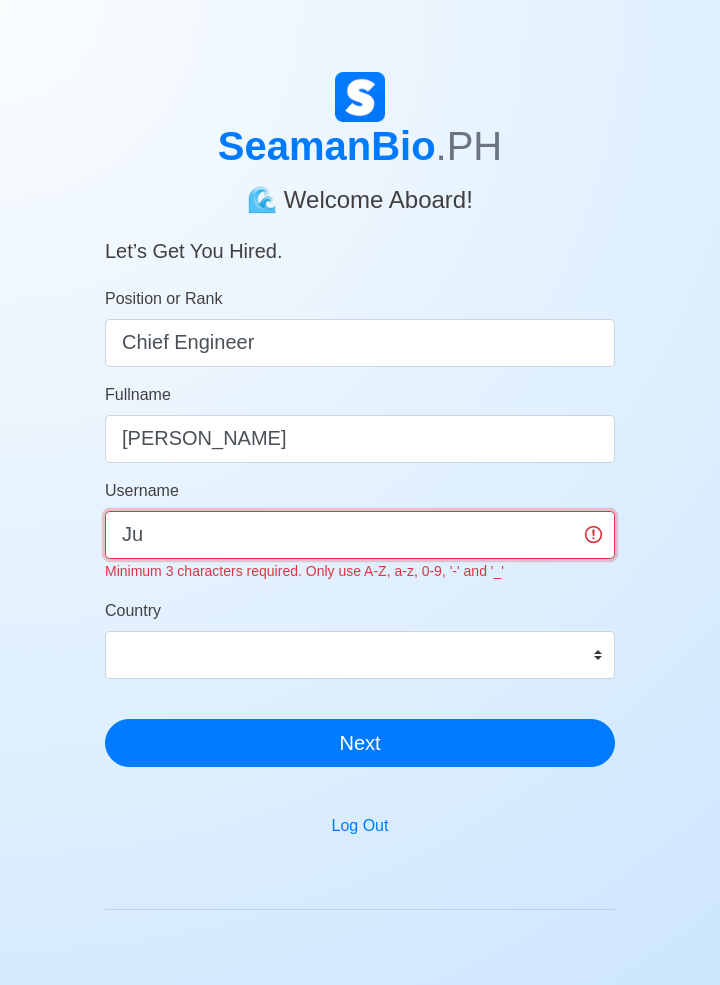 type on "J" 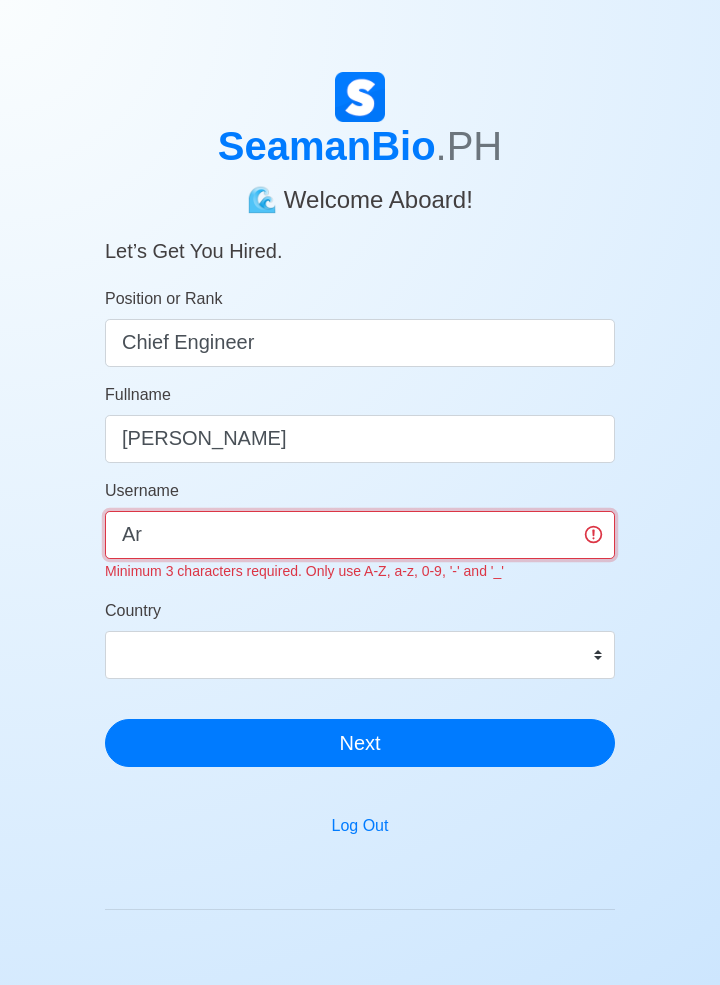 type on "A" 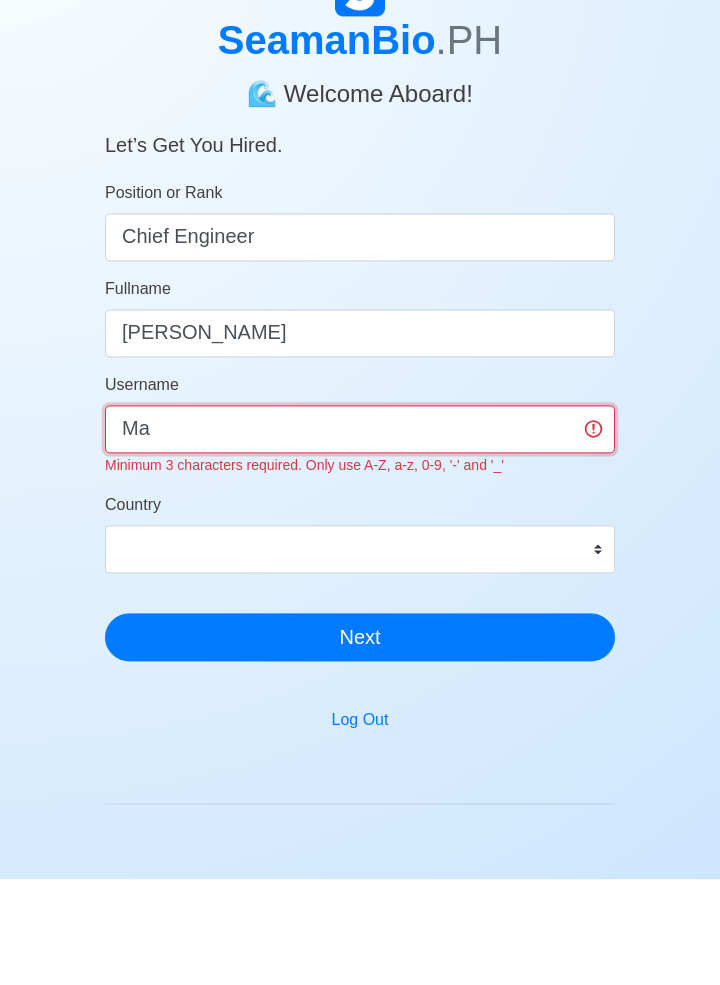 type on "M" 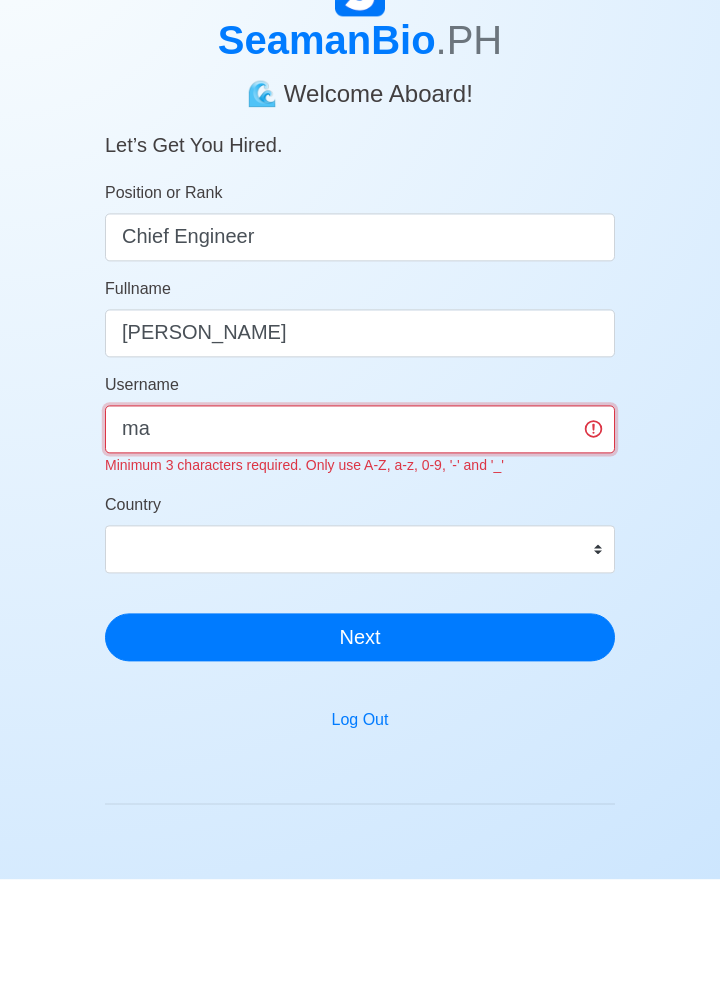 type on "m" 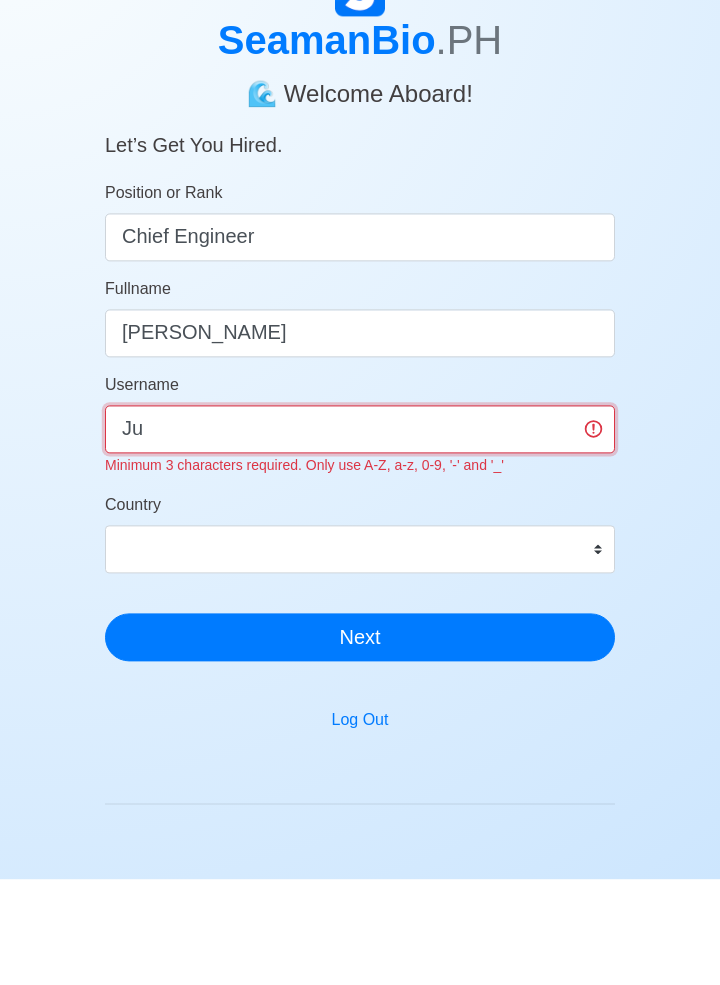 type on "J" 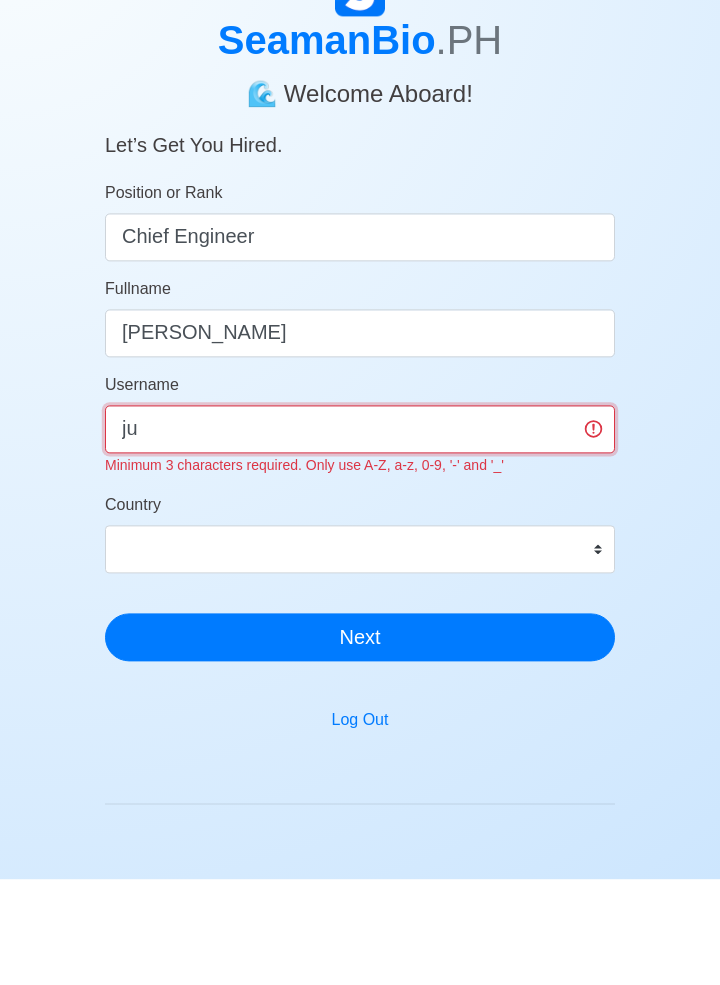 type on "j" 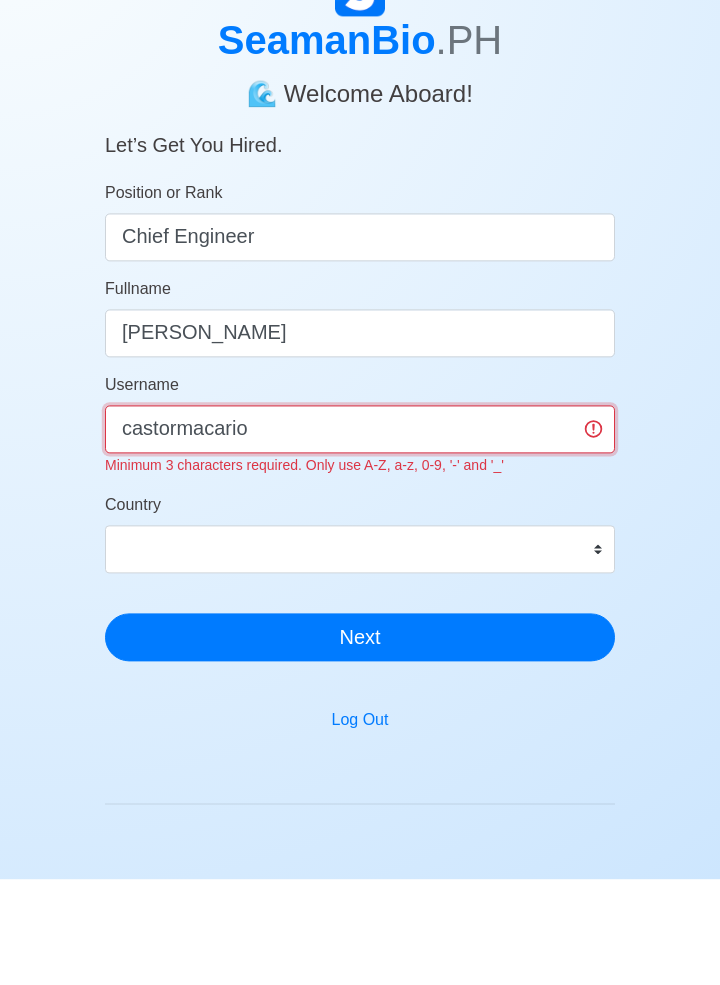 type on "castormacario" 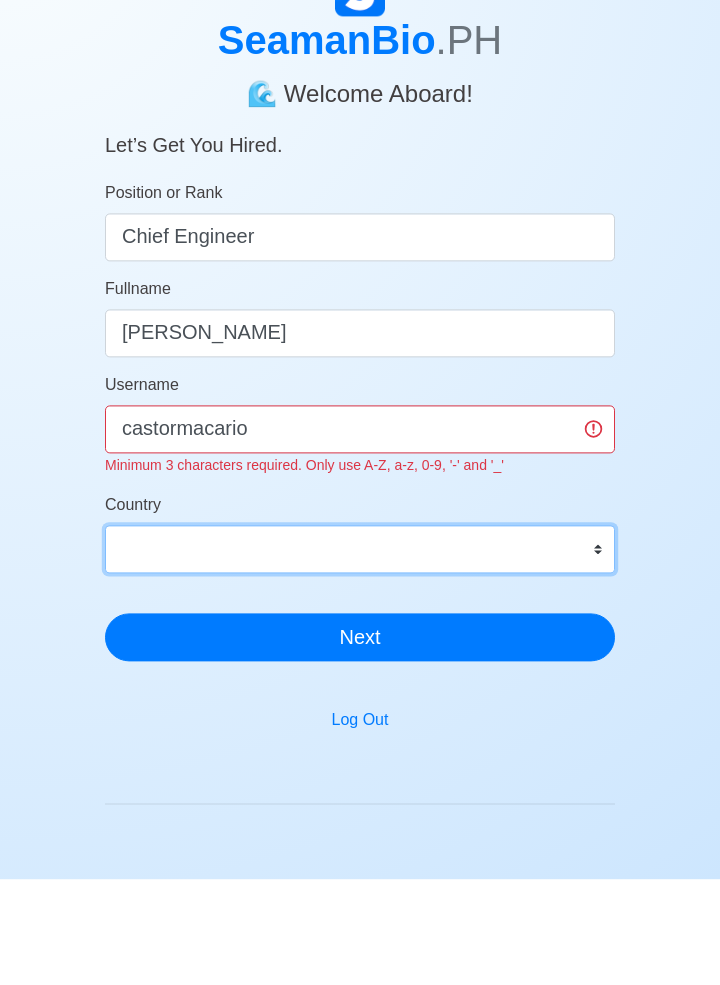 click on "Position or Rank Chief Engineer Fullname Macario B. Castor Jr Username castormacario Minimum 3 characters required. Only use A-Z, a-z, 0-9, '-' and '_' Country Afghanistan Åland Islands Albania Algeria American Samoa Andorra Angola Anguilla Antarctica Antigua and Barbuda Argentina Armenia Aruba Australia Austria Azerbaijan Bahamas Bahrain Bangladesh Barbados Belarus Belgium Belize Benin Bermuda Bhutan Bolivia, Plurinational State of Bonaire, Sint Eustatius and Saba Bosnia and Herzegovina Botswana Bouvet Island Brazil British Indian Ocean Territory Brunei Darussalam Bulgaria Burkina Faso Burundi Cabo Verde Cambodia Cameroon Canada Cayman Islands Central African Republic Chad Chile China Christmas Island Cocos (Keeling) Islands Colombia Comoros Congo Congo, Democratic Republic of the Cook Islands Costa Rica Croatia Cuba Curaçao Cyprus Czechia Côte d'Ivoire Denmark Djibouti Dominica Dominican Republic Ecuador Egypt El Salvador Equatorial Guinea Eritrea Estonia Eswatini Ethiopia Falkland Islands (Malvinas)" at bounding box center (360, 527) 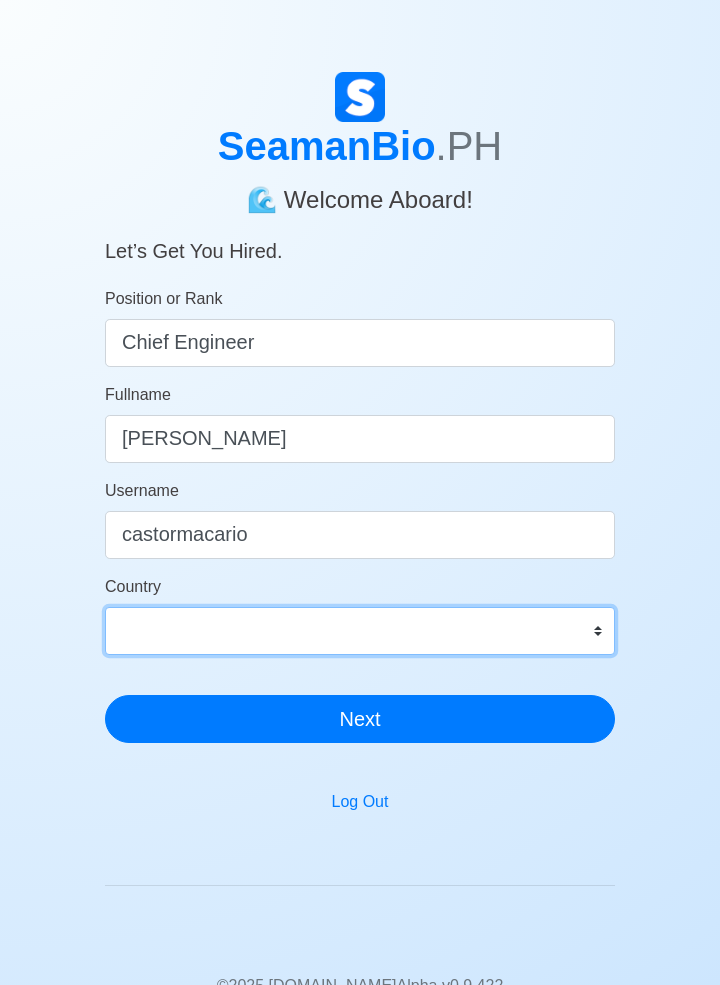 select on "PH" 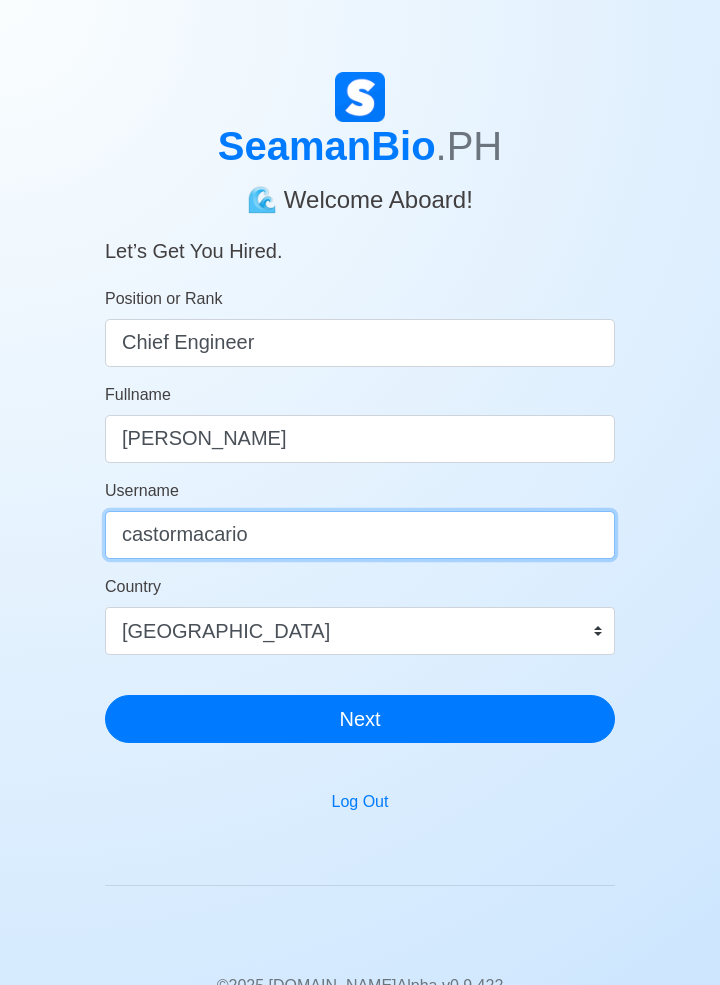 click on "castormacario" at bounding box center [360, 535] 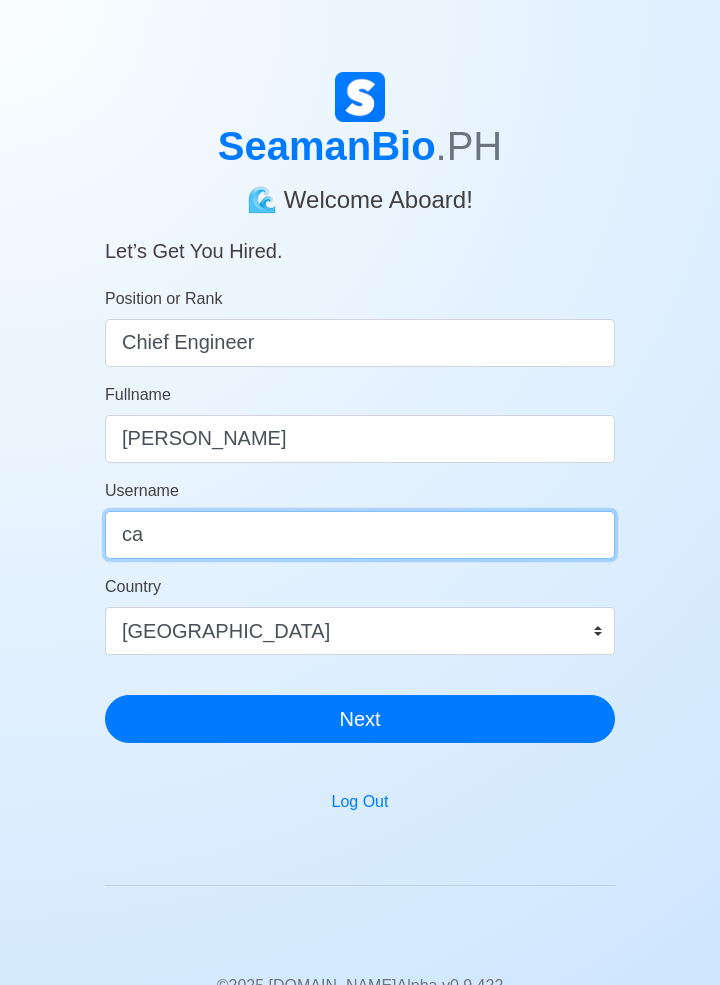 type on "c" 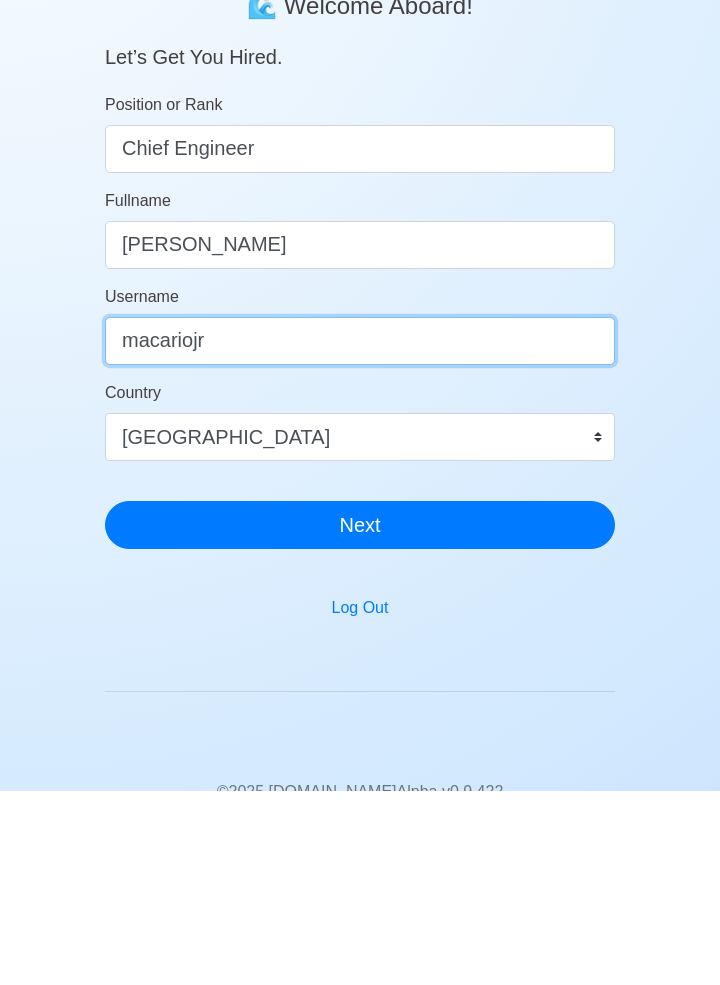 type on "macariojr" 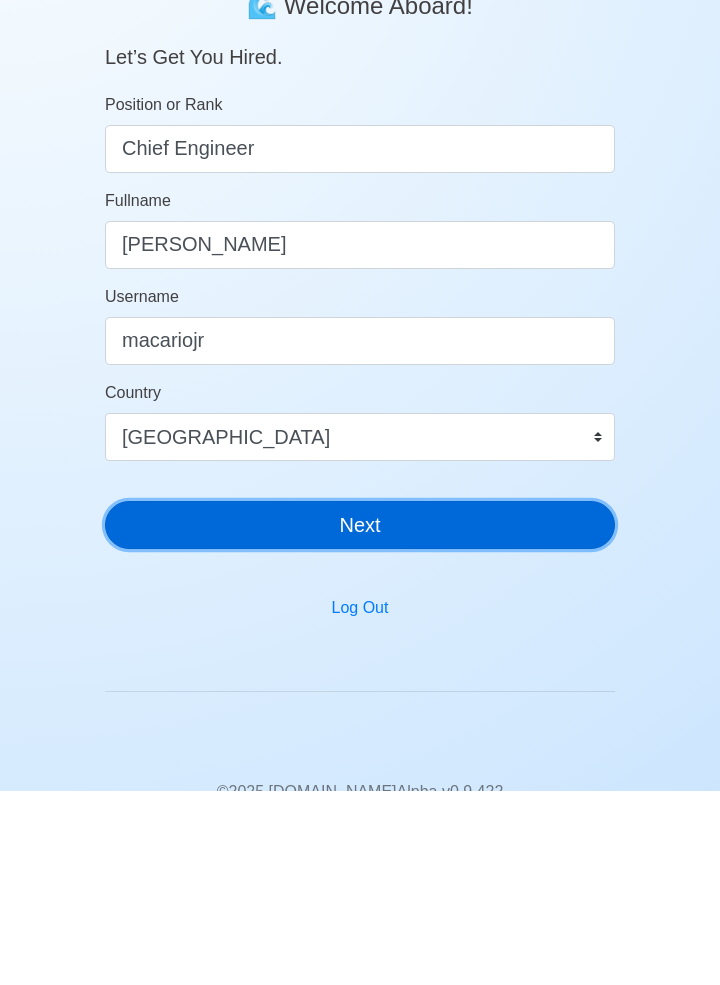 click on "Next" at bounding box center (360, 719) 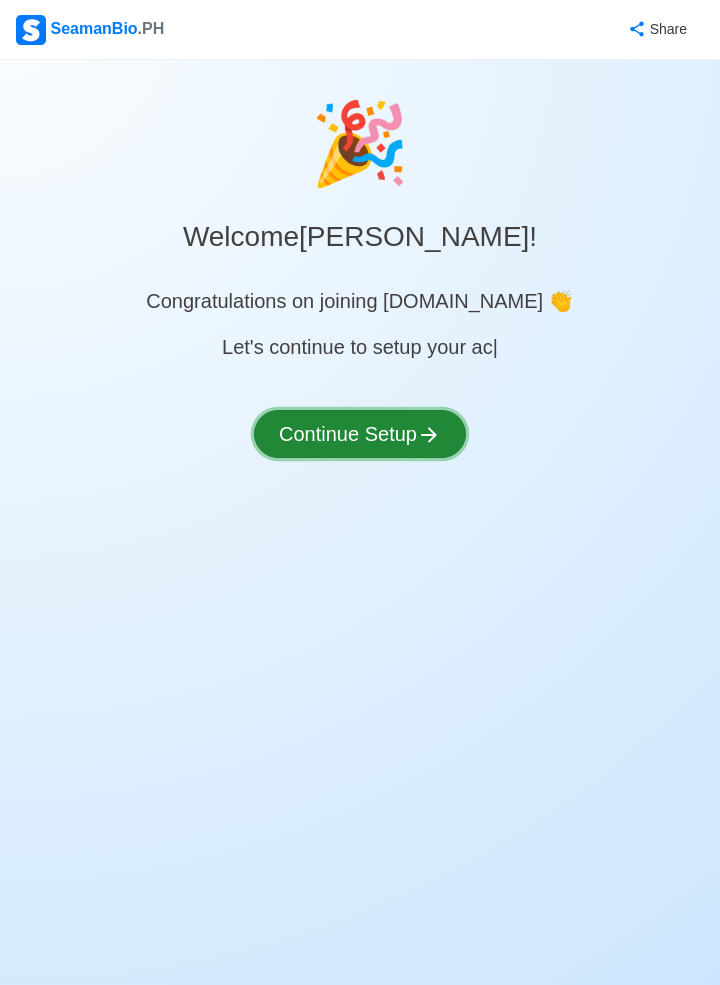 click on "Continue Setup" at bounding box center [360, 434] 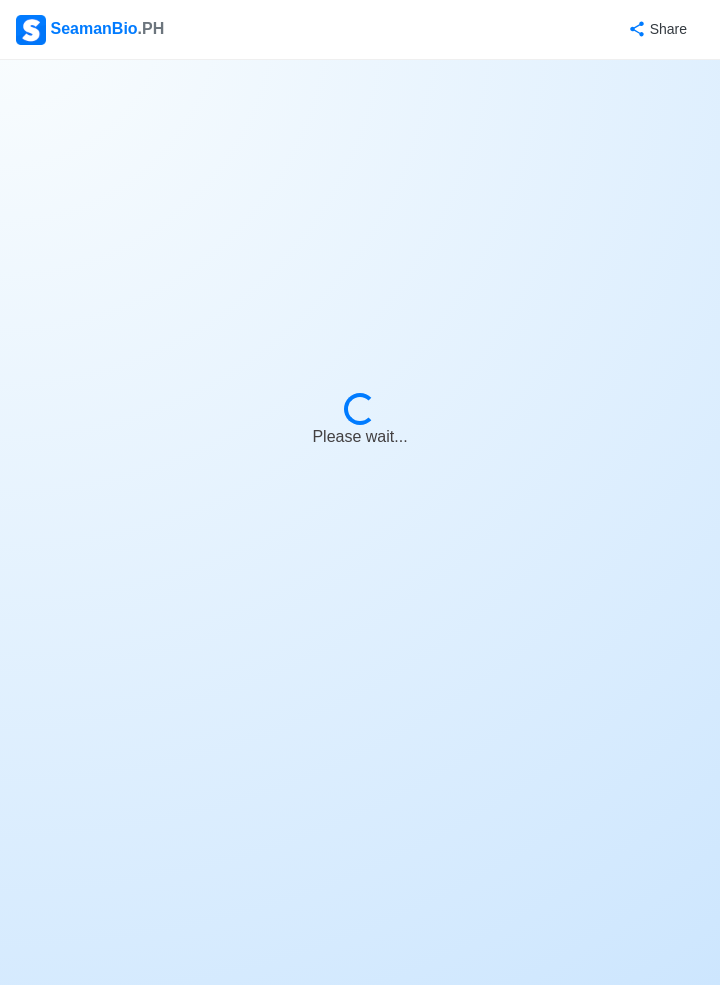 select on "Visible for Hiring" 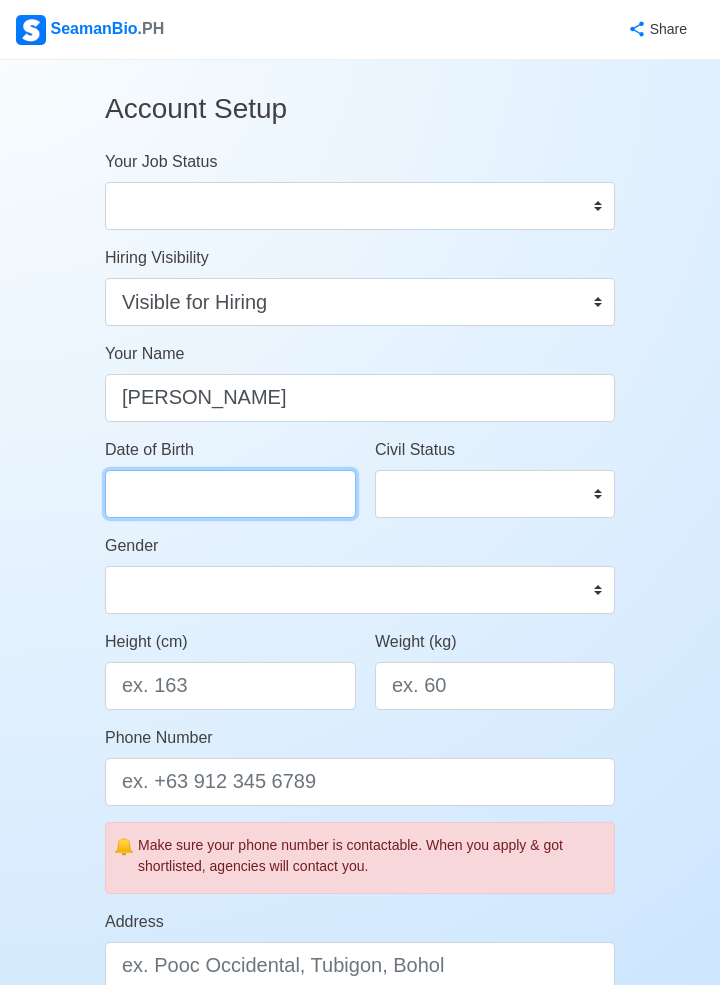 click on "Date of Birth" at bounding box center (230, 494) 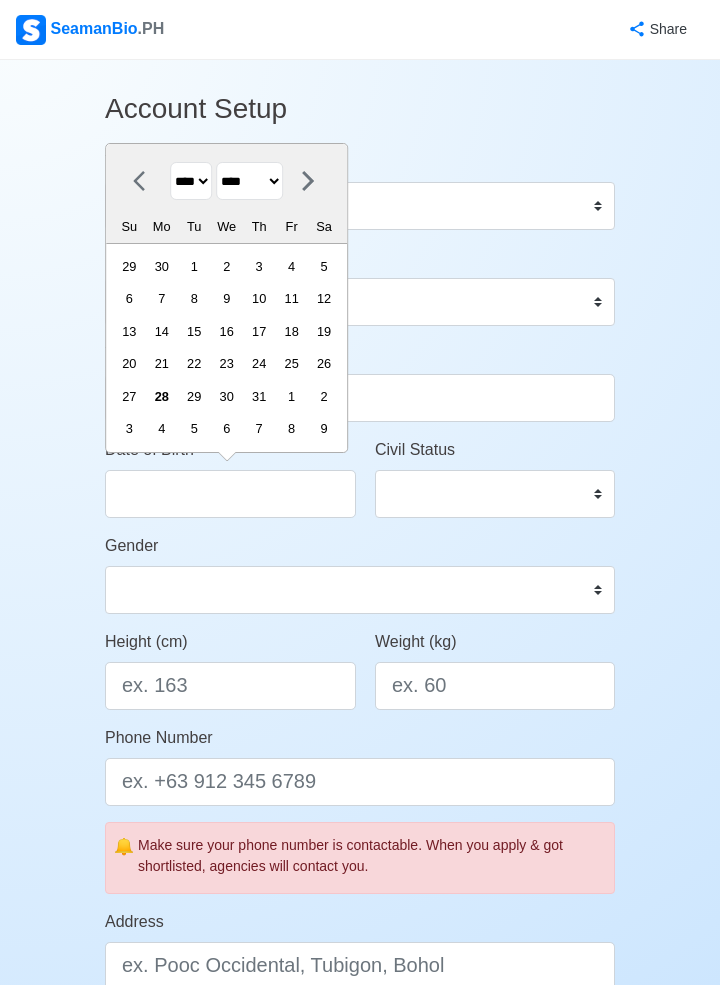 click 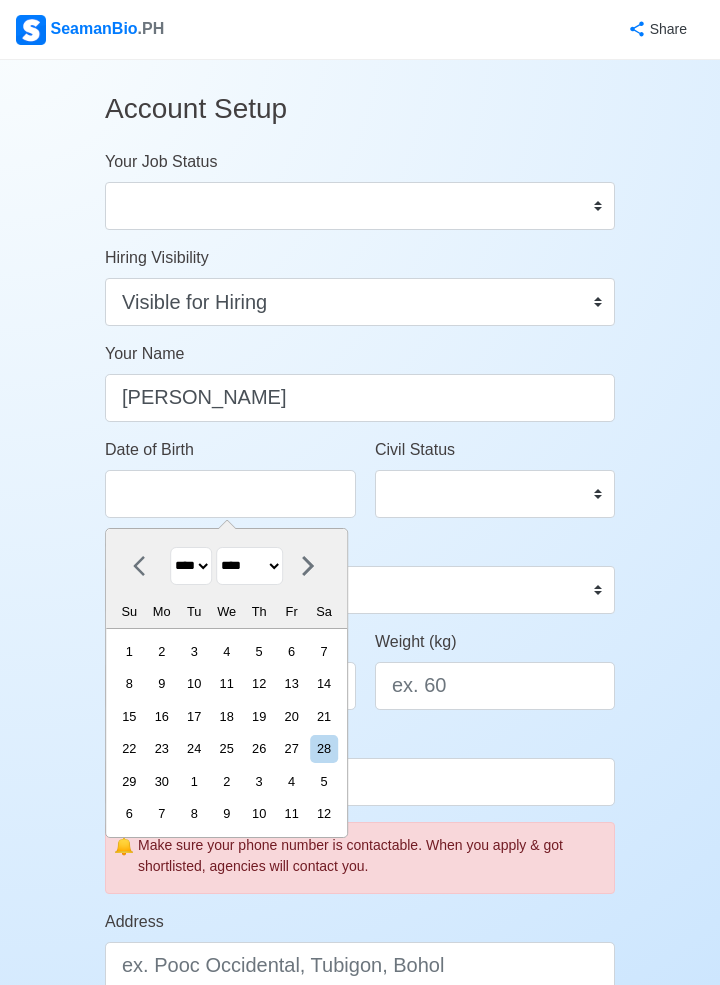 click 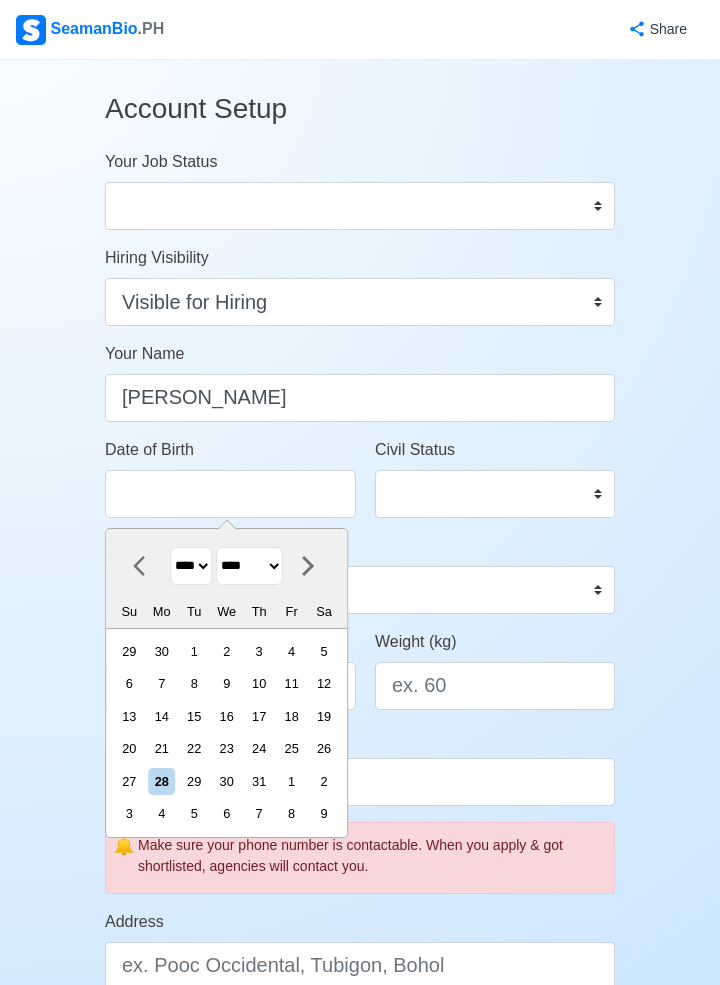 click at bounding box center [308, 566] 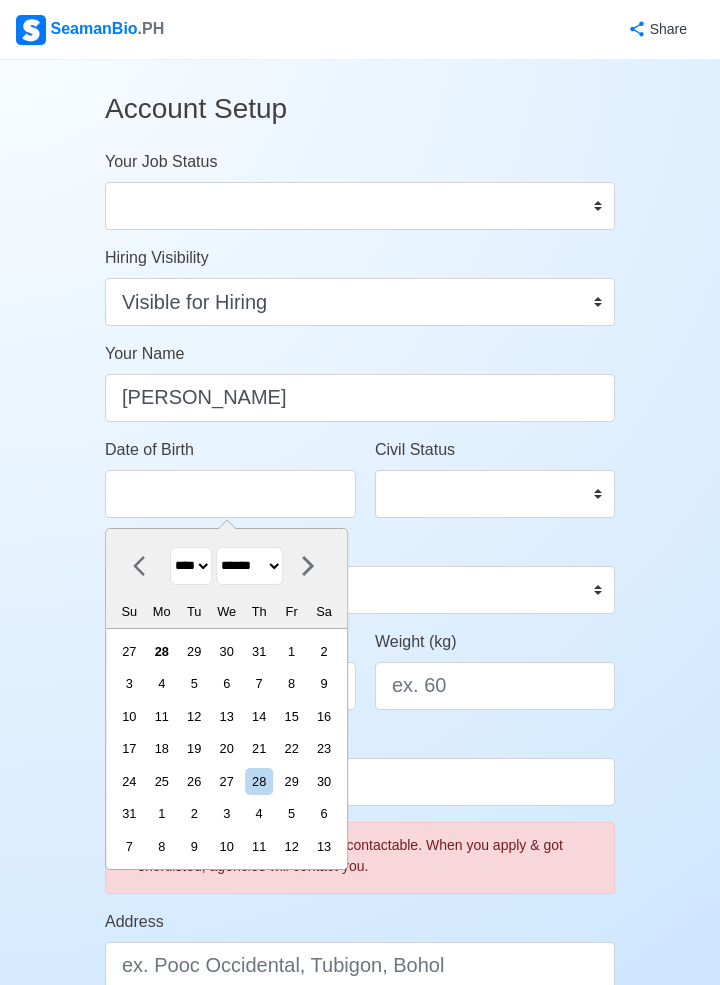 click at bounding box center (308, 566) 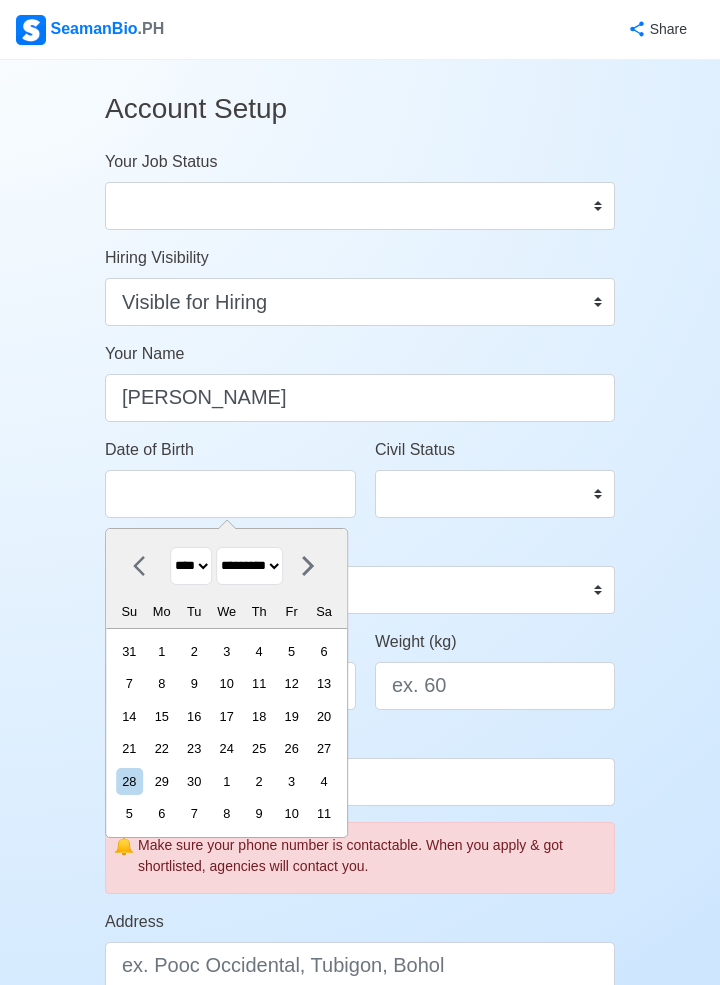 click at bounding box center (308, 566) 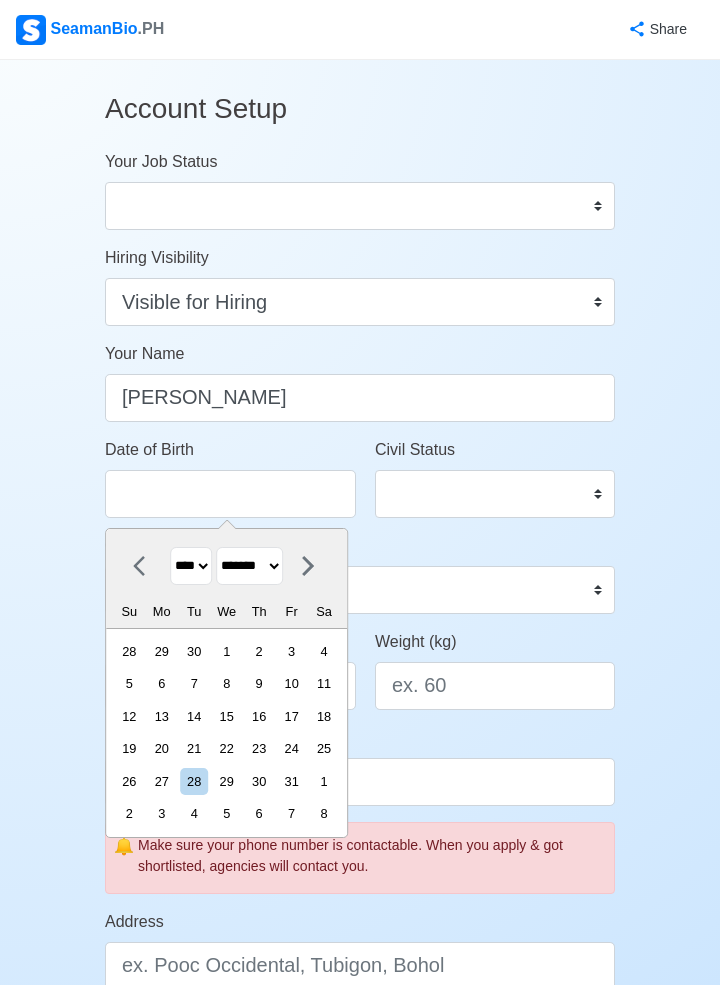 click at bounding box center (308, 566) 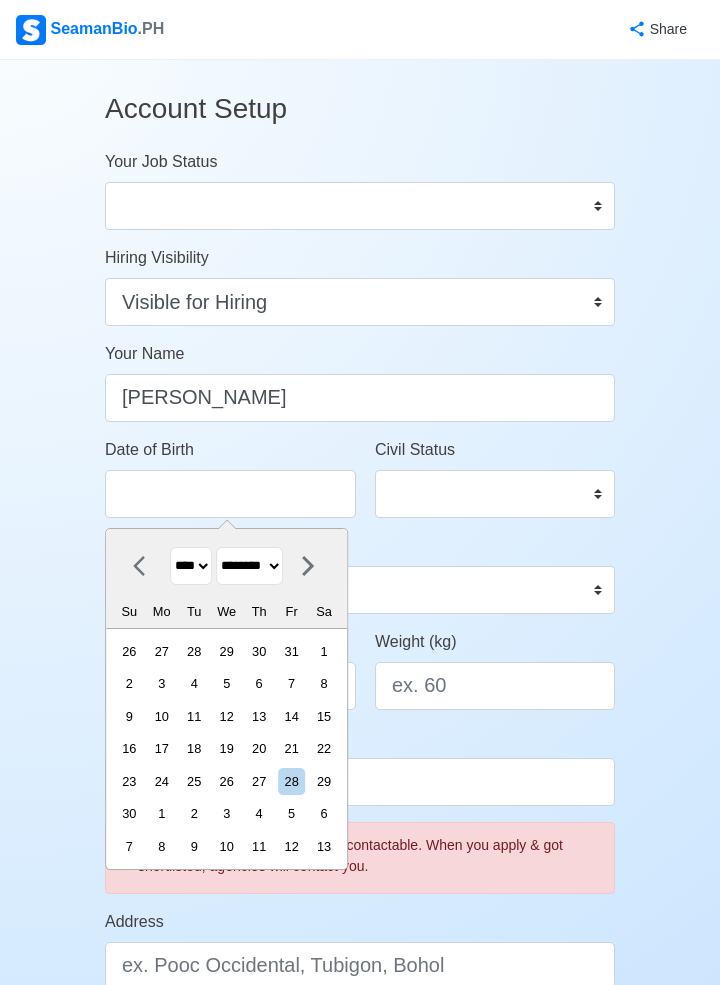 click at bounding box center (308, 566) 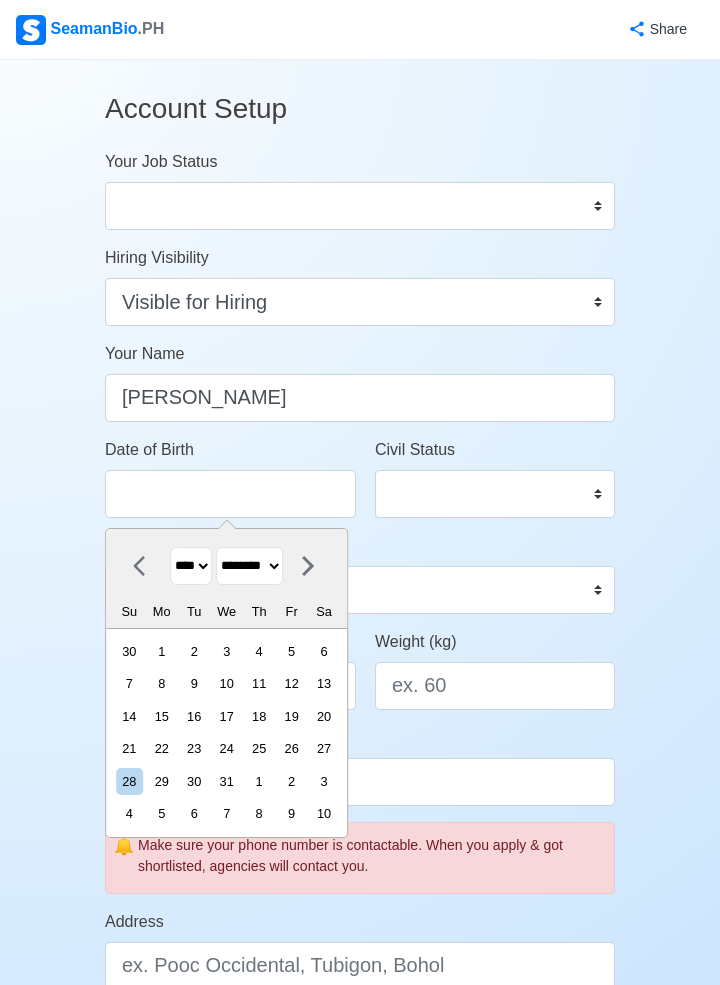 click 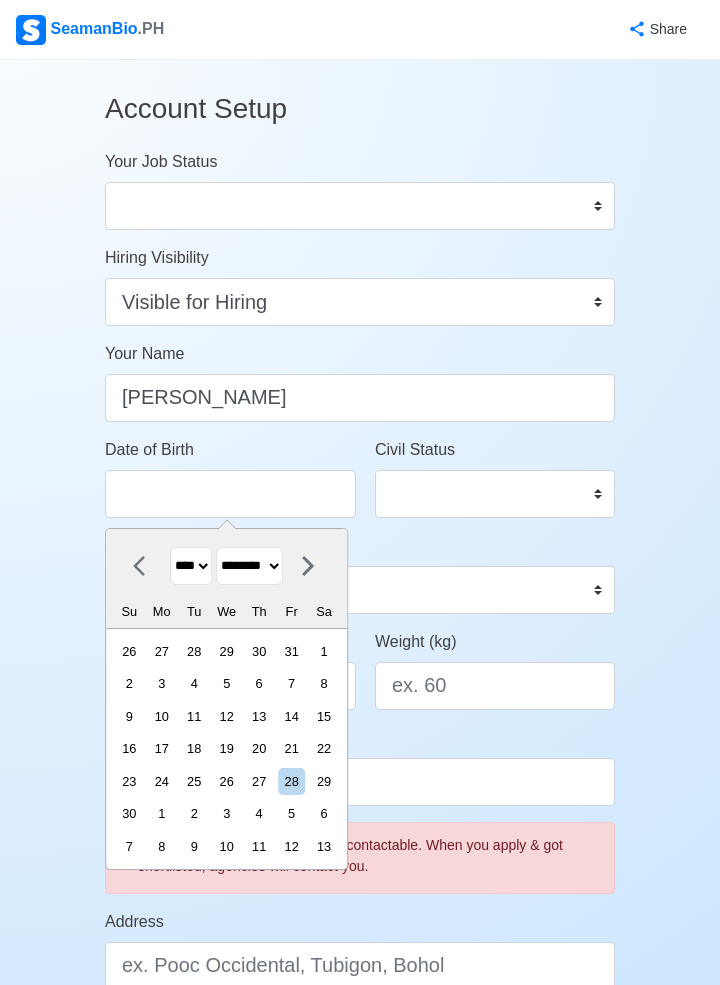 click 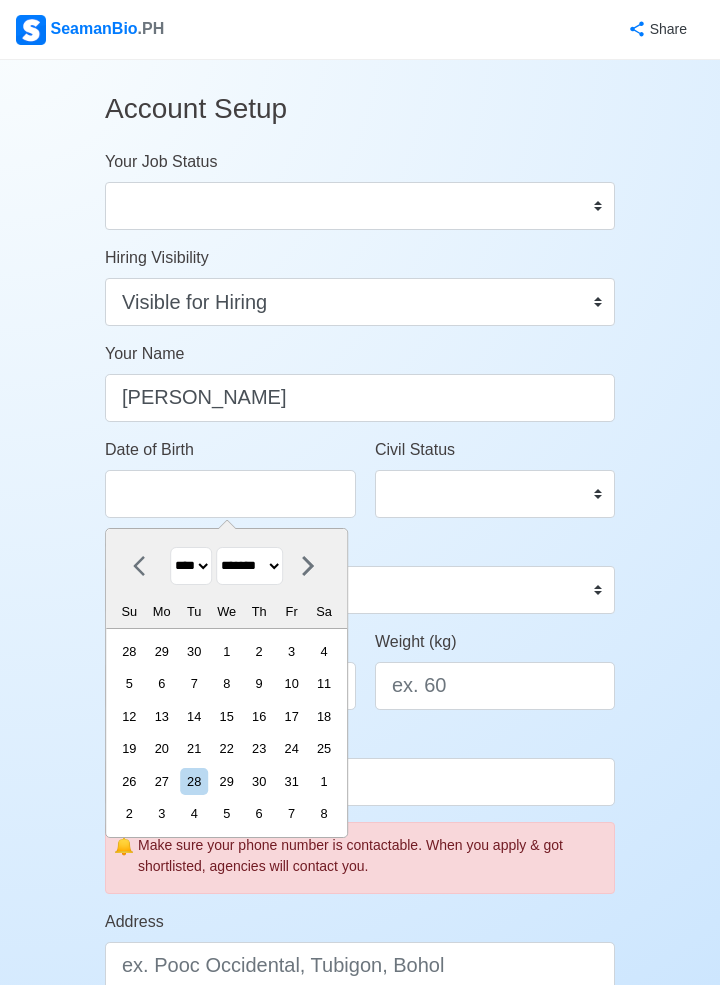 click 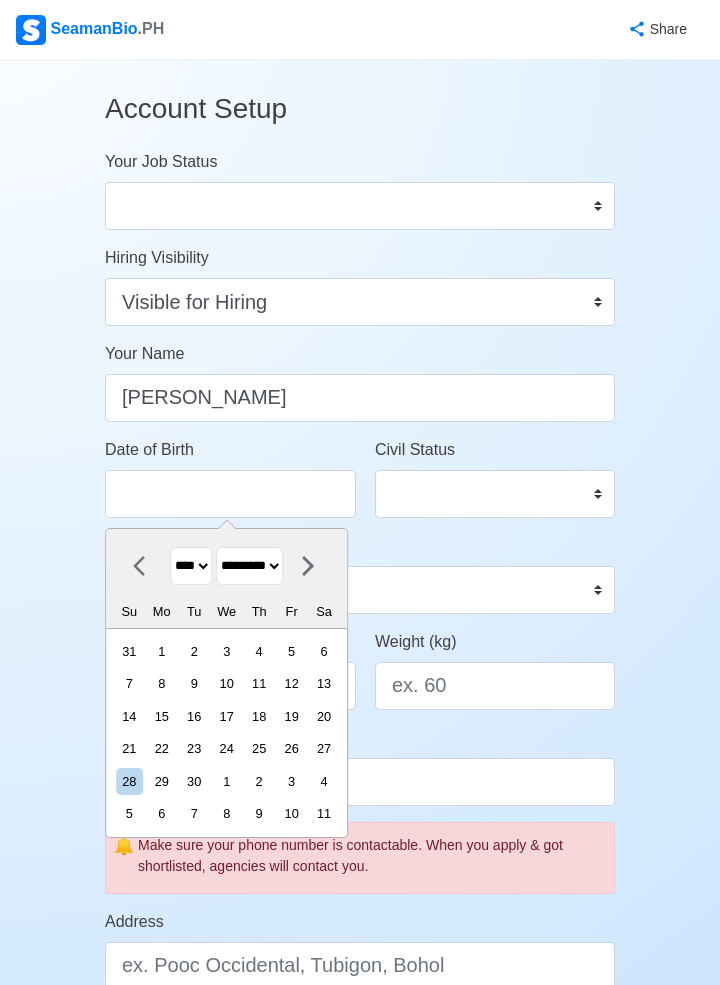 click at bounding box center (145, 566) 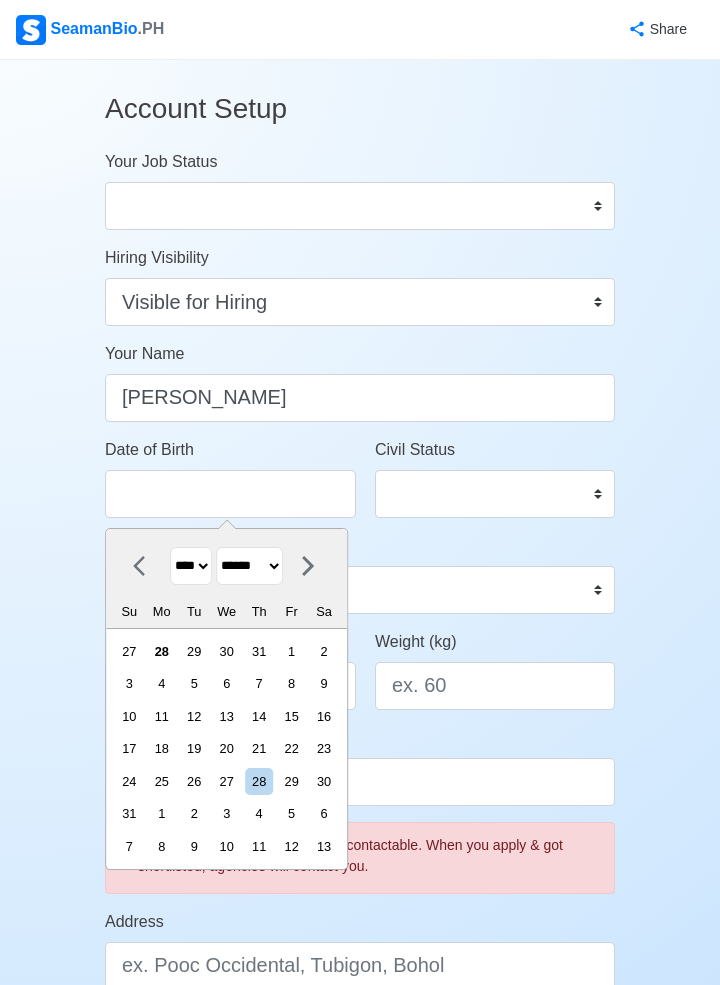 click 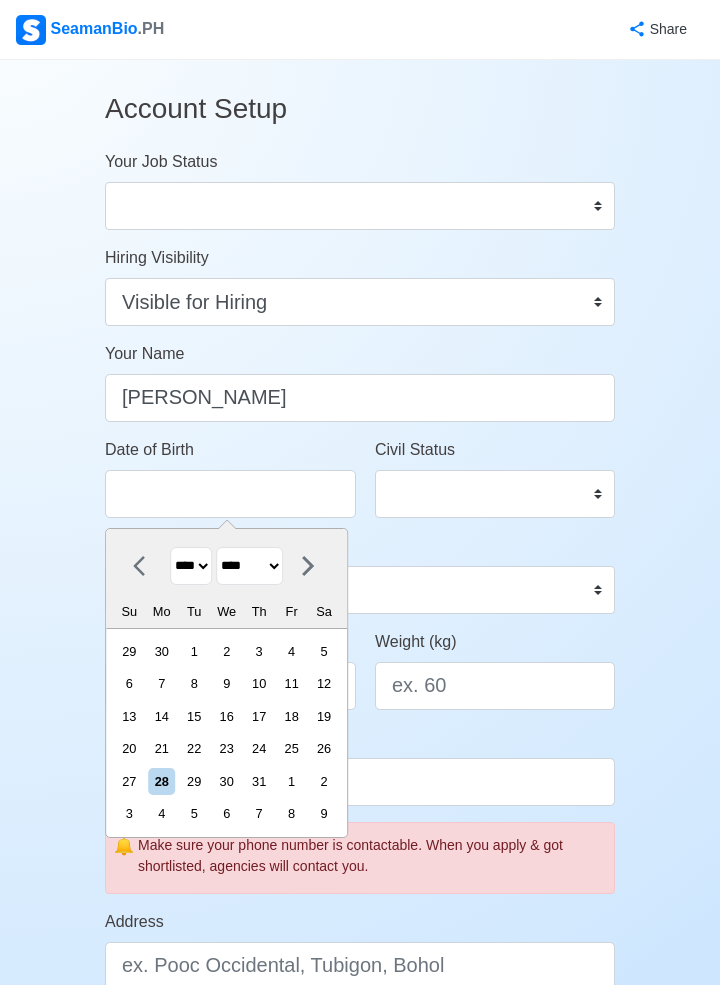 click 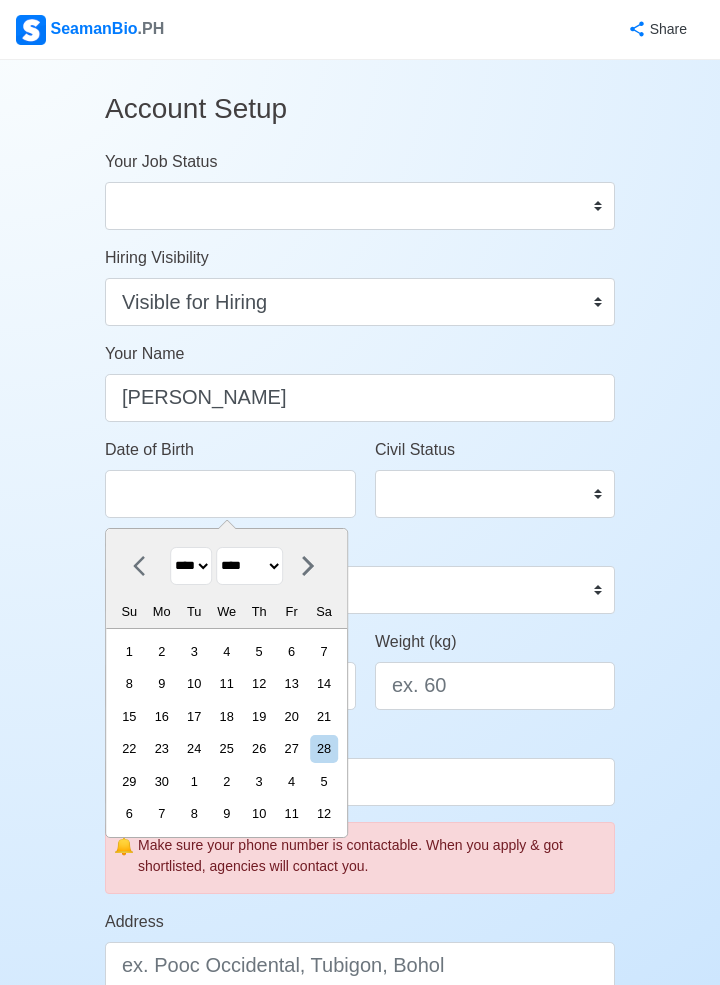 click 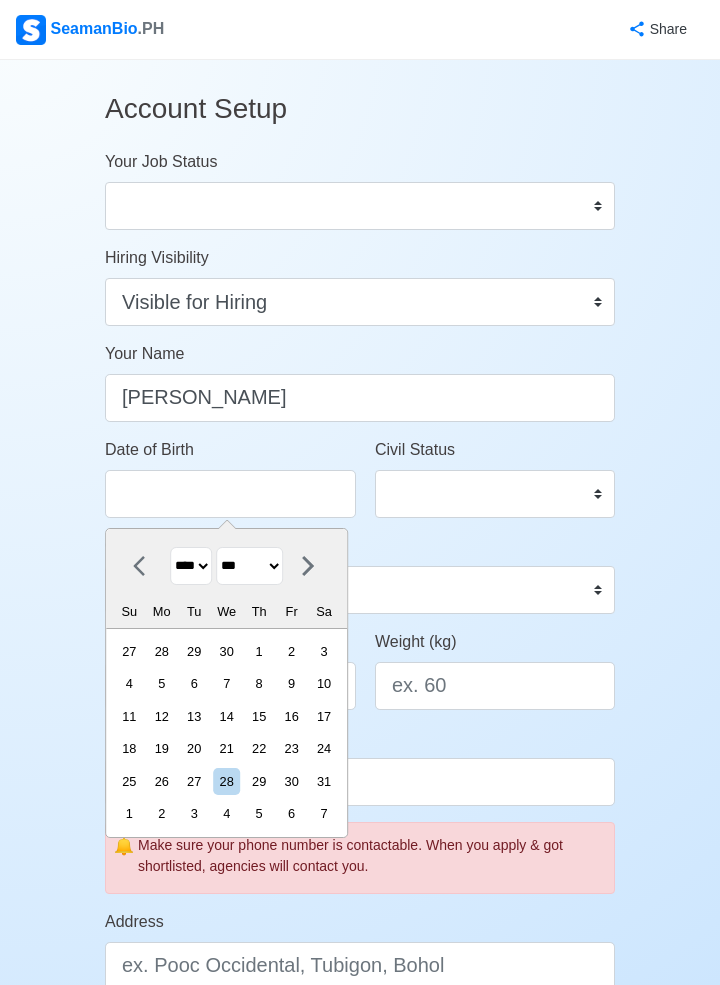 click 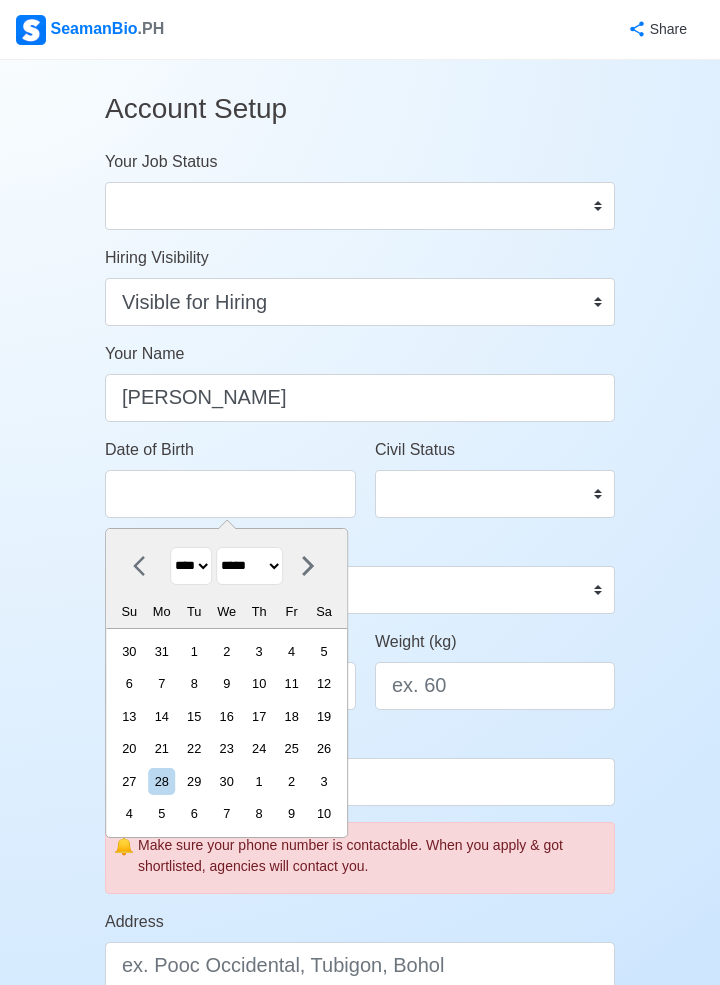 click 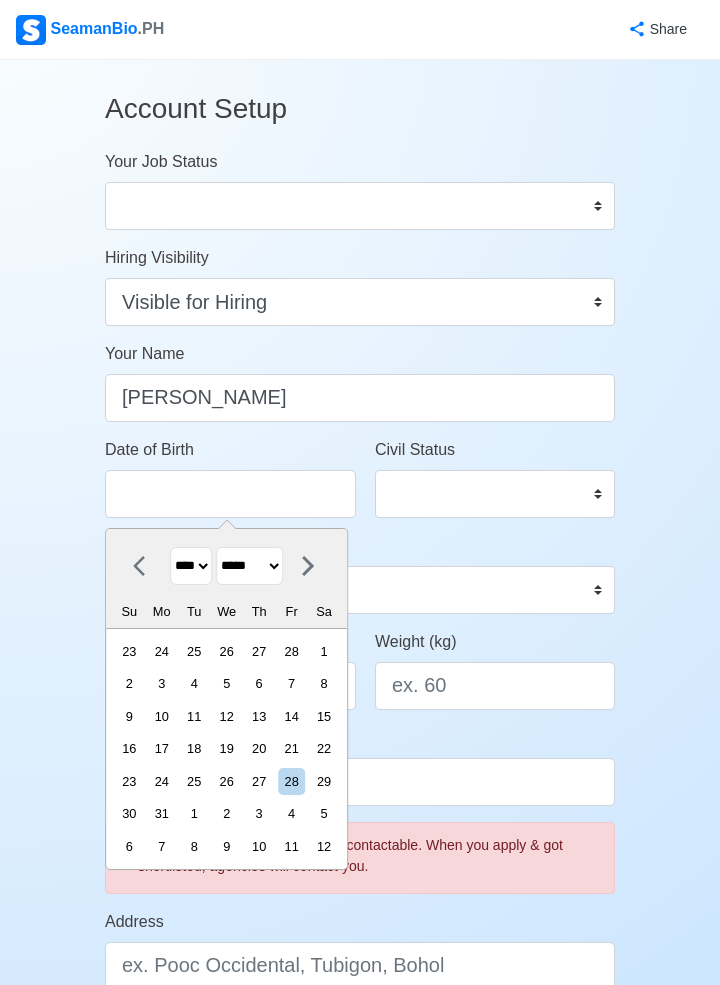 click at bounding box center (145, 566) 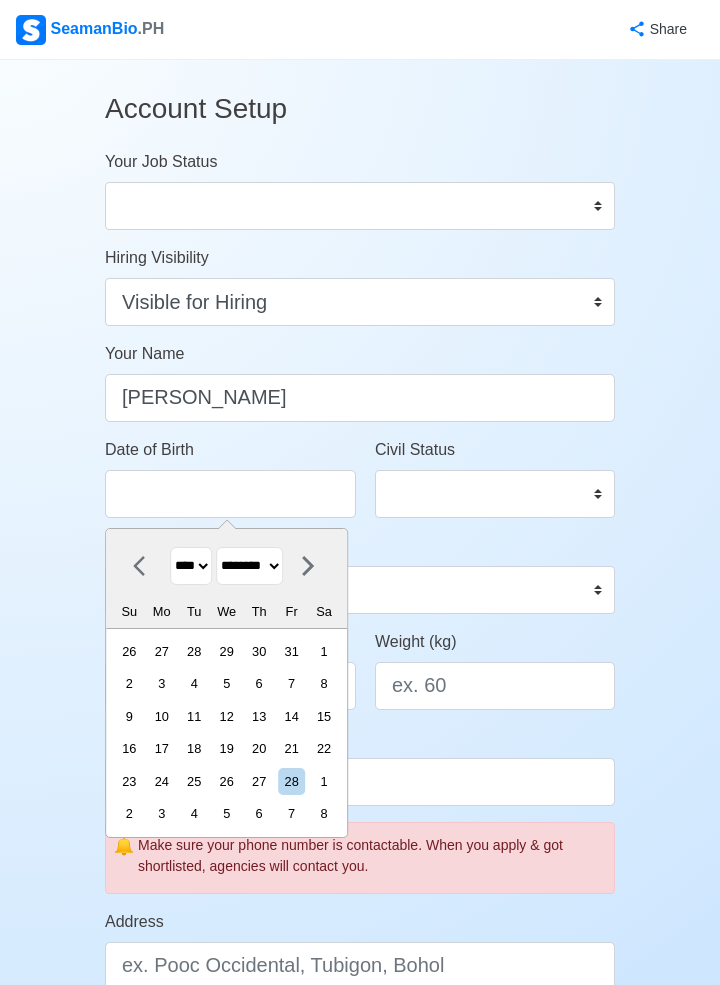 click at bounding box center (145, 566) 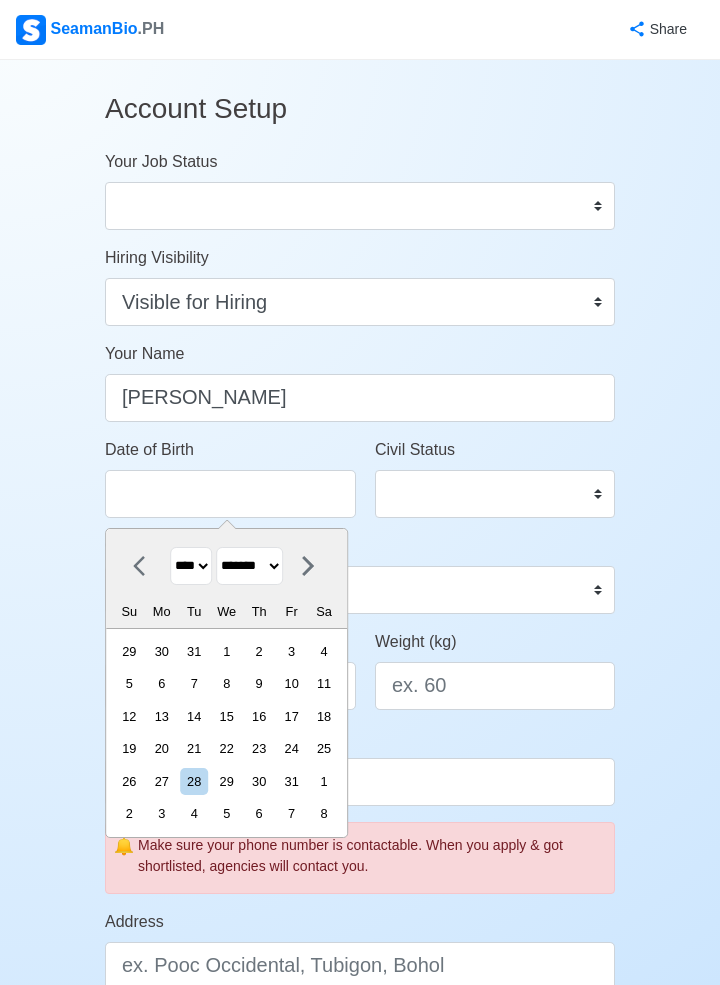 click at bounding box center [145, 566] 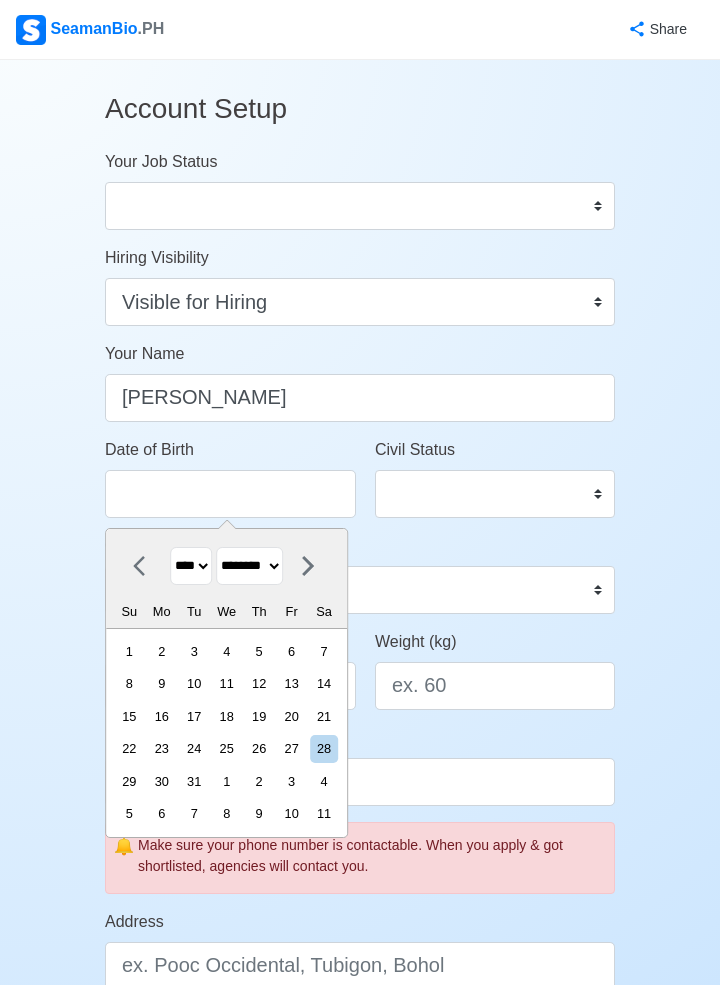 click at bounding box center [145, 566] 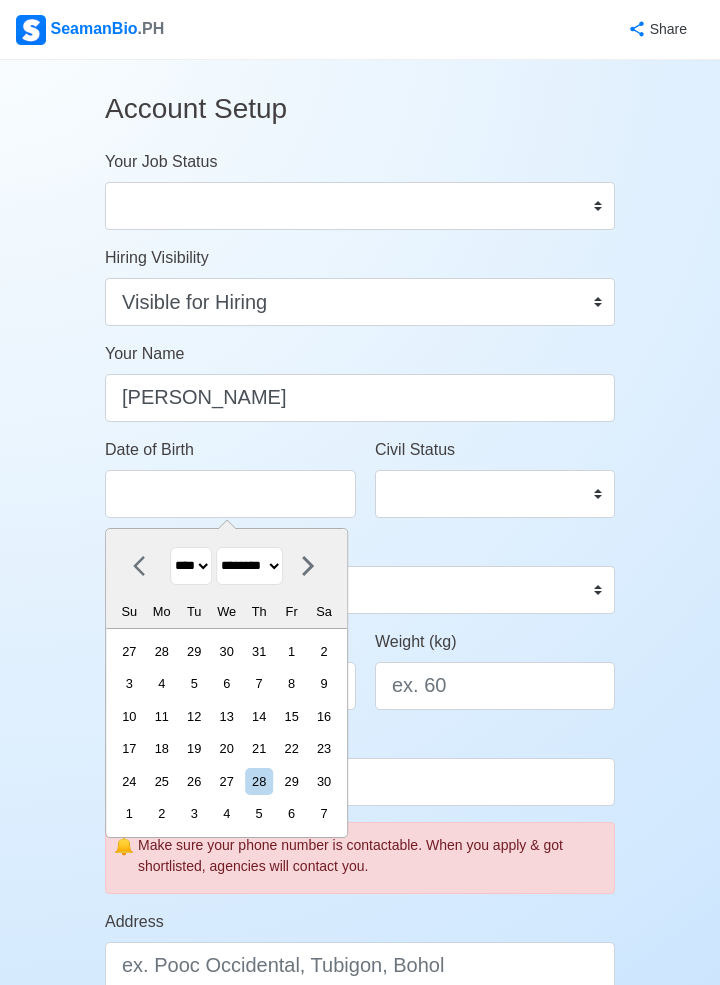 click at bounding box center [145, 566] 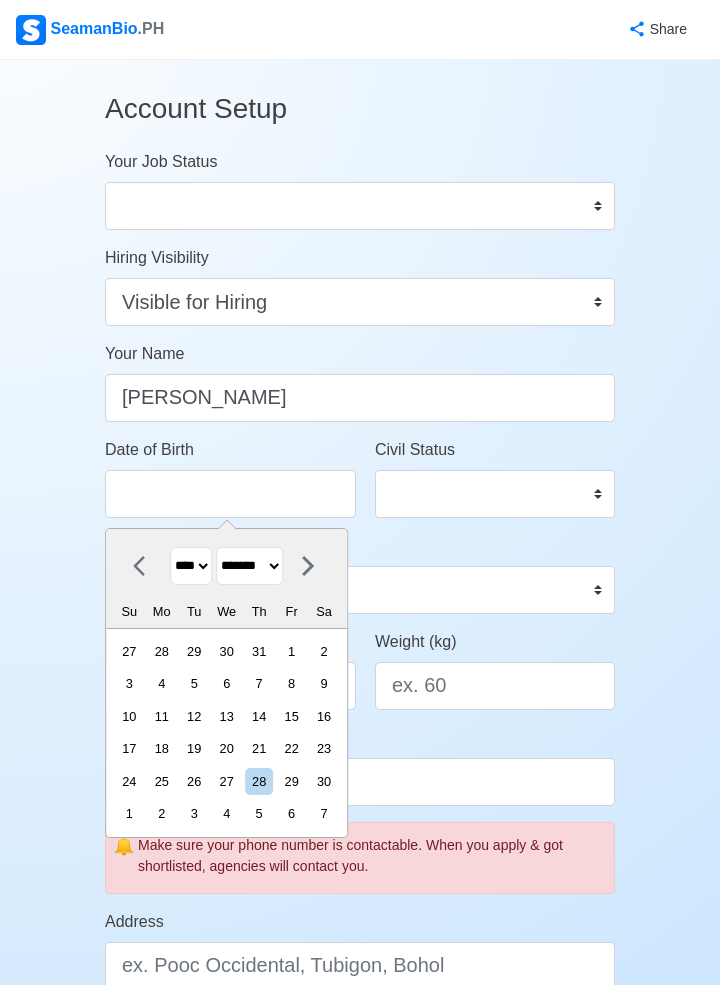 click at bounding box center [145, 566] 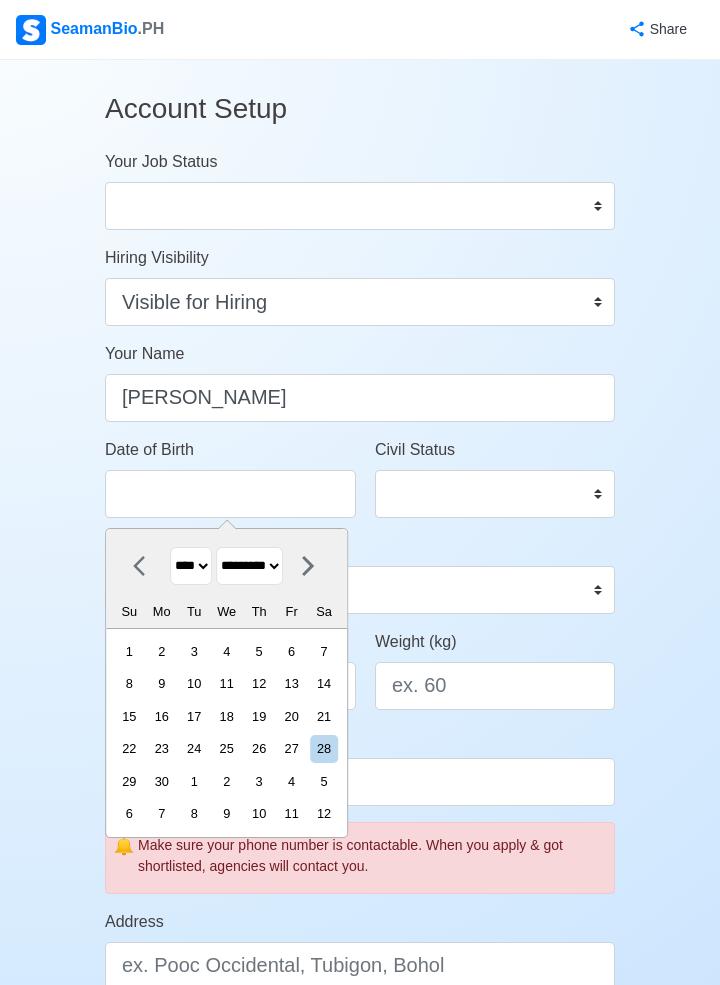 click at bounding box center (145, 566) 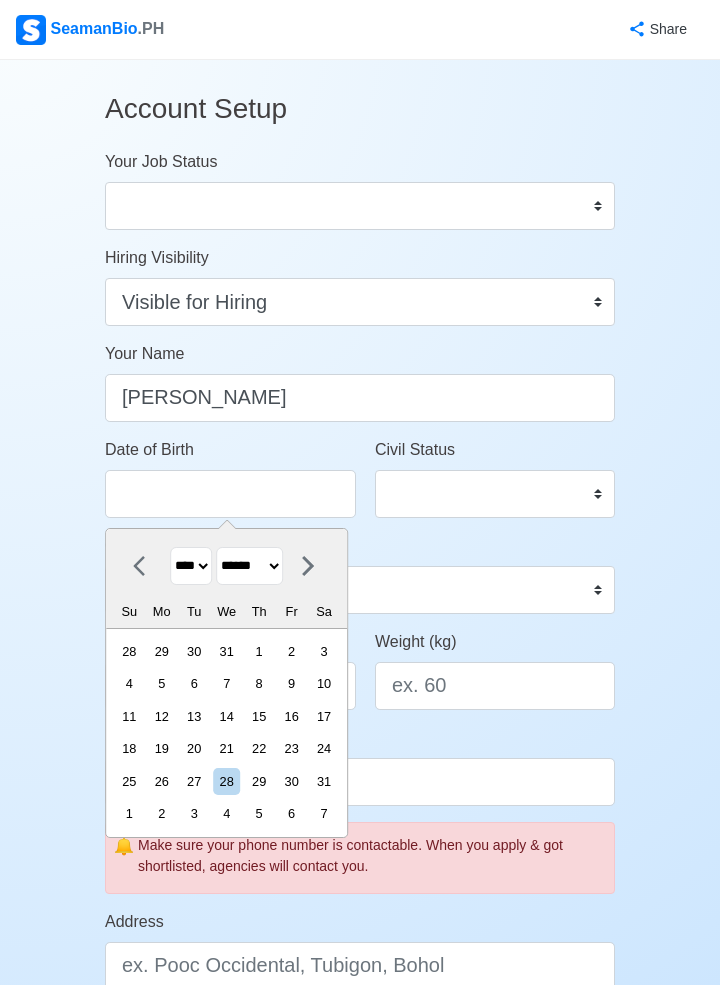 click at bounding box center [145, 566] 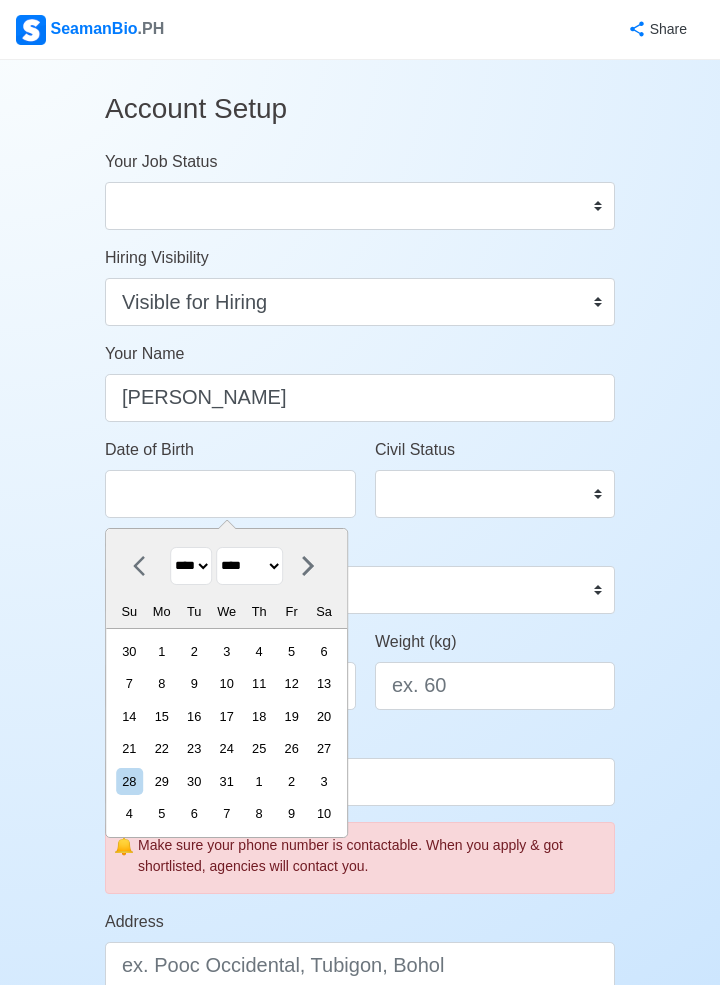 click at bounding box center (145, 566) 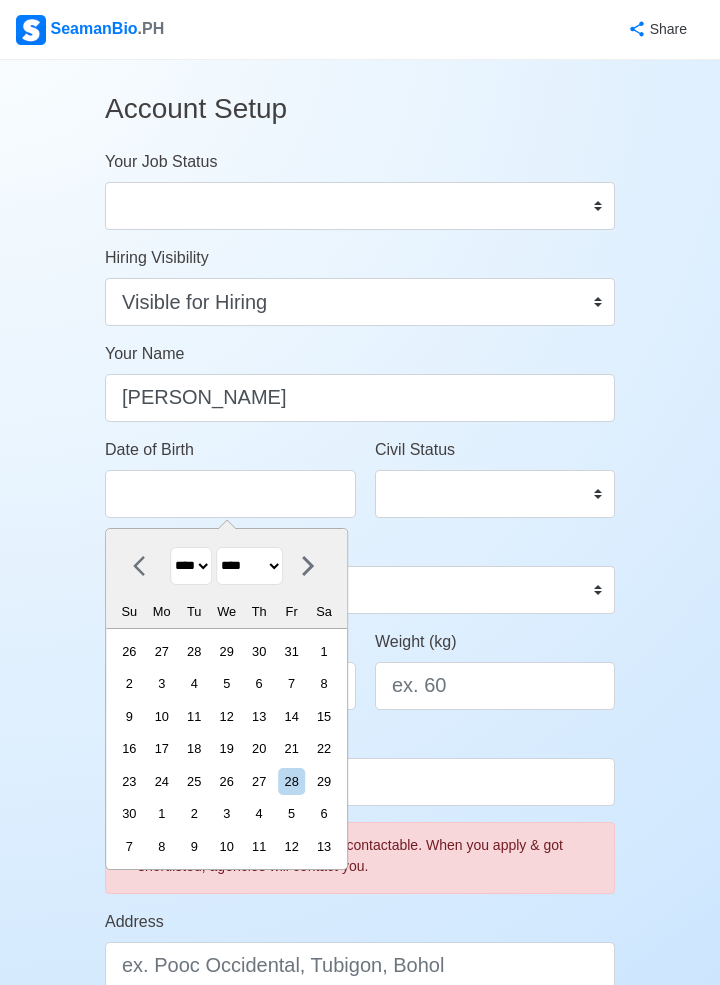 click at bounding box center [145, 566] 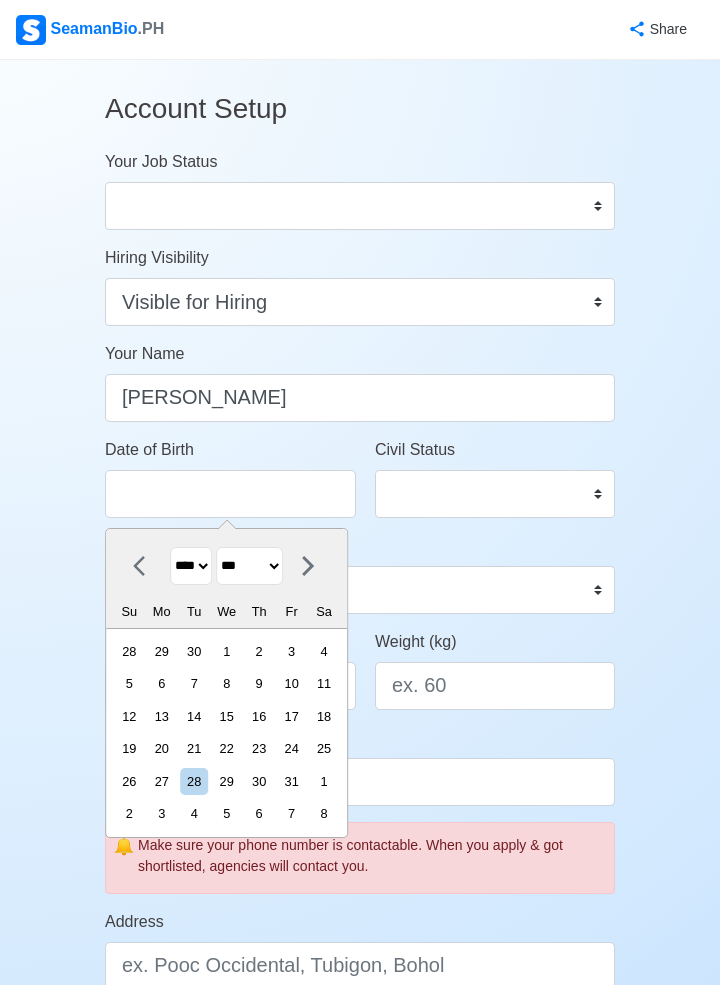 click at bounding box center (145, 566) 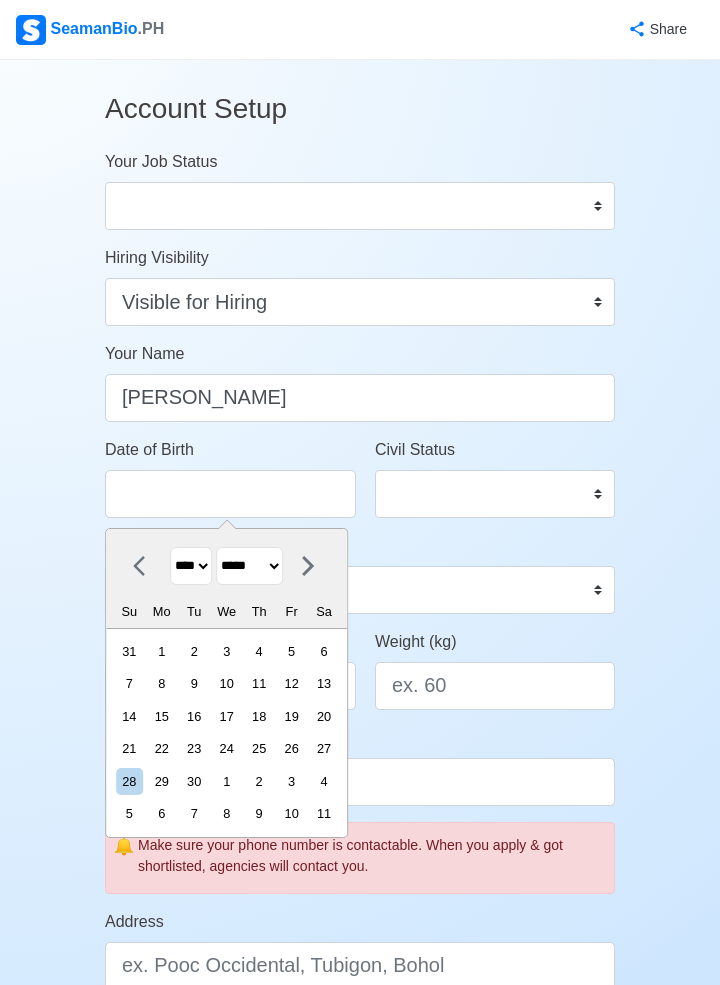 click at bounding box center (145, 566) 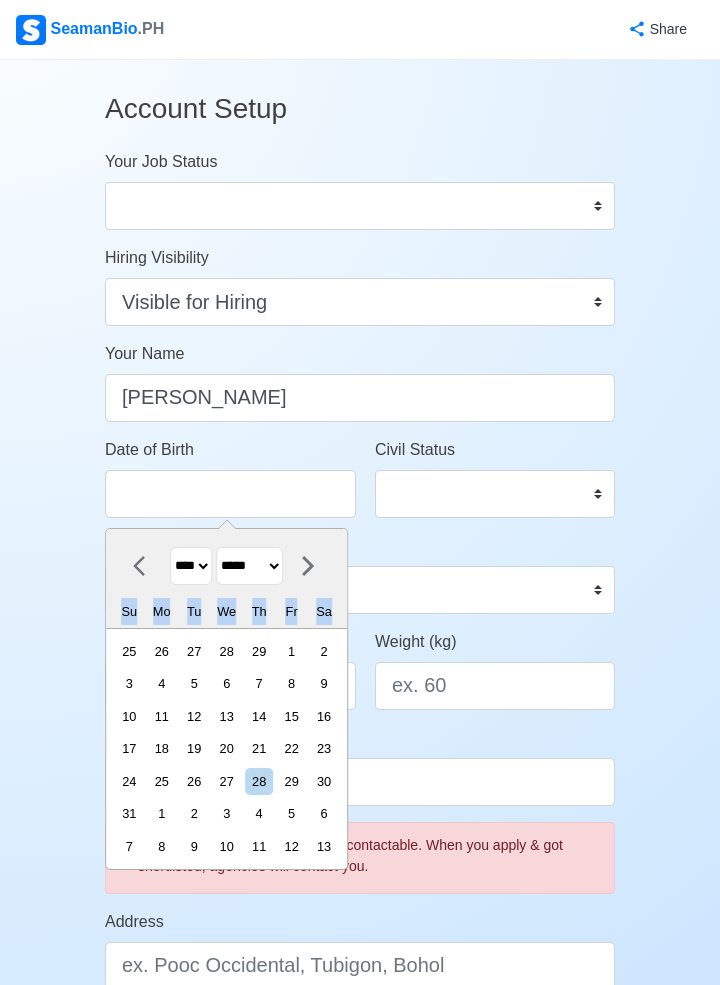 click 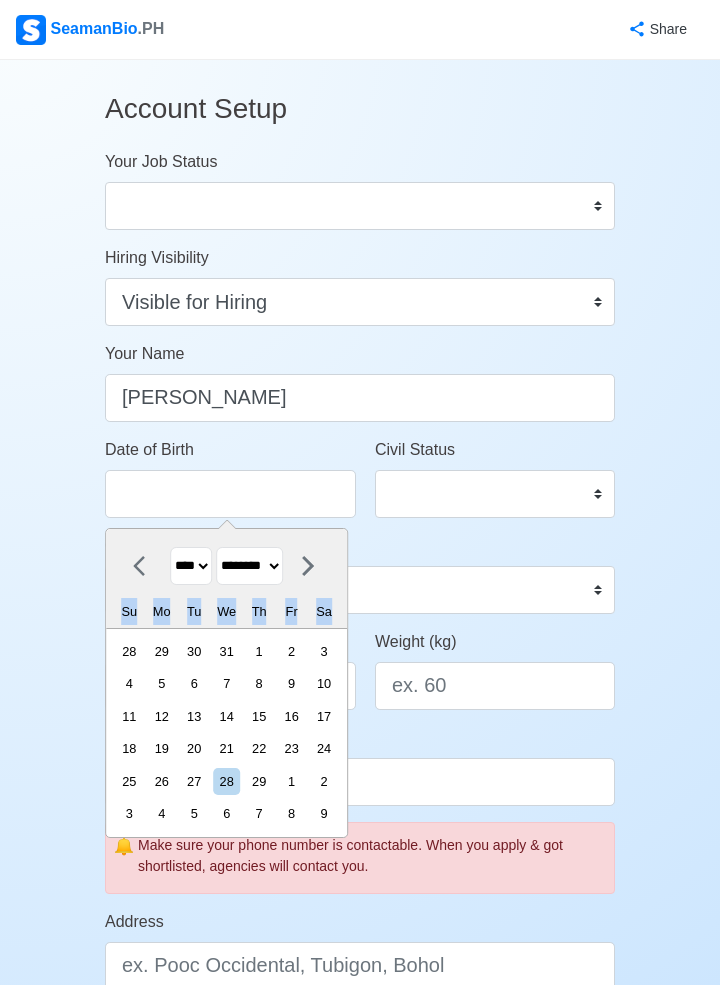 click 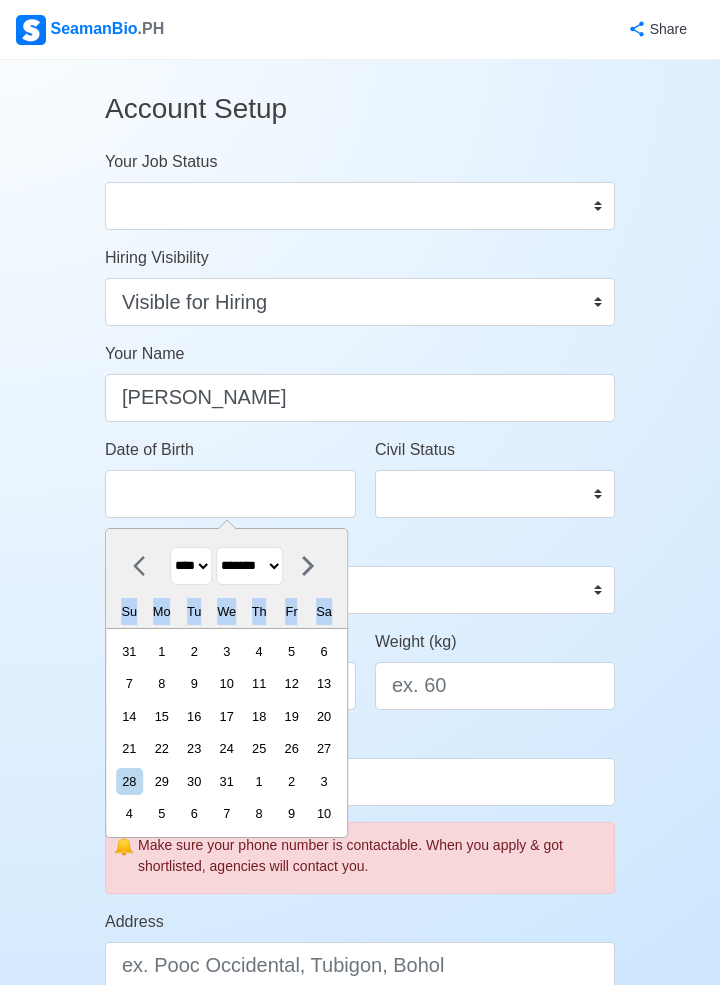 click 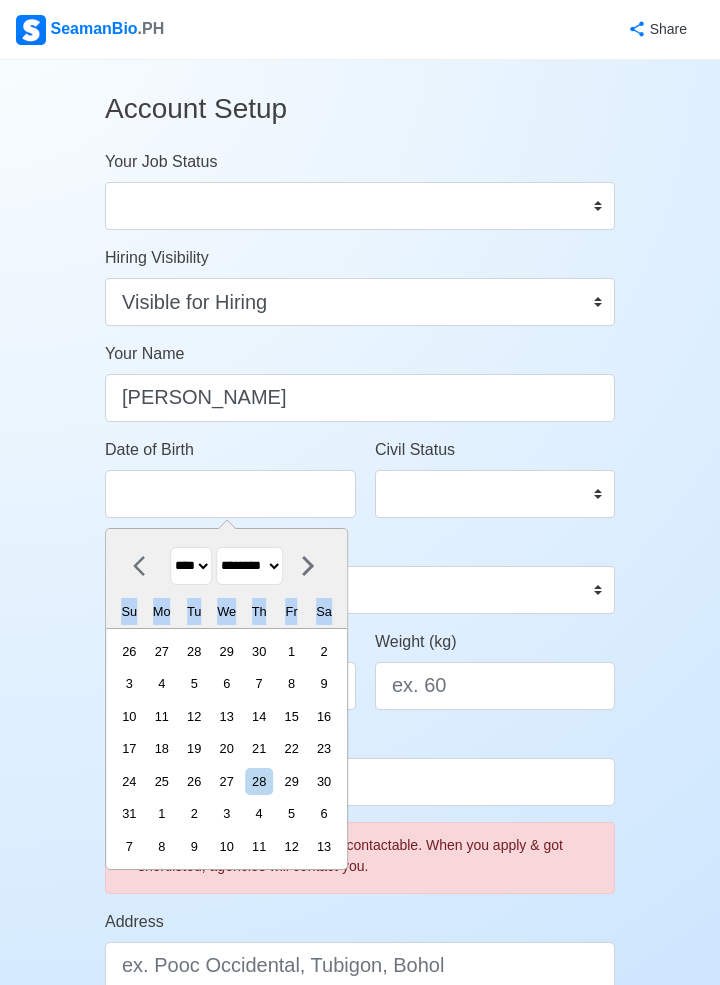 click 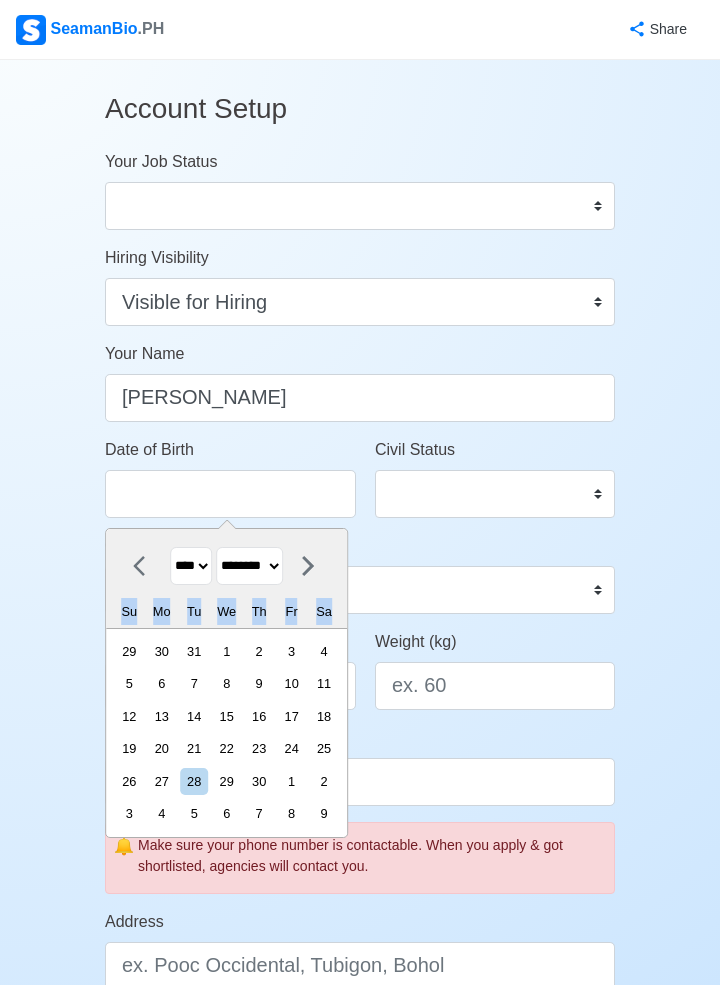 click 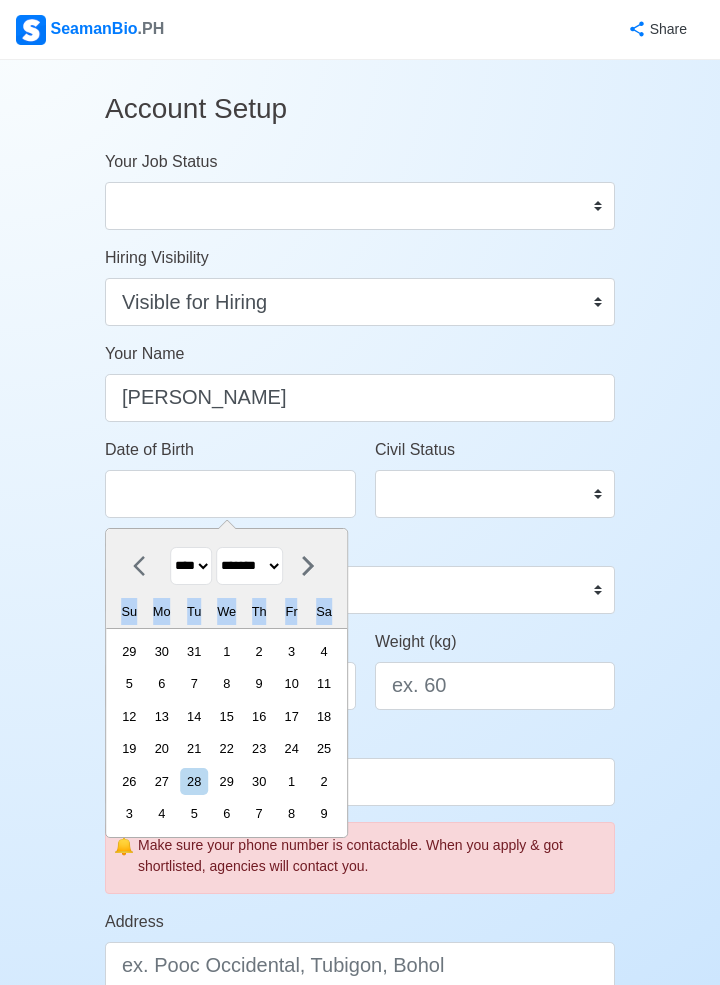 click 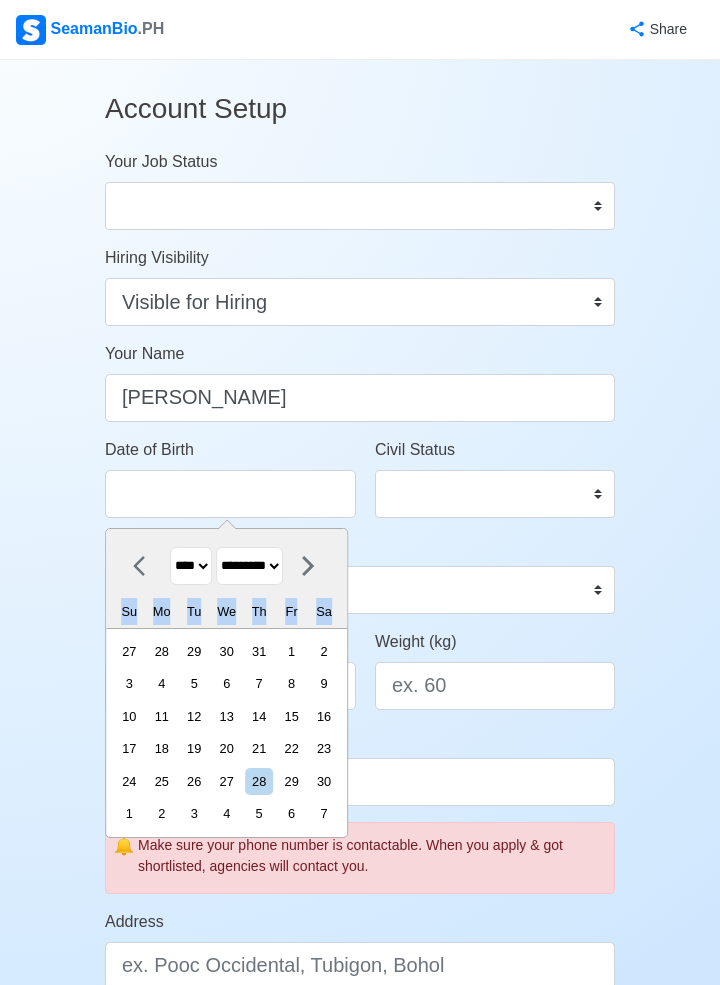 click at bounding box center (145, 566) 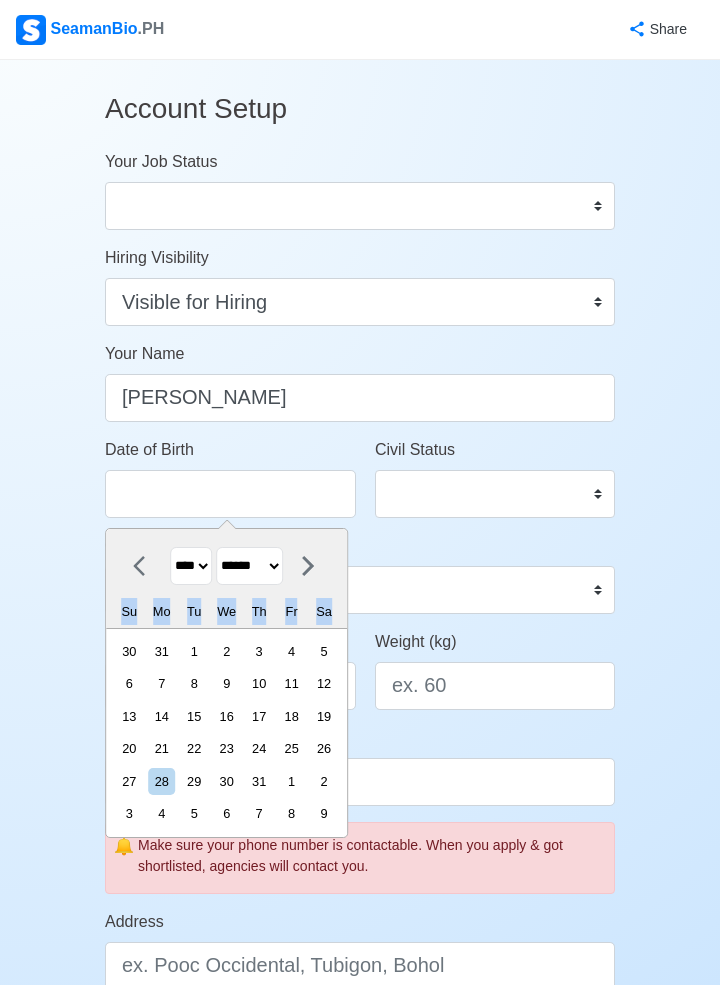 click at bounding box center [145, 566] 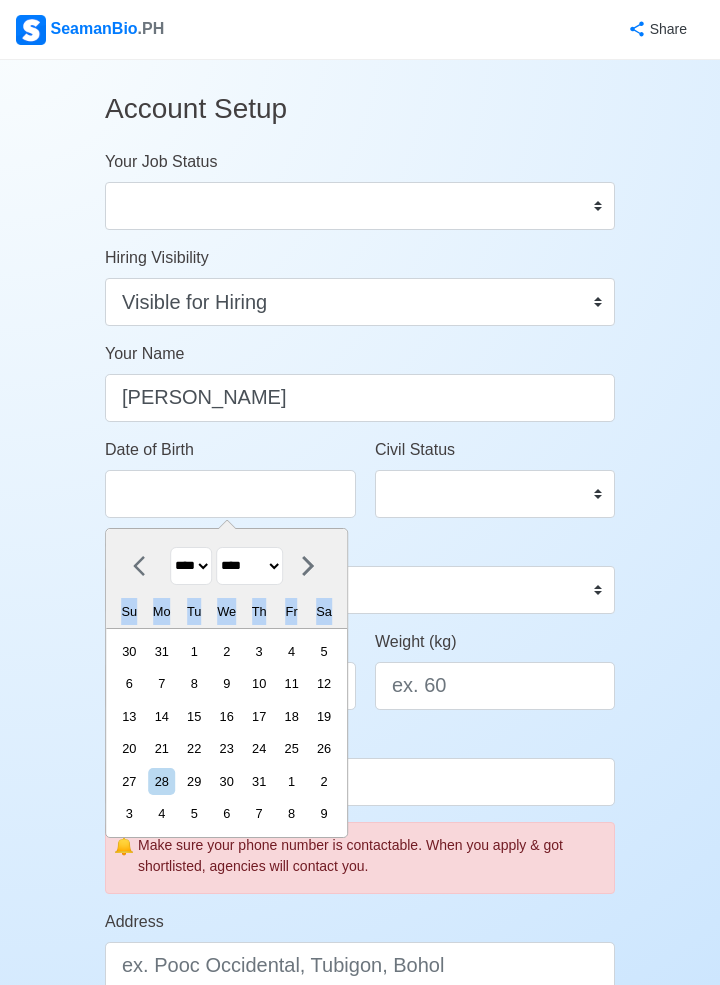 click 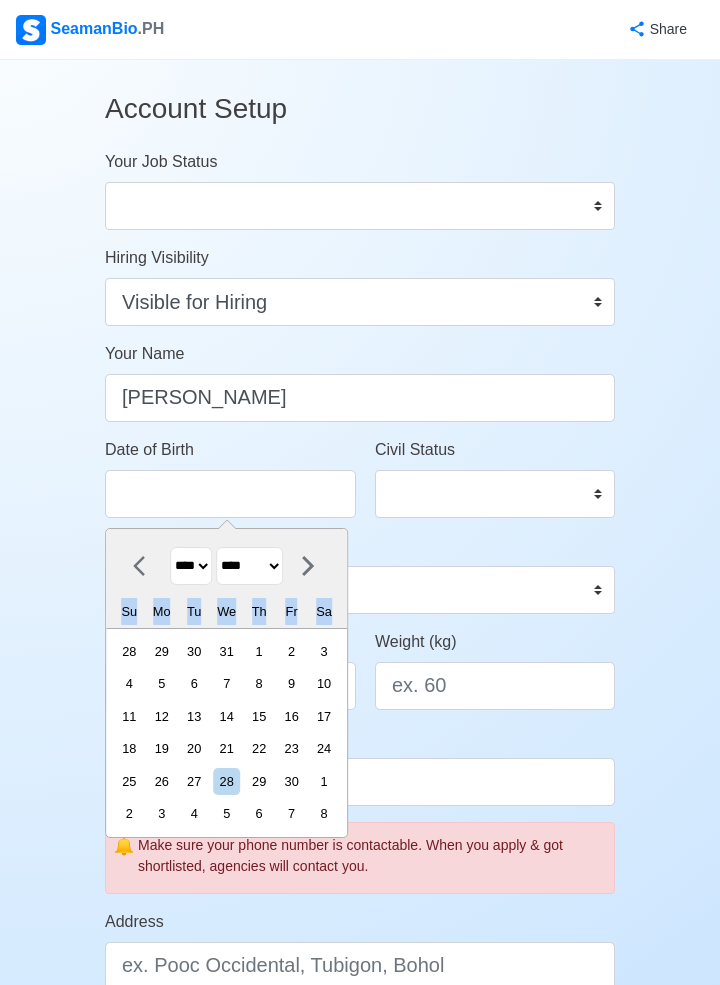 click 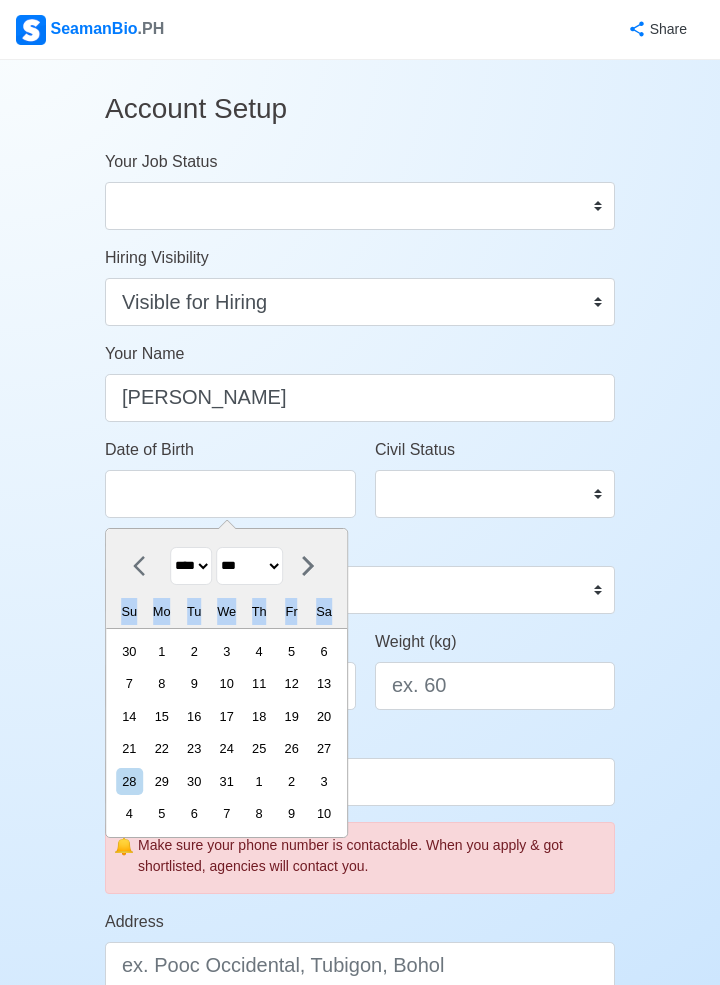click at bounding box center [145, 566] 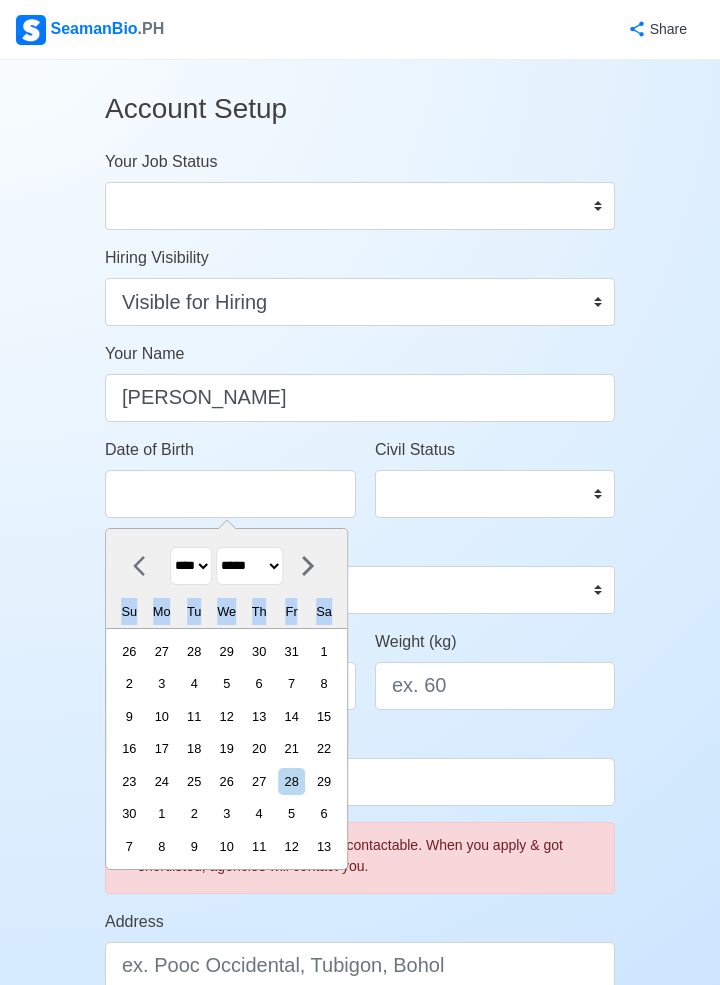click at bounding box center (145, 566) 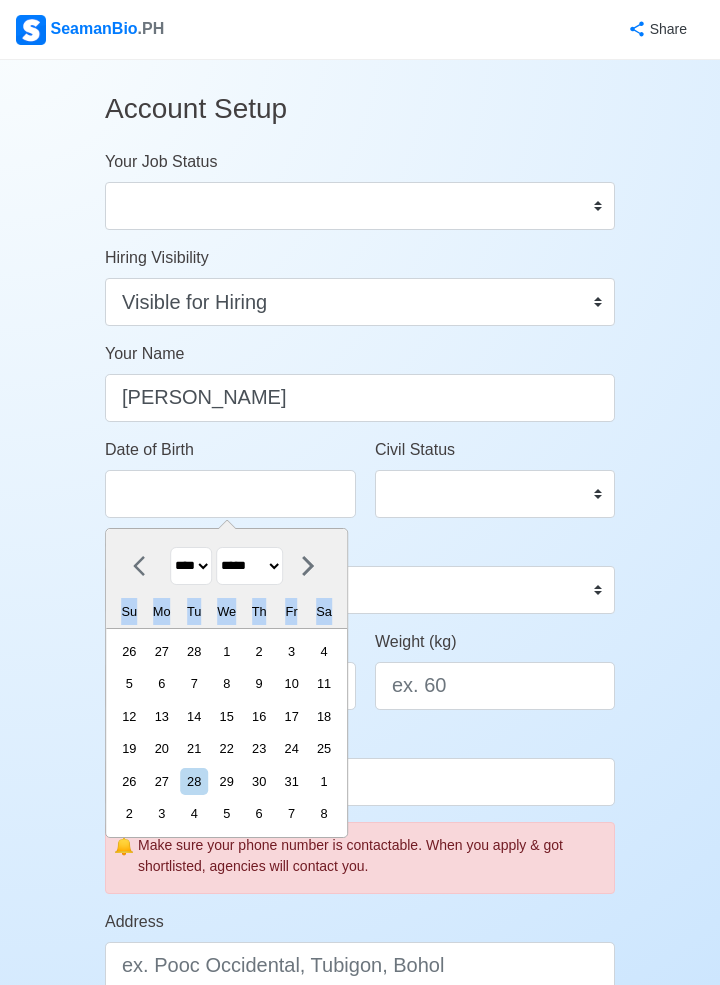 click 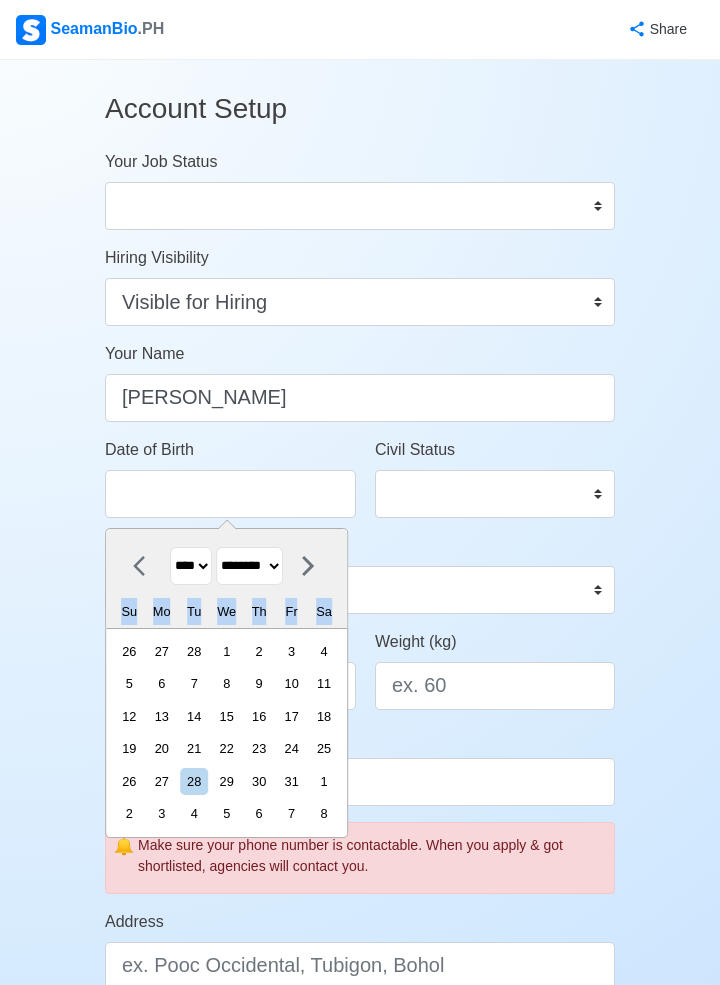 click 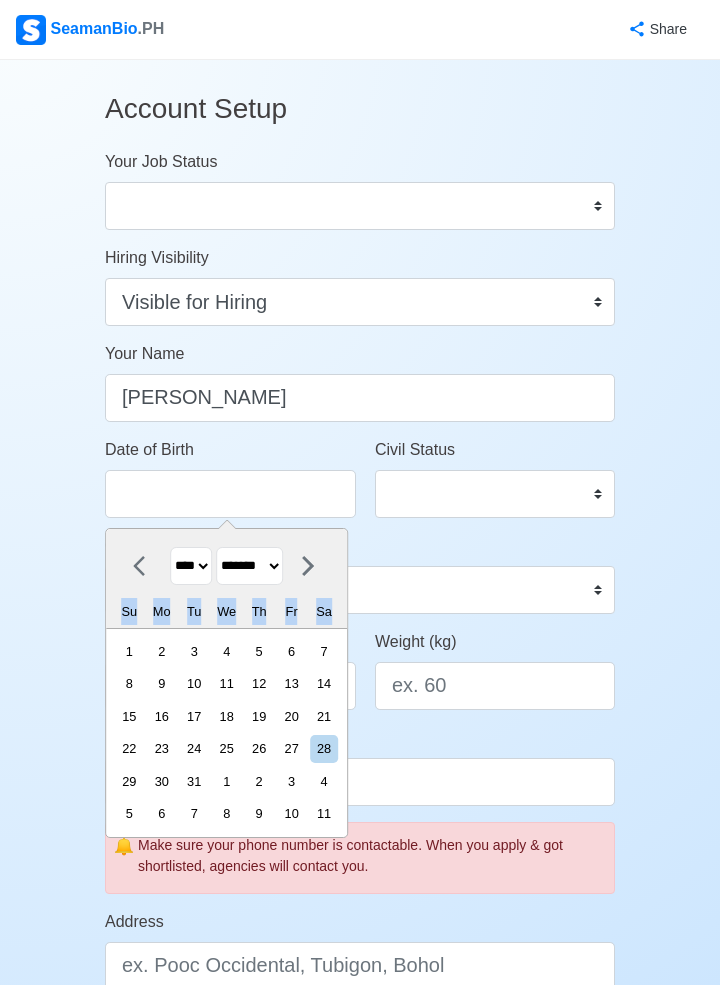 click 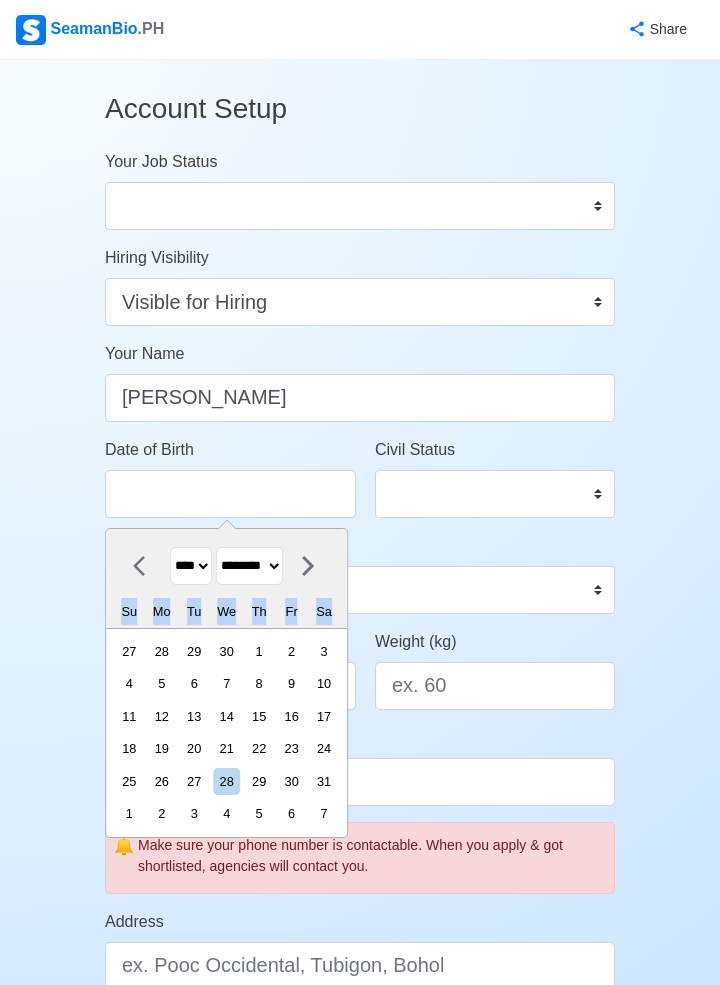 click 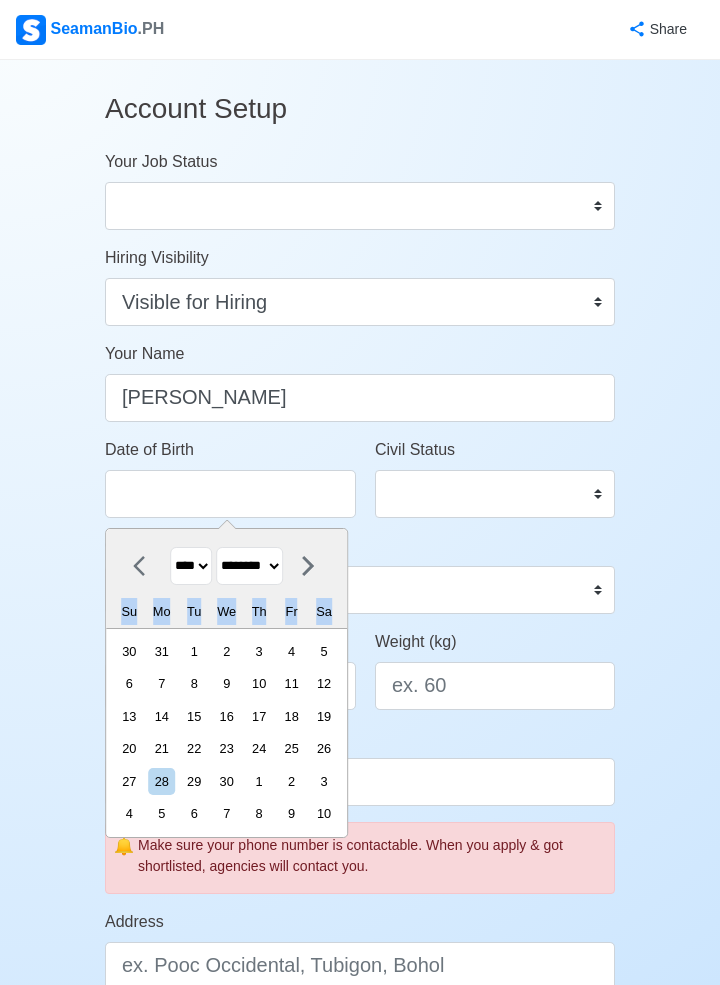 click 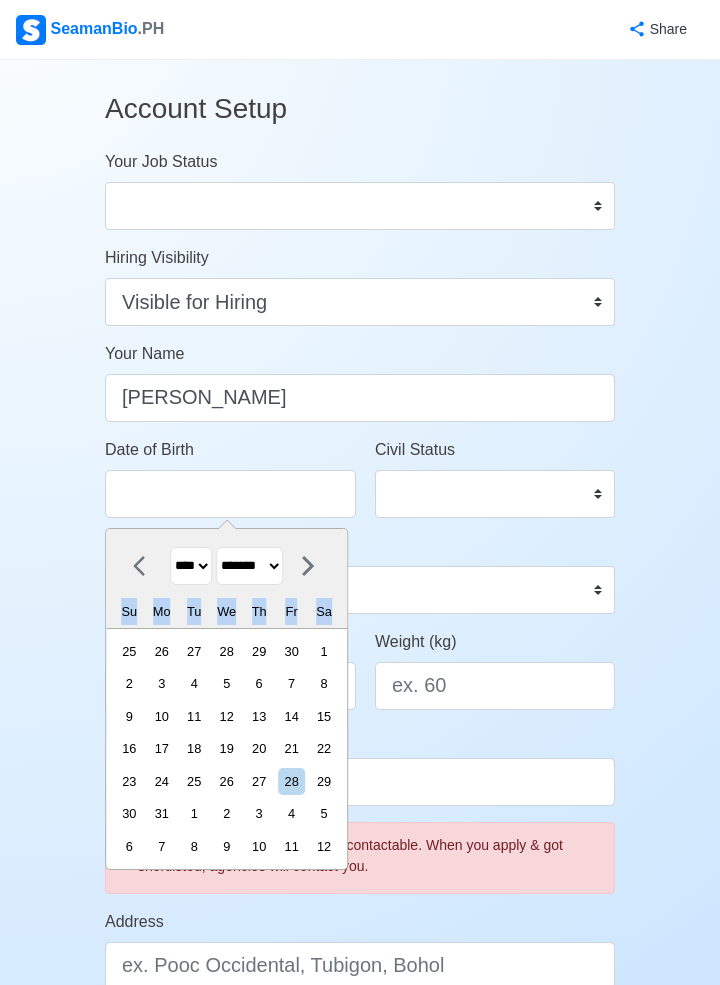 click 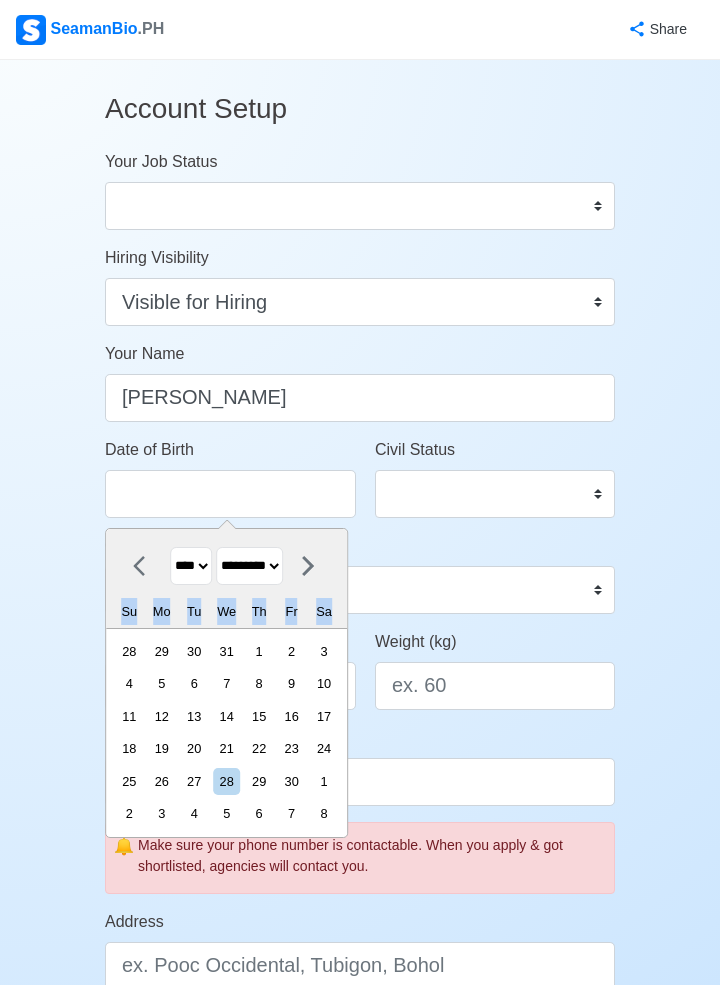 click 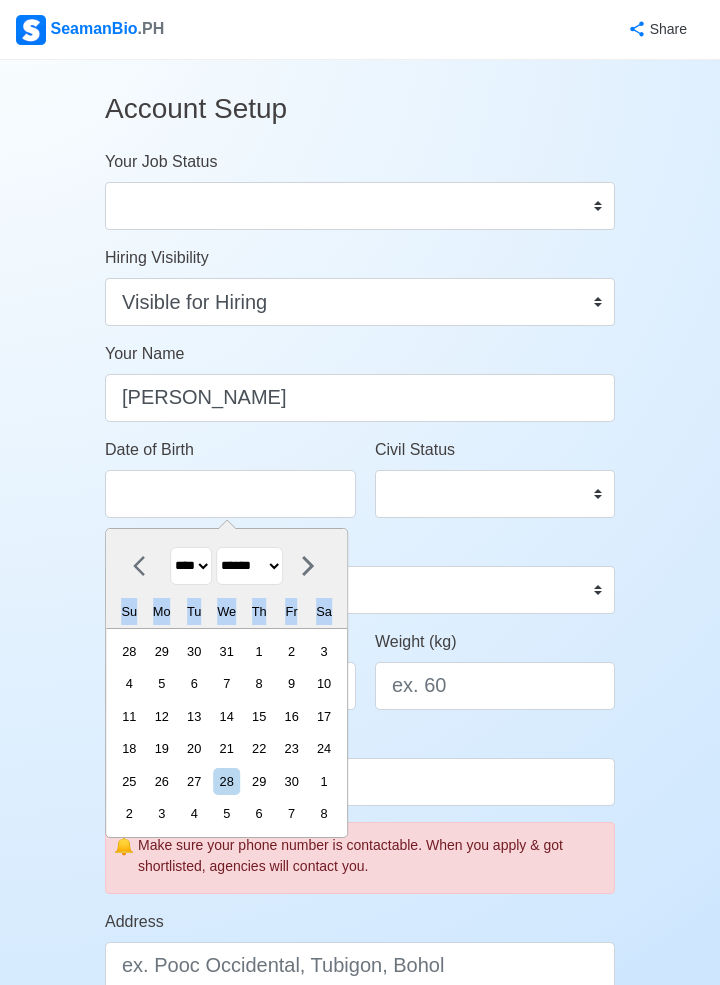 click 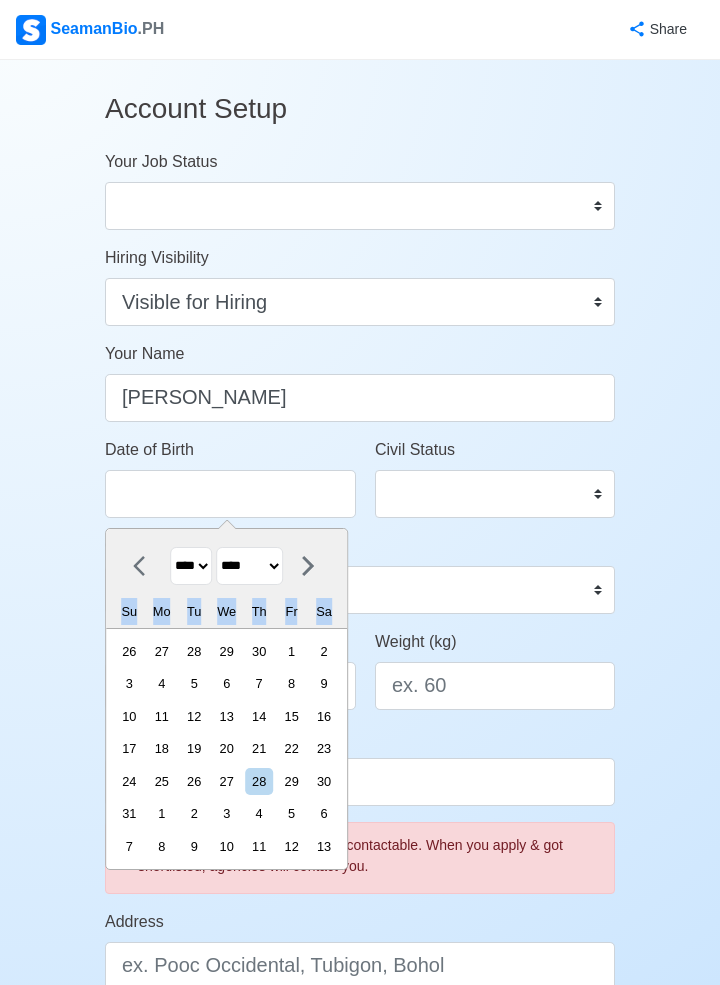 click 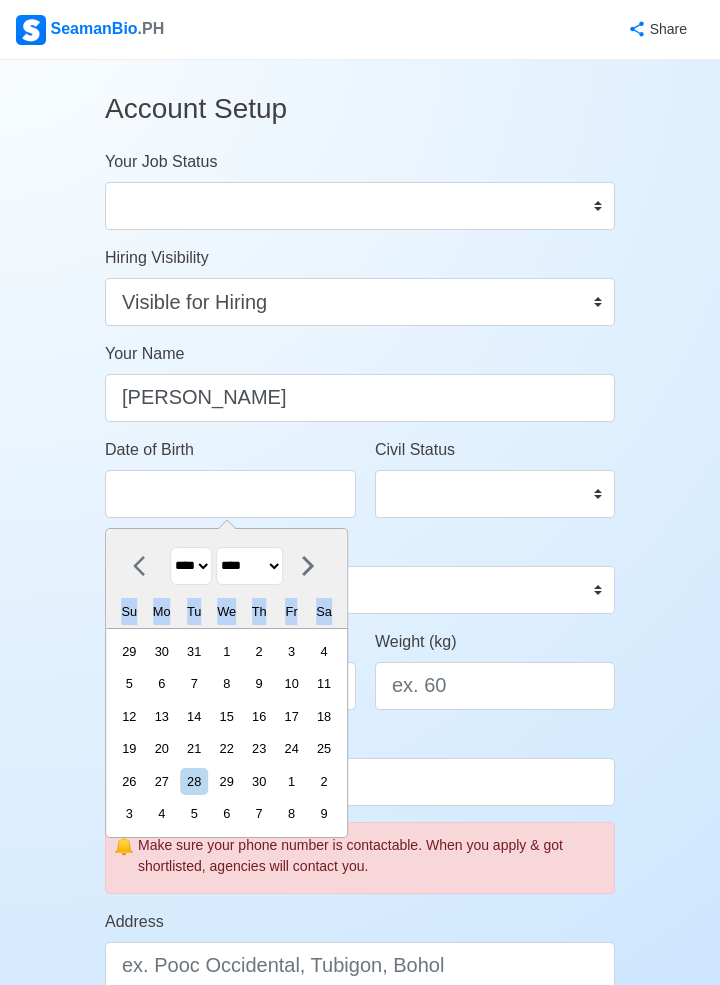 click 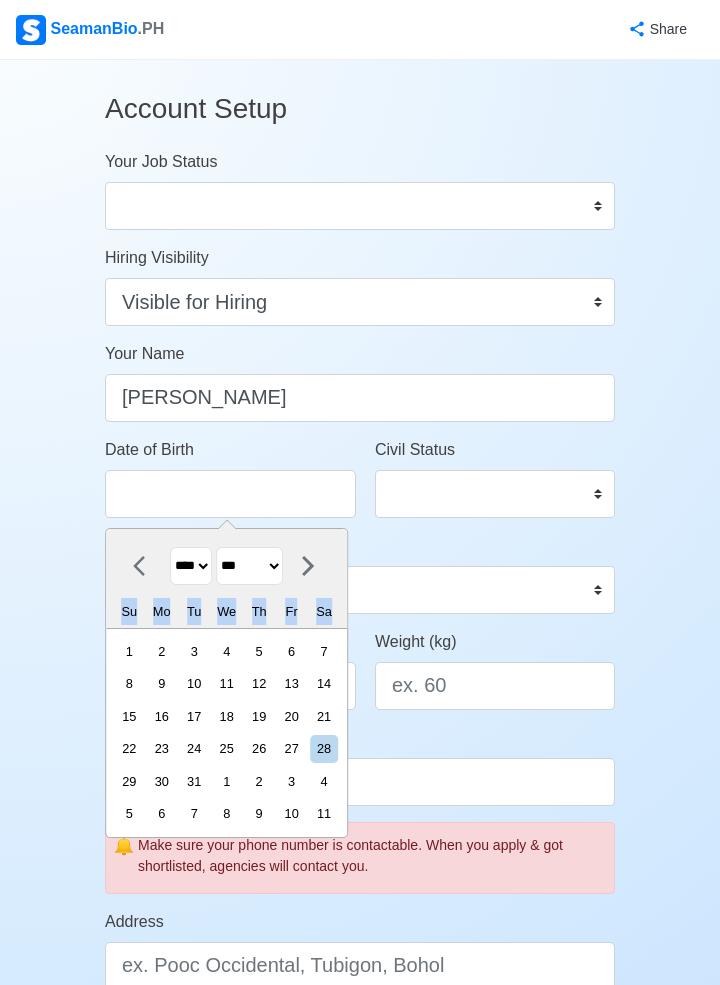 click 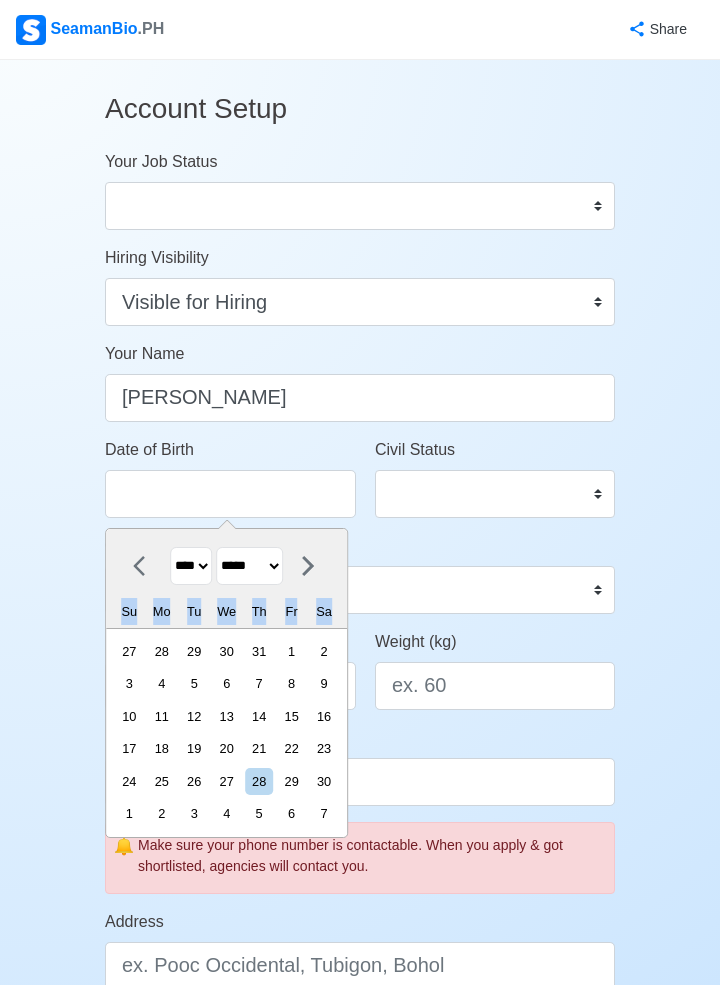 click 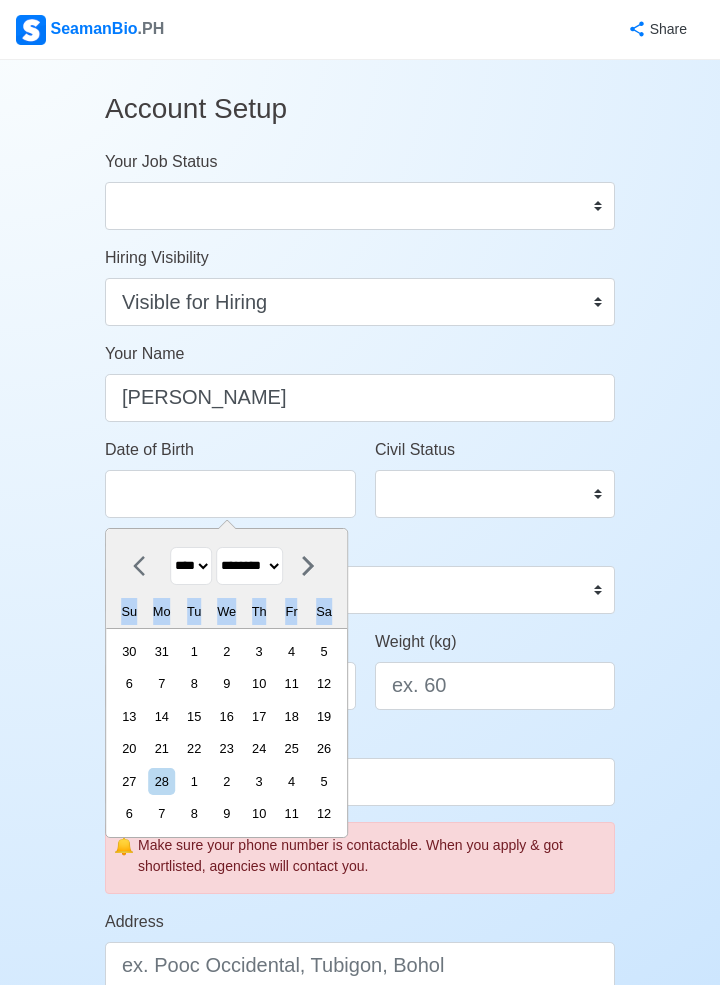 click at bounding box center (145, 566) 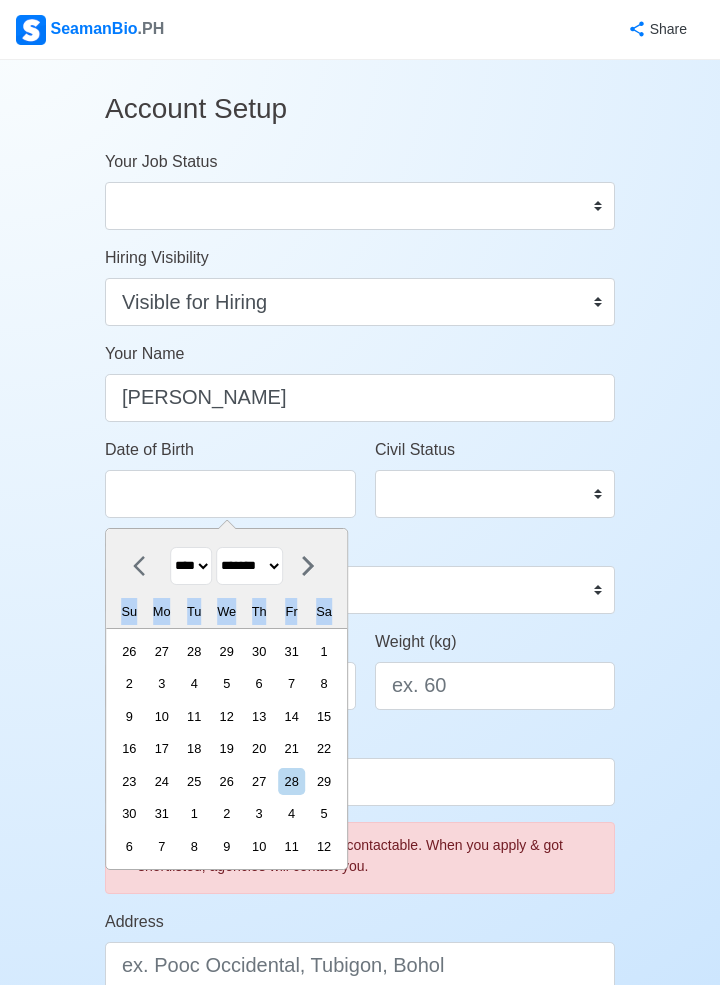 click at bounding box center [145, 566] 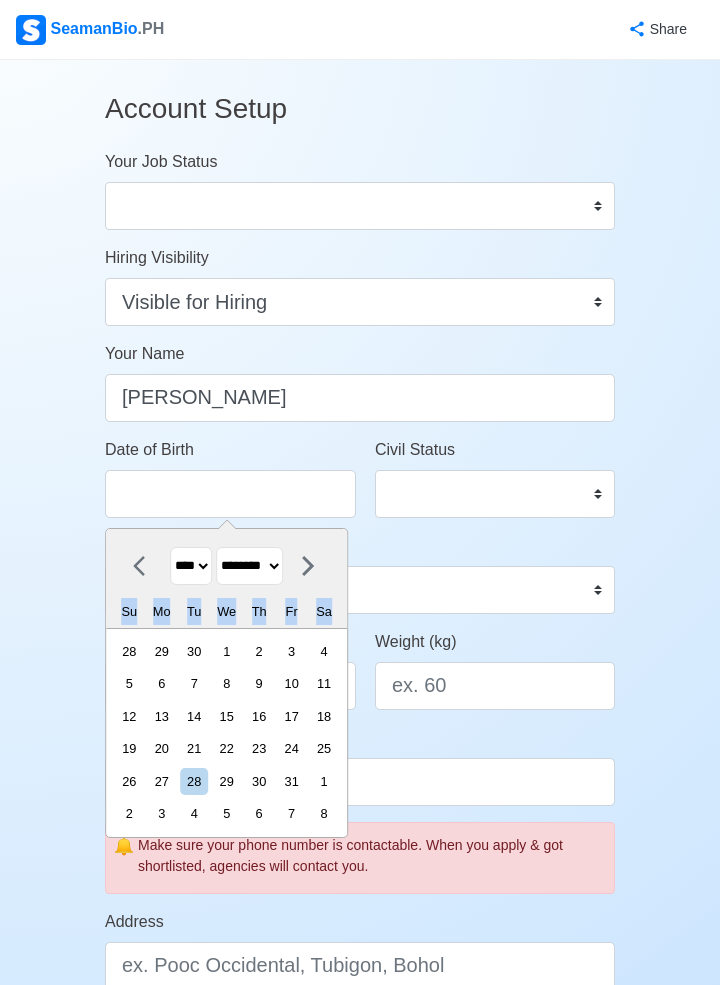 click at bounding box center [145, 566] 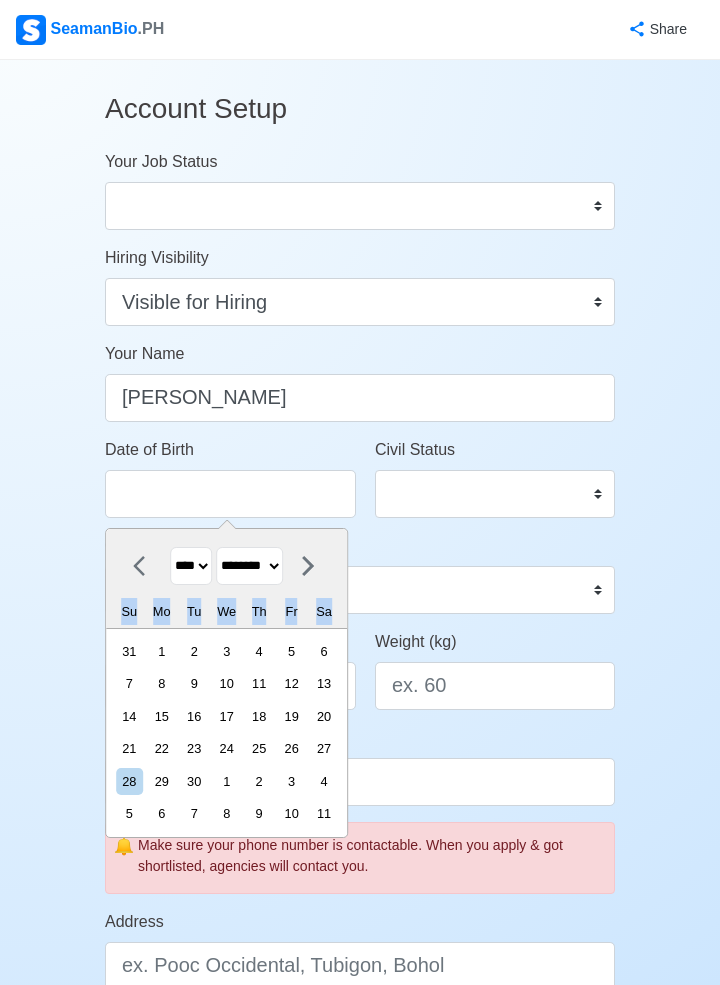 click 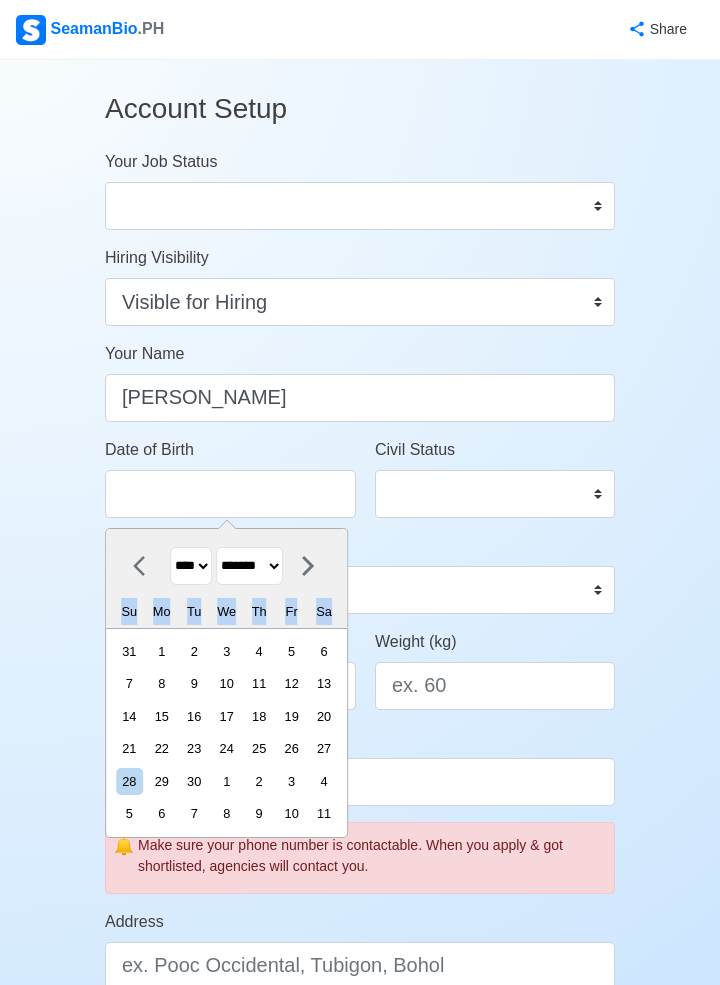click 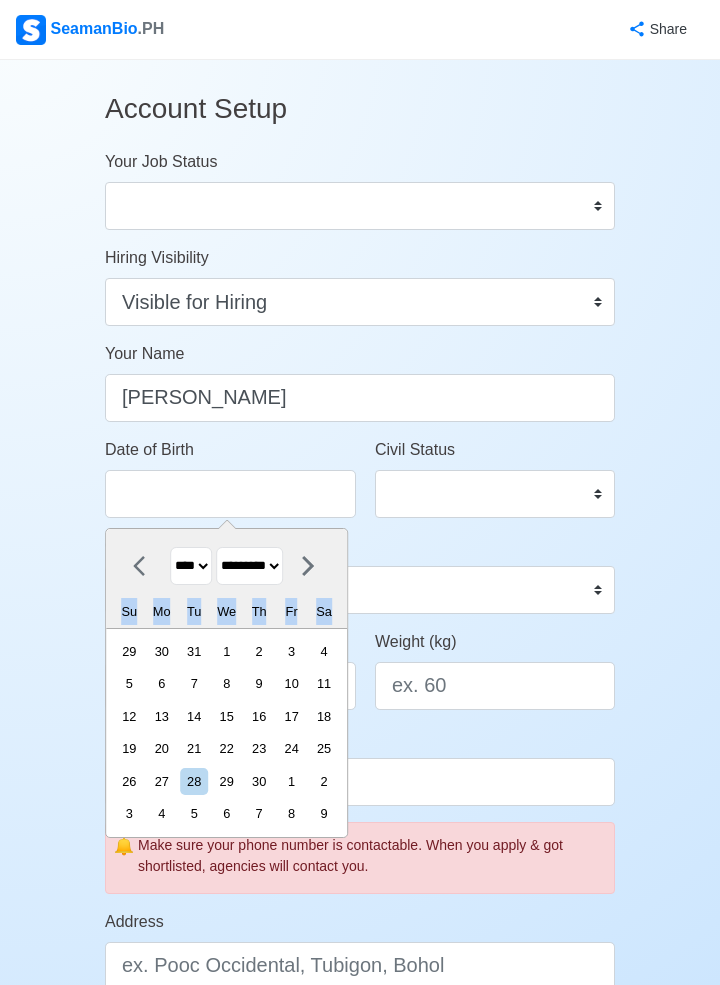 click 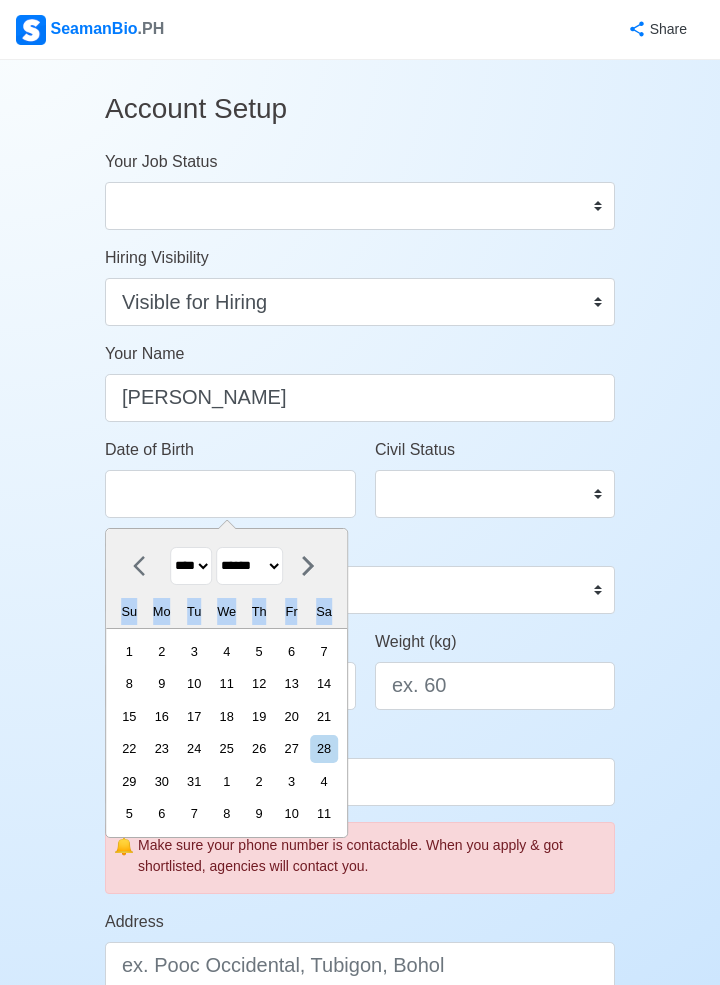 click 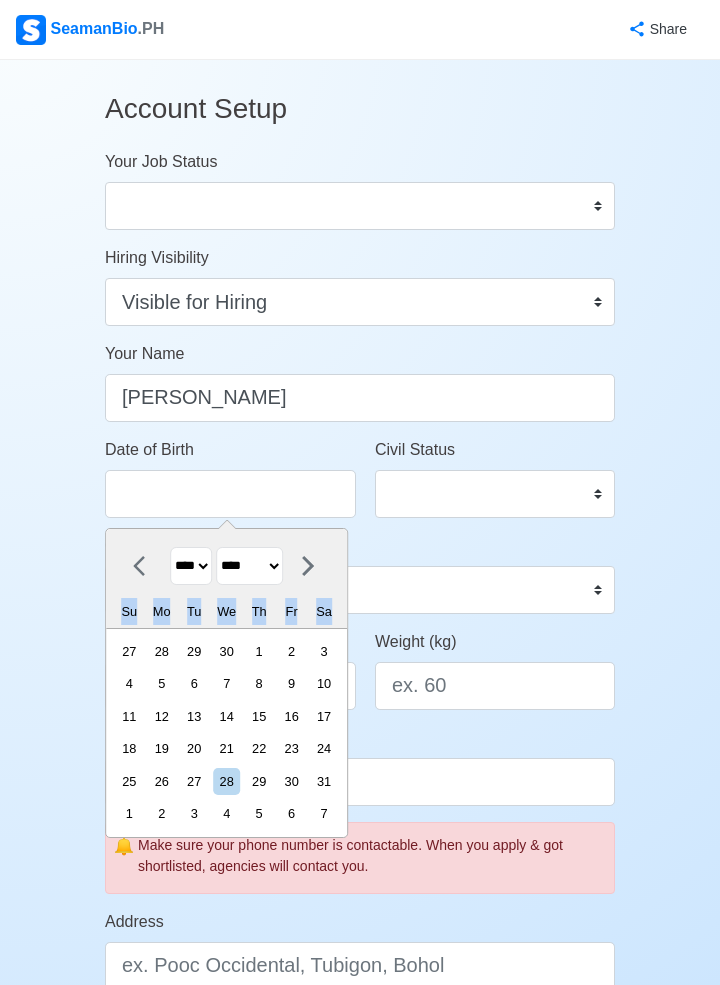 click 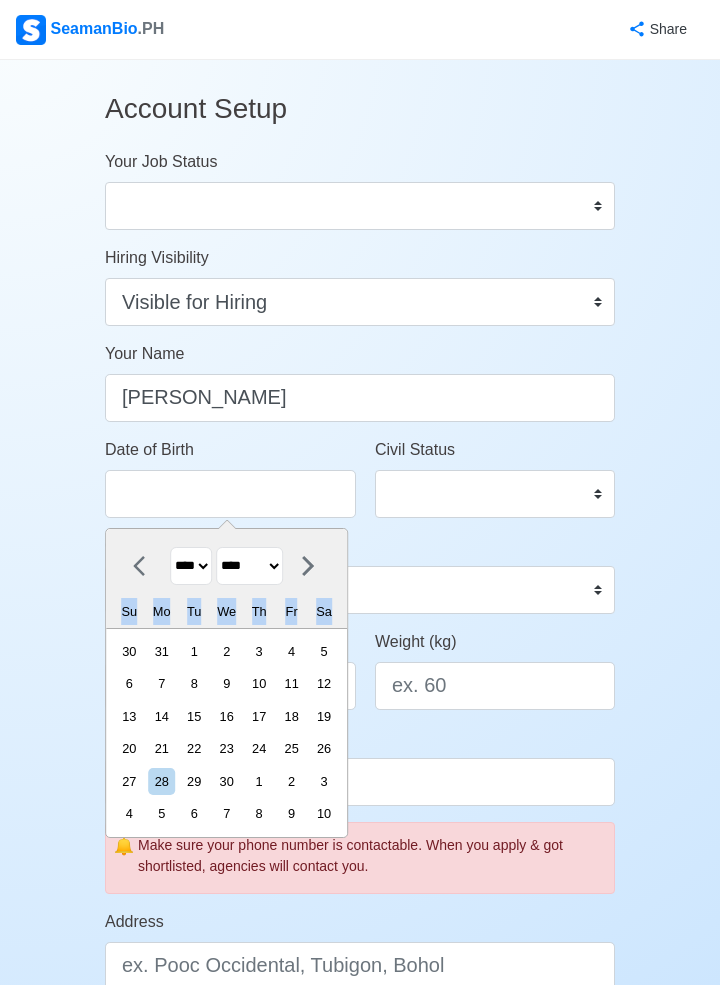 click 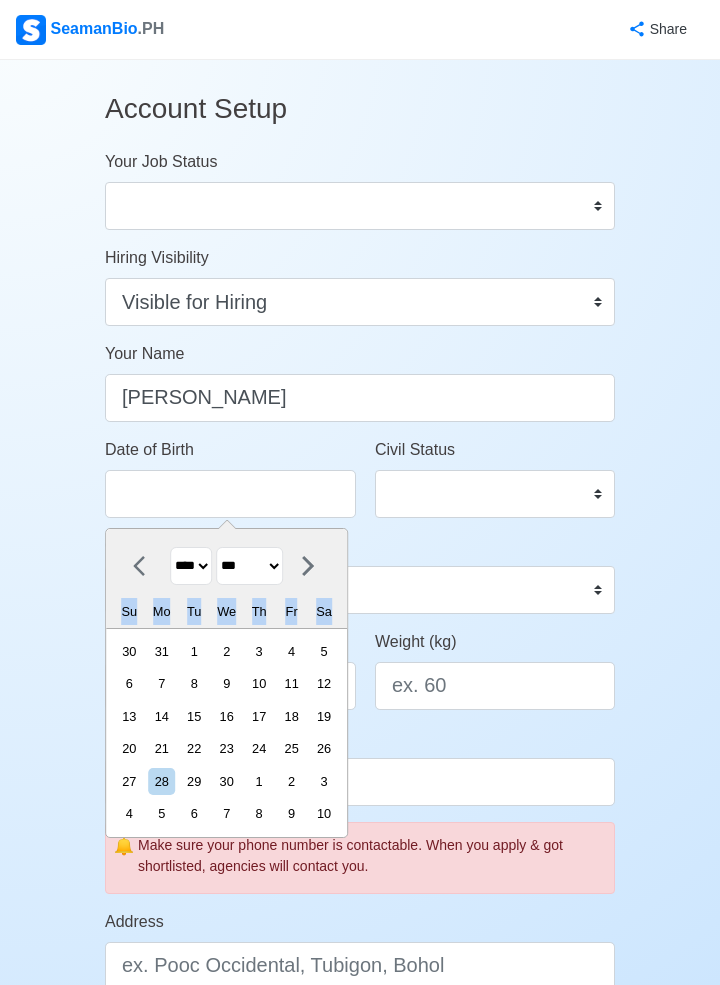 click 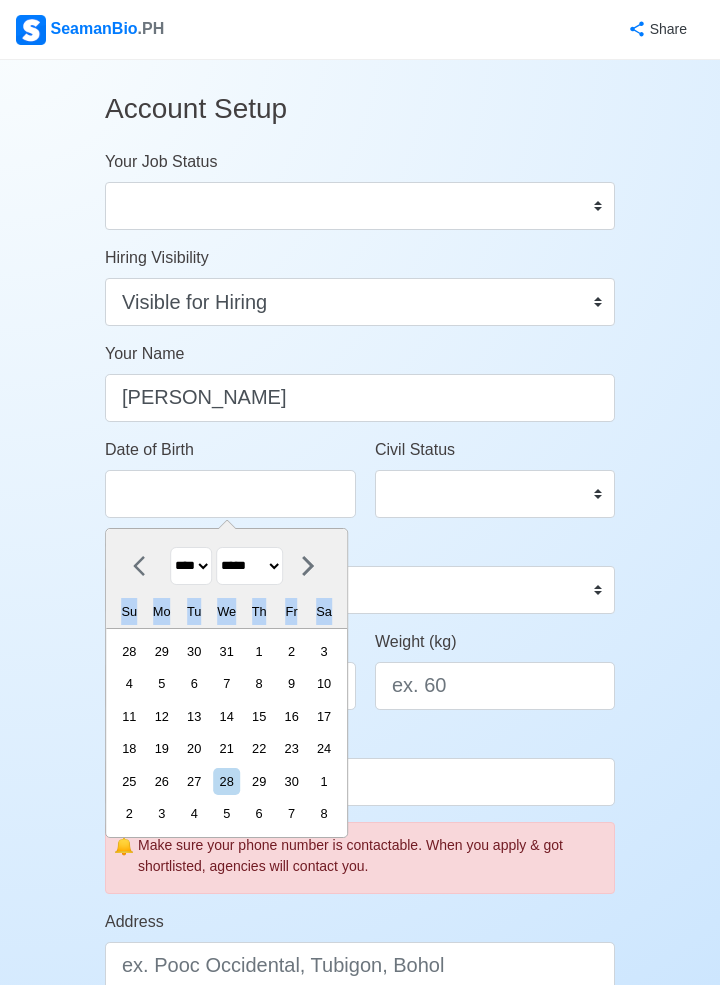 click 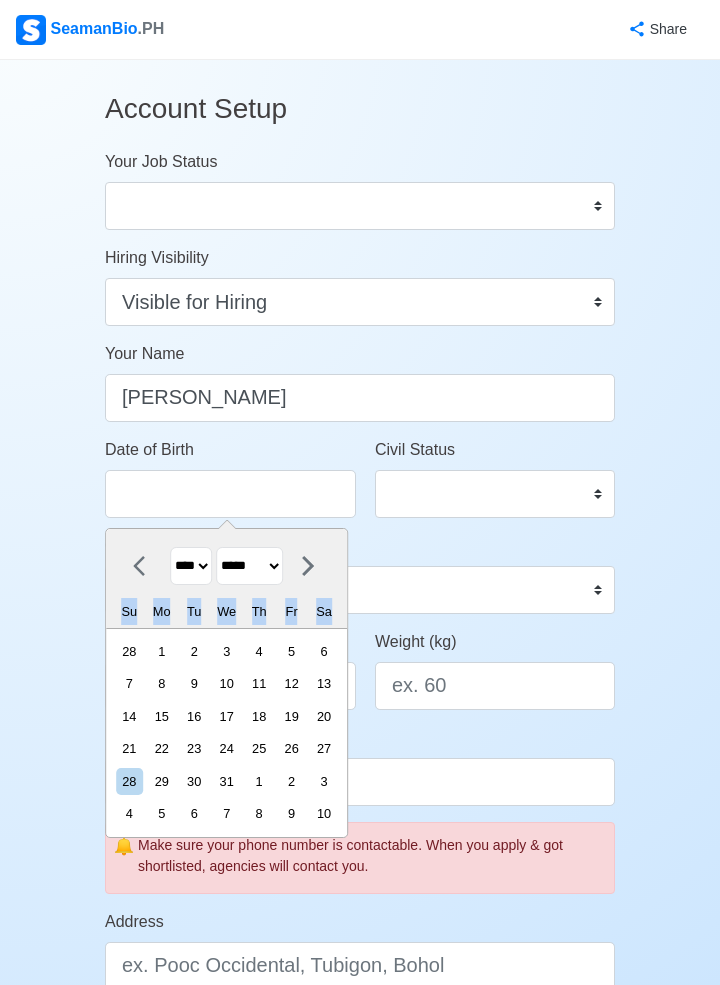 click 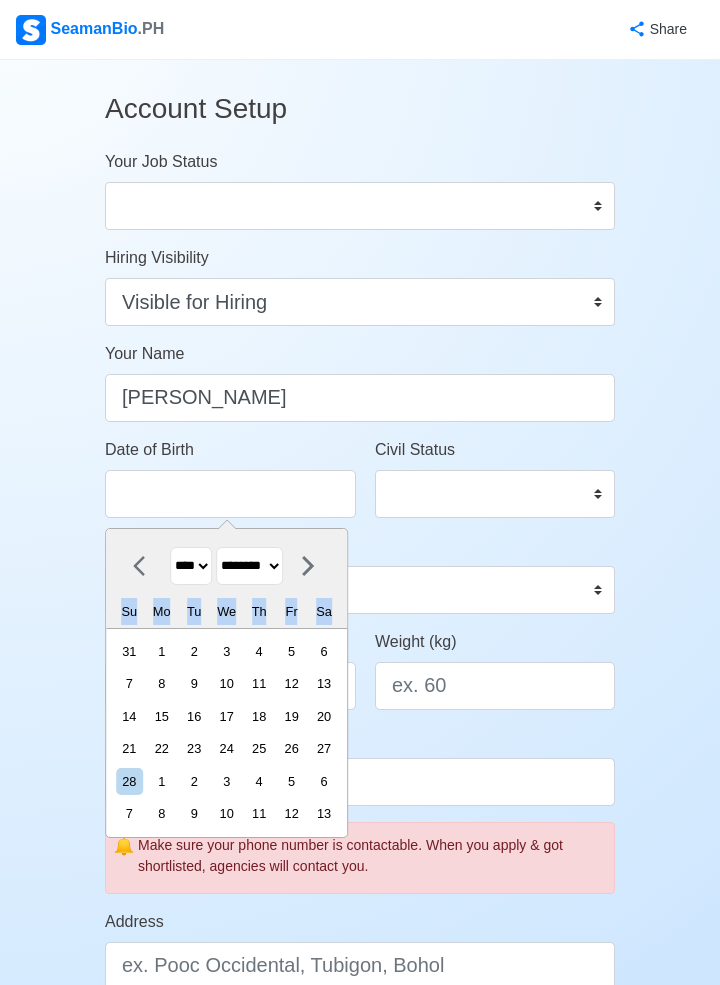 click 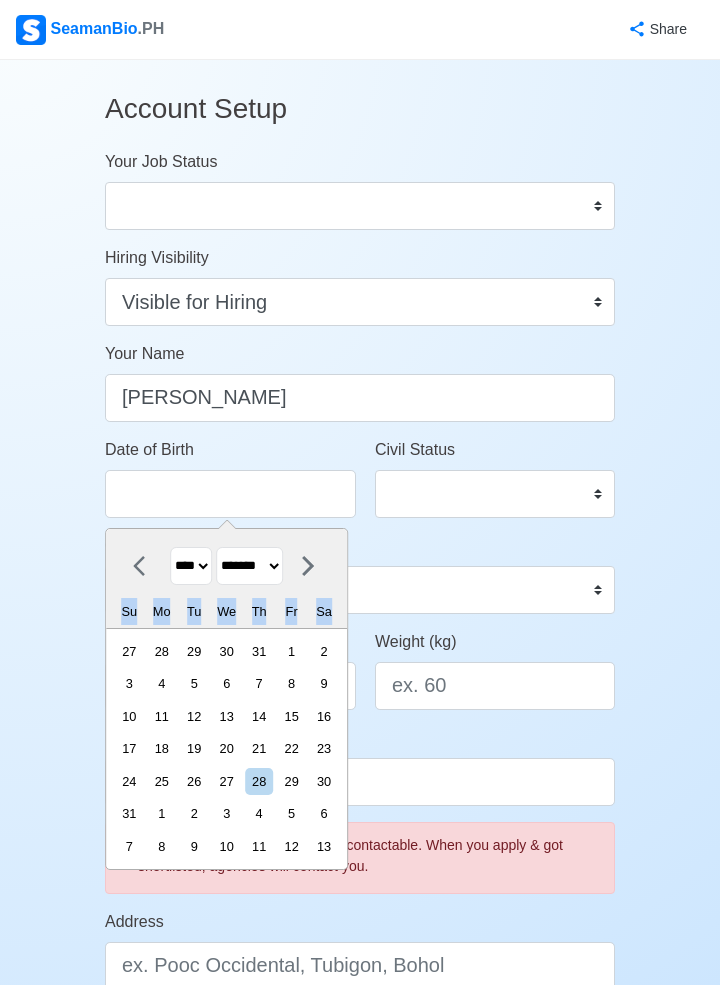click at bounding box center (145, 566) 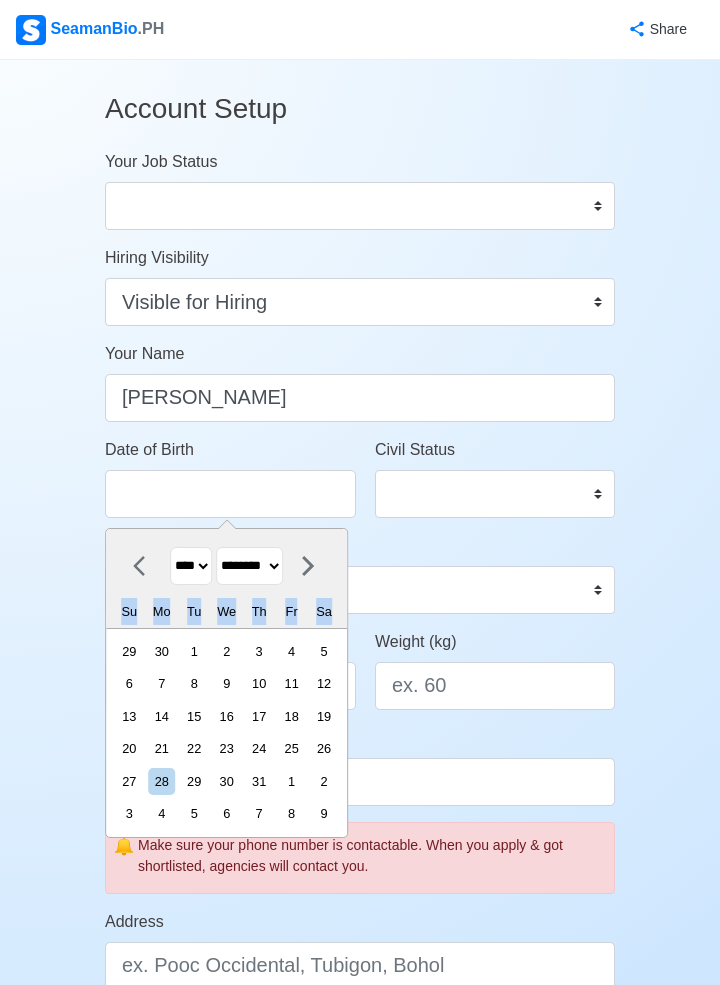 click 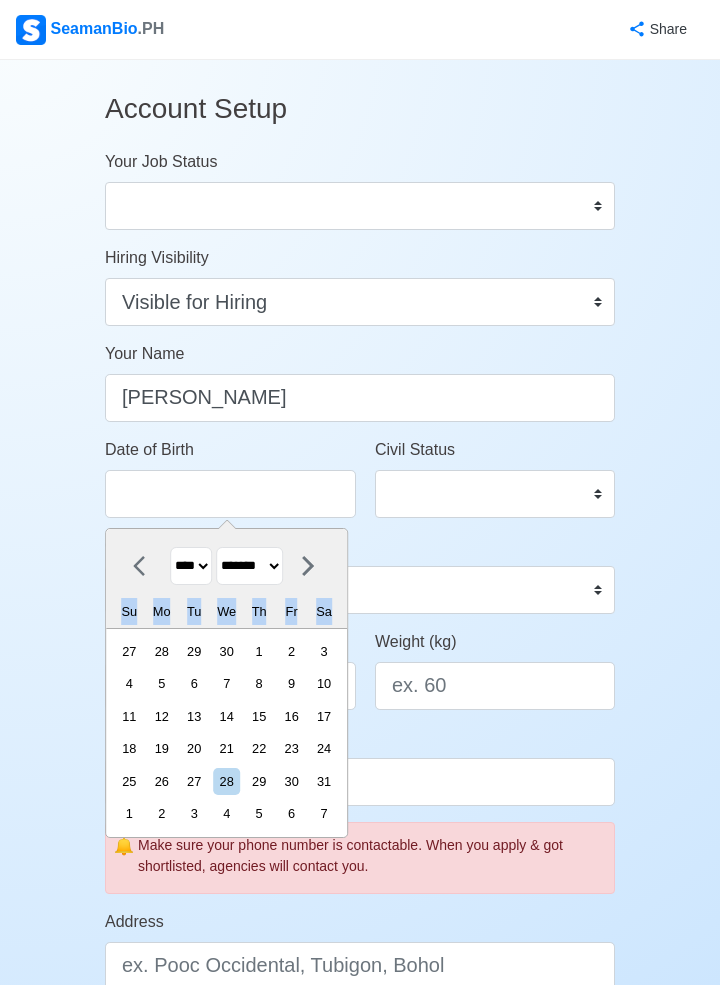 click 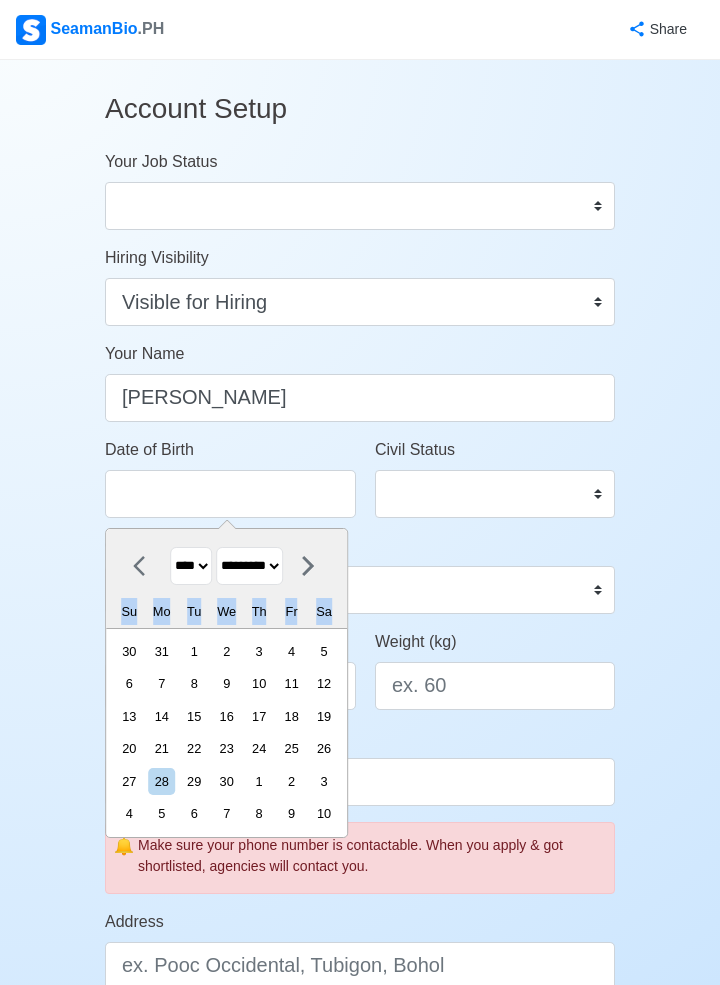 click 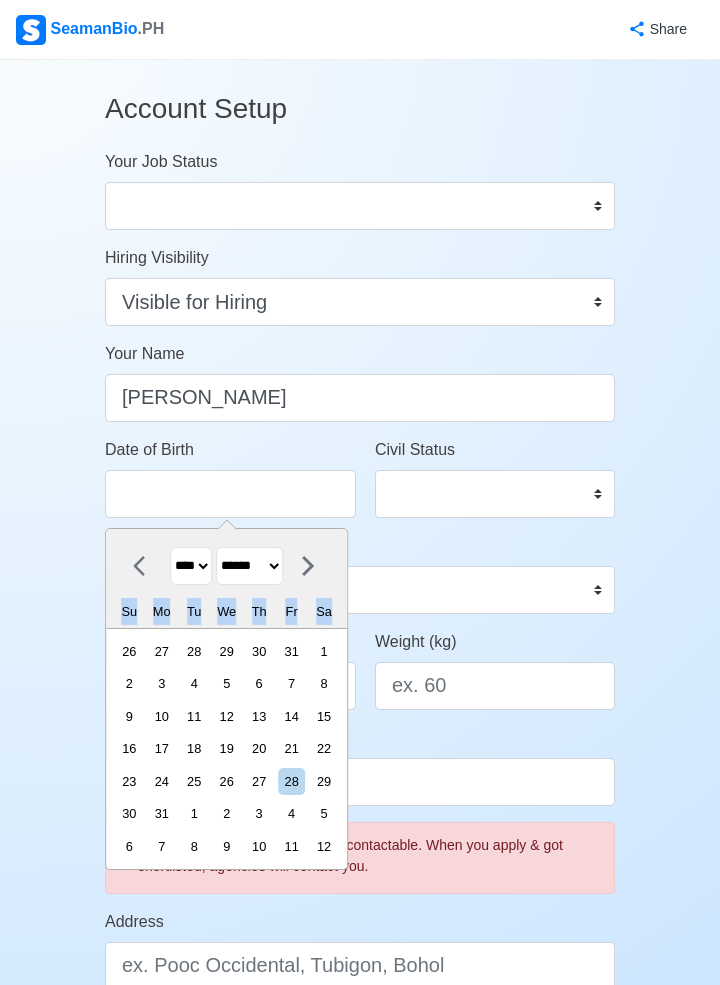 click 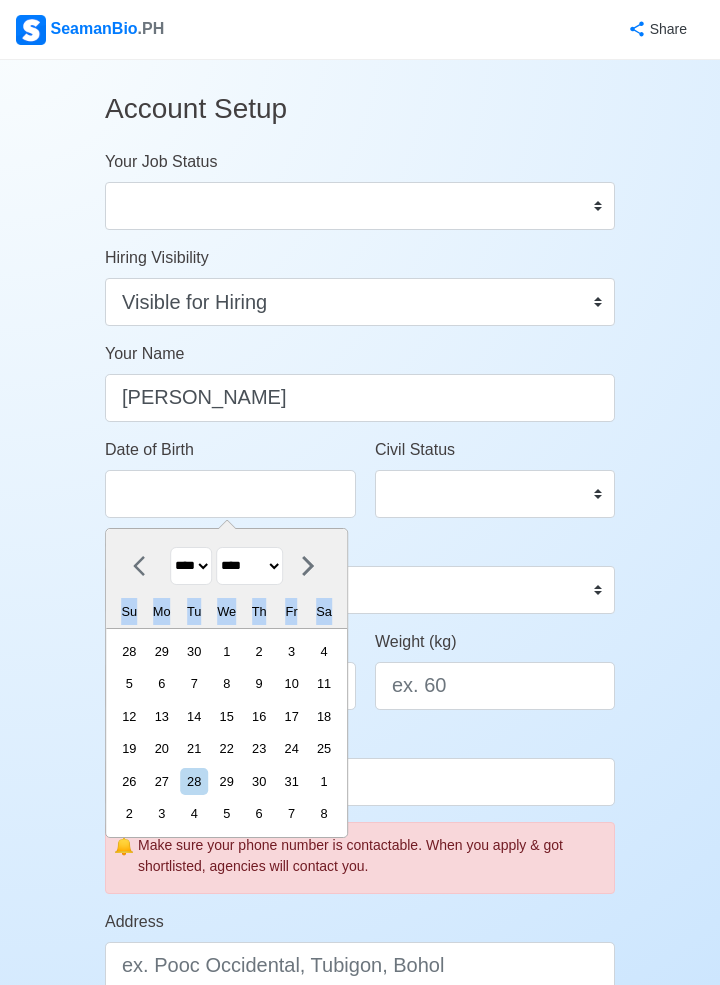 click 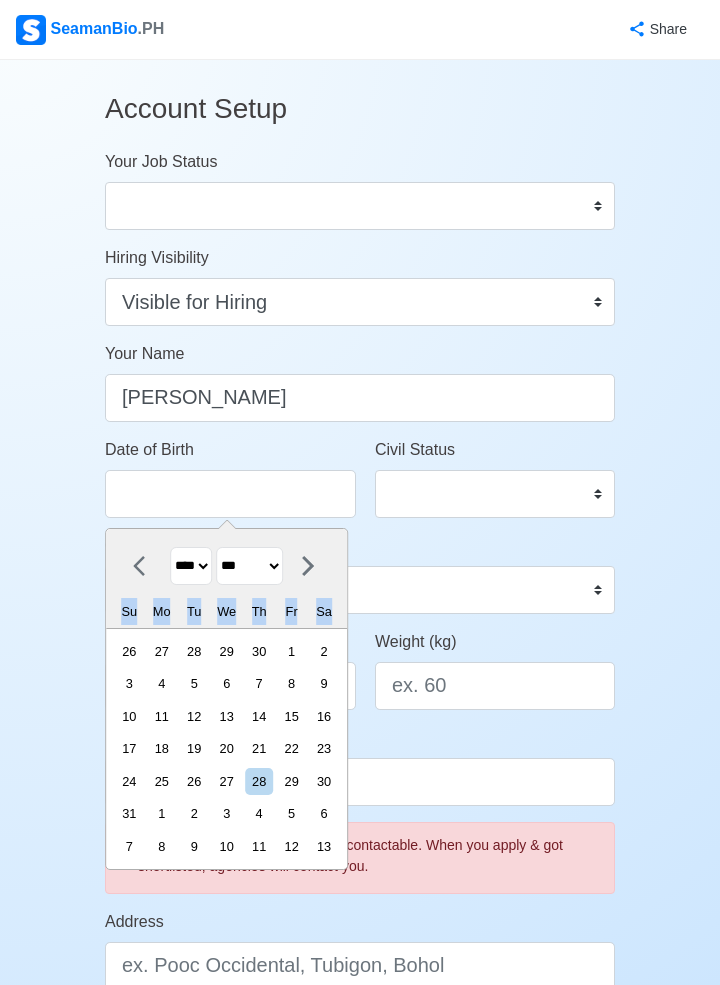 click 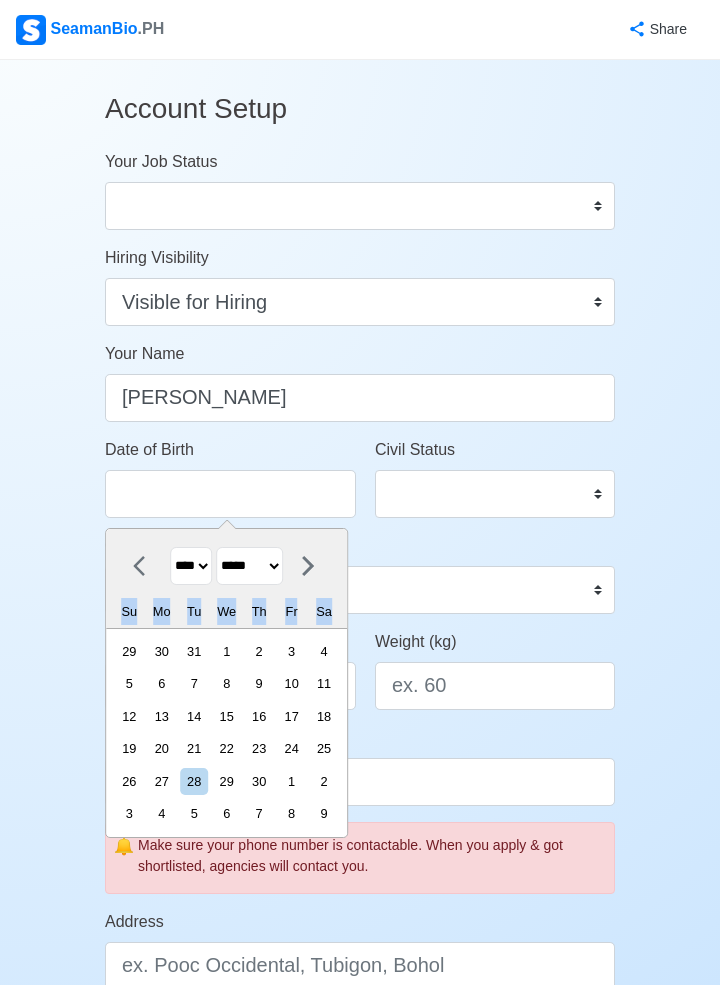 click 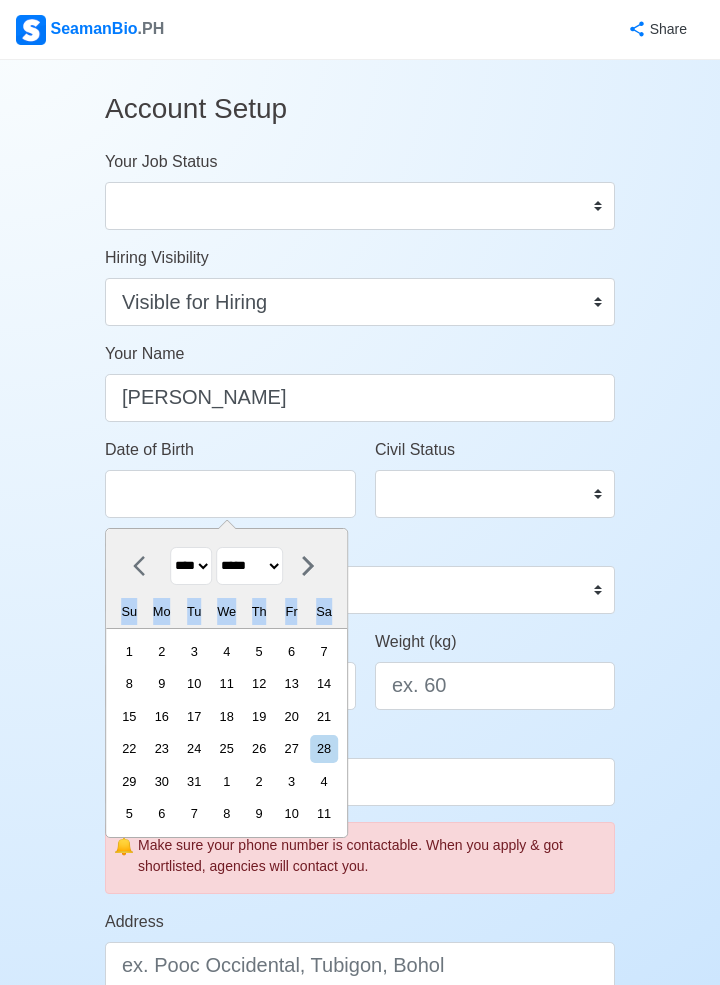 click 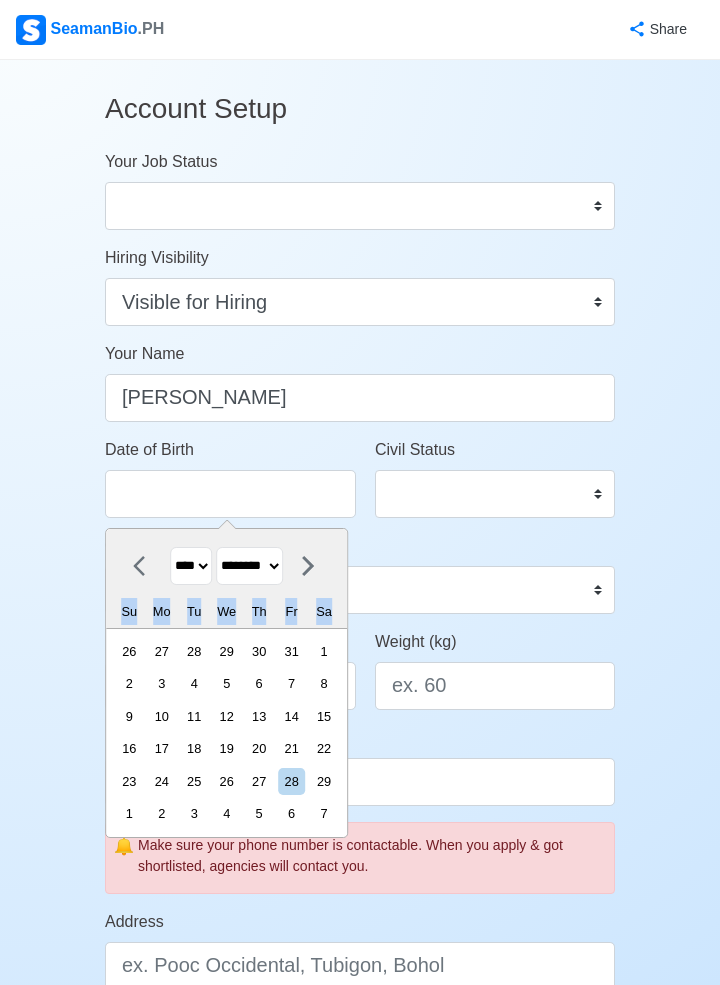 click 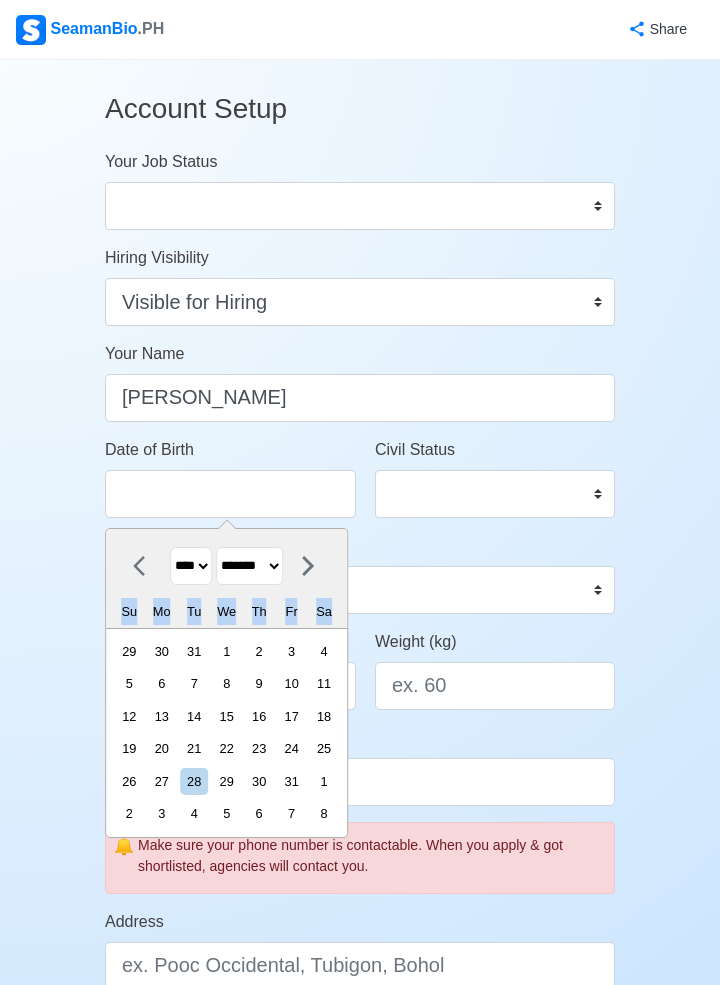 click 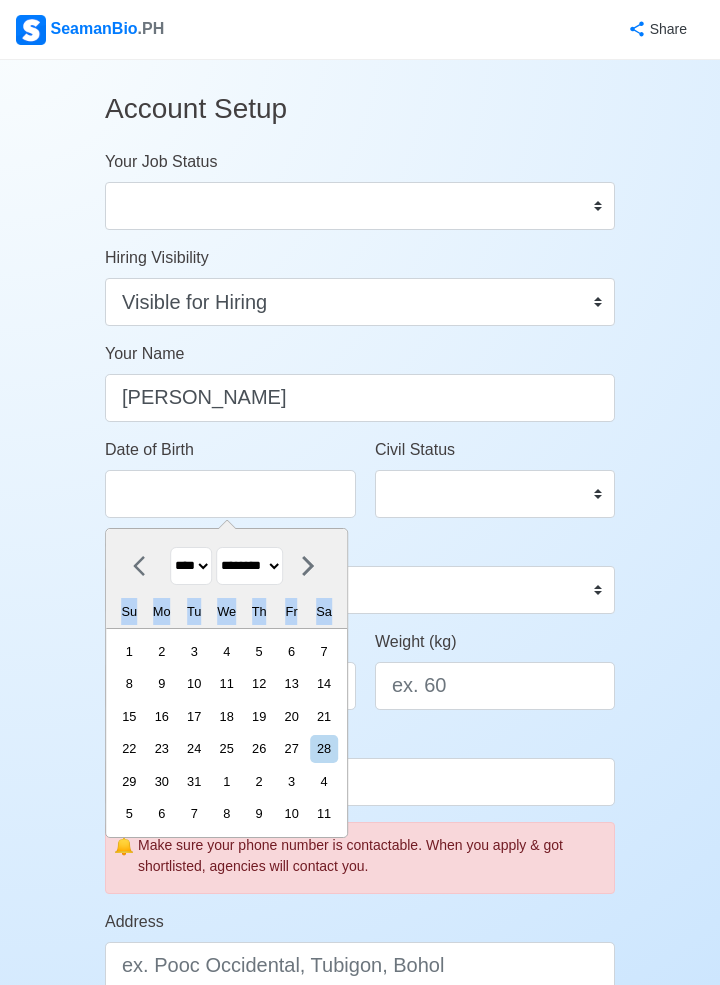 click at bounding box center [145, 566] 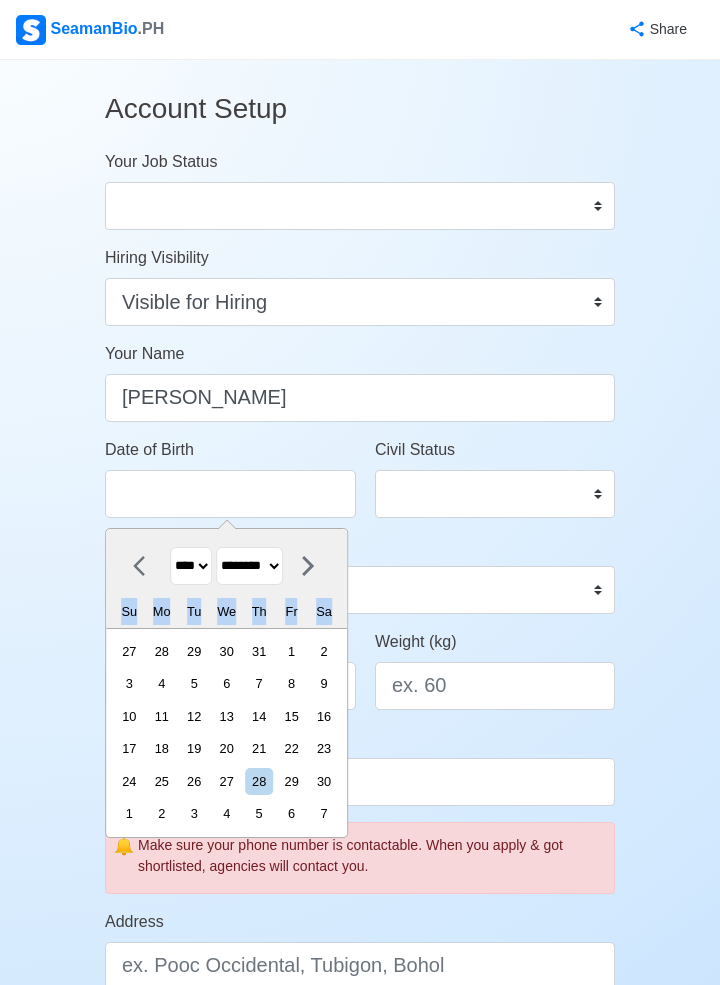 click 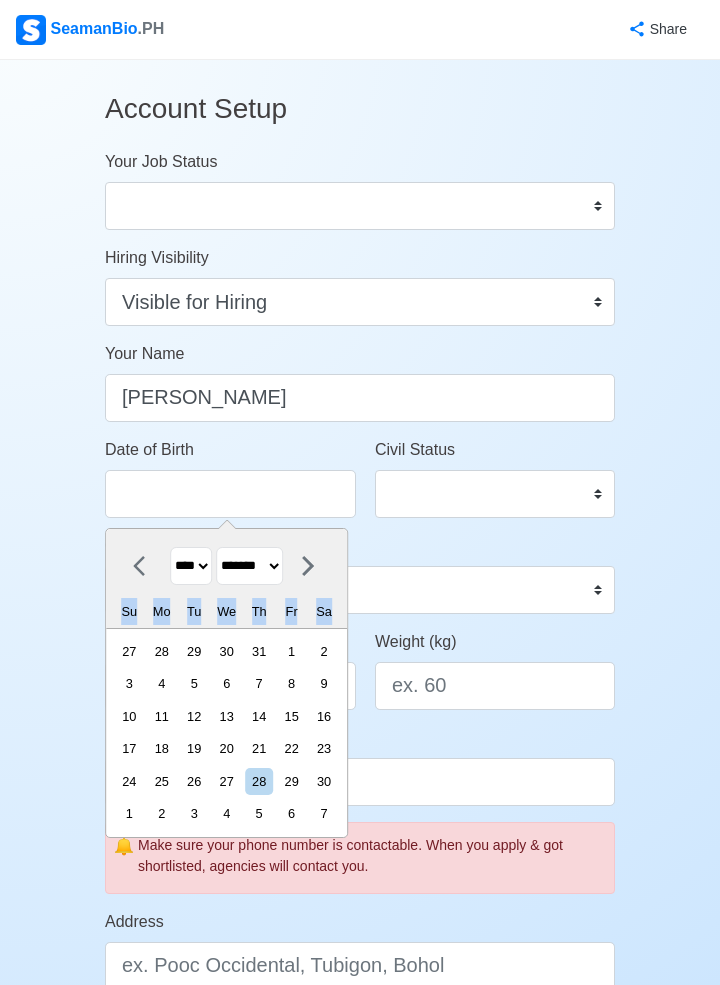 click 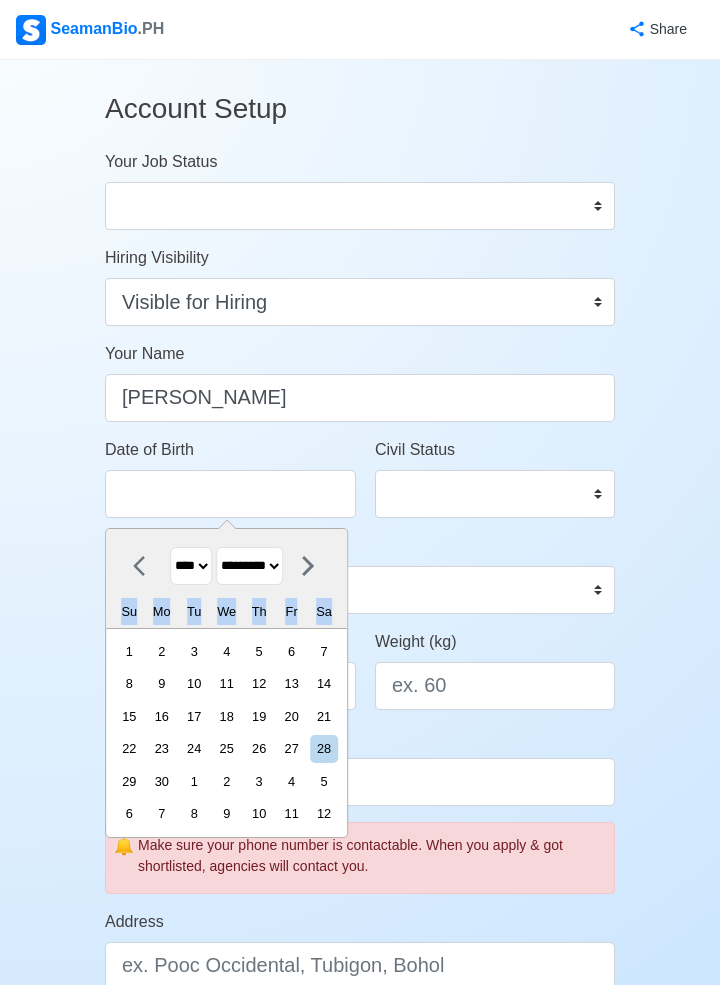 click 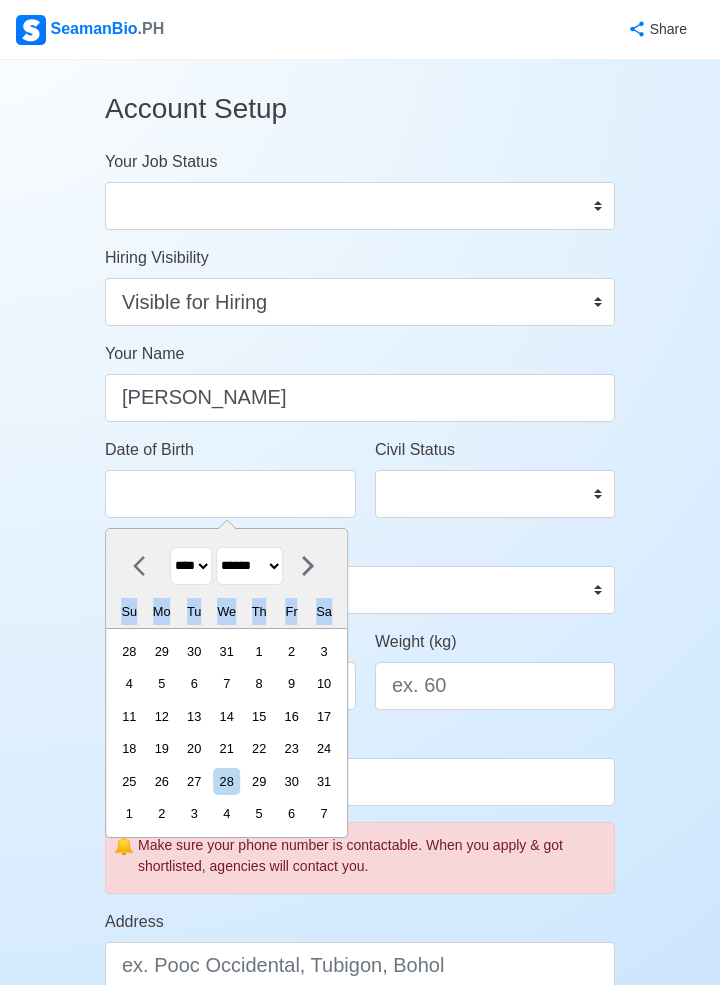 click 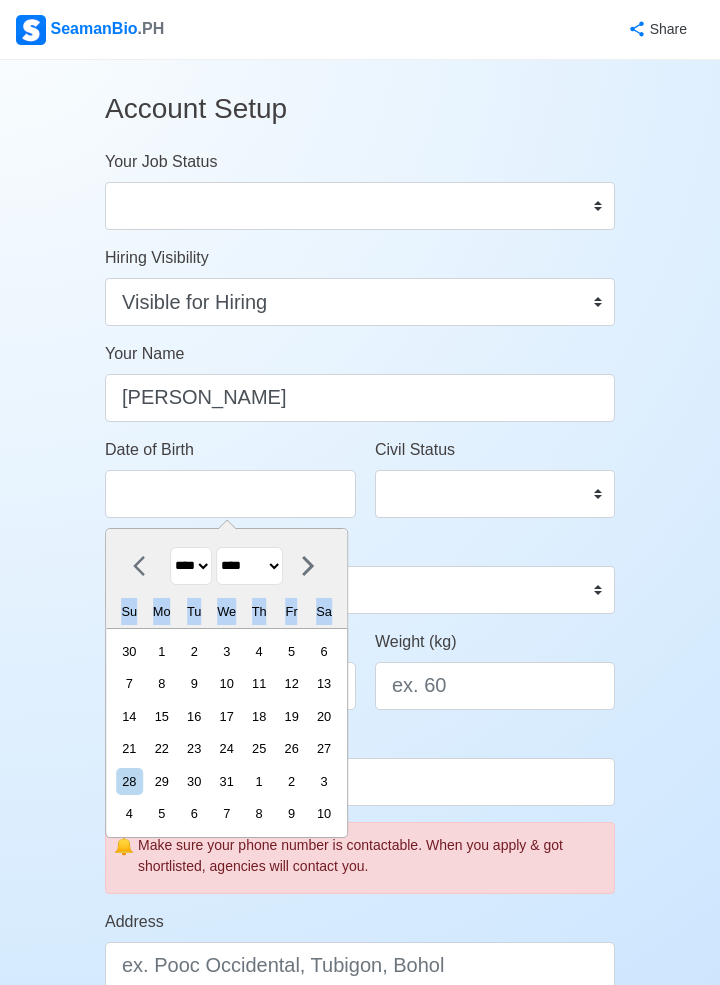 click 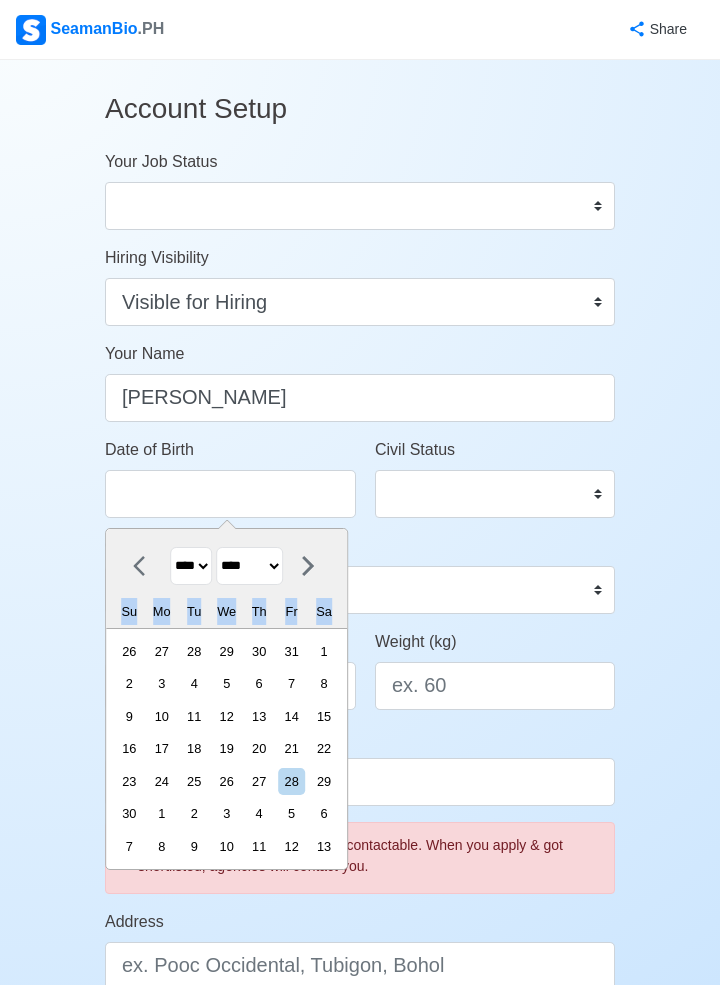 click 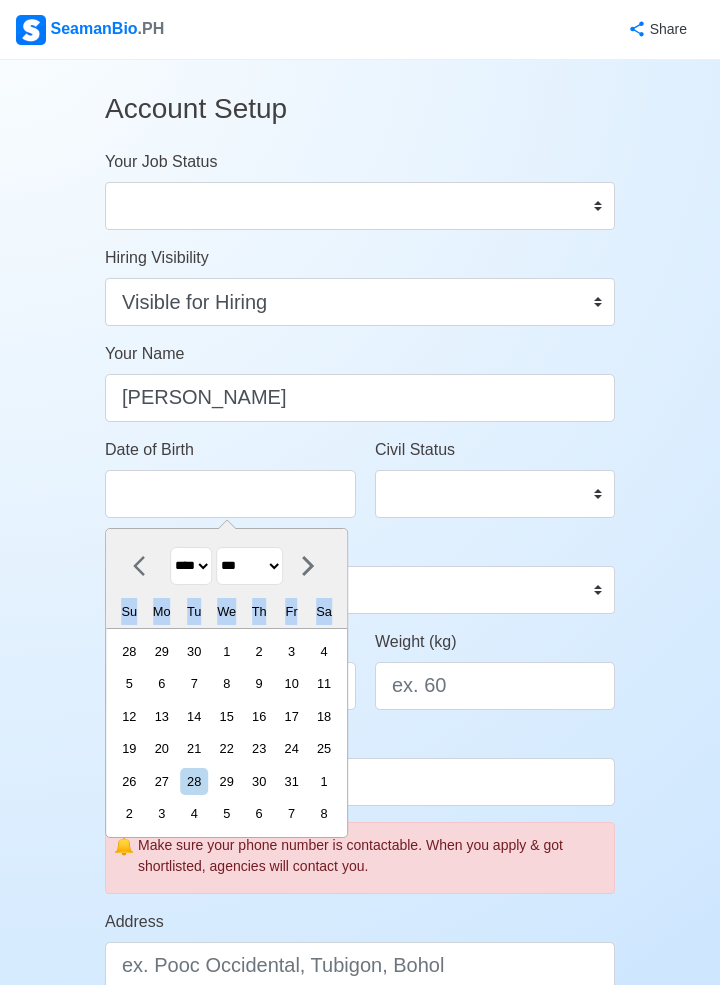 click 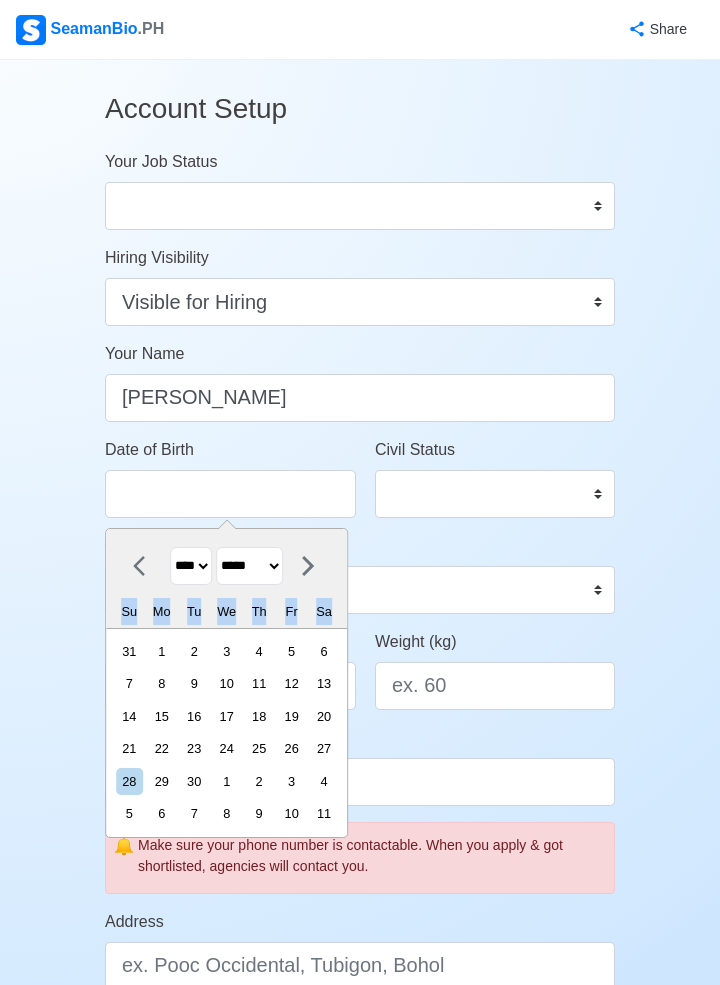 click 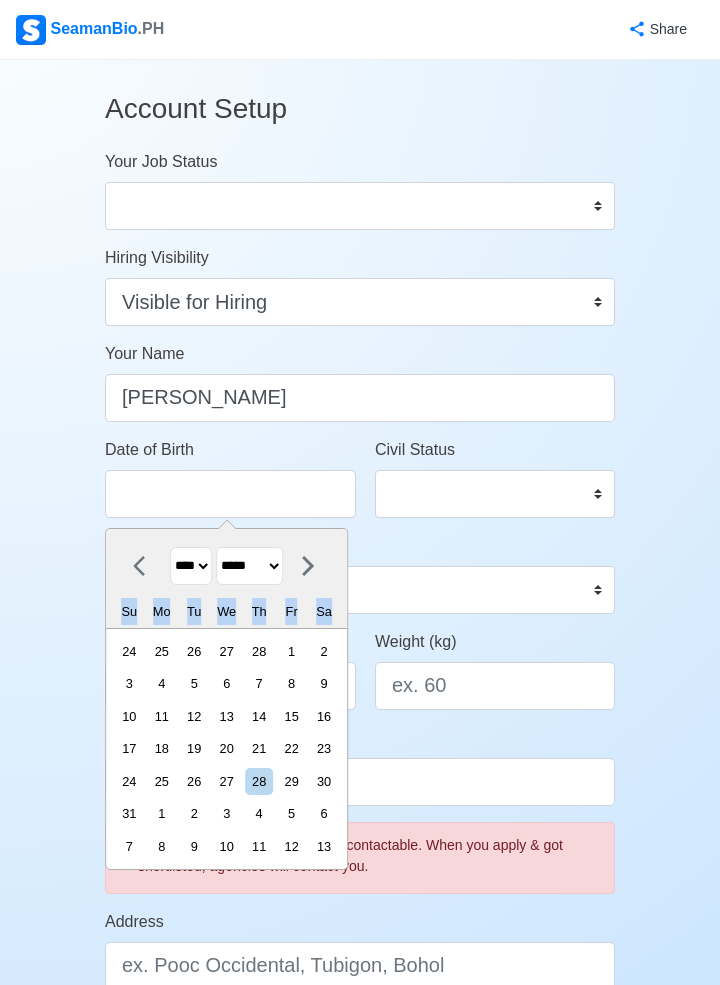click 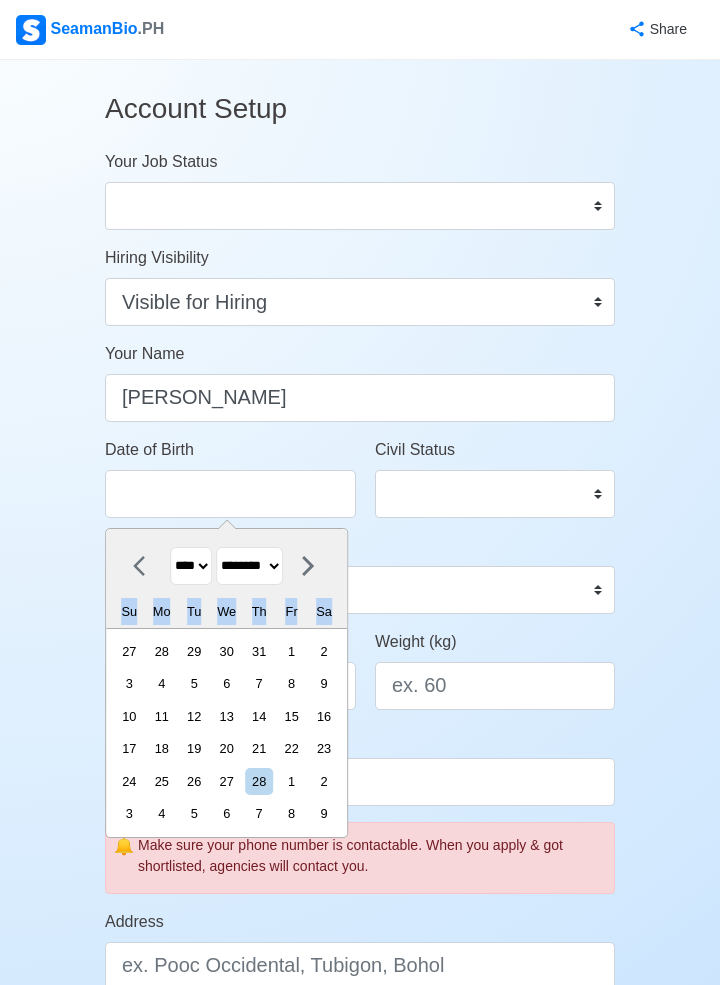 click 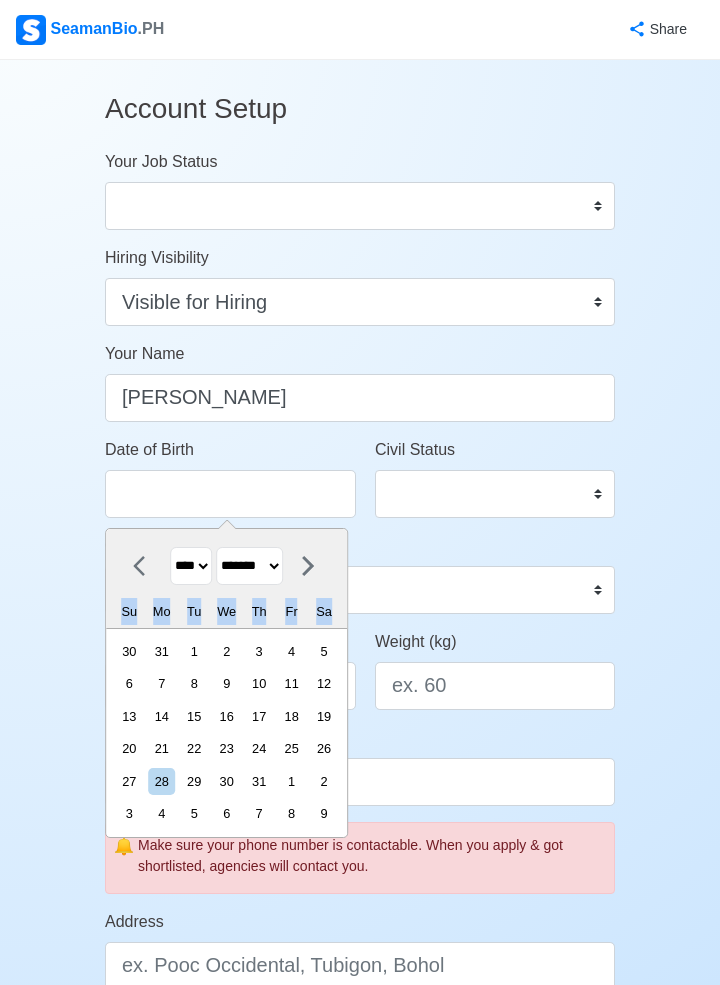 click 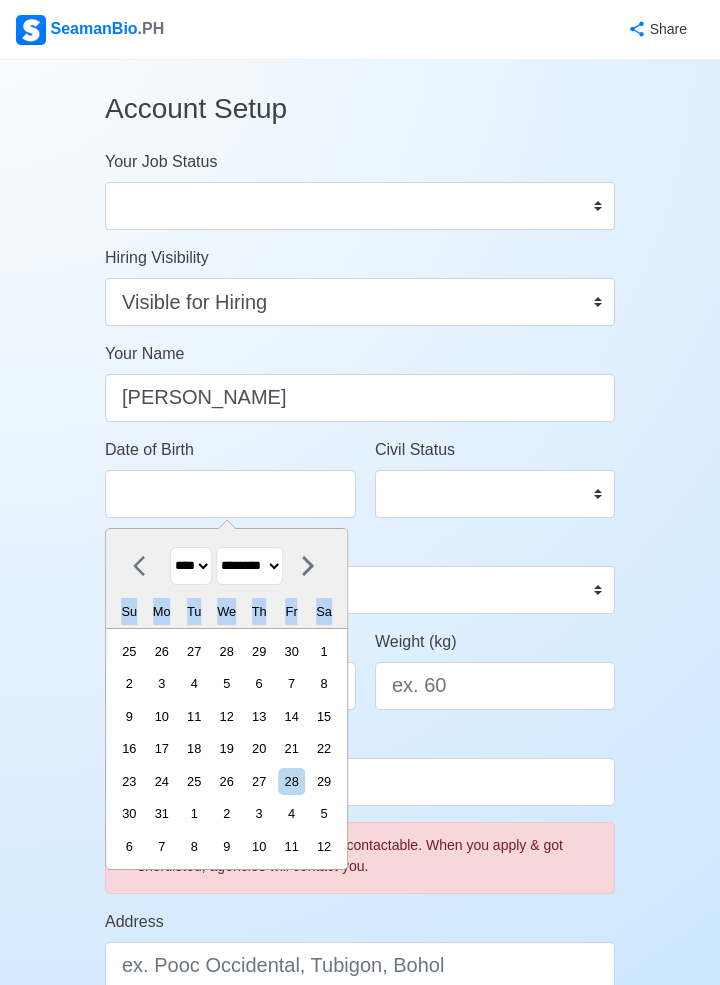 click 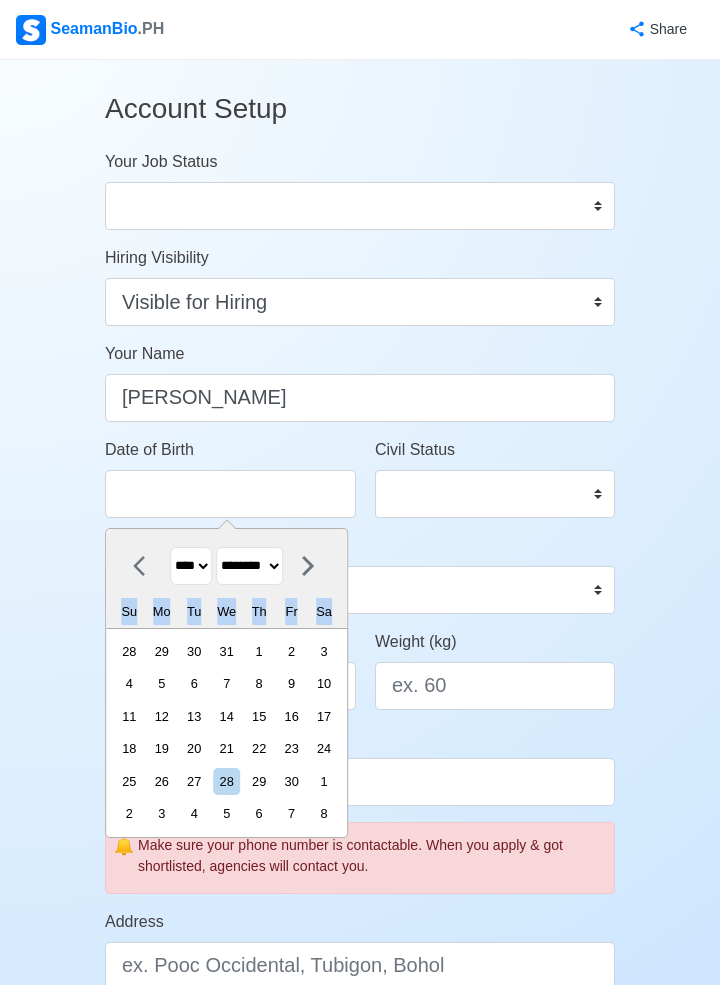 click 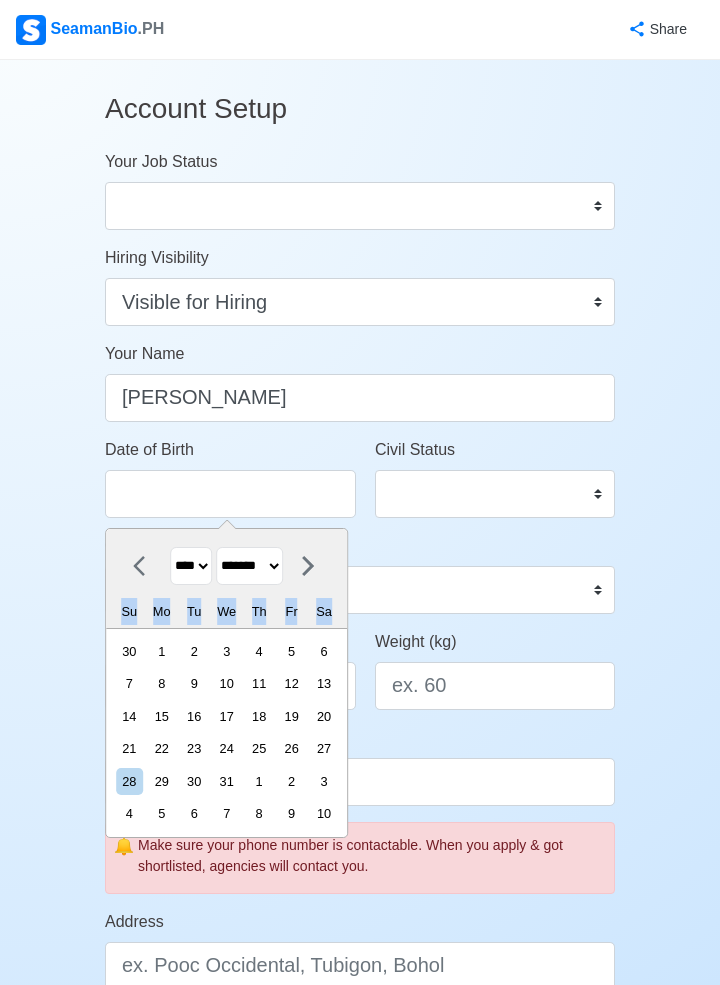 click 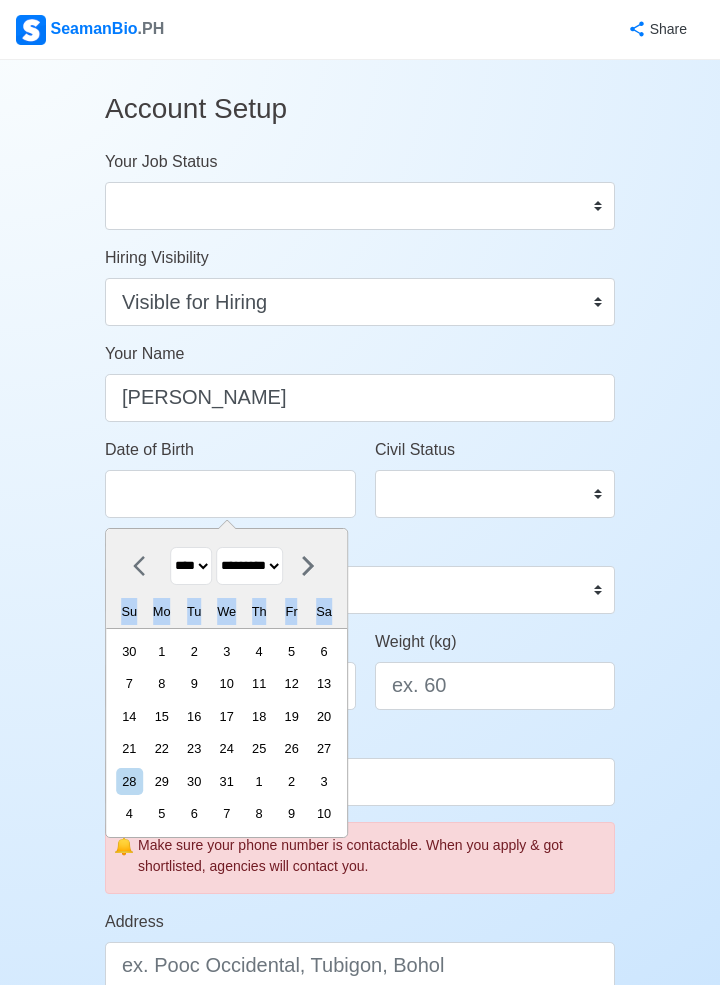 click 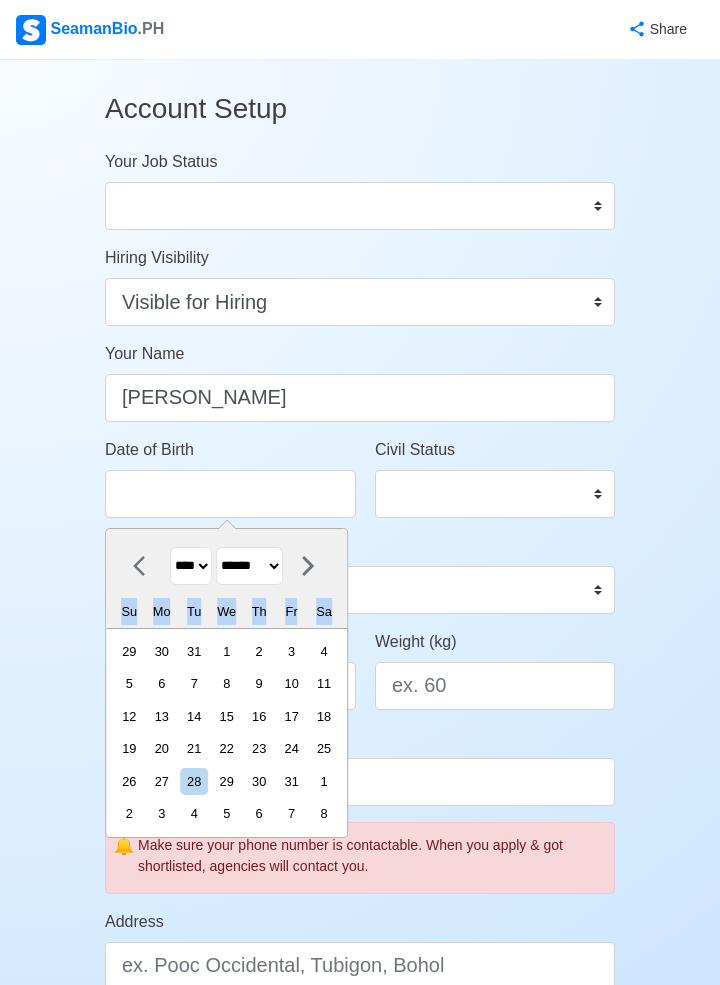 click 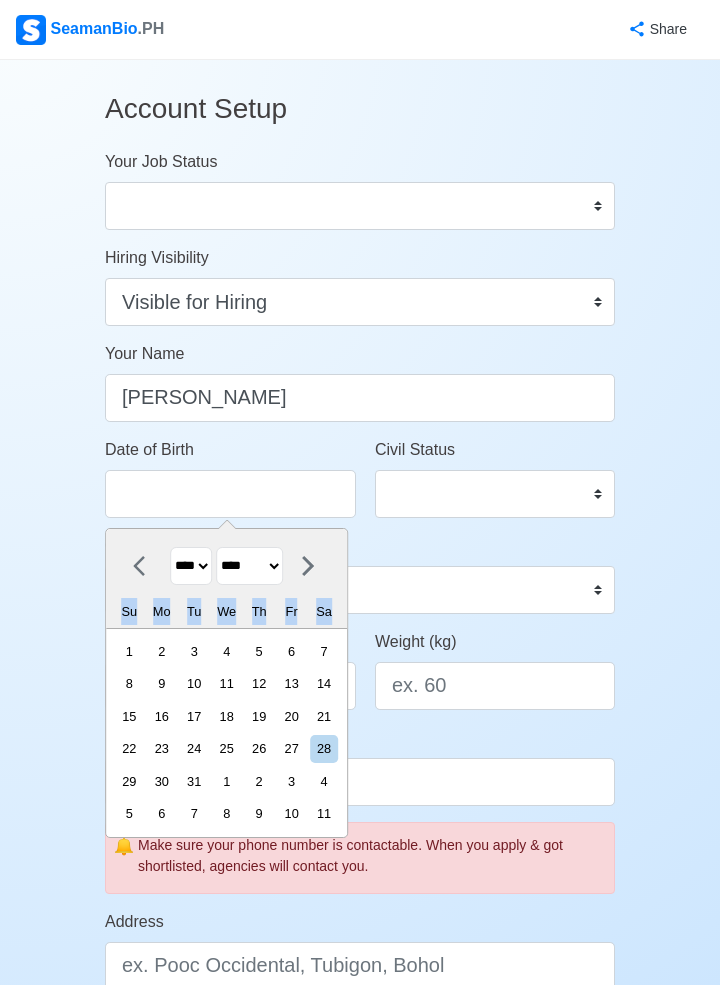 click 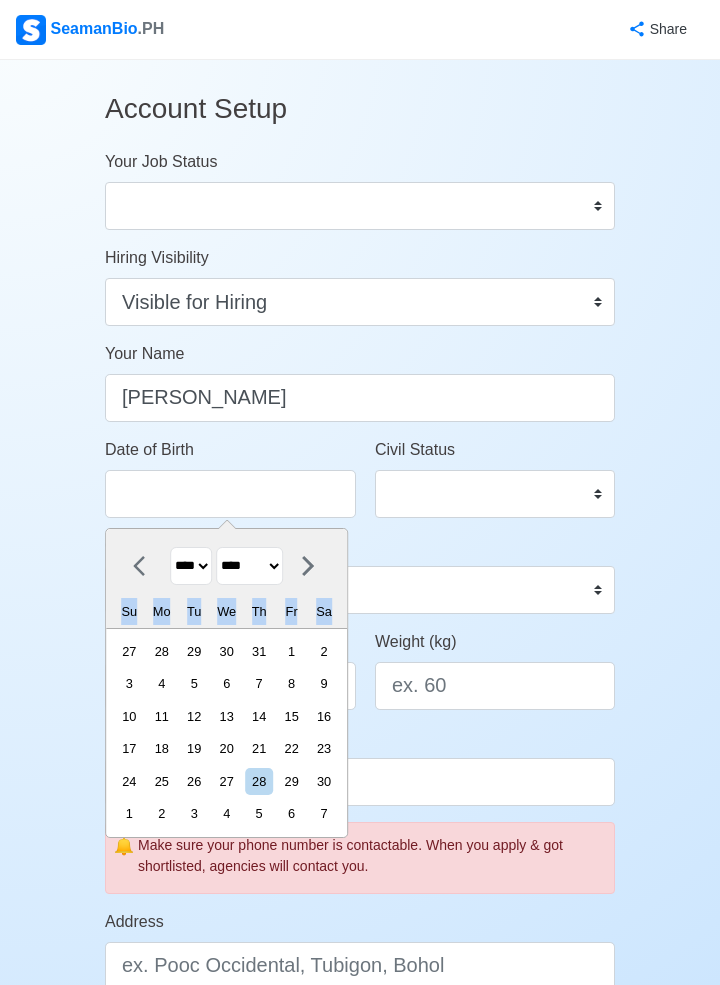 click 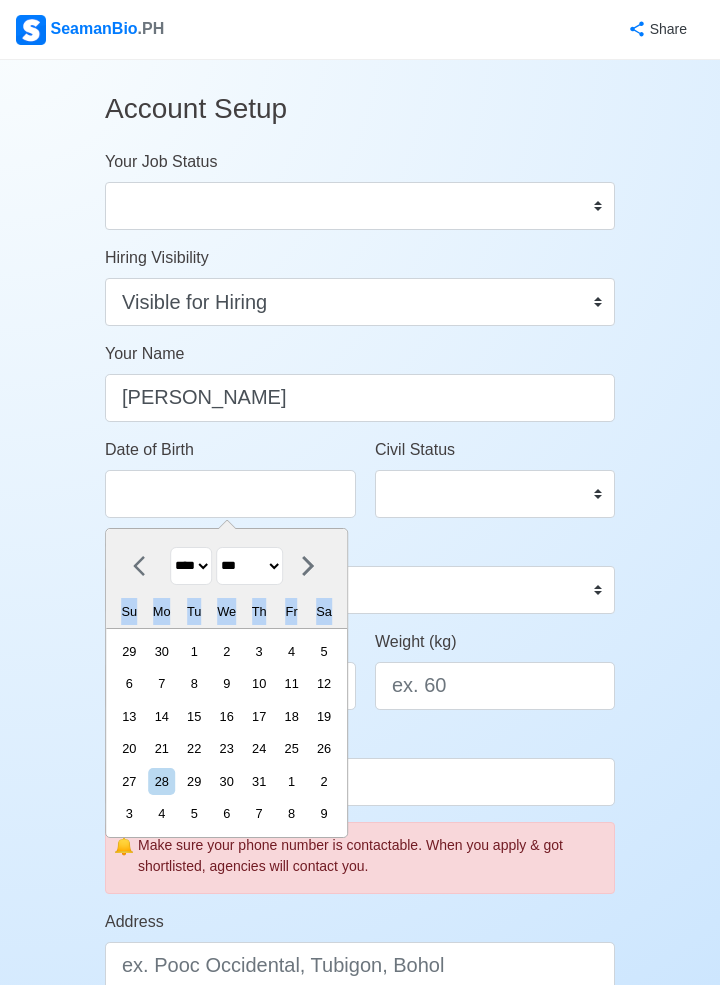 click 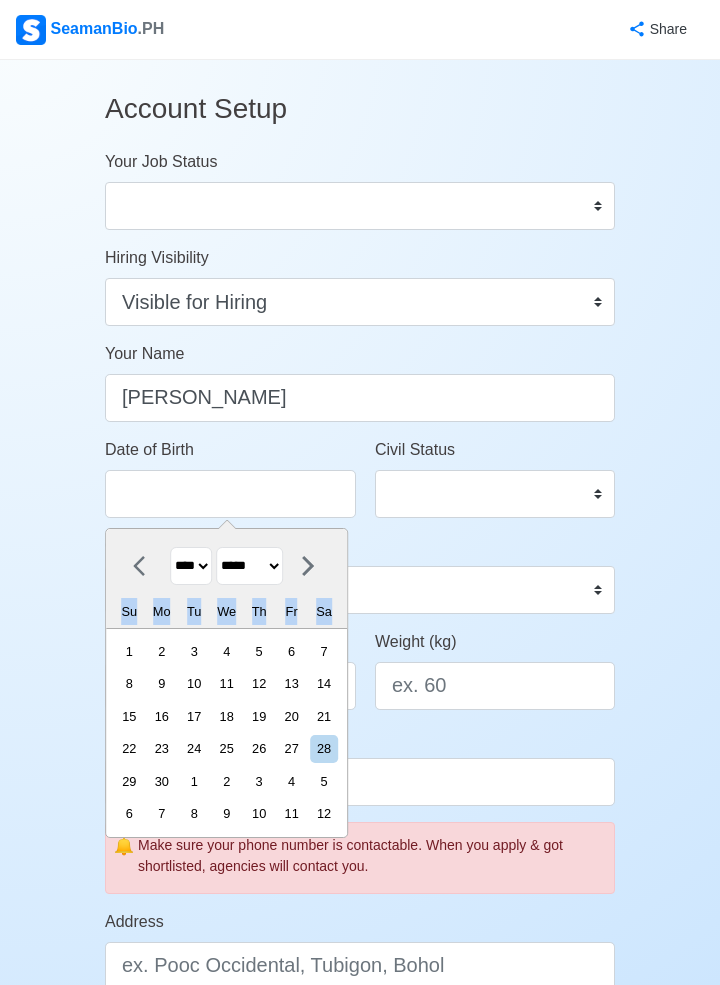 click 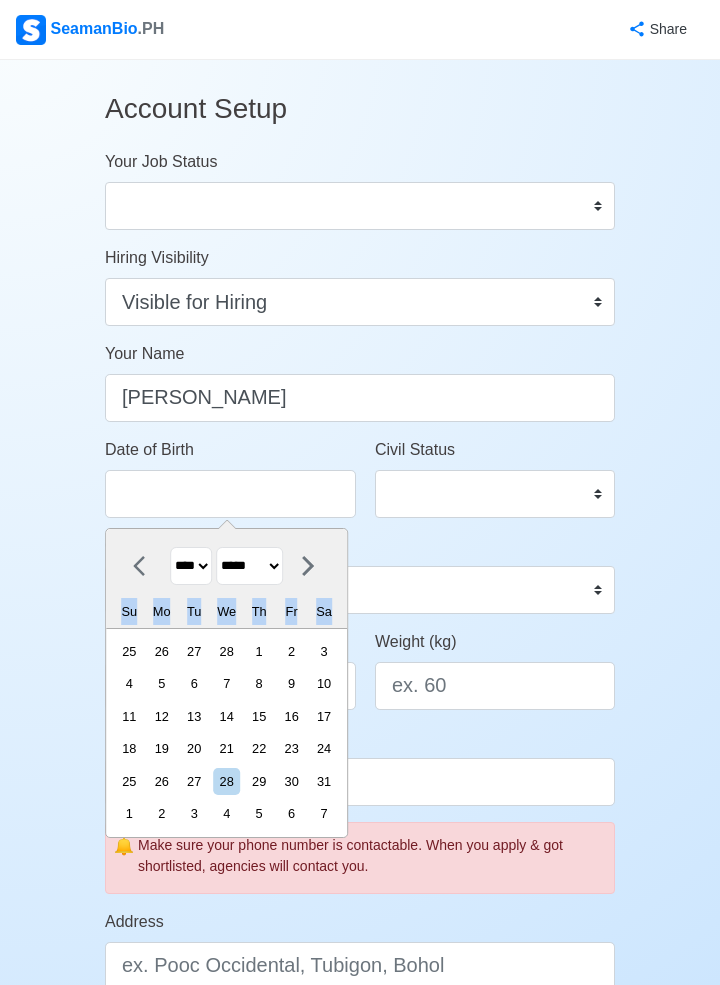 click 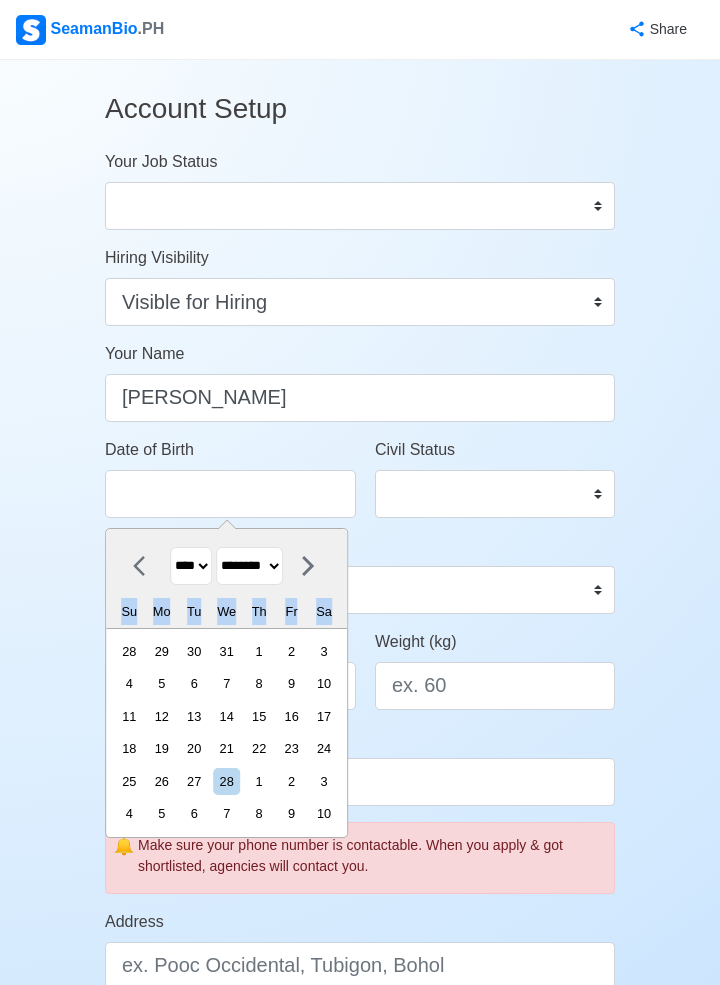 click 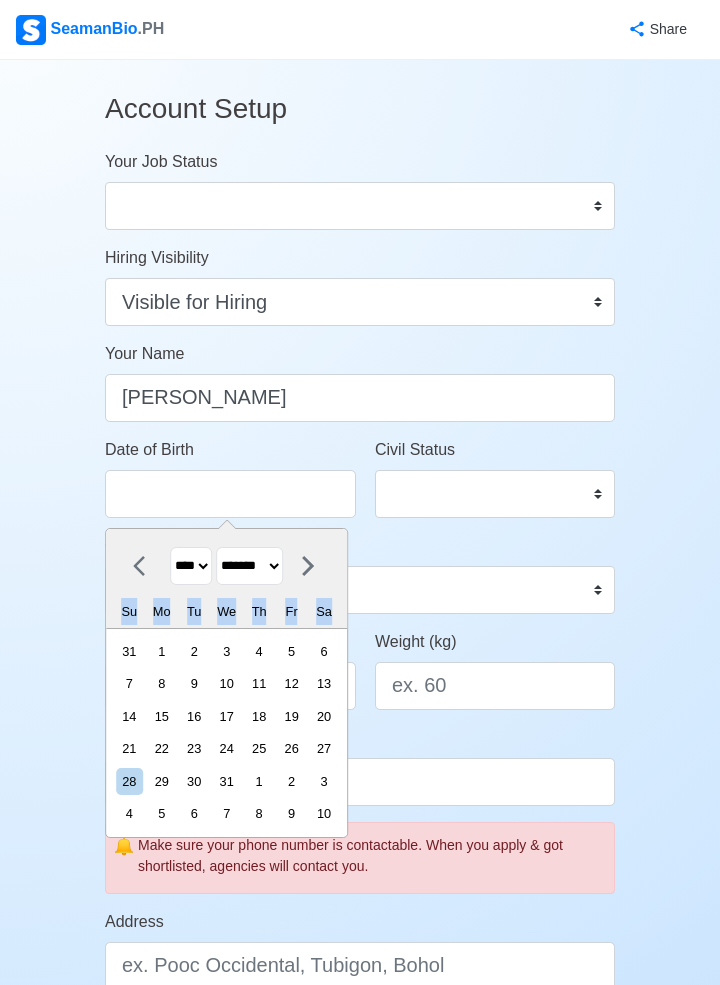 click 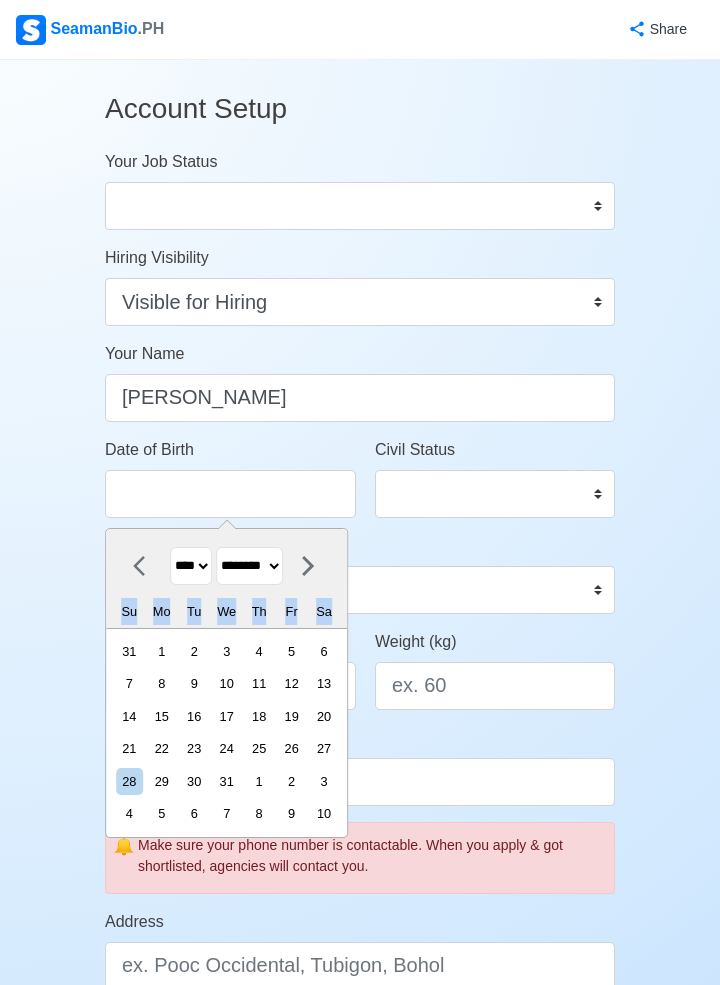 click 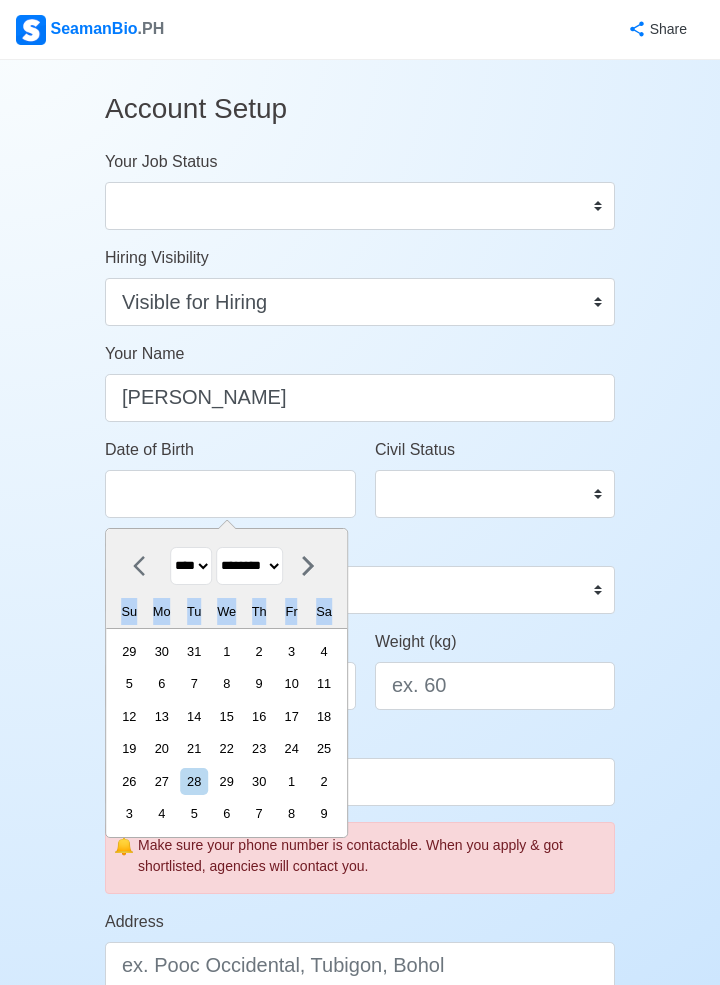 click 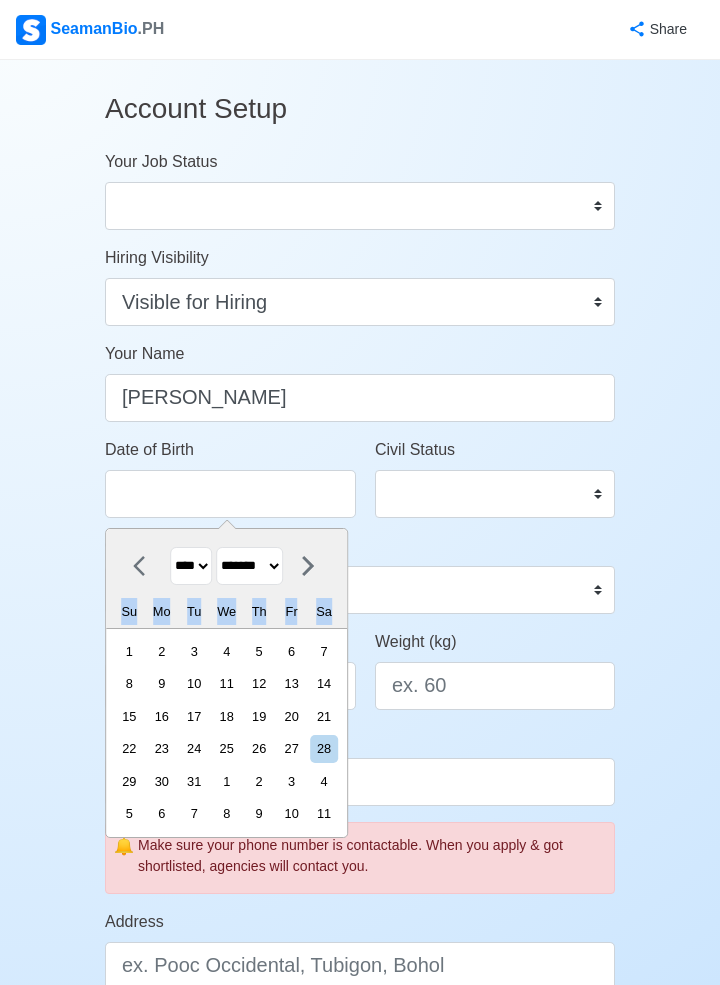 click 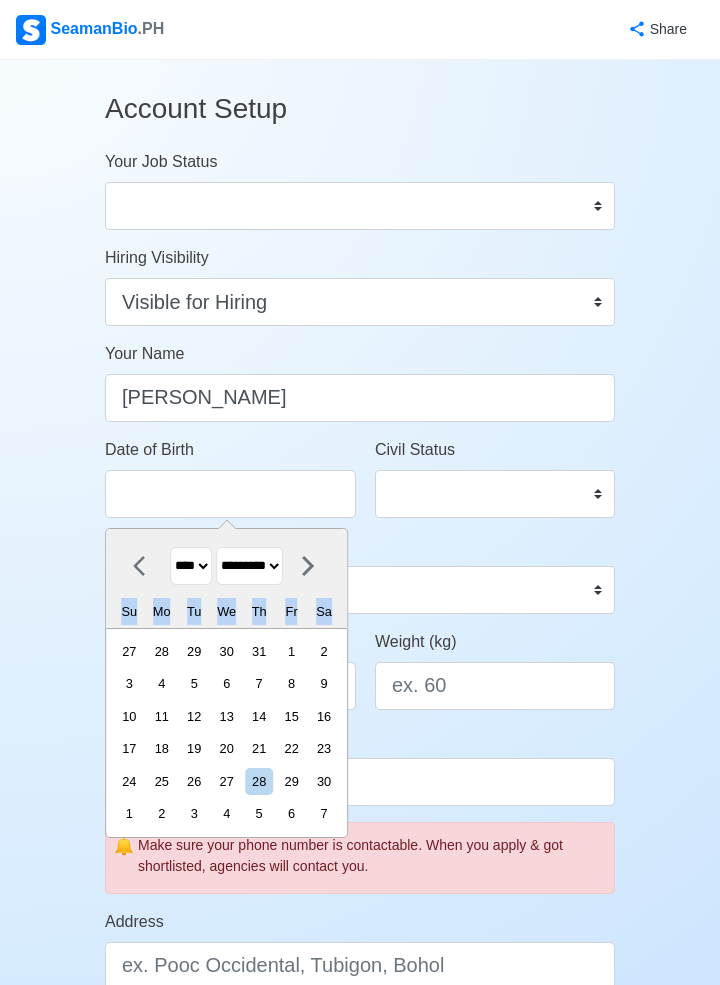 click 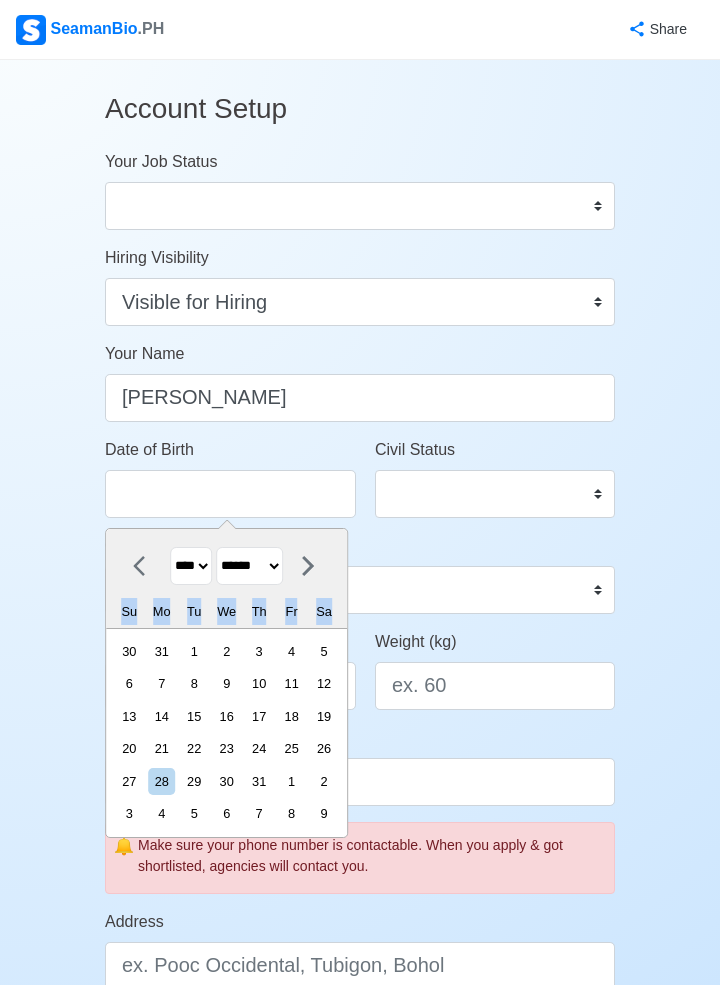 click 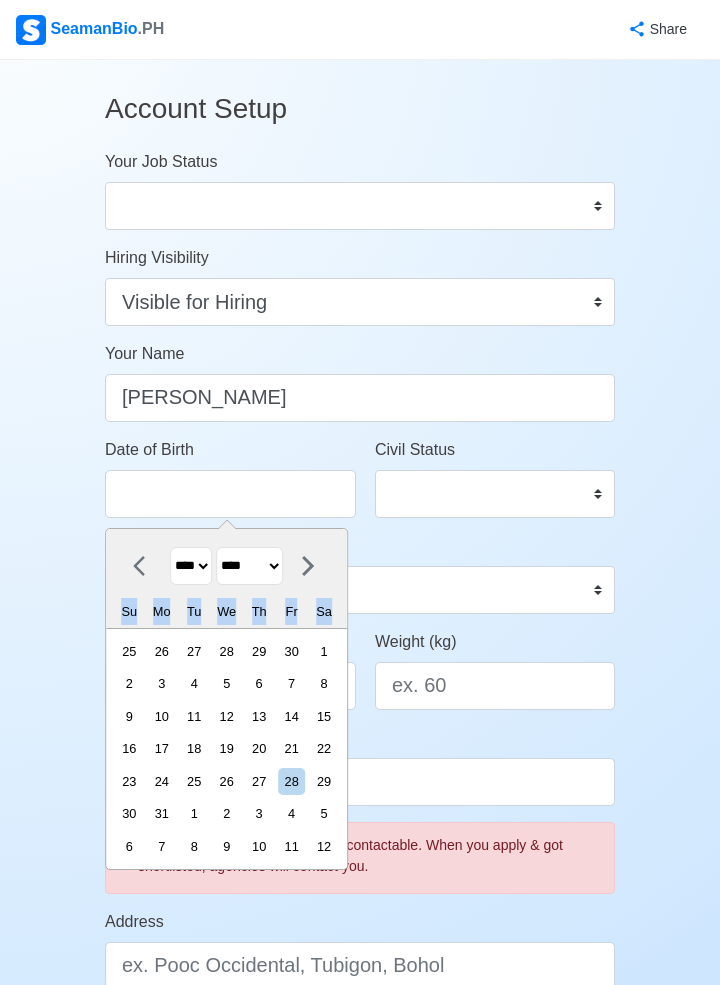 click 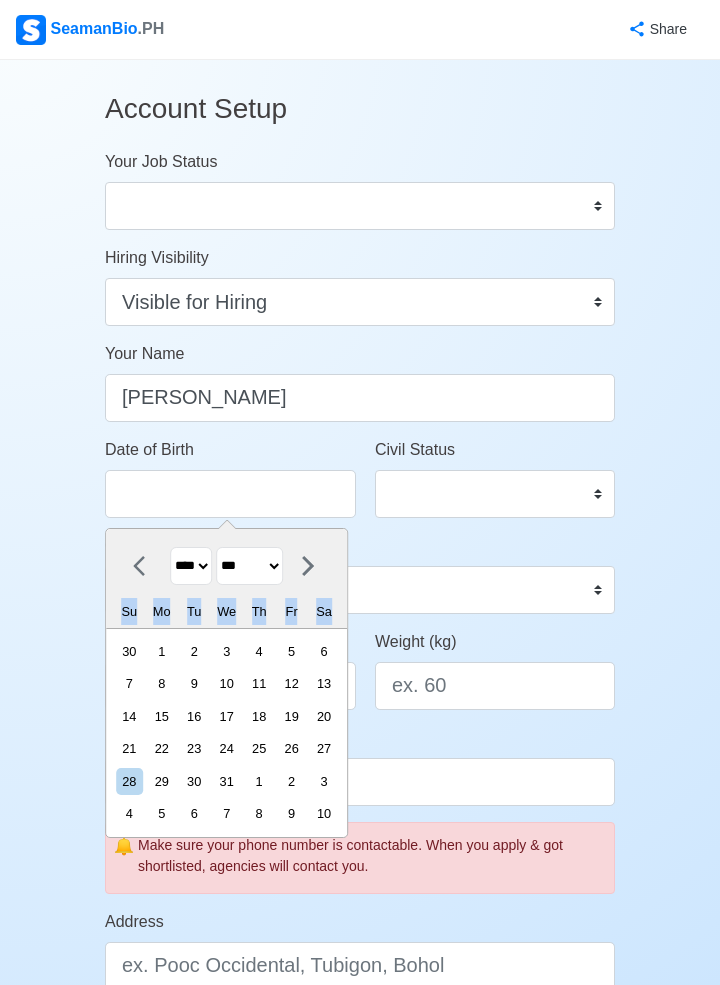 click 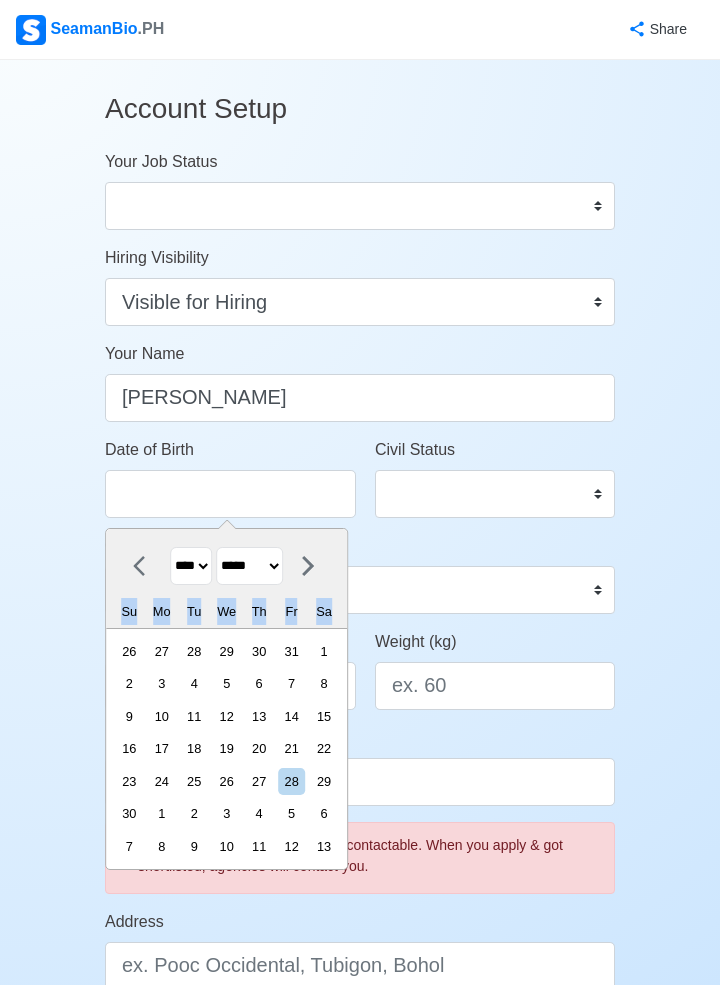 click 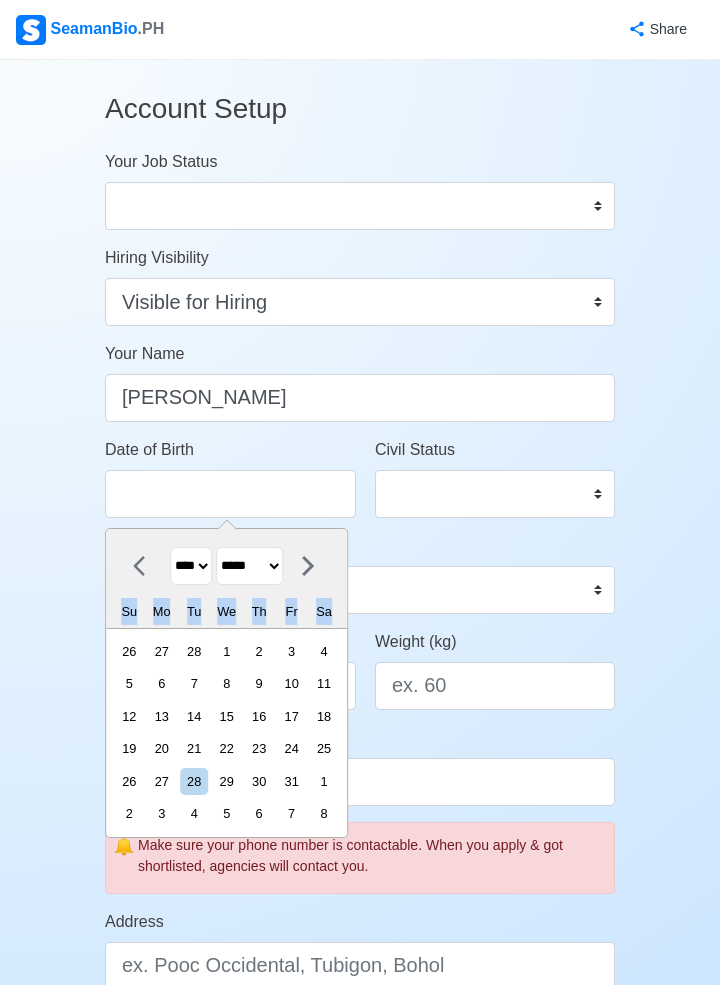 click 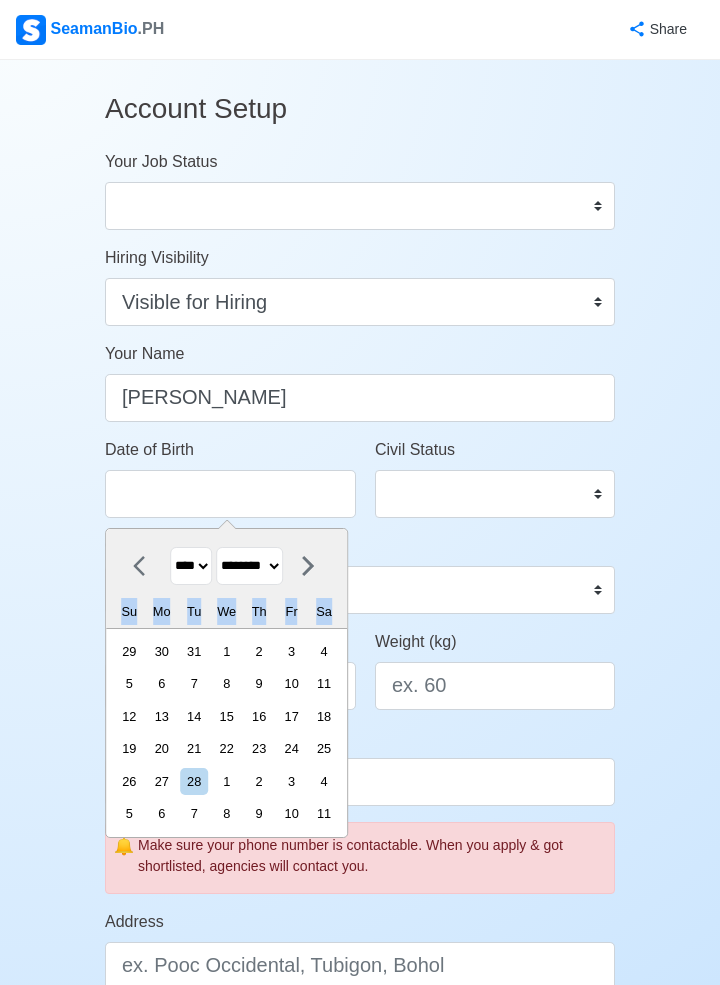 click 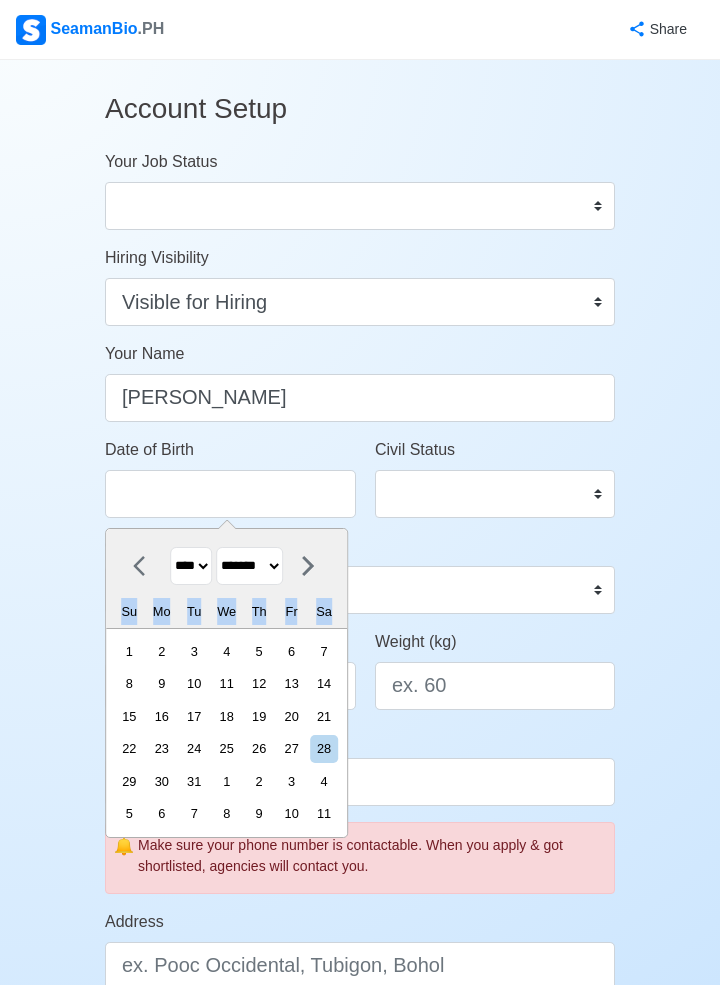 click 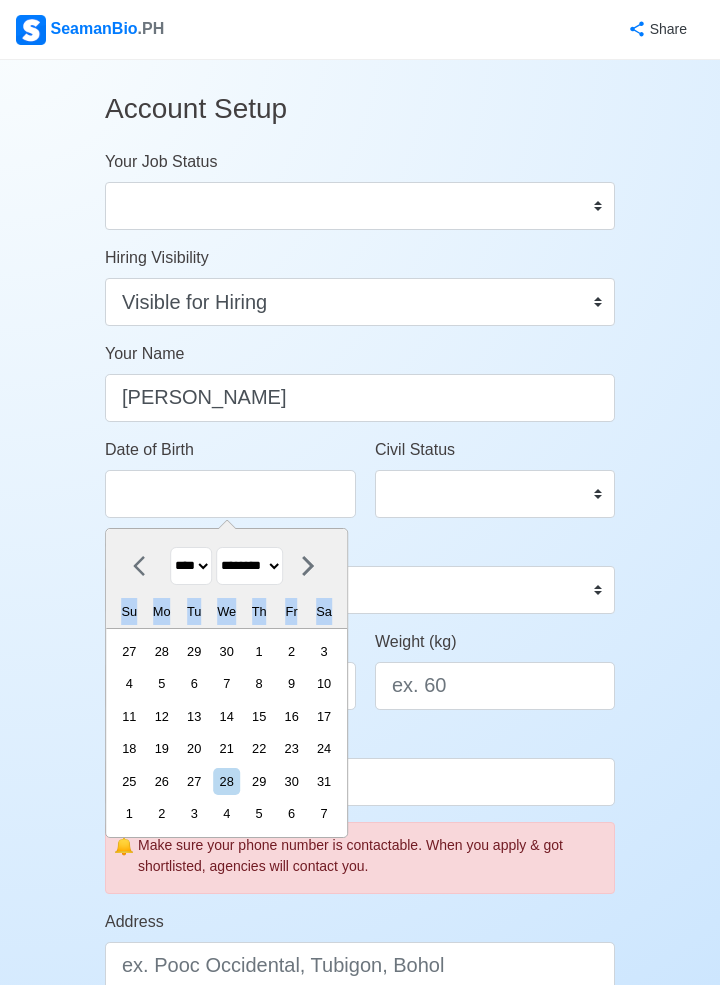 click 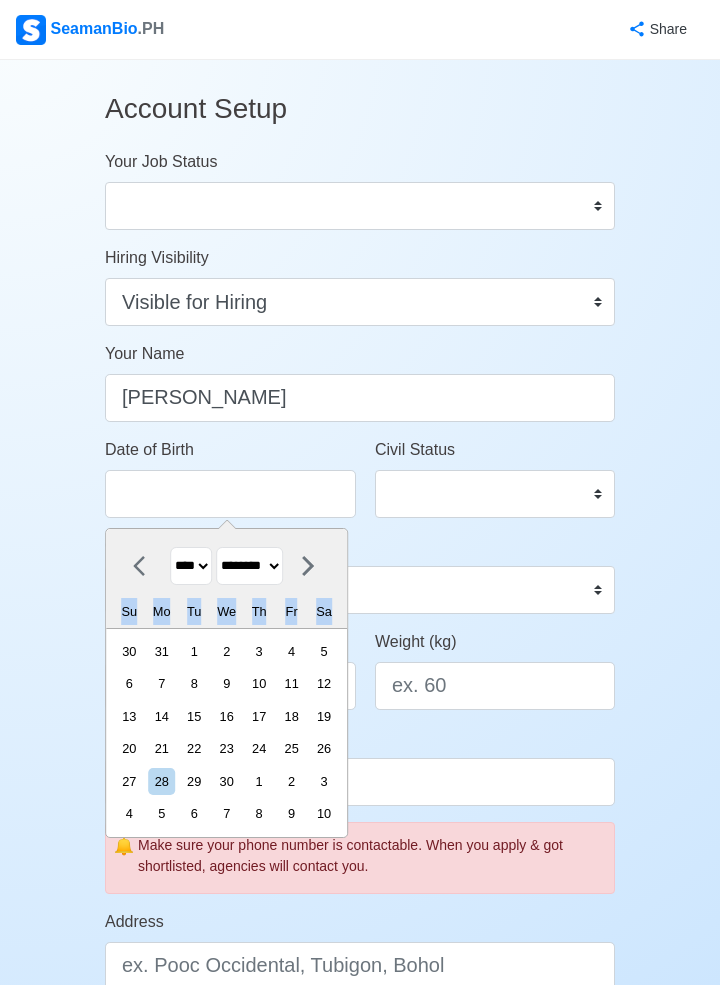 click 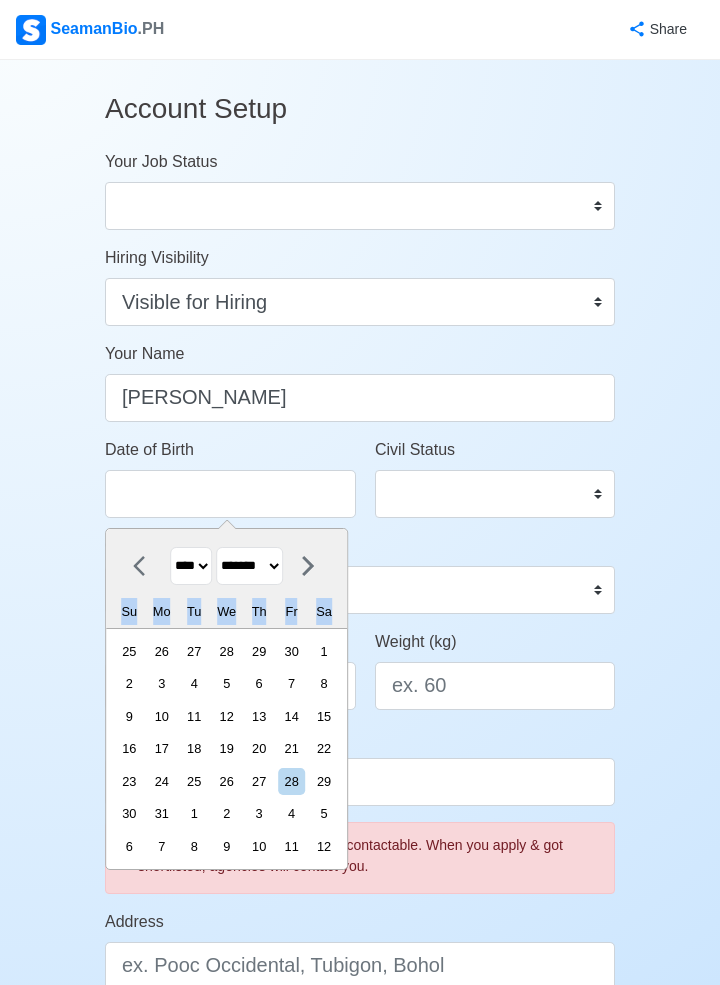 click 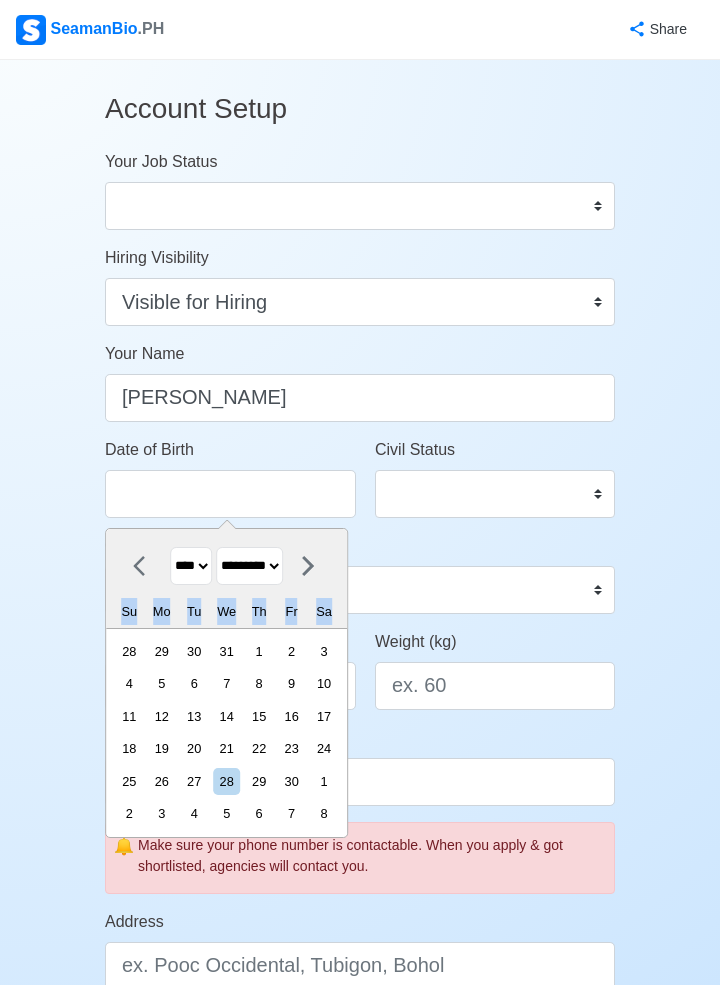 click 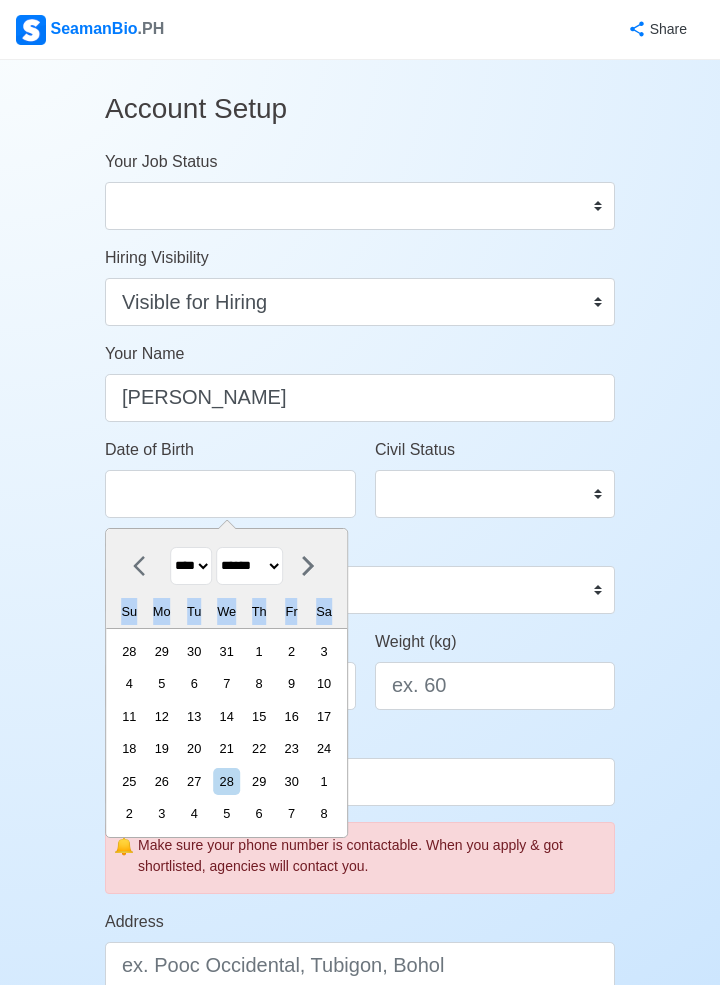 click 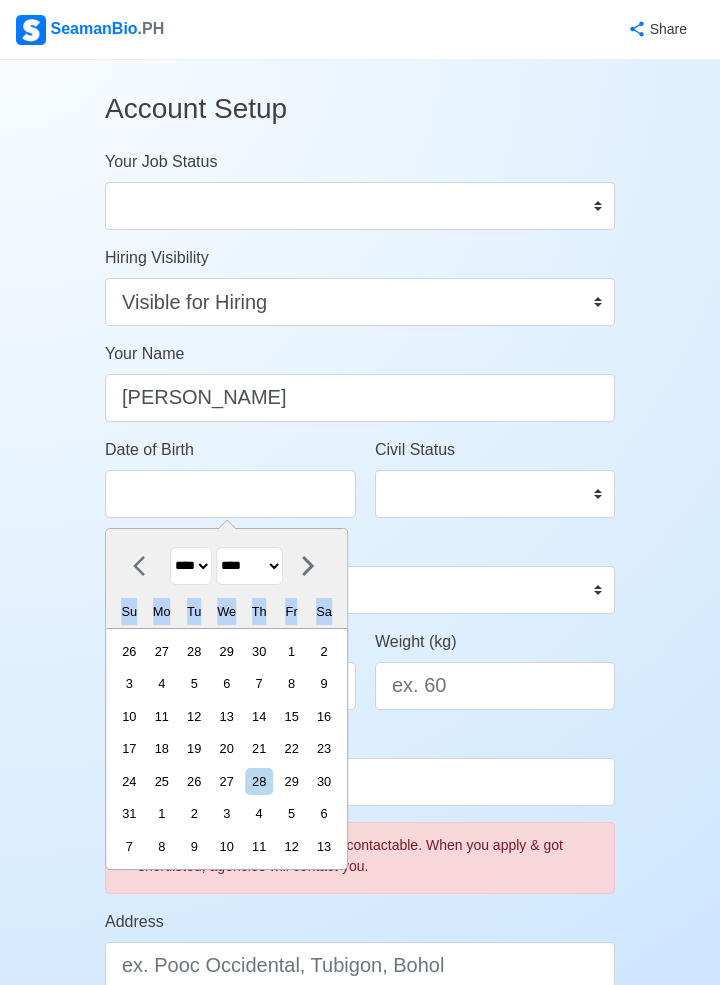 click at bounding box center [145, 566] 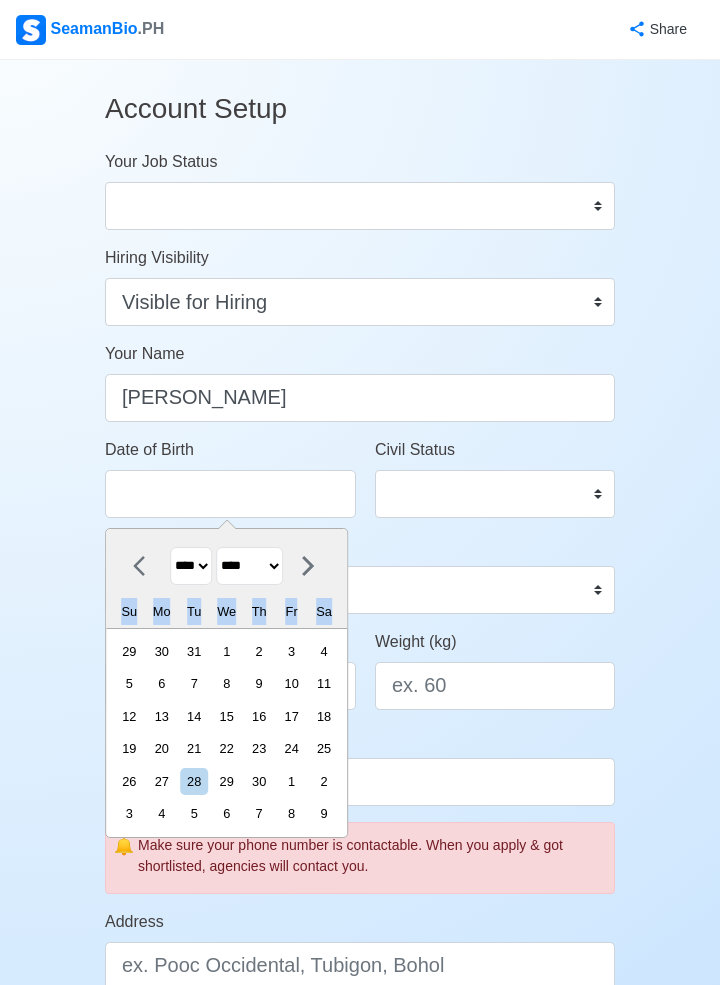click at bounding box center (145, 566) 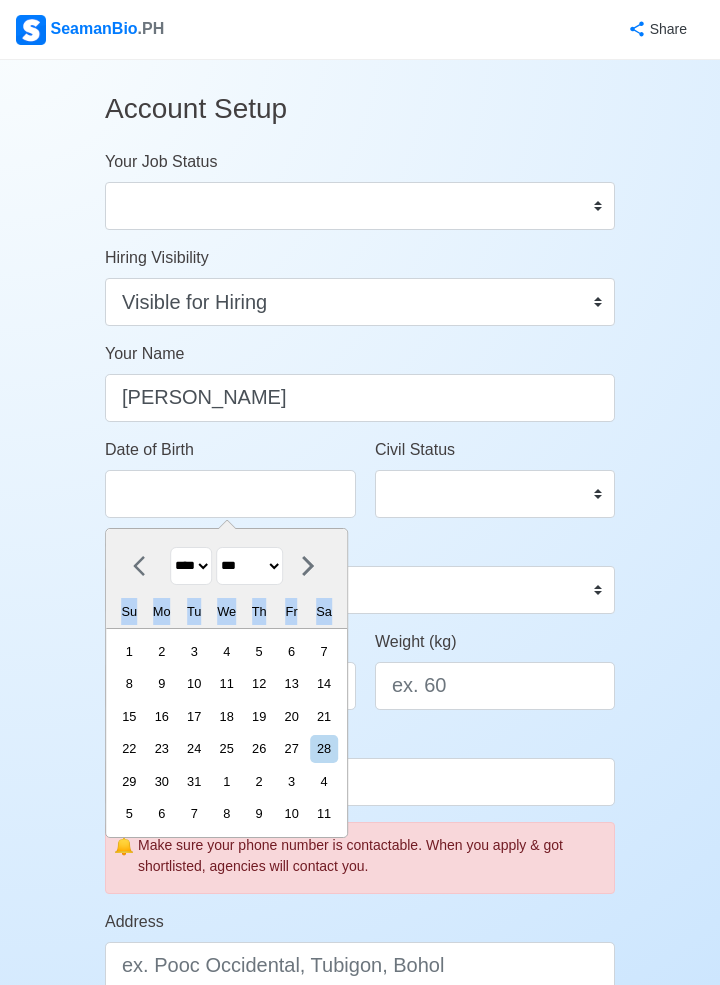 click at bounding box center (145, 566) 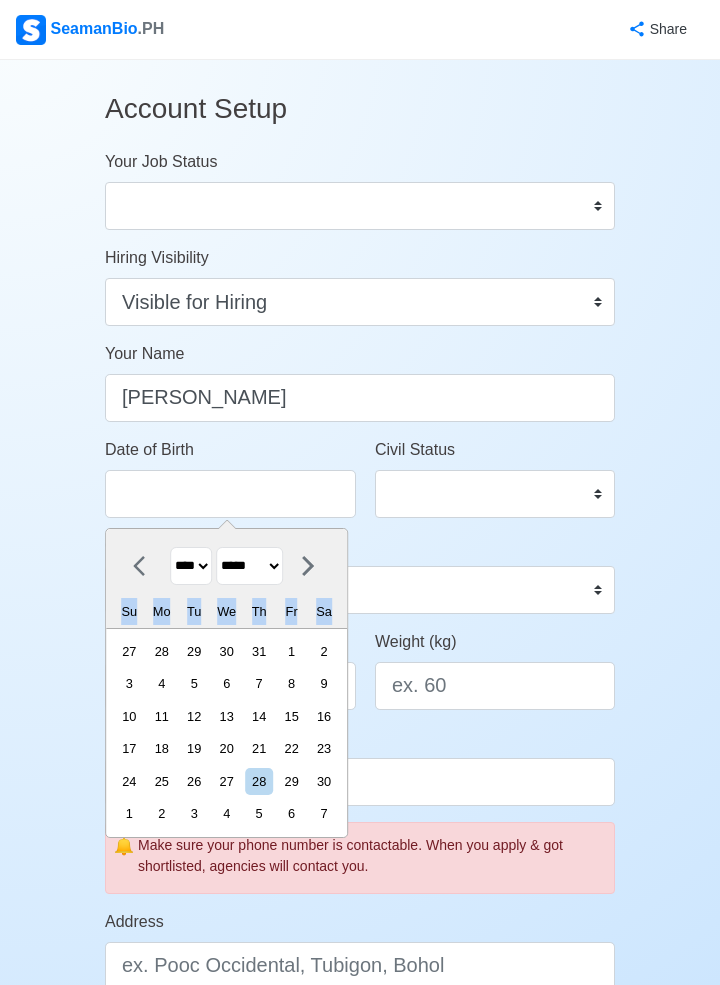 click at bounding box center [145, 566] 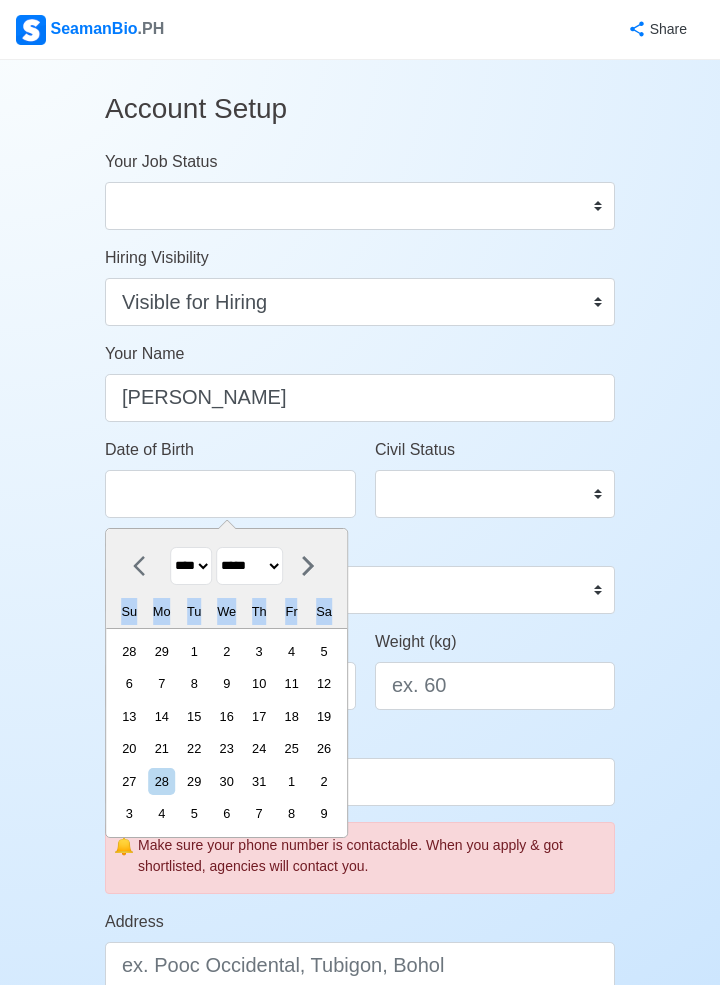 click at bounding box center [145, 566] 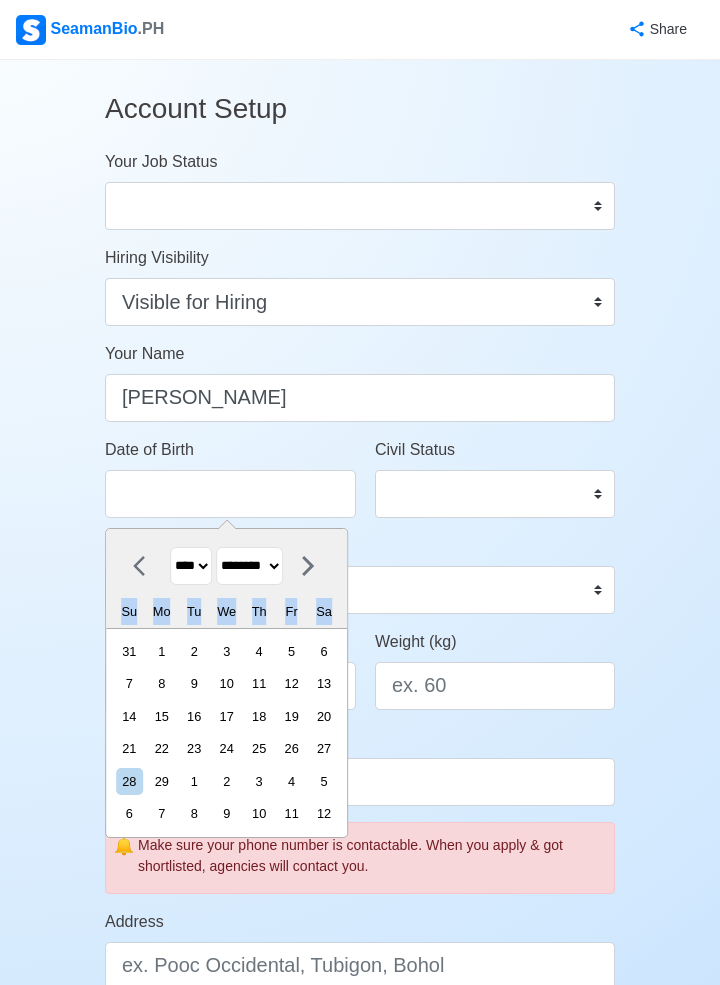 click at bounding box center (145, 566) 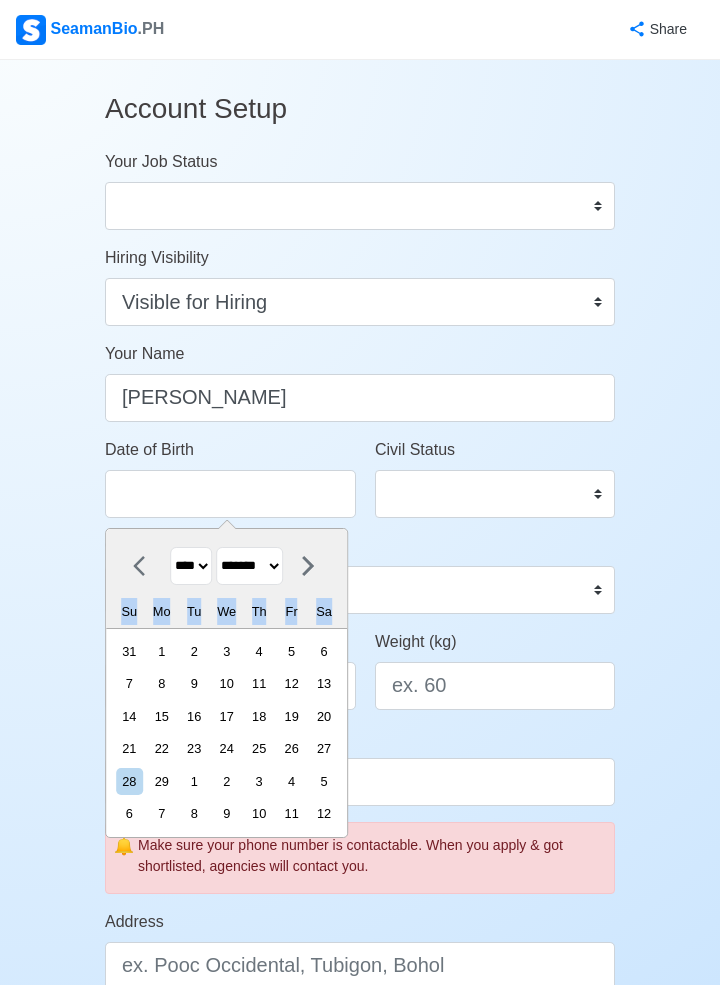 click at bounding box center [145, 566] 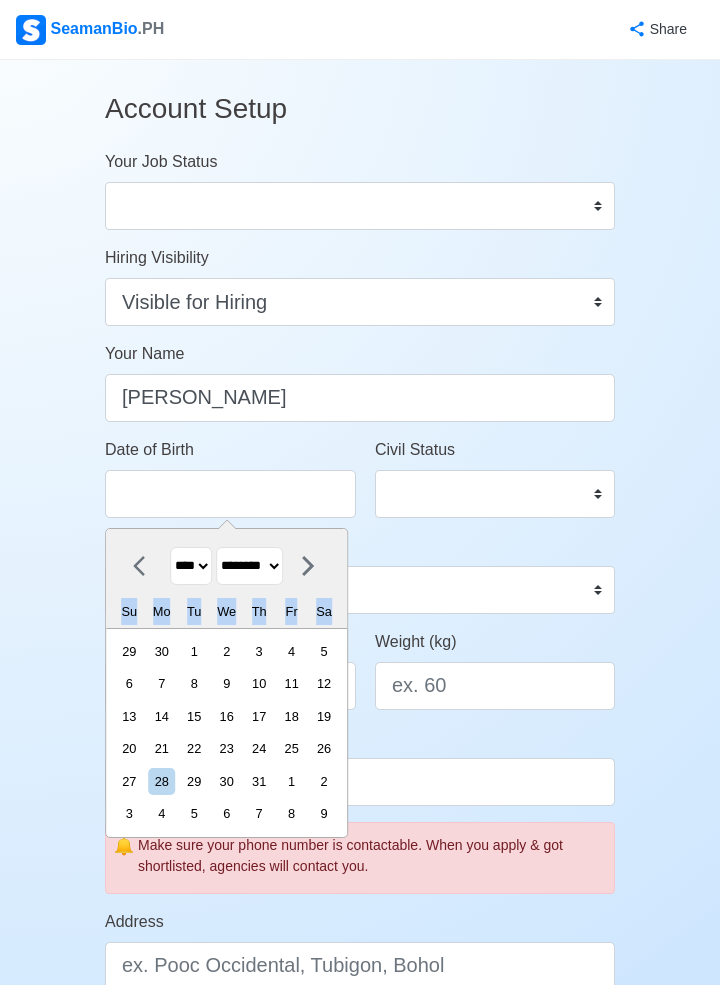 click at bounding box center [145, 566] 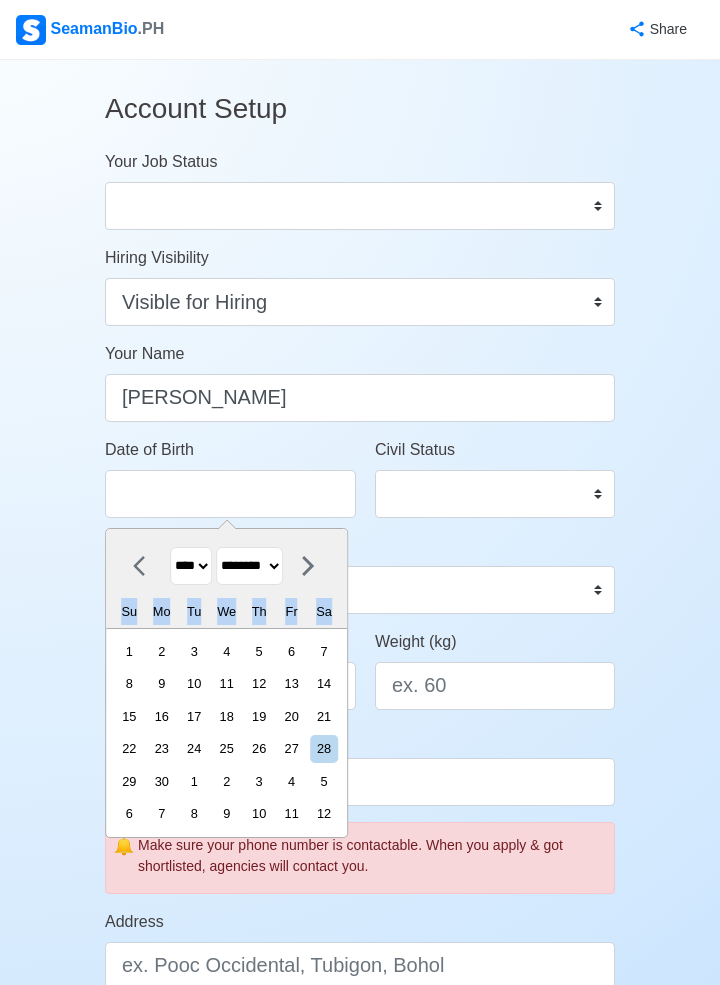click at bounding box center (145, 566) 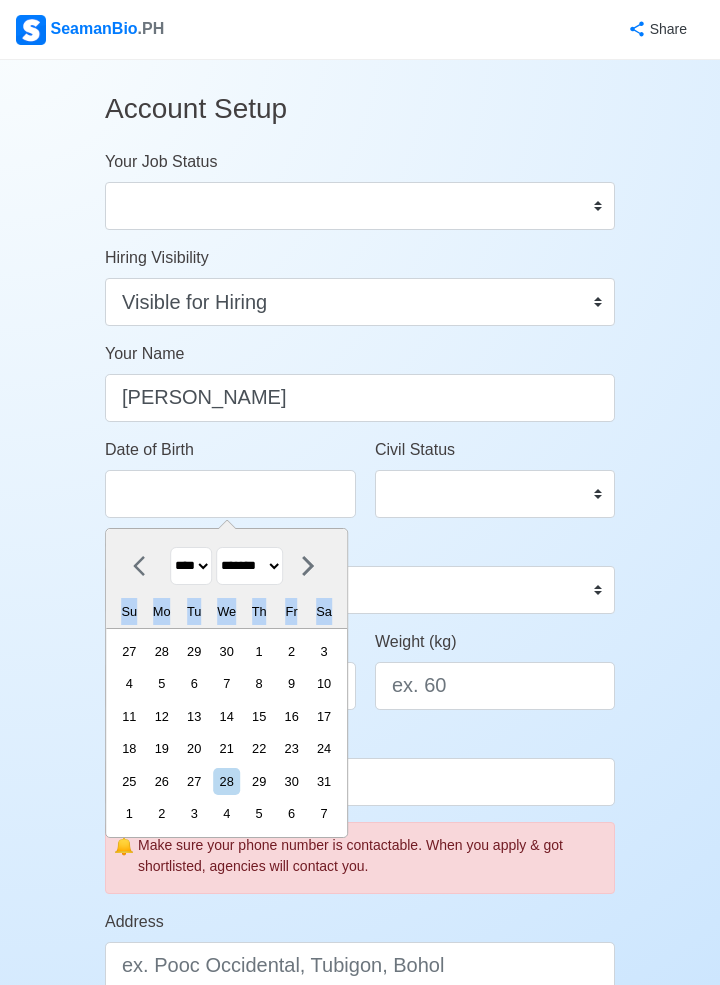 click at bounding box center (145, 566) 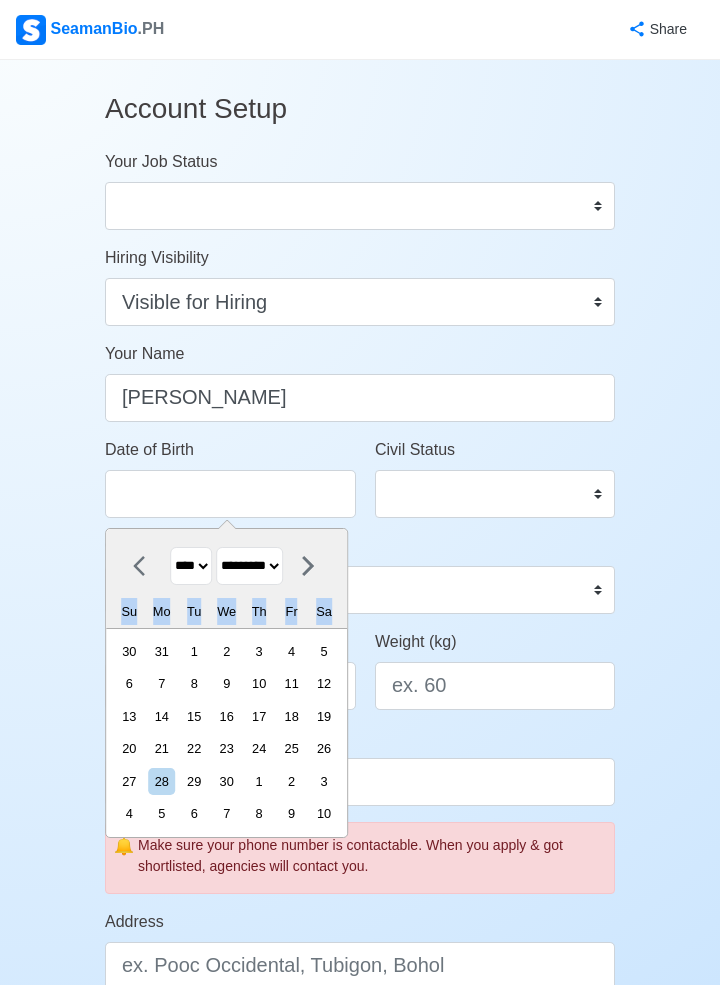 click at bounding box center [145, 566] 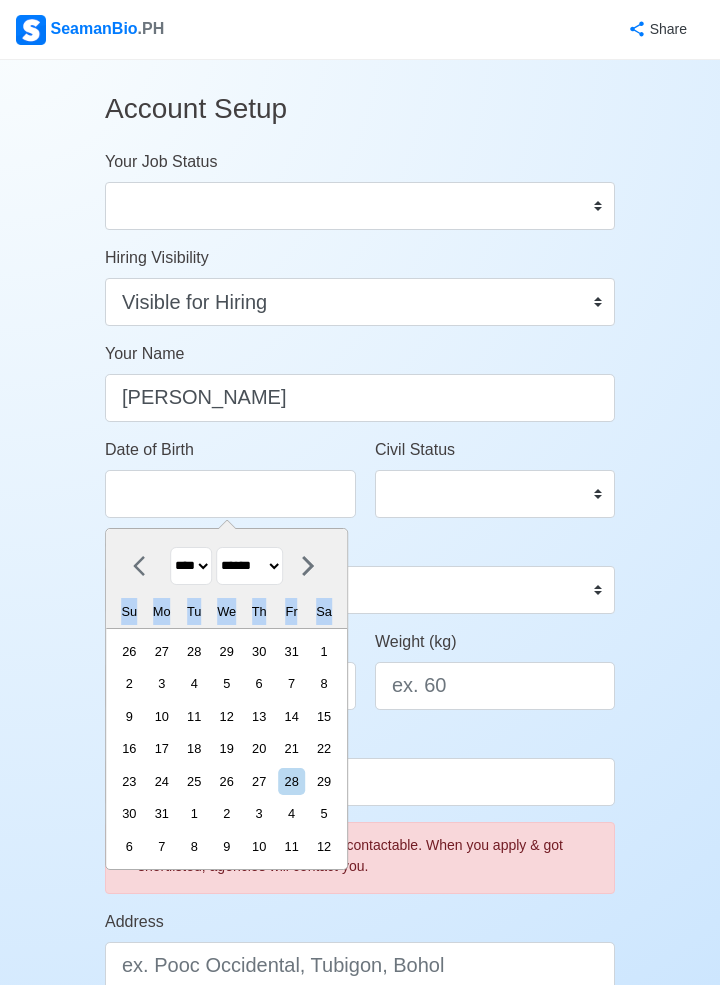 click 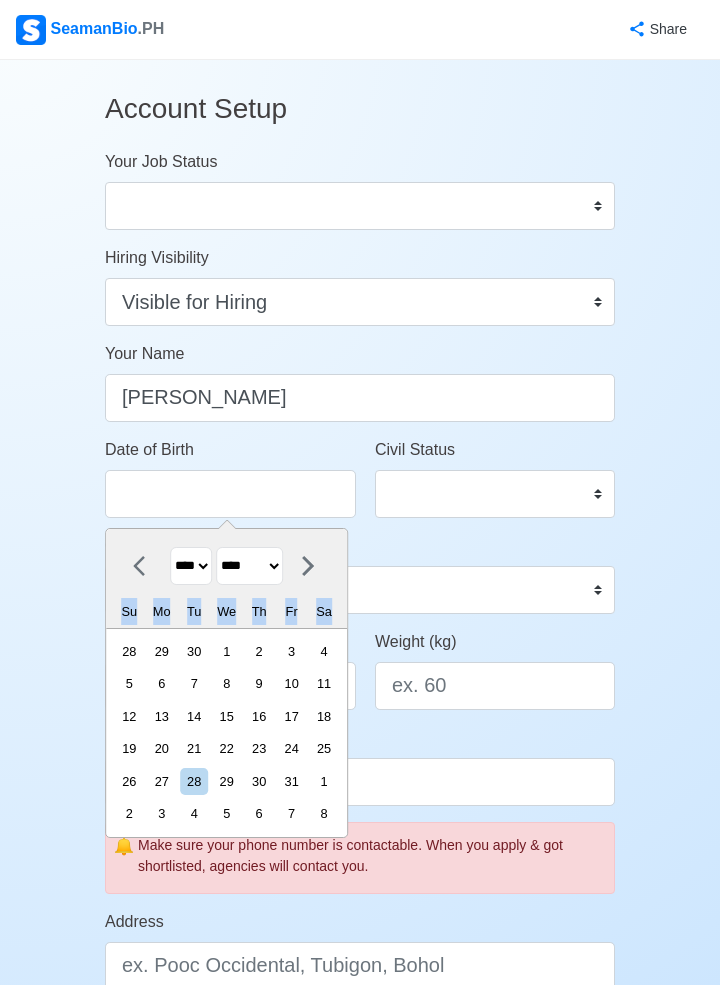 click 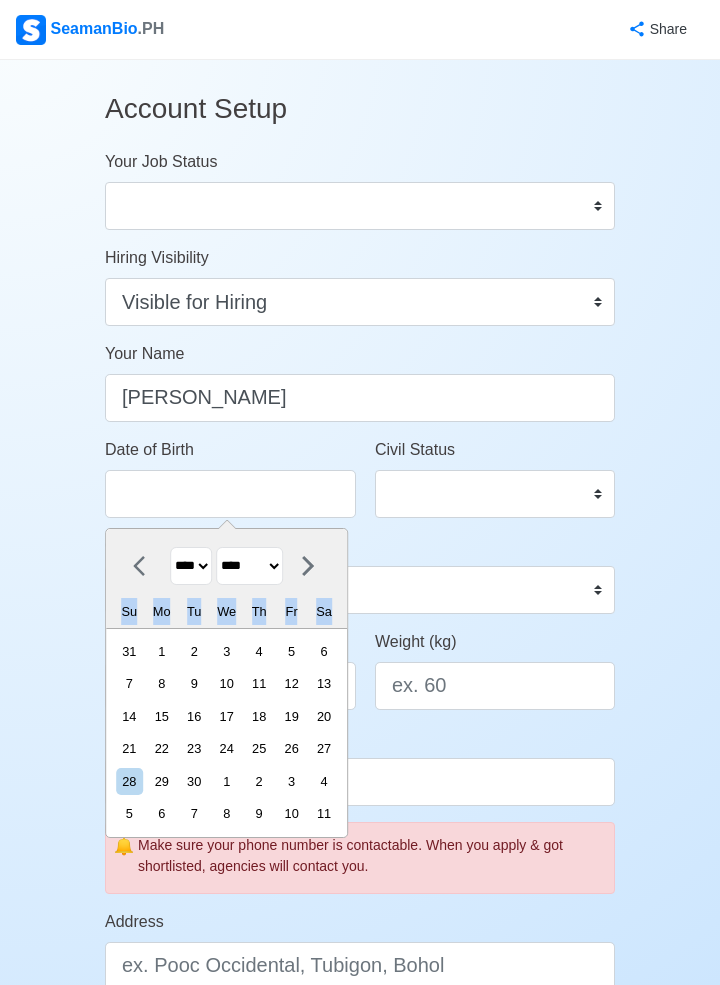click 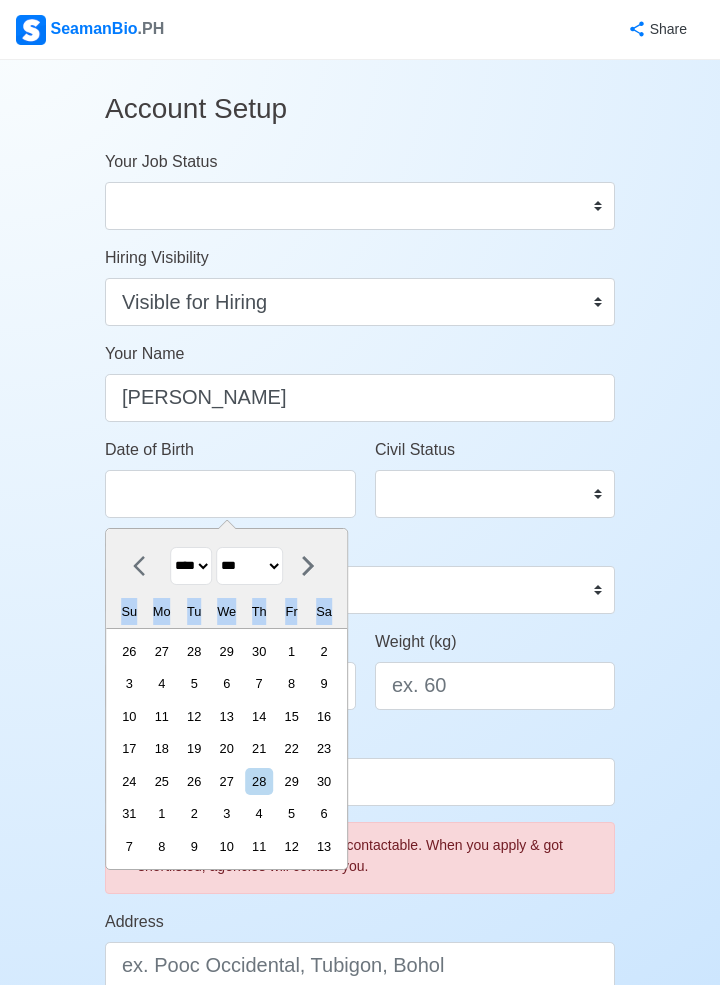click 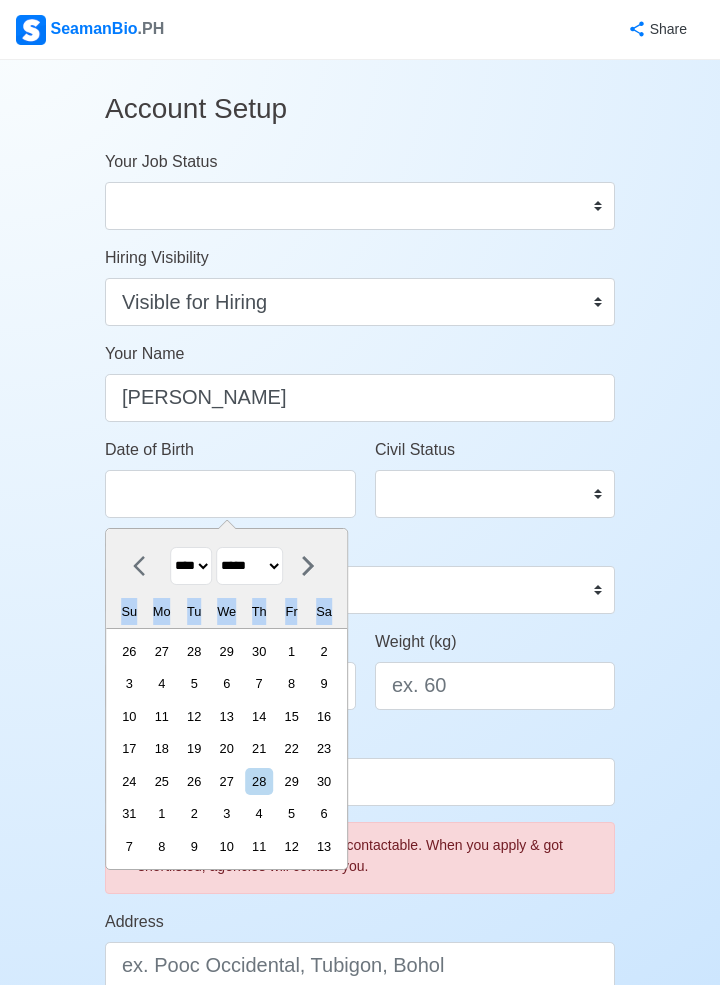 click at bounding box center [145, 566] 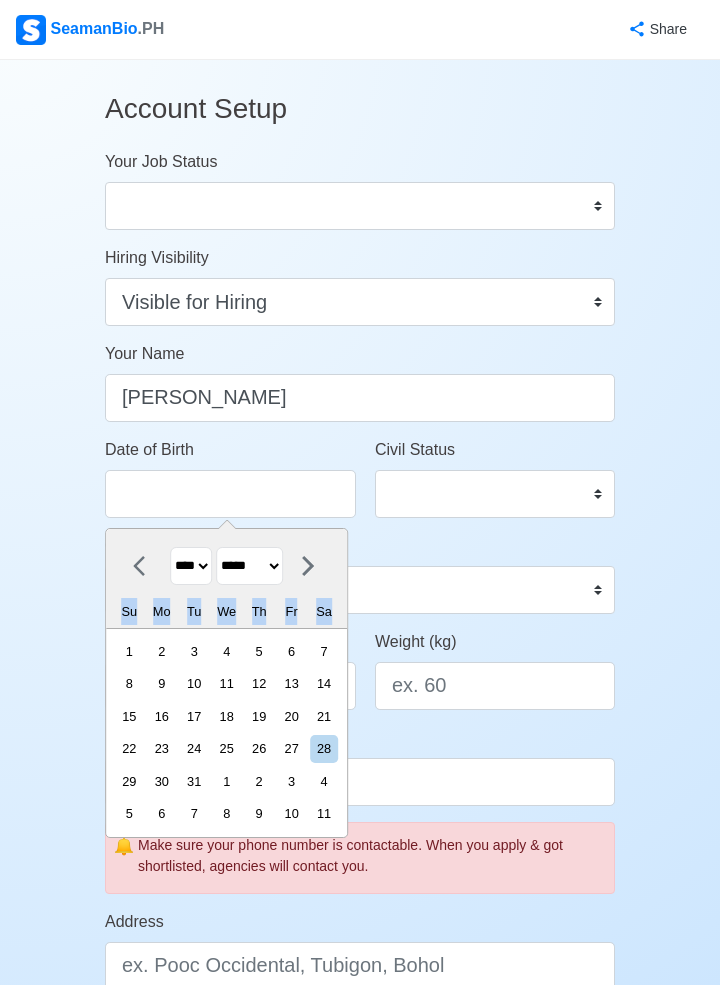 click 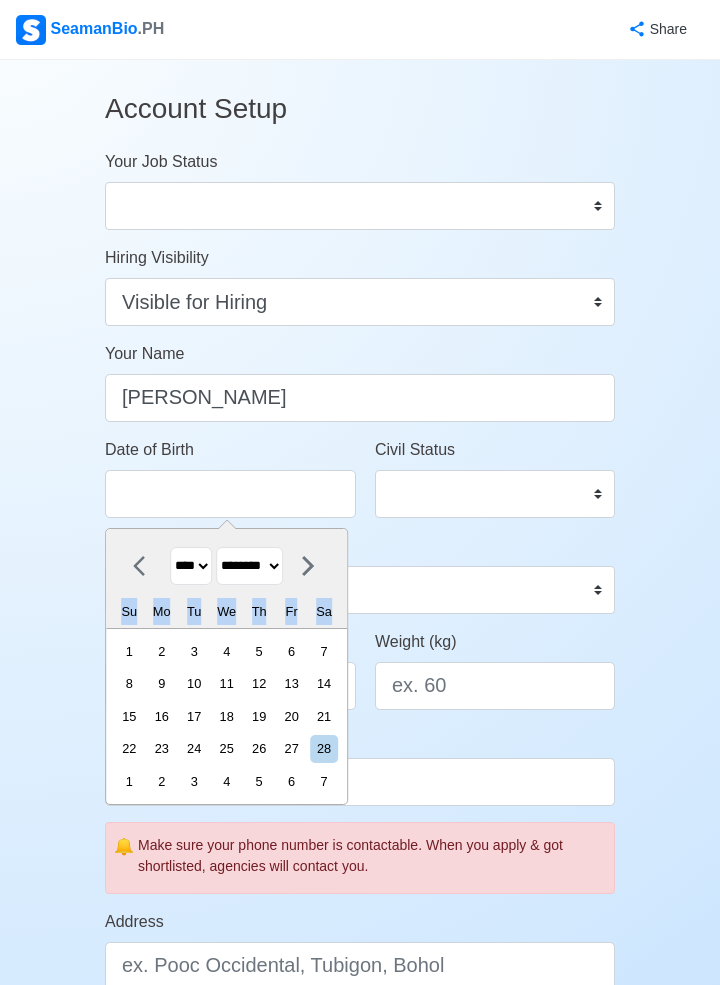 click 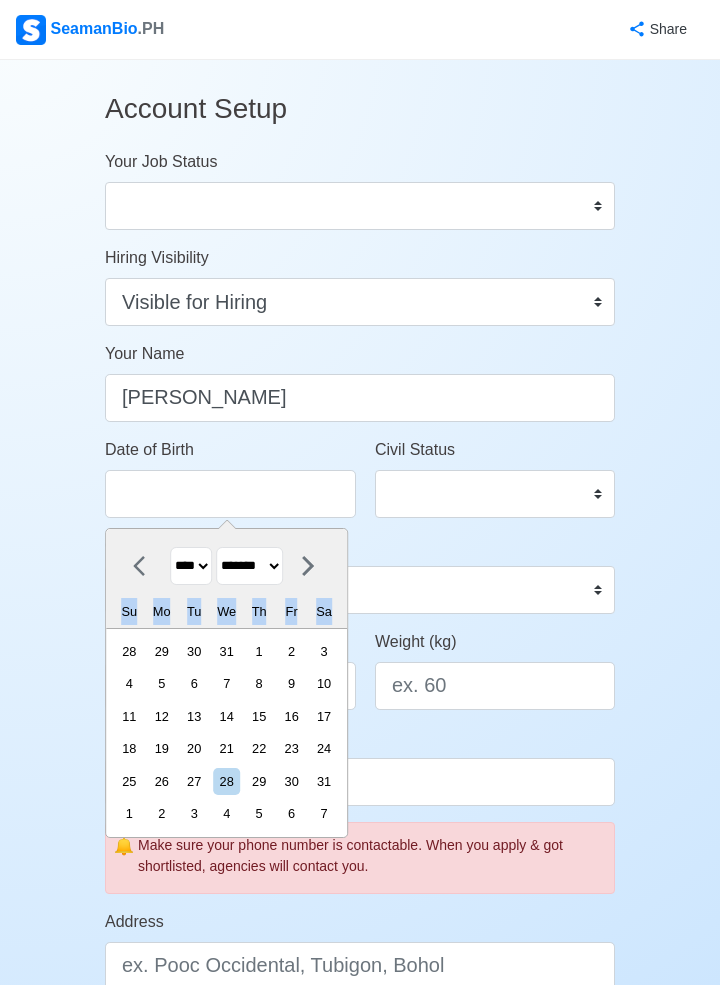 click at bounding box center (145, 566) 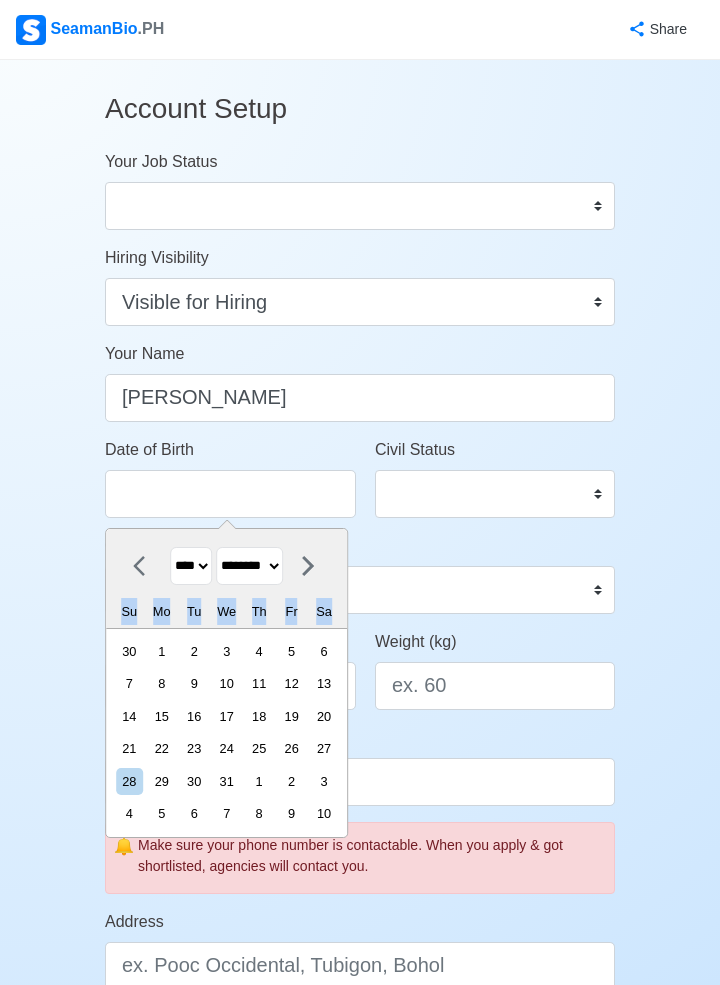 click at bounding box center [145, 566] 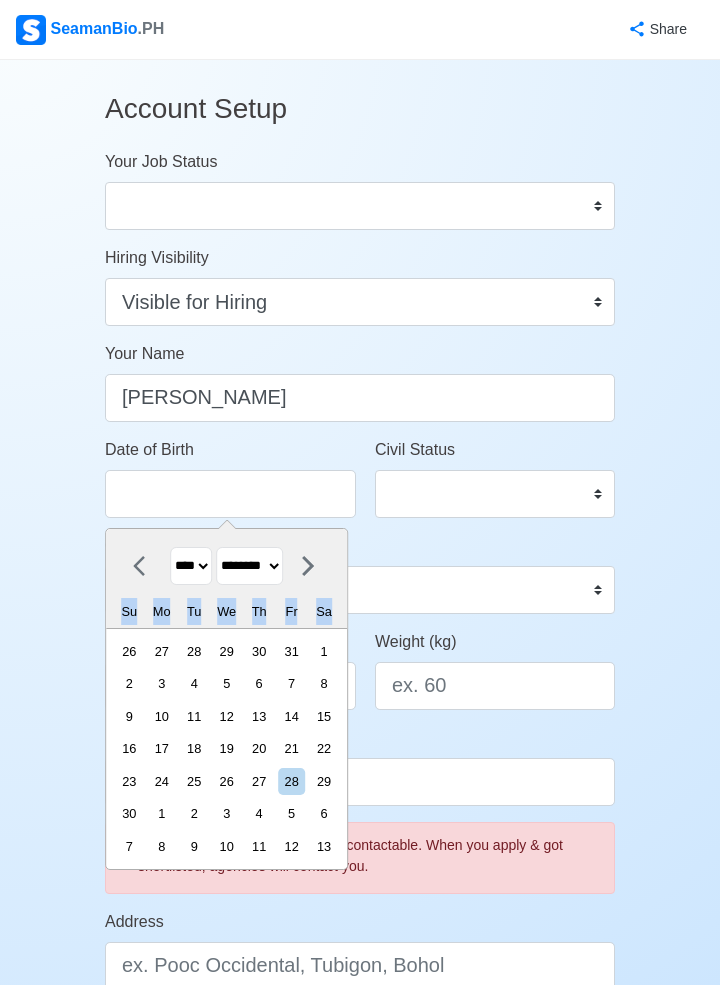 click at bounding box center (145, 566) 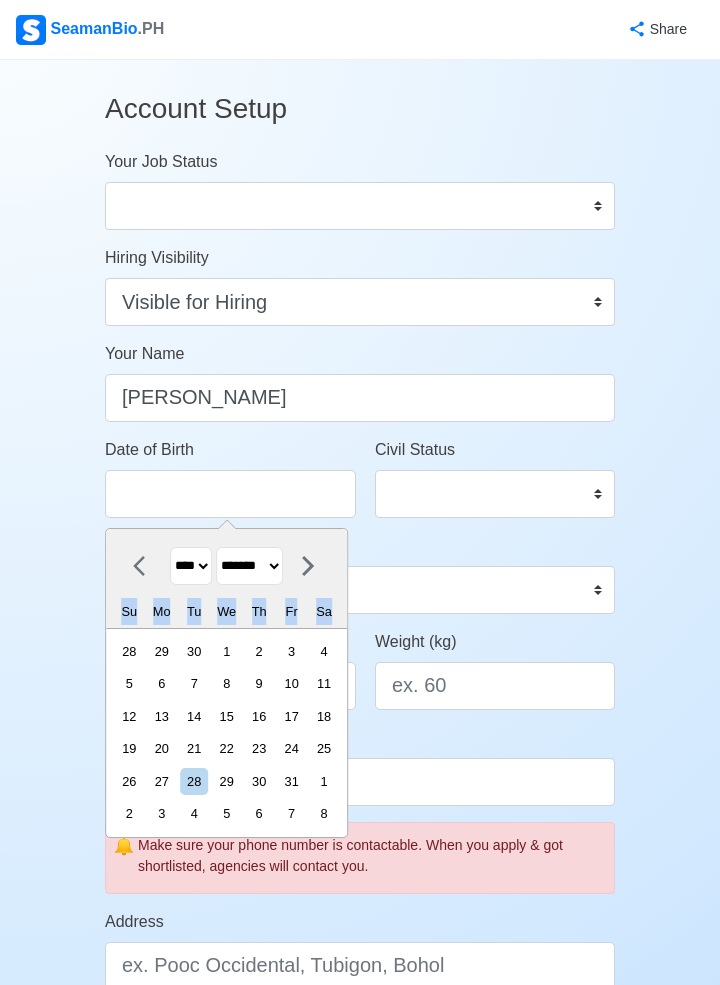 click at bounding box center [145, 566] 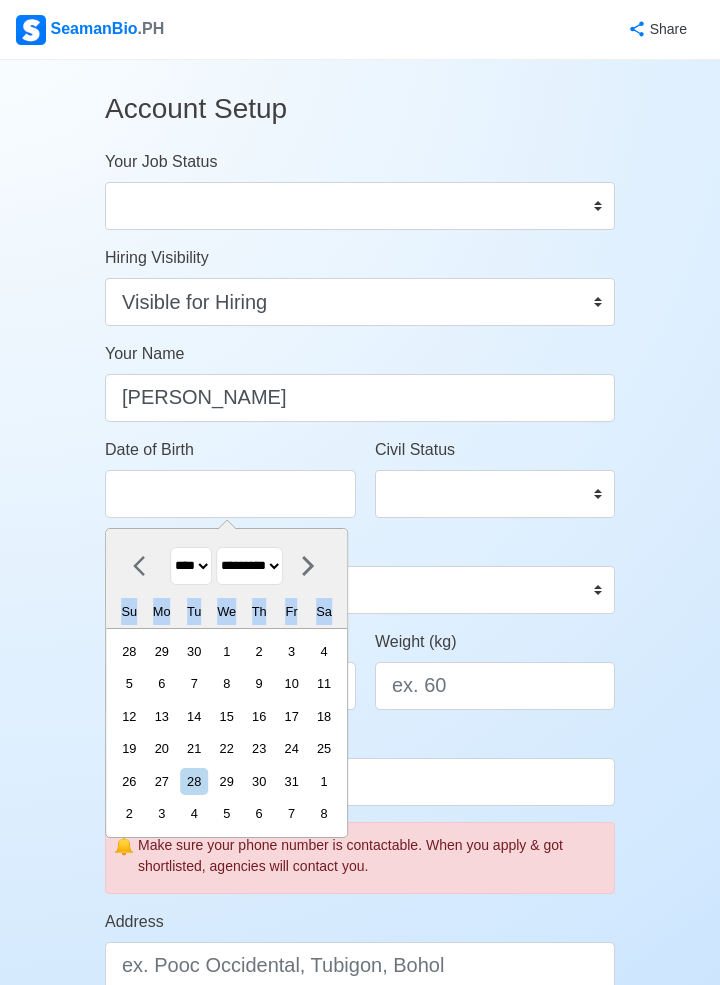 click at bounding box center (145, 566) 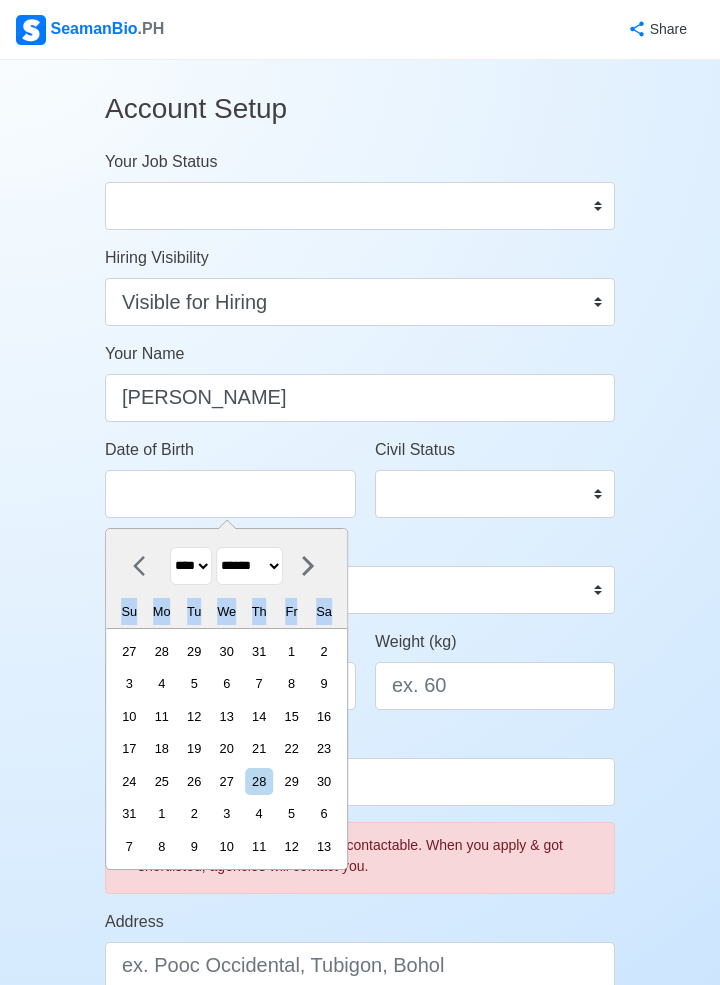 click at bounding box center (145, 566) 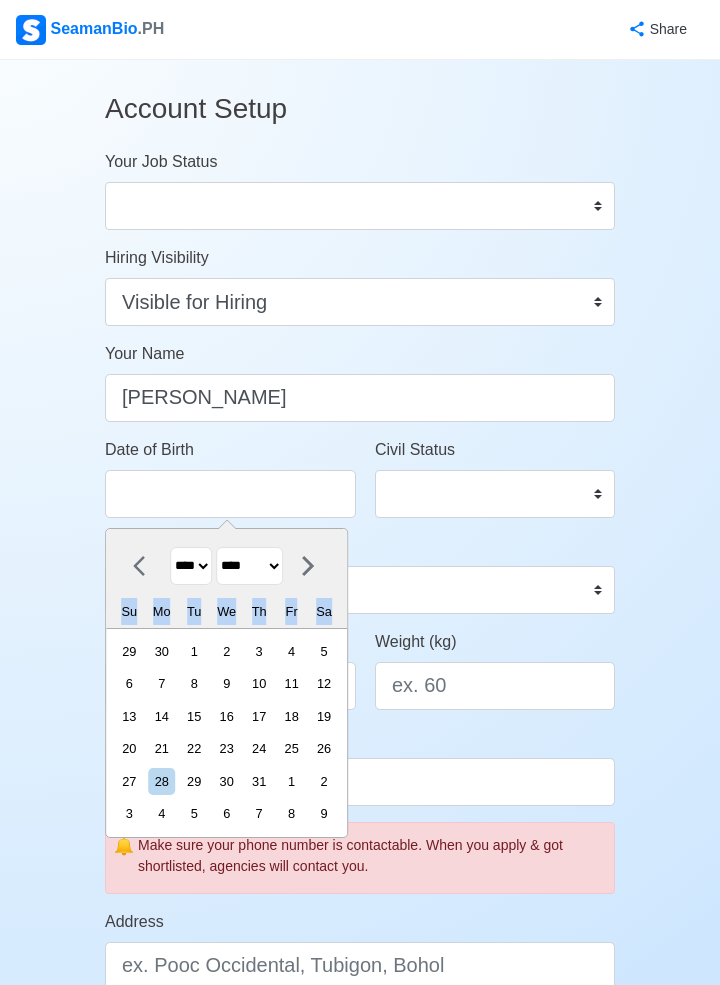 click at bounding box center [145, 566] 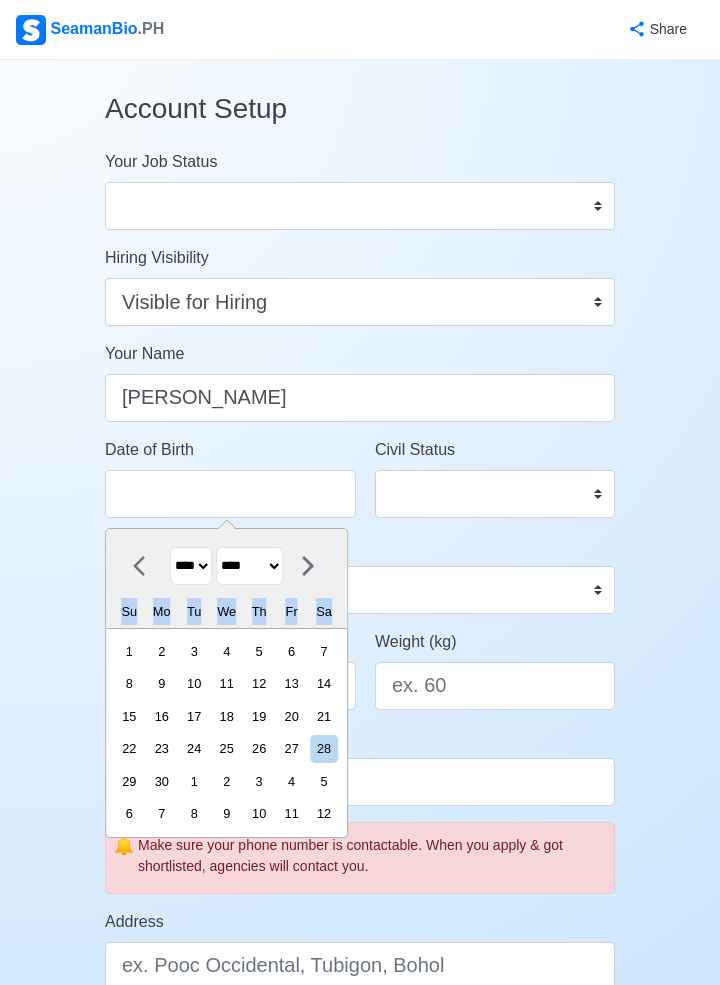 click at bounding box center (145, 566) 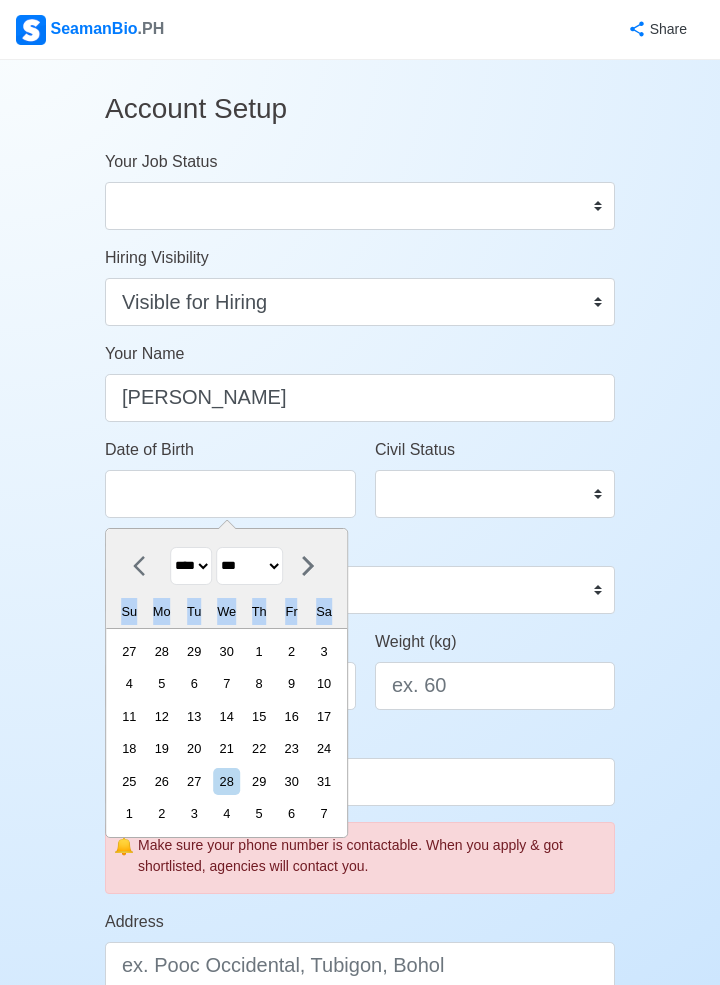 click at bounding box center [145, 566] 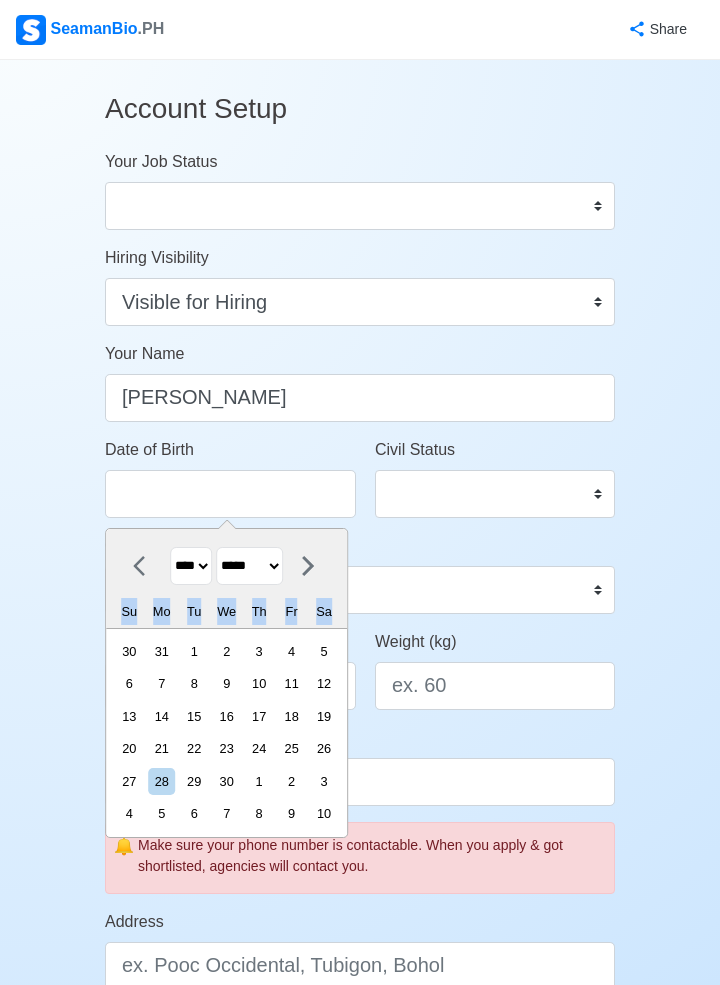 click 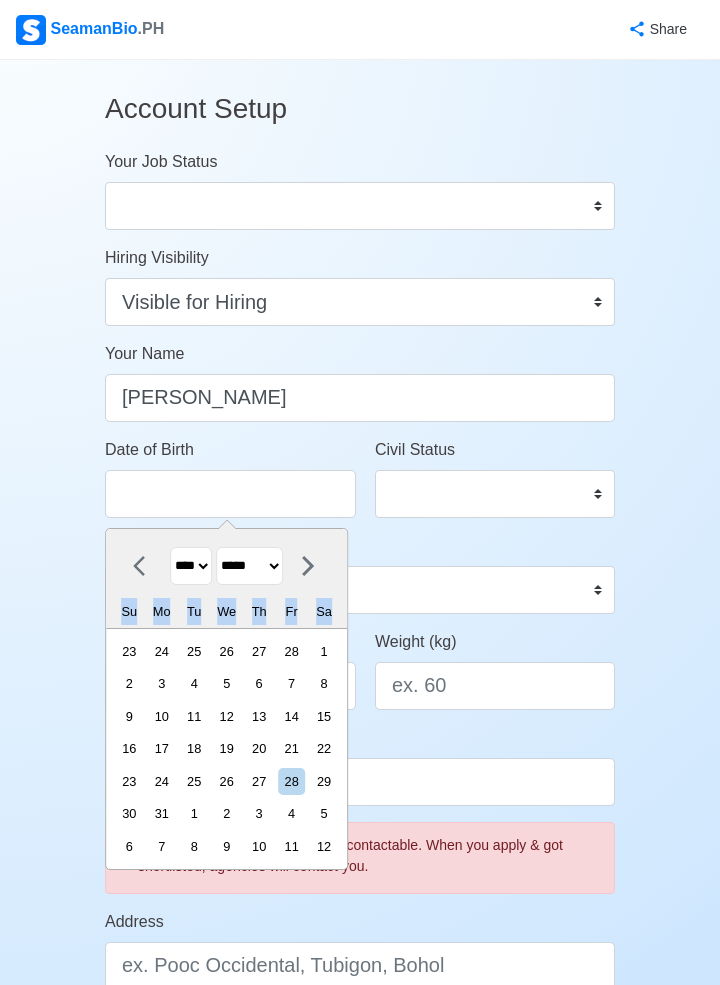 click 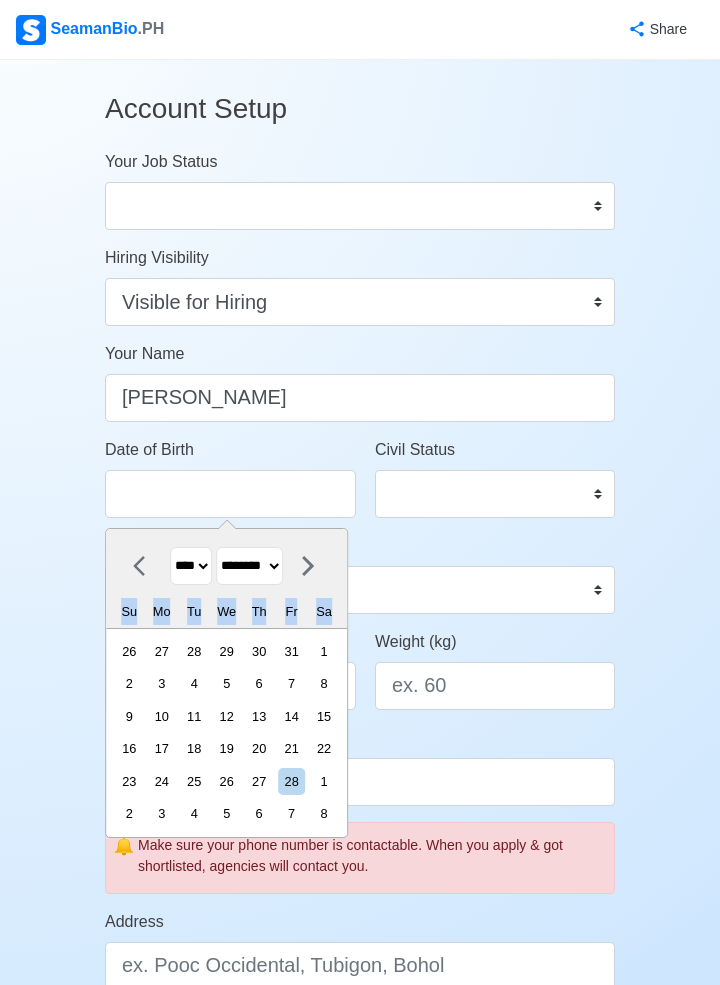 click 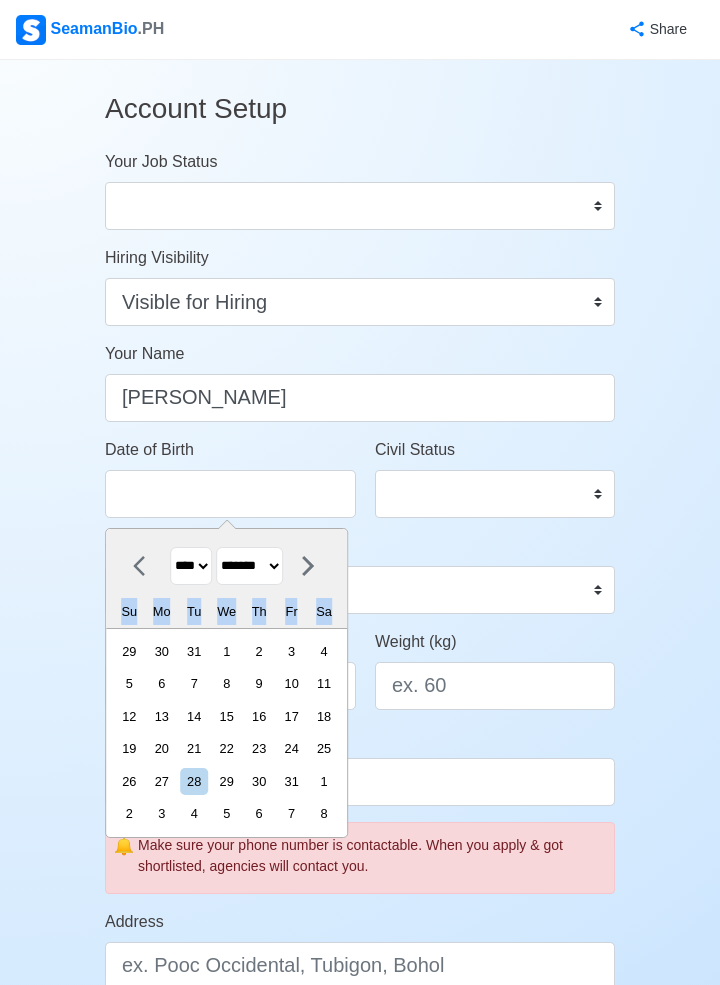 click 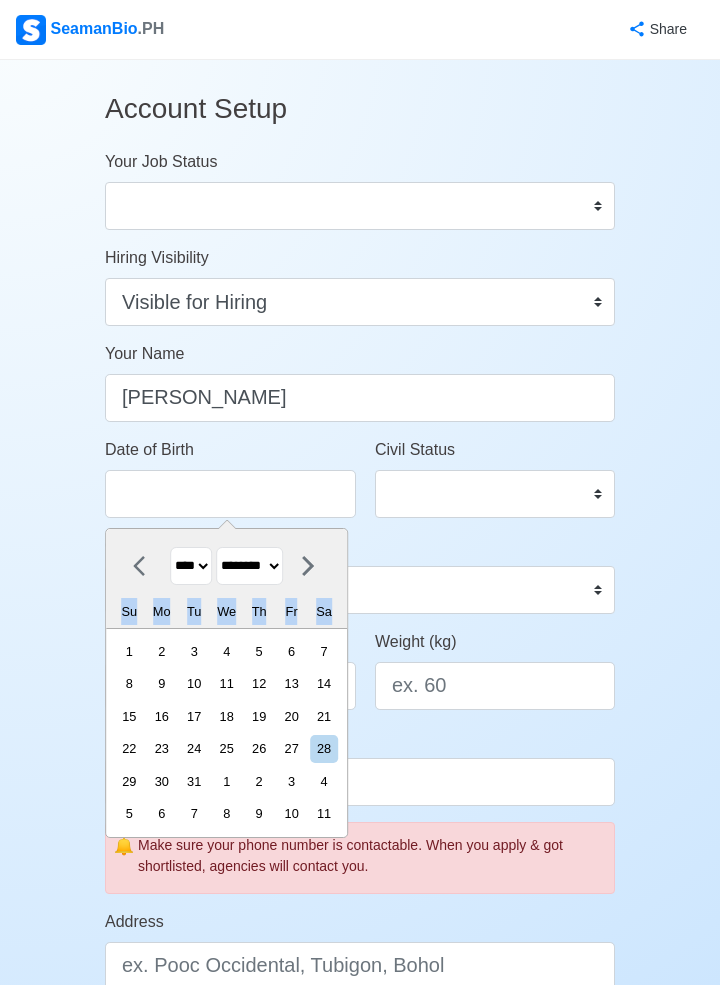 click 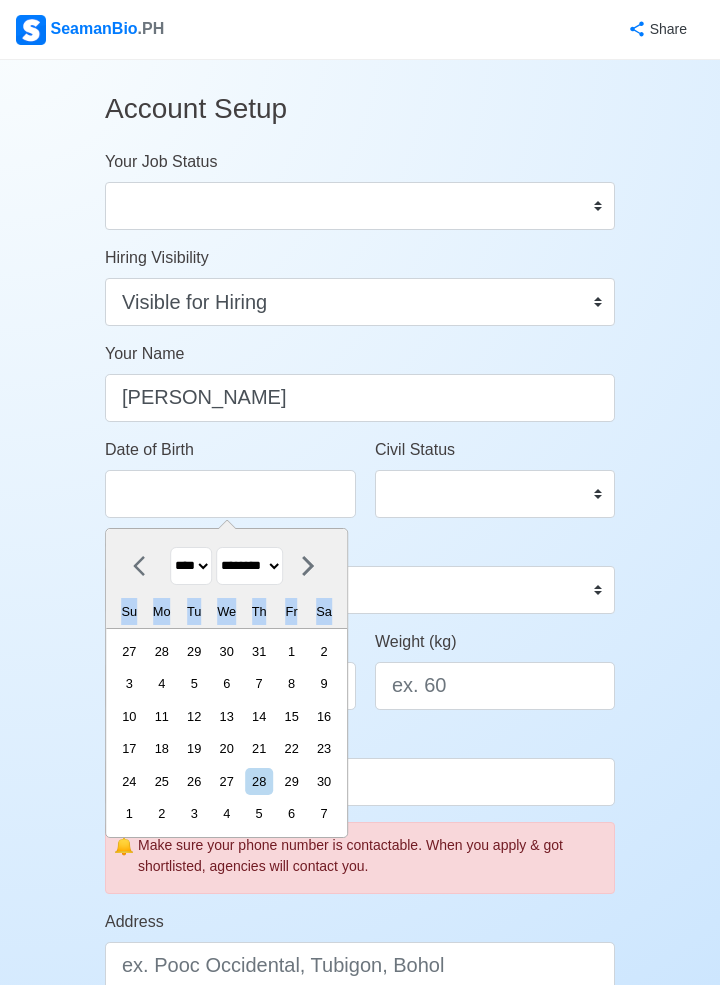 click 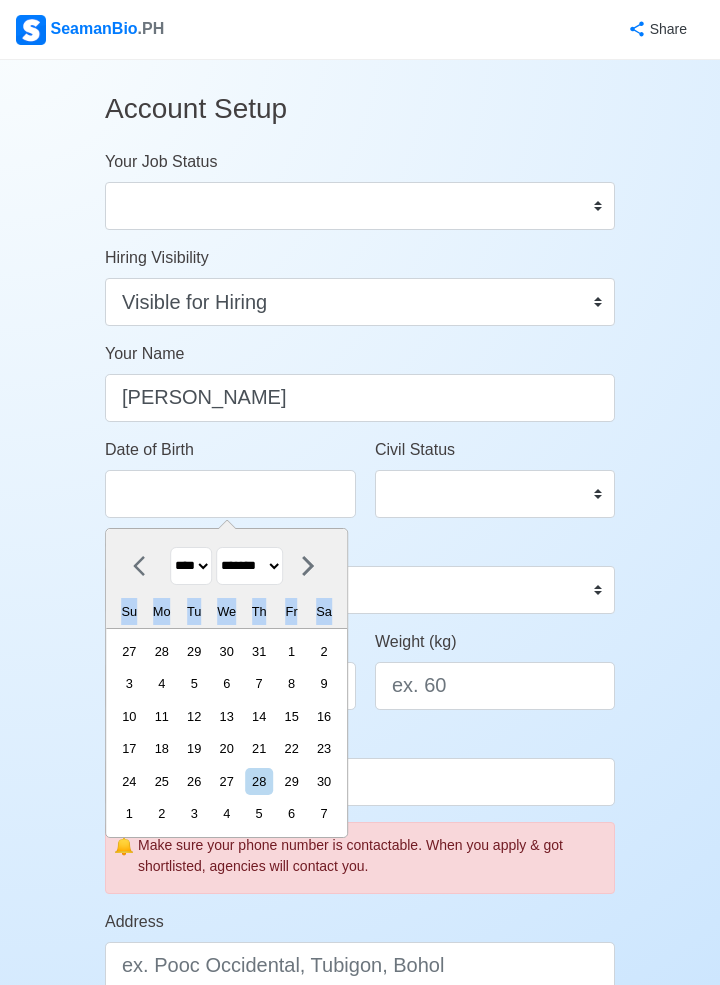 click 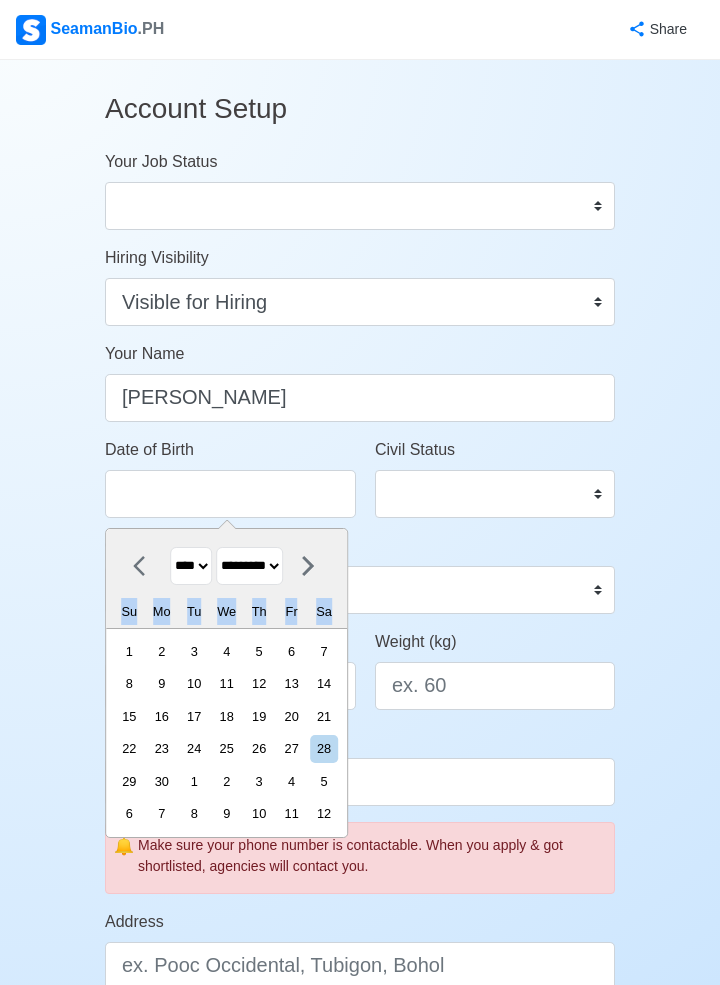 click 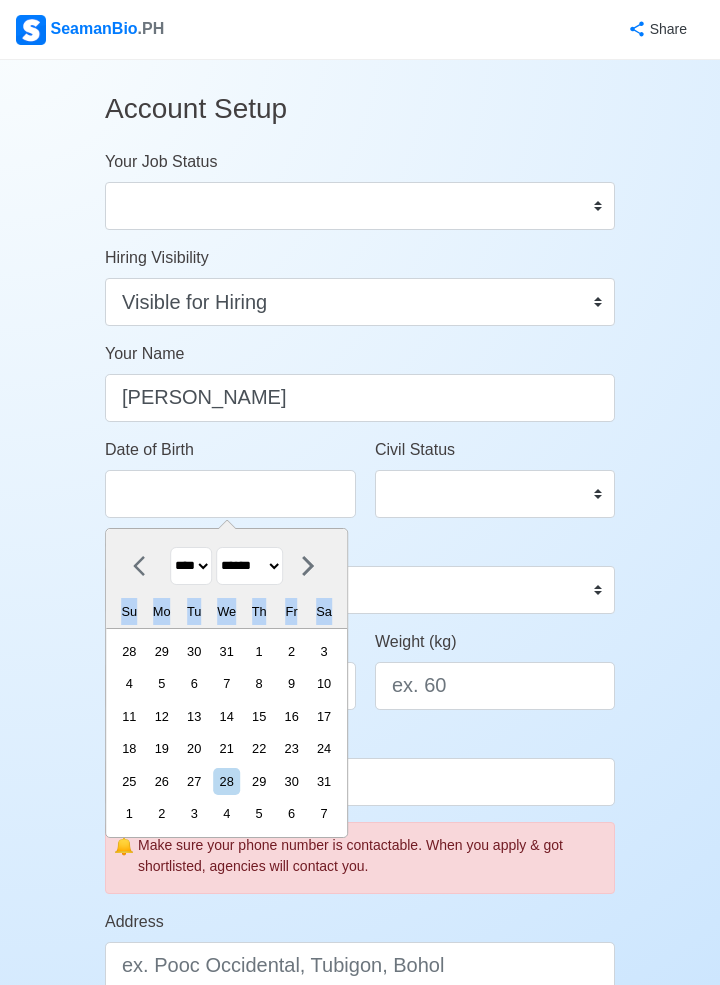 click 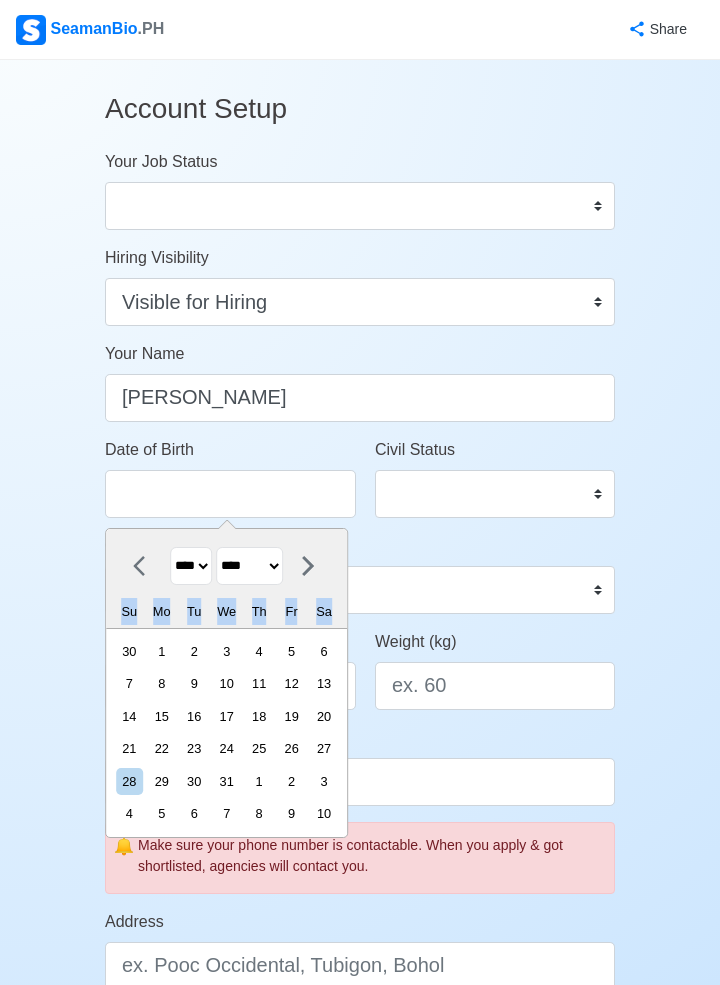 click 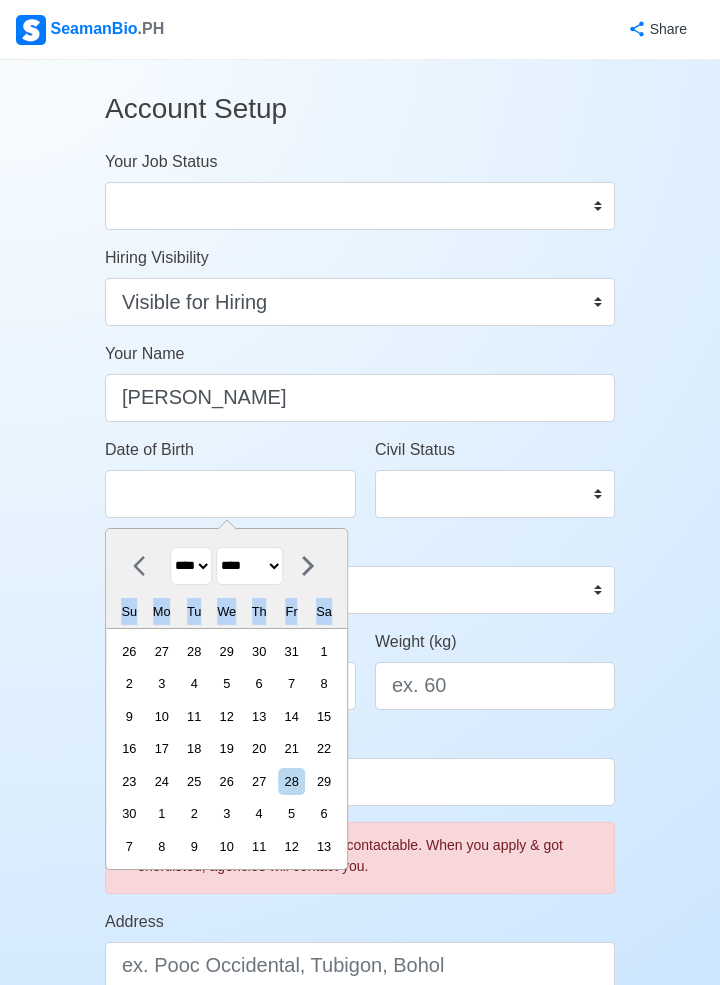 click 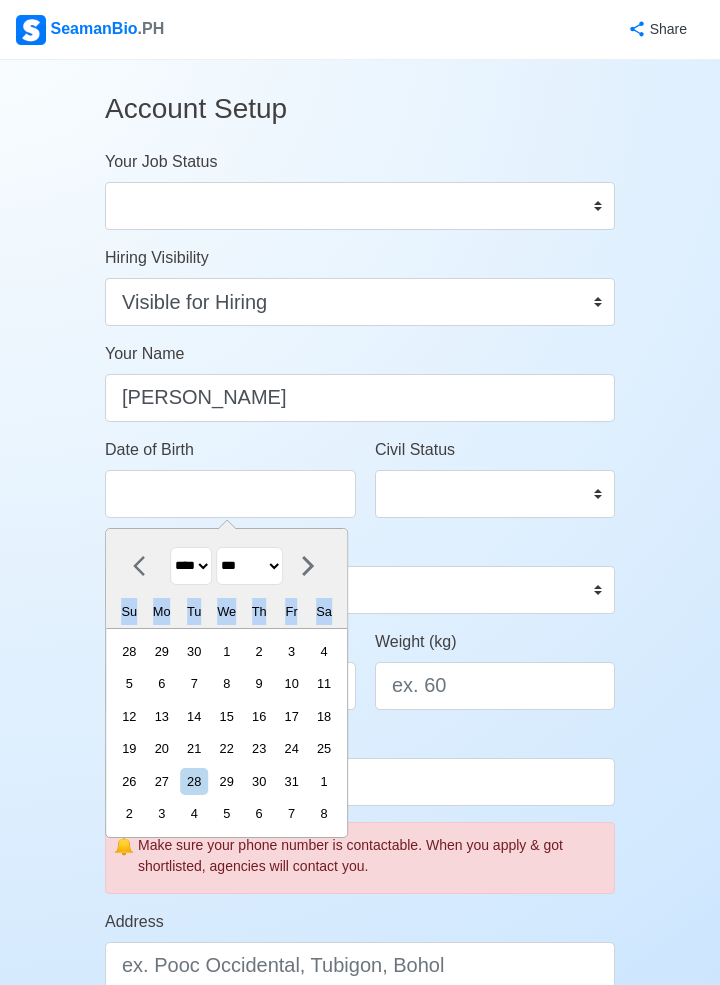 click 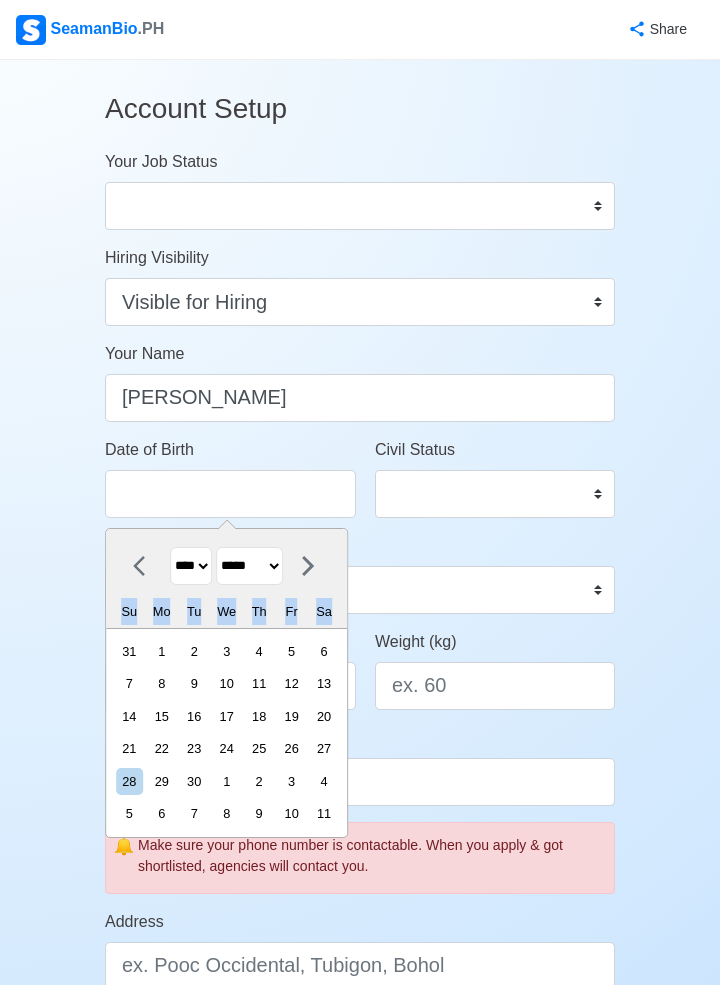click 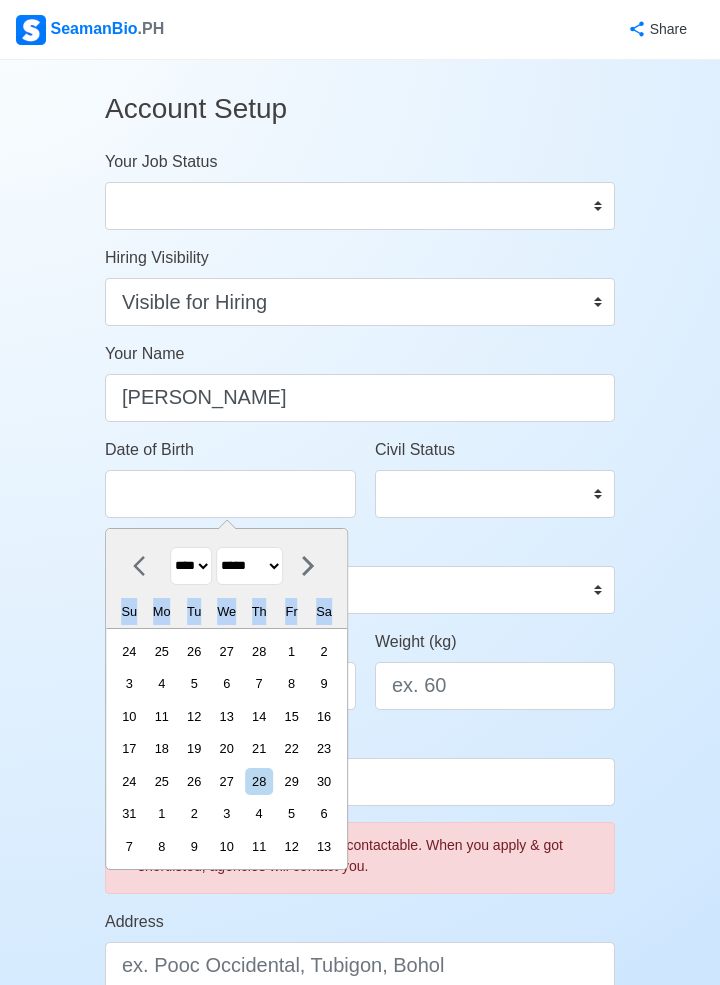click 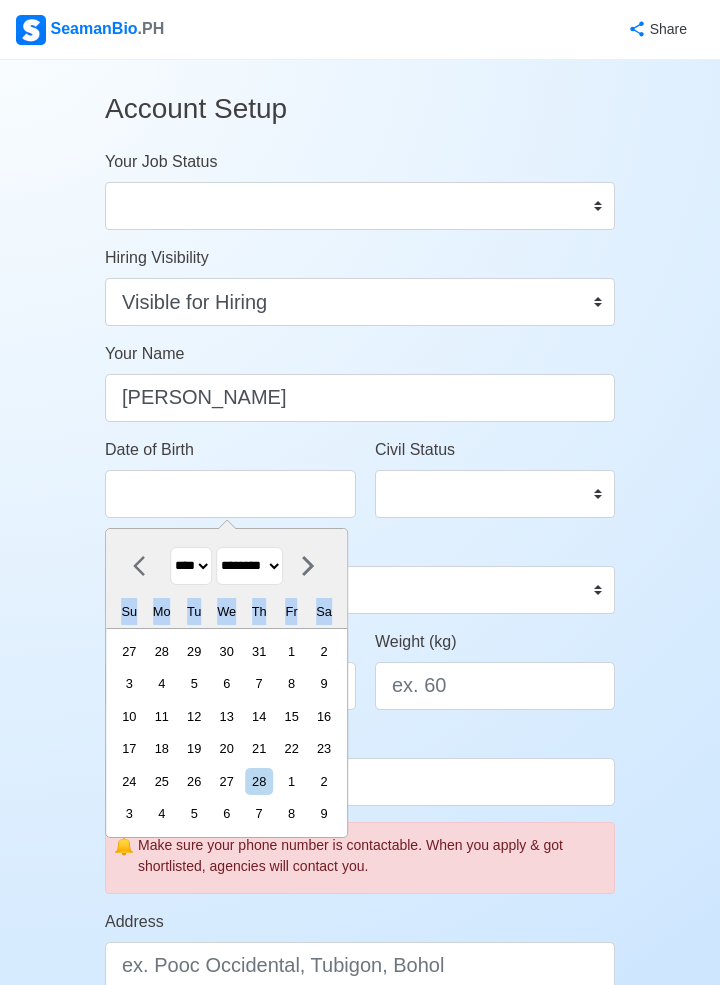 click 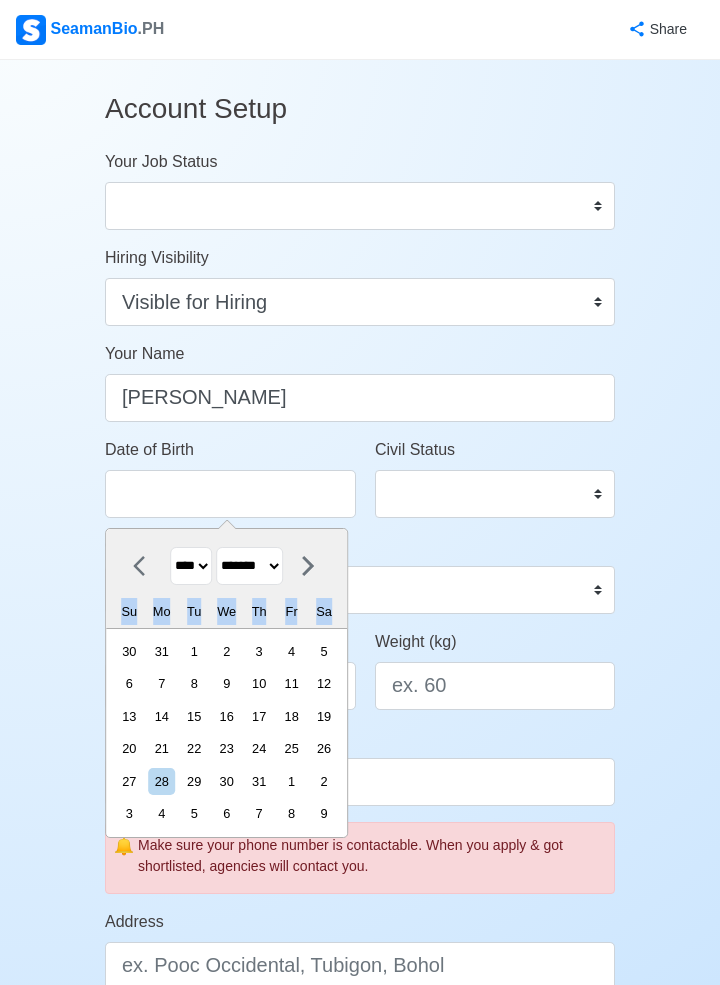 click 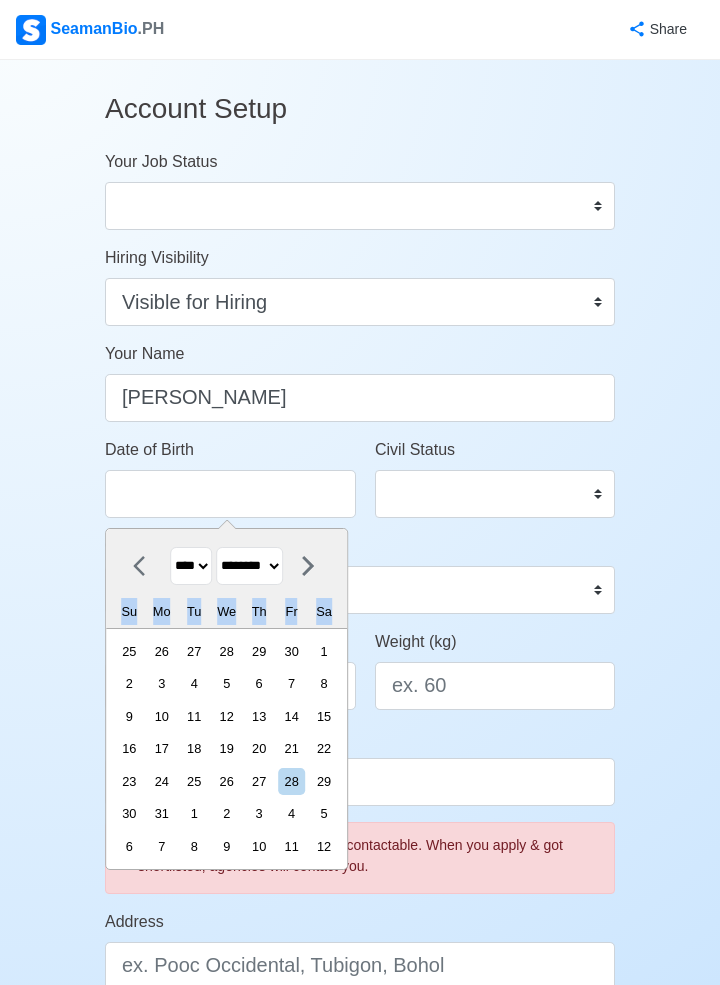 click 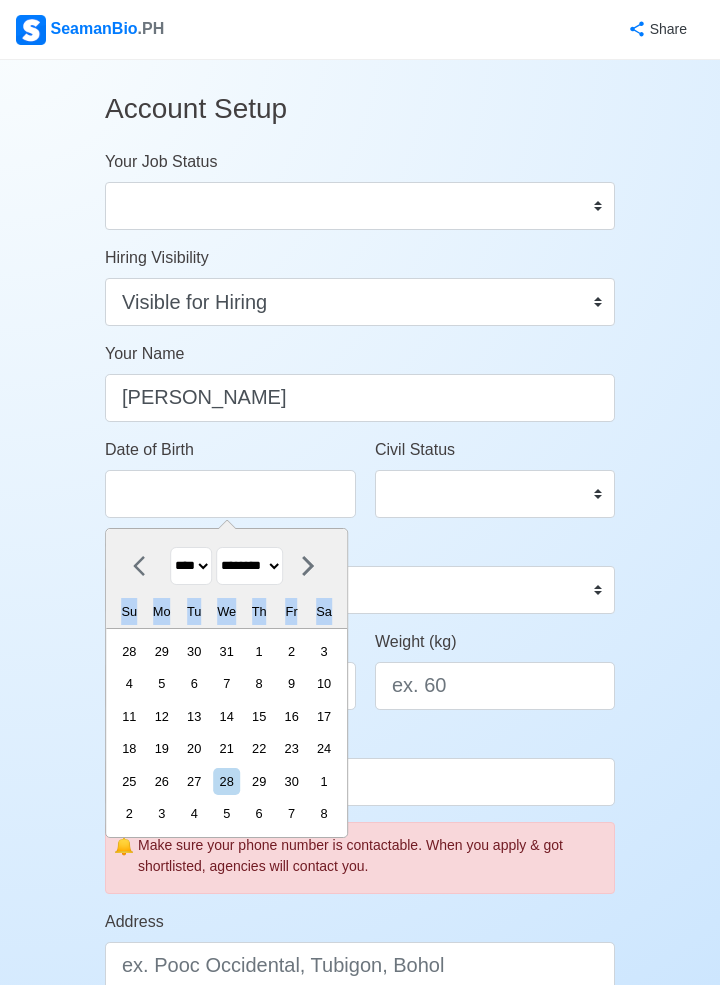 click 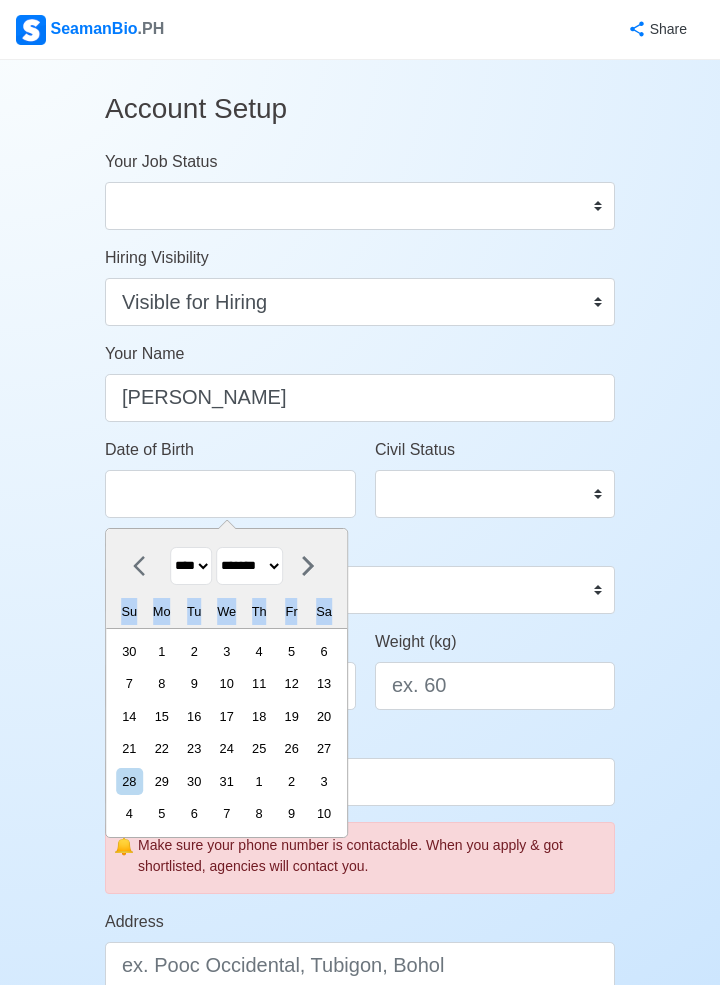 click 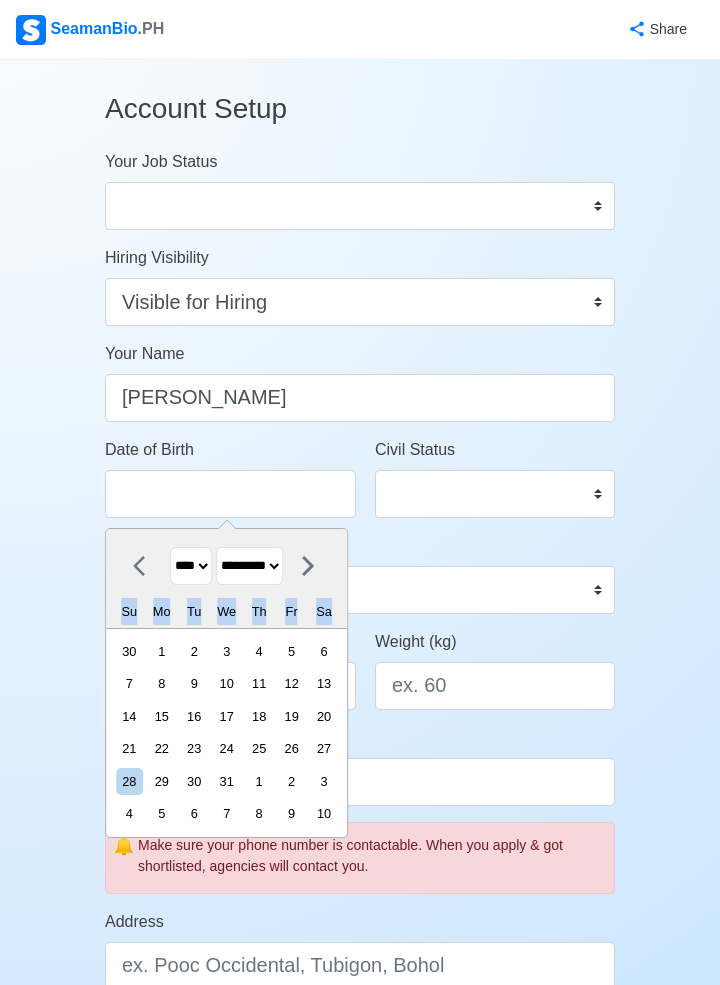 click 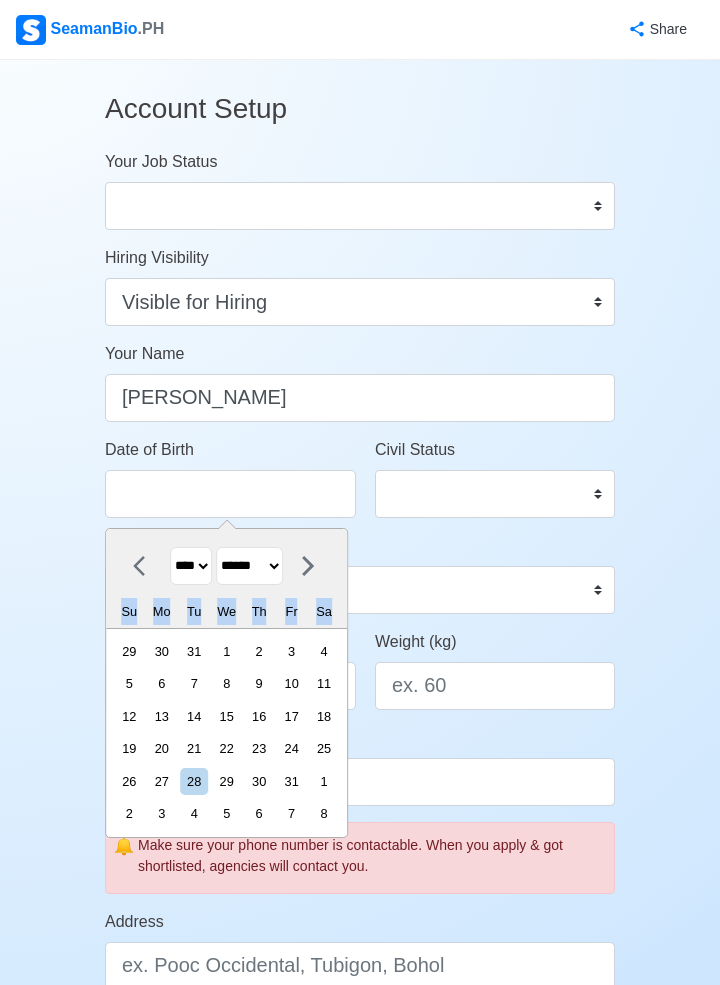 click 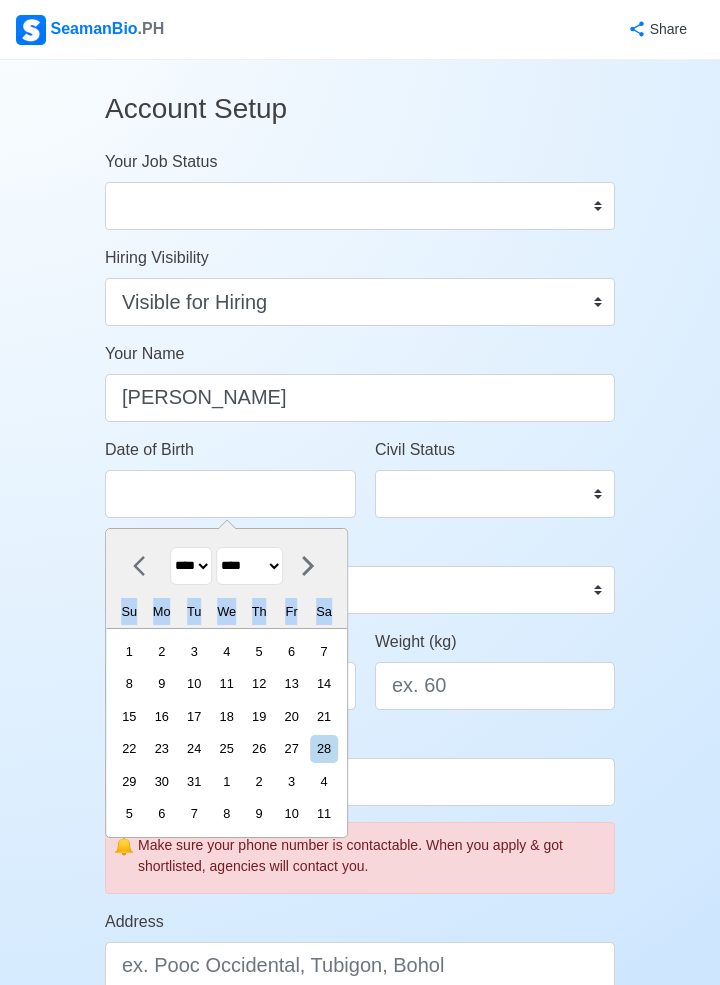 click 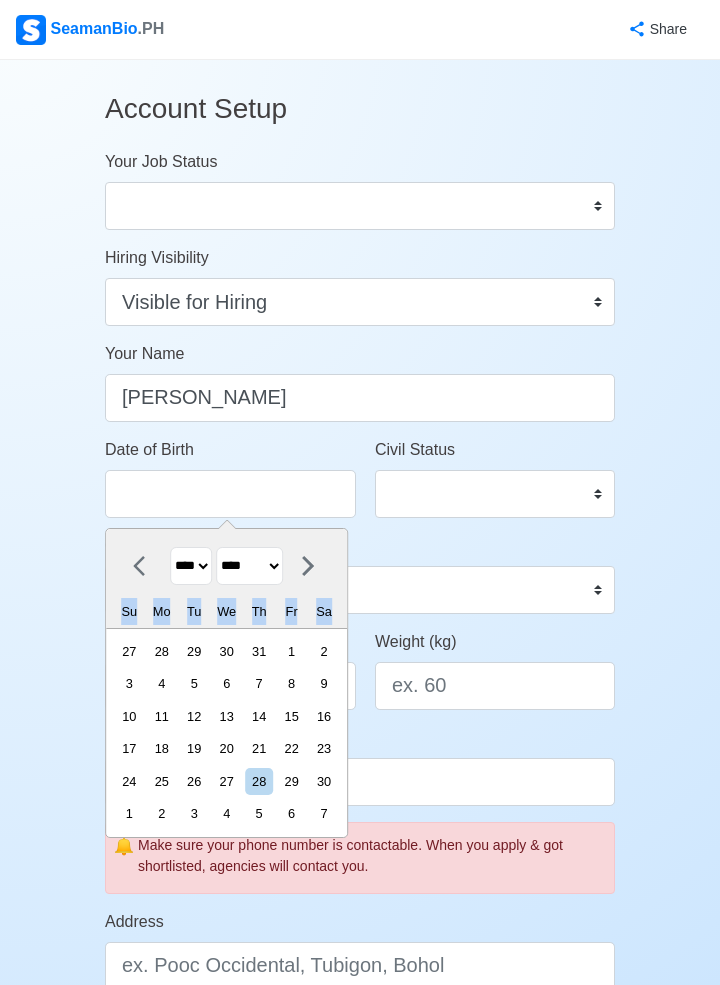 click 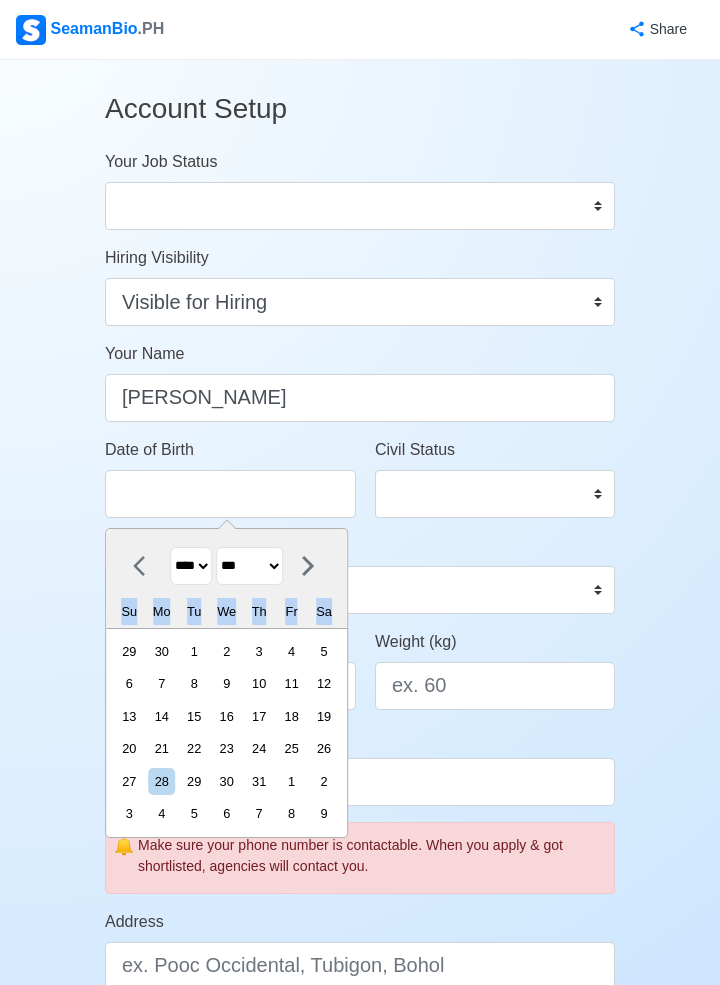 click 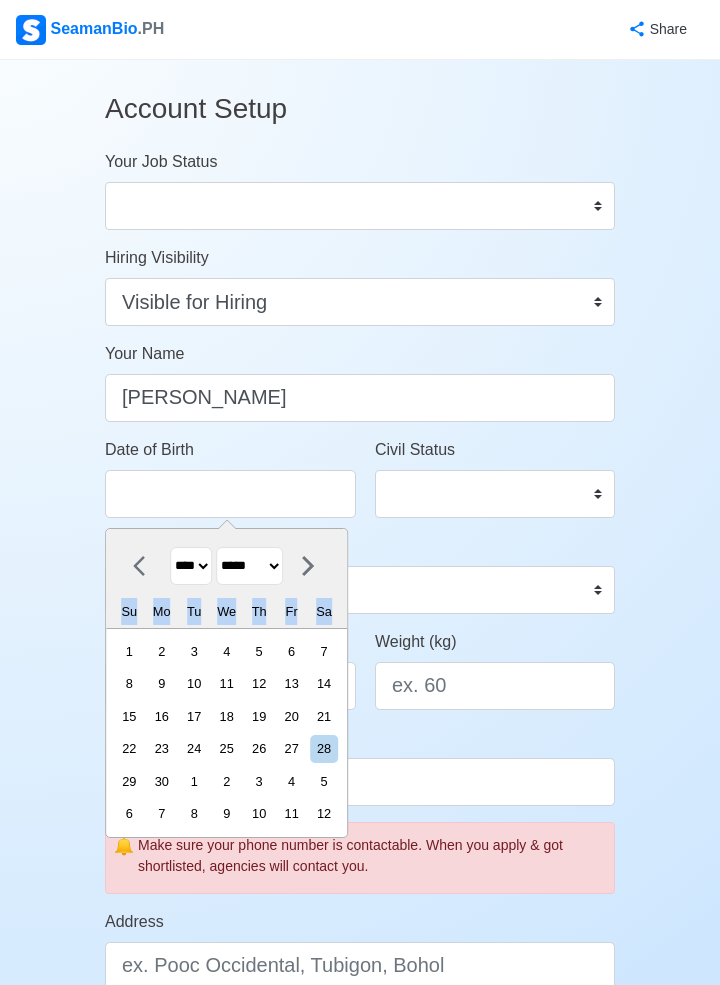 click 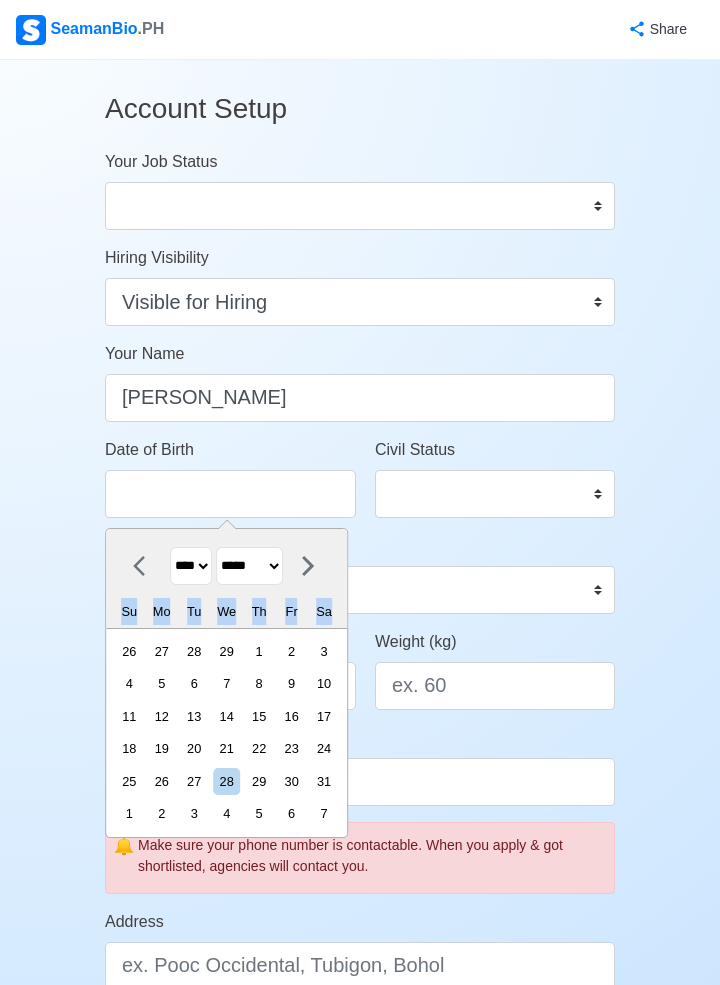 click 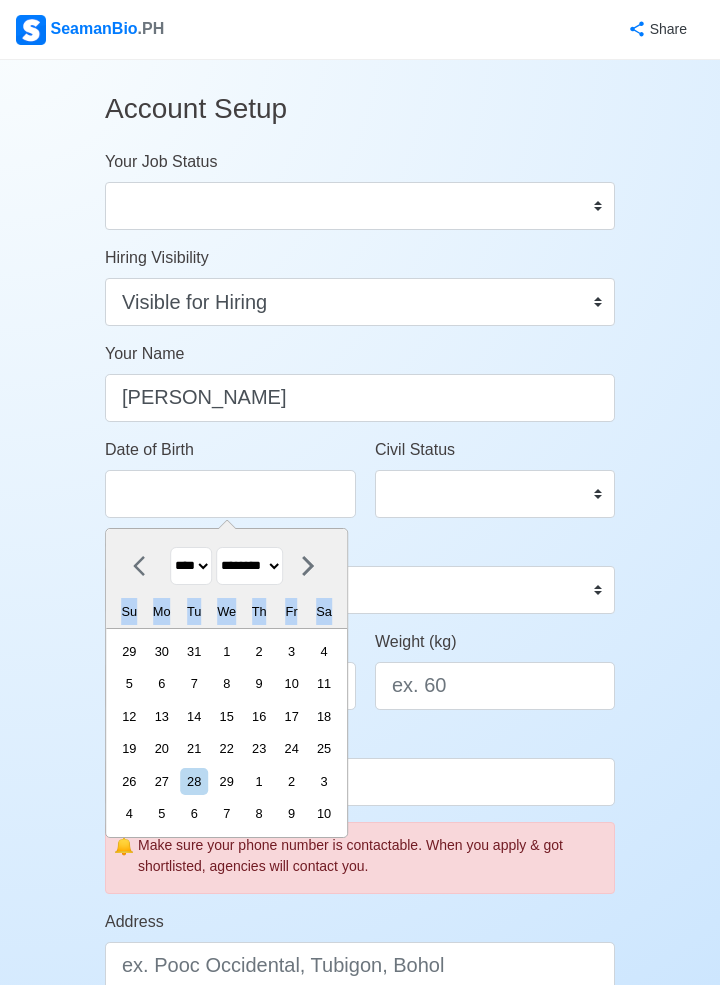 click 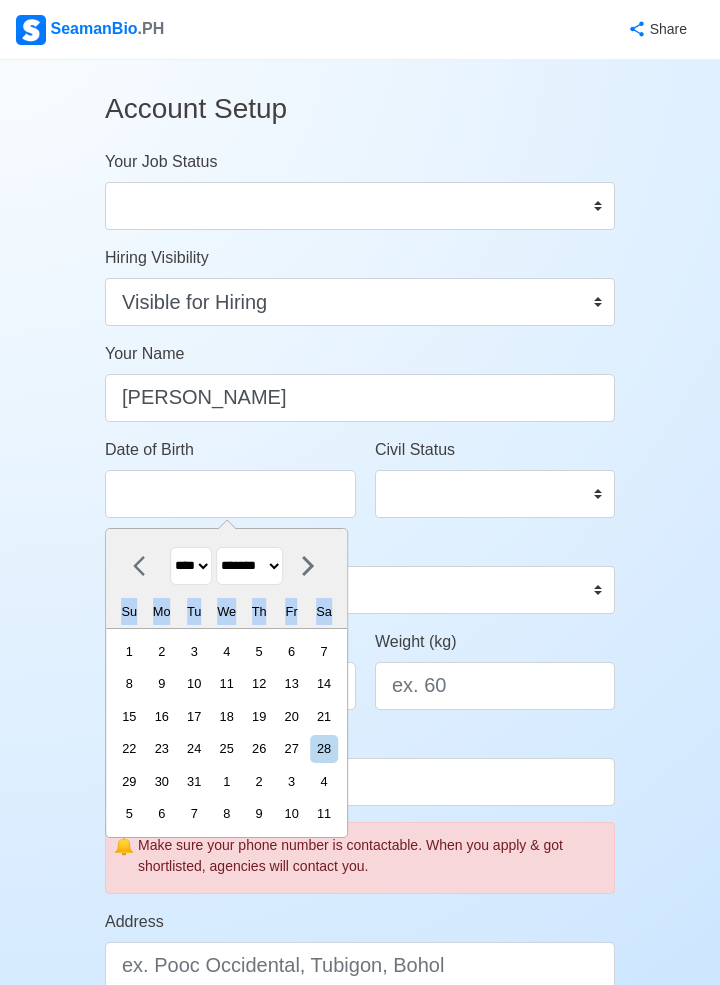 click 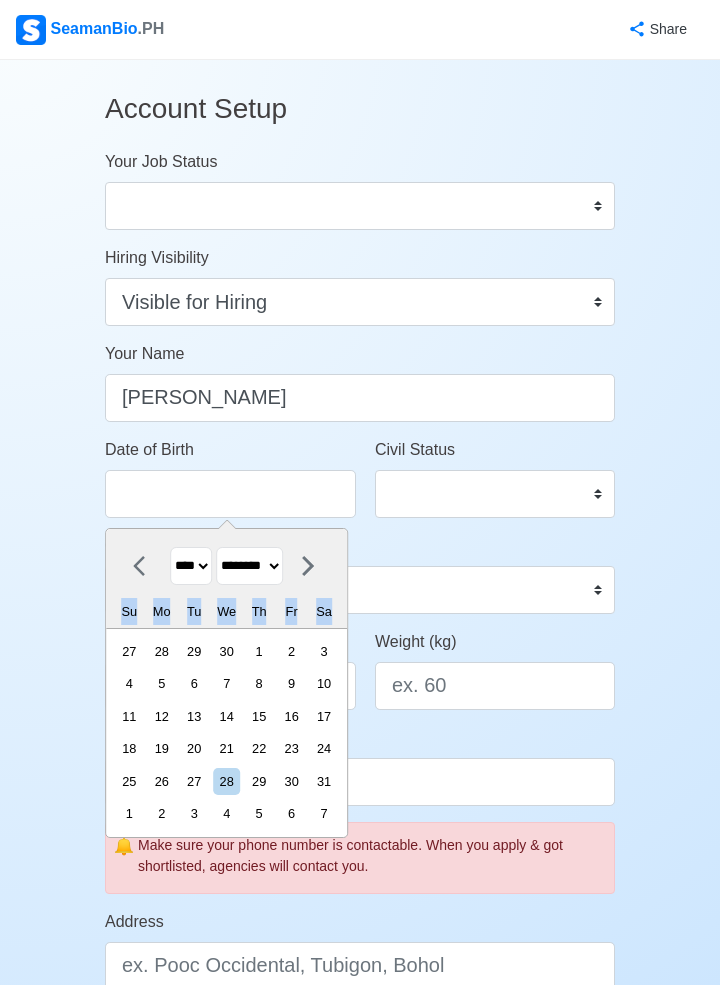 click at bounding box center [145, 566] 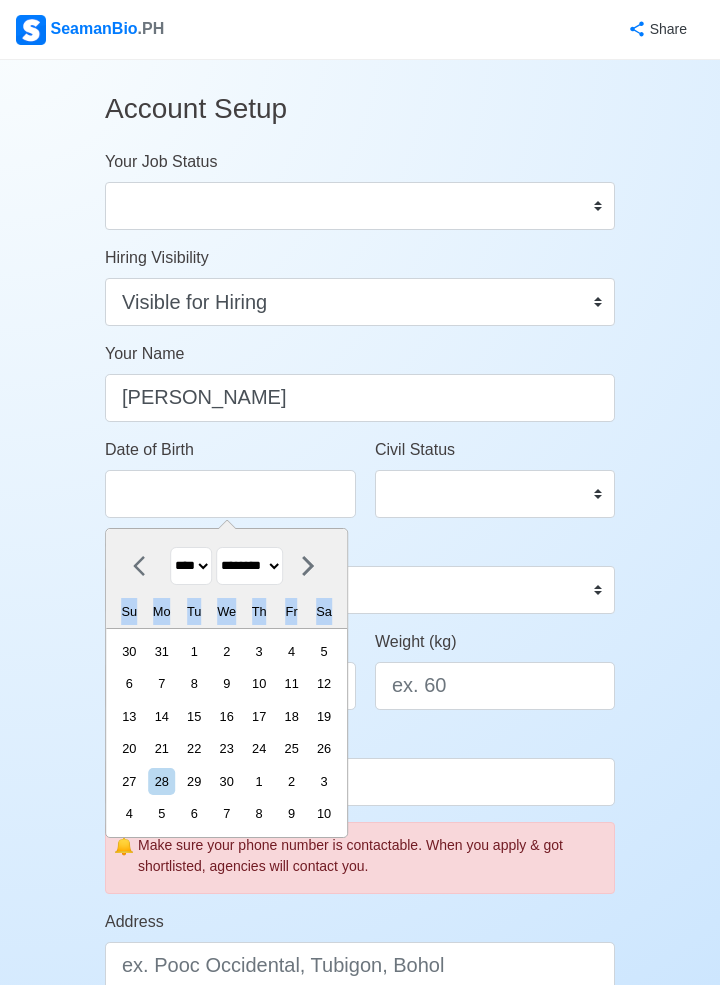 click 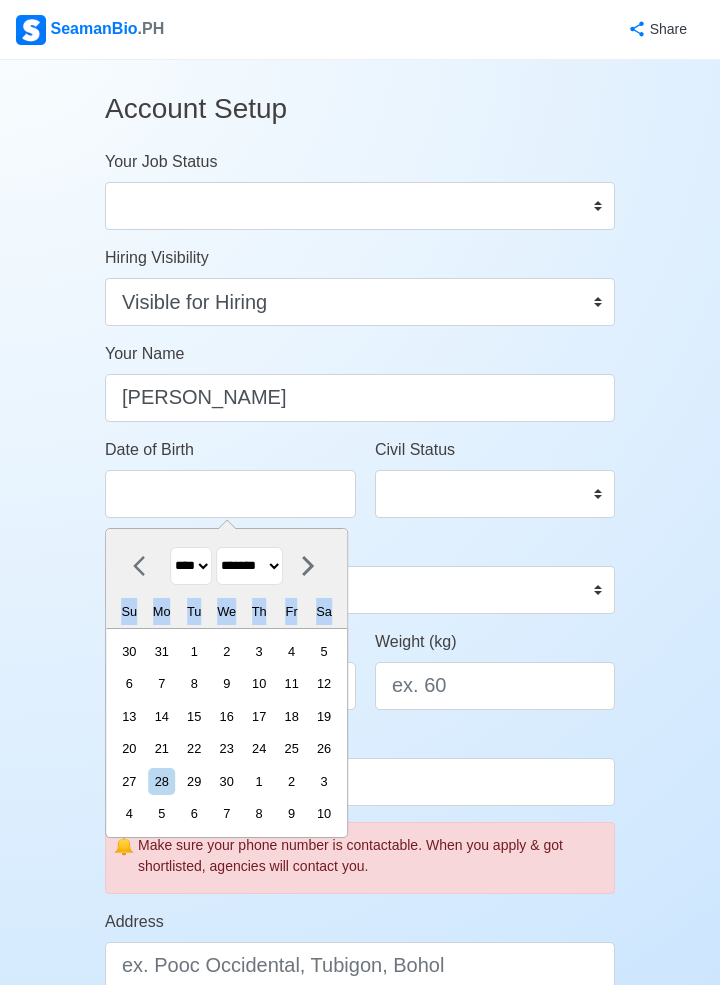 click 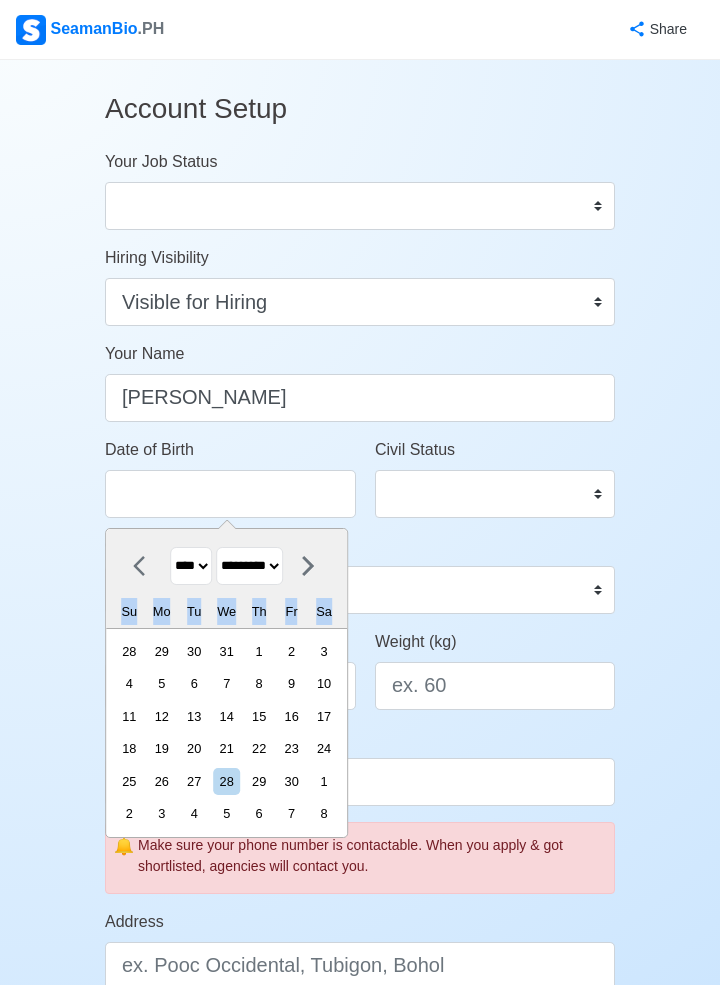 click 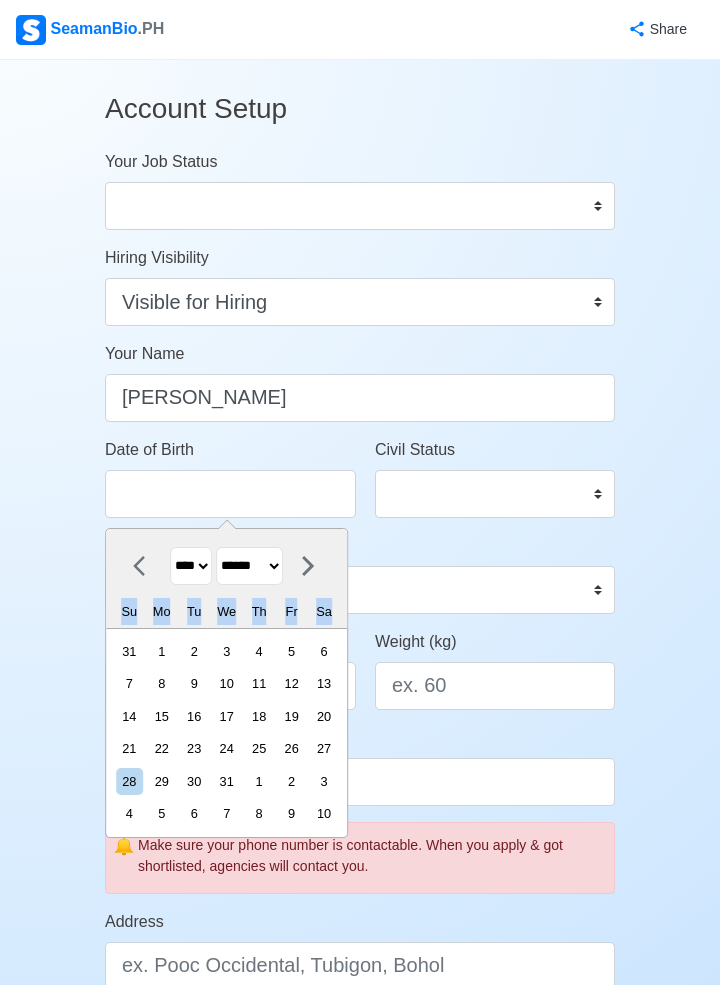click 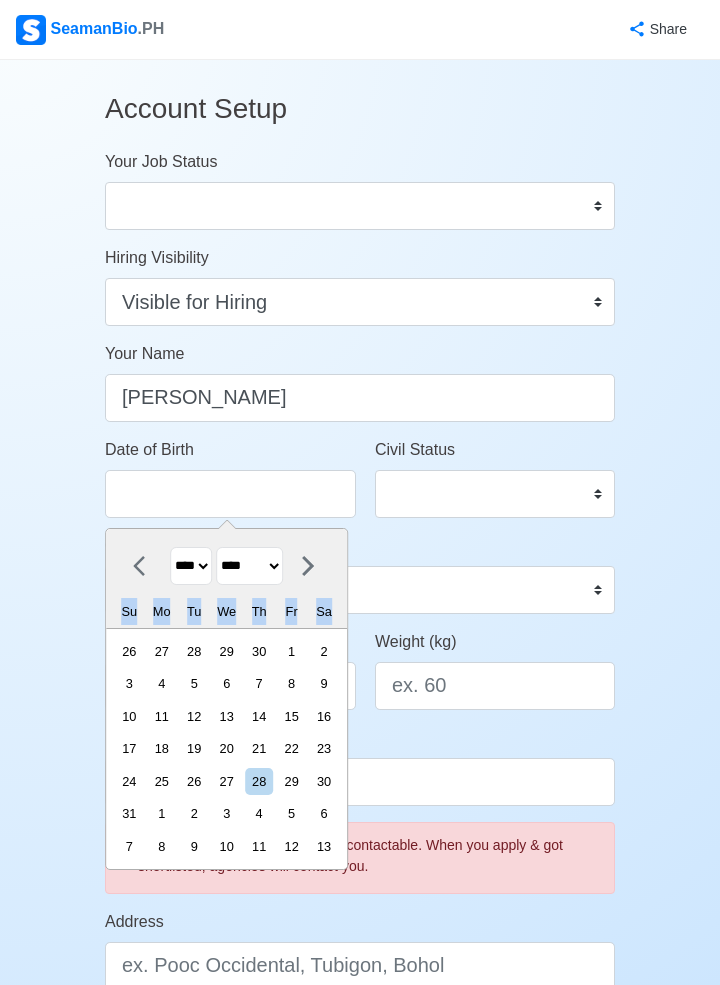 click 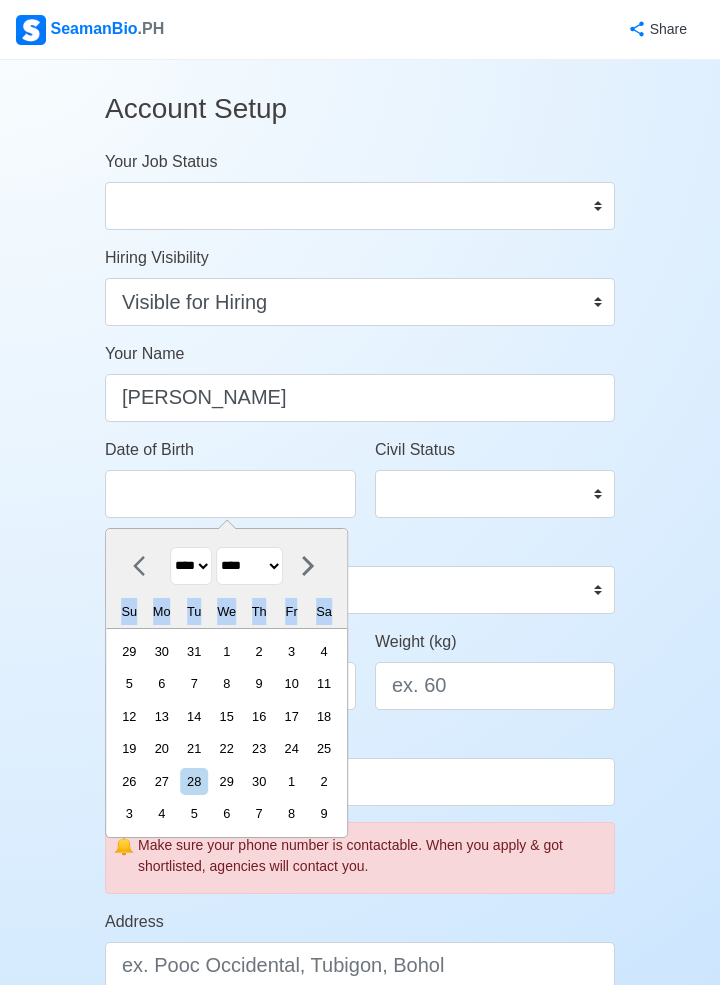 click 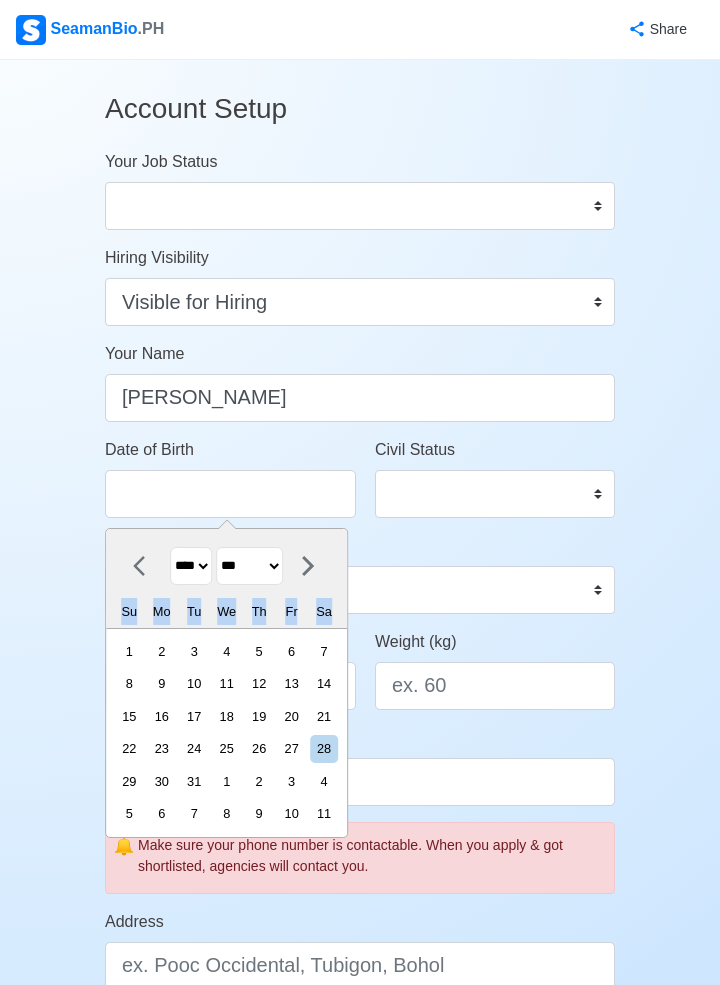 click 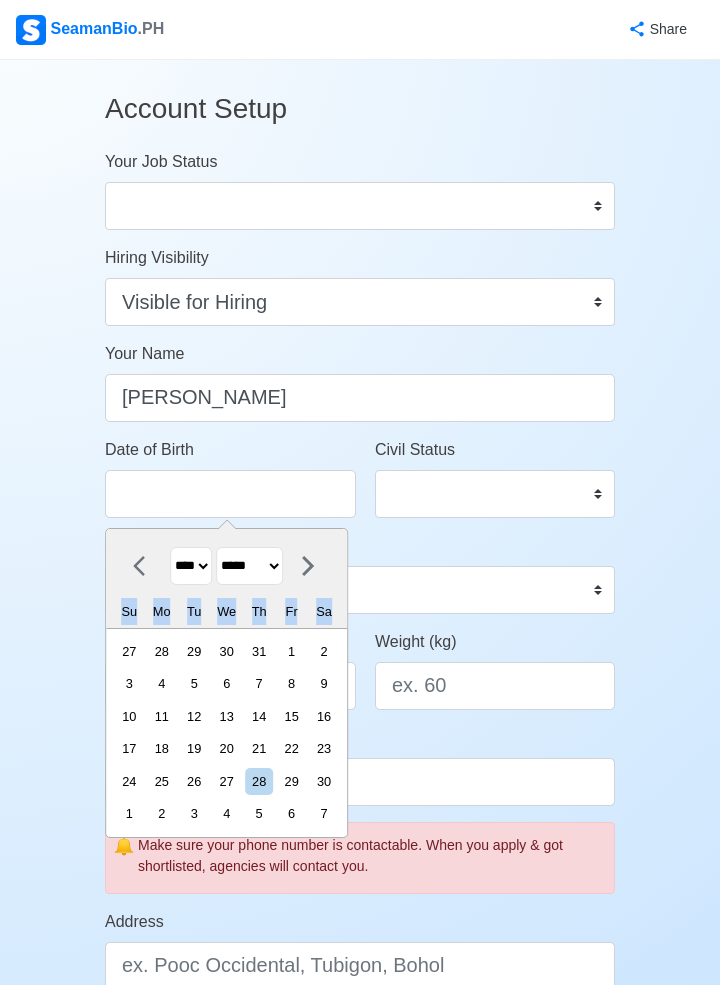 click 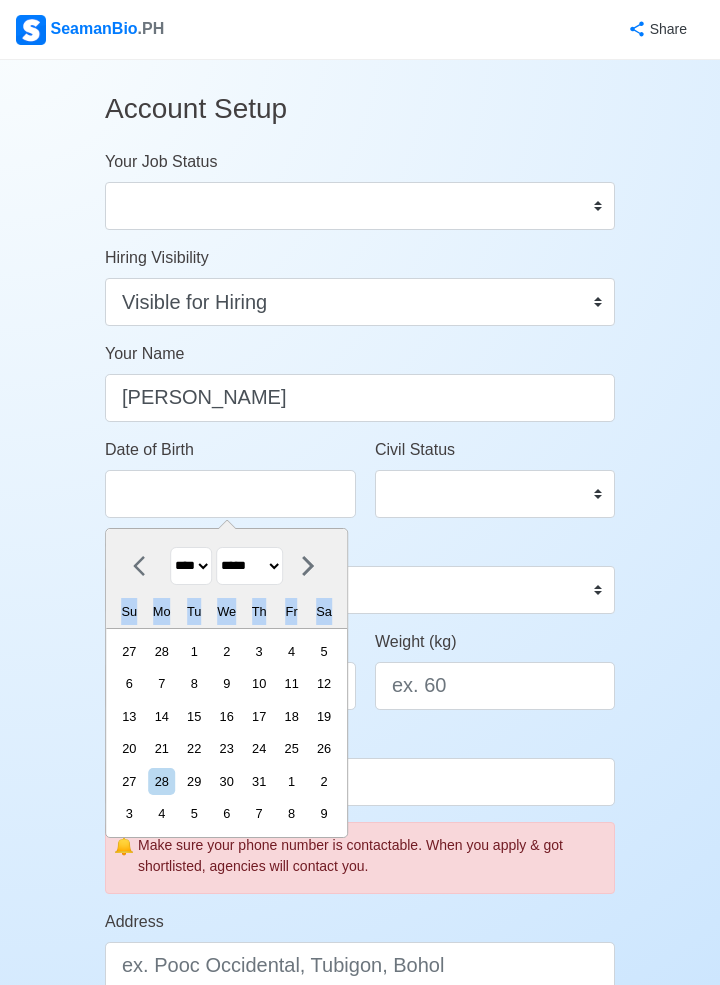 click 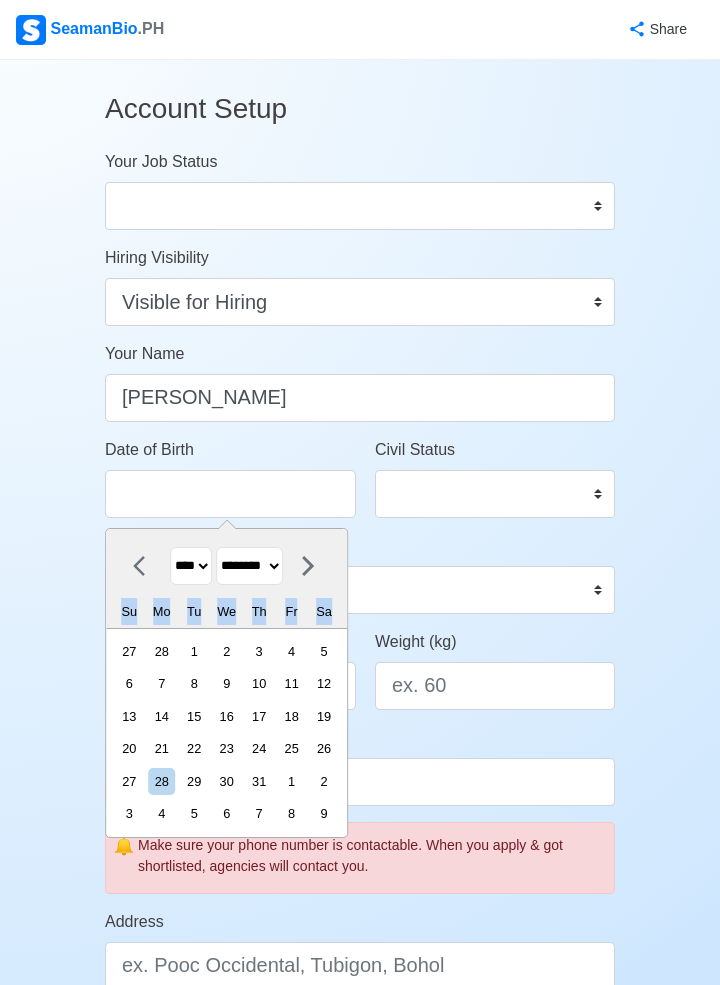click 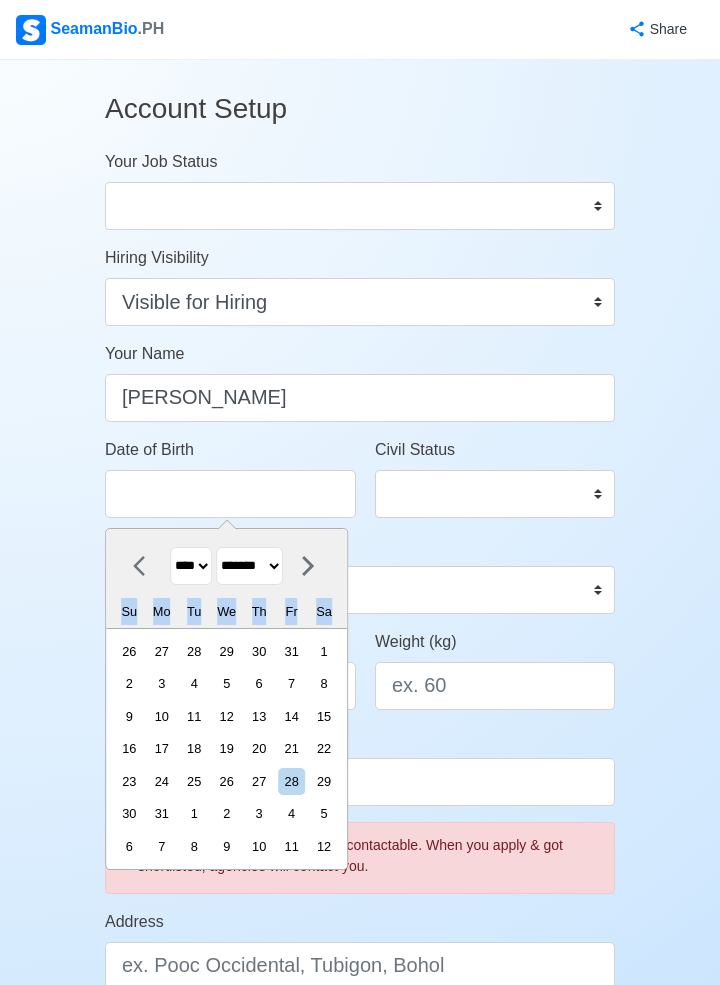 click 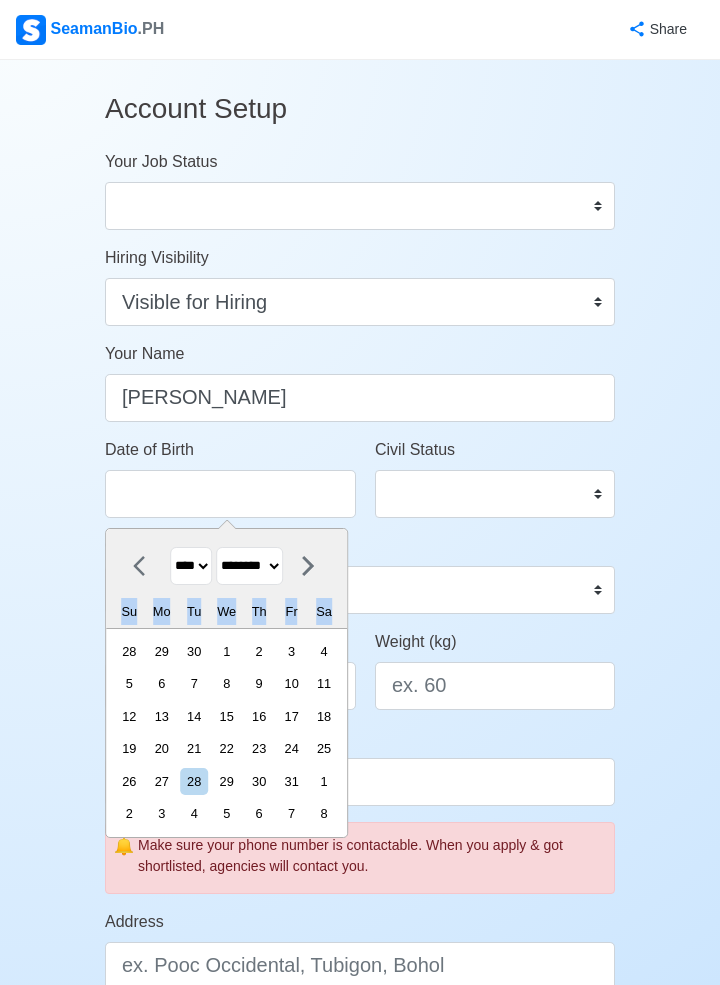 click 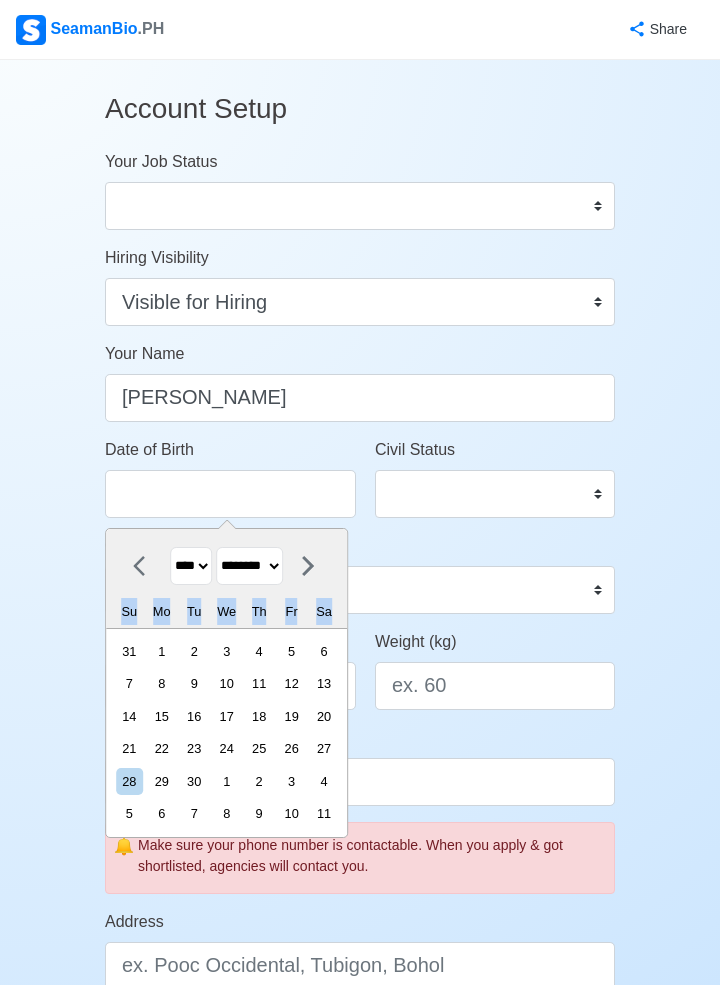 click 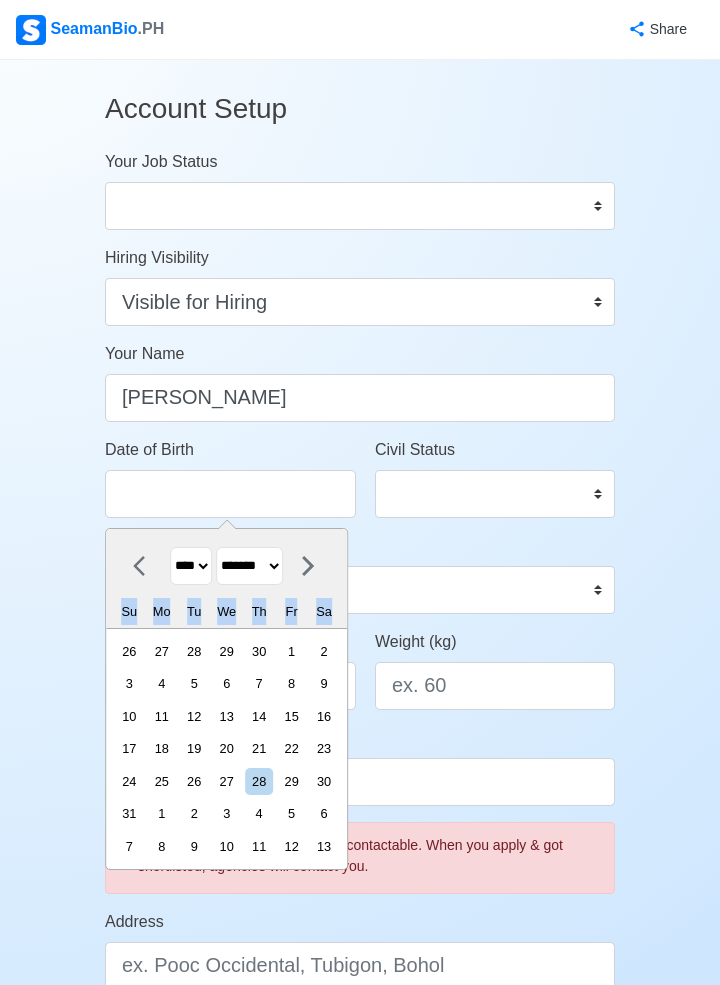 click 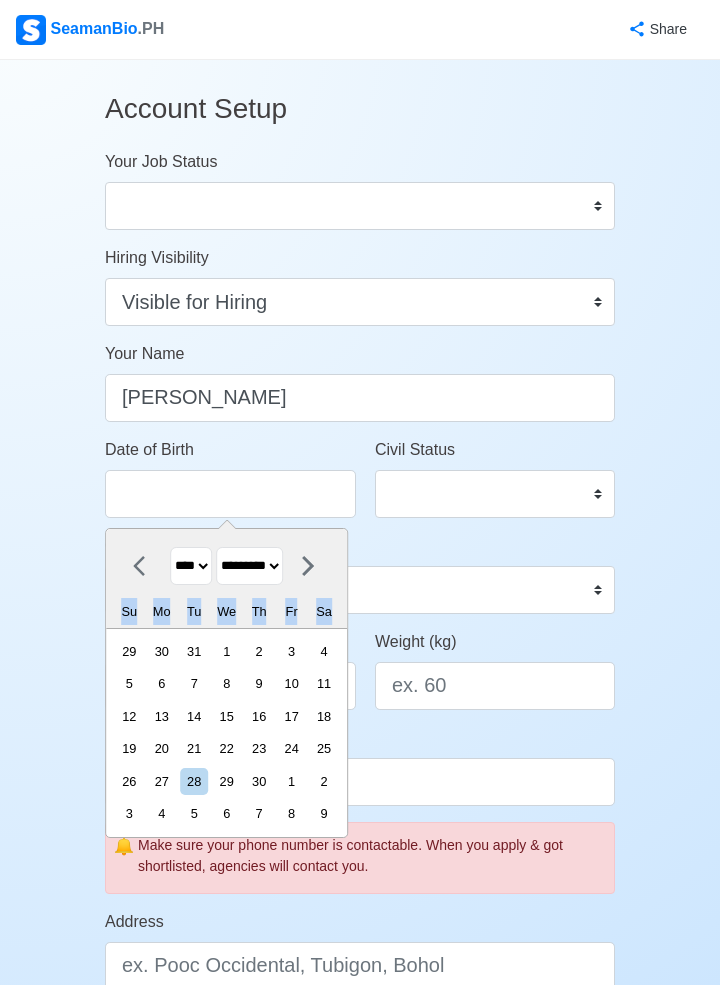 click 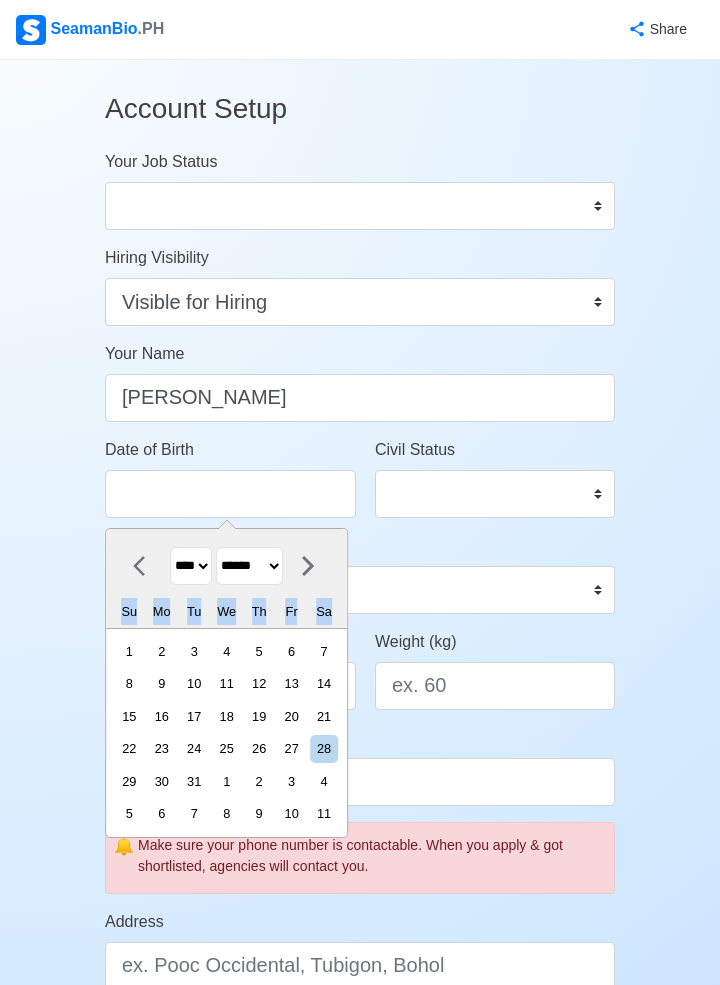 click at bounding box center [145, 566] 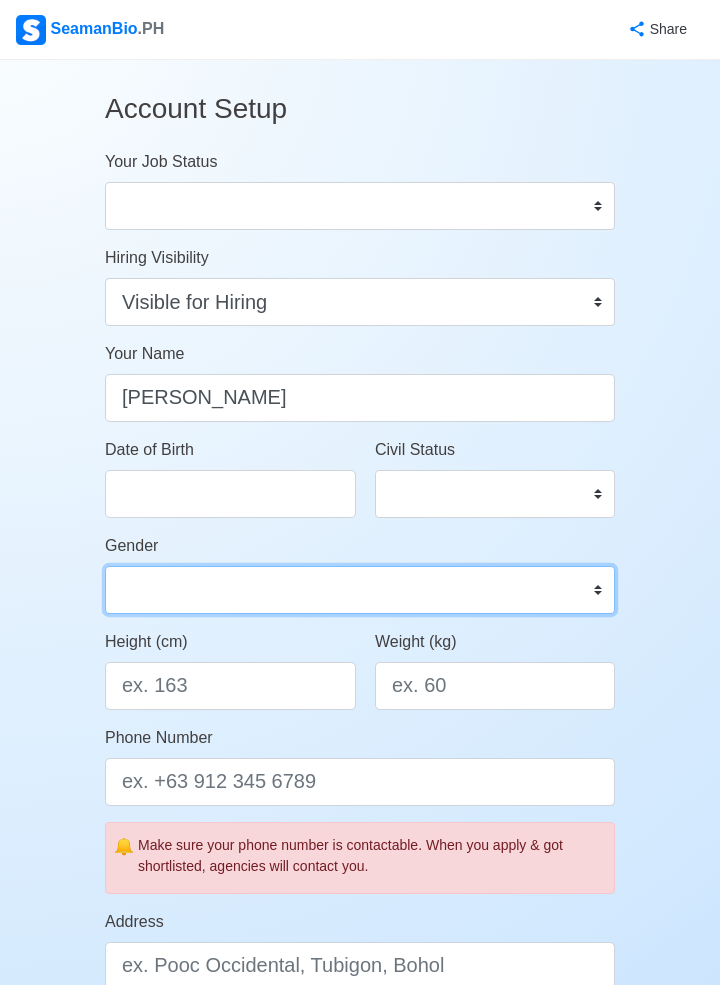 click on "Male Female" at bounding box center [360, 590] 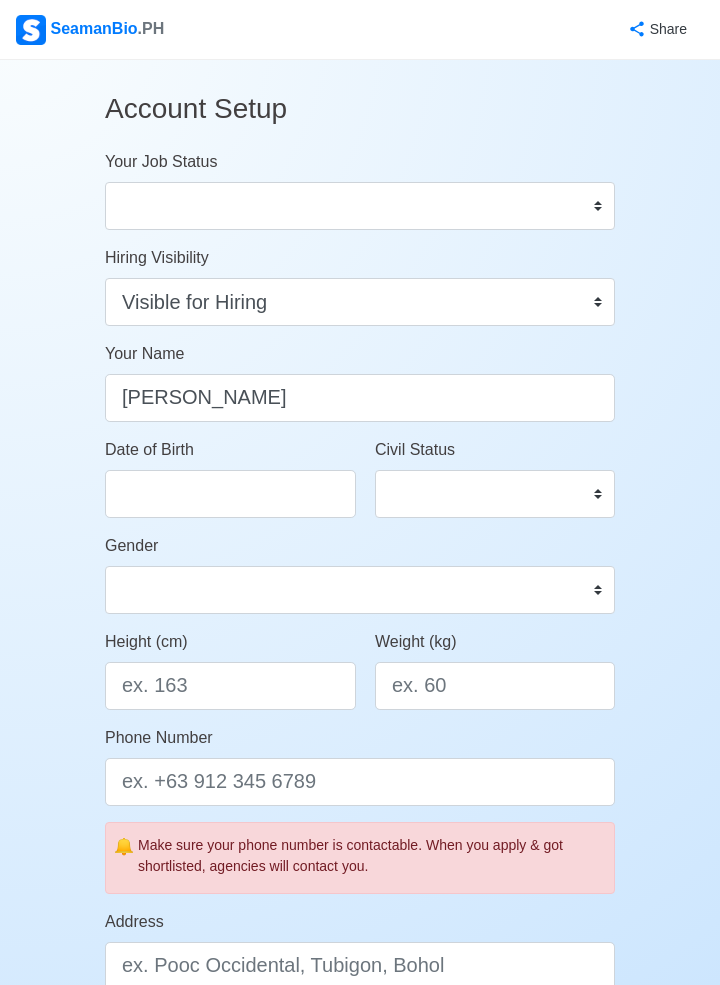 click on "Account Setup Your Job Status Onboard Actively Looking for Job Not Looking for Job Hiring Visibility Visible for Hiring Not Visible for Hiring Your Name Macario B. Castor Jr Date of Birth     Civil Status Single Married Widowed Separated Gender Male Female Height (cm) Weight (kg) Phone Number 🔔 Make sure your phone number is contactable. When you apply & got shortlisted, agencies will contact you. Address Country Afghanistan Åland Islands Albania Algeria American Samoa Andorra Angola Anguilla Antarctica Antigua and Barbuda Argentina Armenia Aruba Australia Austria Azerbaijan Bahamas Bahrain Bangladesh Barbados Belarus Belgium Belize Benin Bermuda Bhutan Bolivia, Plurinational State of Bonaire, Sint Eustatius and Saba Bosnia and Herzegovina Botswana Bouvet Island Brazil British Indian Ocean Territory Brunei Darussalam Bulgaria Burkina Faso Burundi Cabo Verde Cambodia Cameroon Canada Cayman Islands Central African Republic Chad Chile China Christmas Island Cocos (Keeling) Islands Colombia Comoros Congo" at bounding box center (360, 936) 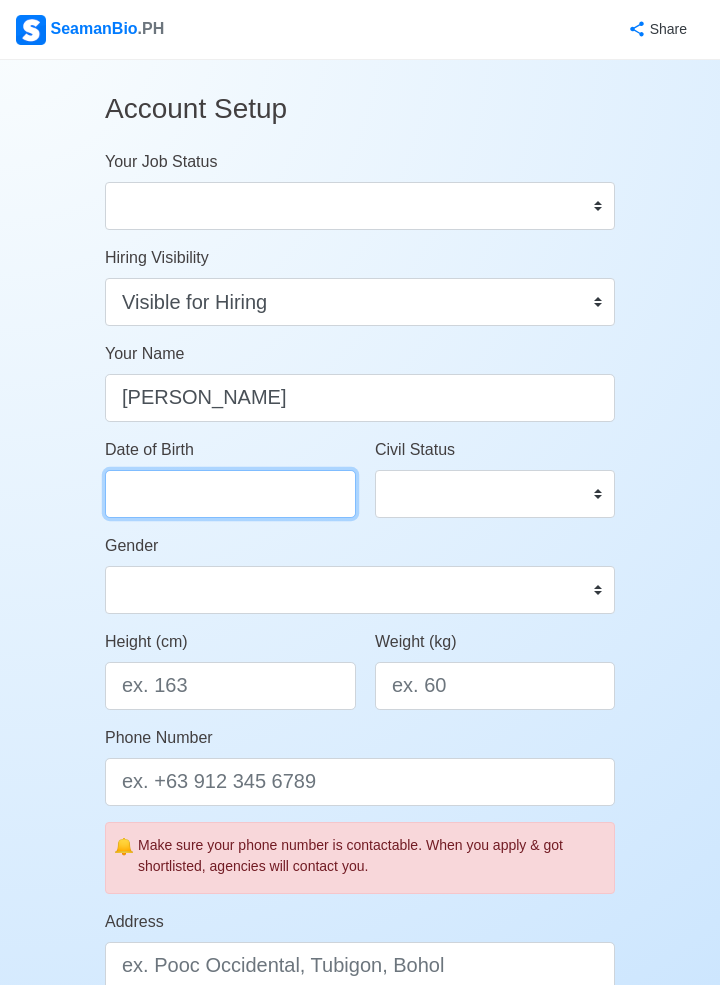 click on "Date of Birth" at bounding box center (230, 494) 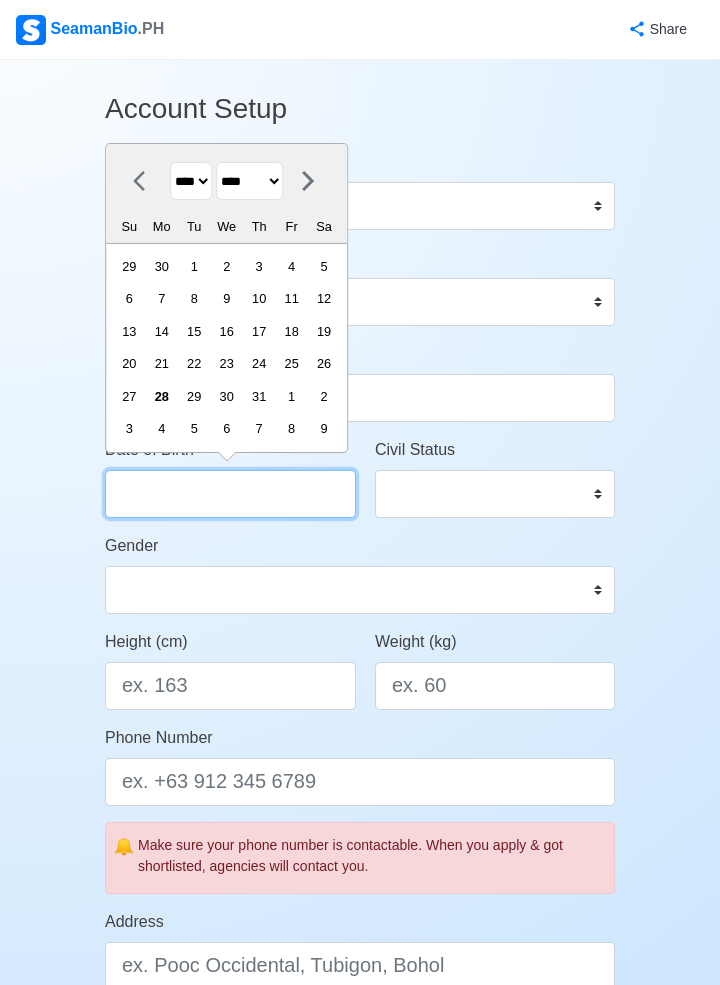 type on "2" 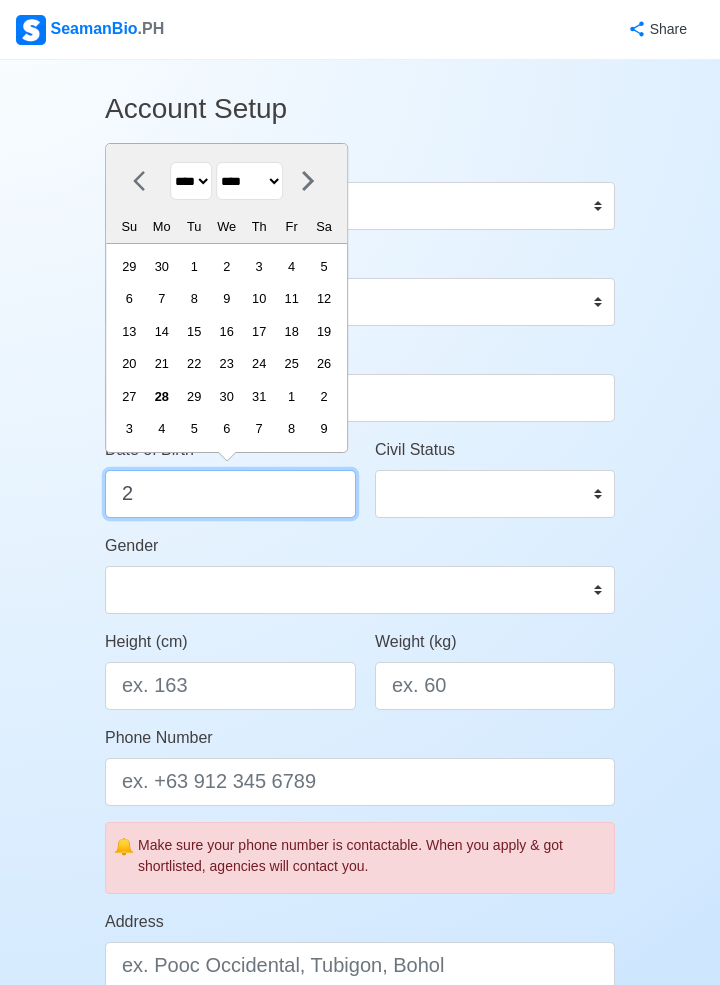 select on "********" 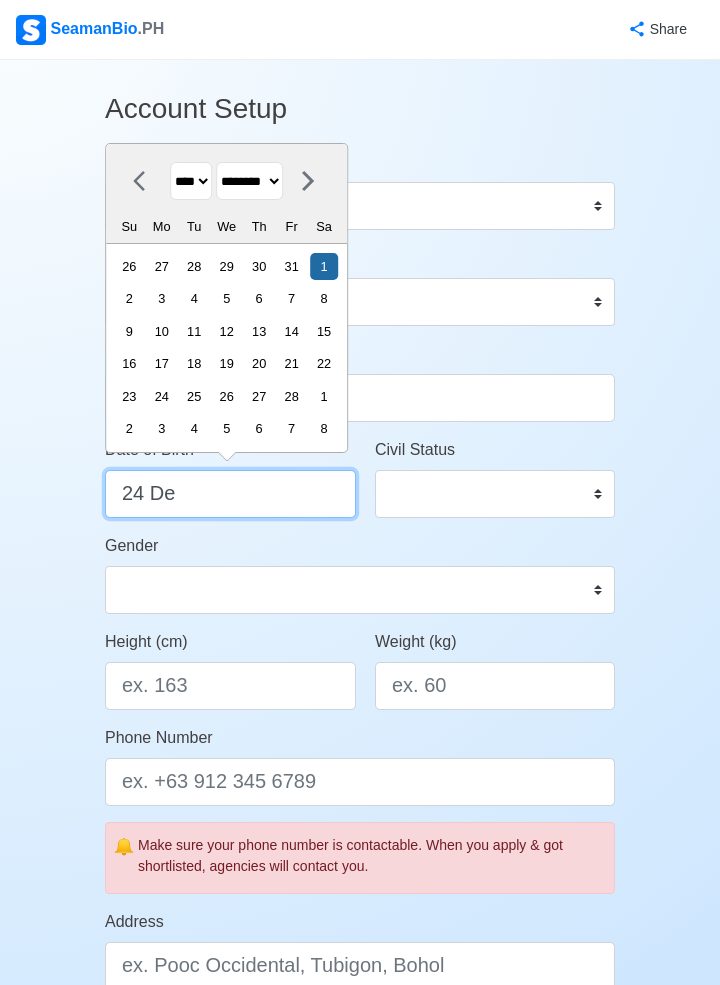 type on "24 Dec" 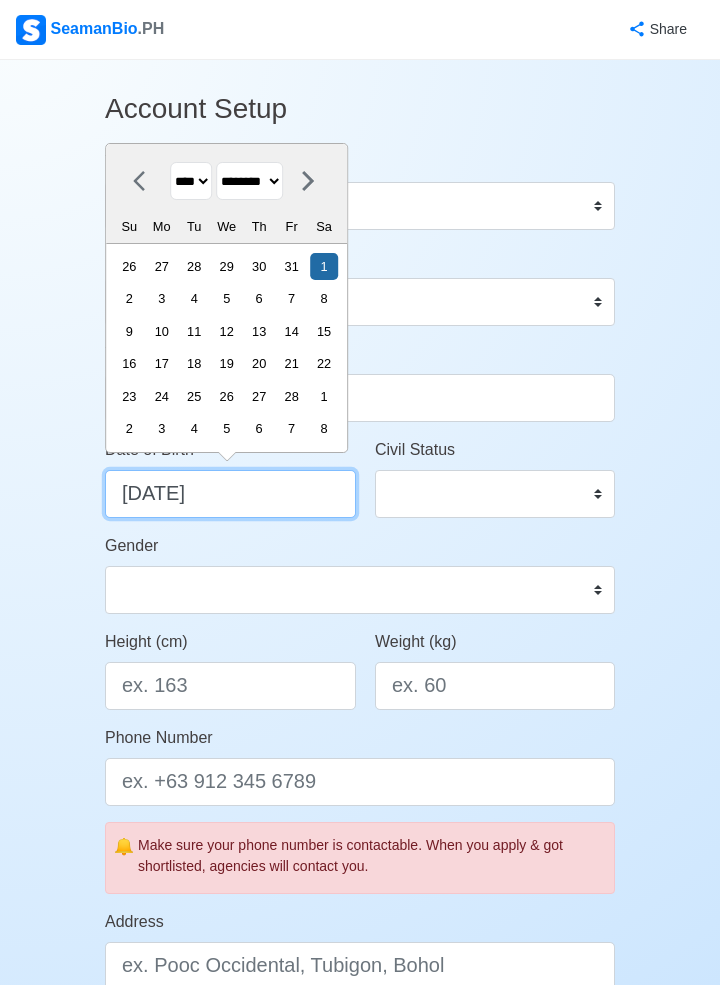 select on "****" 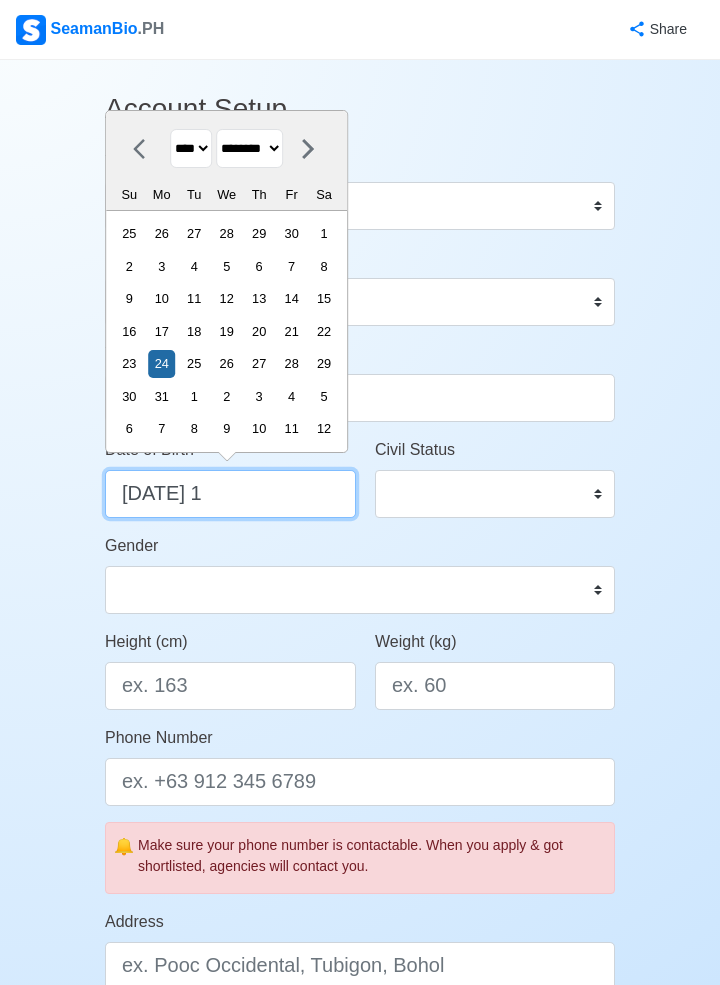 type on "24 Dec. 19" 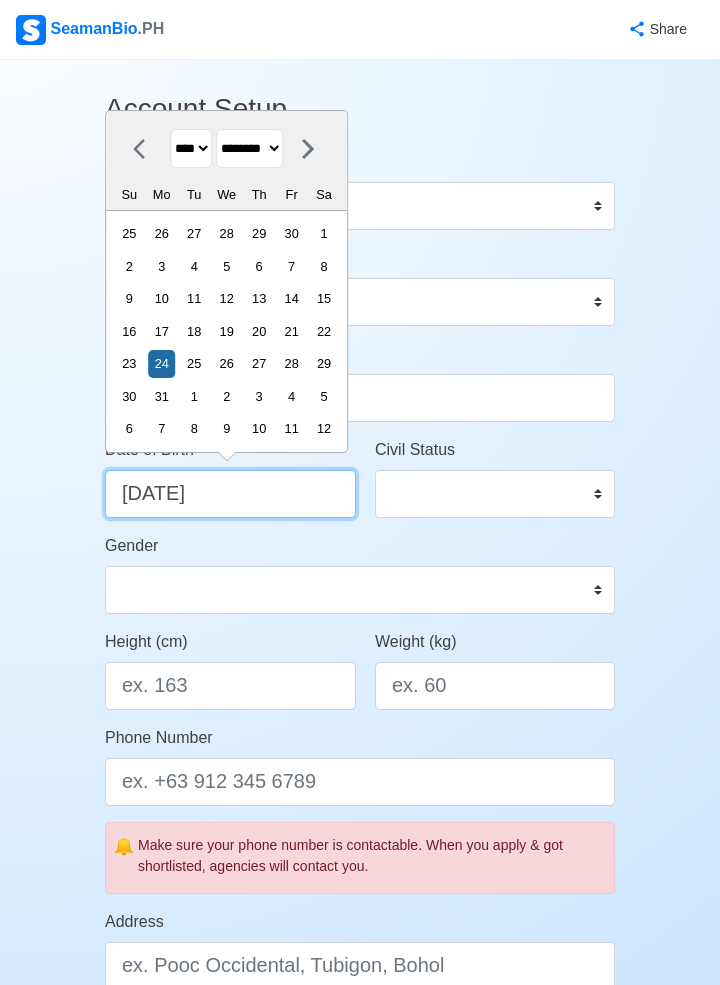 select on "****" 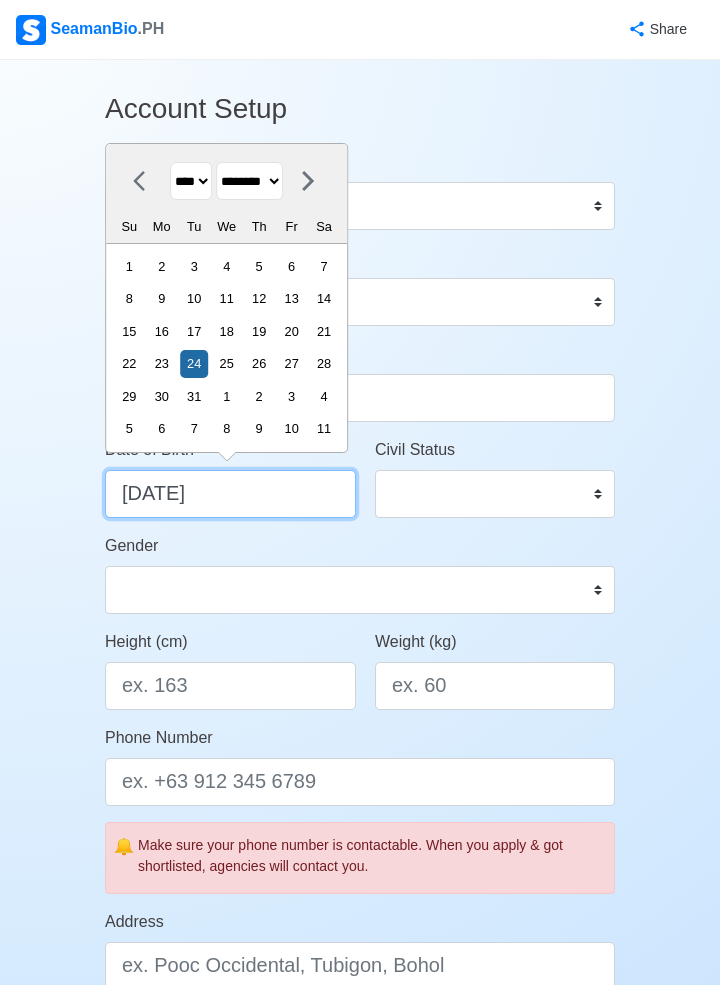 type on "24 Dec. 1967" 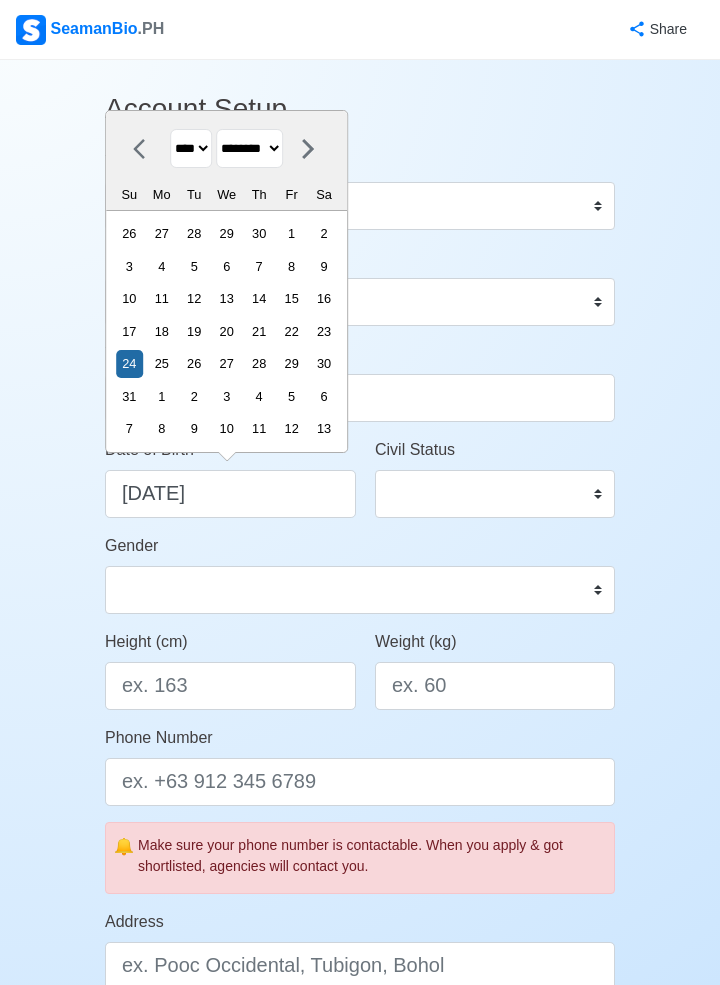 type on "12/24/1967" 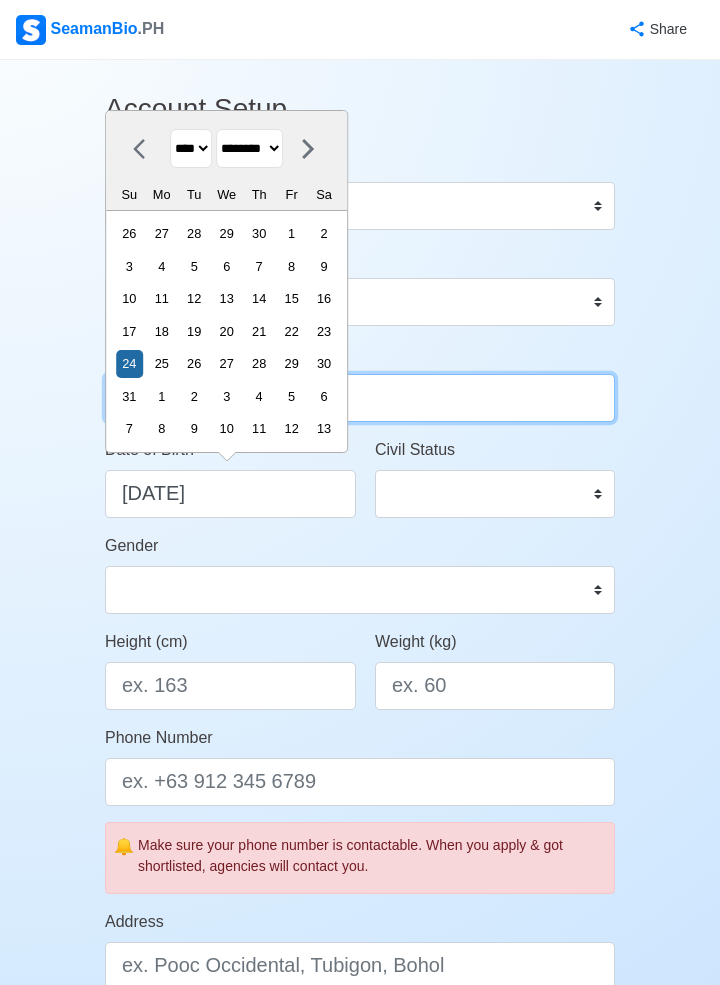 click on "Macario B. Castor Jr" at bounding box center (360, 398) 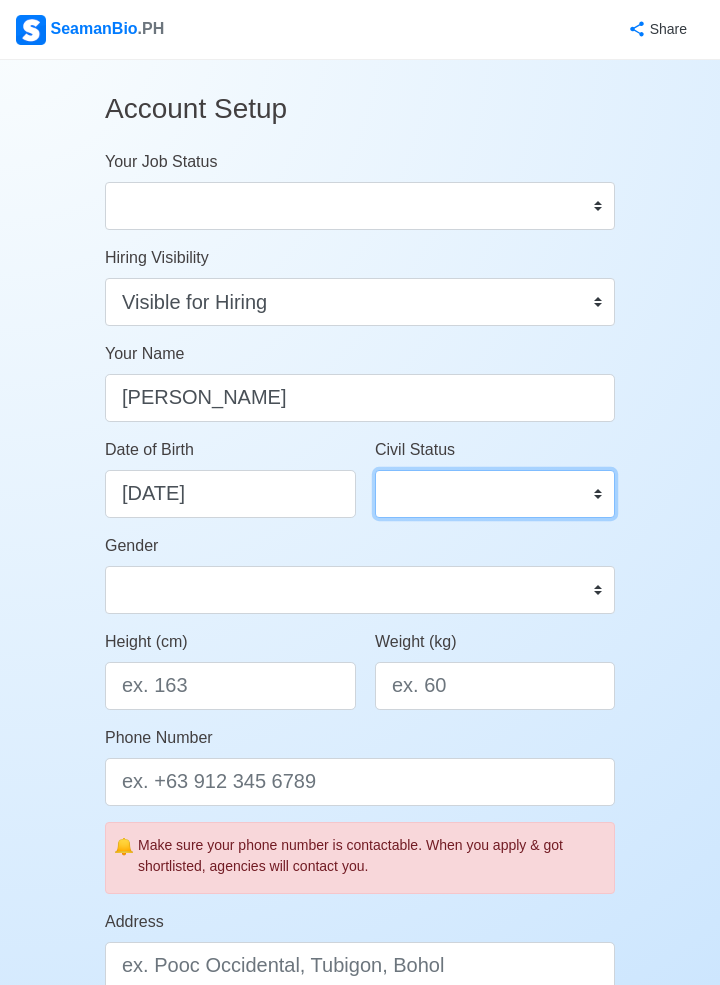 click on "Single Married Widowed Separated" at bounding box center [495, 494] 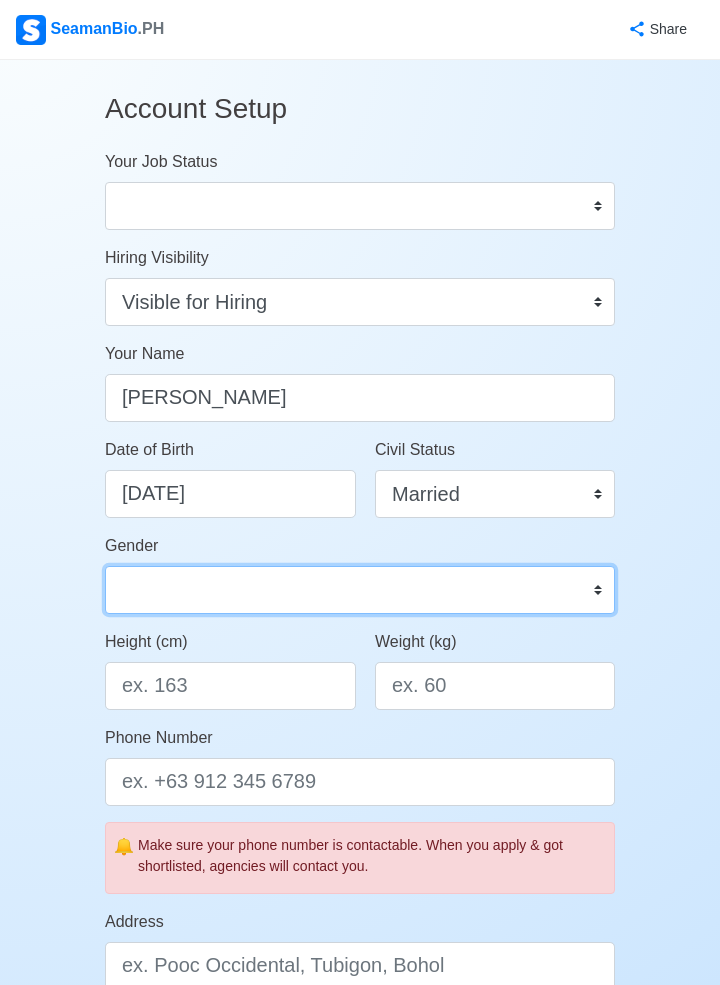 click on "Male Female" at bounding box center (360, 590) 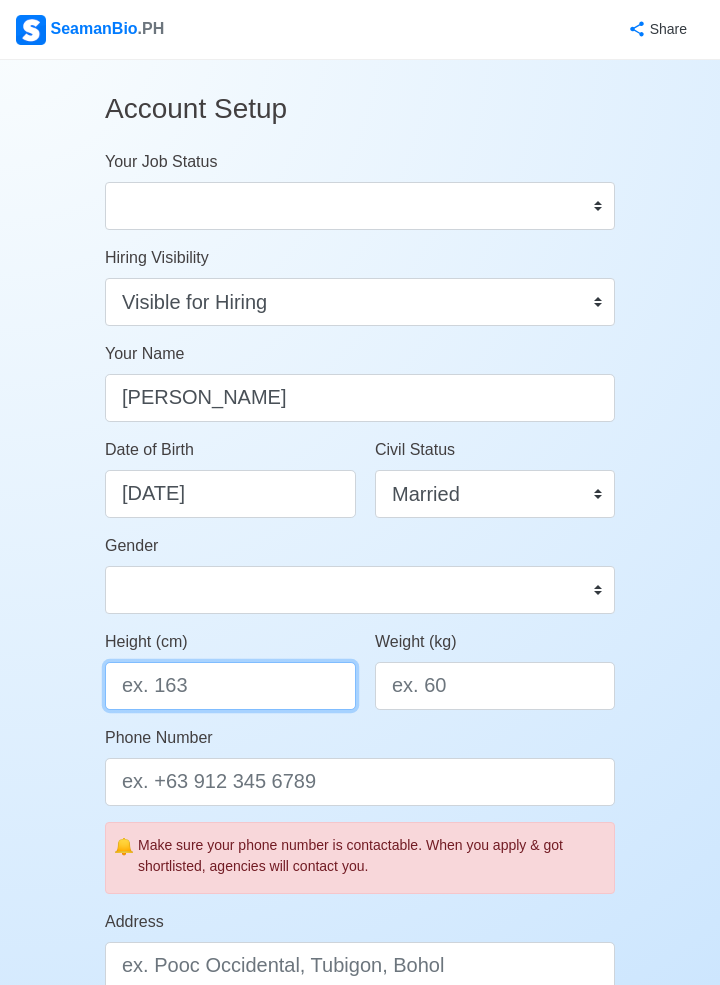 click on "Height (cm)" at bounding box center (230, 686) 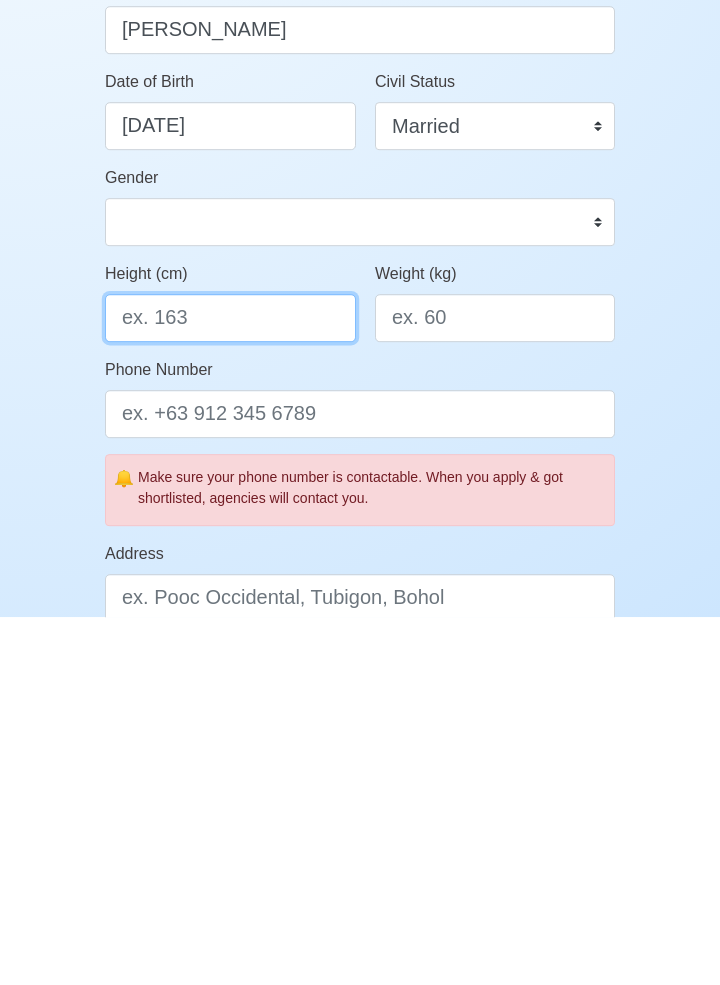 scroll, scrollTop: 9, scrollLeft: 0, axis: vertical 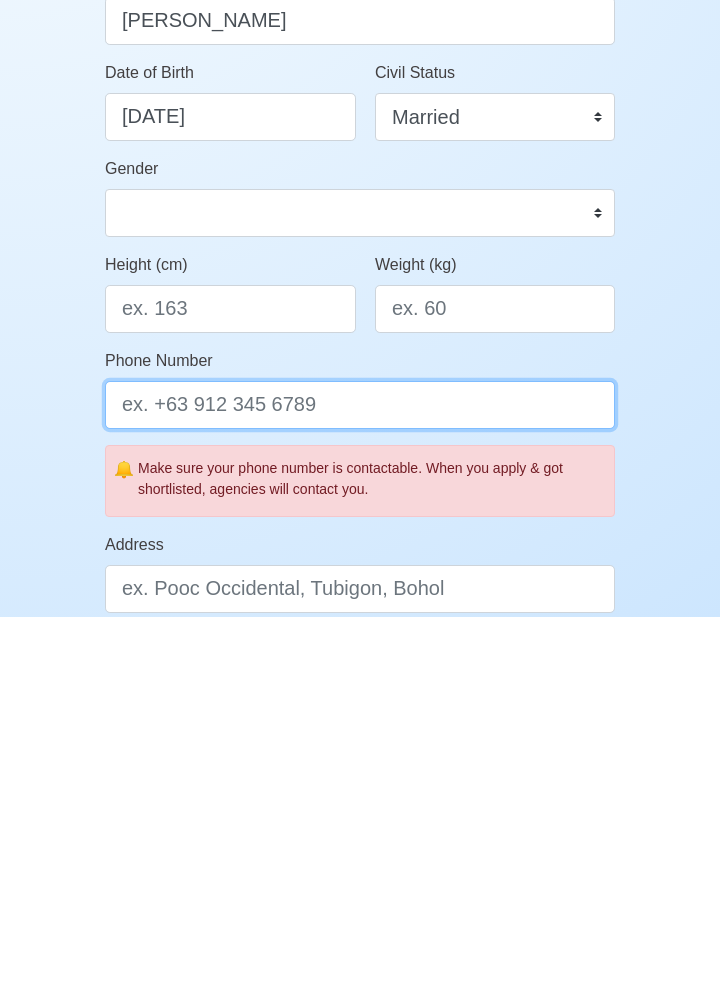 click on "Phone Number" at bounding box center (360, 773) 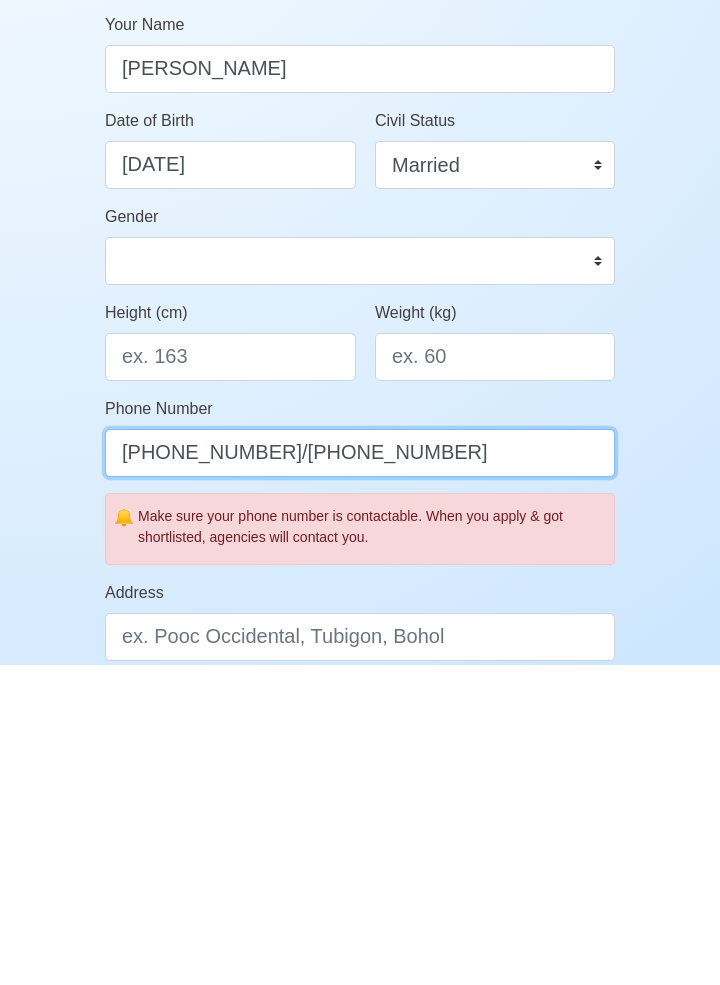 type on "+639564231512/+63288164631" 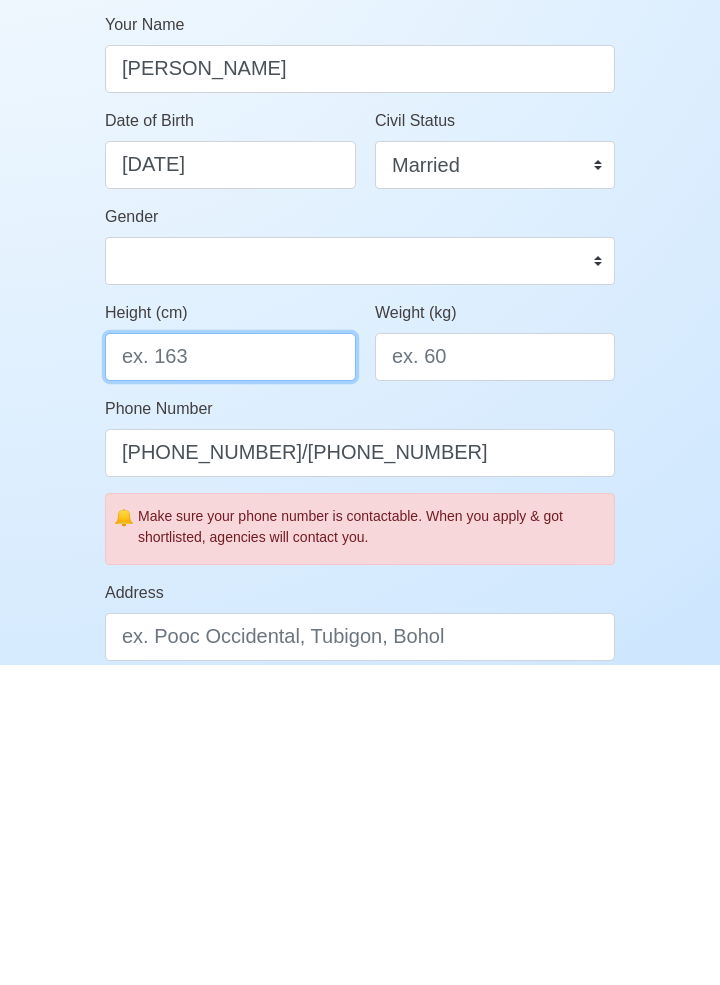 click on "Height (cm)" at bounding box center (230, 677) 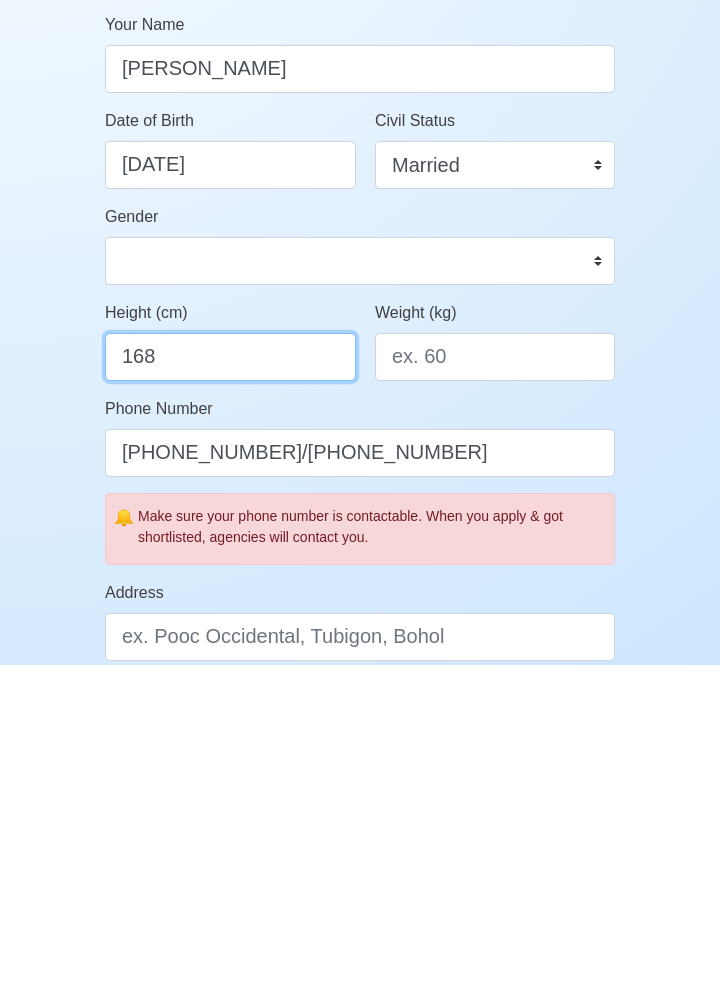 type on "168" 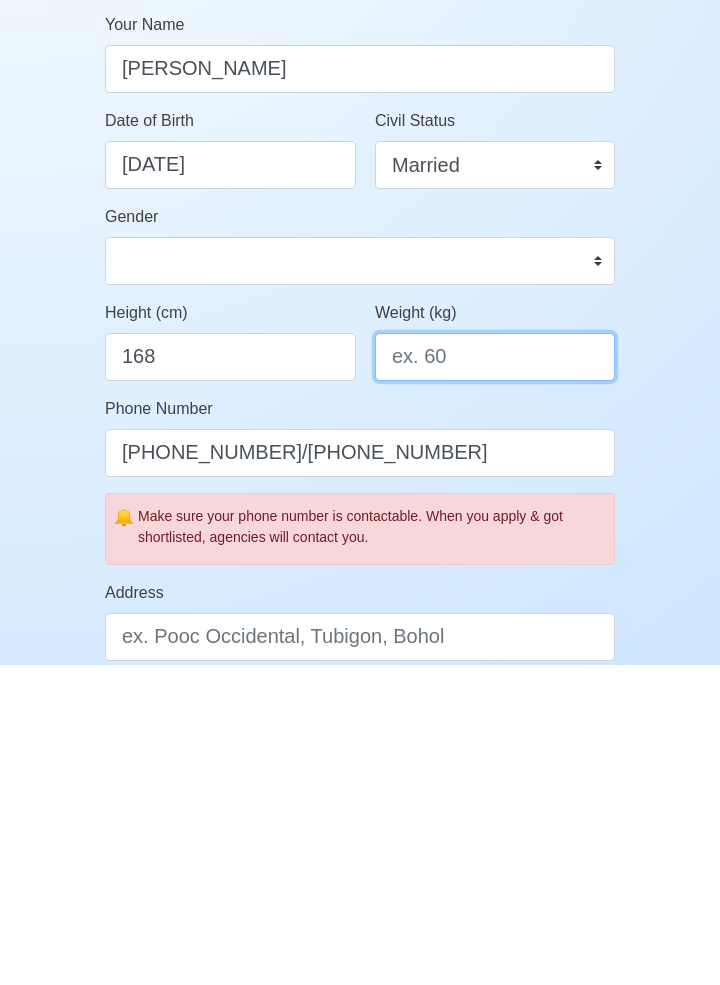 click on "Weight (kg)" at bounding box center [495, 677] 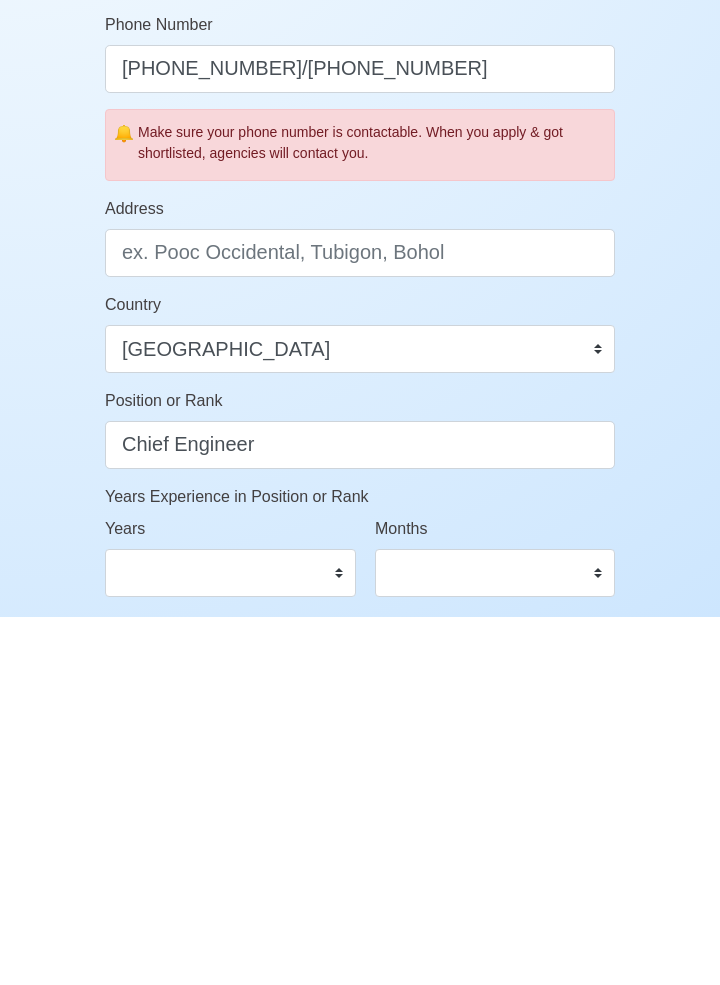 scroll, scrollTop: 346, scrollLeft: 0, axis: vertical 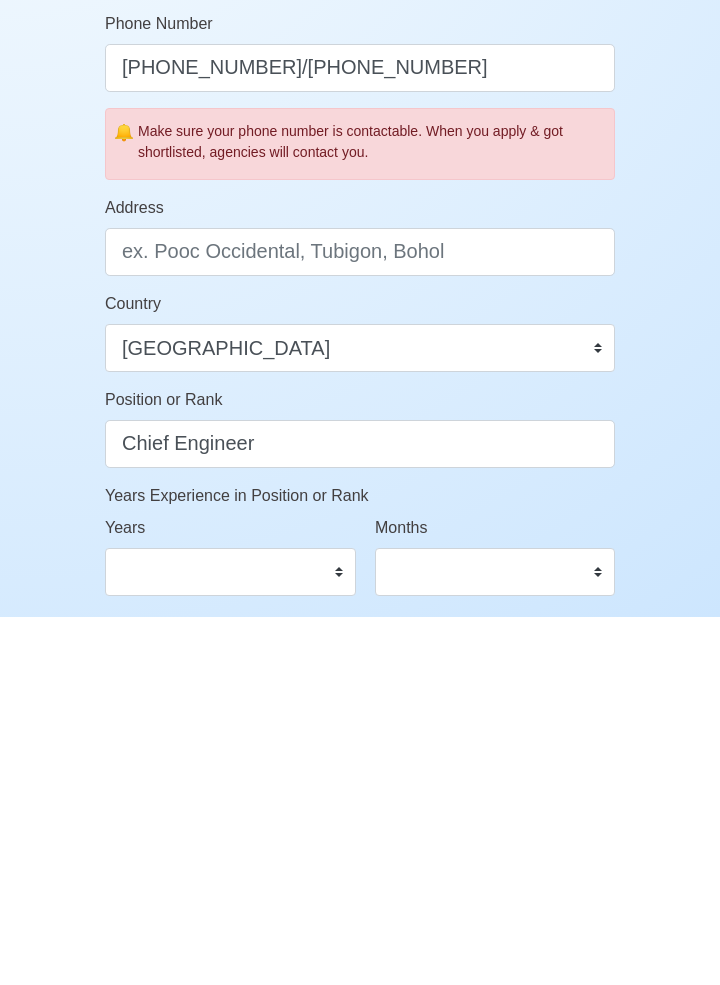 type on "83" 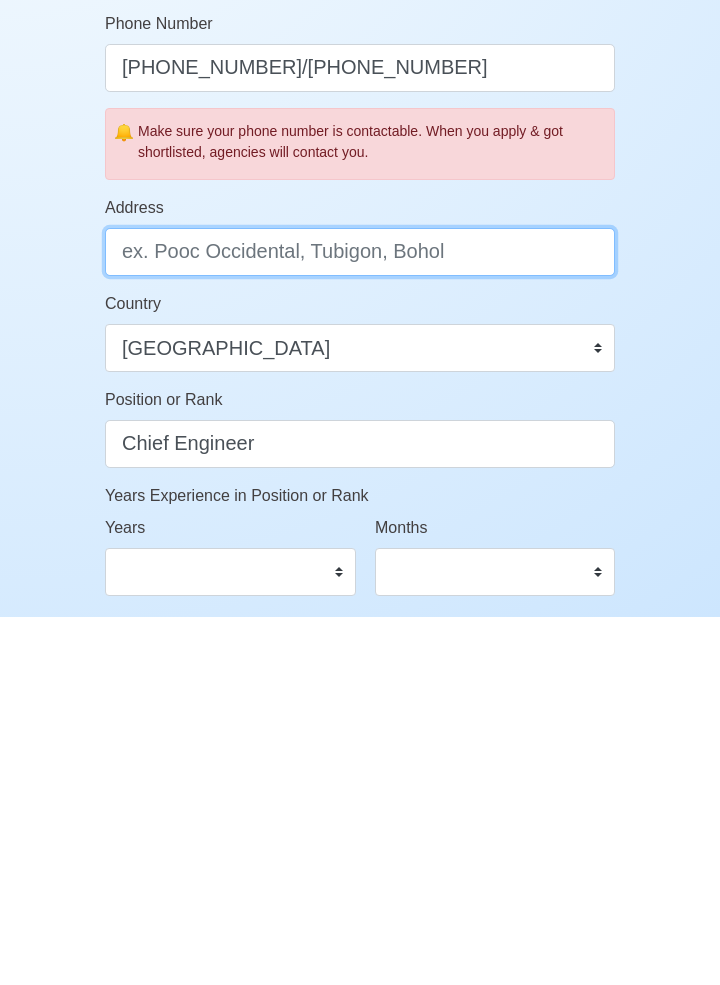 click on "Address" at bounding box center [360, 620] 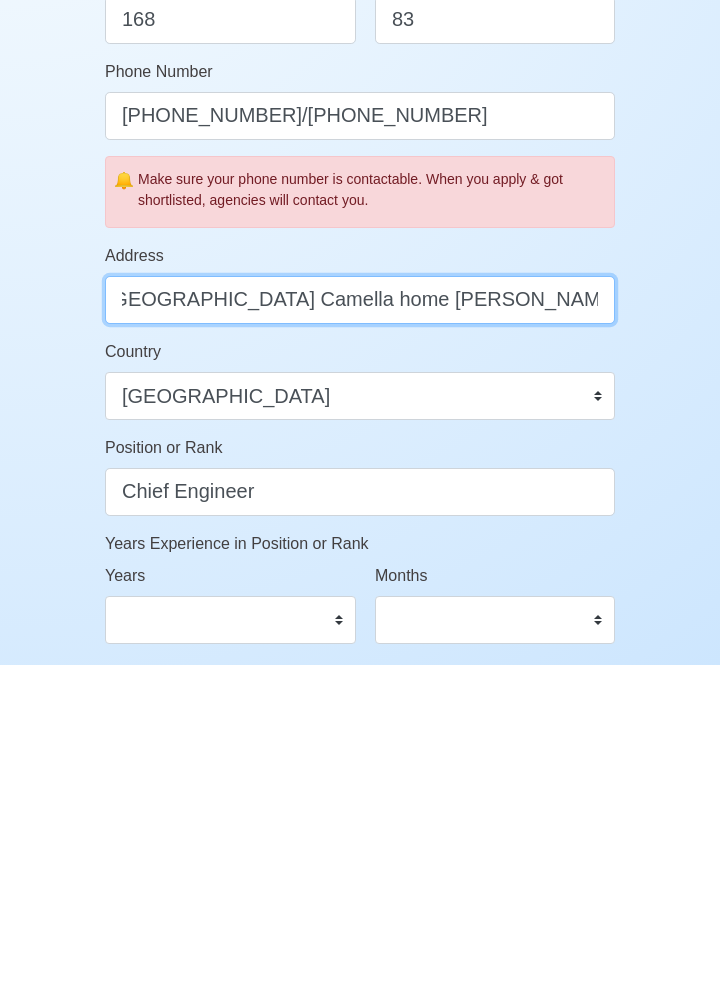 scroll, scrollTop: 0, scrollLeft: 86, axis: horizontal 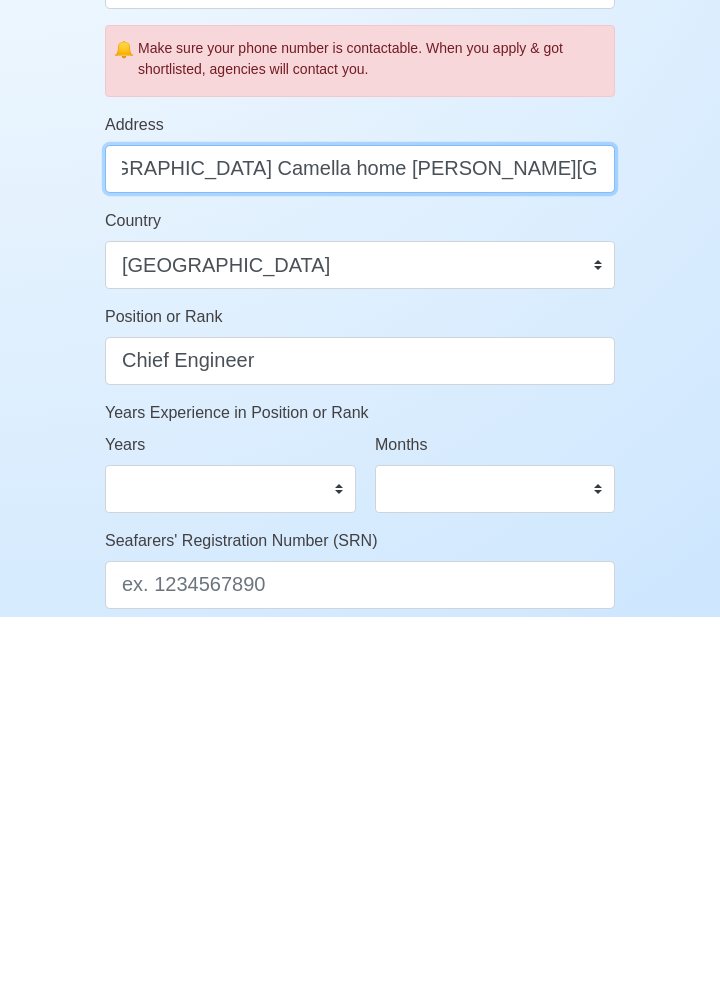 type on "11 Galatians Street Camella home Pilar Village Las Pinas City" 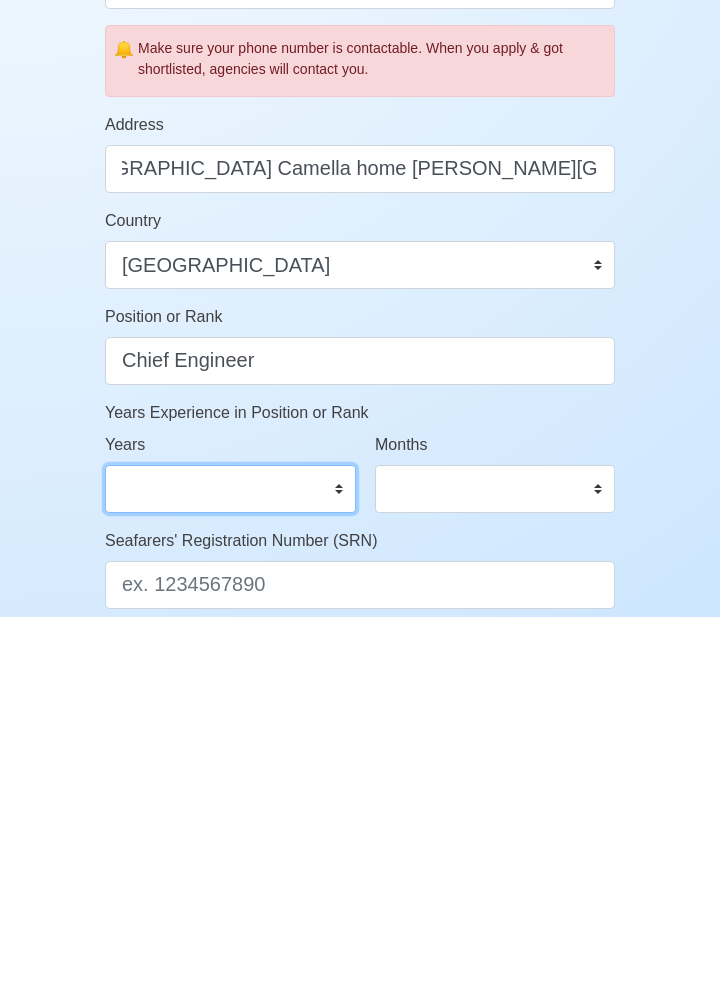 click on "0 1 2 3 4 5 6 7 8 9 10 11 12 13 14 15 16 17 18 19 20 21 22 23 24 25 26 27 28 29 30 31 32 33 34 35 36 37 38 39 40 41 42 43 44 45 46 47 48 49 50" at bounding box center [230, 857] 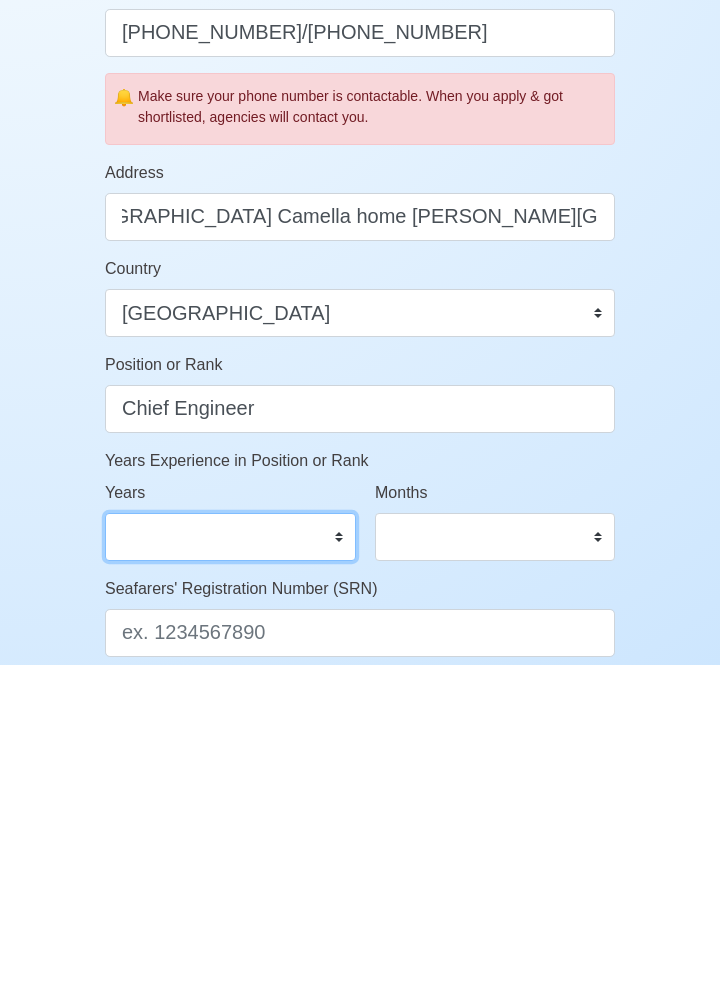 scroll, scrollTop: 0, scrollLeft: 0, axis: both 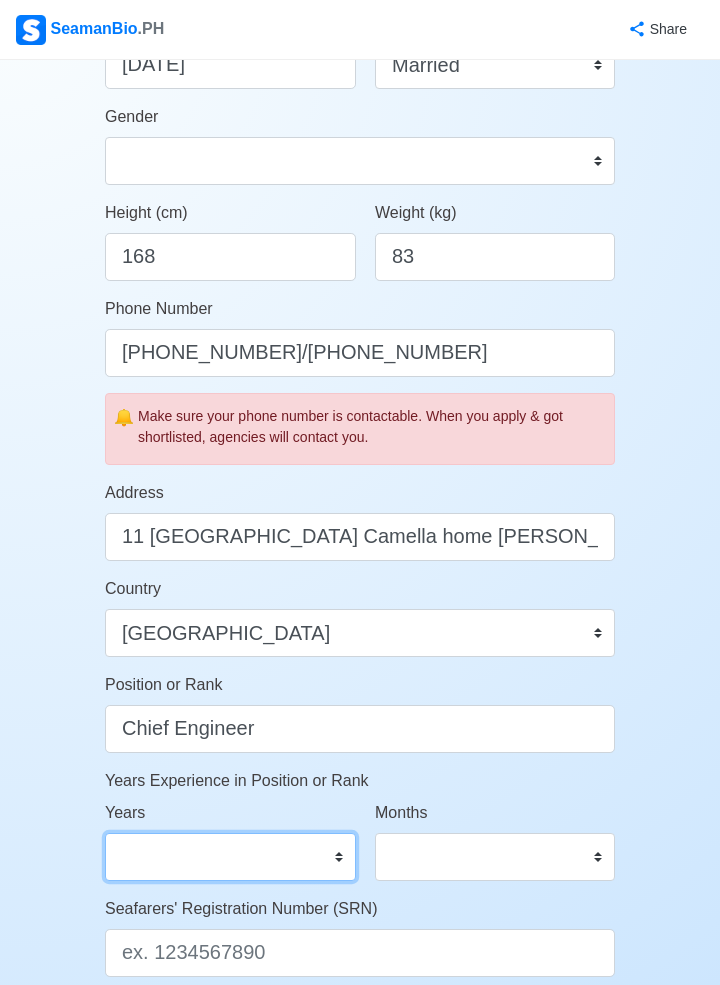 select on "5" 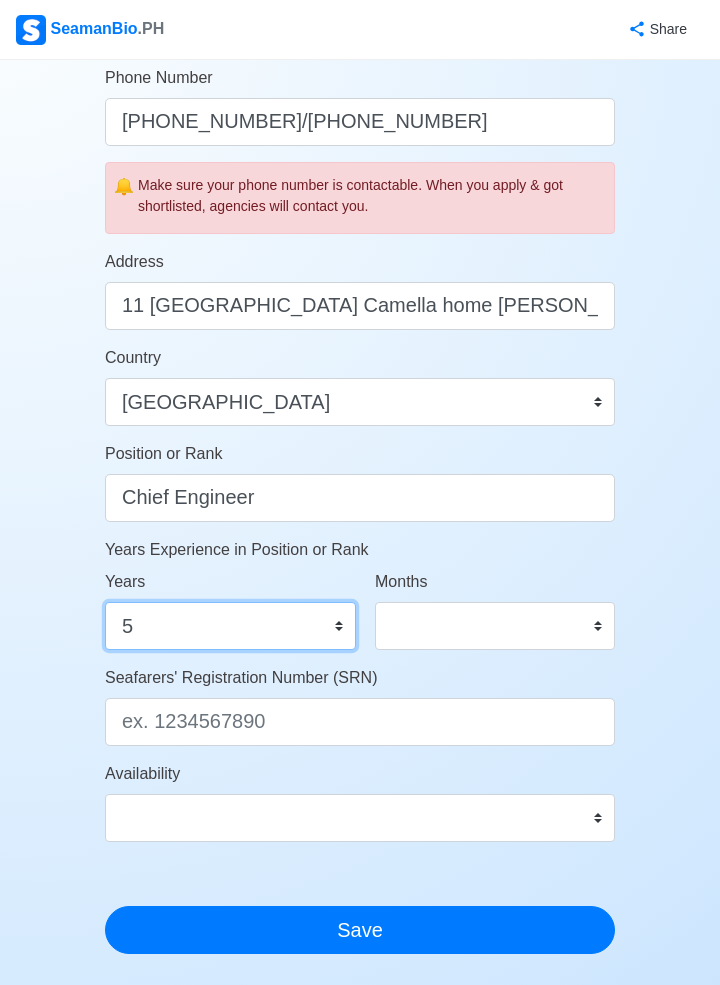 scroll, scrollTop: 662, scrollLeft: 0, axis: vertical 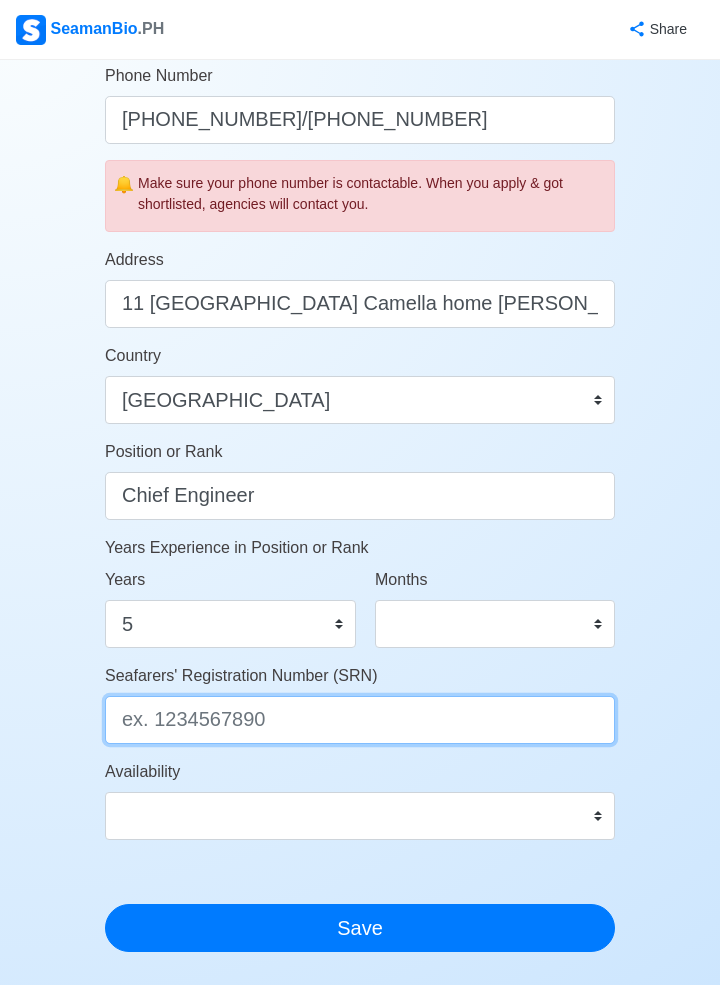 click on "Seafarers' Registration Number (SRN)" at bounding box center [360, 720] 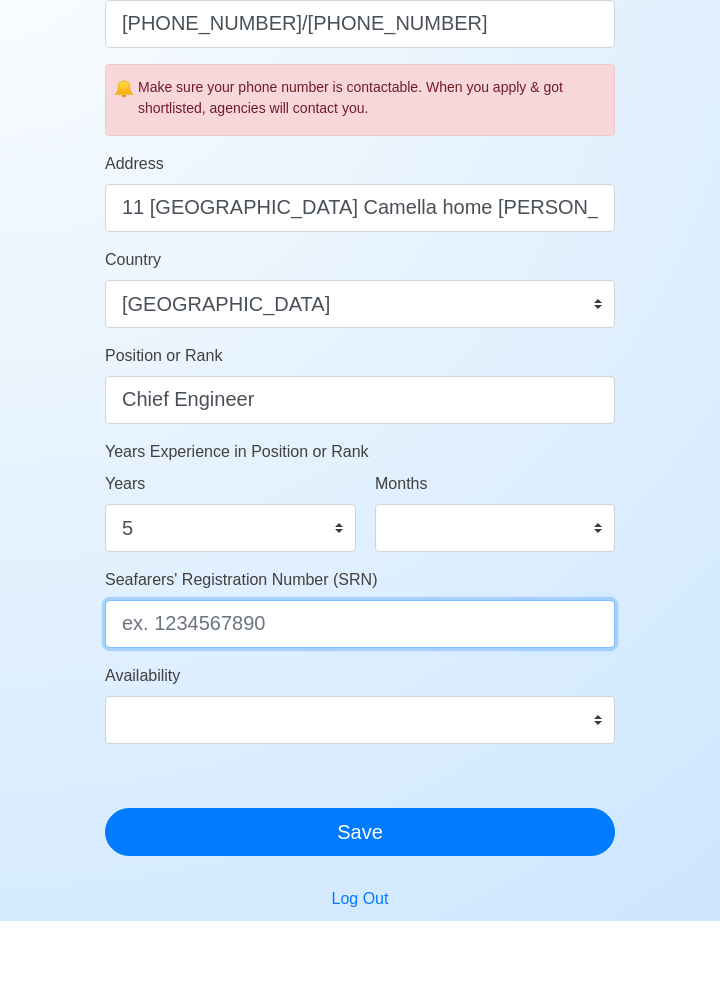 scroll, scrollTop: 704, scrollLeft: 0, axis: vertical 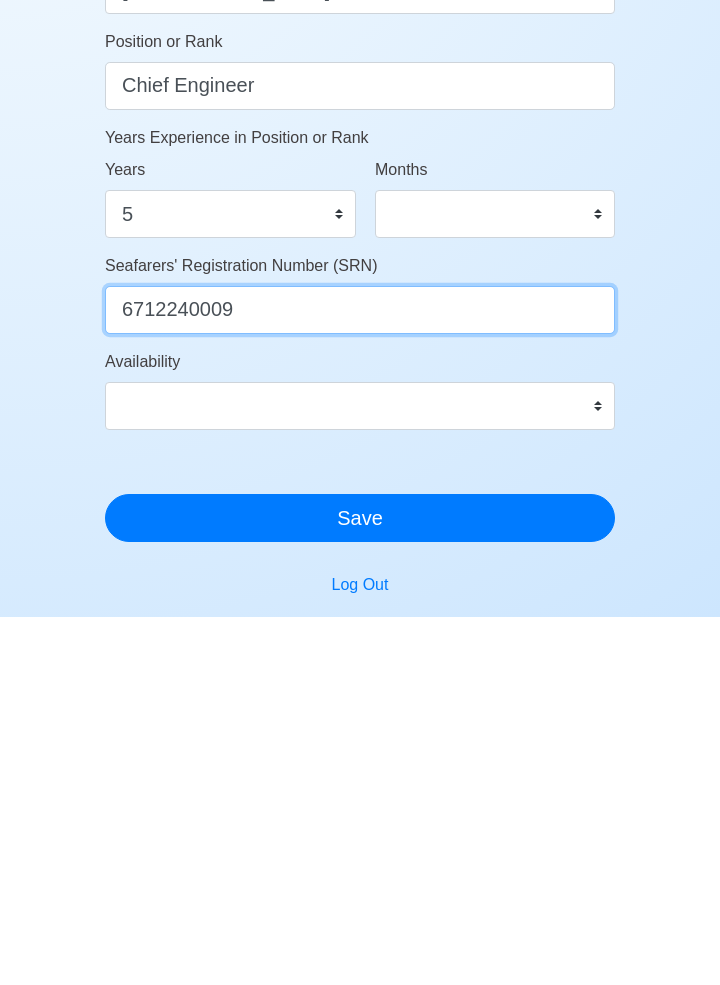 type on "6712240009" 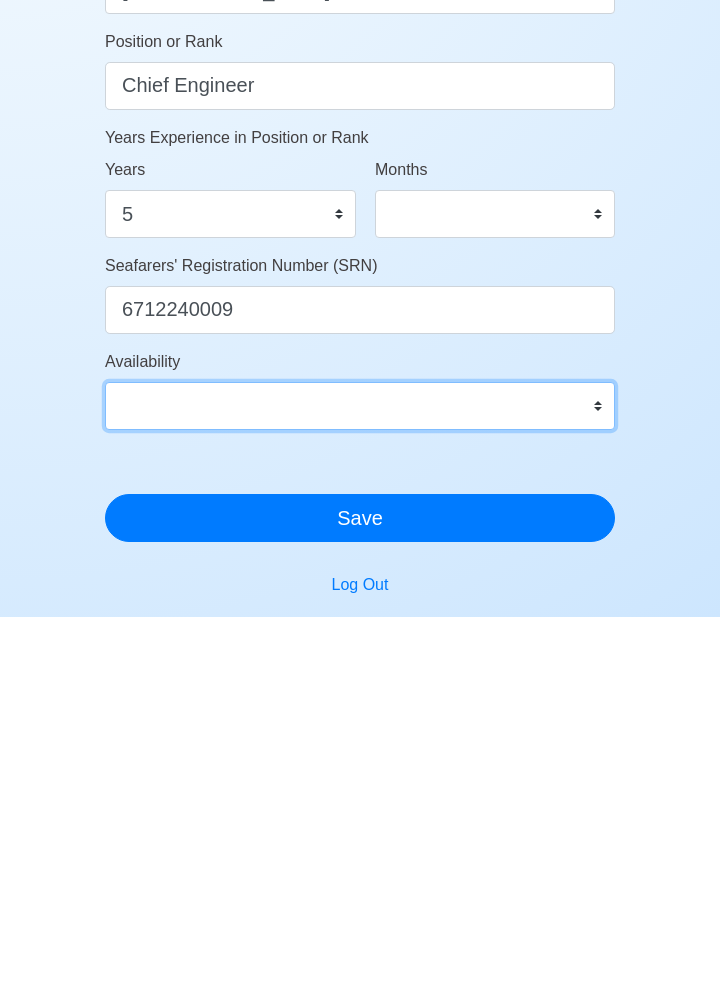 click on "Immediate Aug 2025  Sep 2025  Oct 2025  Nov 2025  Dec 2025  Jan 2026  Feb 2026  Mar 2026  Apr 2026" at bounding box center (360, 774) 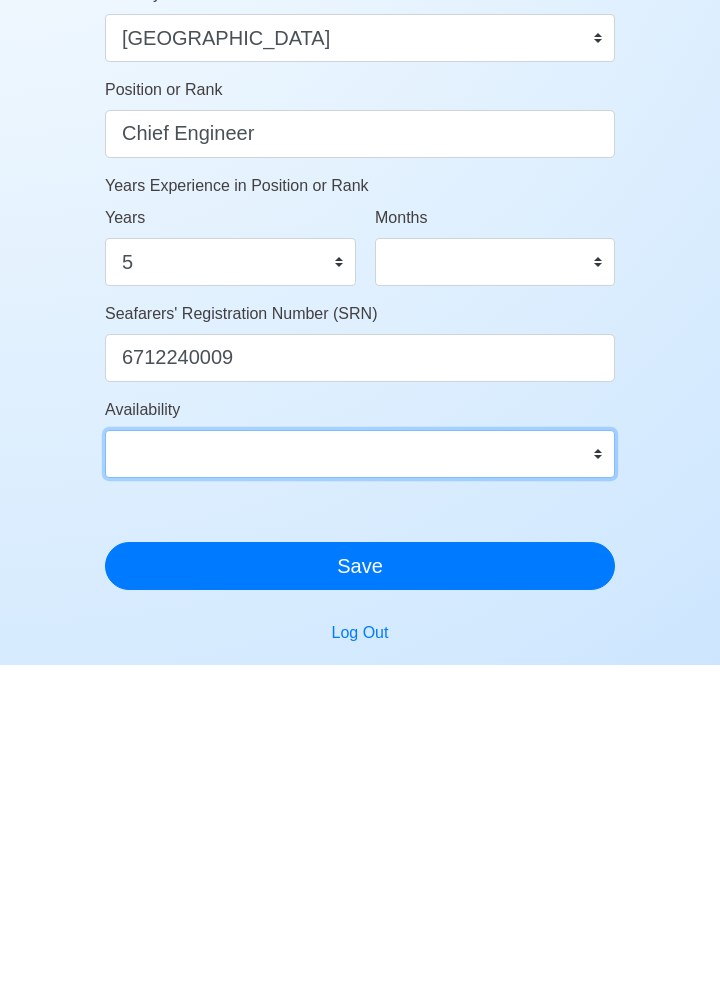 scroll, scrollTop: 704, scrollLeft: 0, axis: vertical 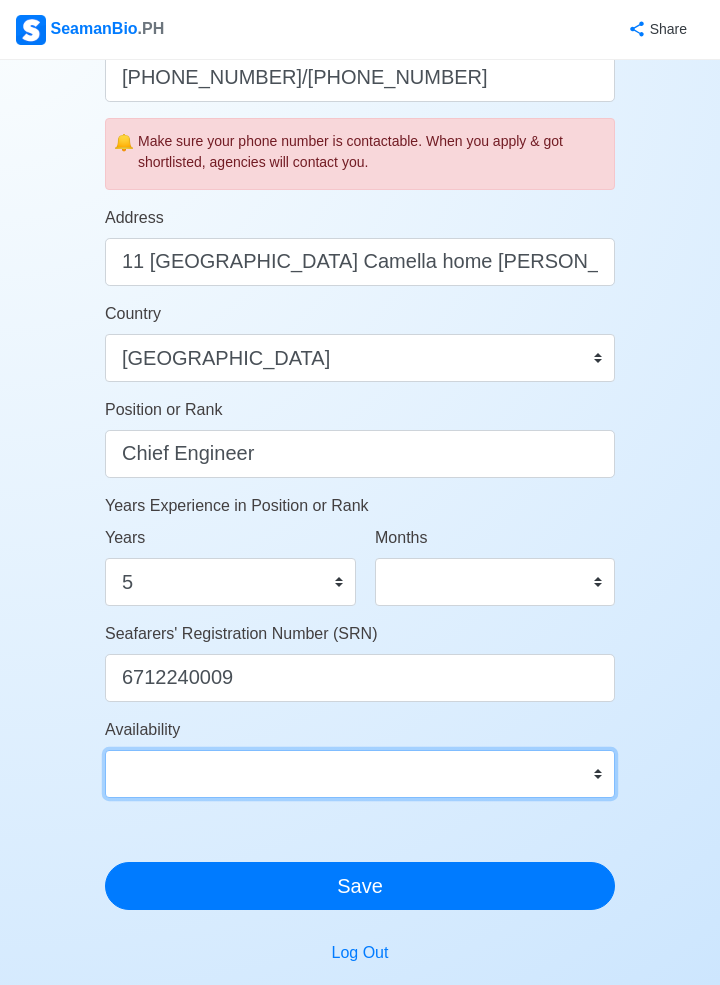 click on "Immediate Aug 2025  Sep 2025  Oct 2025  Nov 2025  Dec 2025  Jan 2026  Feb 2026  Mar 2026  Apr 2026" at bounding box center [360, 774] 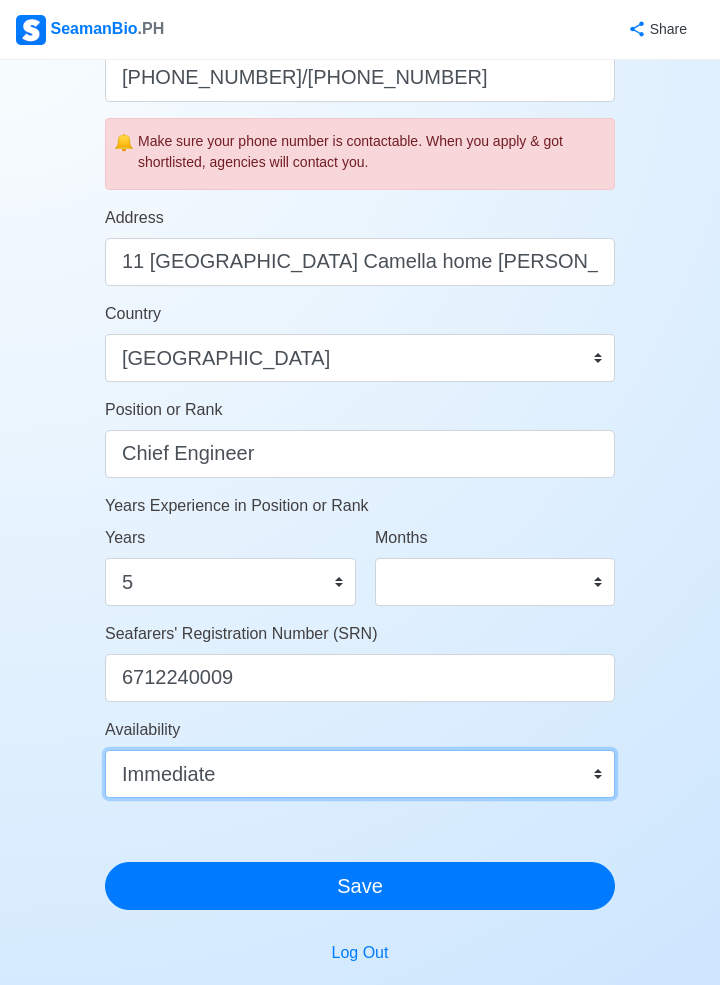 click on "Immediate Aug 2025  Sep 2025  Oct 2025  Nov 2025  Dec 2025  Jan 2026  Feb 2026  Mar 2026  Apr 2026" at bounding box center [360, 774] 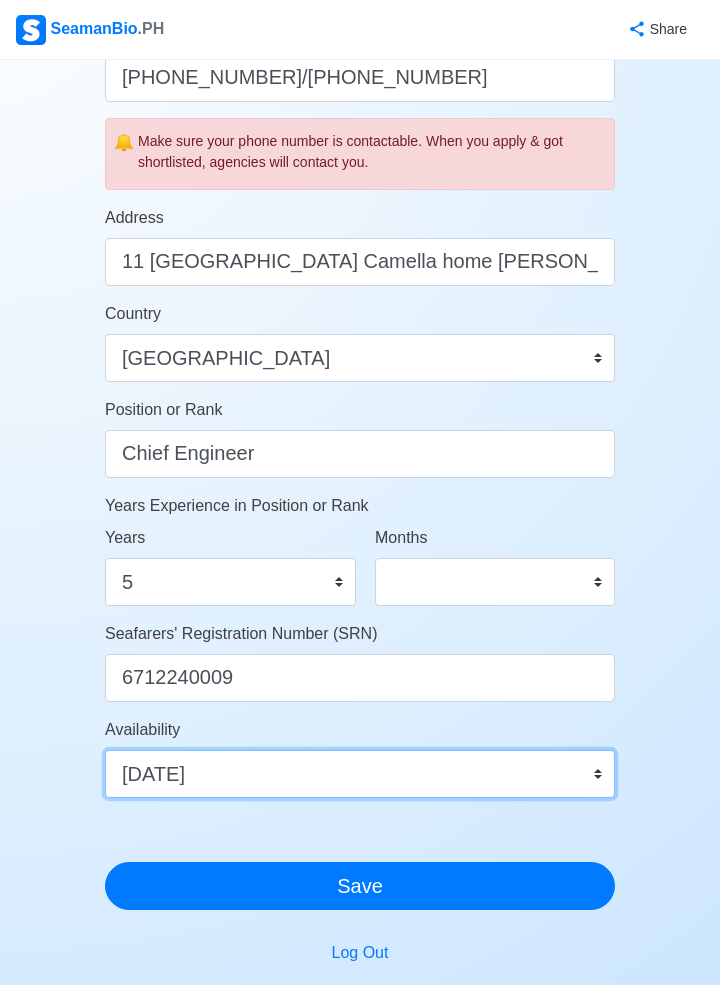 click on "Immediate Aug 2025  Sep 2025  Oct 2025  Nov 2025  Dec 2025  Jan 2026  Feb 2026  Mar 2026  Apr 2026" at bounding box center (360, 774) 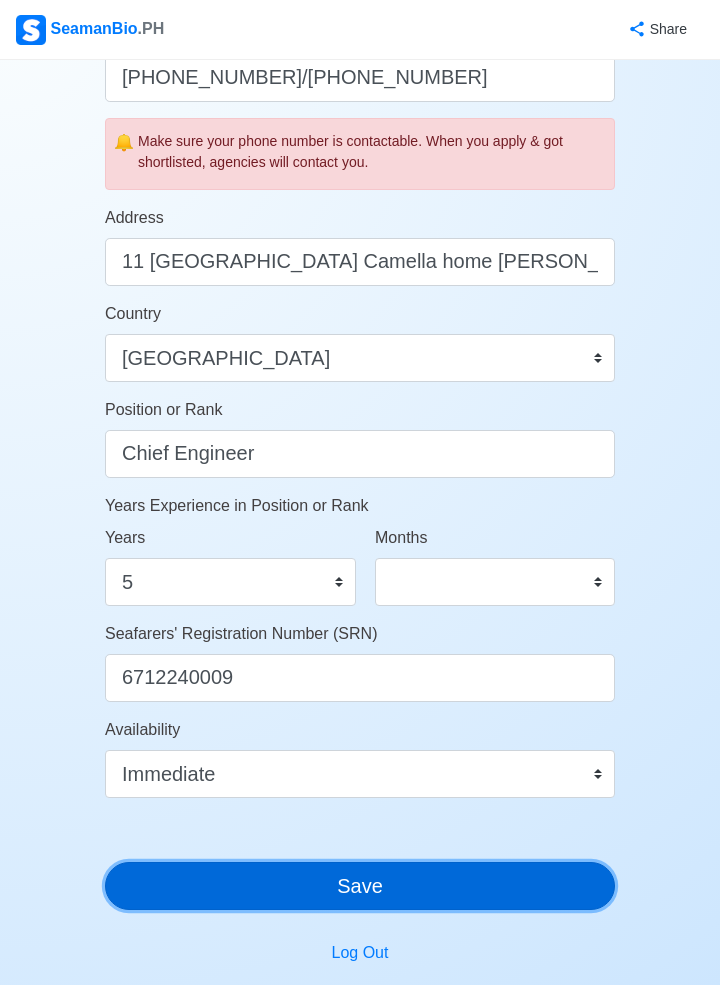 click on "Save" at bounding box center [360, 886] 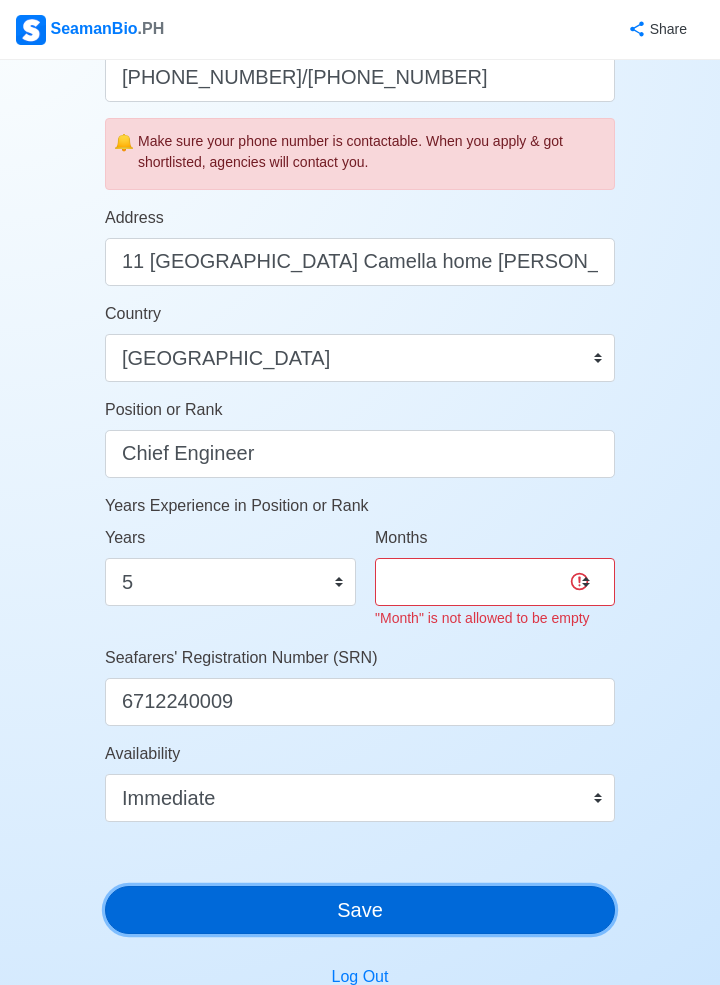 click on "Save" at bounding box center (360, 910) 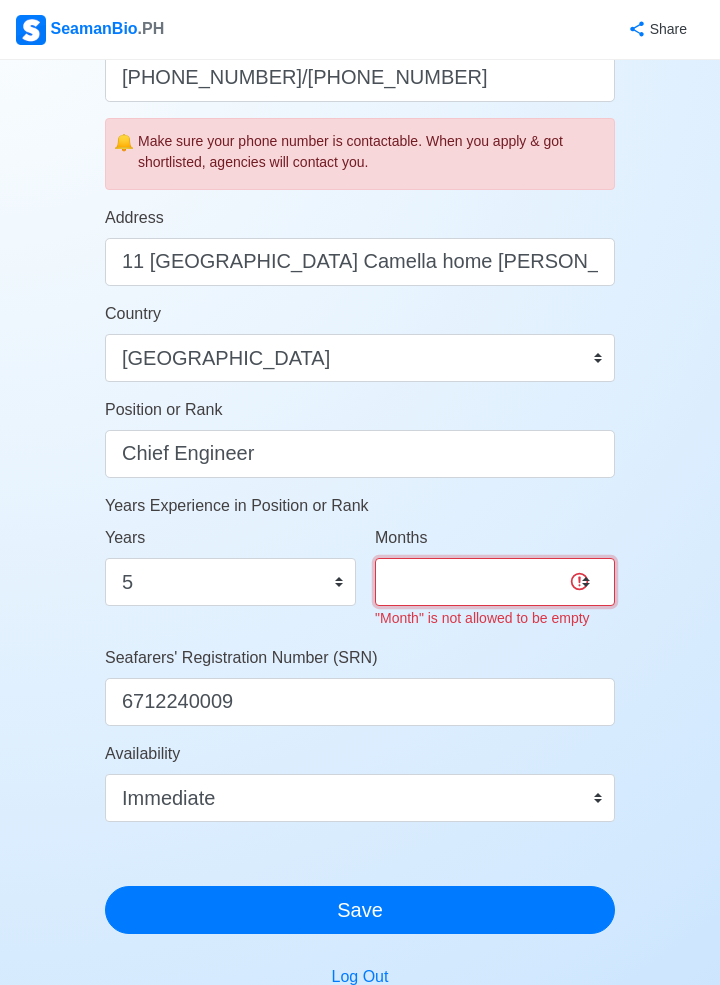 click on "0 1 2 3 4 5 6 7 8 9 10 11" at bounding box center (495, 582) 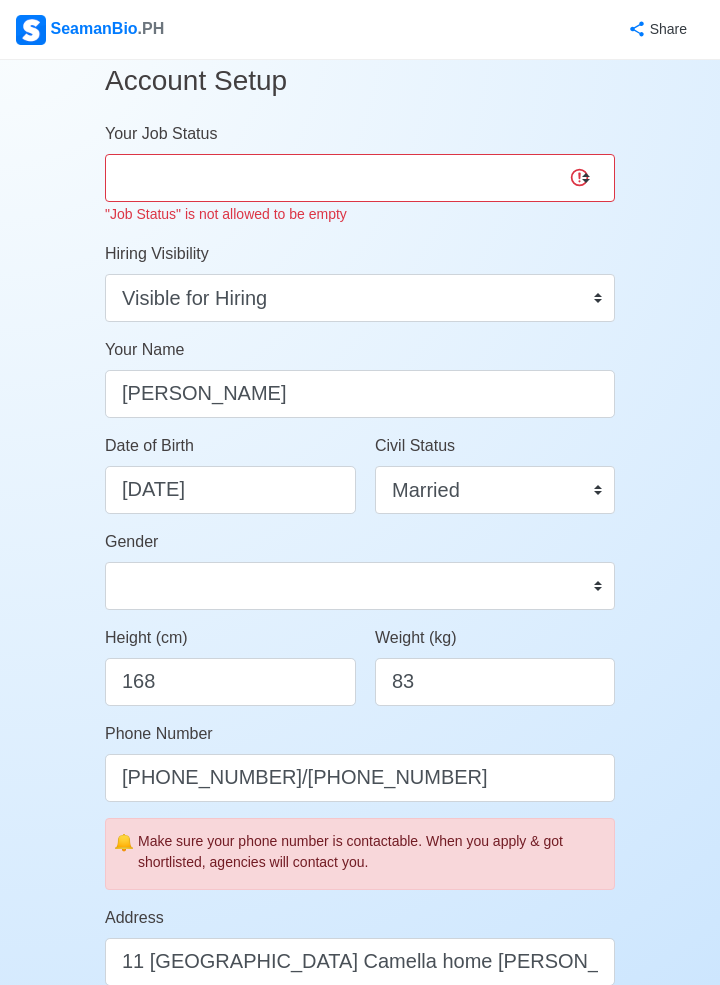 scroll, scrollTop: 27, scrollLeft: 0, axis: vertical 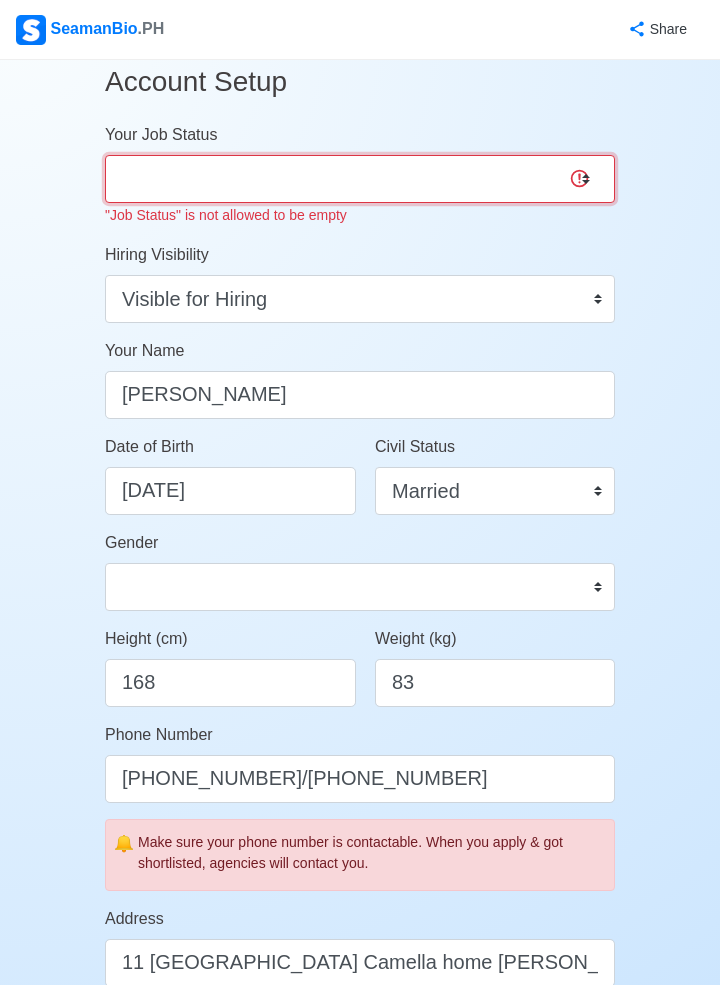 click on "Onboard Actively Looking for Job Not Looking for Job" at bounding box center [360, 179] 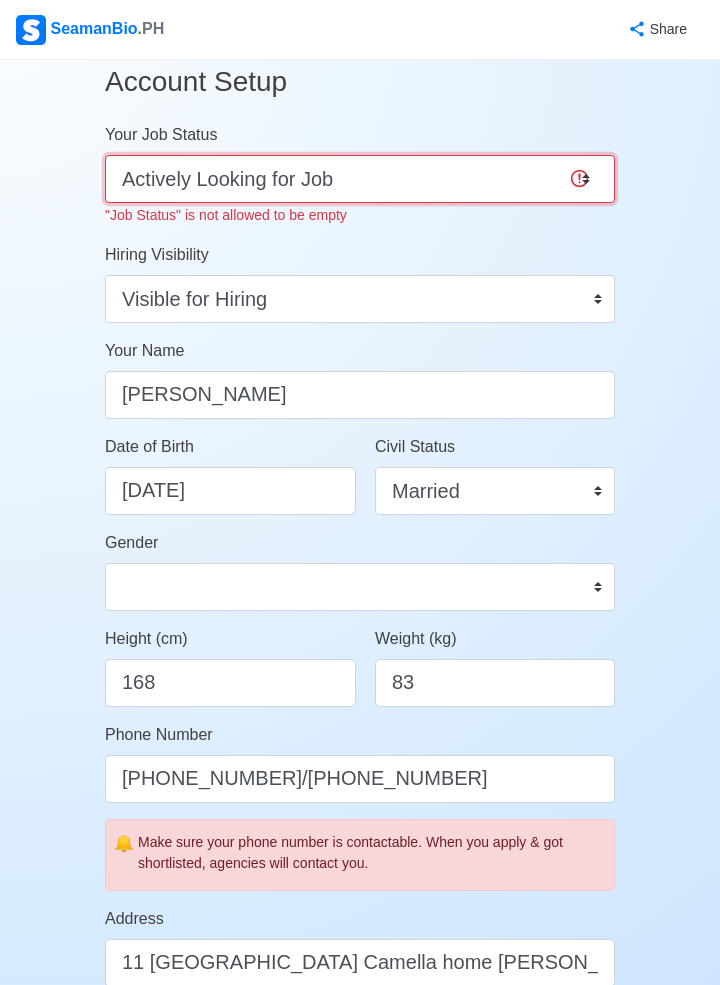 scroll, scrollTop: 0, scrollLeft: 0, axis: both 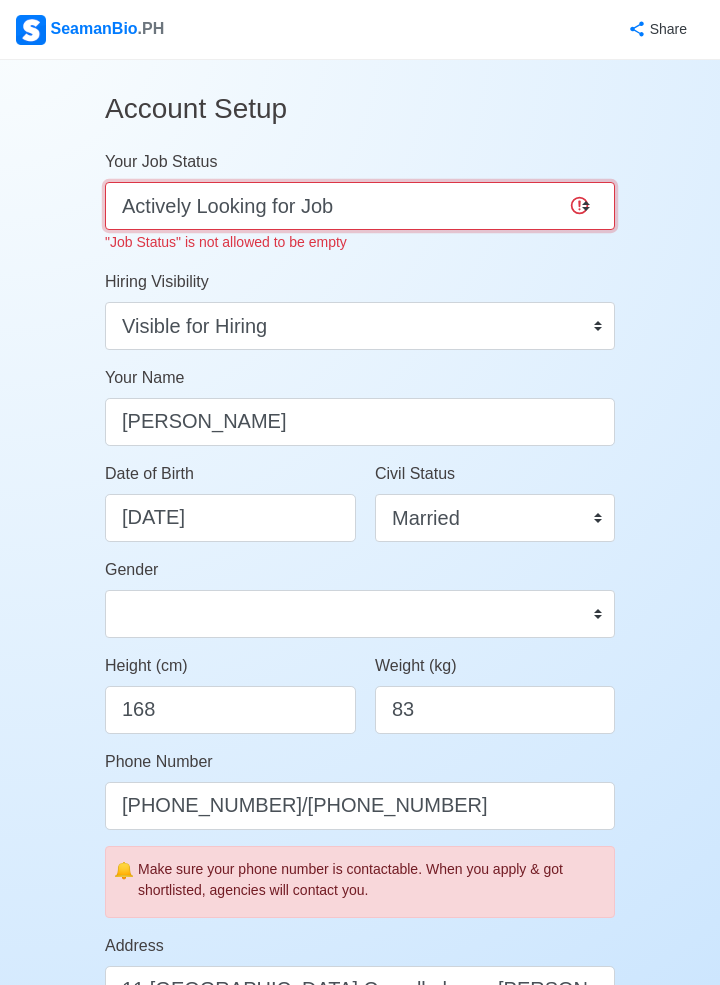 click on "Onboard Actively Looking for Job Not Looking for Job" at bounding box center [360, 206] 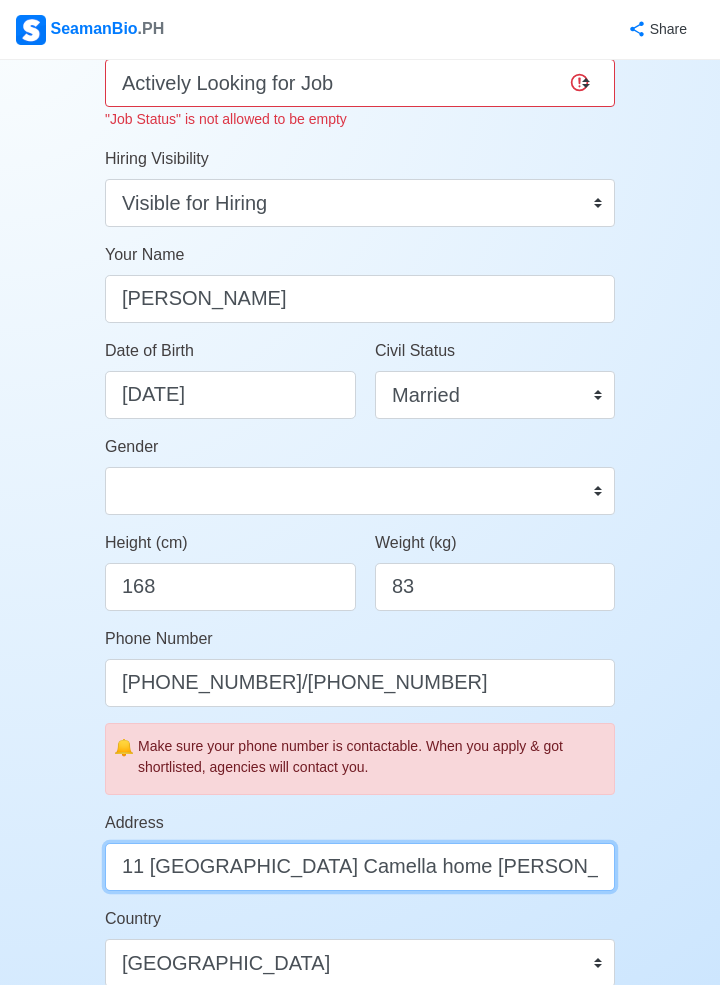 click on "11 Galatians Street Camella home Pilar Village Las Pinas City" at bounding box center [360, 867] 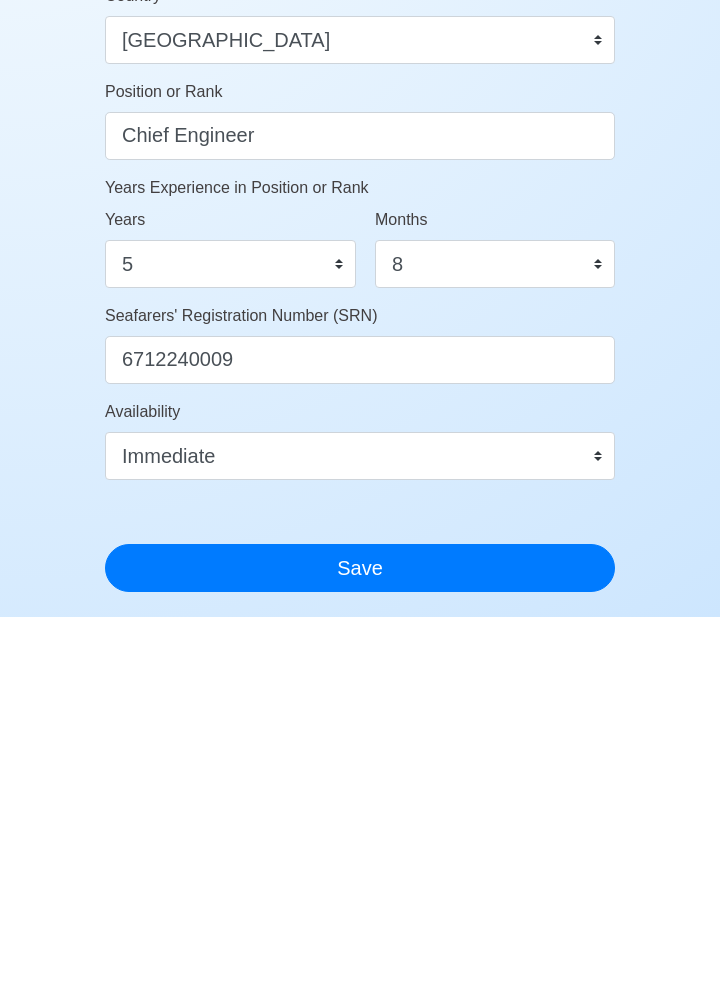 scroll, scrollTop: 667, scrollLeft: 0, axis: vertical 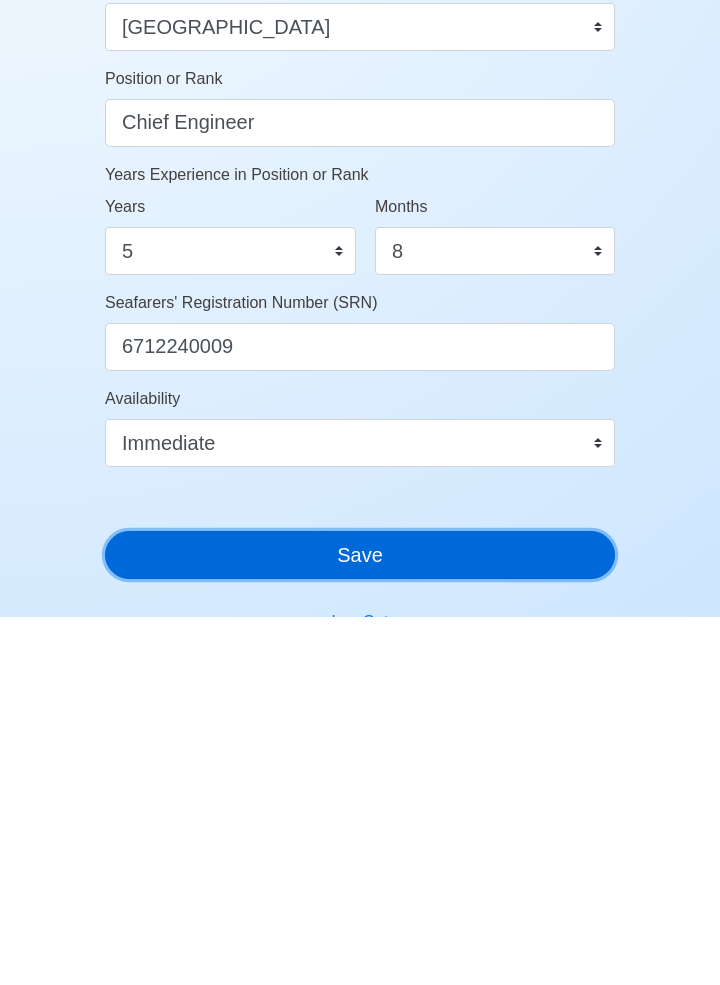 click on "Save" at bounding box center (360, 923) 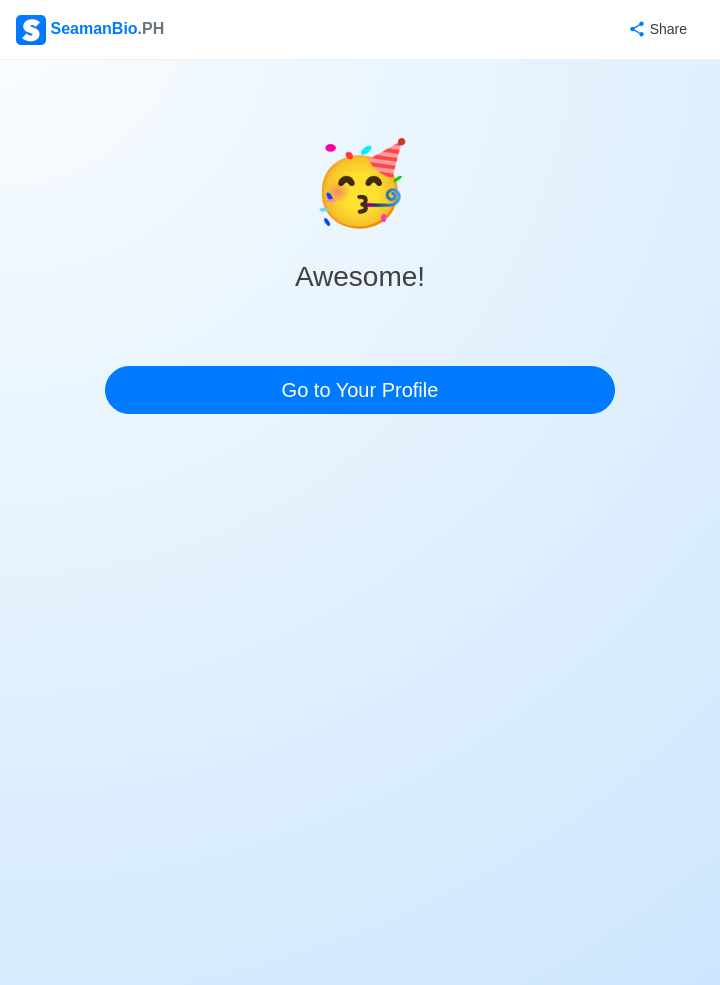 scroll, scrollTop: 0, scrollLeft: 0, axis: both 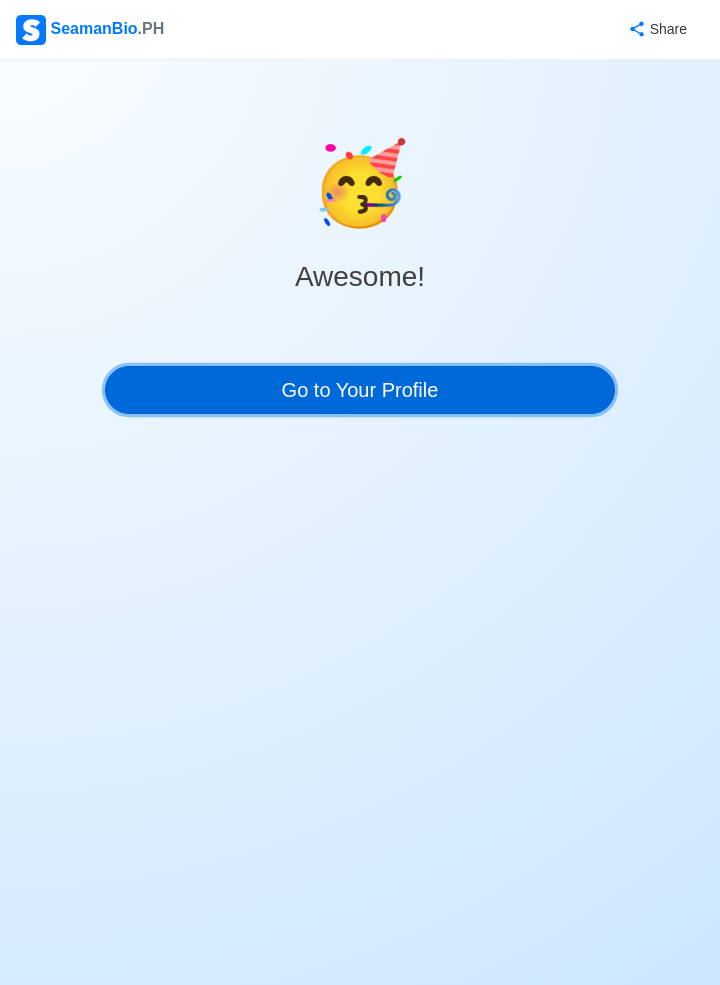 click on "Go to Your Profile" at bounding box center [360, 390] 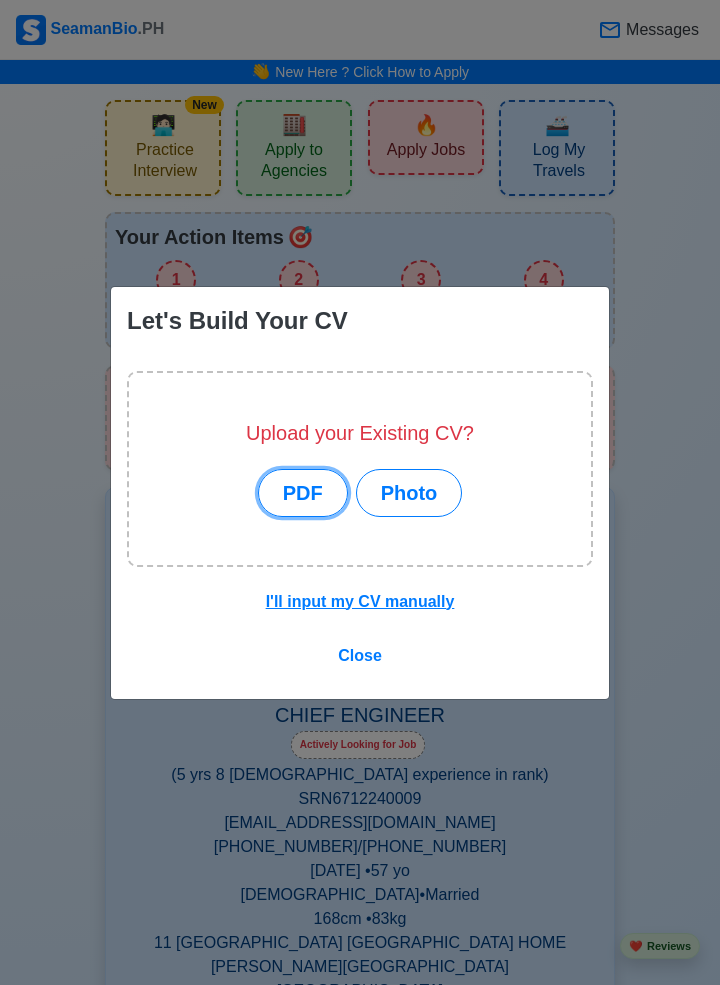 click on "PDF" at bounding box center (303, 493) 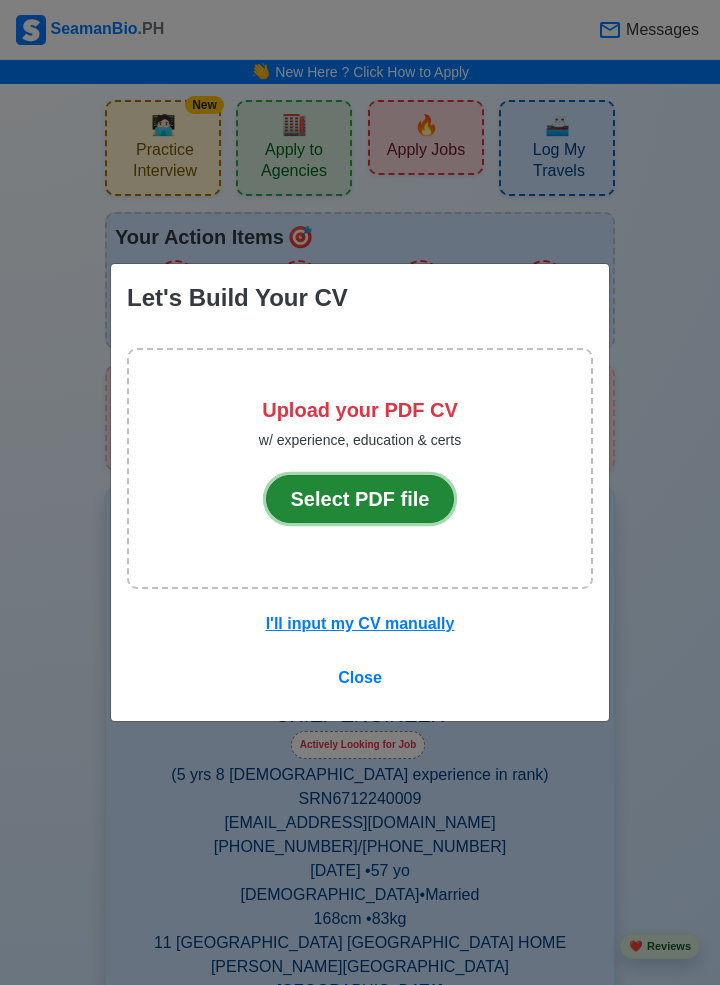 click on "Select PDF file" at bounding box center [360, 499] 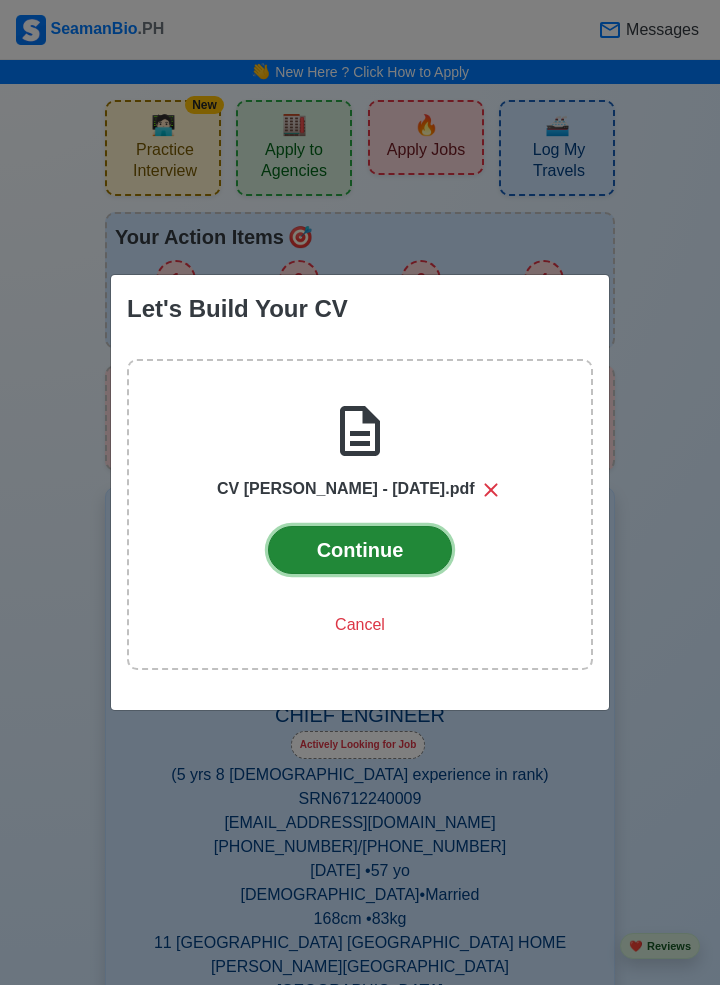 click on "Continue" at bounding box center [360, 550] 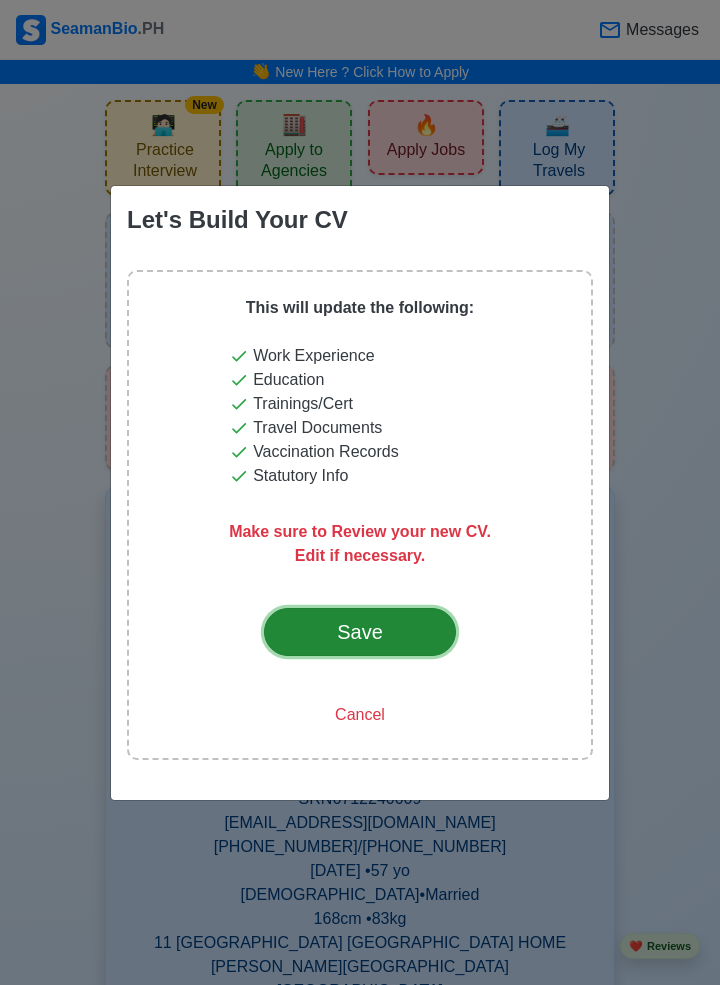 click on "Save" at bounding box center [360, 632] 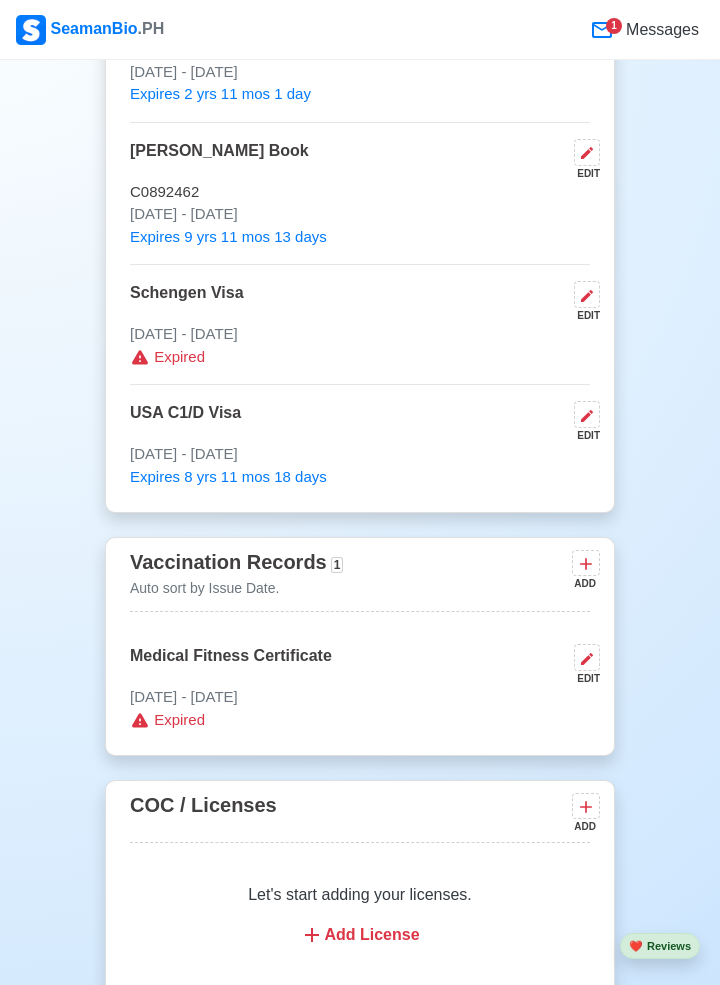 scroll, scrollTop: 1842, scrollLeft: 0, axis: vertical 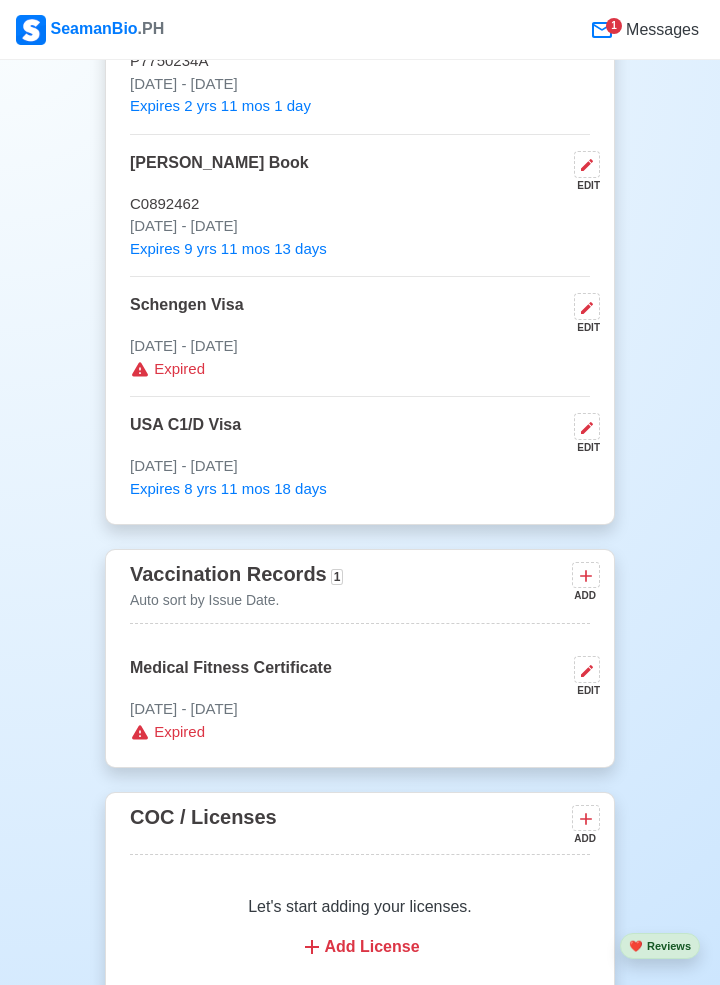 click at bounding box center (587, 426) 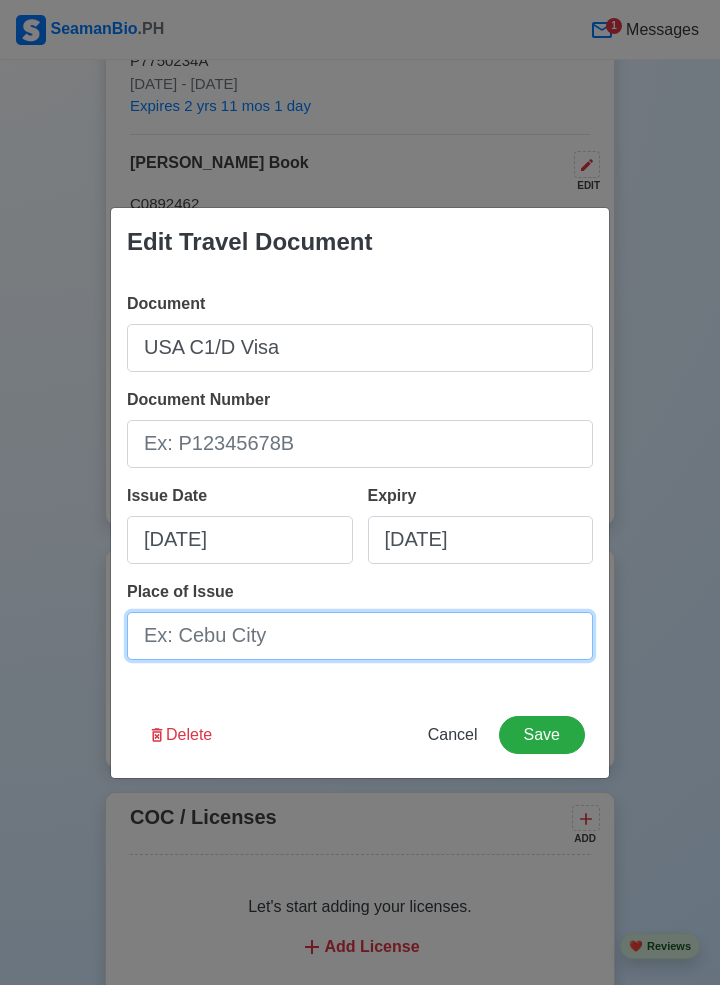 click on "Place of Issue" at bounding box center (360, 636) 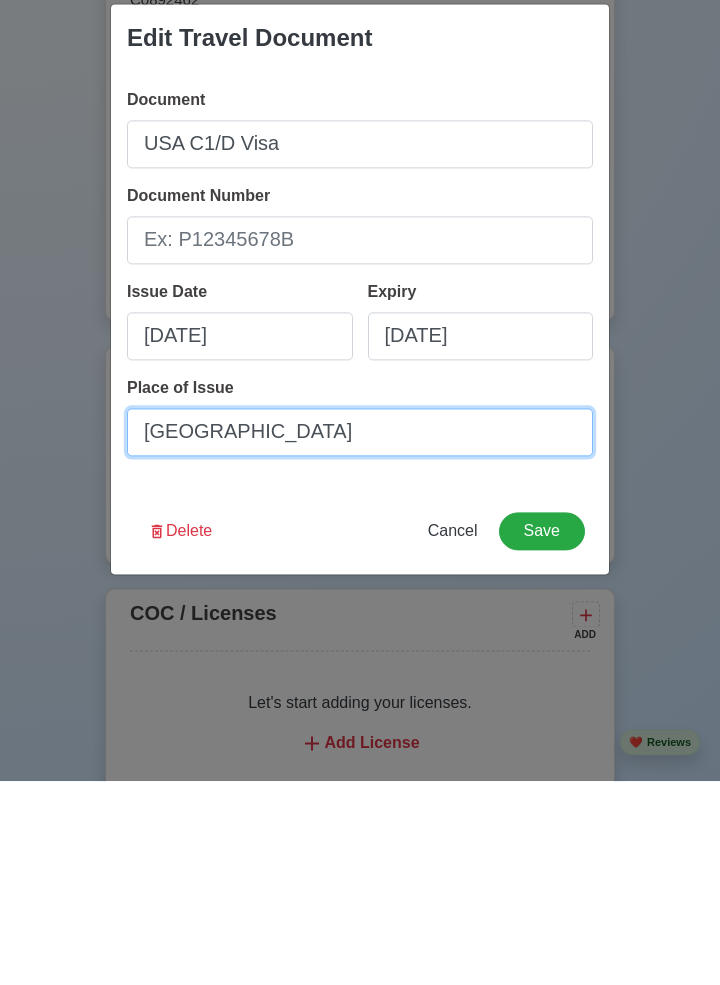 scroll, scrollTop: 1842, scrollLeft: 0, axis: vertical 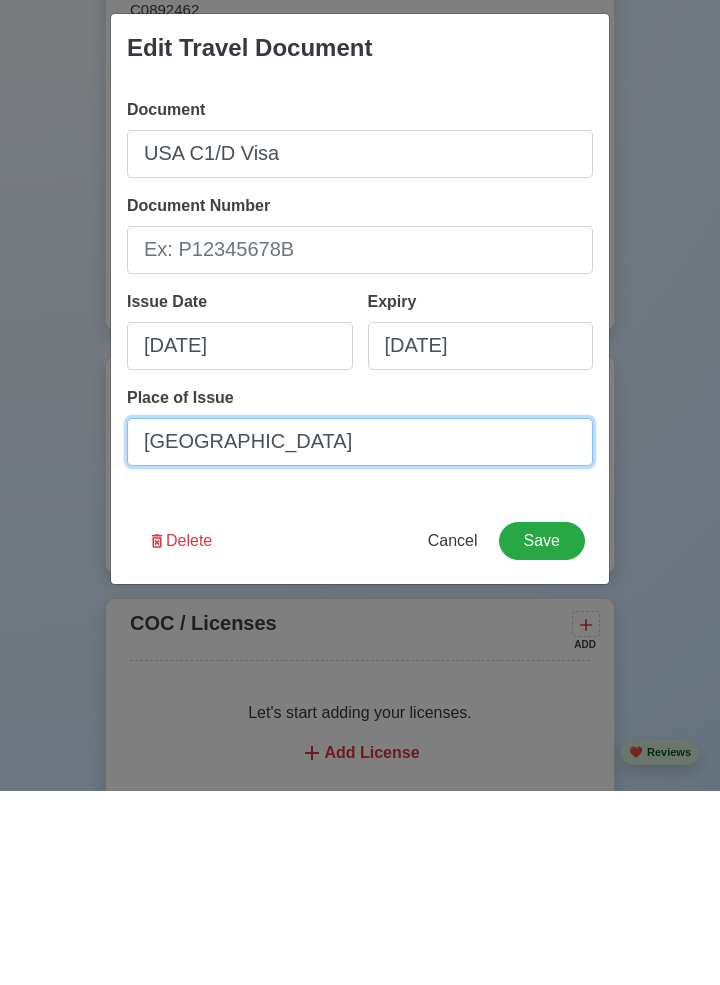 type on "Manila" 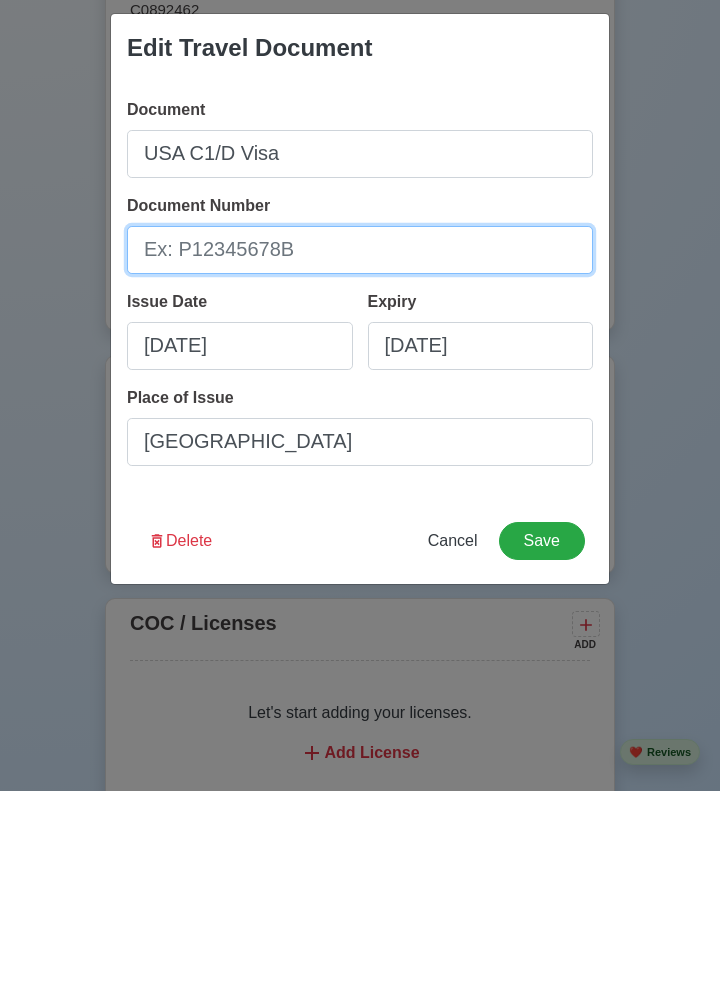 click on "Document Number" at bounding box center [360, 444] 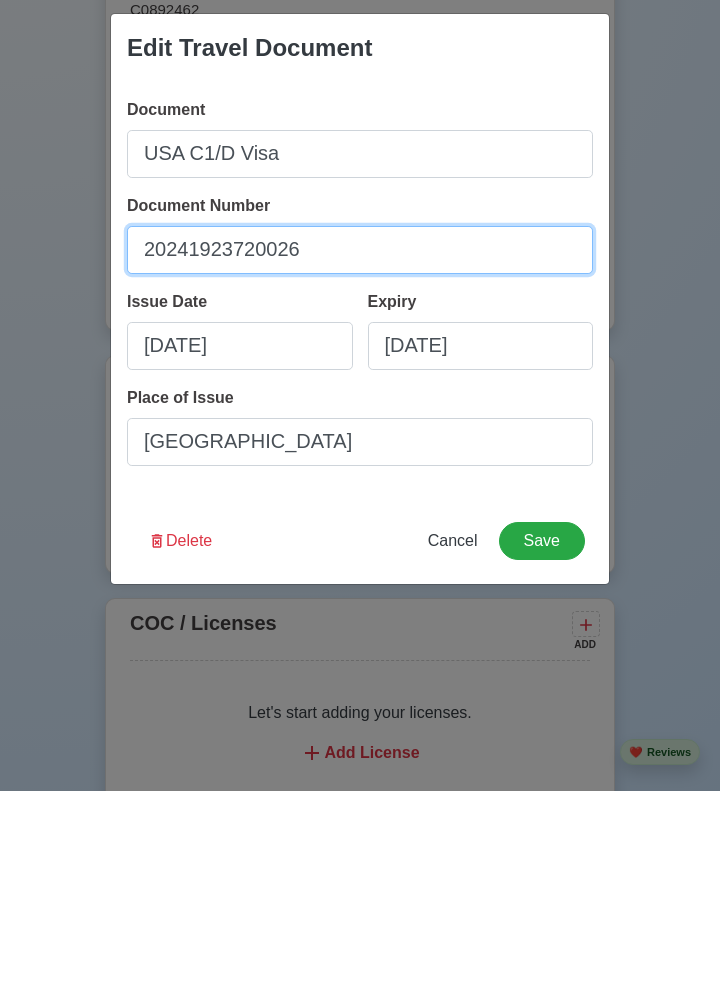 type on "20241923720026" 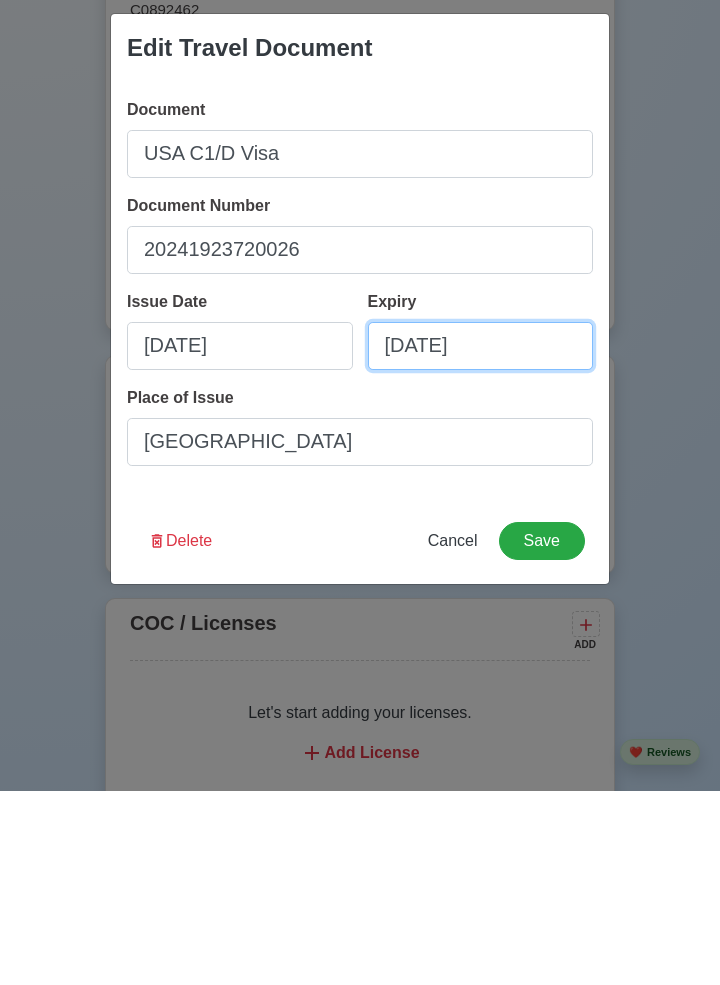 click on "07/16/2034" at bounding box center [481, 540] 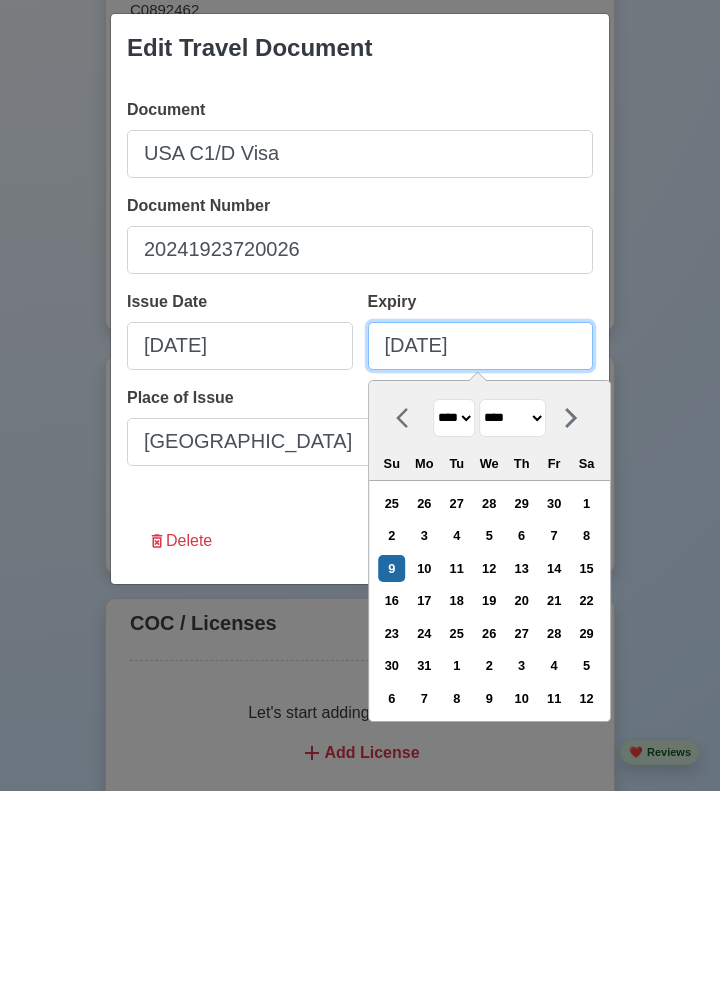 type on "07/09/2034" 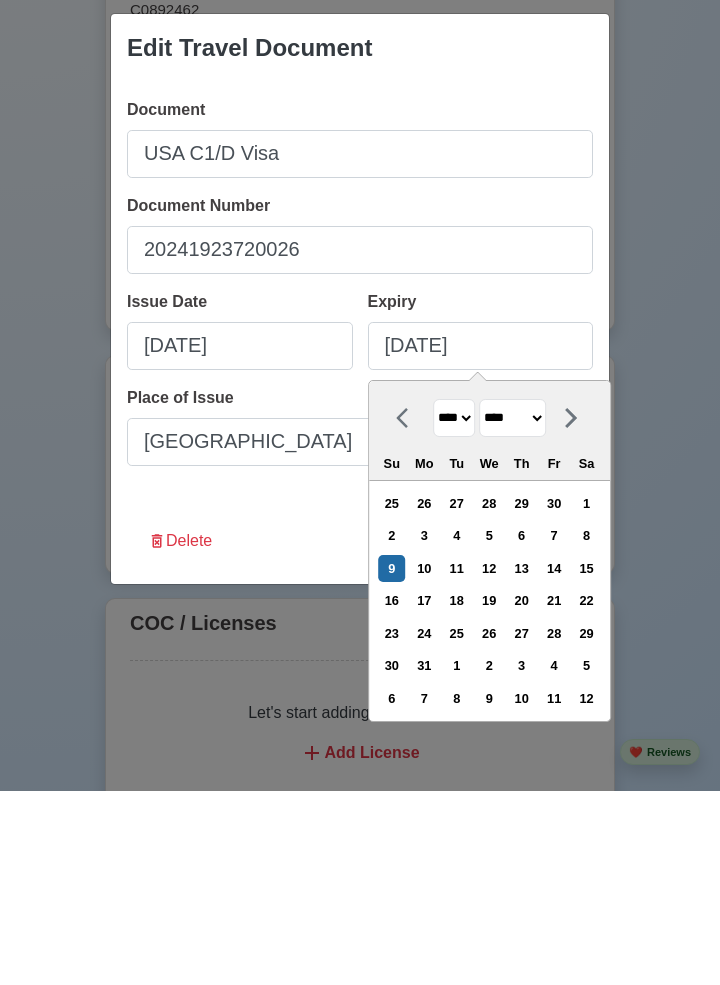 click on "Edit Travel Document Document USA C1/D Visa Document Number 20241923720026 Issue Date 07/15/2024 Expiry 07/09/2034 **** **** **** **** **** **** **** **** **** **** **** **** **** **** **** **** **** **** **** **** **** **** **** **** **** **** **** **** **** **** **** **** **** **** **** **** **** **** **** **** **** **** **** **** **** **** **** **** **** **** **** **** **** **** **** **** **** **** **** **** **** **** **** **** **** **** **** **** **** **** **** **** **** **** **** **** **** **** **** **** **** **** **** **** **** **** **** **** **** **** **** **** **** **** **** **** **** **** **** **** **** **** **** **** **** **** **** **** **** **** **** **** **** **** **** **** **** **** **** **** **** ******* ******** ***** ***** *** **** **** ****** ********* ******* ******** ******** Su Mo Tu We Th Fr Sa 25 26 27 28 29 30 1 2 3 4 5 6 7 8 9 10 11 12 13 14 15 16 17 18 19 20 21 22 23 24 25 26 27 28 29 30 31 1 2 3 4 5 6 7 8 9 10 11 12 Place of Issue Manila  Delete Cancel Save" at bounding box center (360, 492) 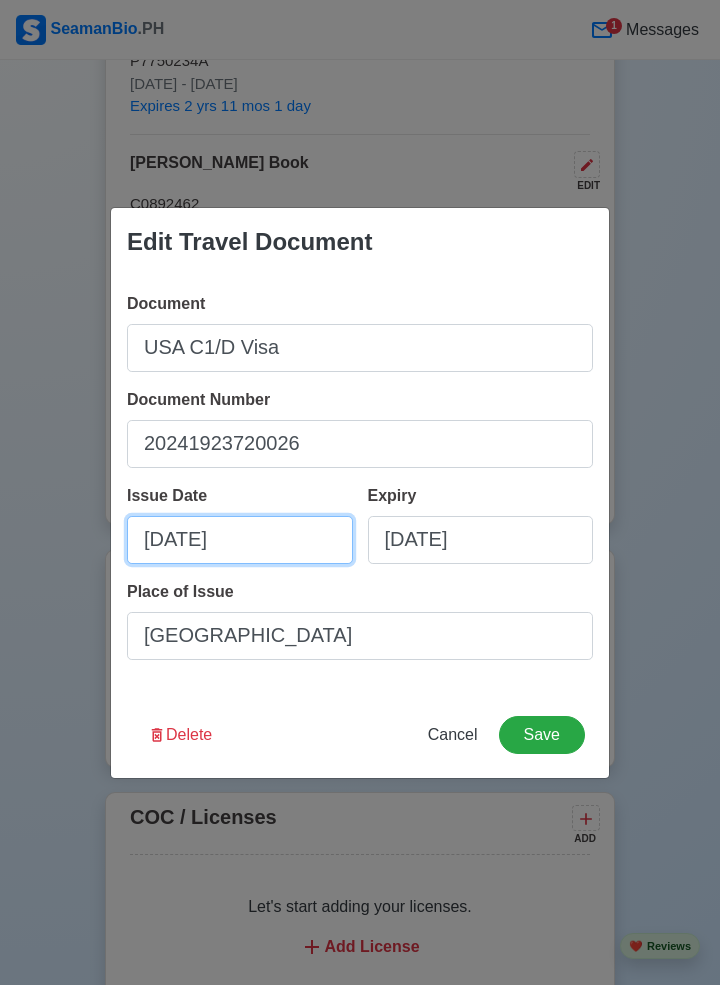 click on "07/15/2024" at bounding box center (240, 540) 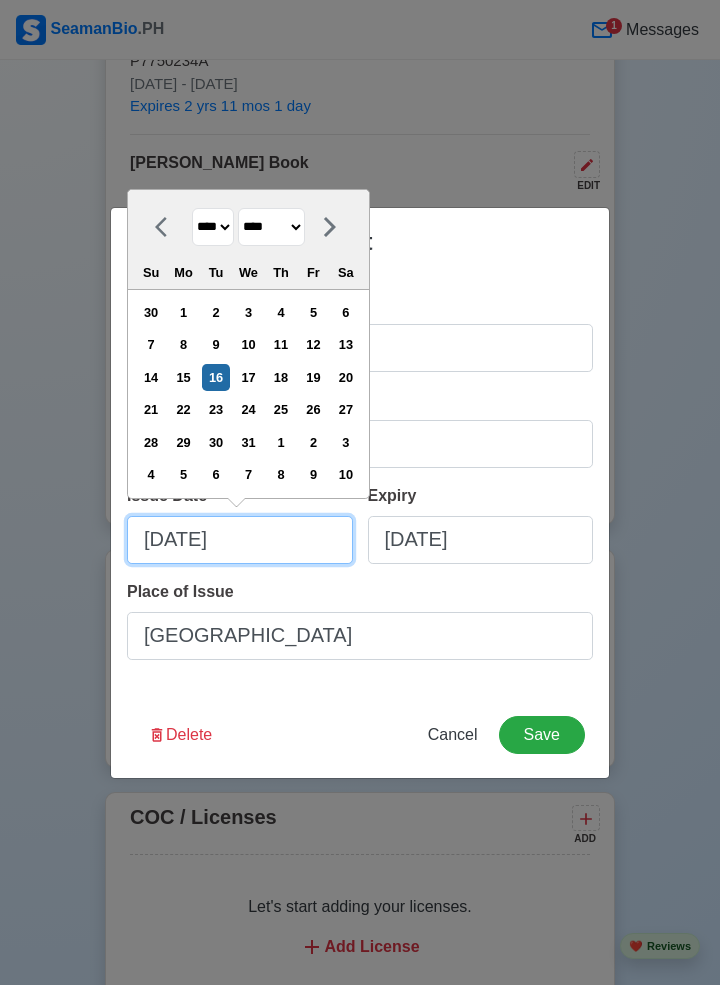 type on "07/16/2024" 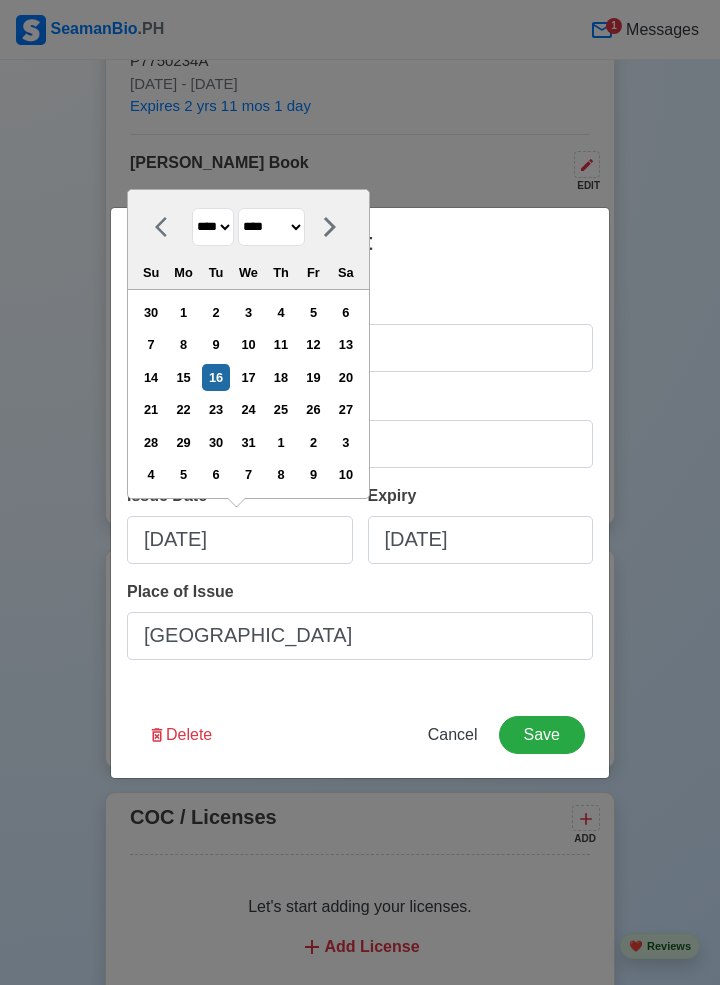 click on "Document Number 20241923720026" at bounding box center [360, 428] 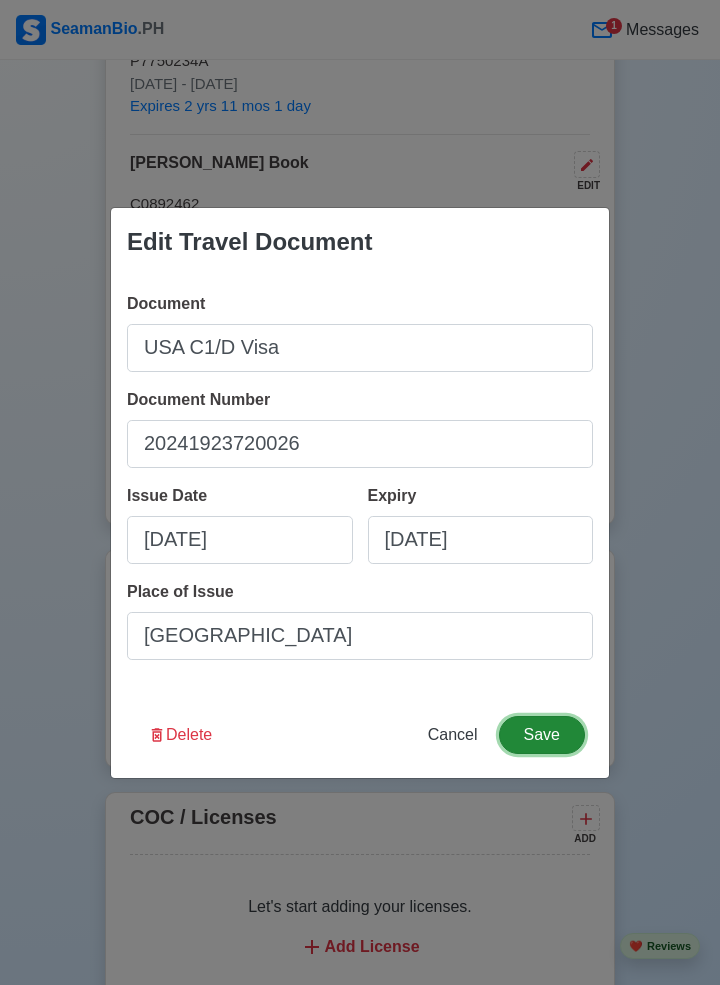 click on "Save" at bounding box center [542, 735] 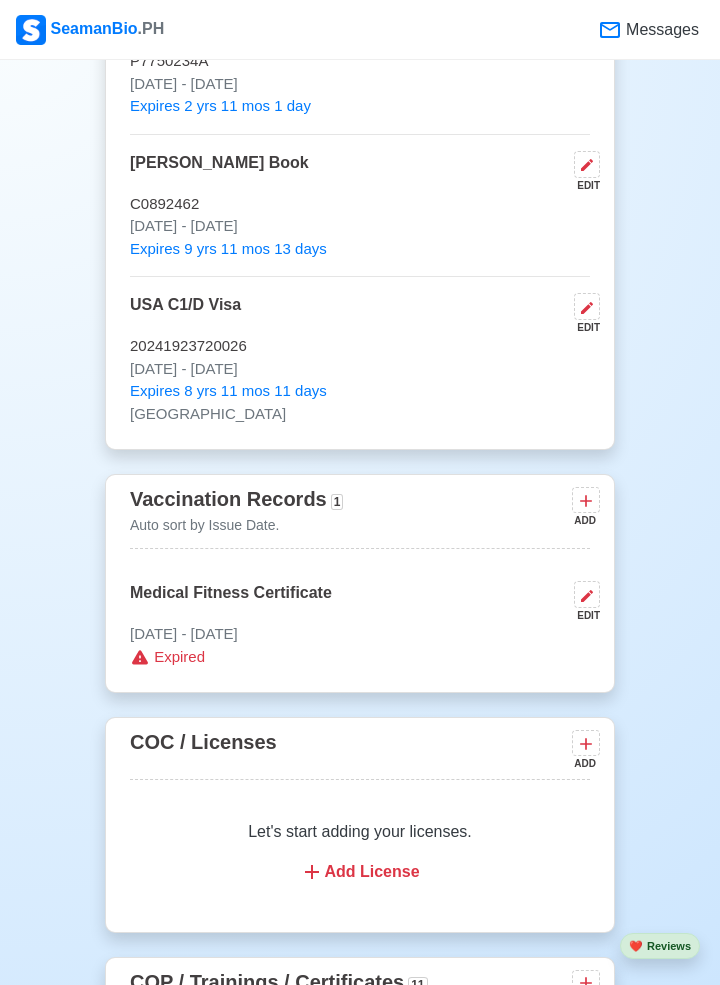 click at bounding box center (587, 164) 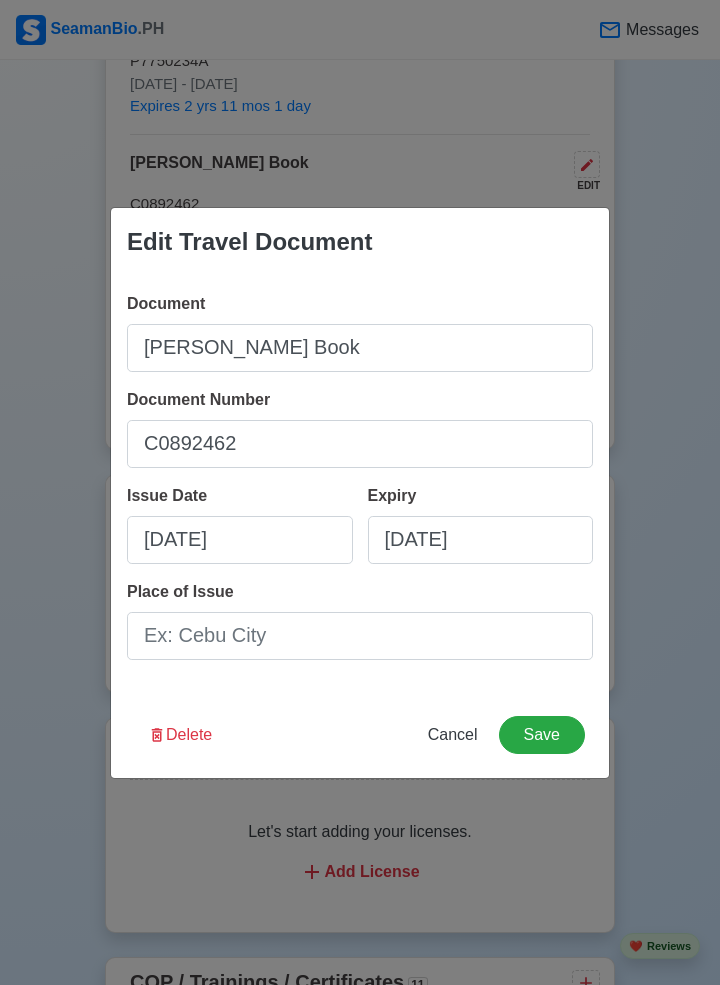 click on "Edit Travel Document Document Seaman's Book Document Number C0892462 Issue Date 07/11/2025 Expiry 07/11/2035 Place of Issue  Delete Cancel Save" at bounding box center [360, 492] 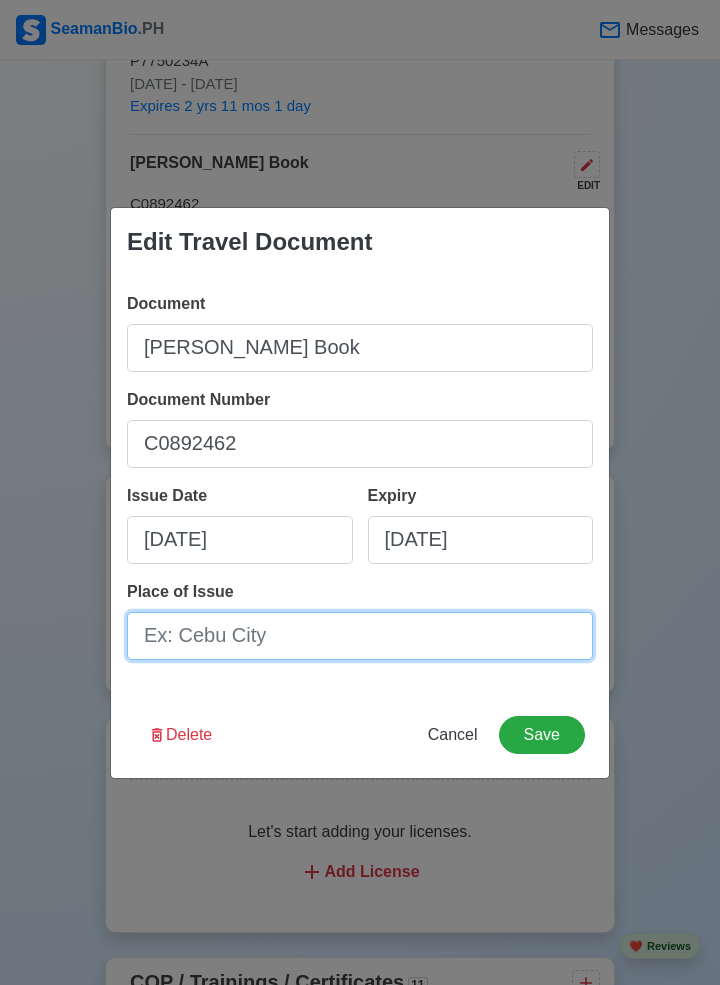 click on "Place of Issue" at bounding box center (360, 636) 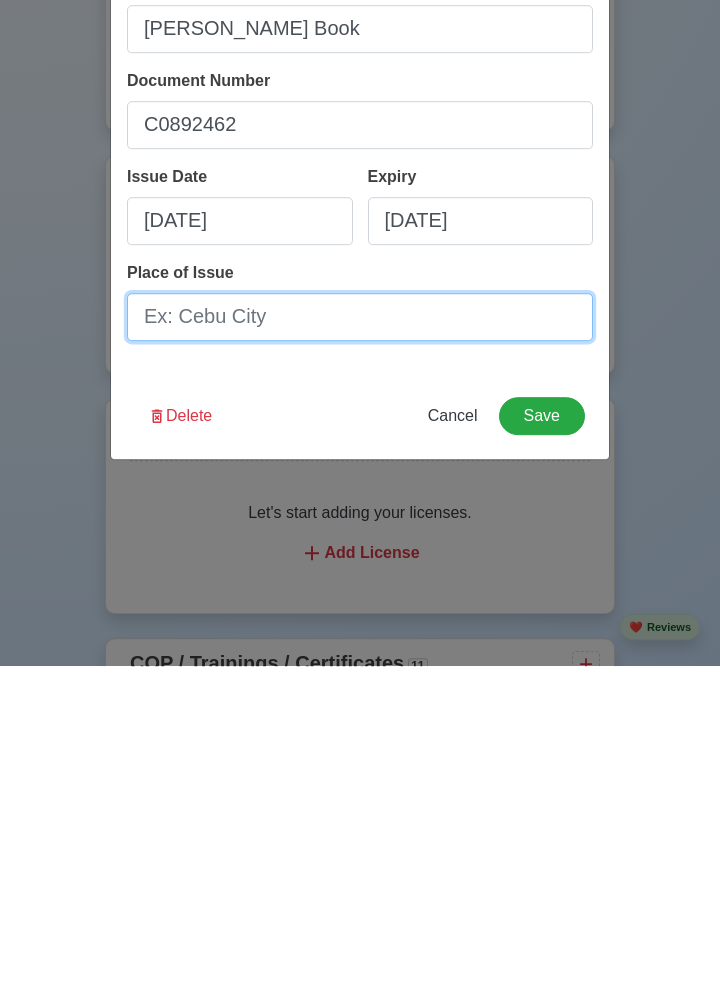 scroll, scrollTop: 1841, scrollLeft: 0, axis: vertical 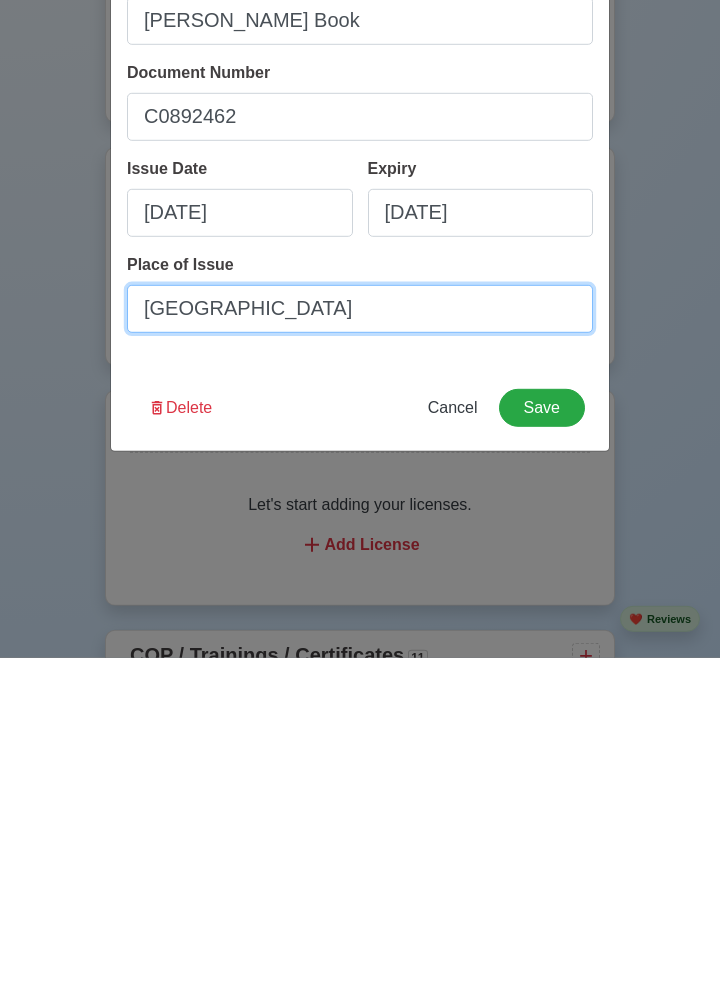 type on "Manila" 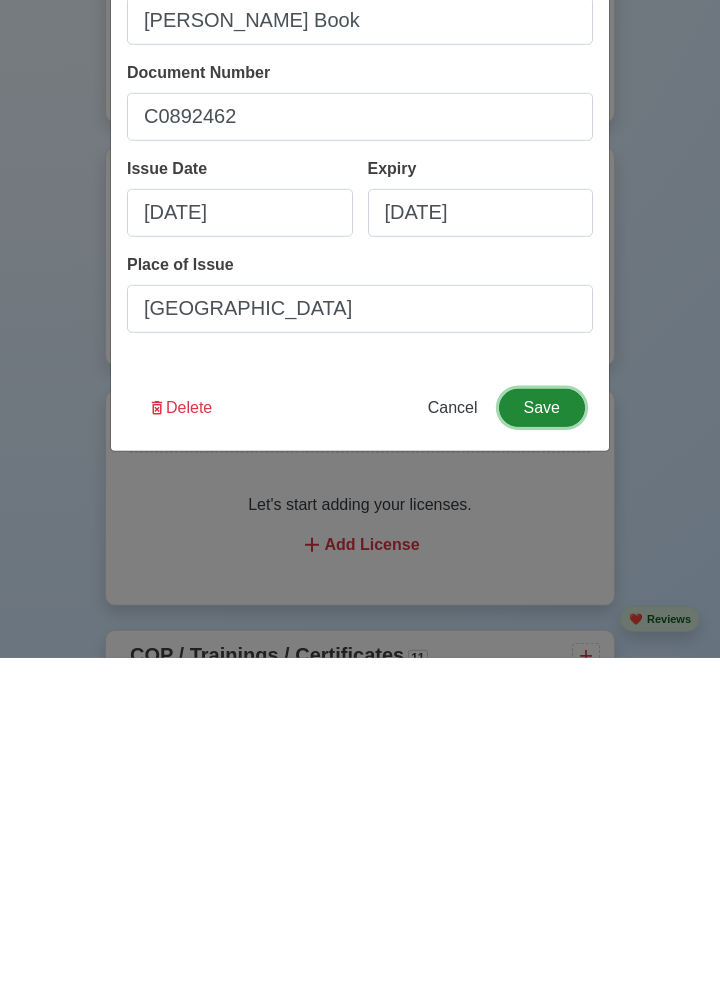 click on "Save" at bounding box center (542, 735) 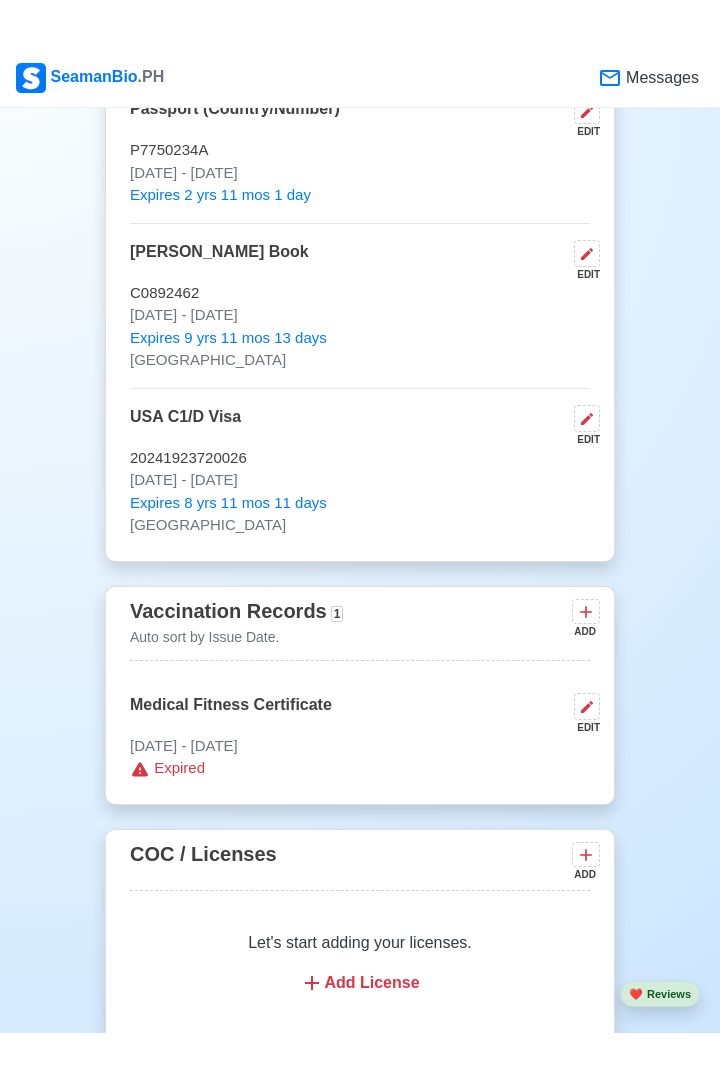 scroll, scrollTop: 1802, scrollLeft: 0, axis: vertical 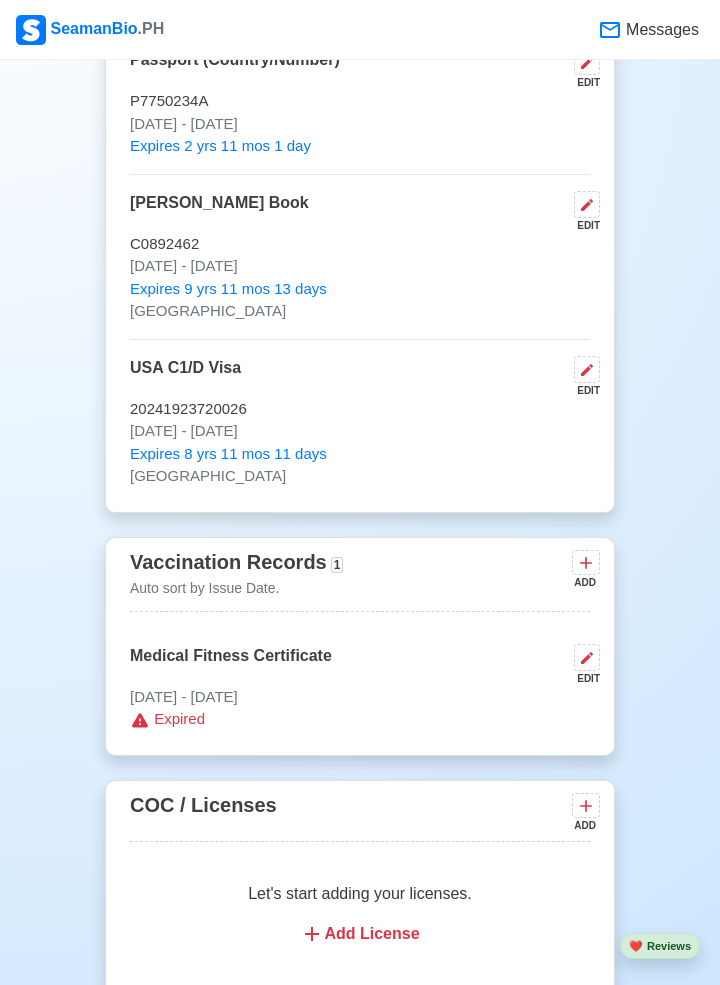 click 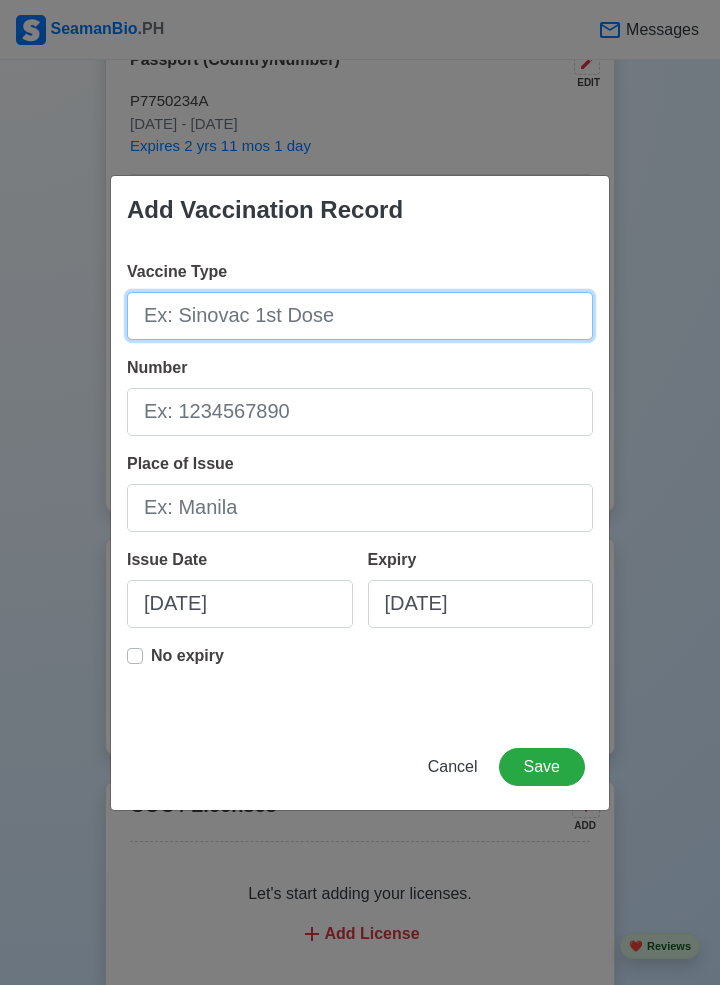 click on "Vaccine Type" at bounding box center (360, 316) 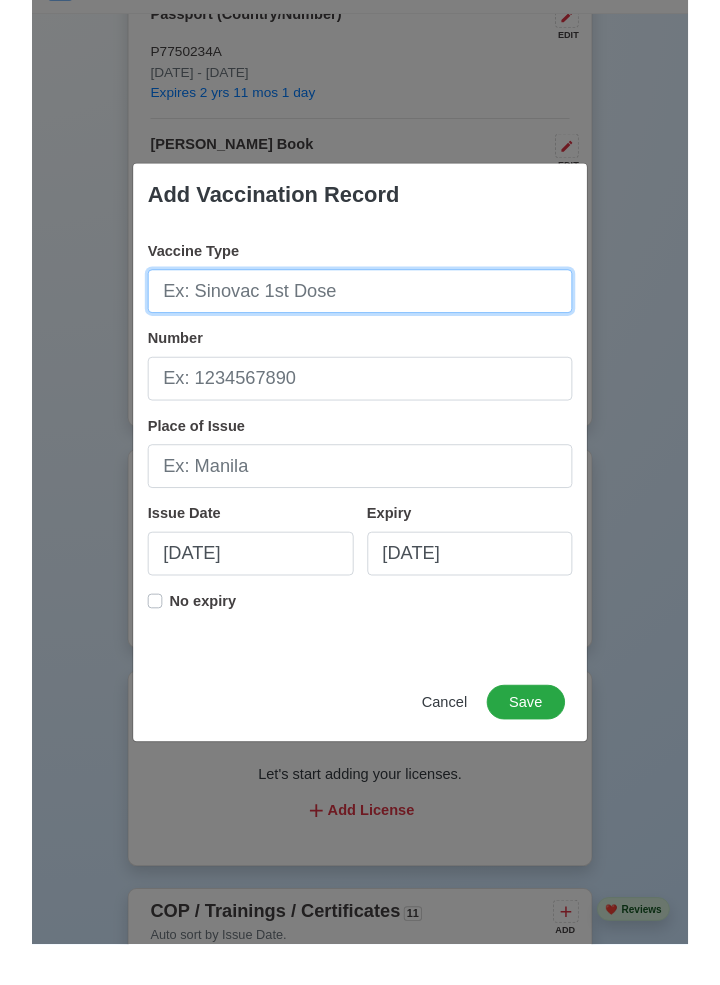 scroll, scrollTop: 1802, scrollLeft: 0, axis: vertical 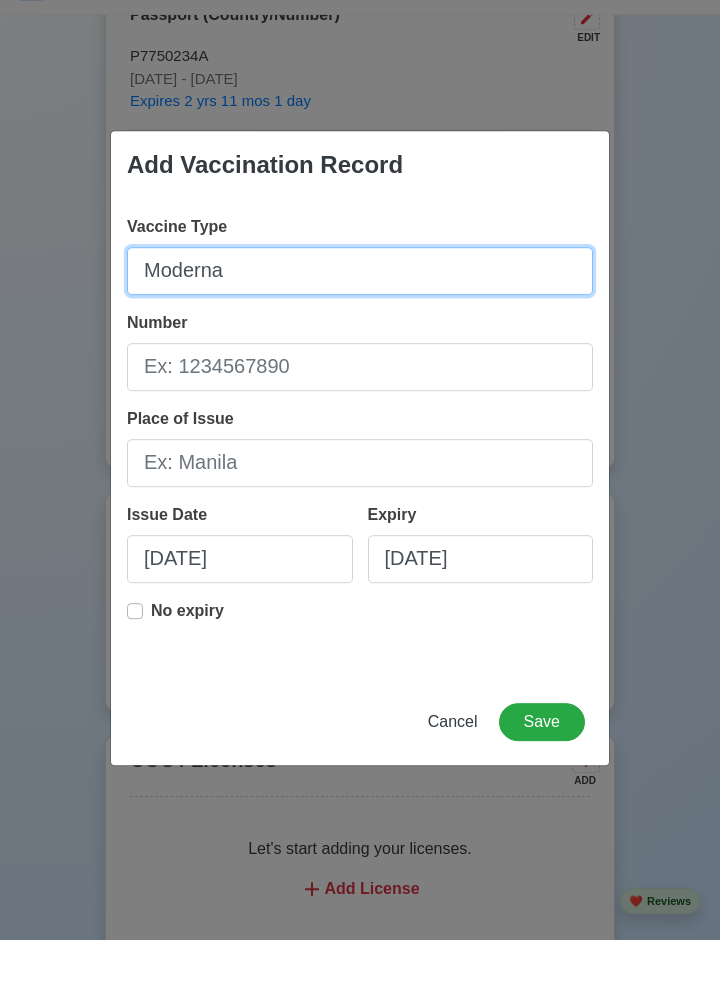 type on "Moderna" 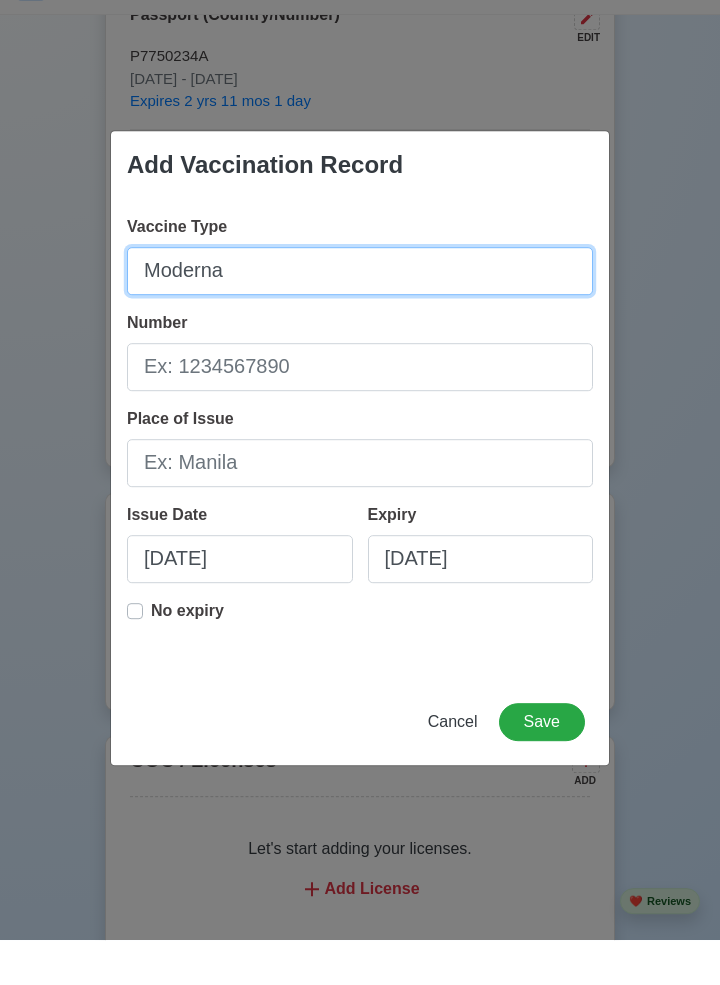 scroll, scrollTop: 1802, scrollLeft: 0, axis: vertical 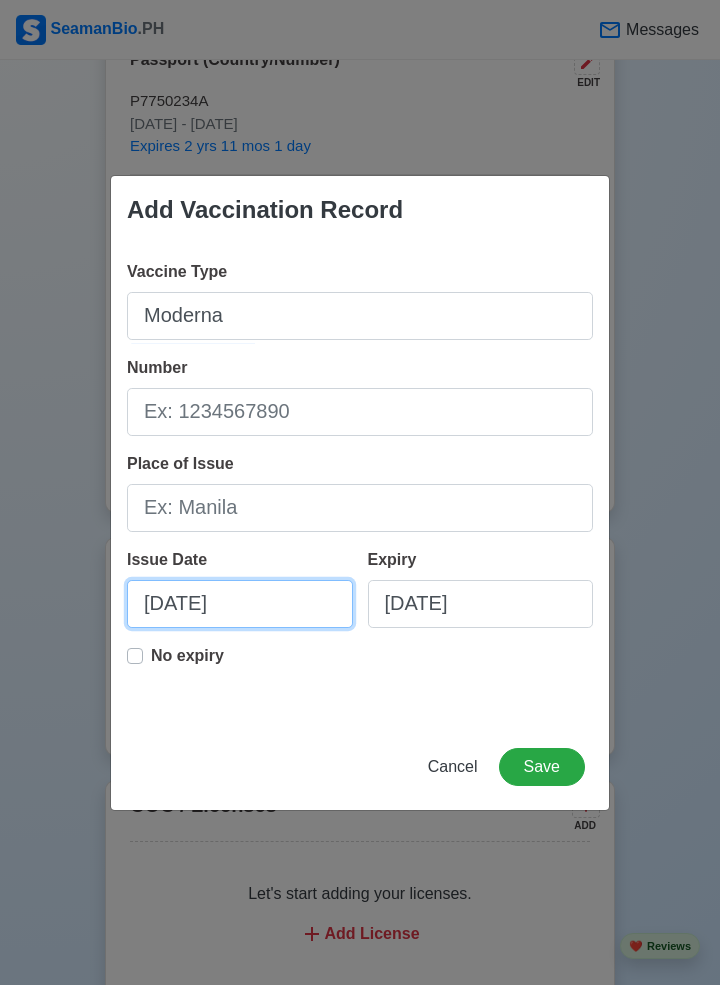 click on "07/28/2025" at bounding box center [240, 604] 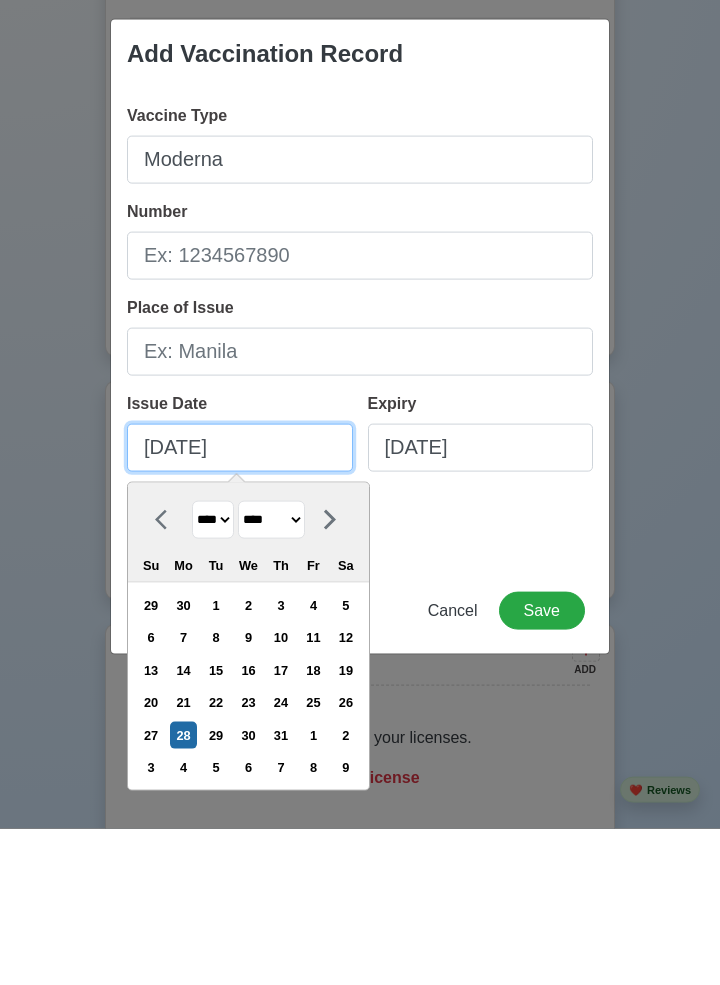 scroll, scrollTop: 1801, scrollLeft: 0, axis: vertical 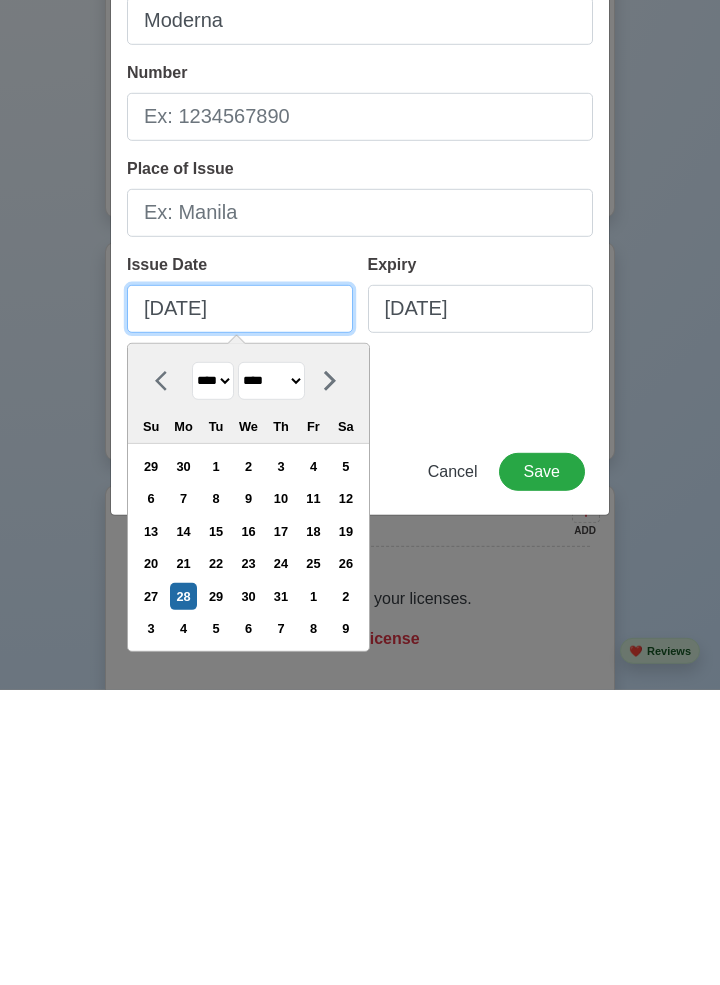 click on "07/28/2025" at bounding box center [240, 604] 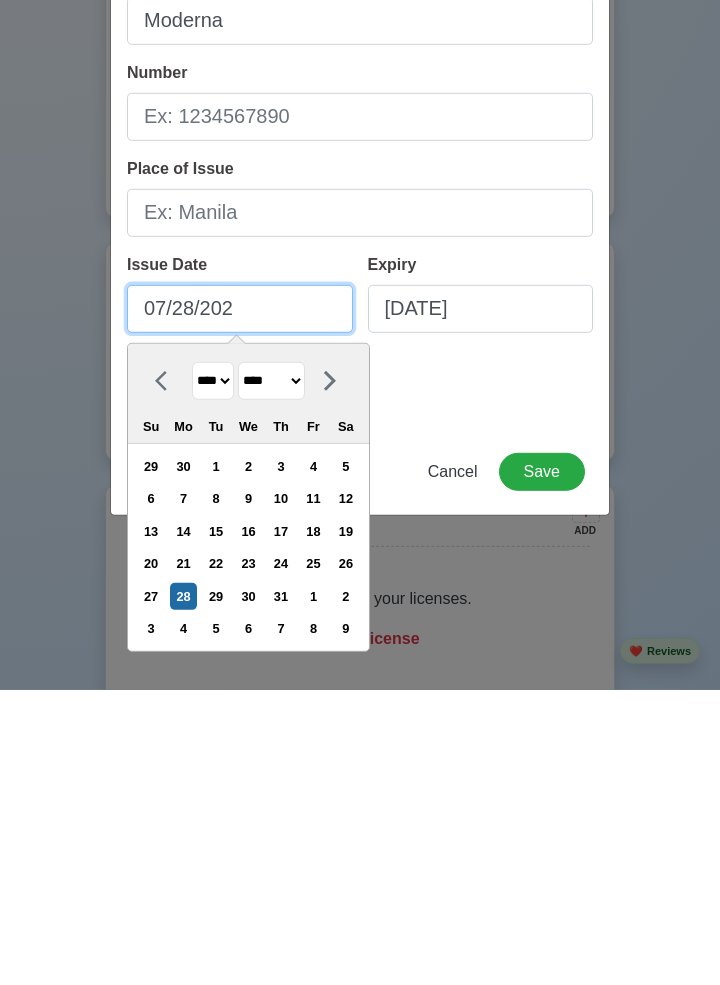 type on "07/28/20" 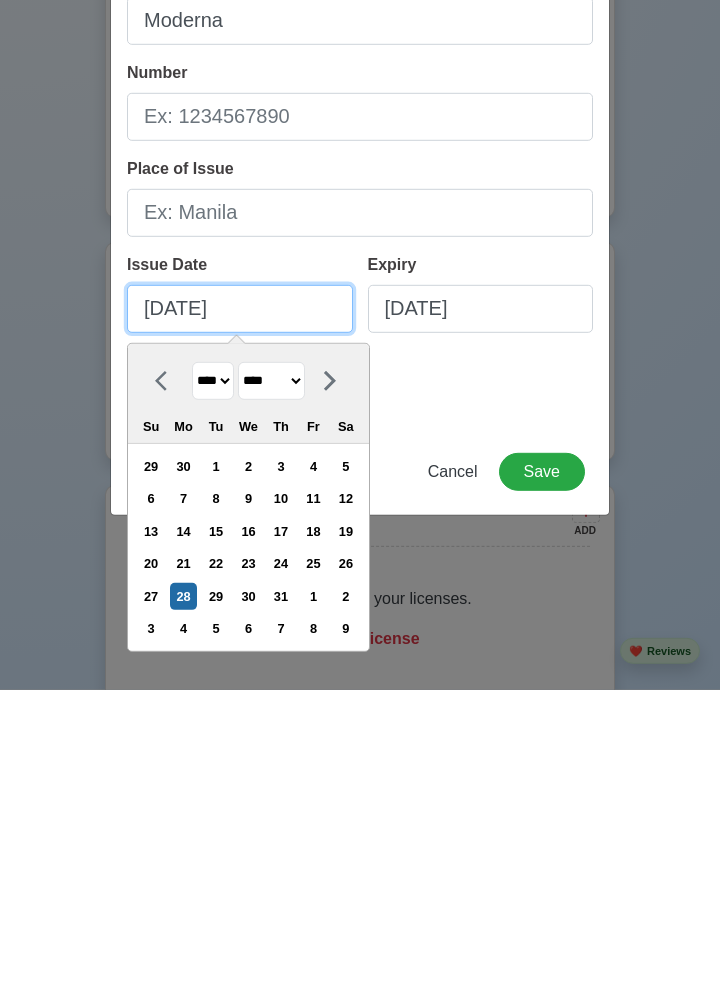 select on "****" 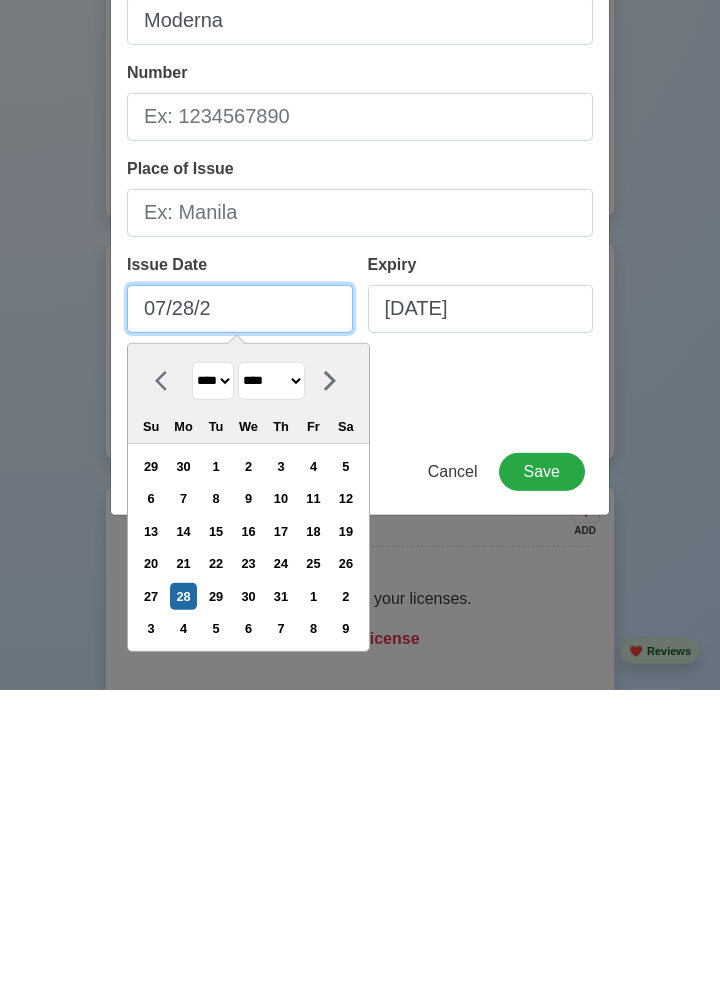 select on "****" 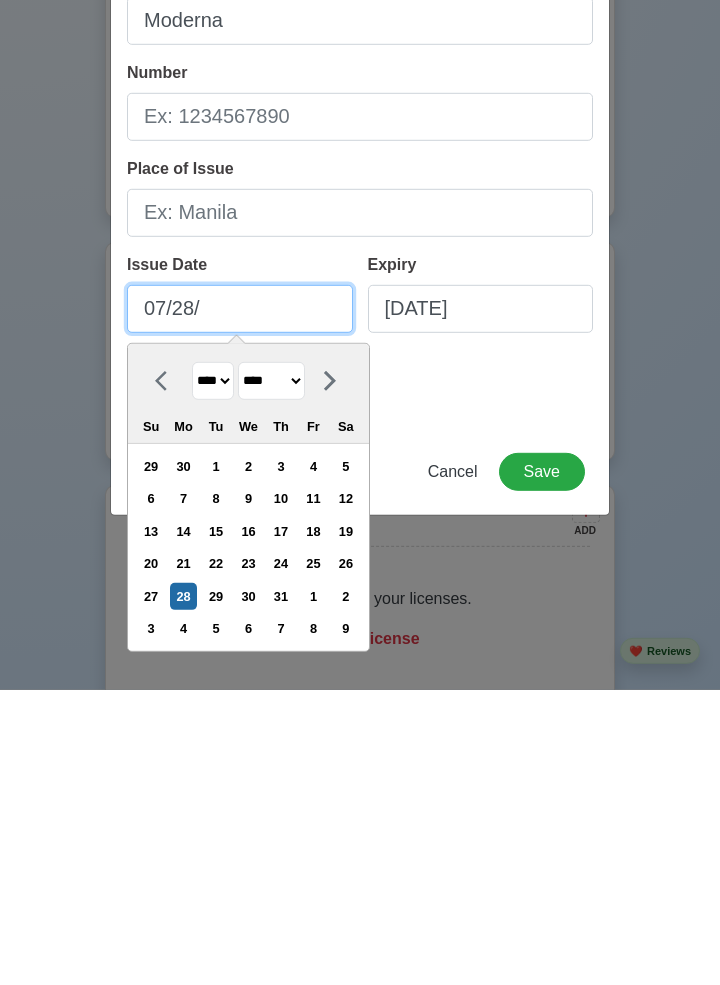 select on "****" 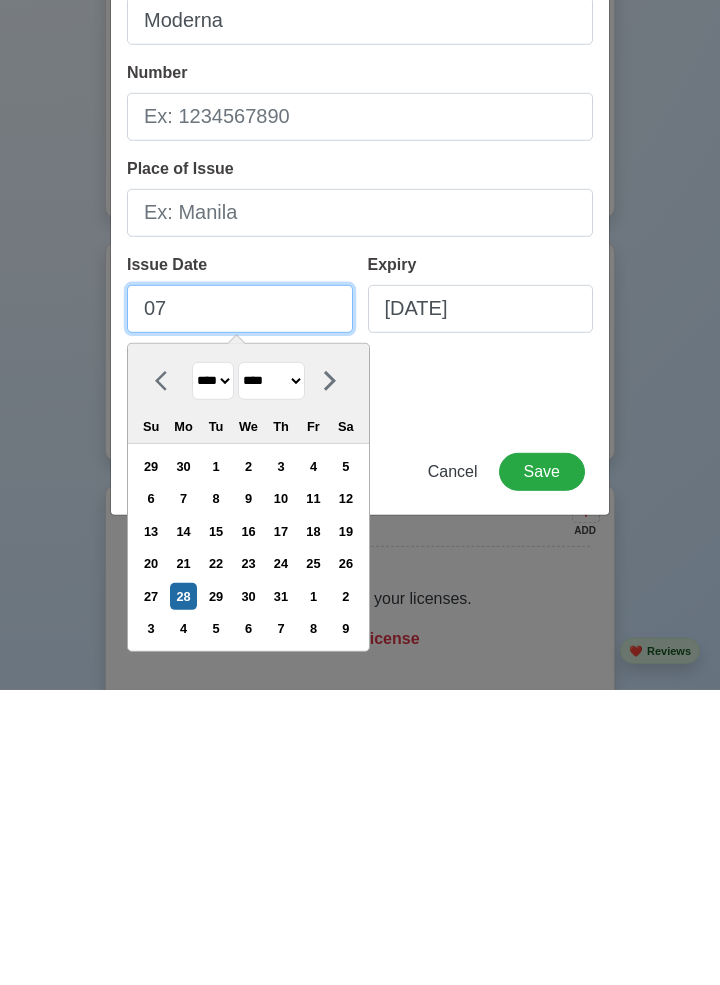 type on "0" 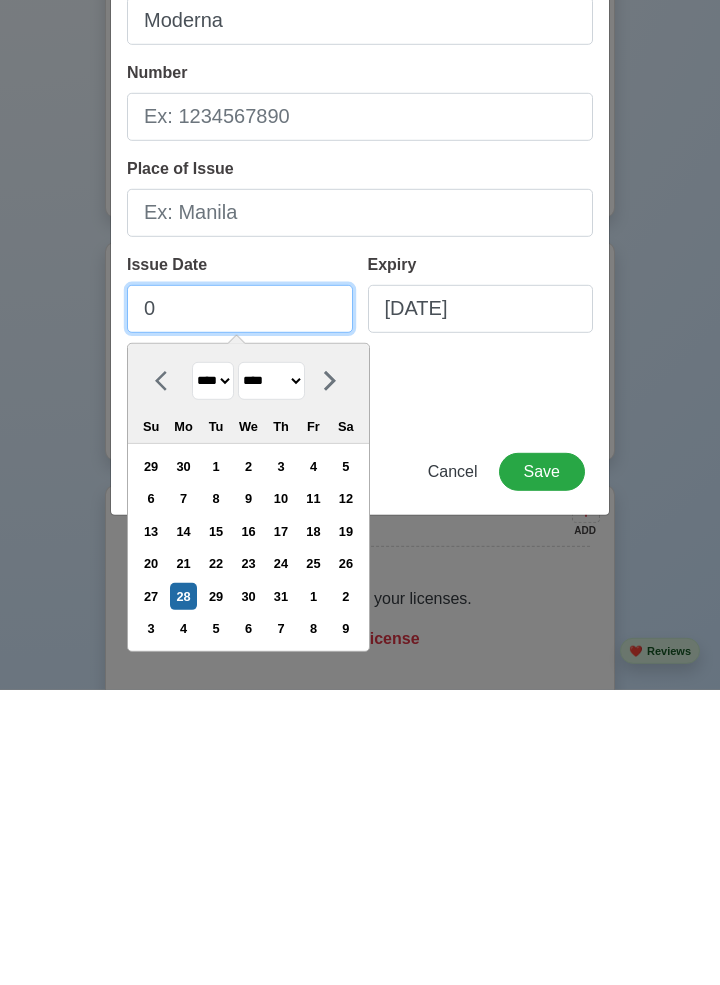 select on "****" 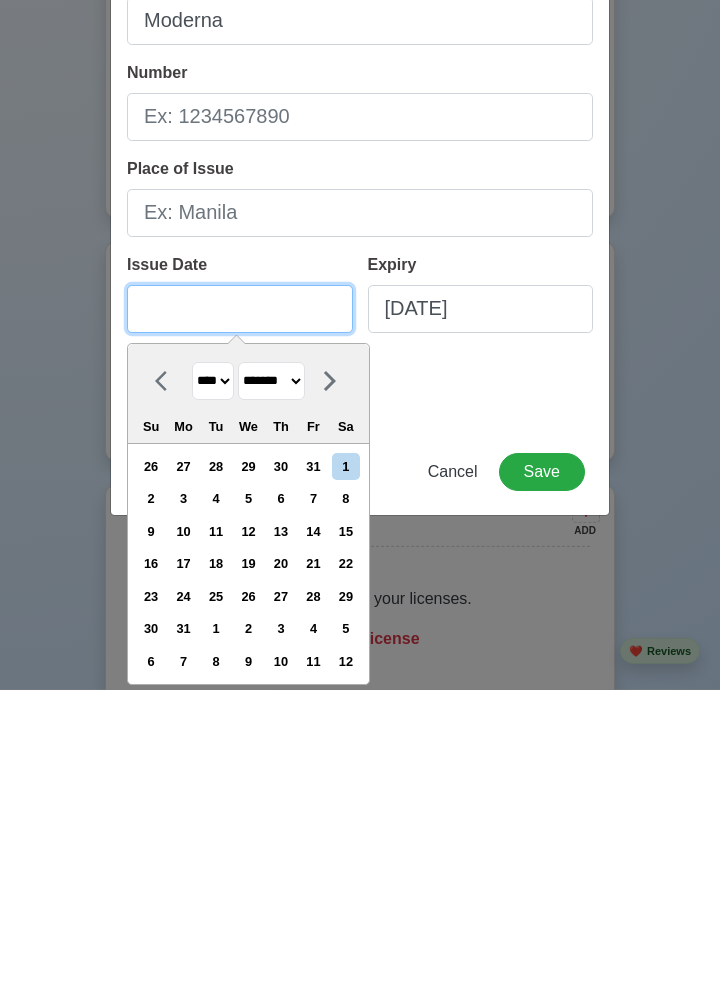 type on "2" 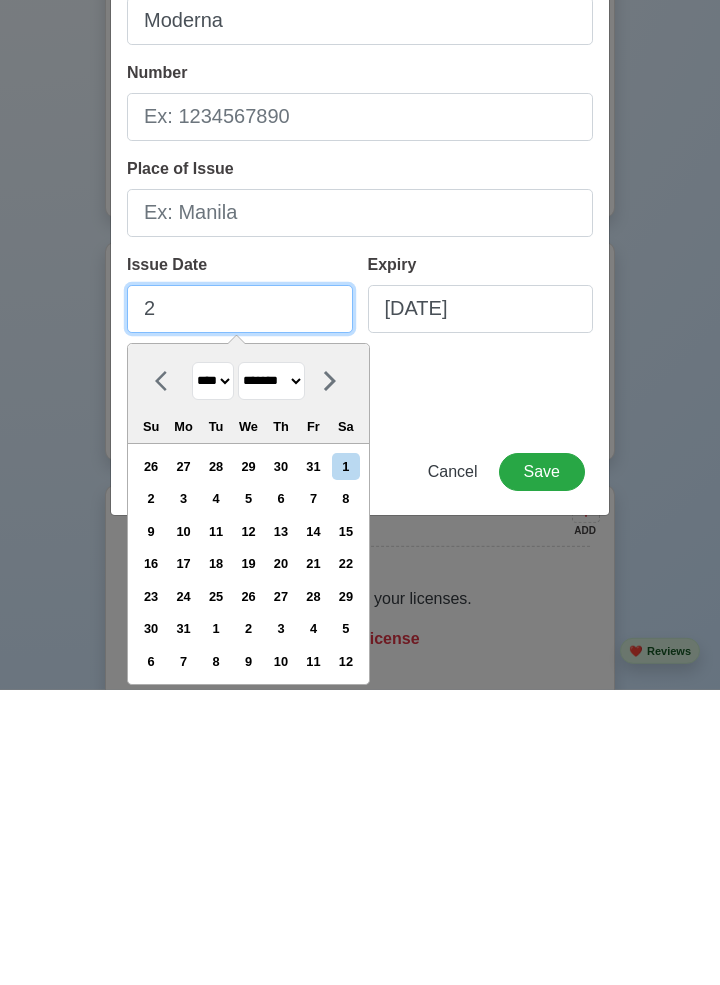 select on "****" 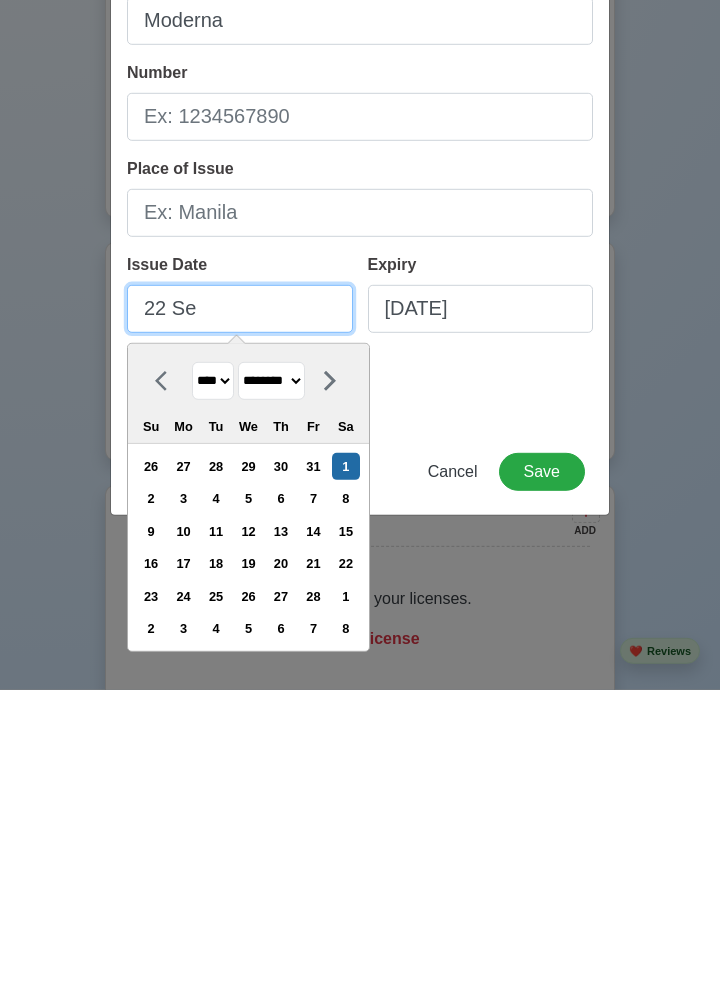 type on "22 Sep" 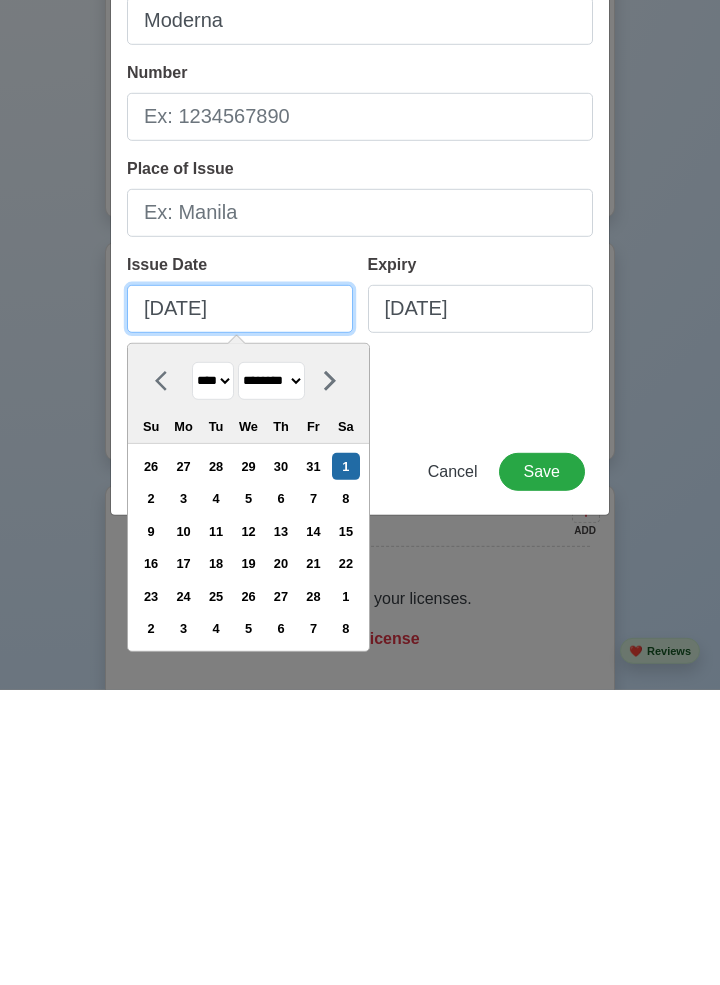 select on "****" 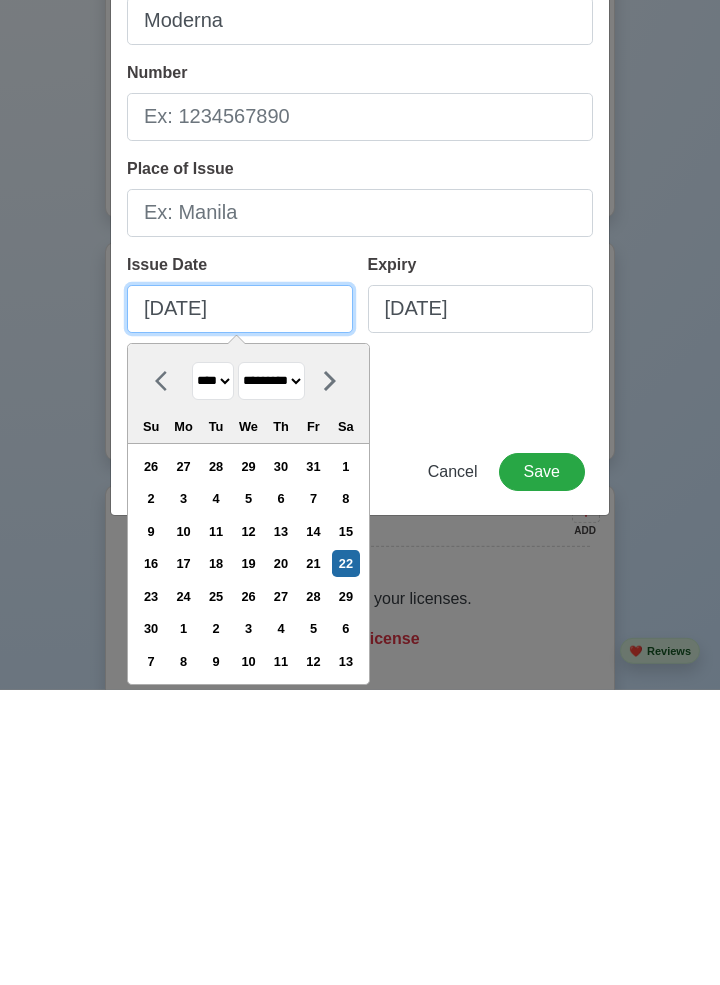type on "22 September 2" 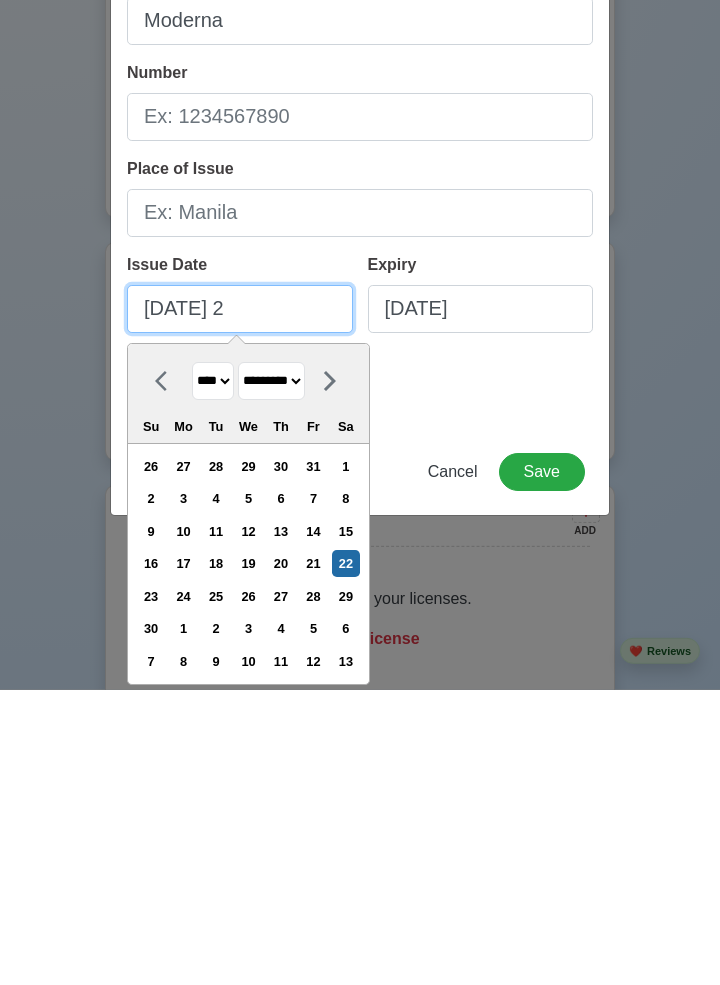 select on "****" 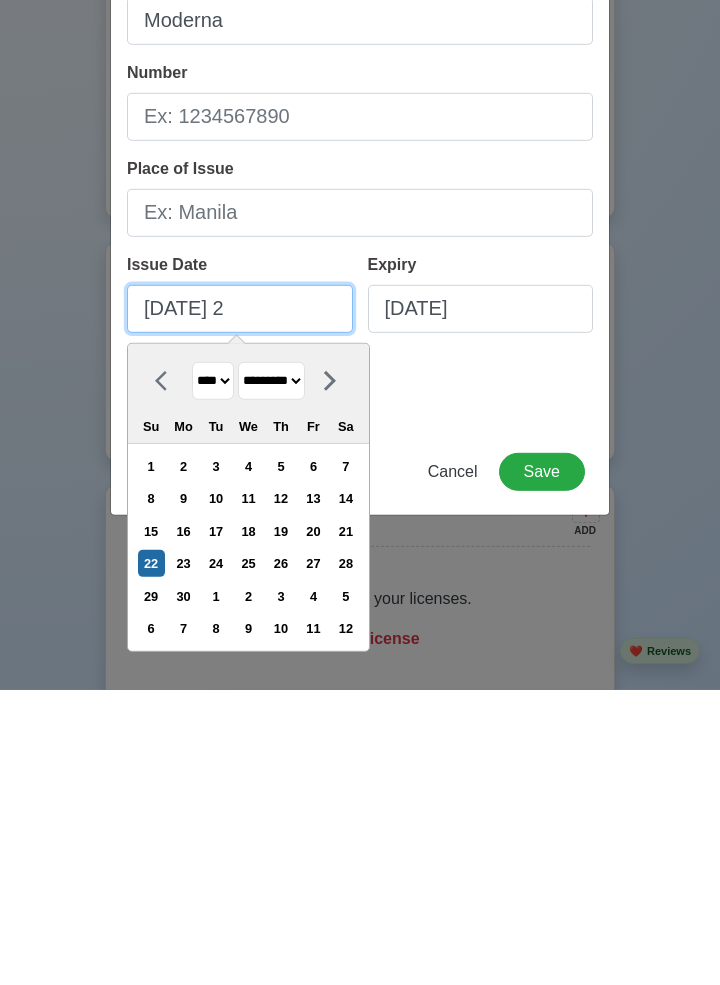 type on "22 September 20" 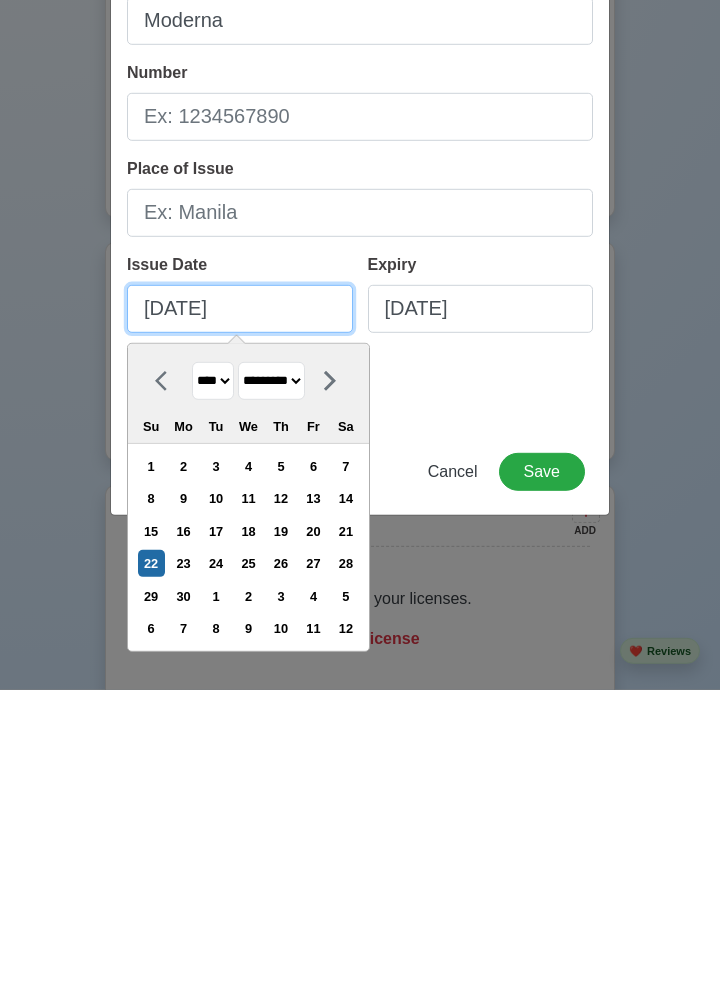 select on "****" 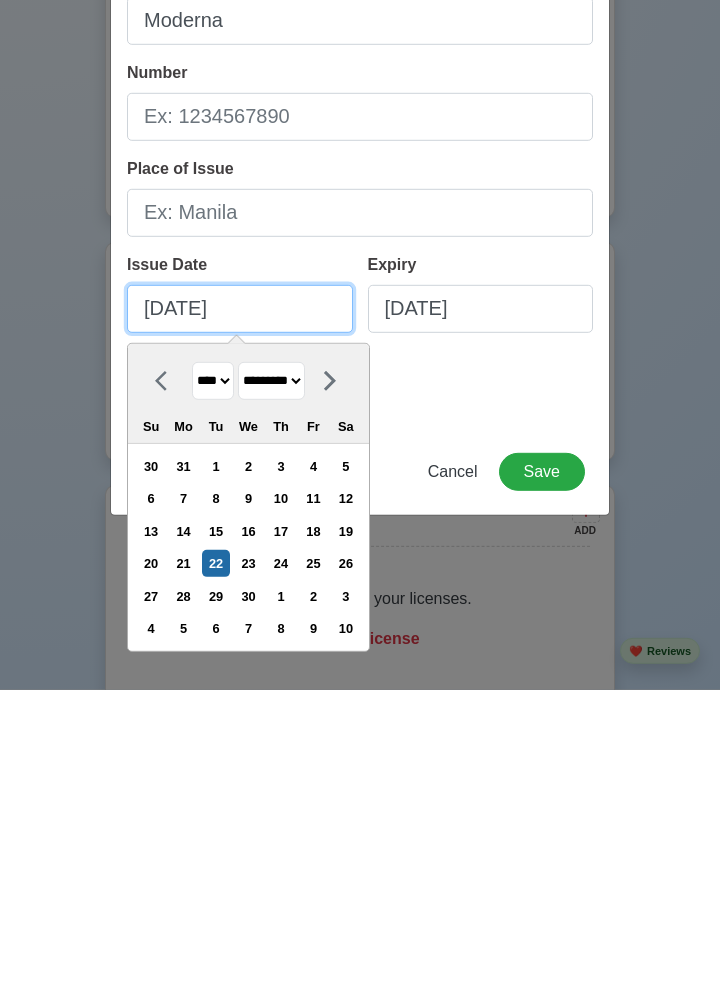type on "22 September 2021" 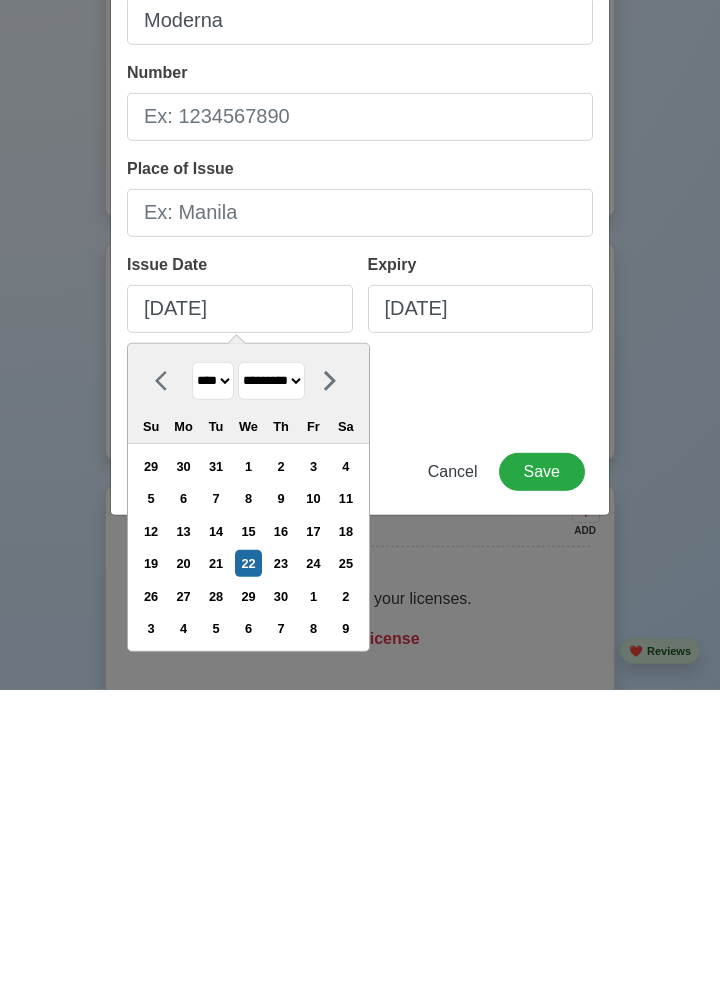 type on "09/22/2021" 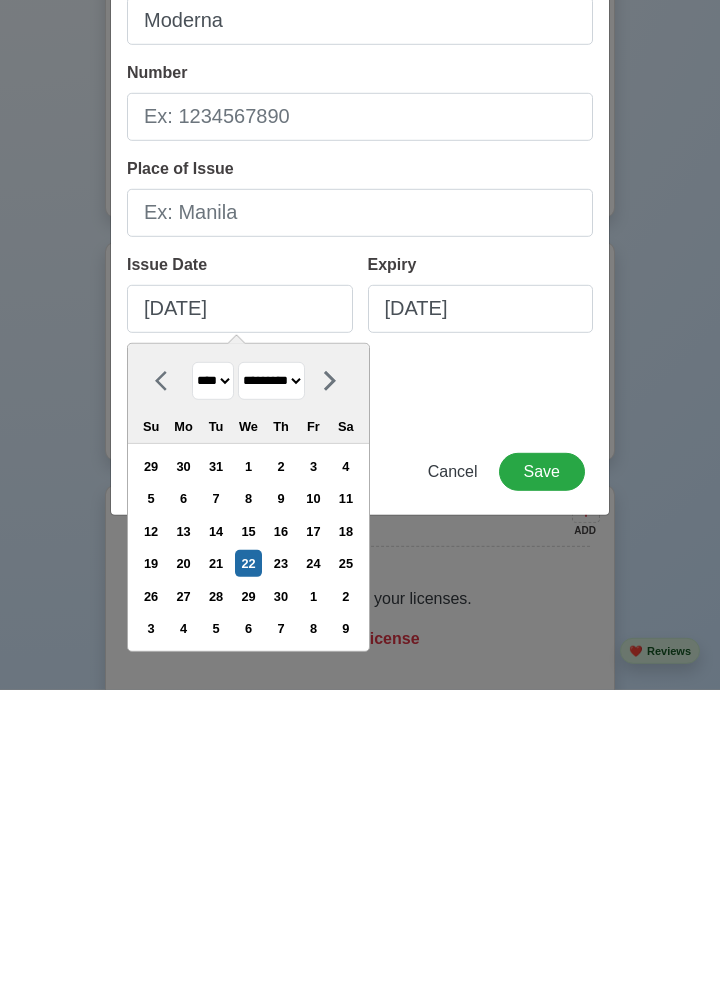 scroll, scrollTop: 1802, scrollLeft: 0, axis: vertical 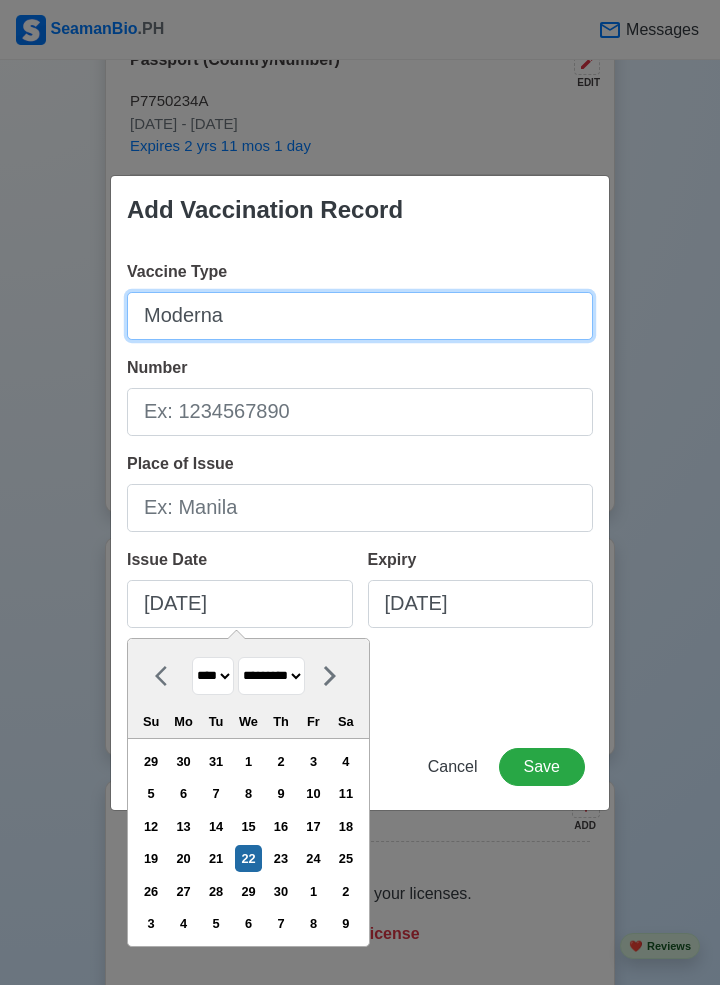click on "Moderna" at bounding box center (360, 316) 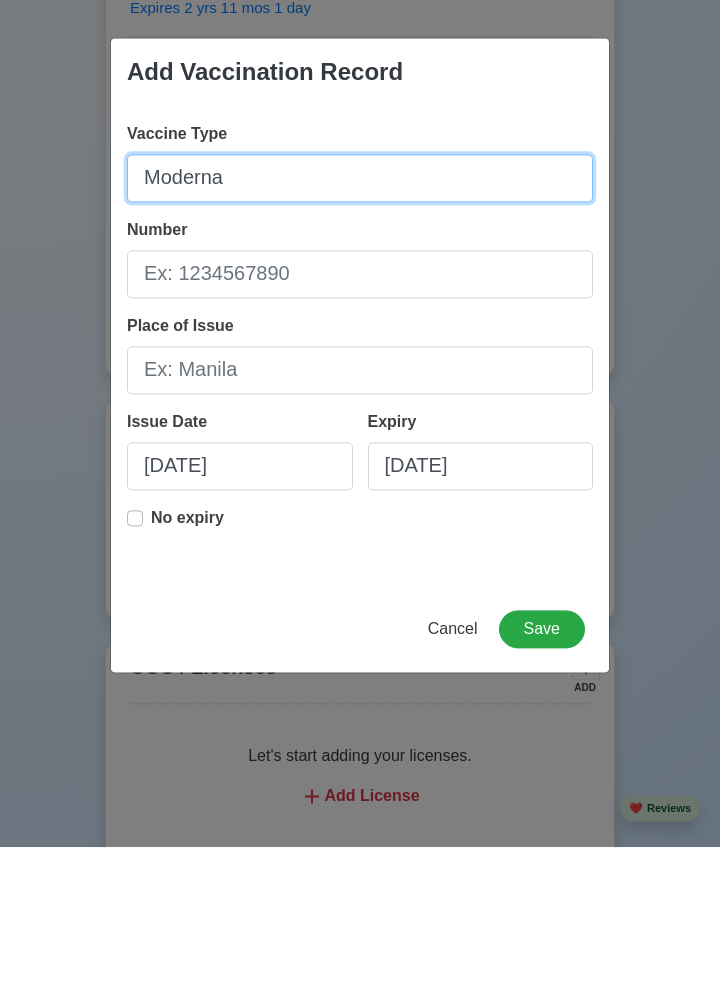 scroll, scrollTop: 1802, scrollLeft: 0, axis: vertical 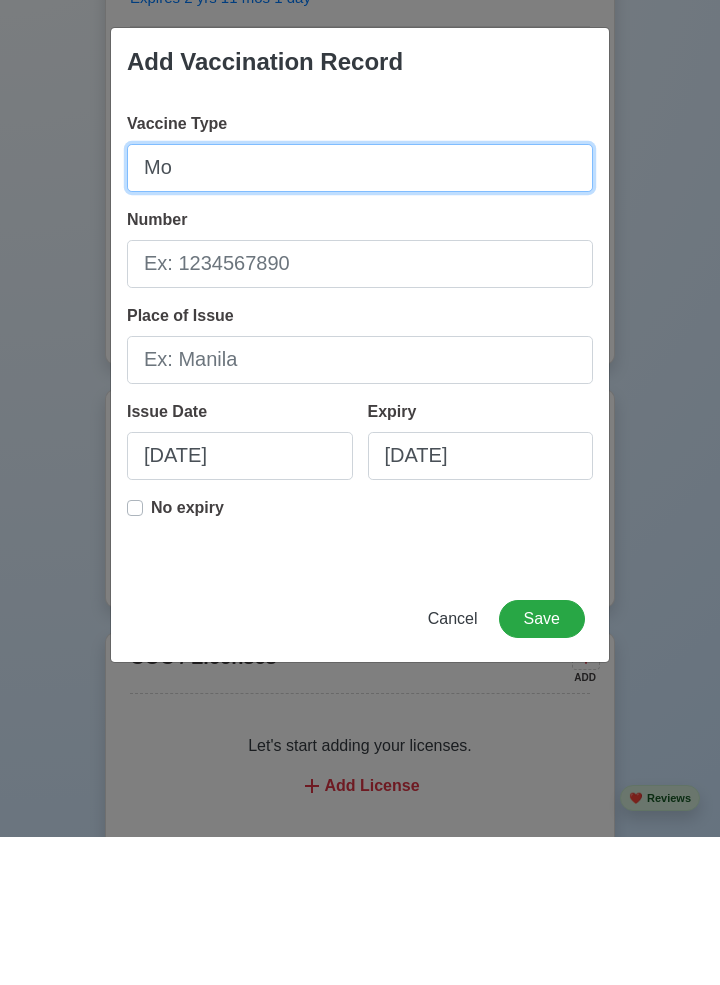 type on "M" 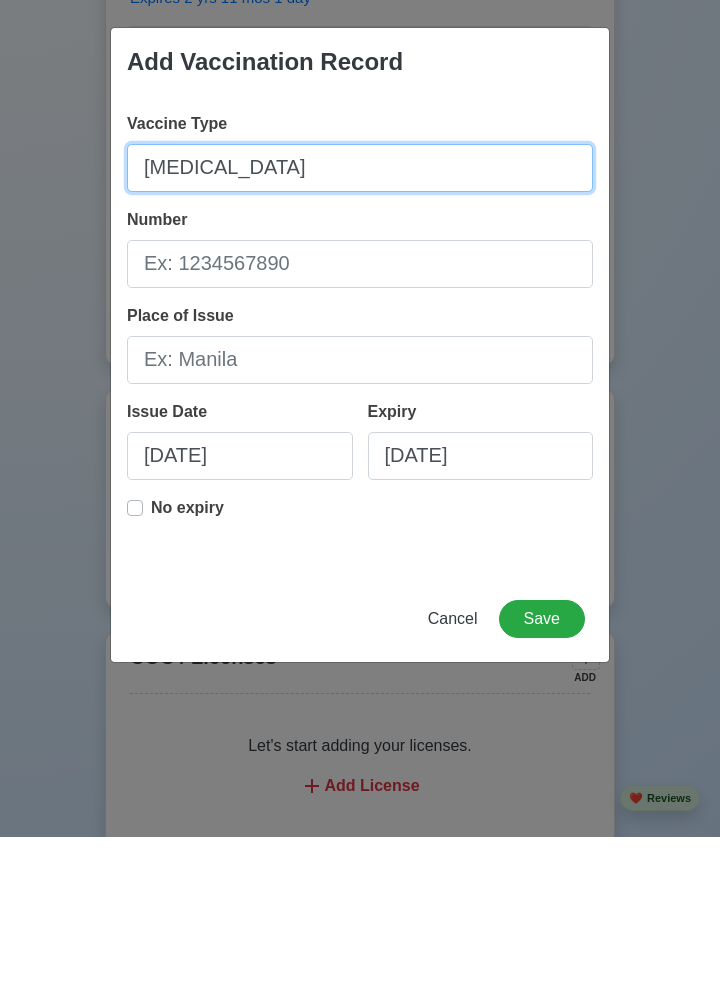 type on "Yellow fever" 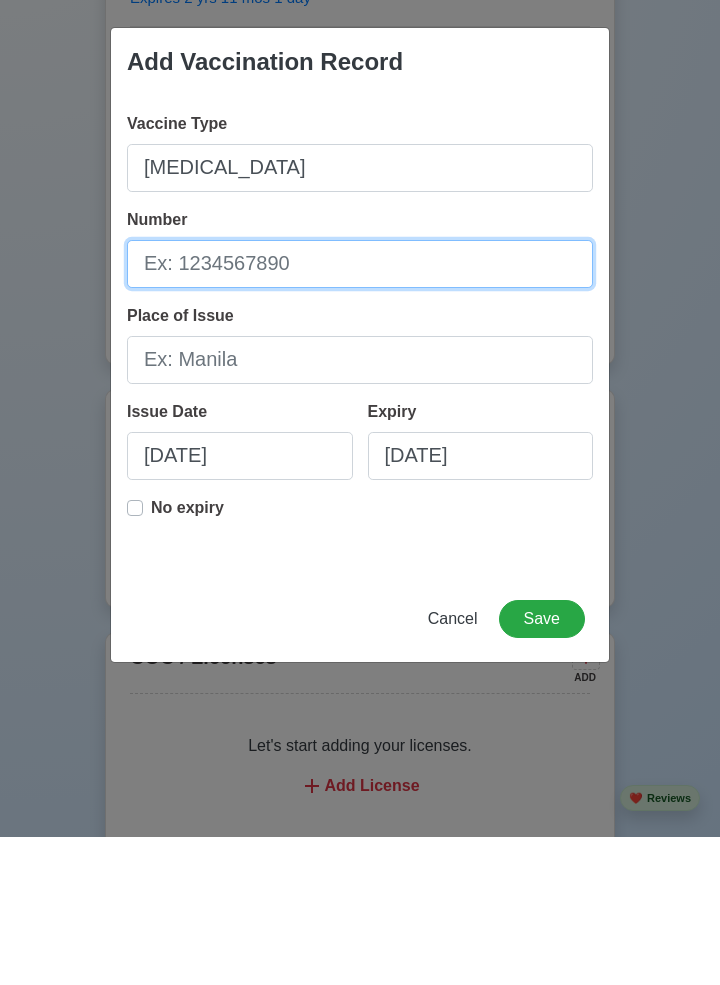 click on "Number" at bounding box center [360, 412] 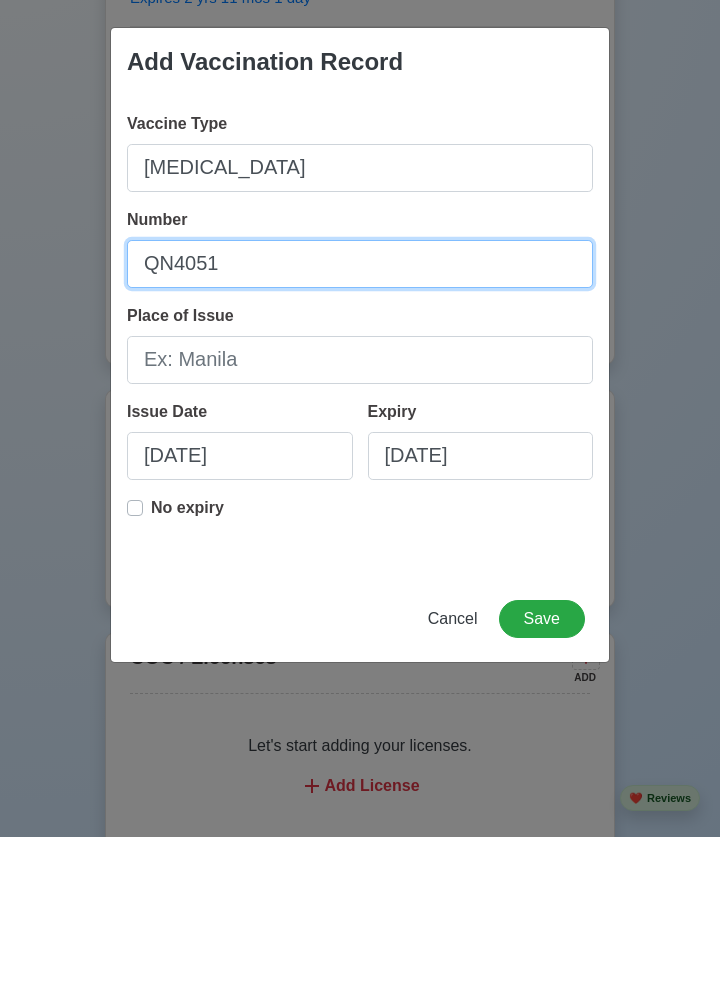 type on "QN4051" 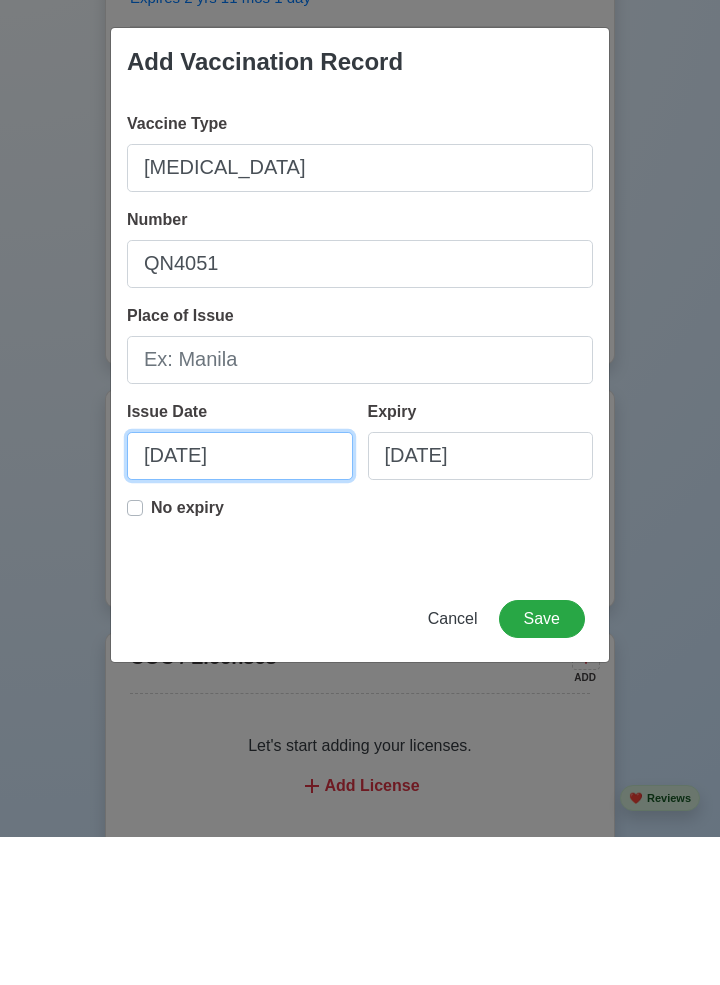 click on "09/22/2021" at bounding box center (240, 604) 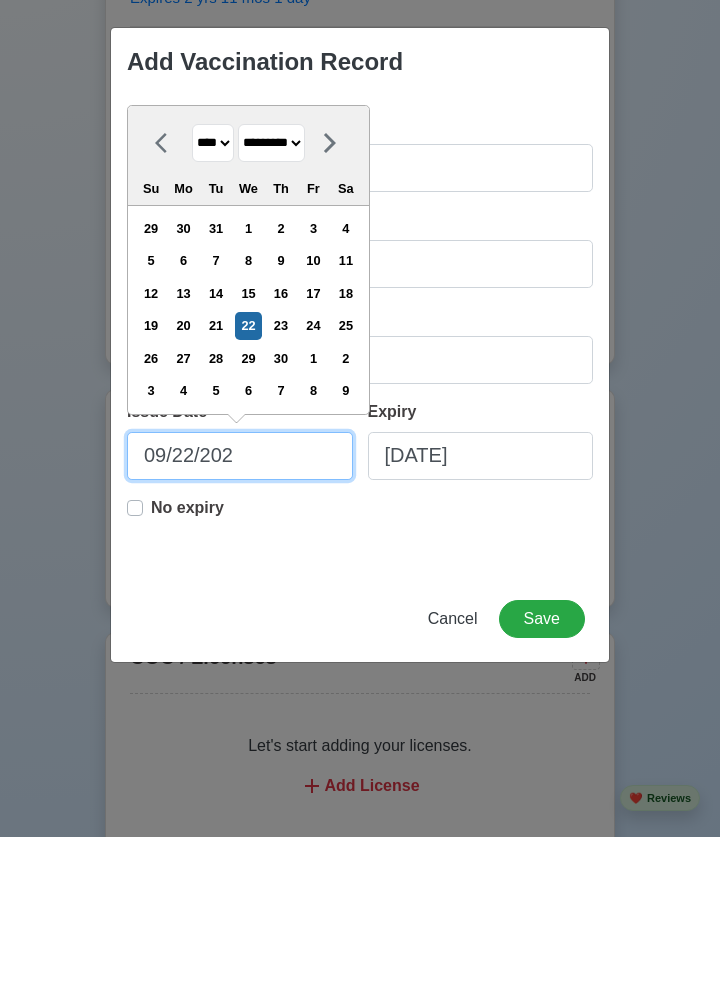 type on "09/22/20" 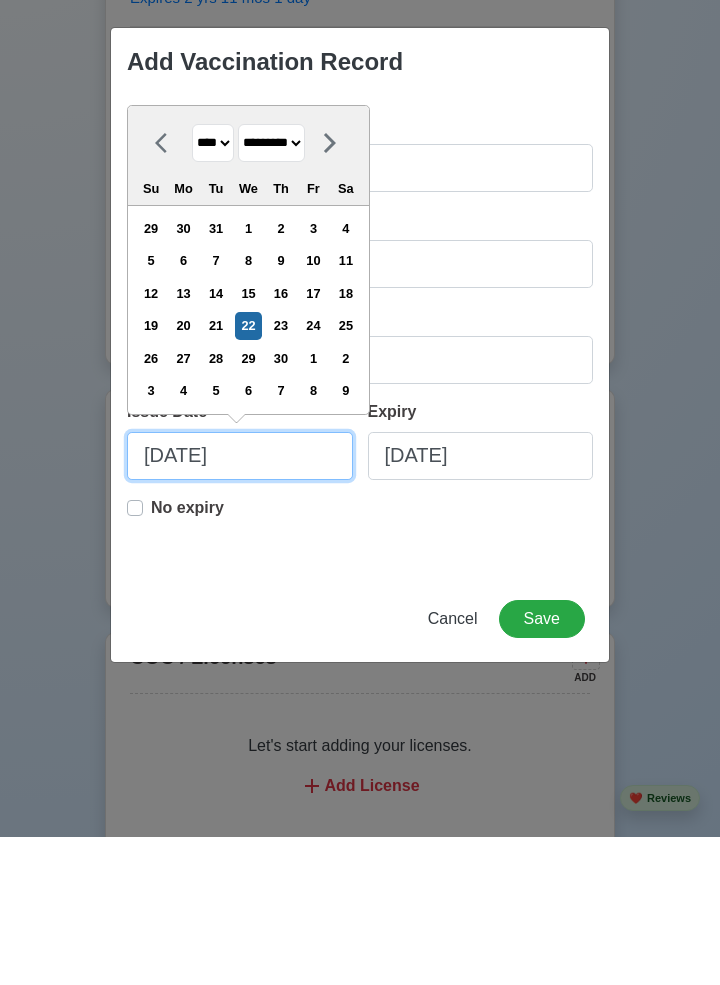 select on "****" 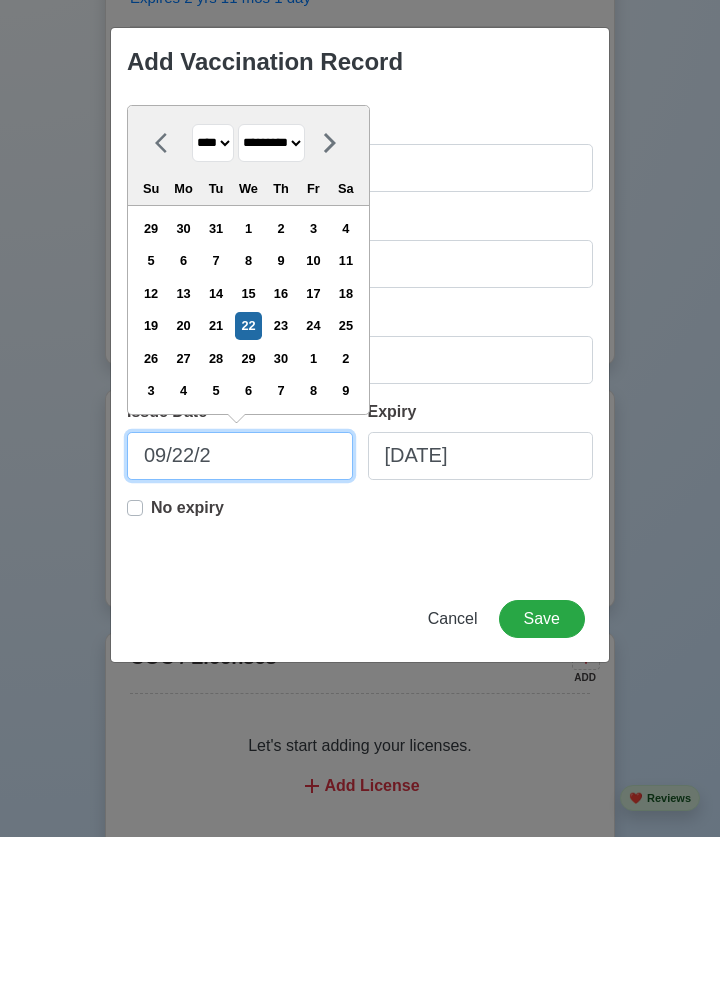 select on "****" 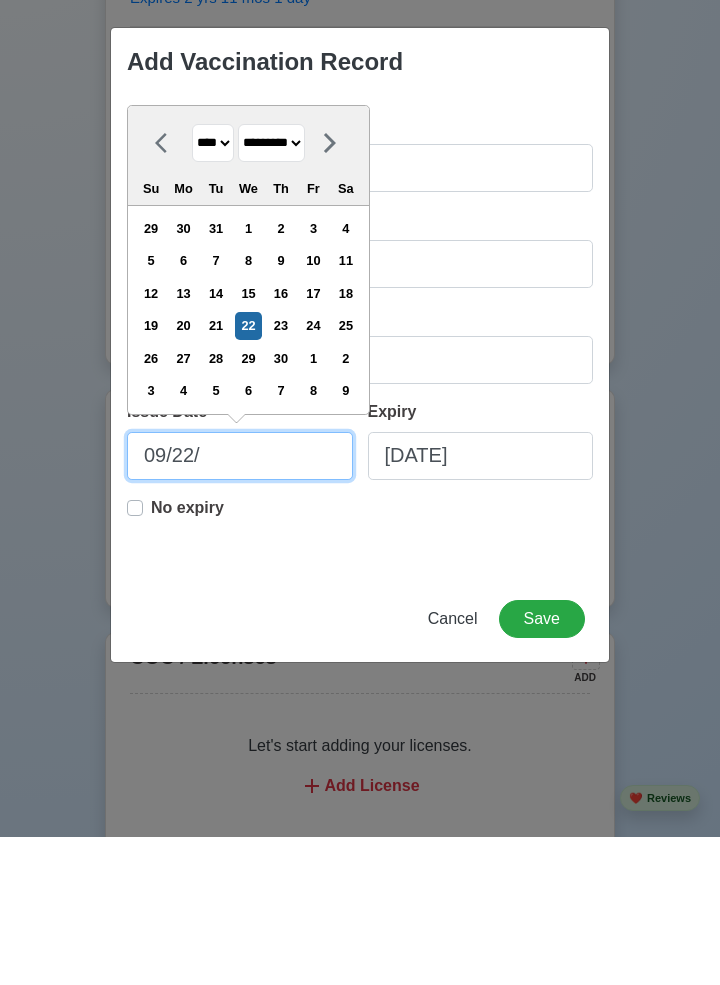 select on "****" 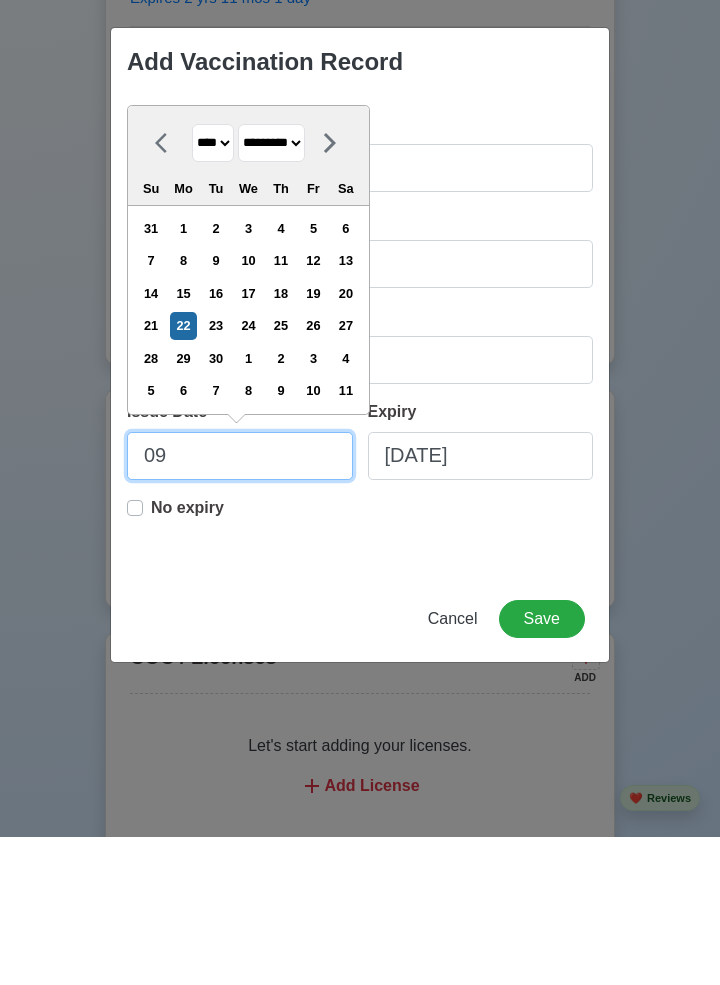 type on "0" 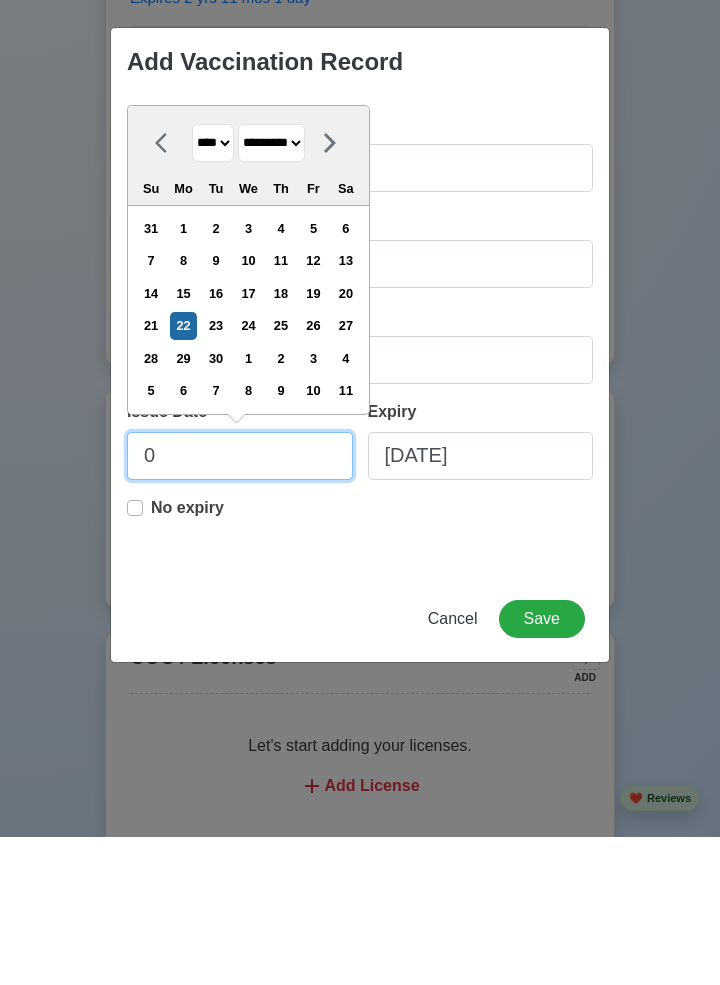 select on "****" 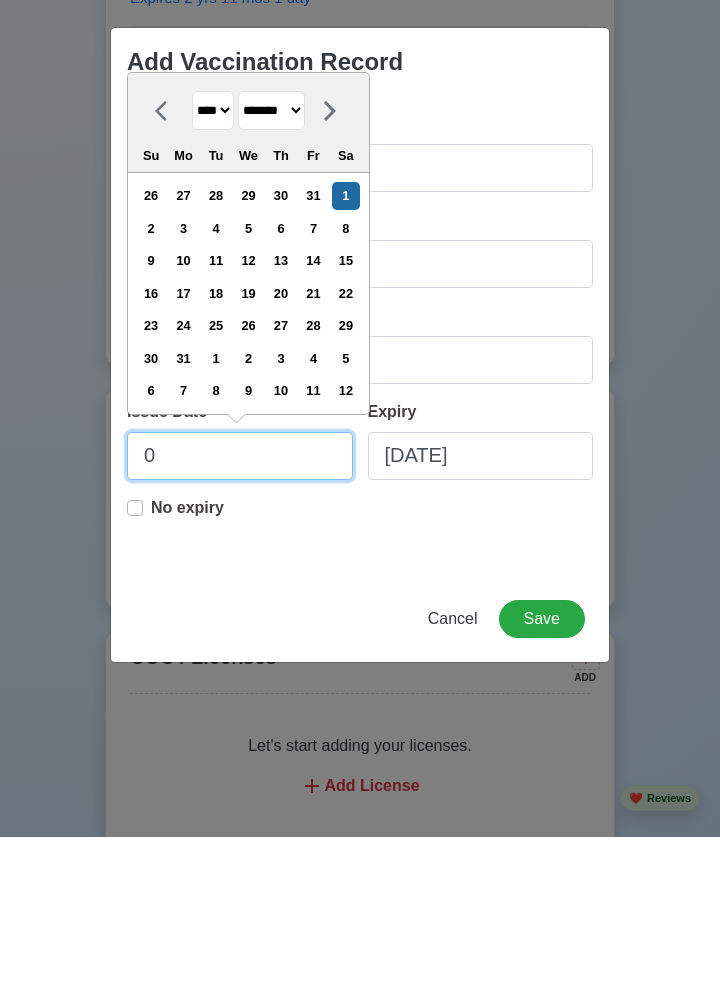 type on "02" 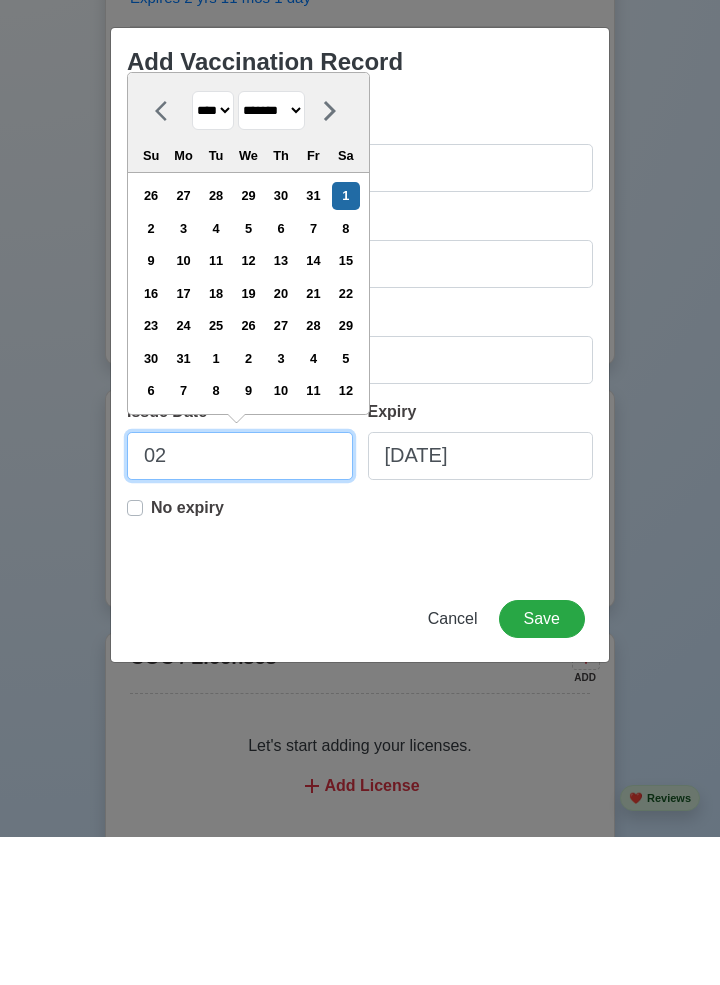 select on "****" 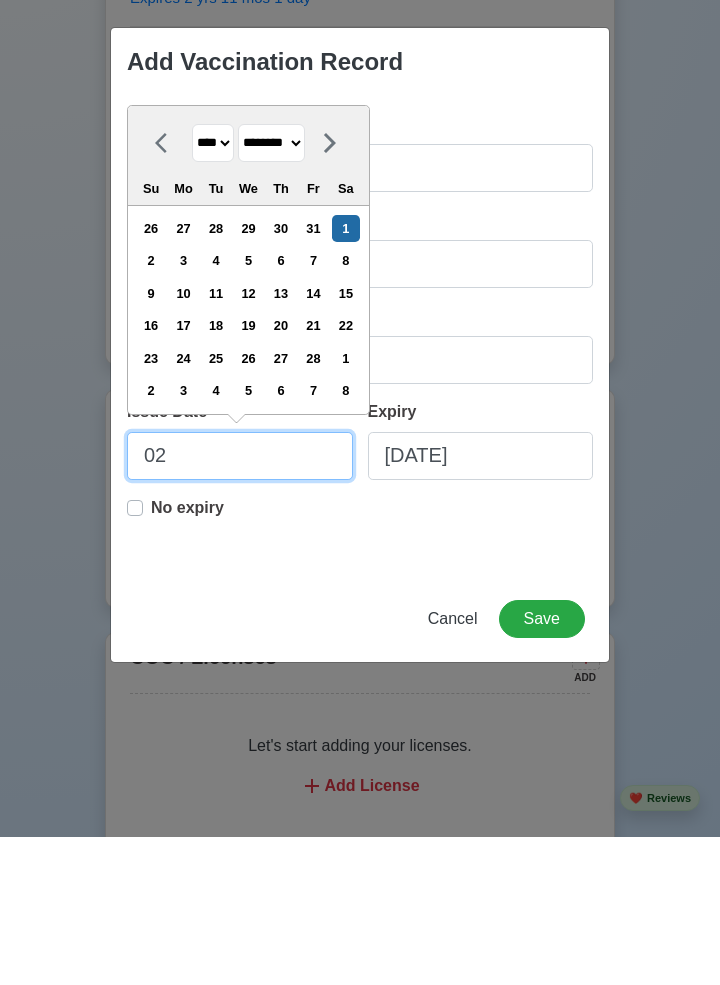 type on "02" 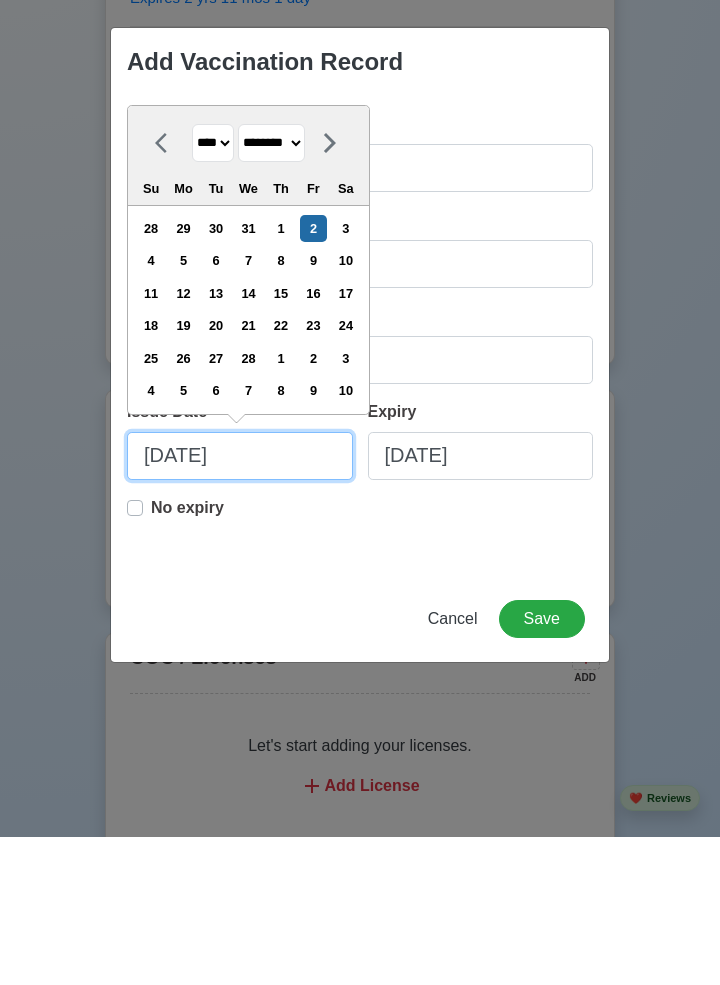 type on "02 February 2" 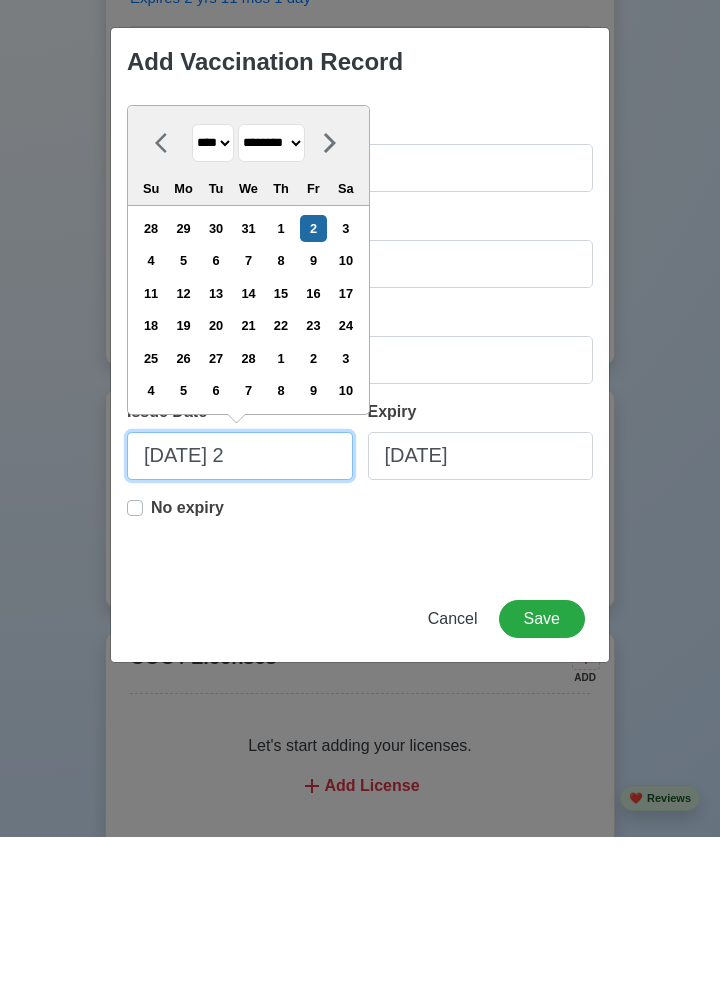 select on "****" 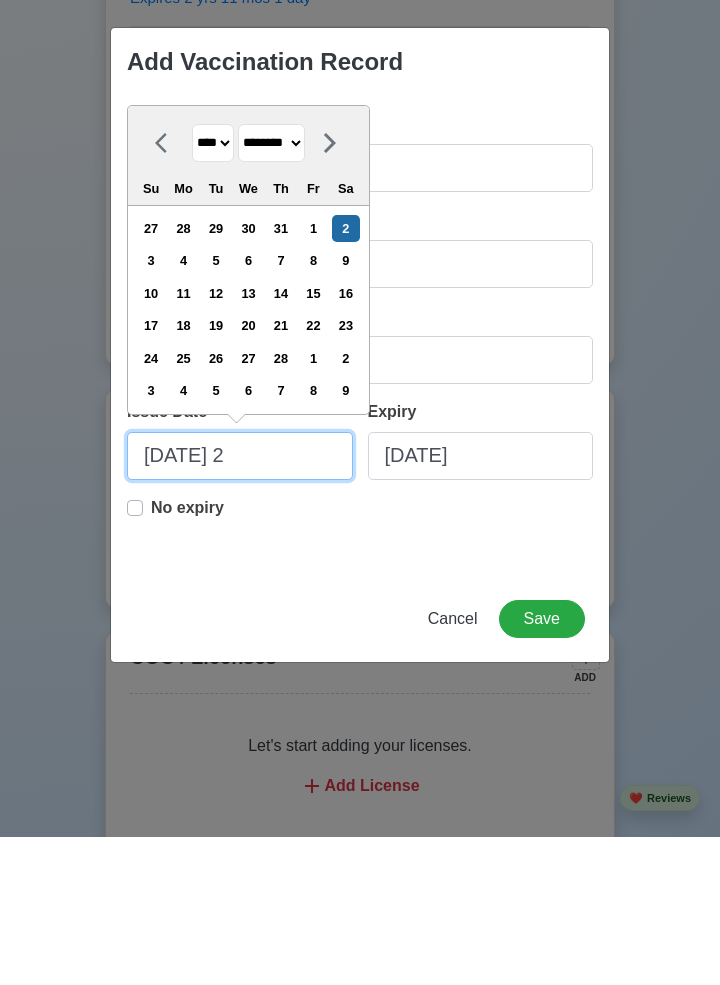 type on "02 February 20" 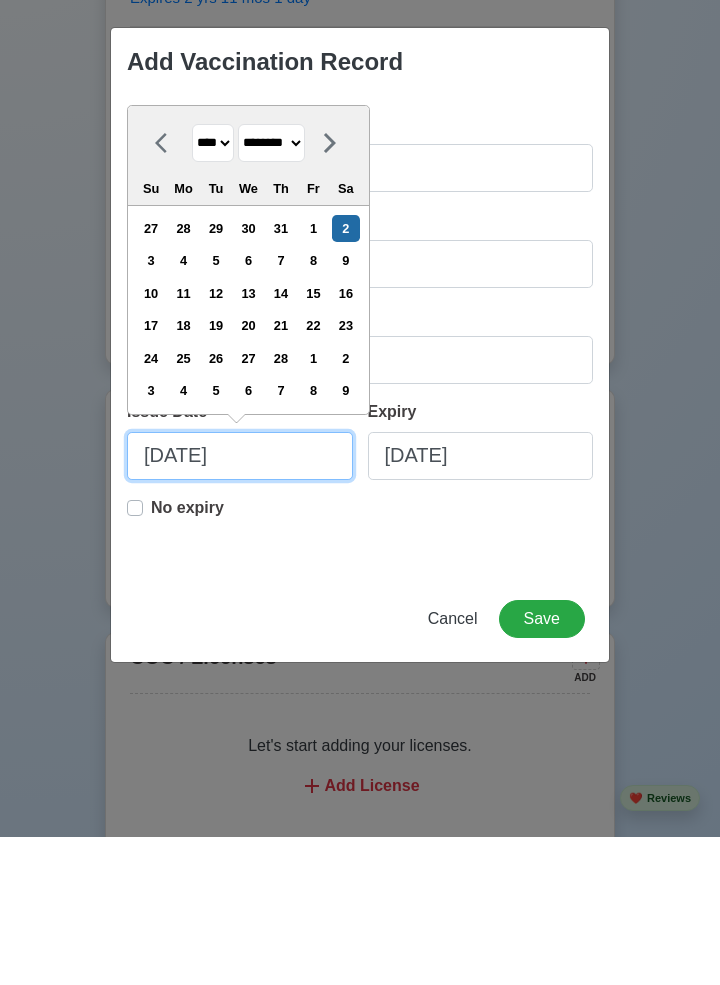 select on "****" 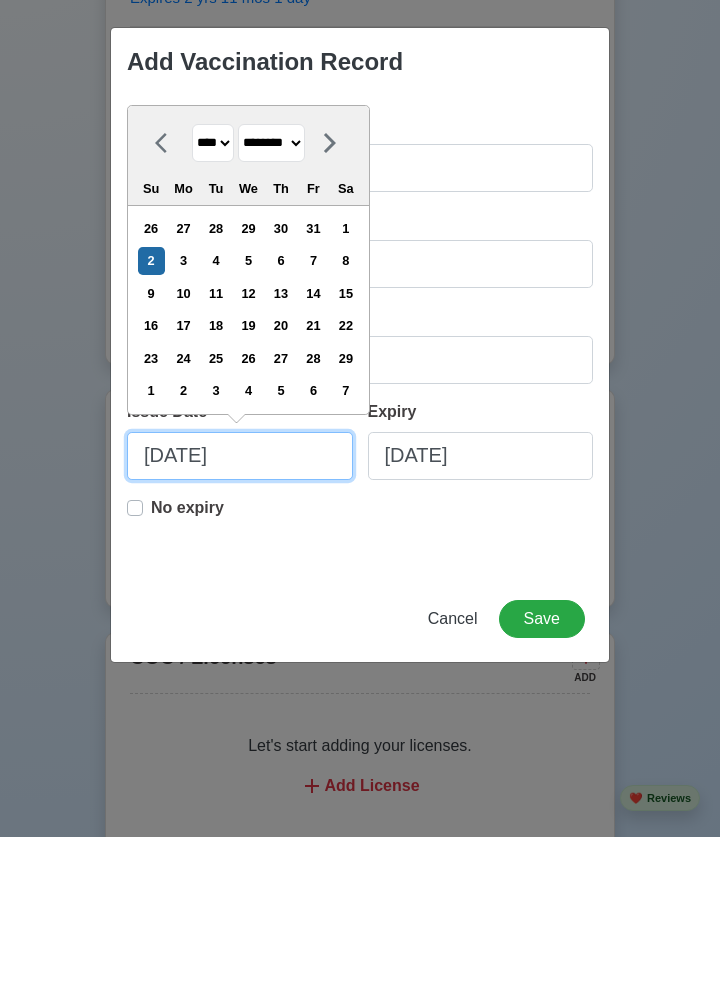 type on "02 February 2010" 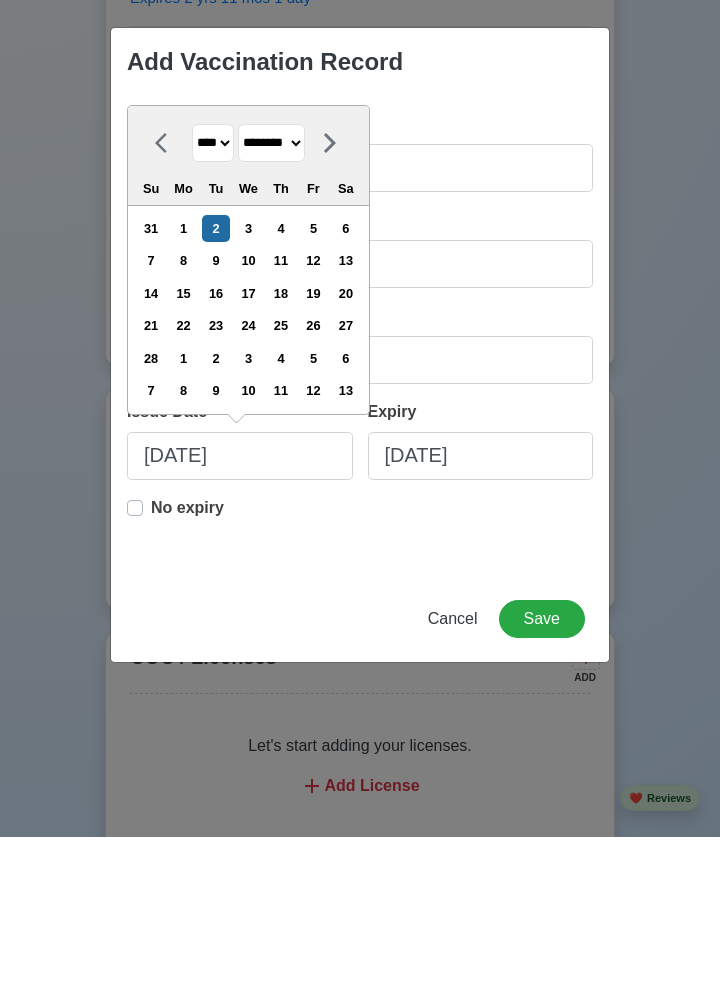 type on "02/02/2010" 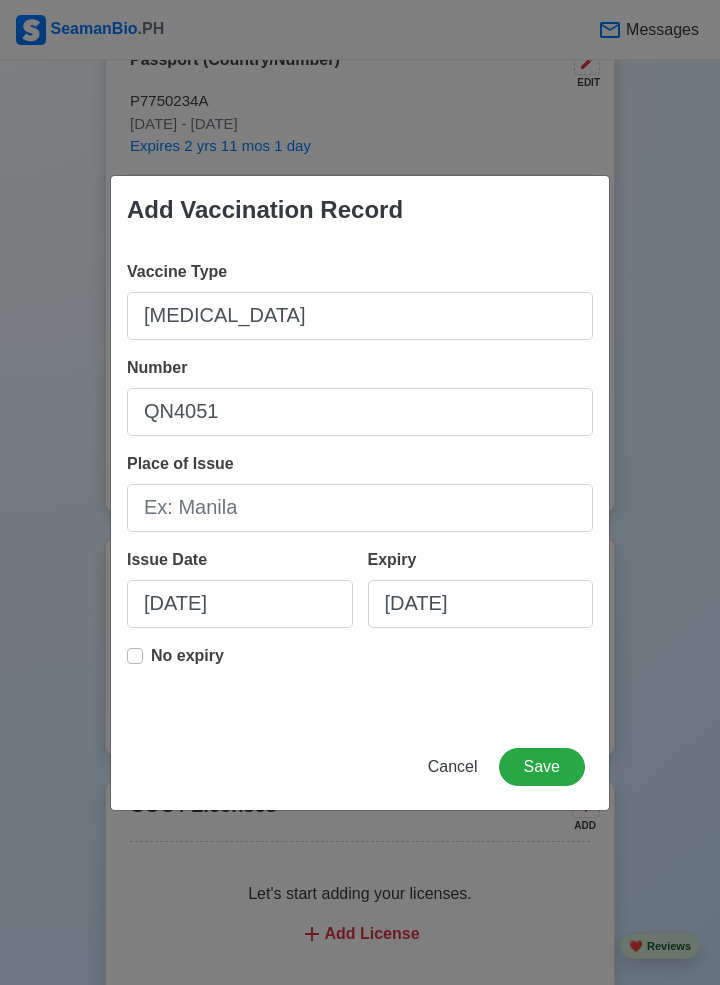 click on "Place of Issue" at bounding box center (360, 492) 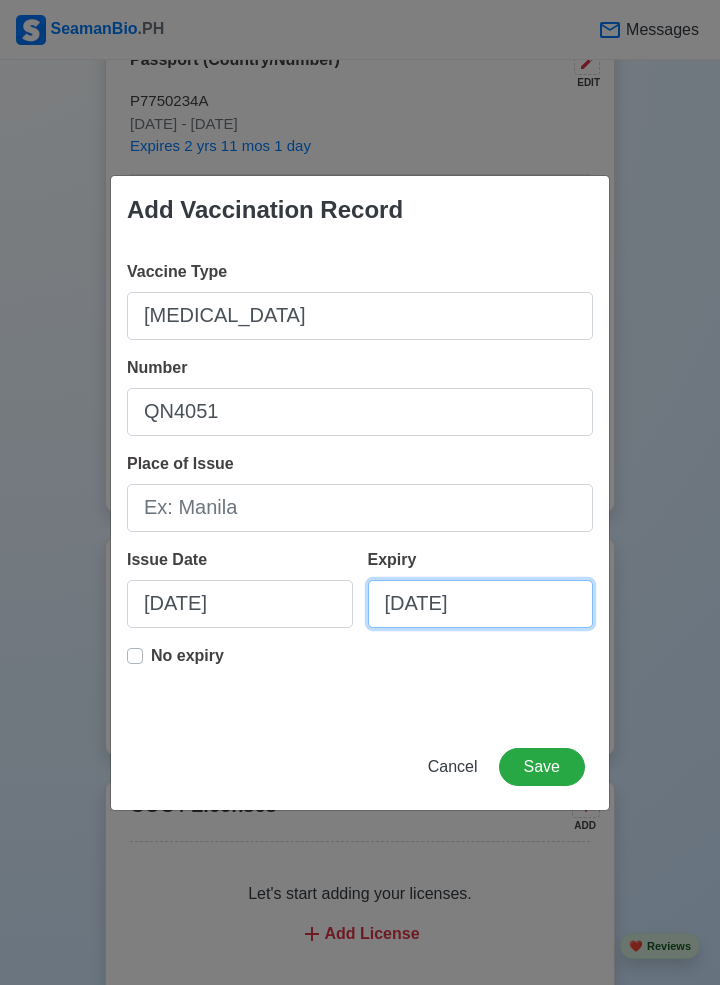 click on "07/28/2025" at bounding box center (481, 604) 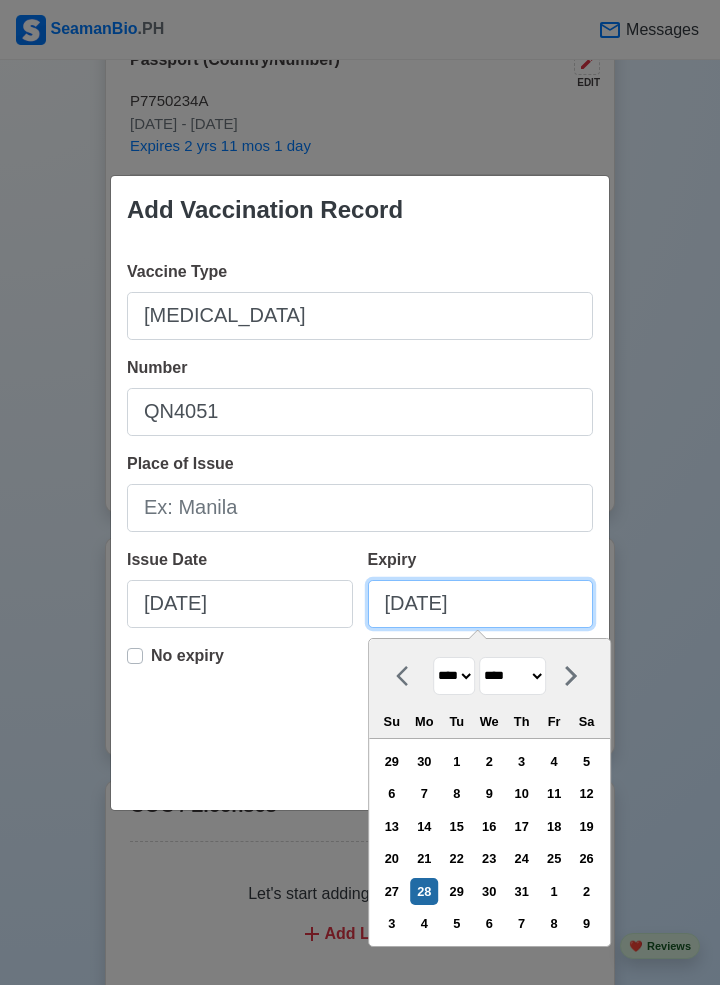 scroll, scrollTop: 1801, scrollLeft: 0, axis: vertical 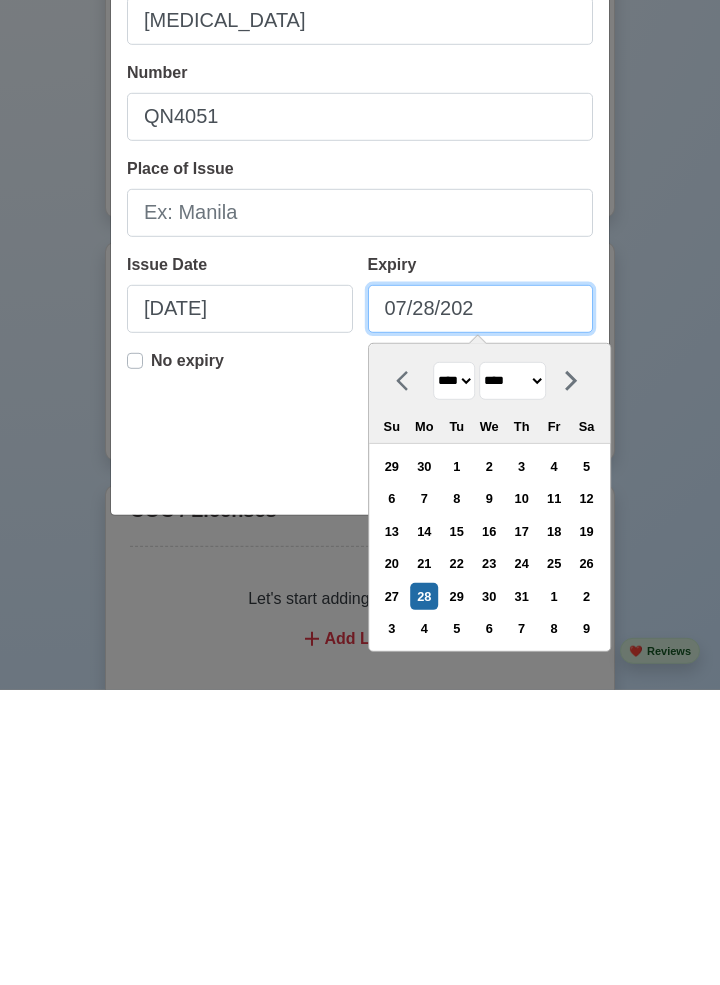 type on "07/28/20" 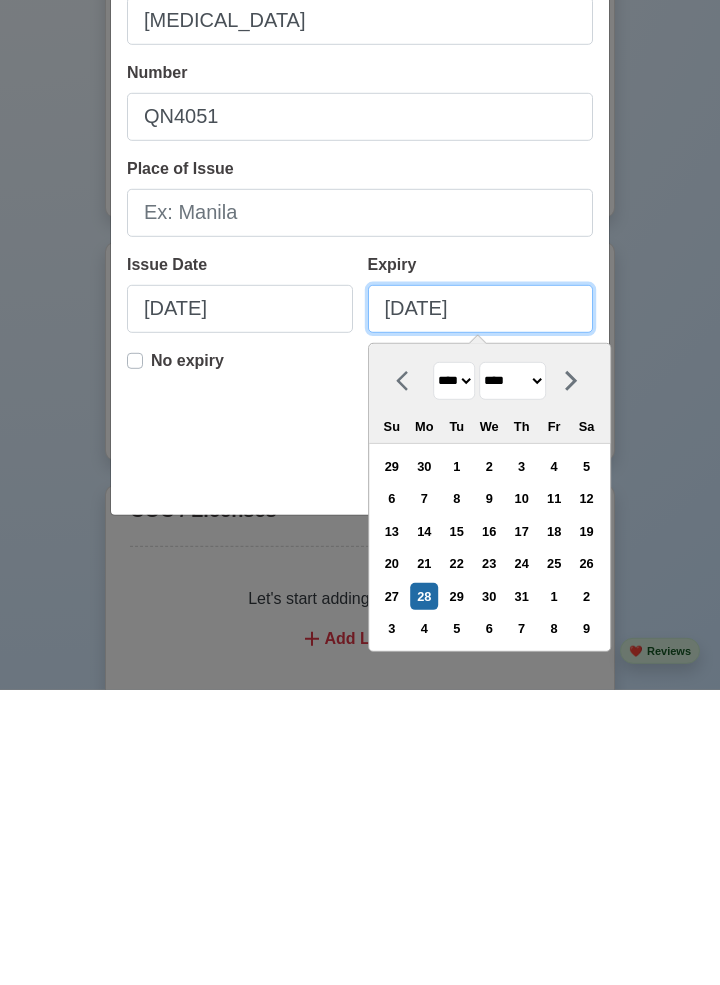 select on "****" 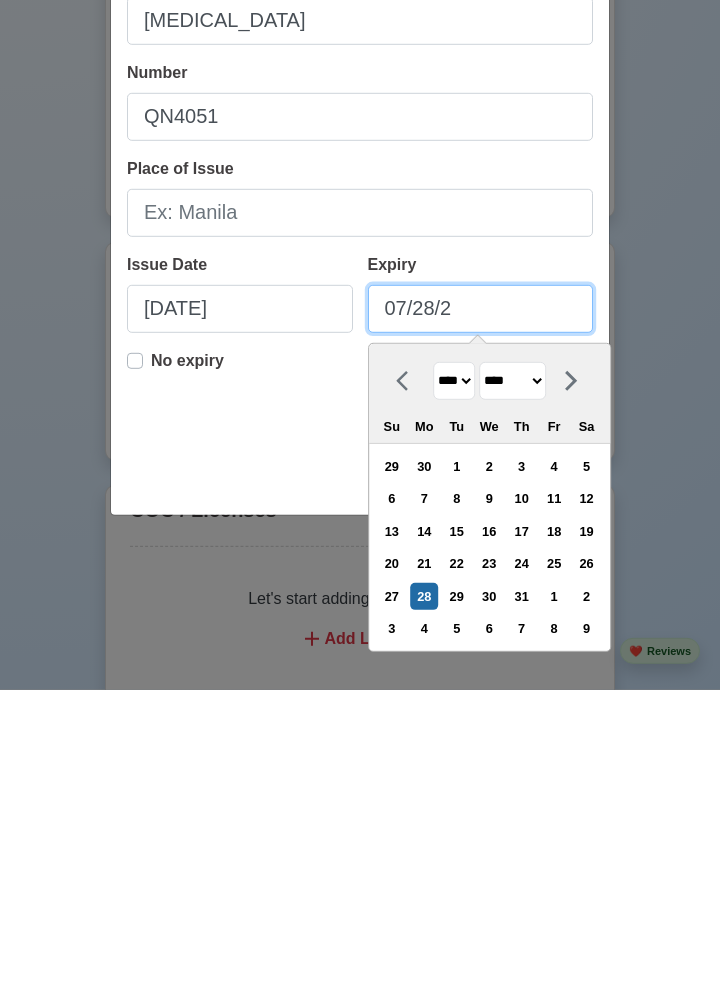 select on "****" 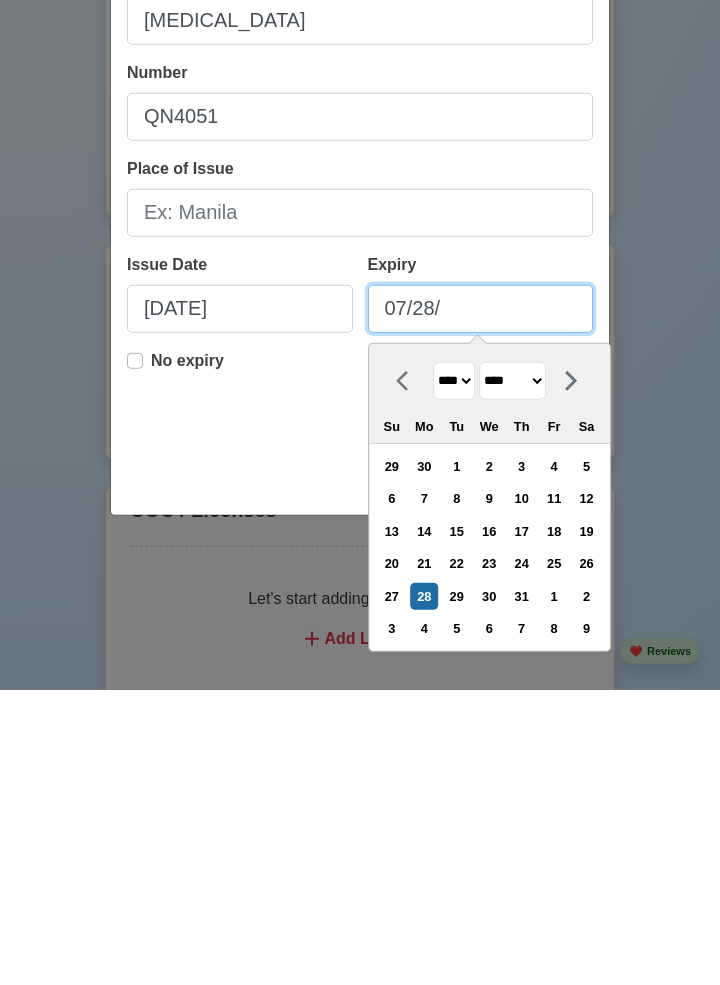 select on "****" 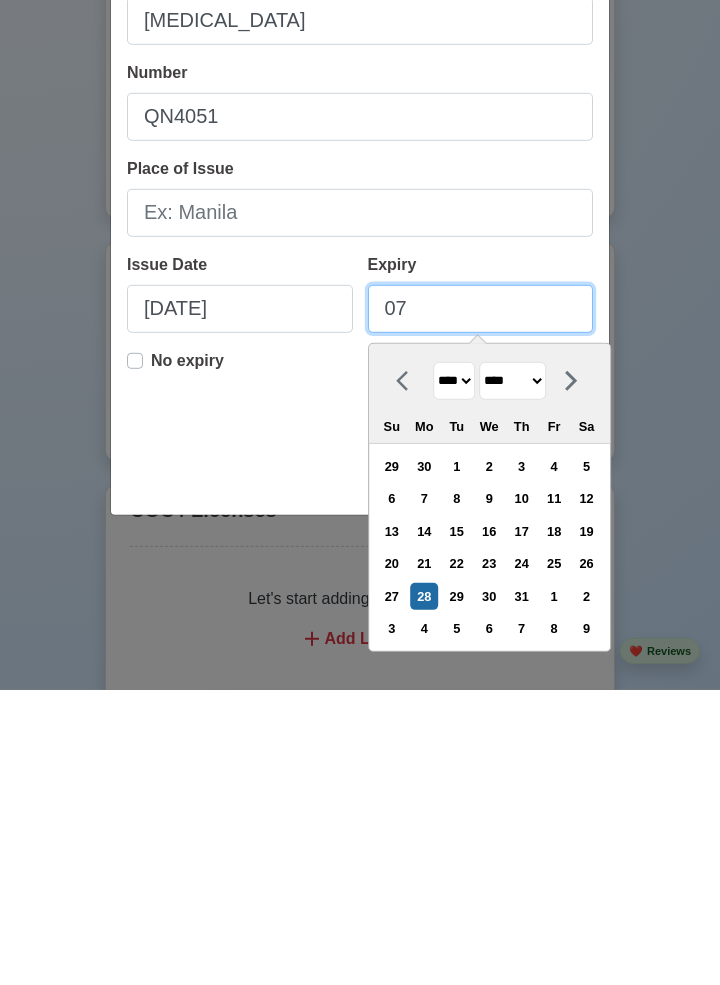 type on "0" 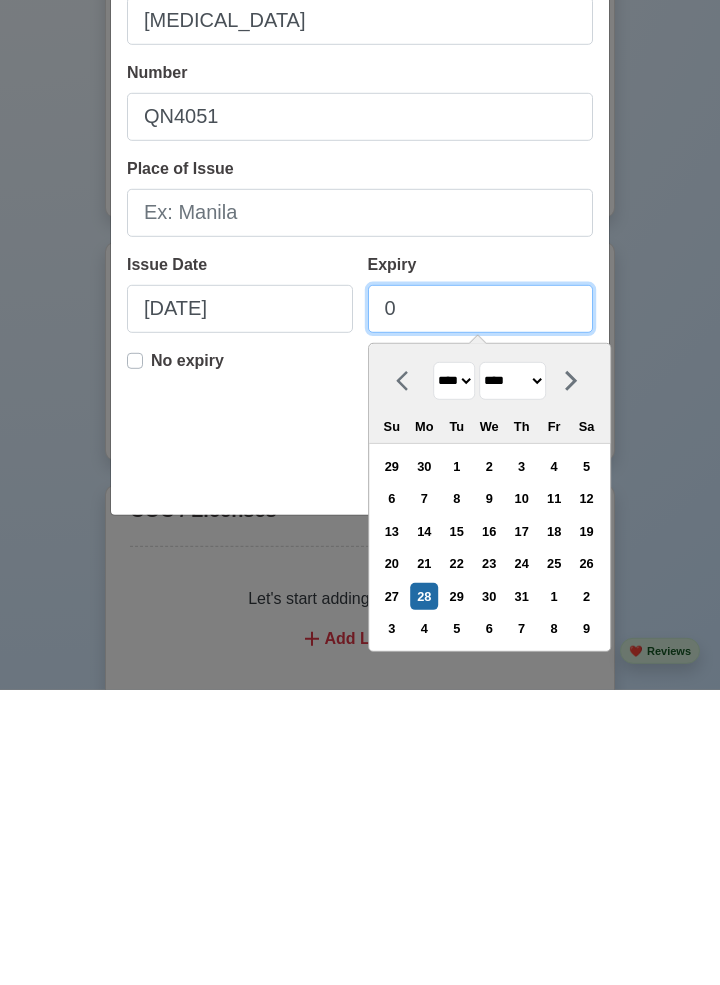 select on "****" 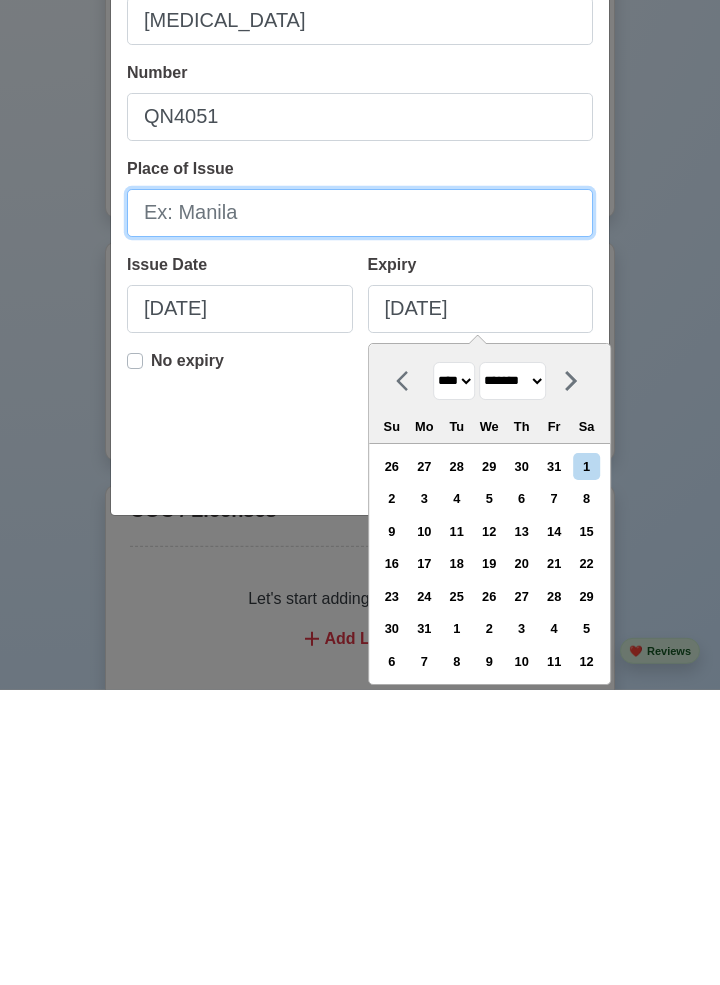 click on "Place of Issue" at bounding box center (360, 508) 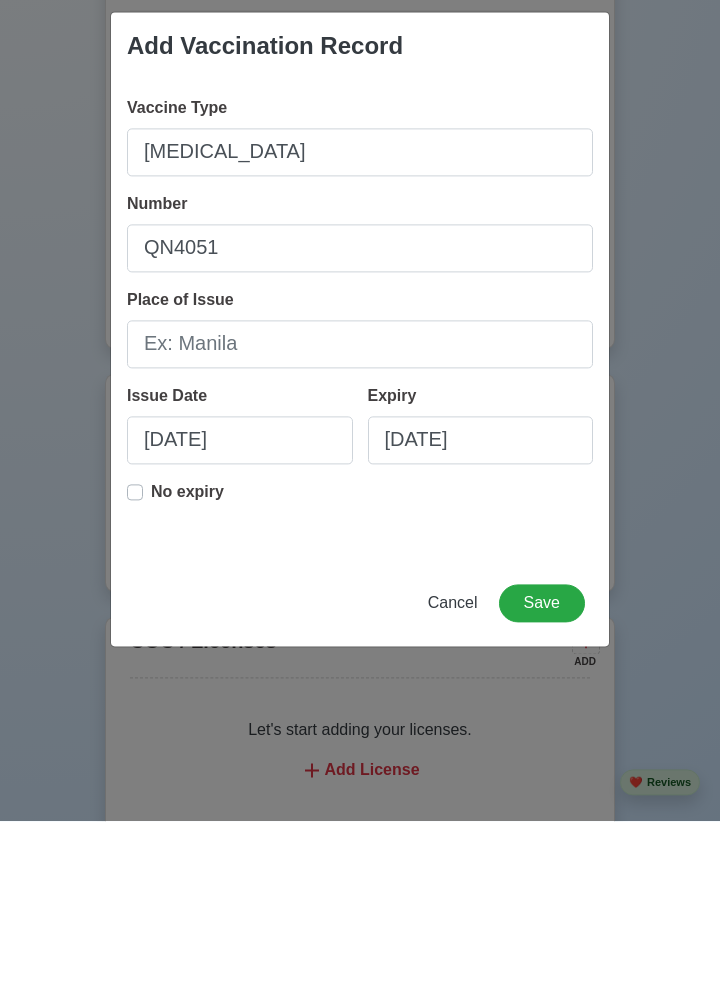 click on "Add Vaccination Record Vaccine Type Yellow fever Number QN4051 Place of Issue Issue Date 02/02/2010 Expiry 07/28/2025 No expiry Cancel Save" at bounding box center (360, 492) 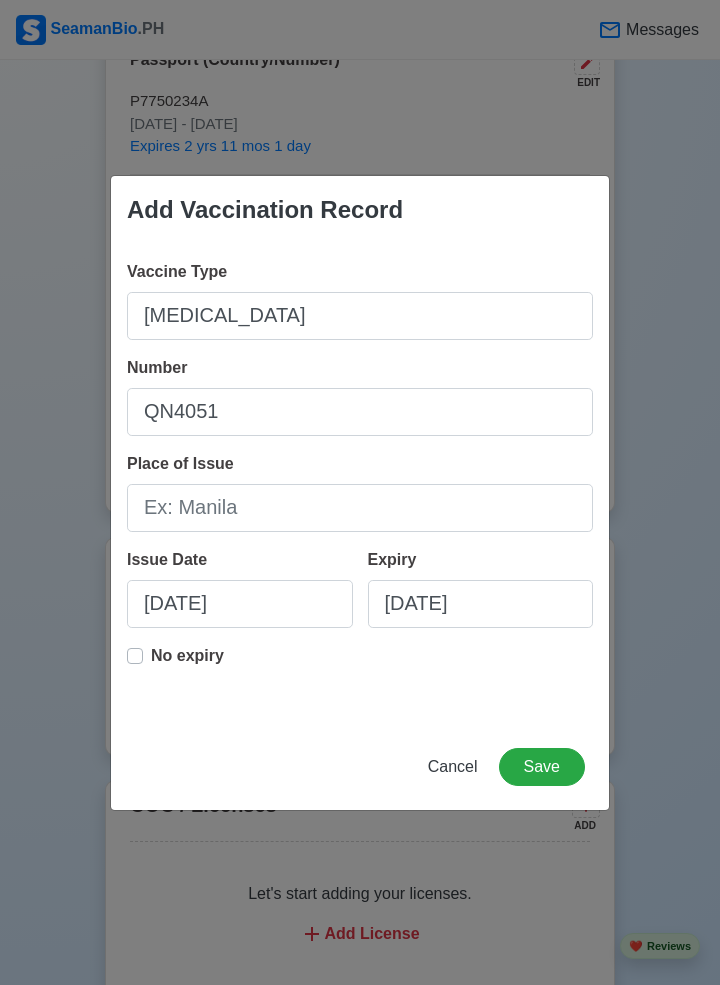 click on "No expiry" at bounding box center (187, 664) 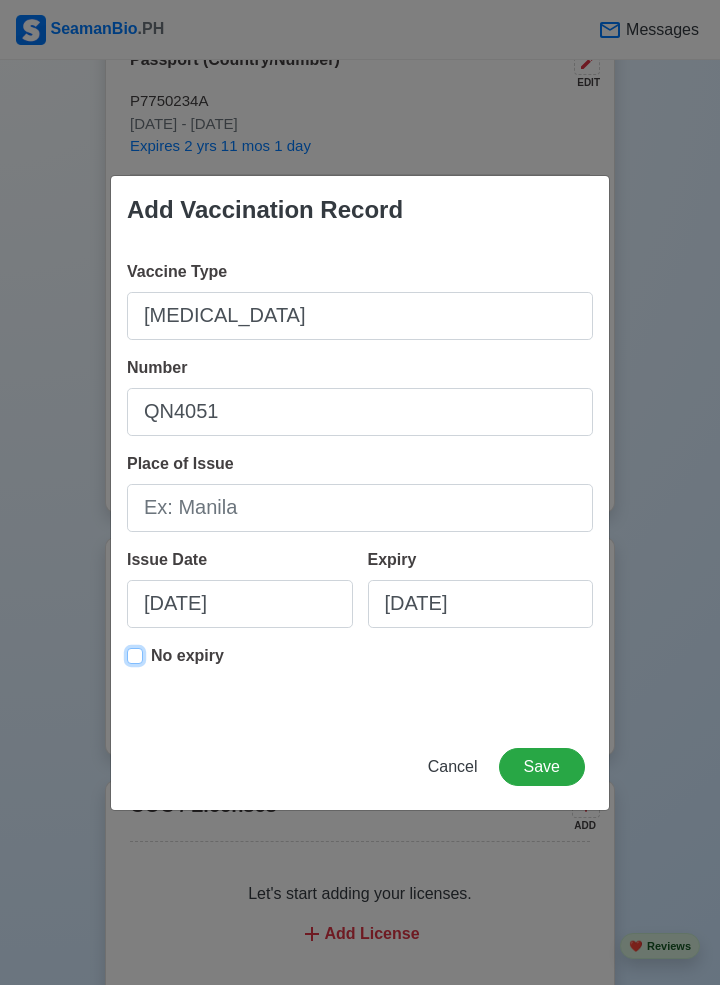 type on "02/02/2010" 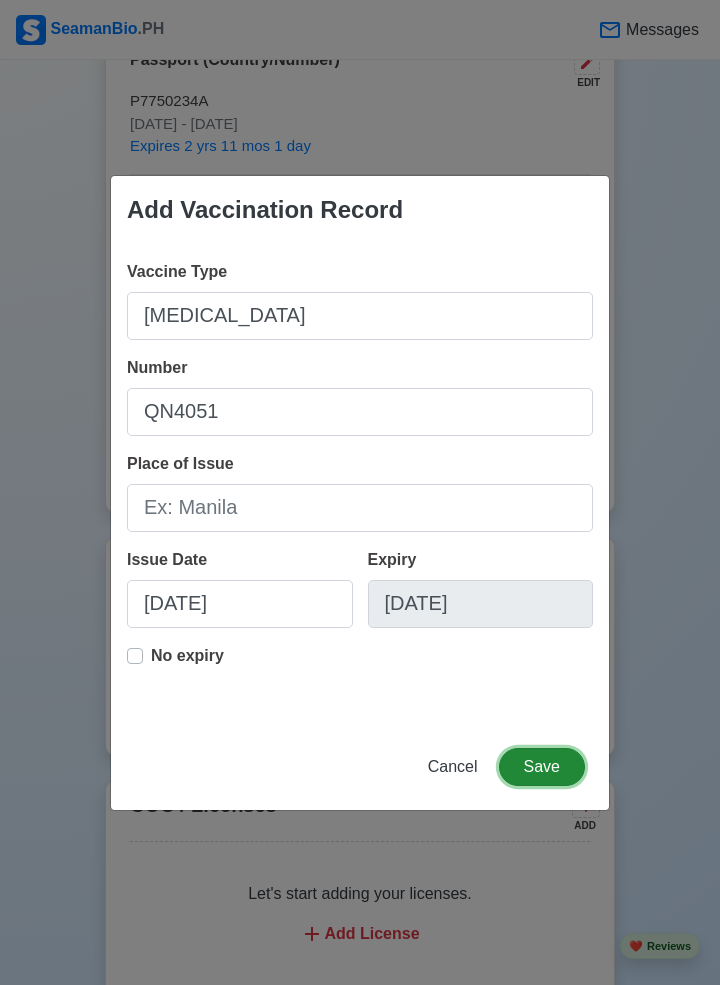 click on "Save" at bounding box center (542, 767) 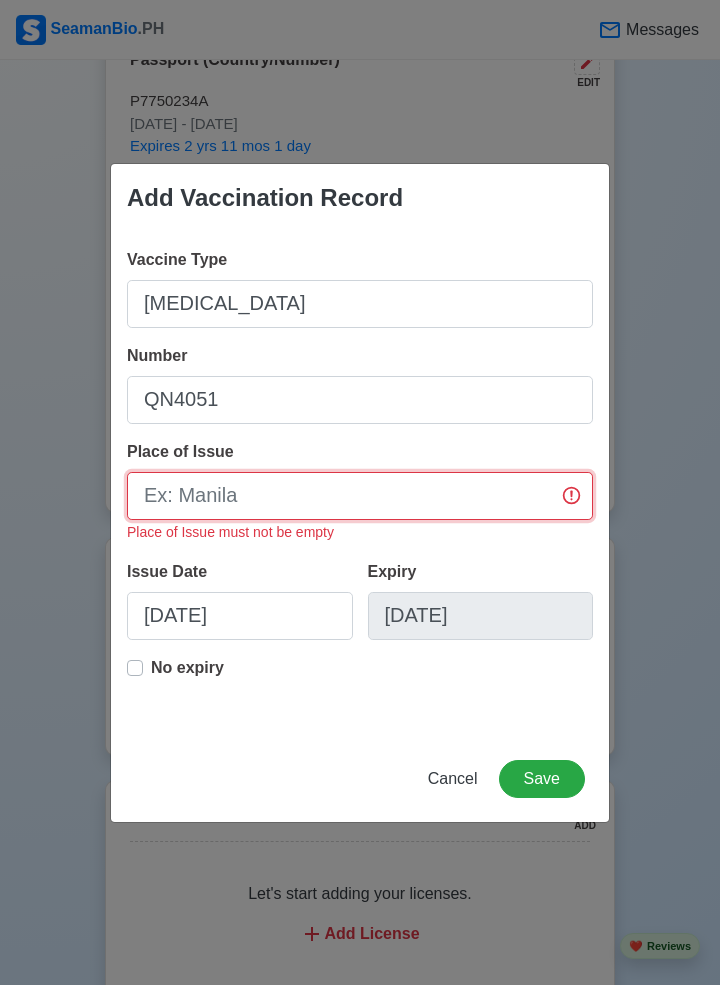 click on "Place of Issue" at bounding box center [360, 496] 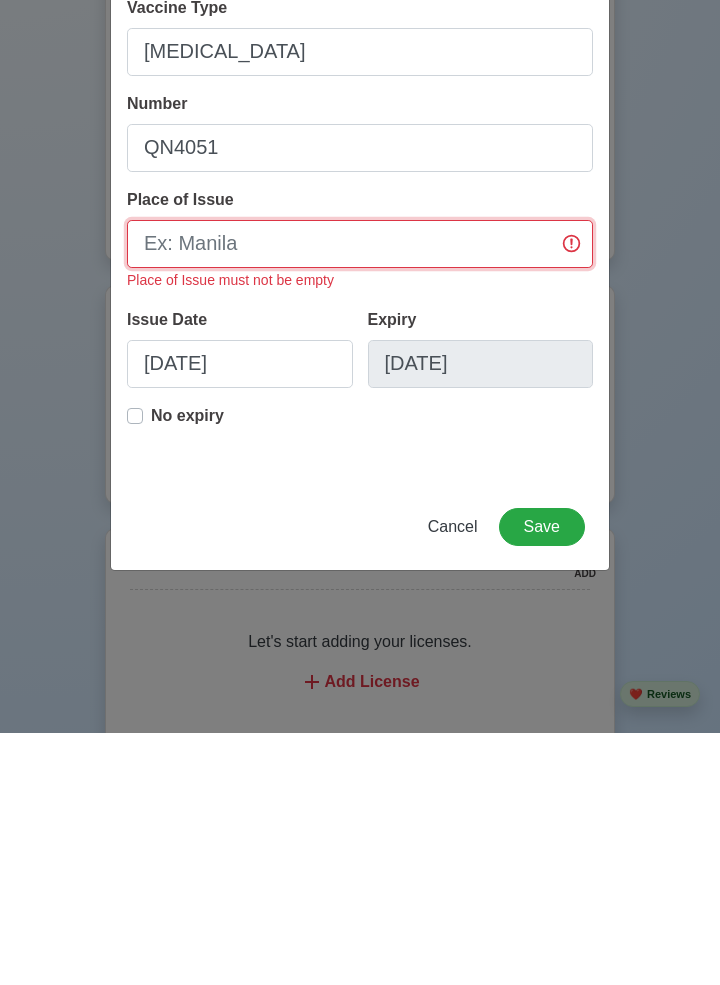 scroll, scrollTop: 1801, scrollLeft: 0, axis: vertical 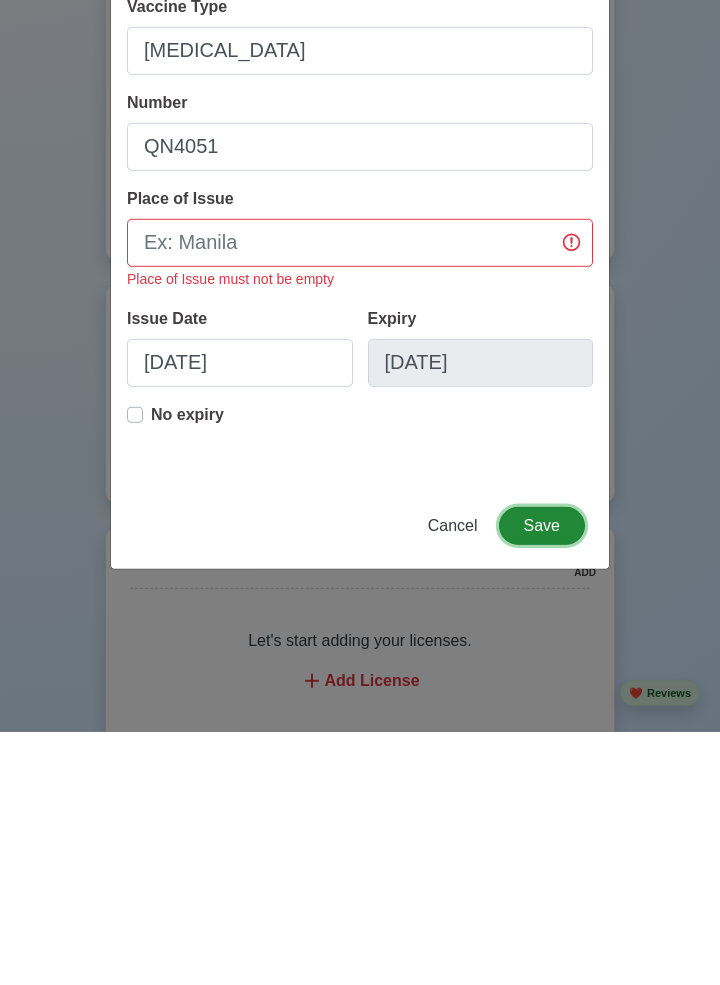 click on "Save" at bounding box center [542, 779] 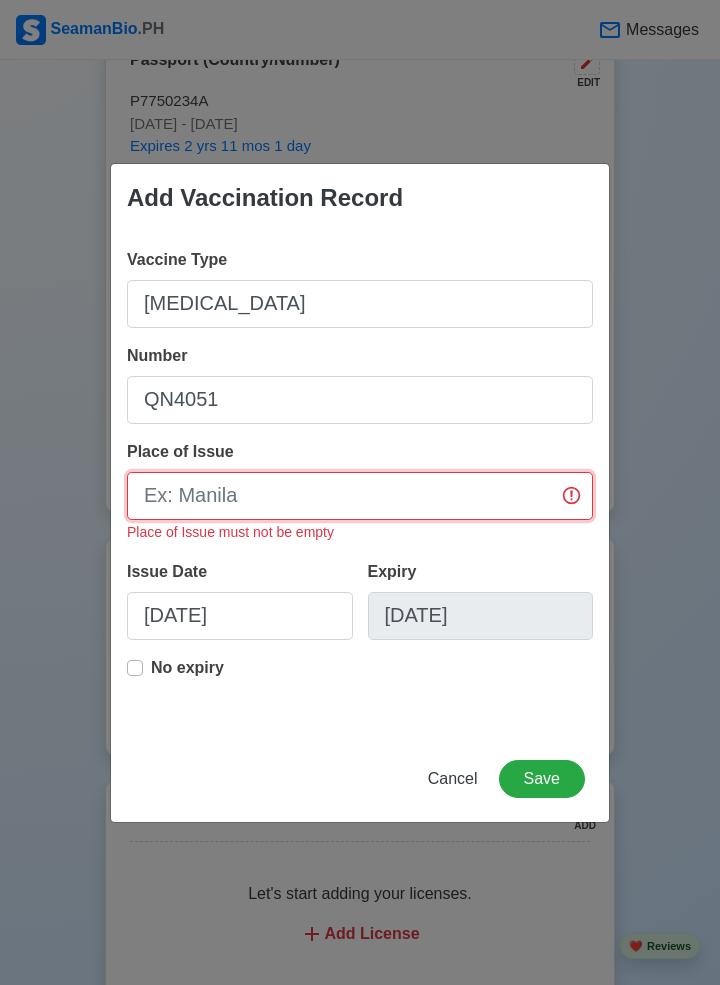 click on "Place of Issue" at bounding box center [360, 496] 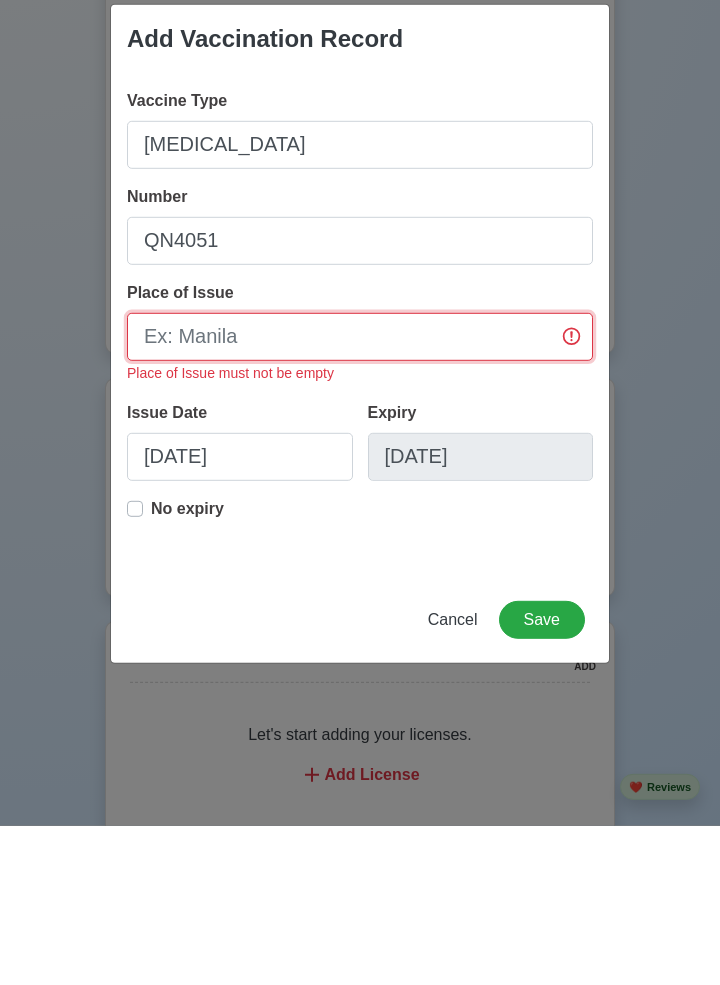 scroll, scrollTop: 1801, scrollLeft: 0, axis: vertical 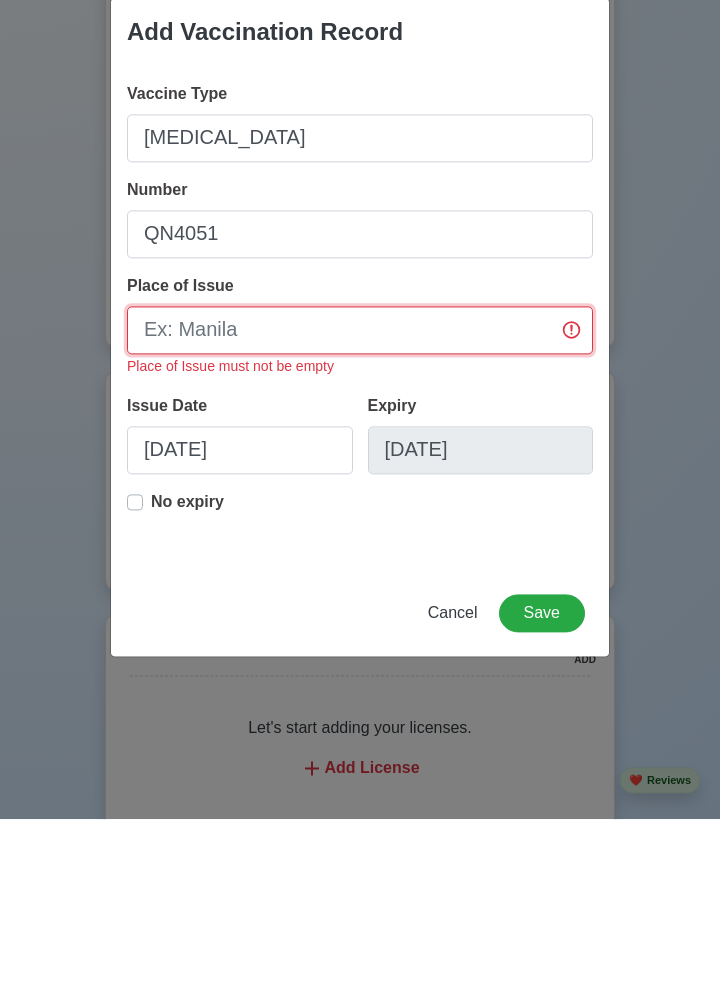 click on "Place of Issue" at bounding box center (360, 496) 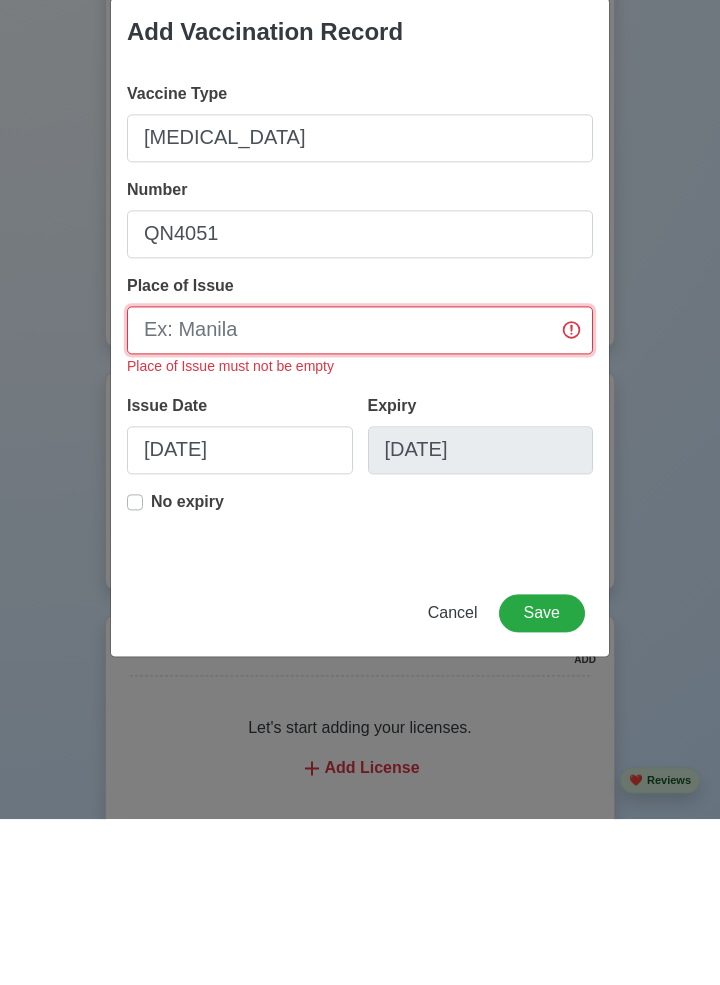 type on "M" 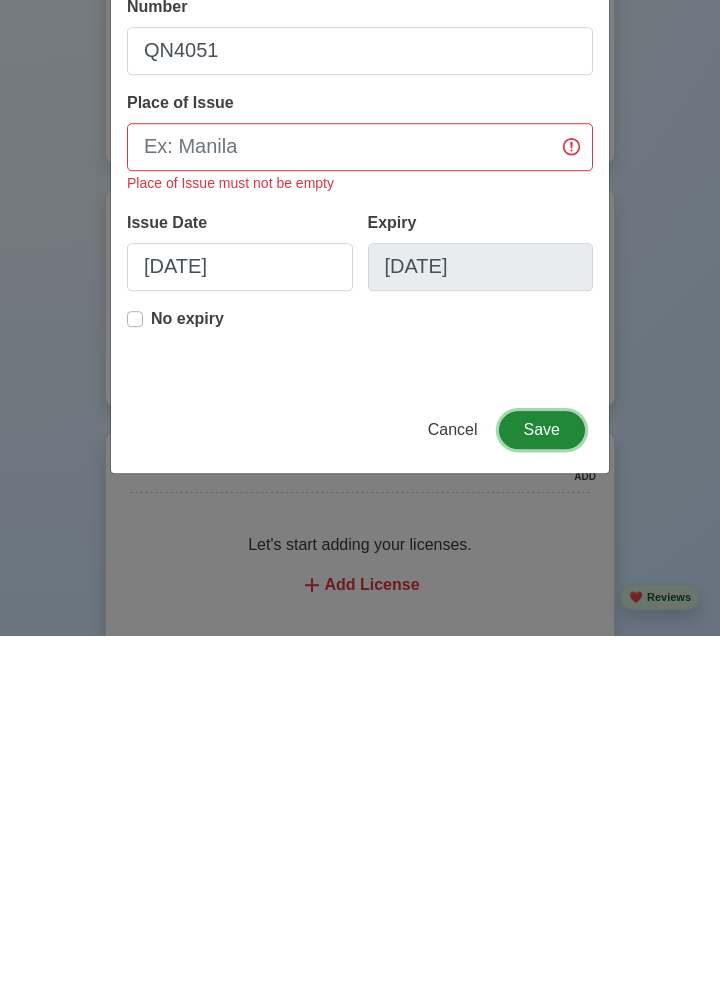 click on "Save" at bounding box center (542, 779) 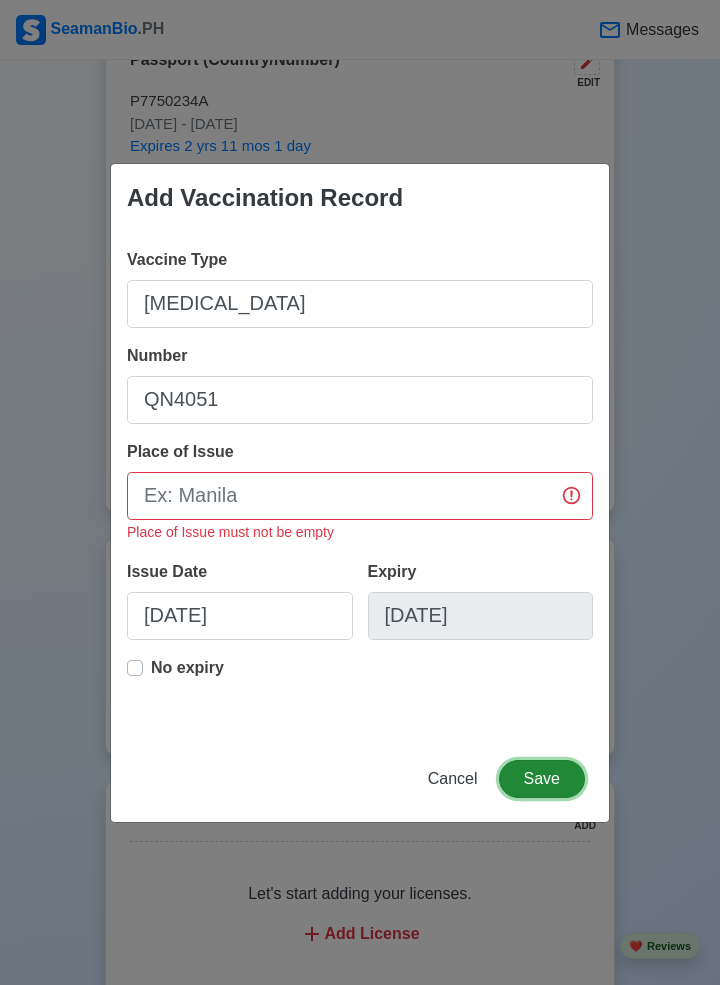 click on "Save" at bounding box center [542, 779] 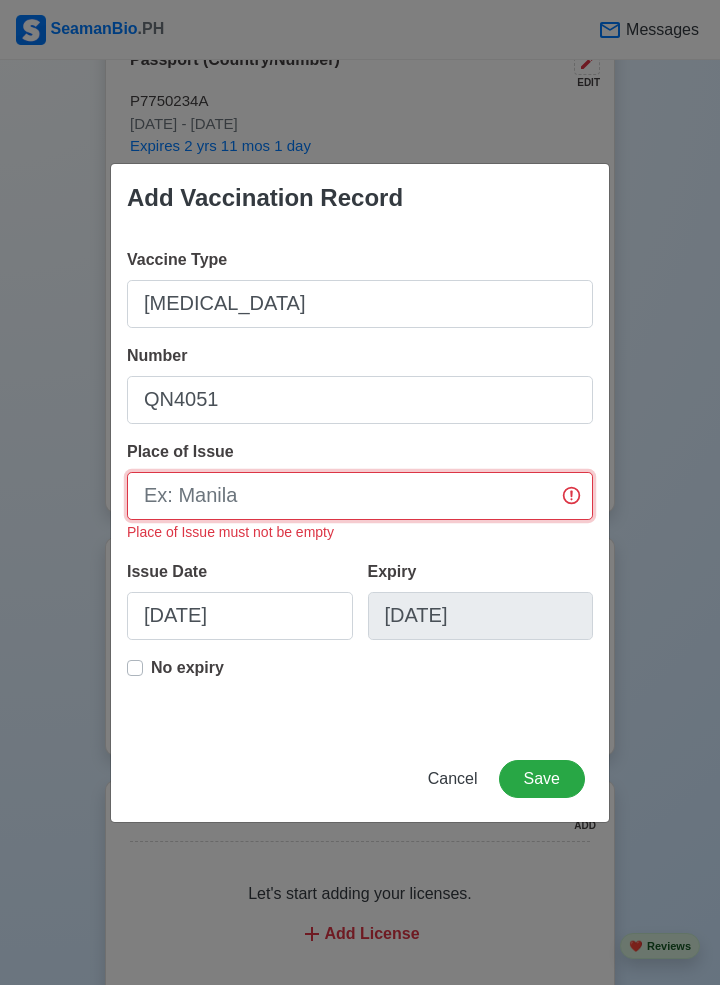 click on "Place of Issue" at bounding box center (360, 496) 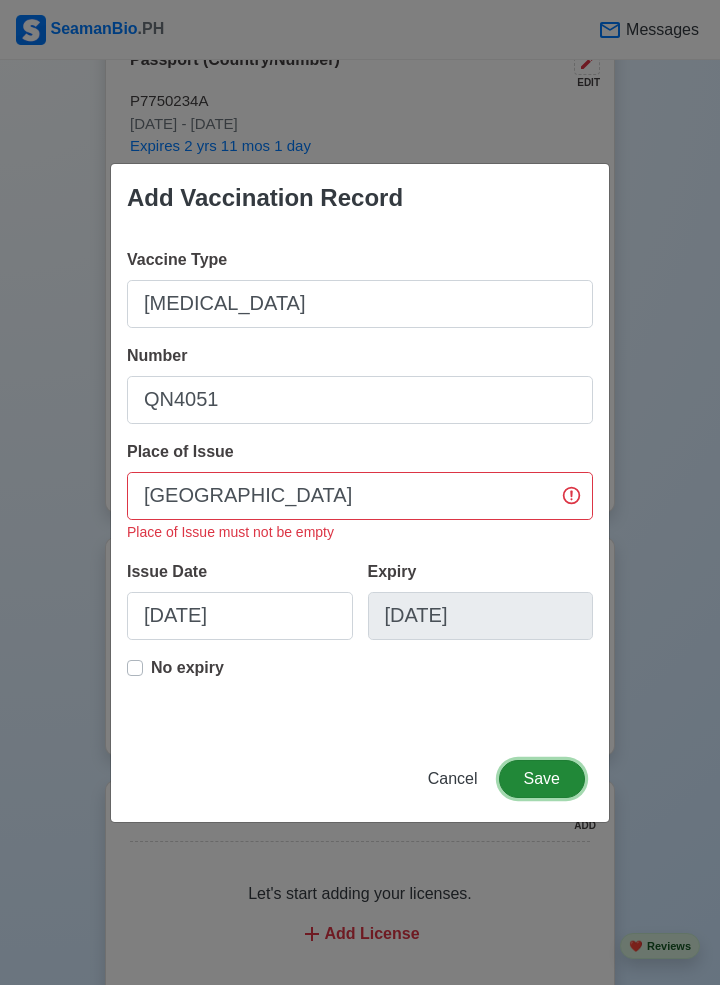 click on "Save" at bounding box center [542, 779] 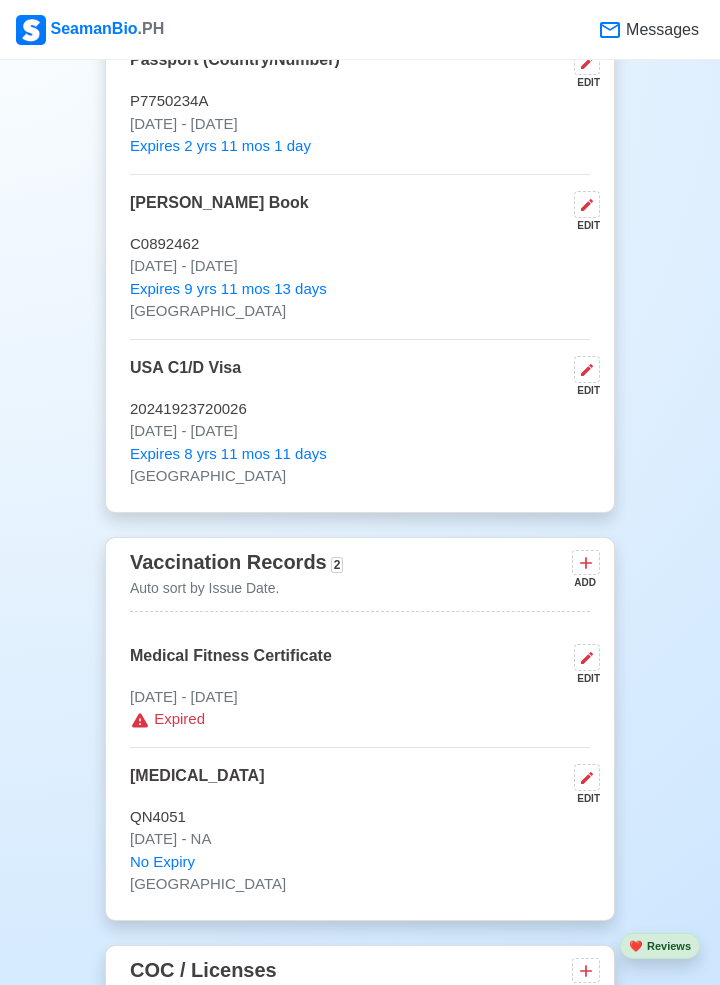 click 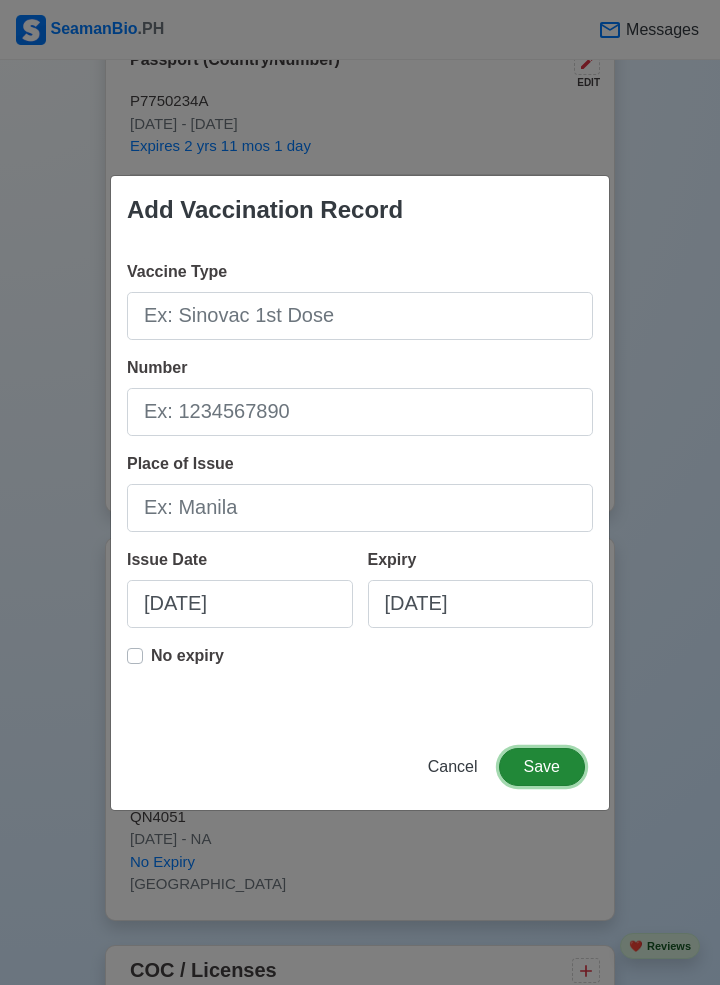 click on "Save" at bounding box center (542, 767) 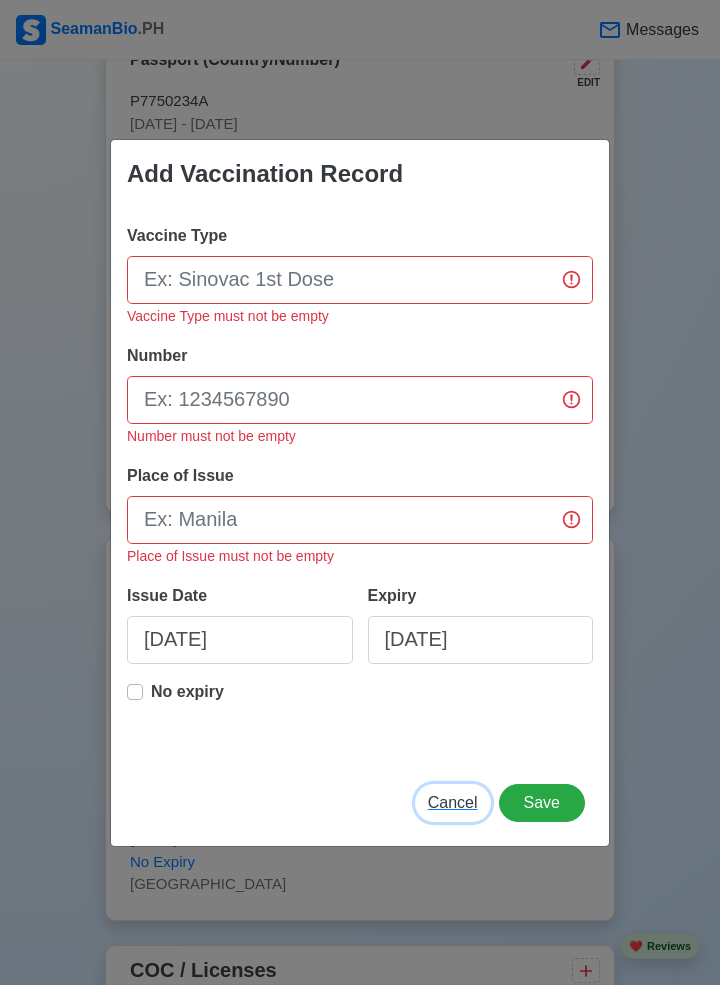 click on "Cancel" at bounding box center [453, 802] 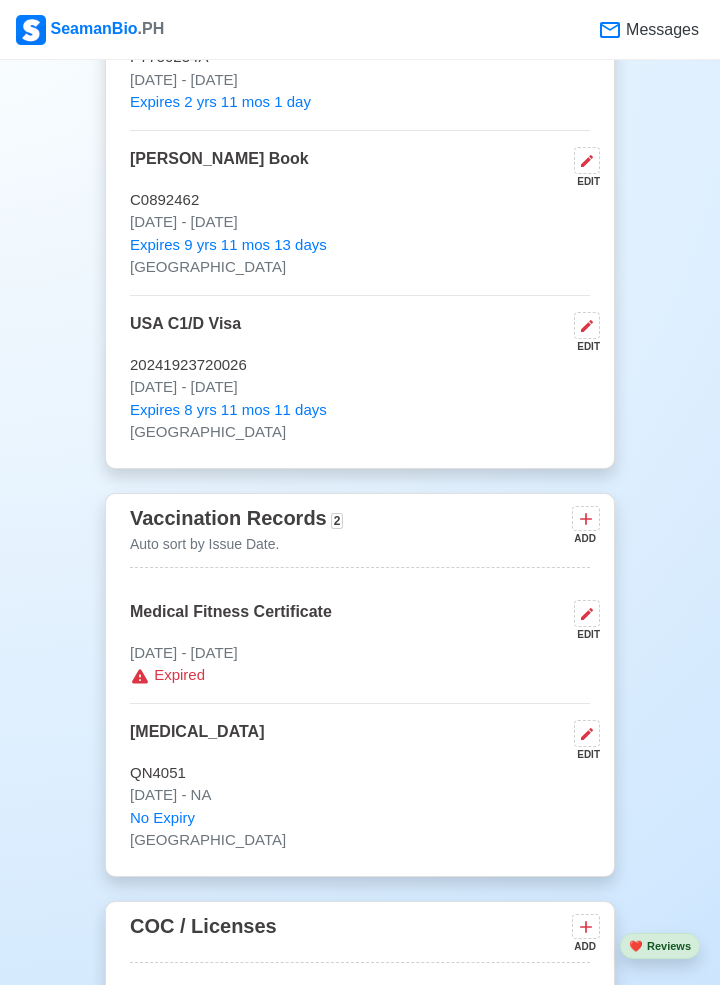 scroll, scrollTop: 1854, scrollLeft: 0, axis: vertical 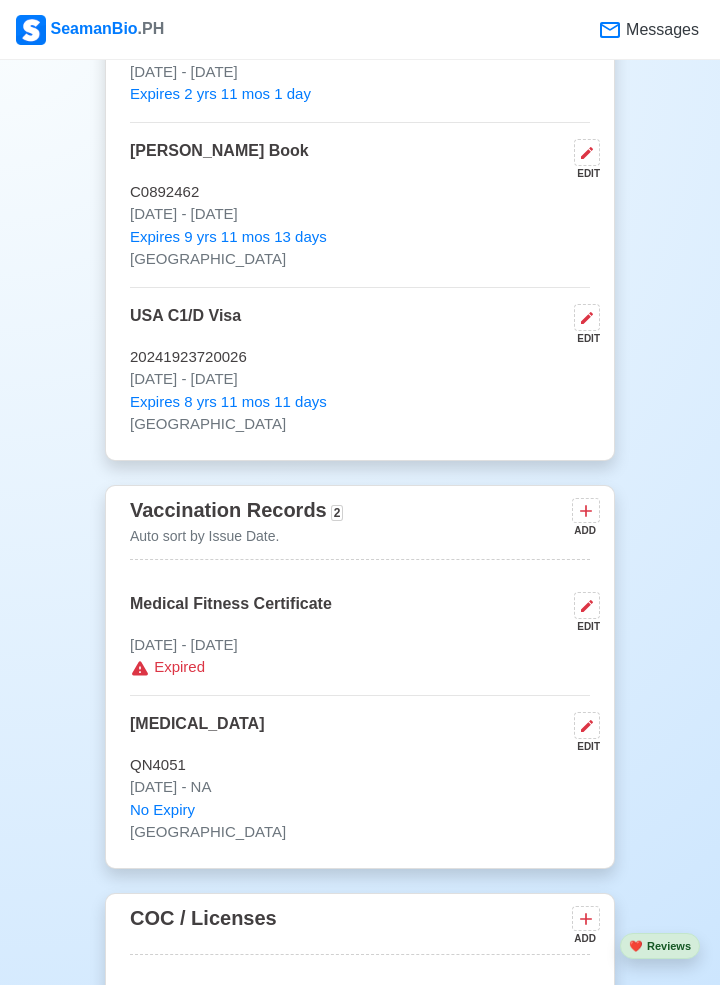 click 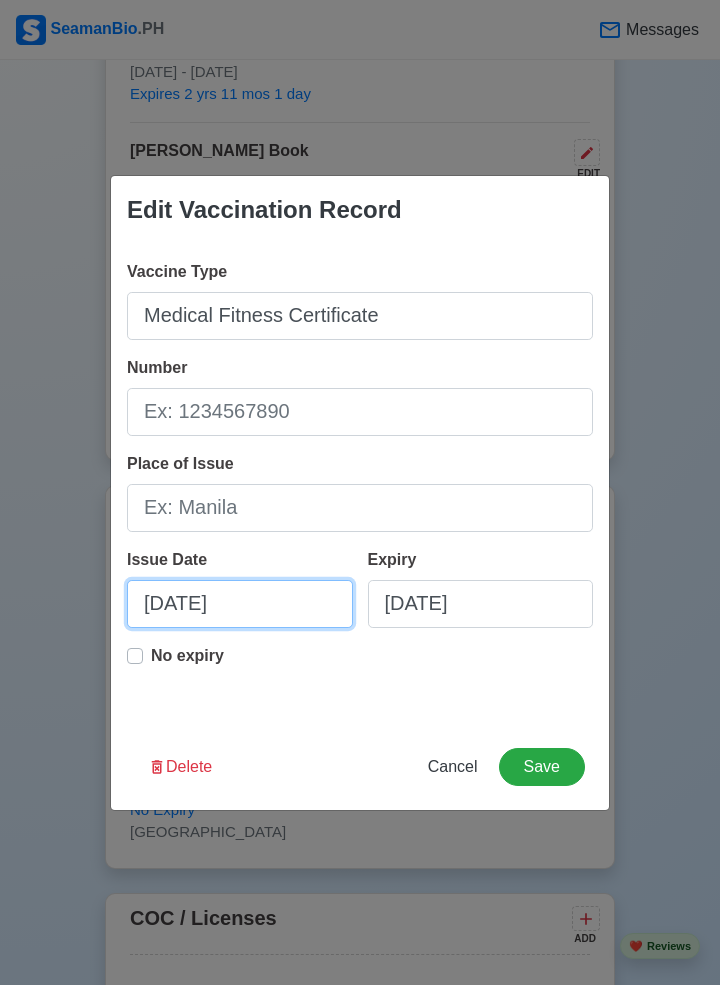 click on "07/18/2024" at bounding box center [240, 604] 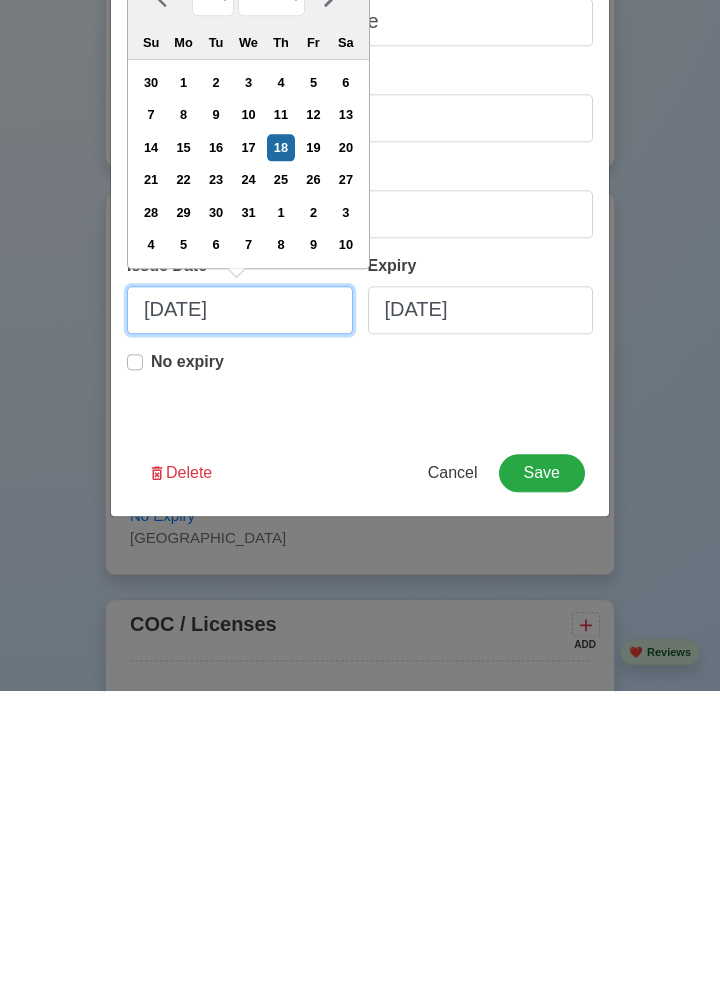 scroll, scrollTop: 1853, scrollLeft: 0, axis: vertical 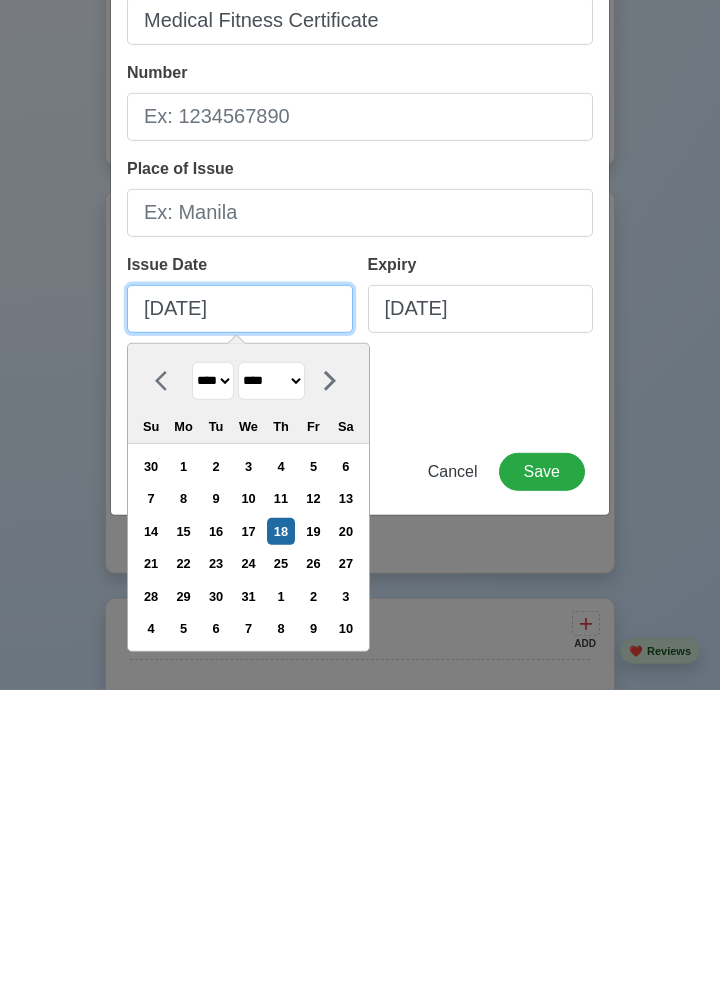 click on "07/18/2024" at bounding box center (240, 604) 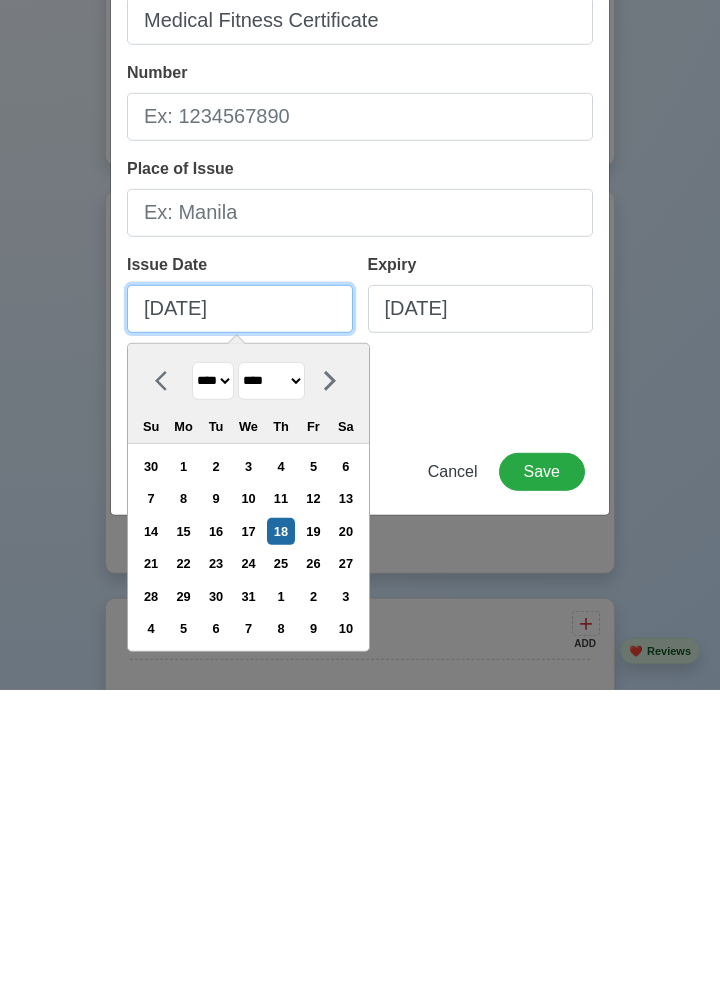 click on "07/18/2024" at bounding box center [240, 604] 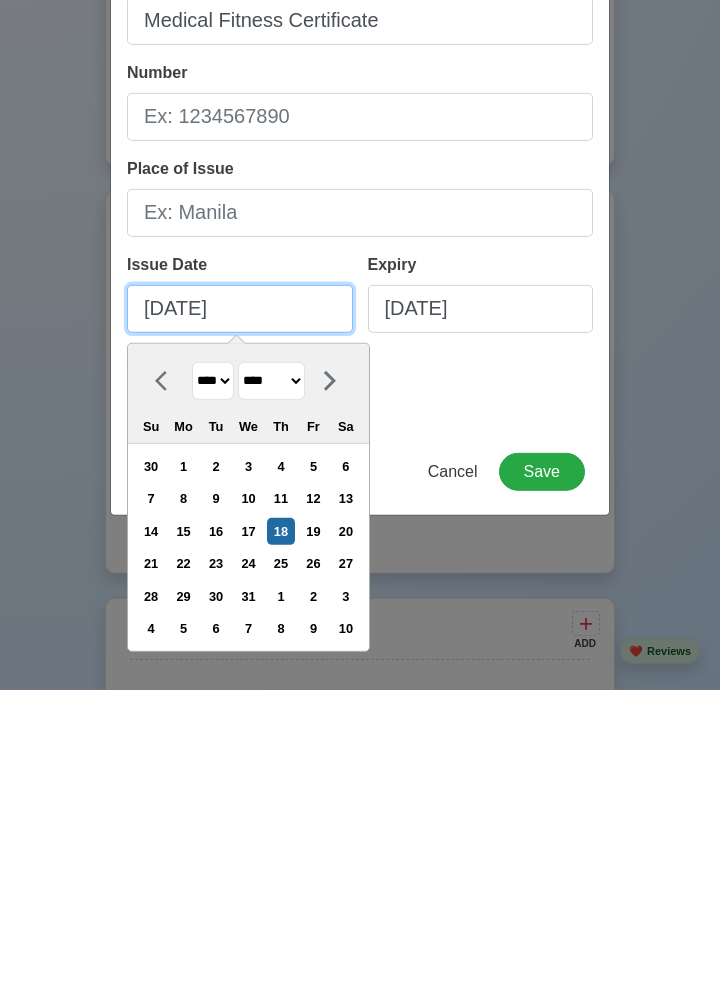 click on "07/18/2024" at bounding box center (240, 604) 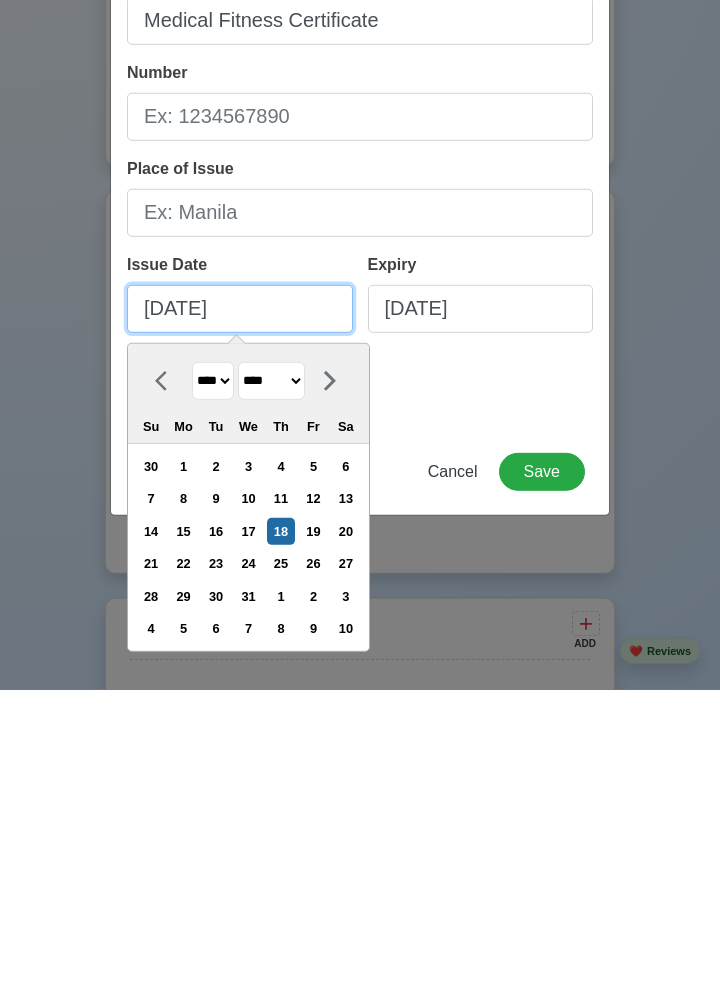 click on "07/18/2024" at bounding box center [240, 604] 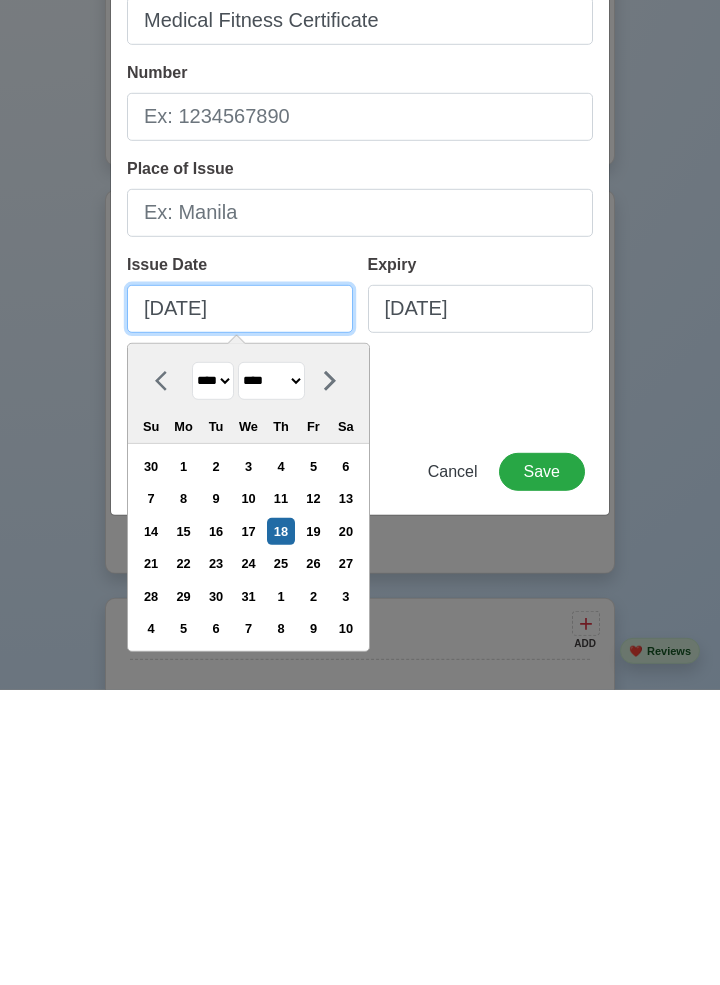click on "07/18/2024" at bounding box center [240, 604] 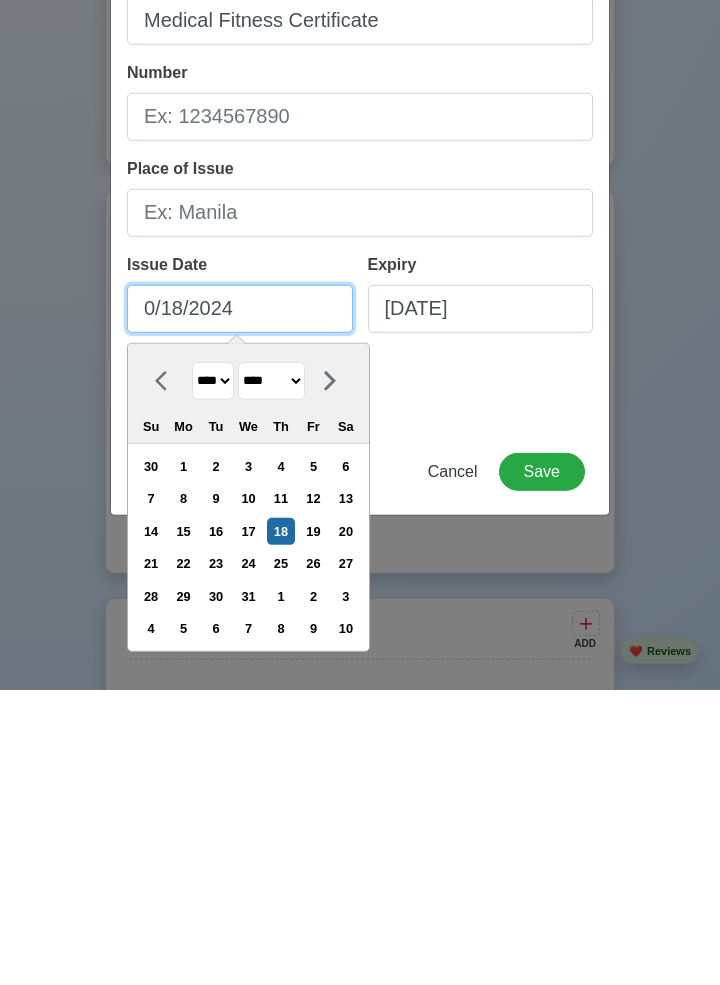 type on "09/18/2024" 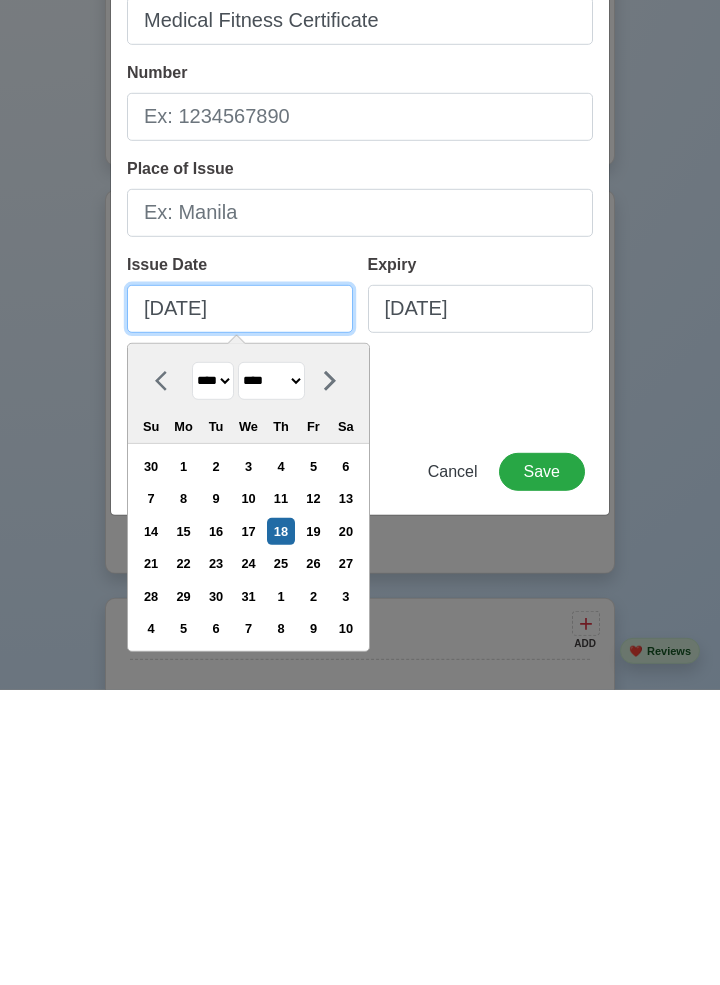 select on "*********" 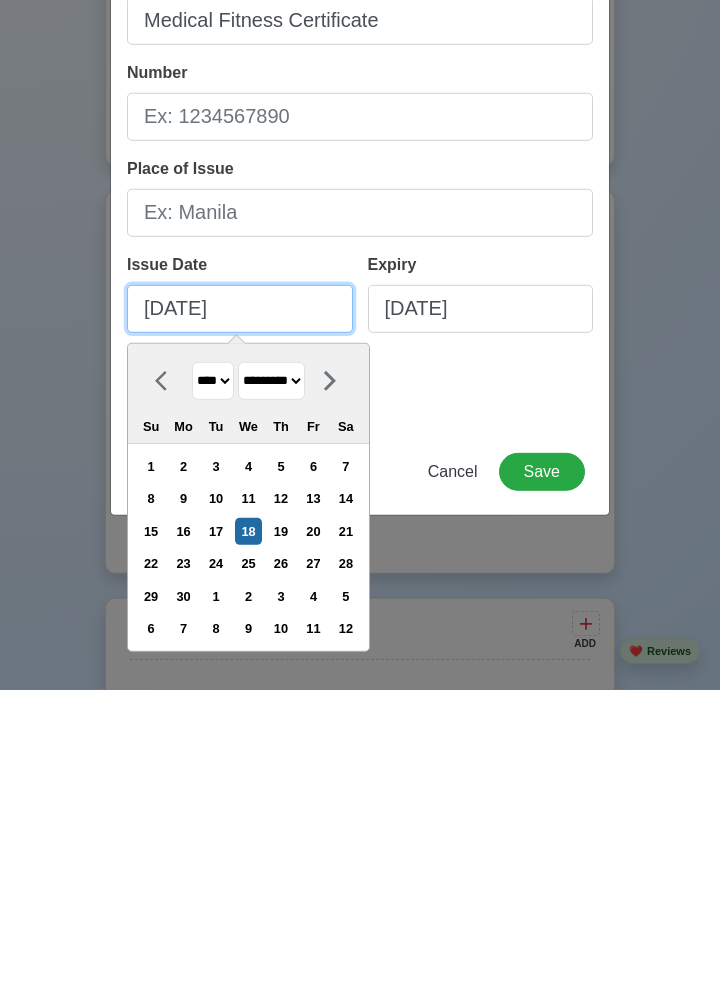 click on "09/18/2024" at bounding box center (240, 604) 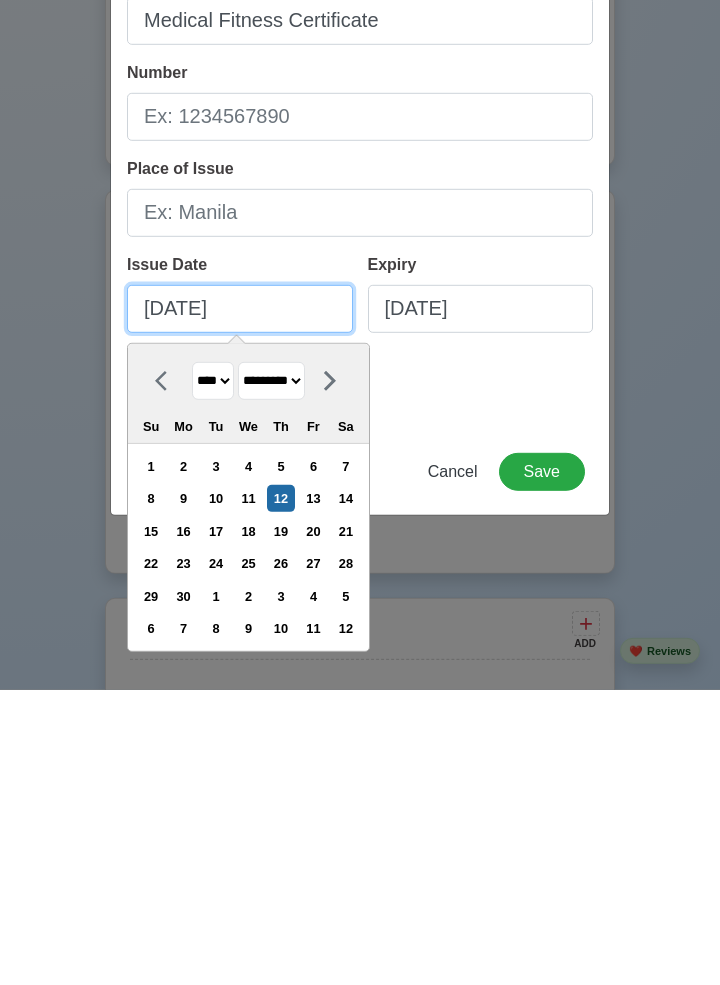 type on "09/12/2024" 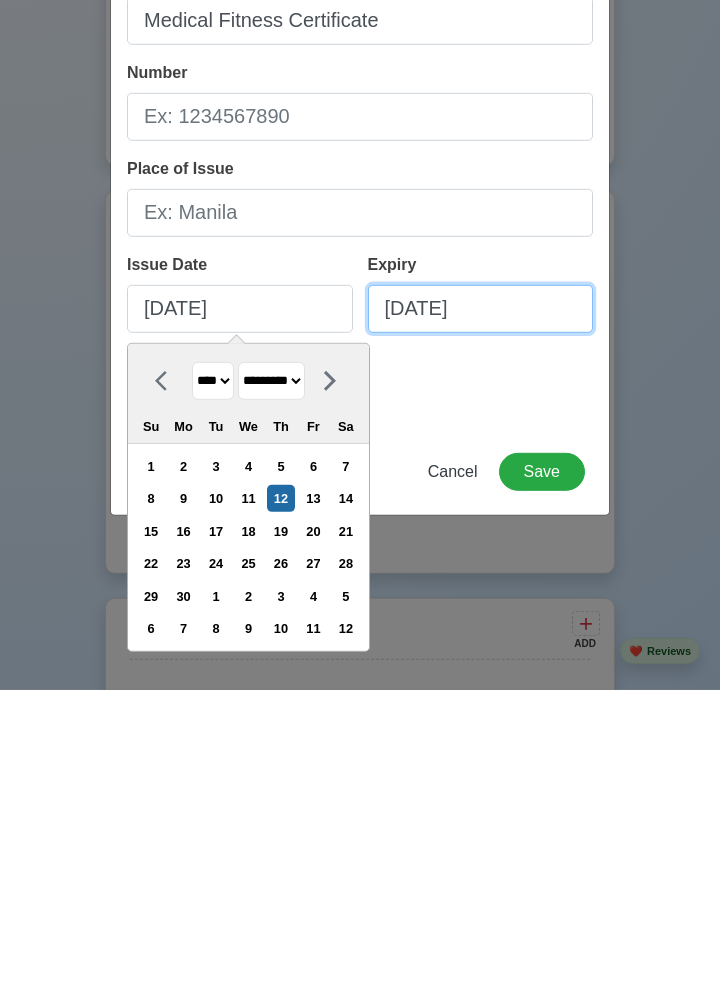 click on "07/28/2025" at bounding box center [481, 604] 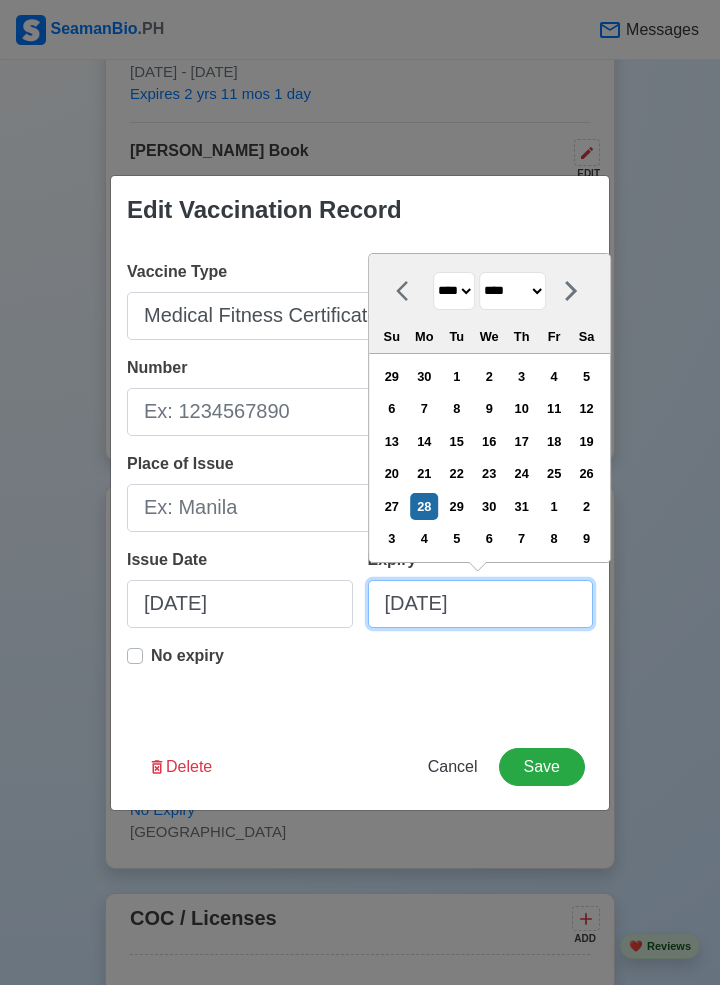 scroll, scrollTop: 1853, scrollLeft: 0, axis: vertical 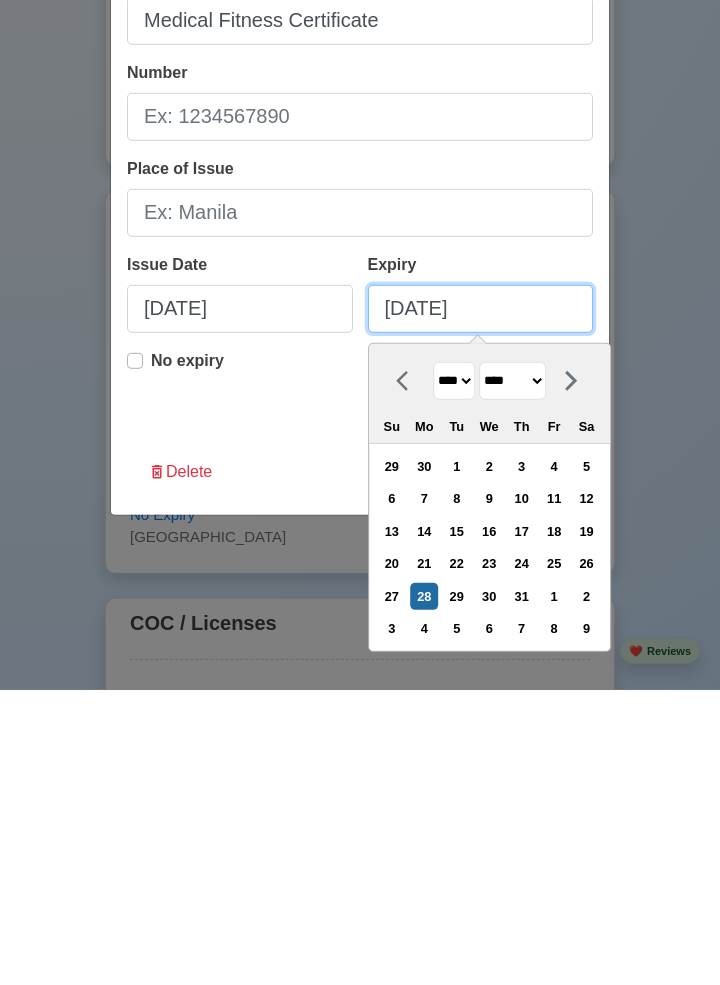 click on "07/28/2025" at bounding box center [481, 604] 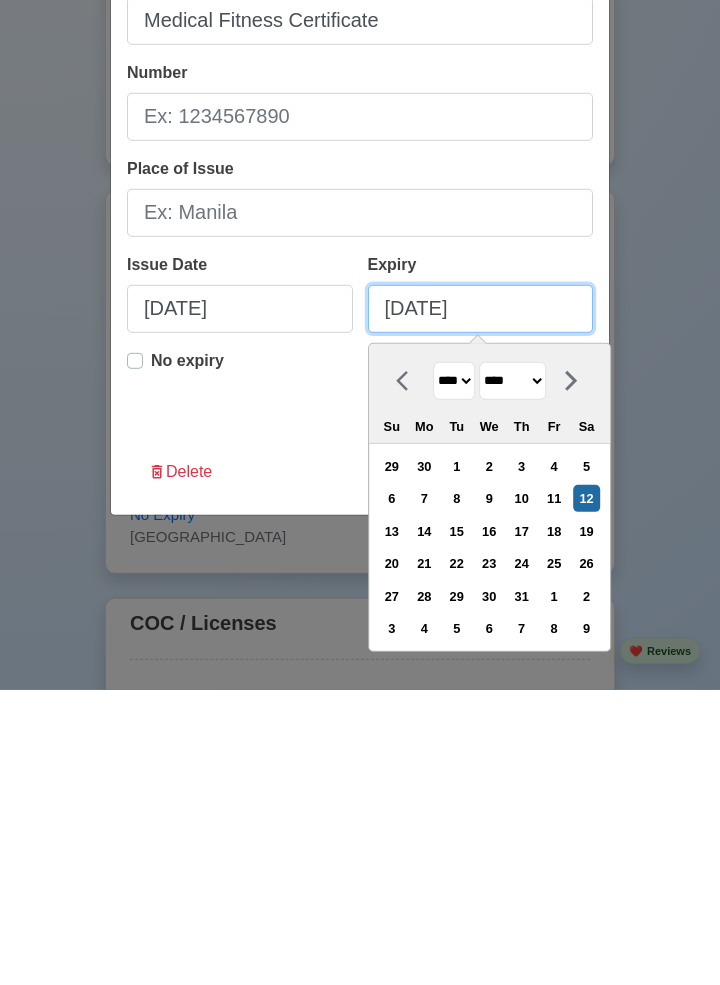 click on "07/12/2025" at bounding box center (481, 604) 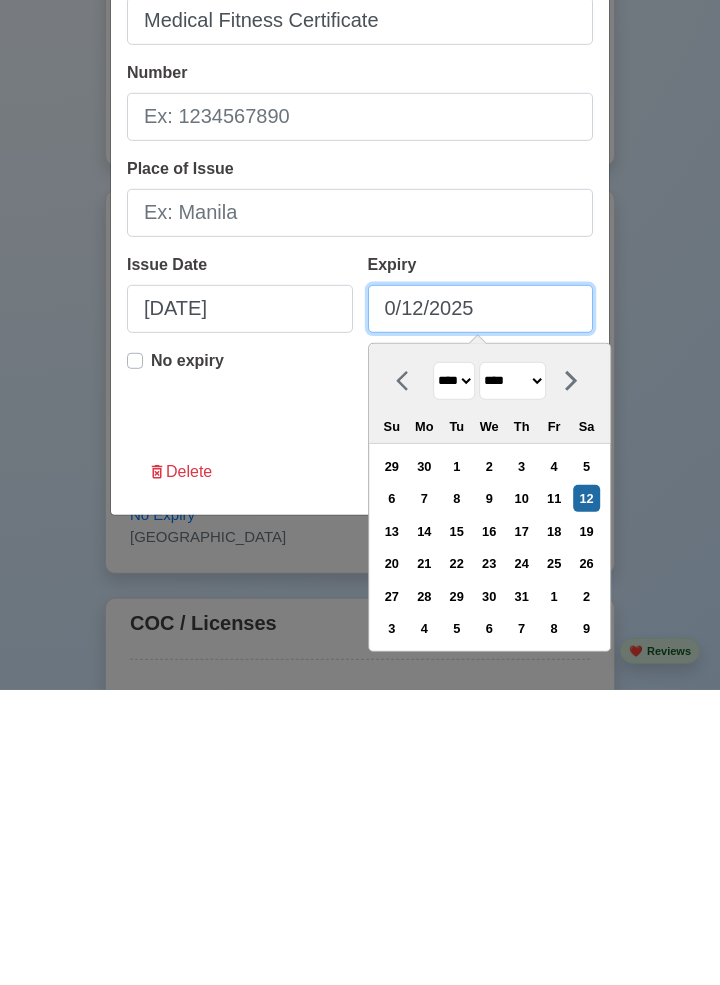type on "09/12/2025" 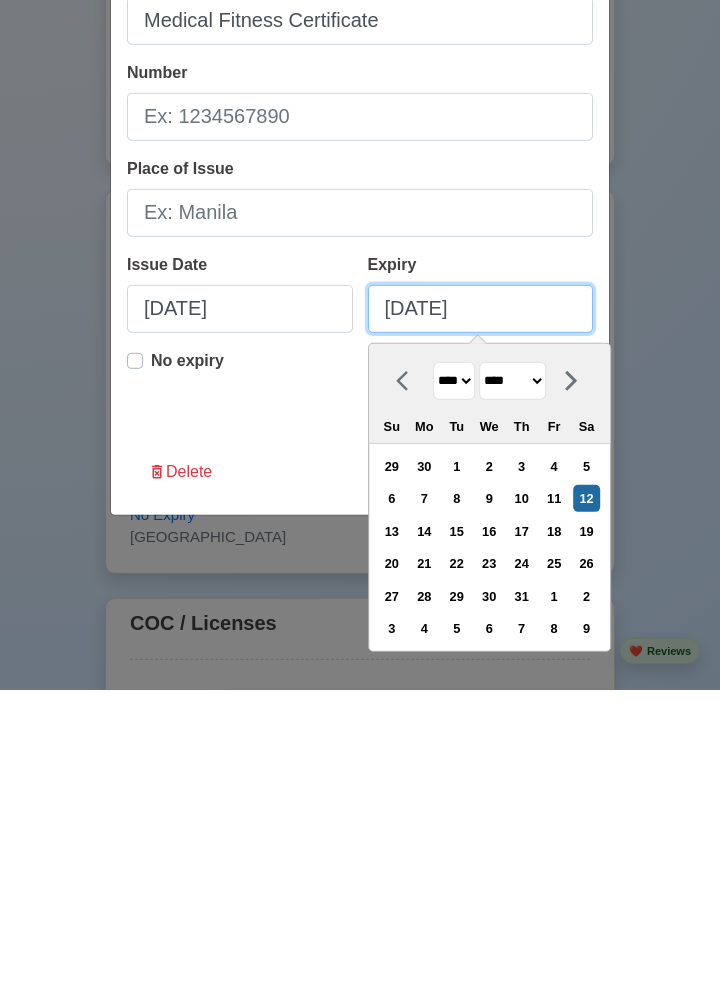 select on "*********" 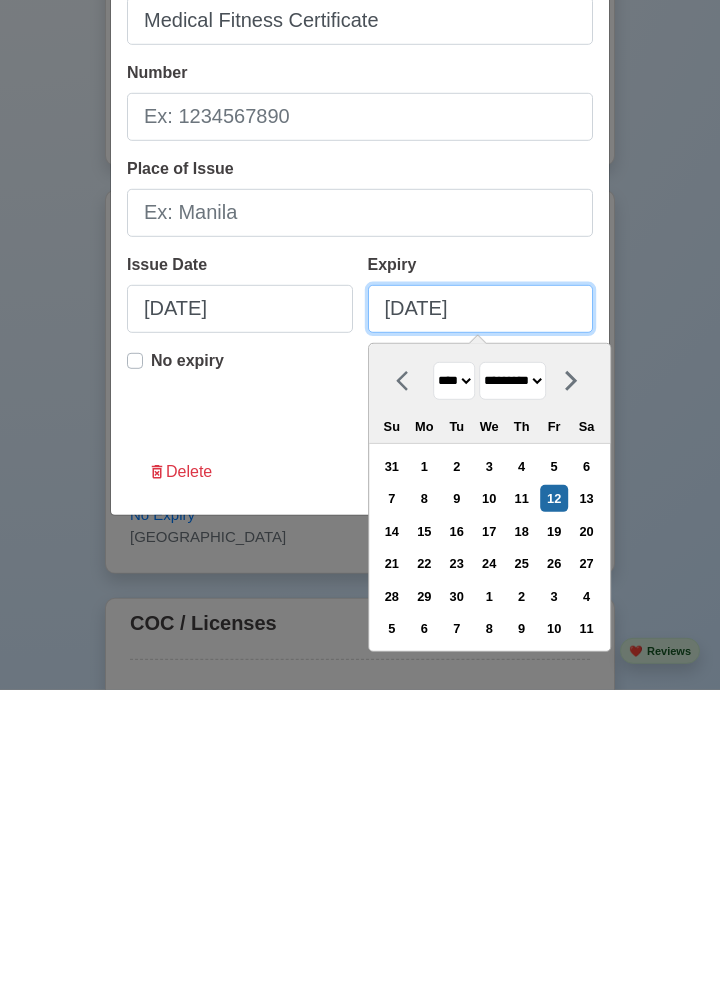 type on "09/12/2025" 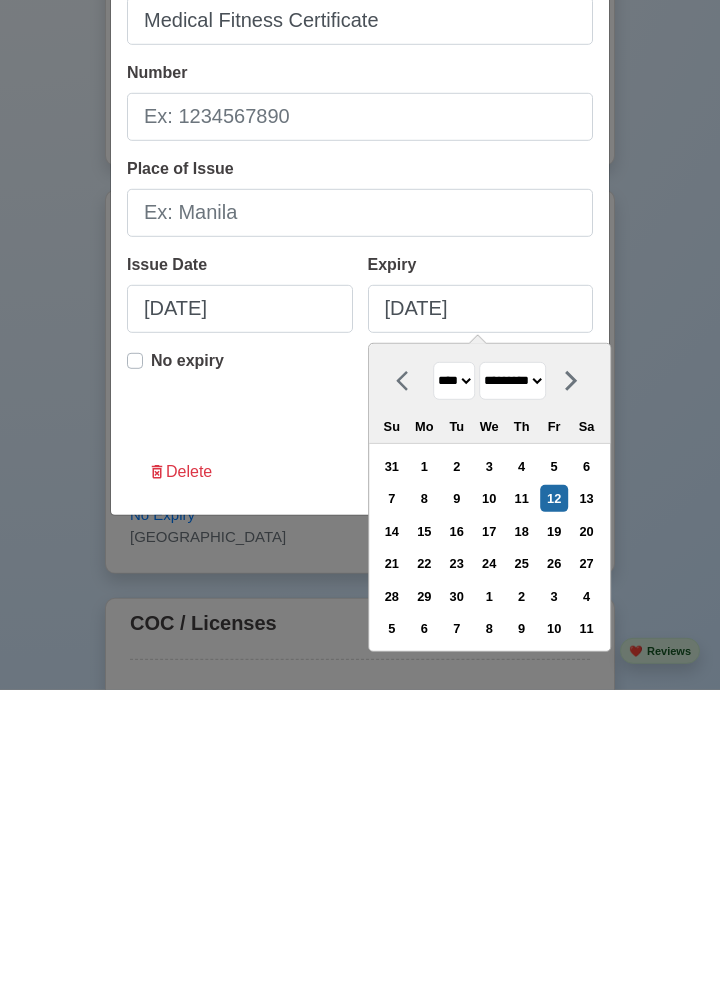 scroll, scrollTop: 1854, scrollLeft: 0, axis: vertical 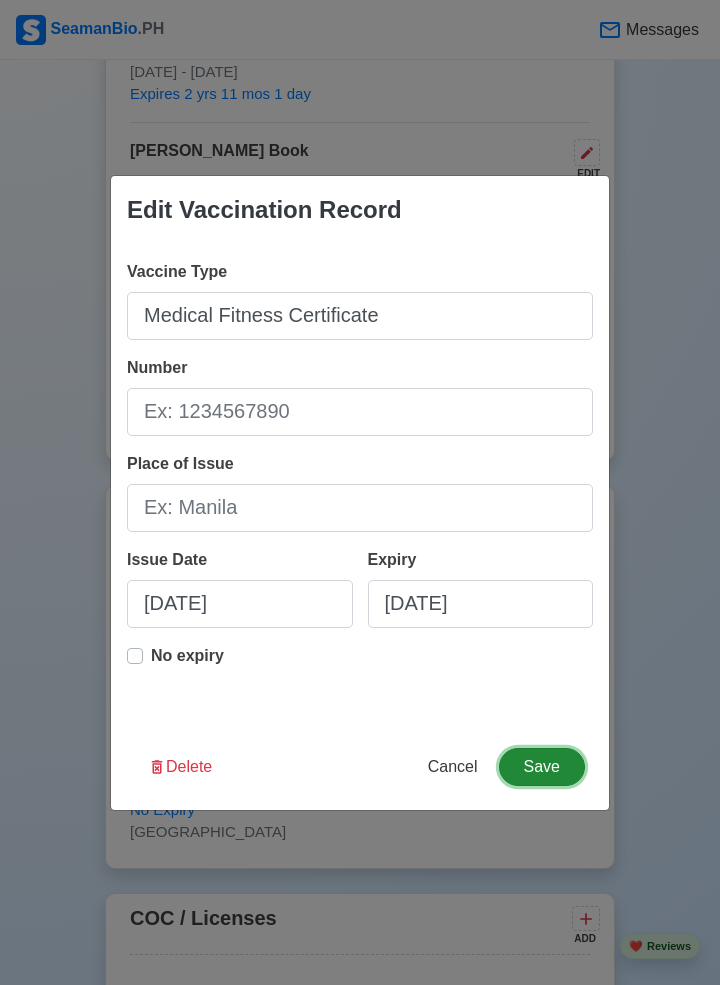 click on "Save" at bounding box center (542, 767) 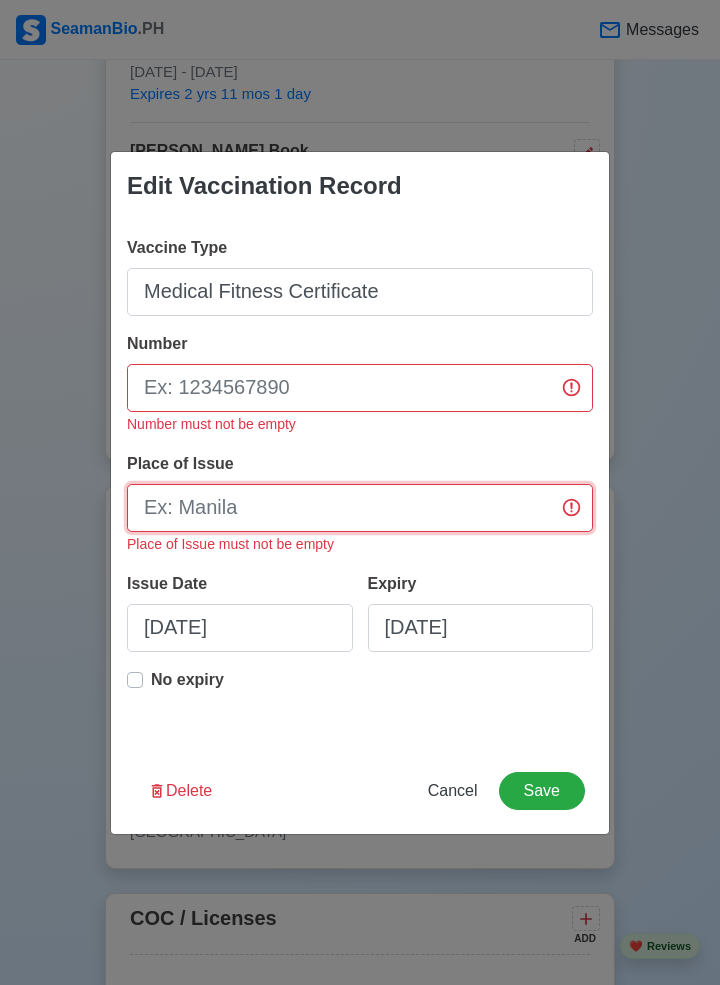 click on "Place of Issue" at bounding box center (360, 508) 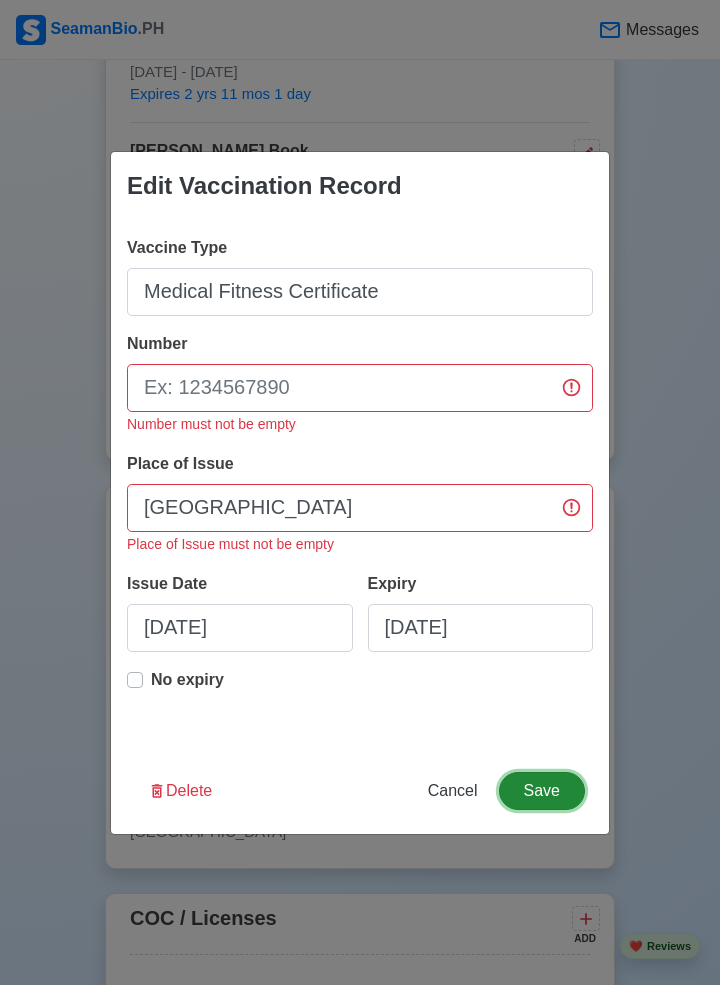 click on "Save" at bounding box center (542, 791) 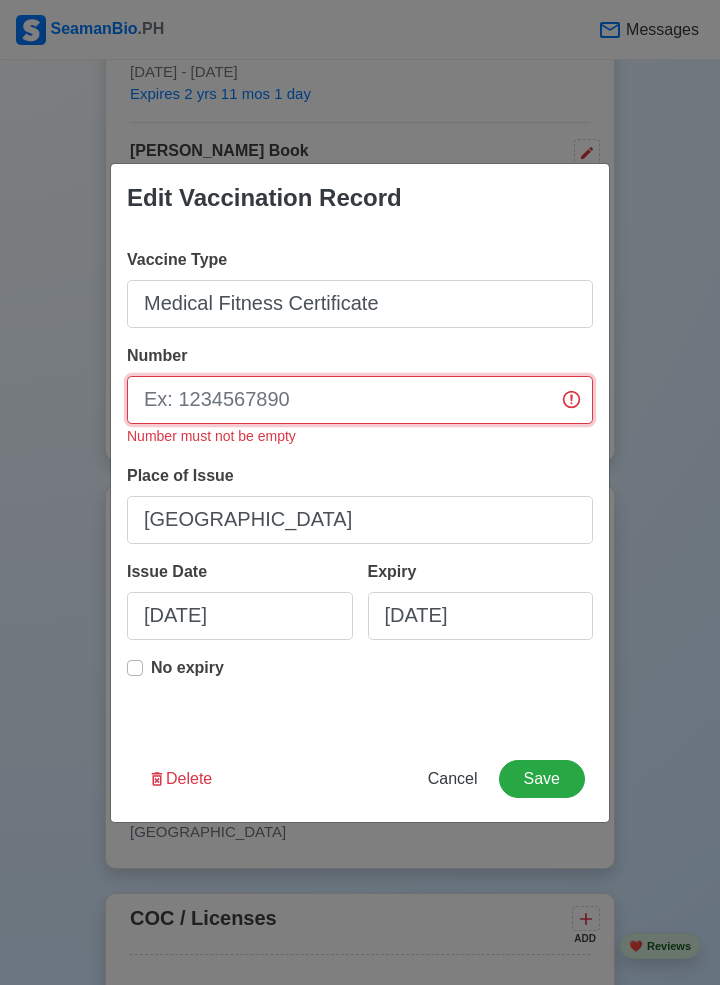 click on "Number" at bounding box center (360, 400) 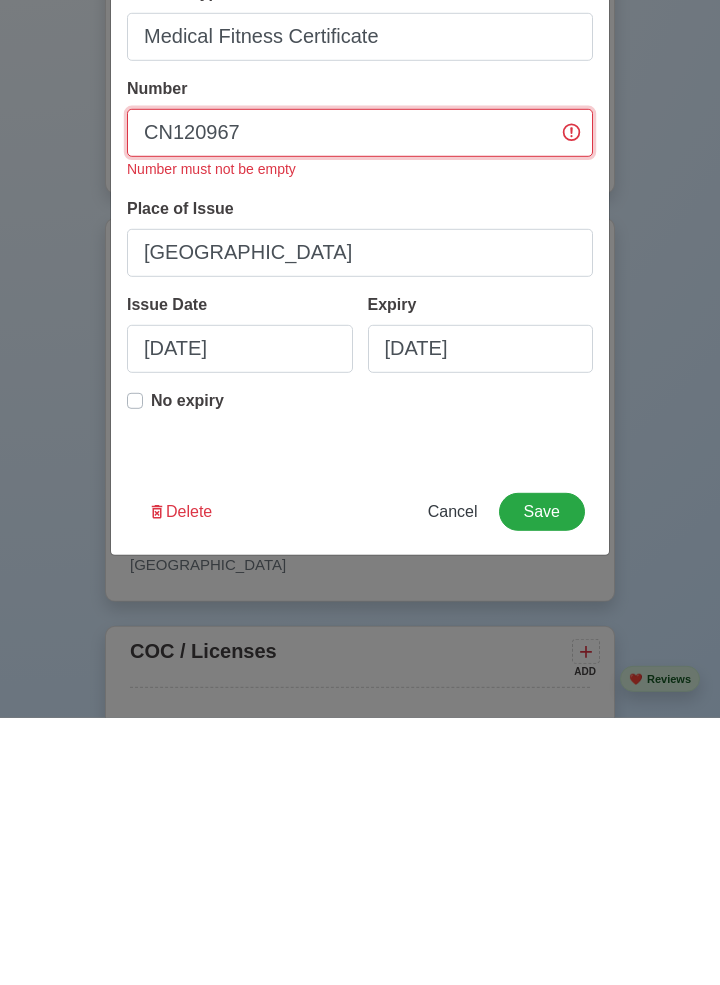 type on "CN120967" 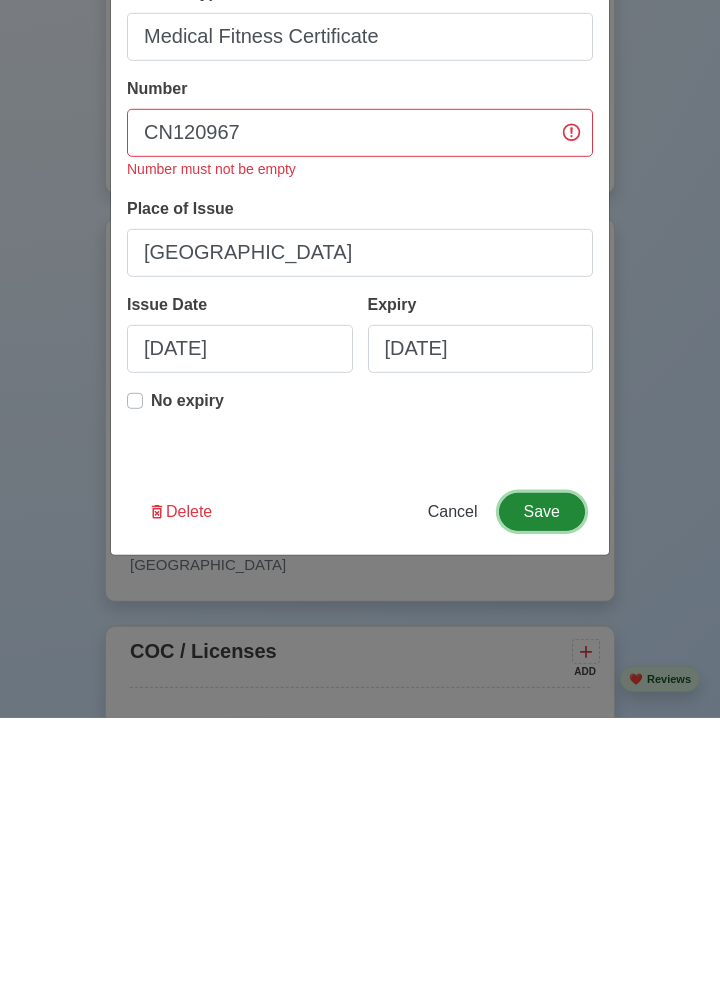 click on "Save" at bounding box center [542, 779] 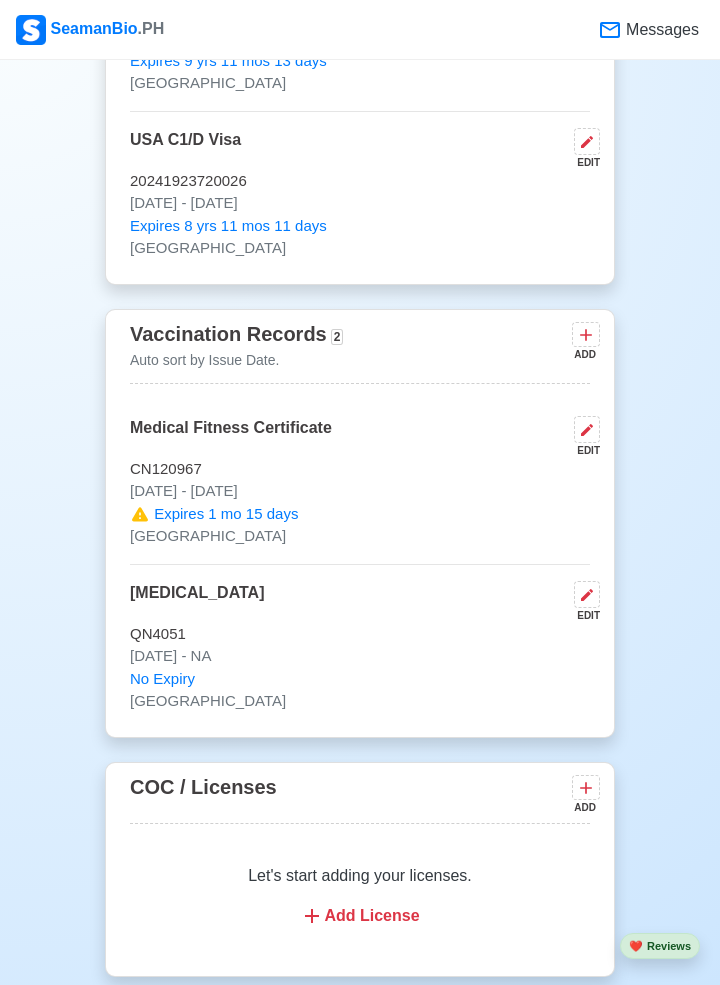 scroll, scrollTop: 2030, scrollLeft: 0, axis: vertical 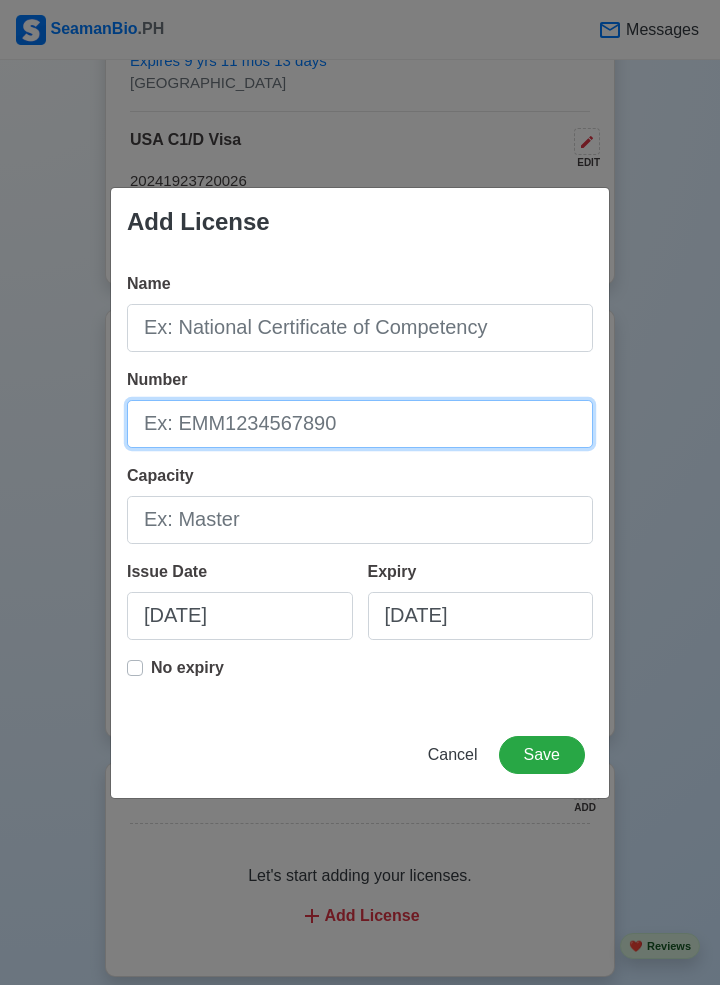 click on "Number" at bounding box center (360, 424) 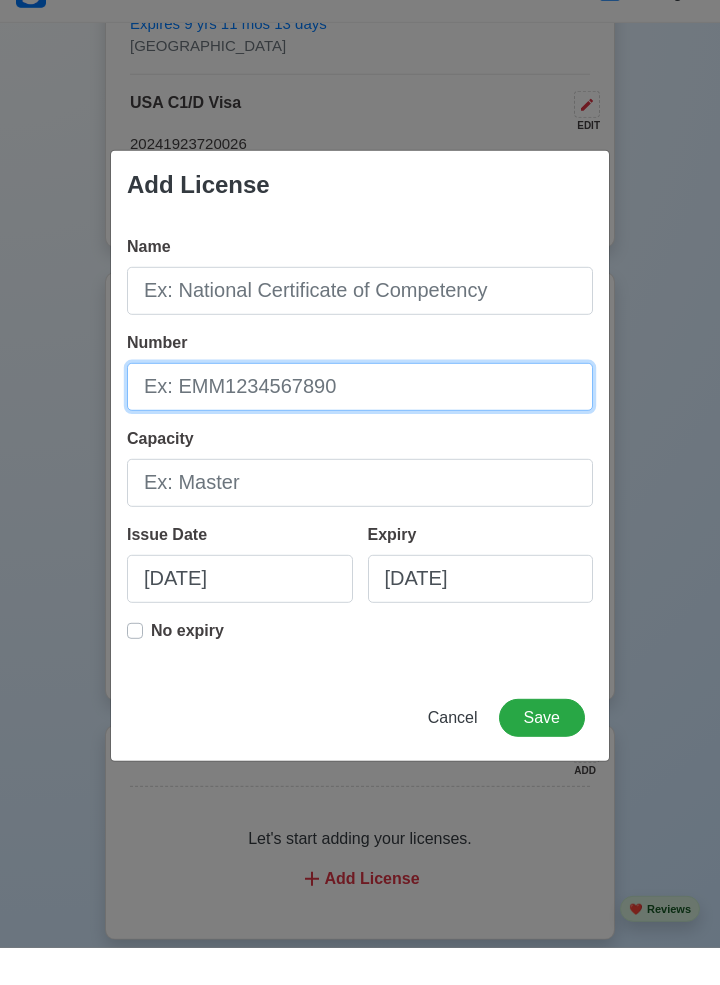 scroll, scrollTop: 2030, scrollLeft: 0, axis: vertical 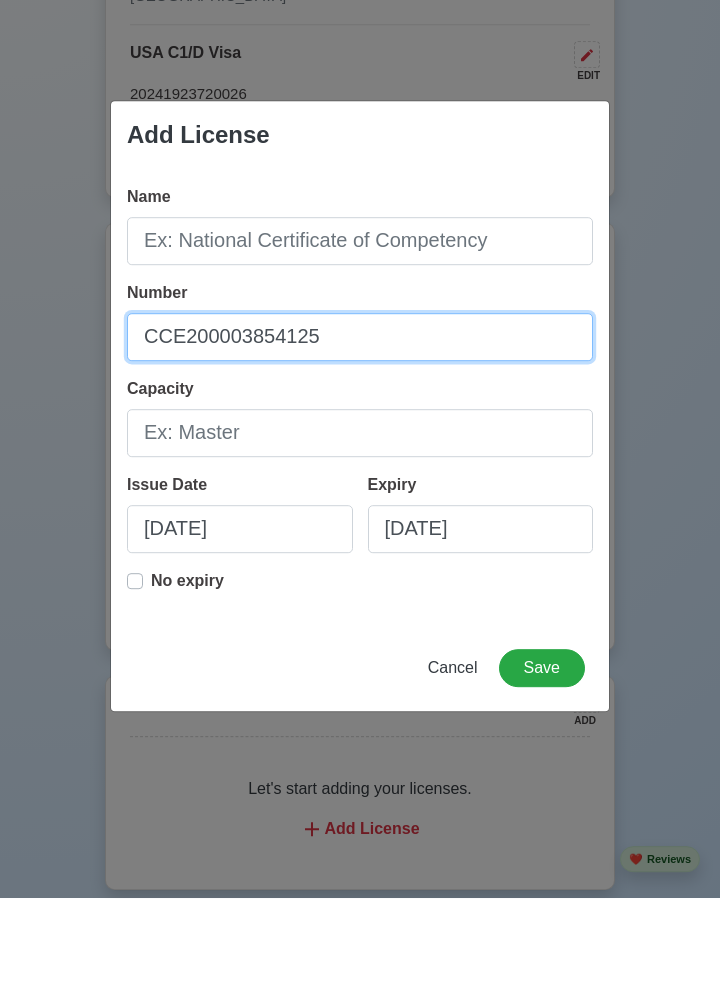 type on "CCE200003854125" 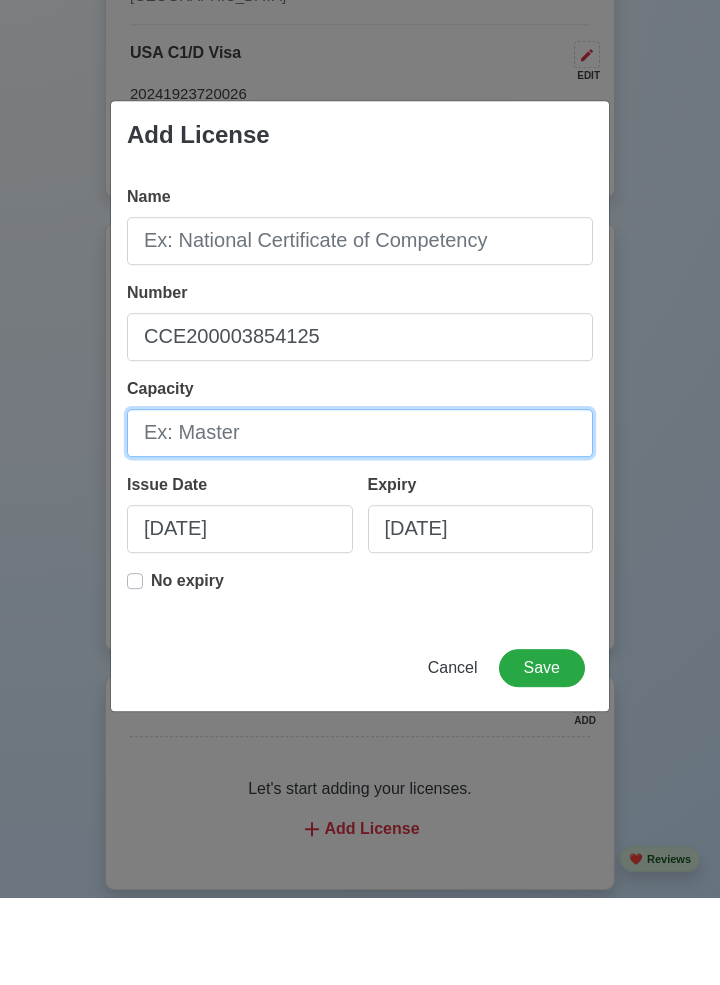 click on "Capacity" at bounding box center [360, 520] 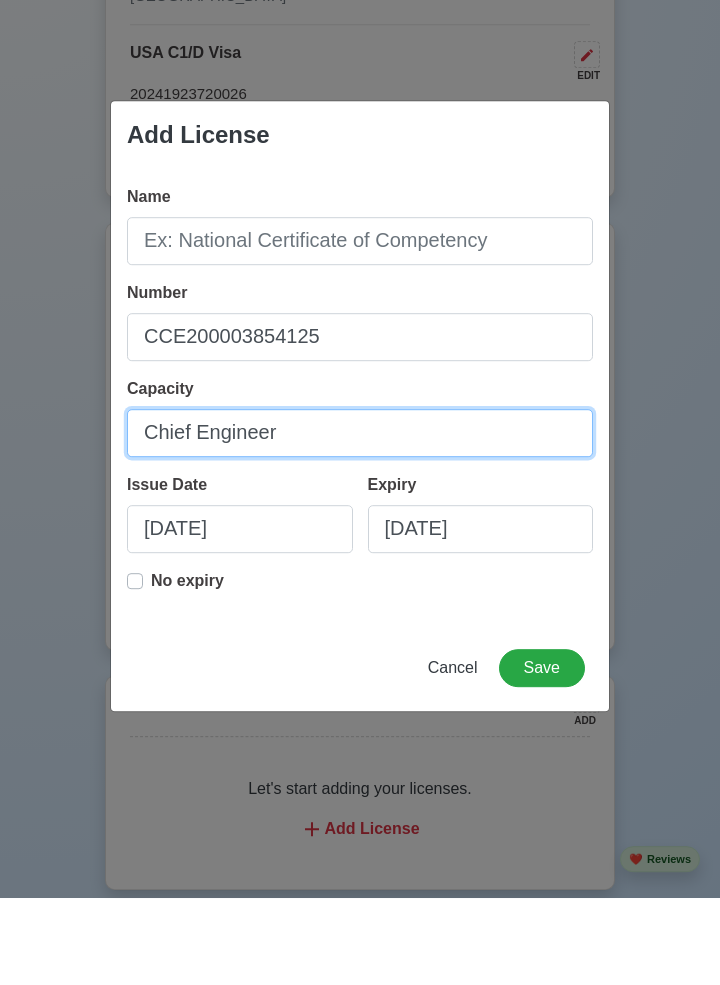 type on "Chief Engineer" 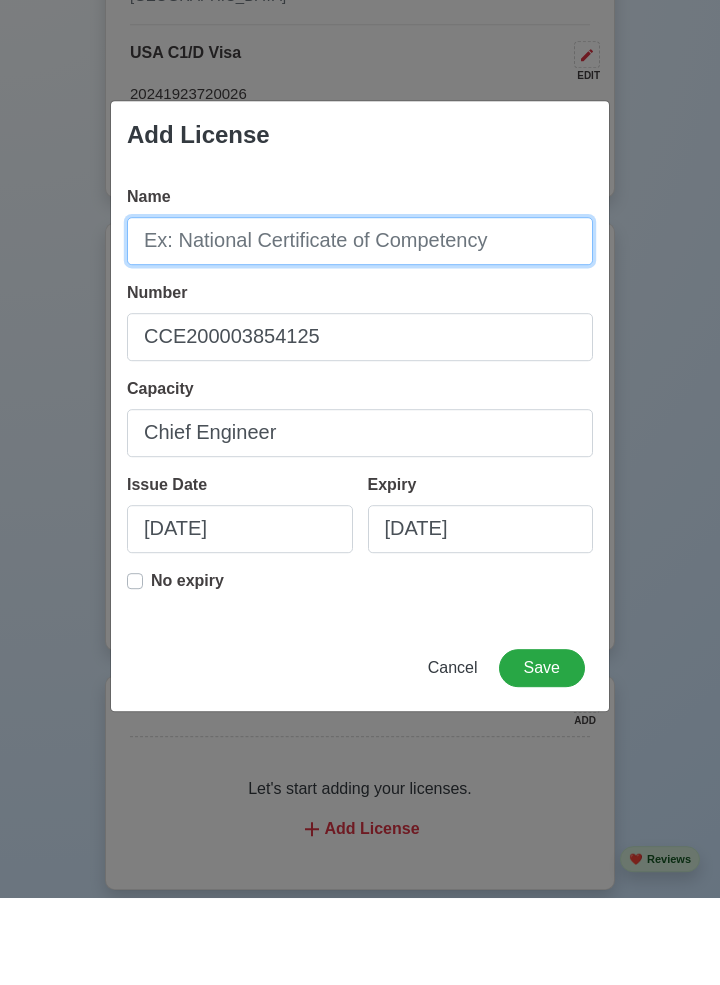 click on "Name" at bounding box center [360, 328] 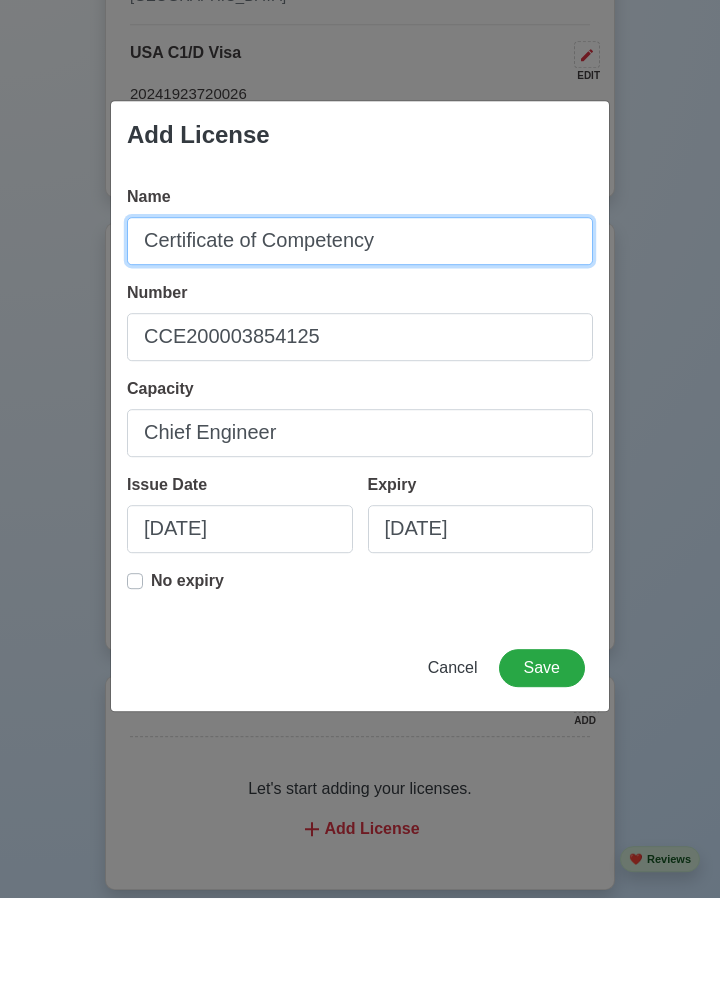 type on "Certificate of Competency" 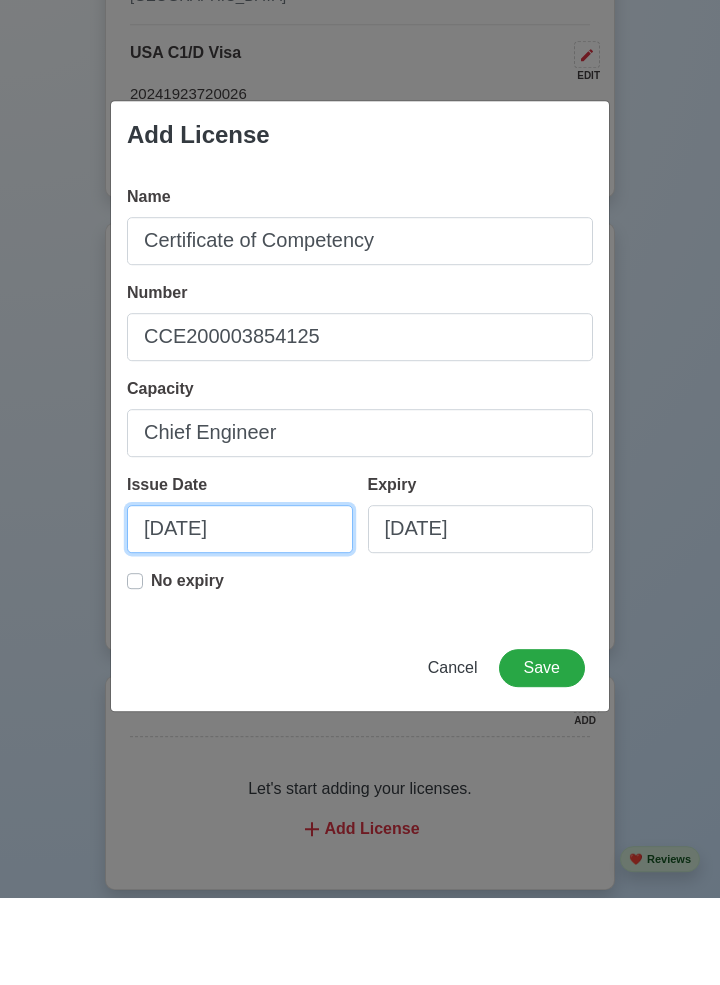 click on "07/28/2025" at bounding box center [240, 616] 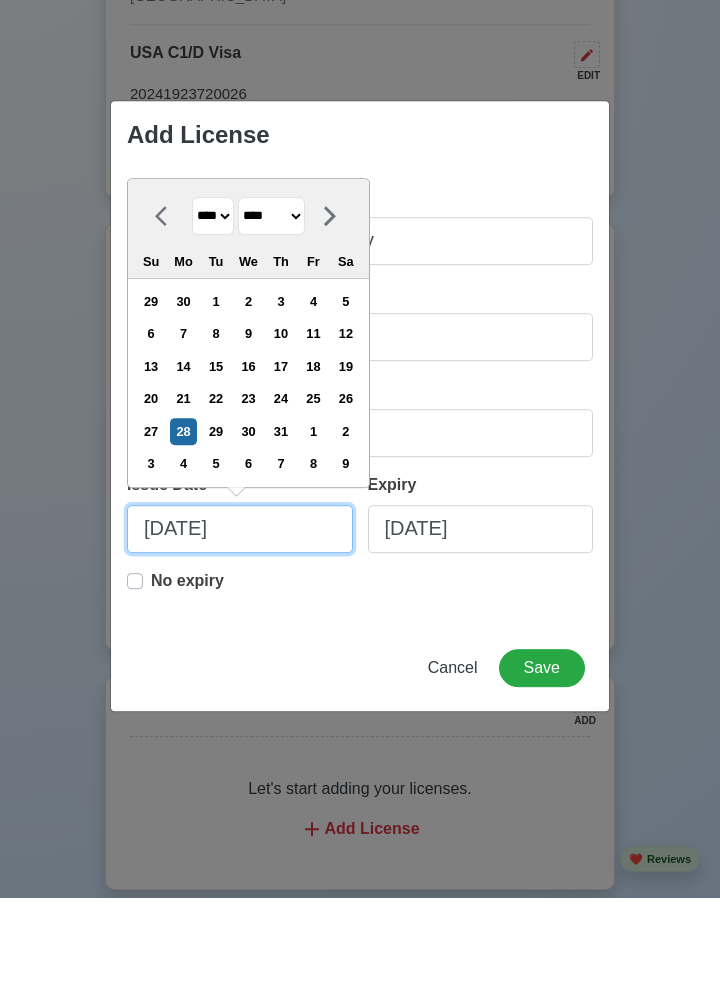 click on "07/28/2025" at bounding box center (240, 616) 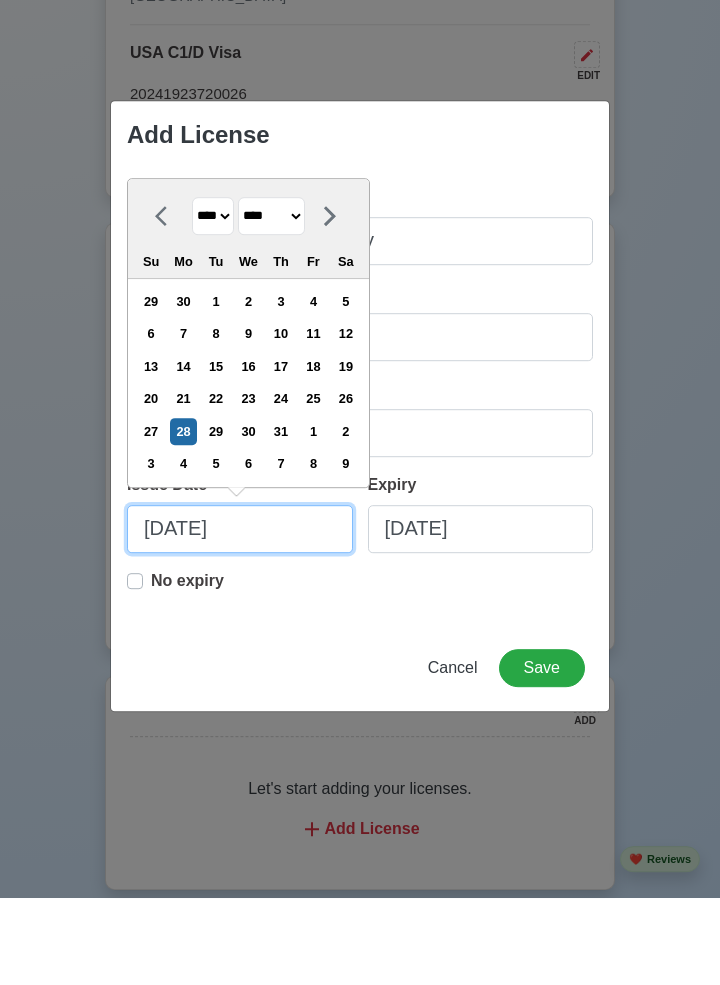 click on "07/28/2025" at bounding box center (240, 616) 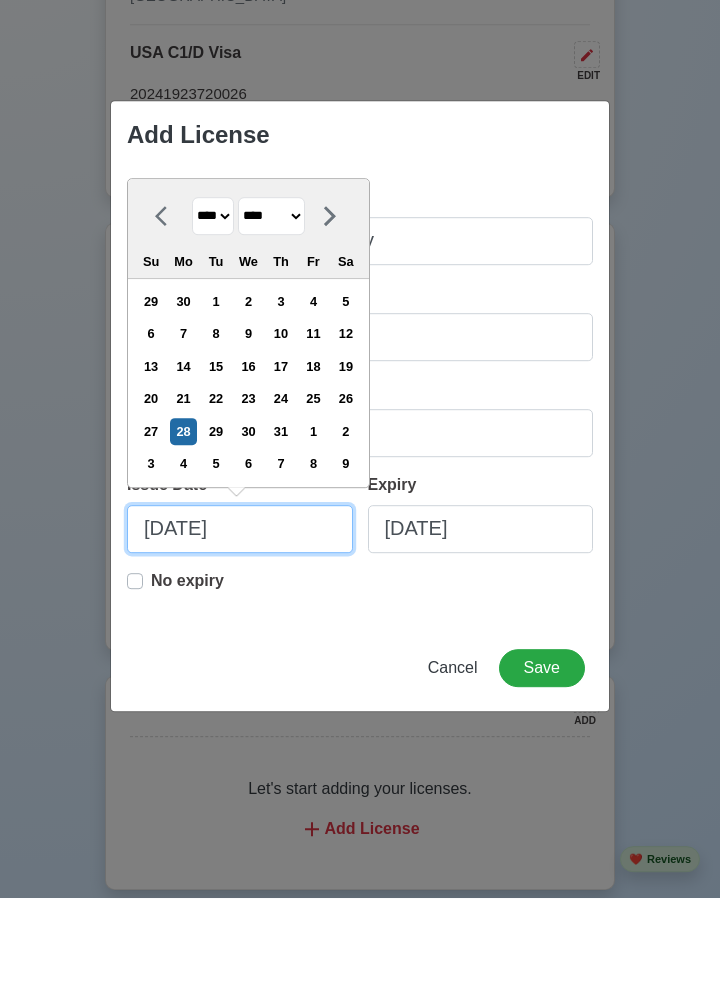 click on "07/28/2025" at bounding box center [240, 616] 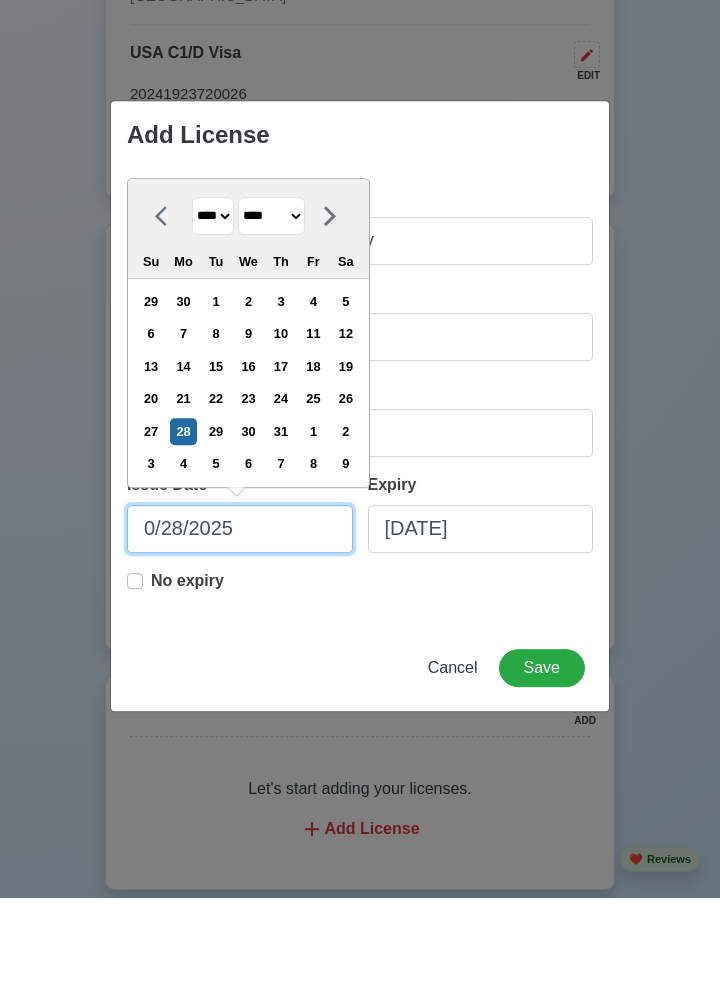 type on "05/28/2025" 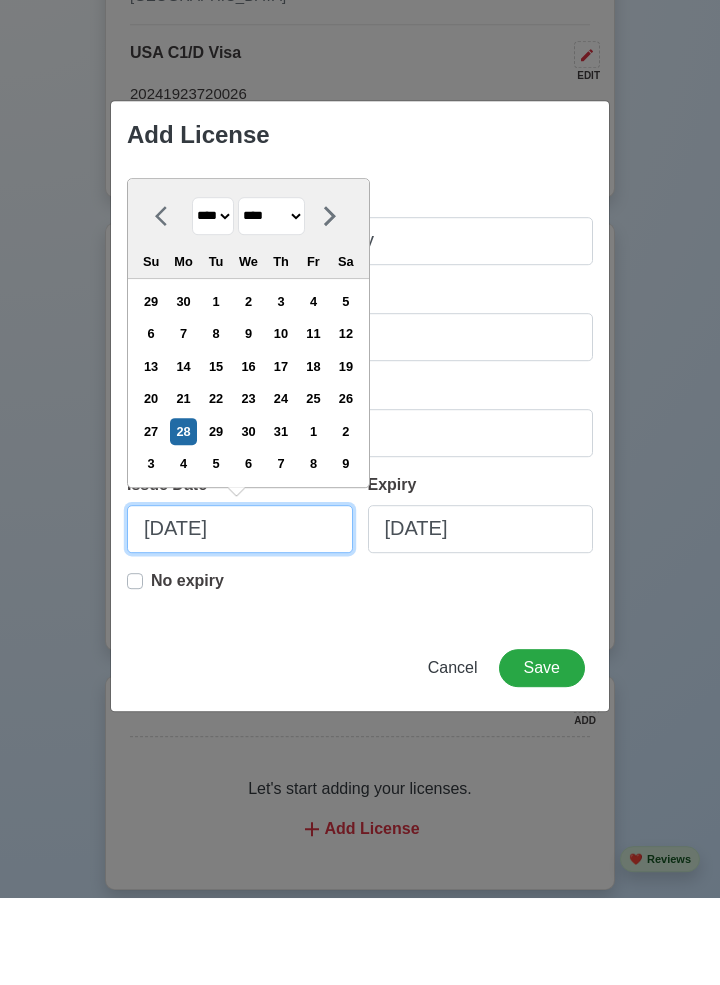 select on "***" 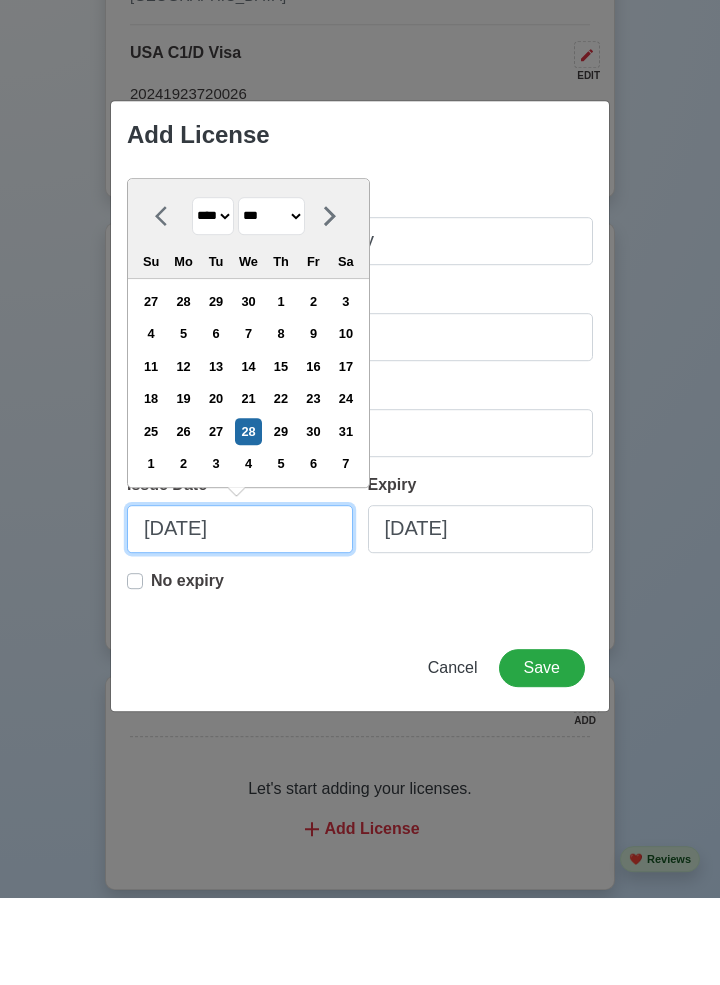 click on "05/28/2025" at bounding box center [240, 616] 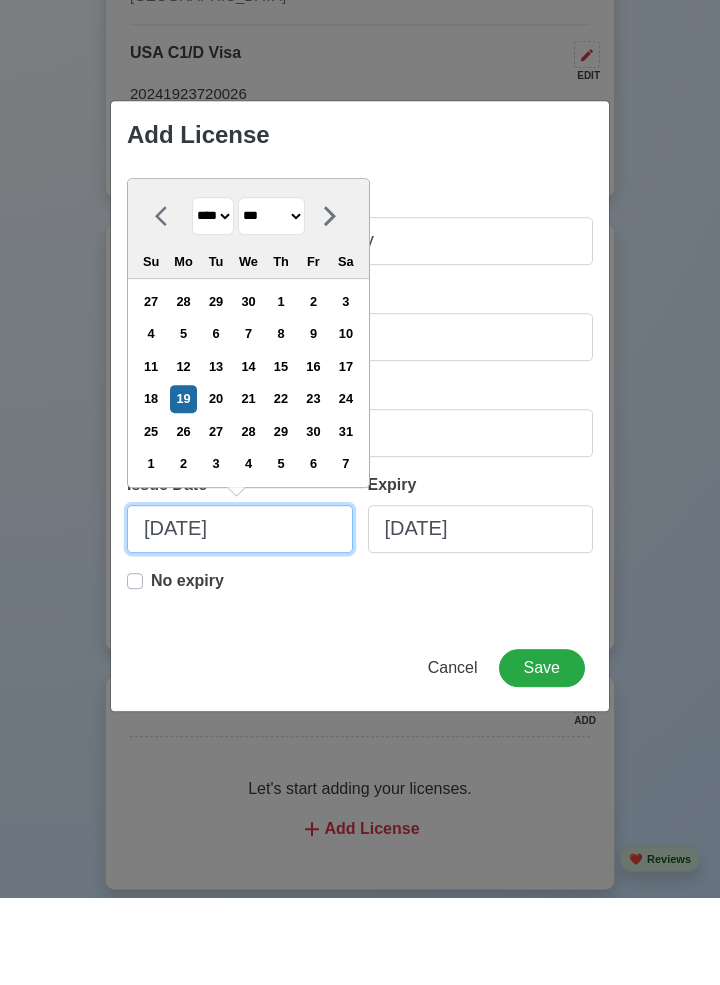 type on "05/19/2025" 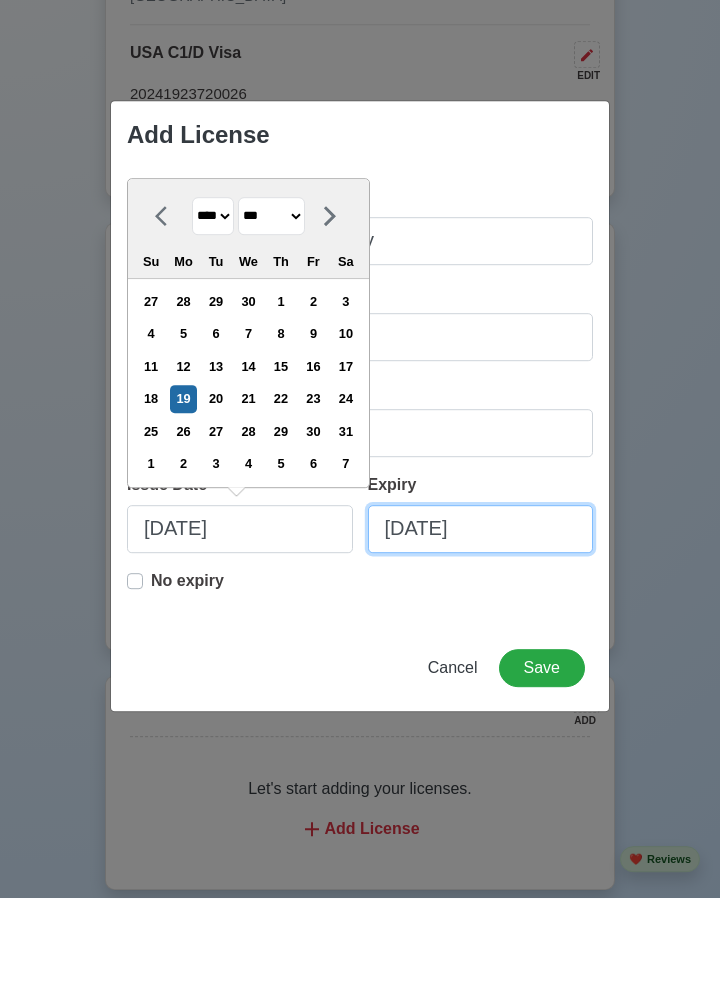 click on "07/28/2025" at bounding box center (481, 616) 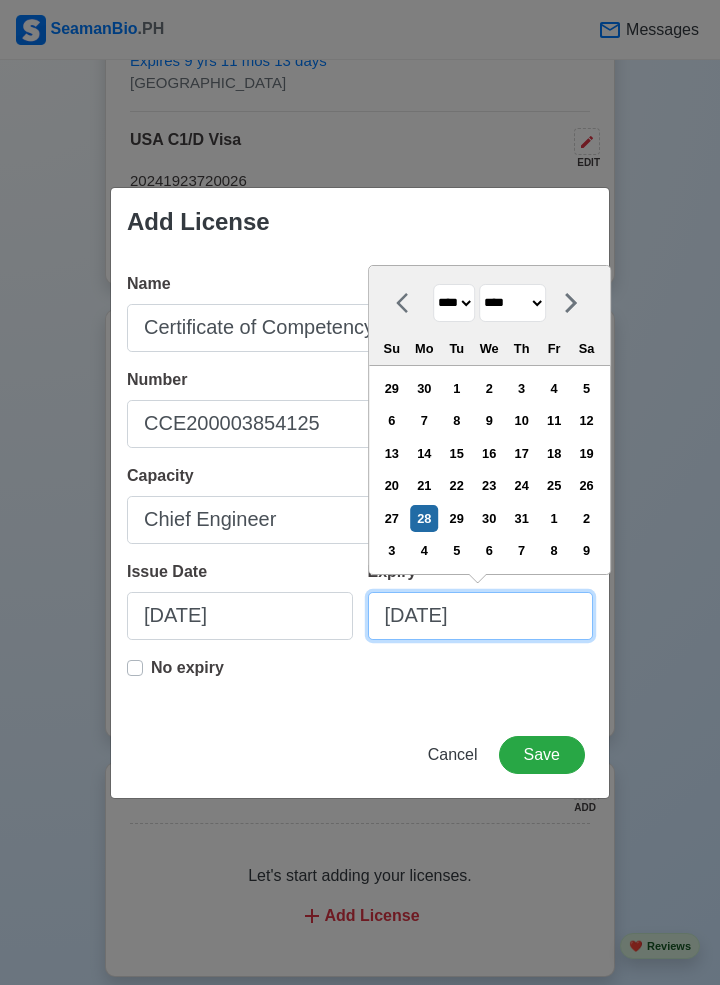 scroll, scrollTop: 2030, scrollLeft: 0, axis: vertical 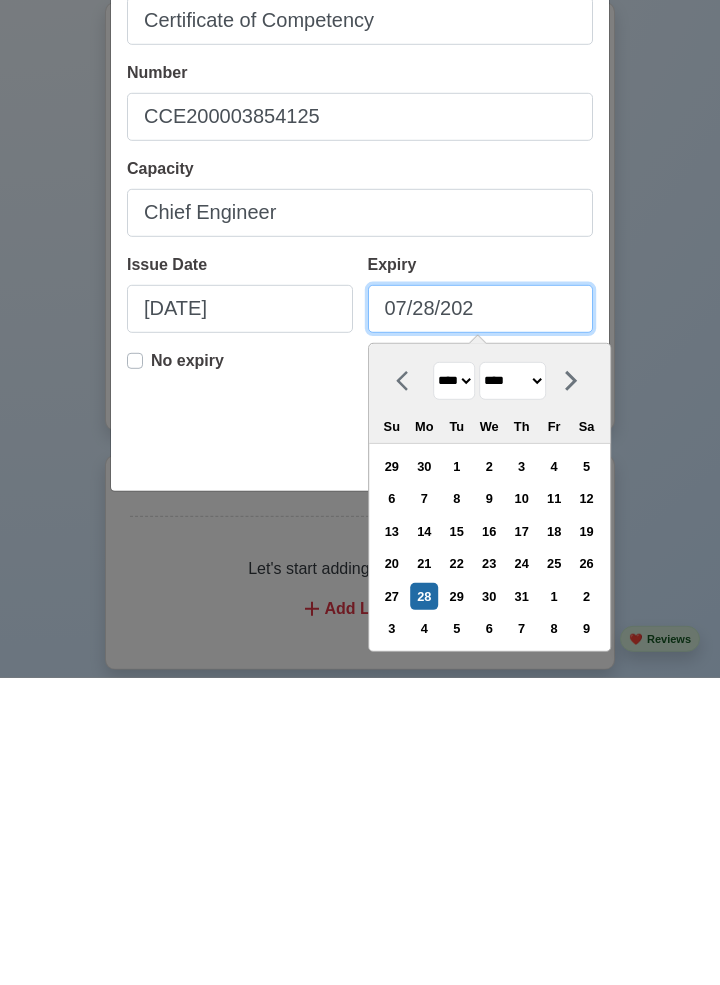 type on "07/28/20" 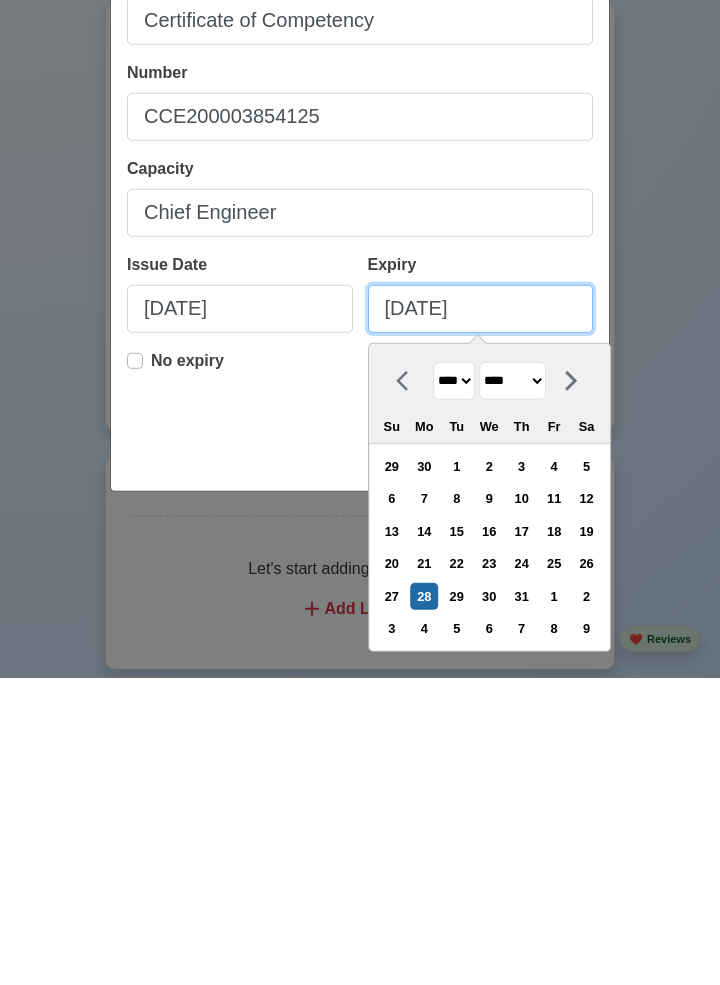 select on "****" 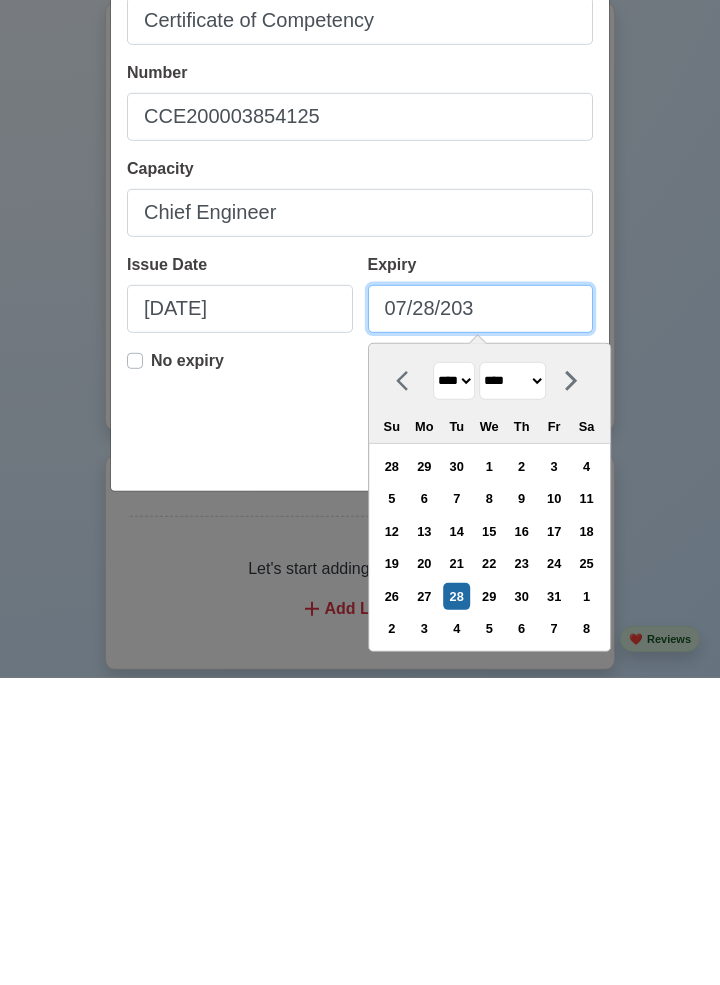 type on "07/28/2030" 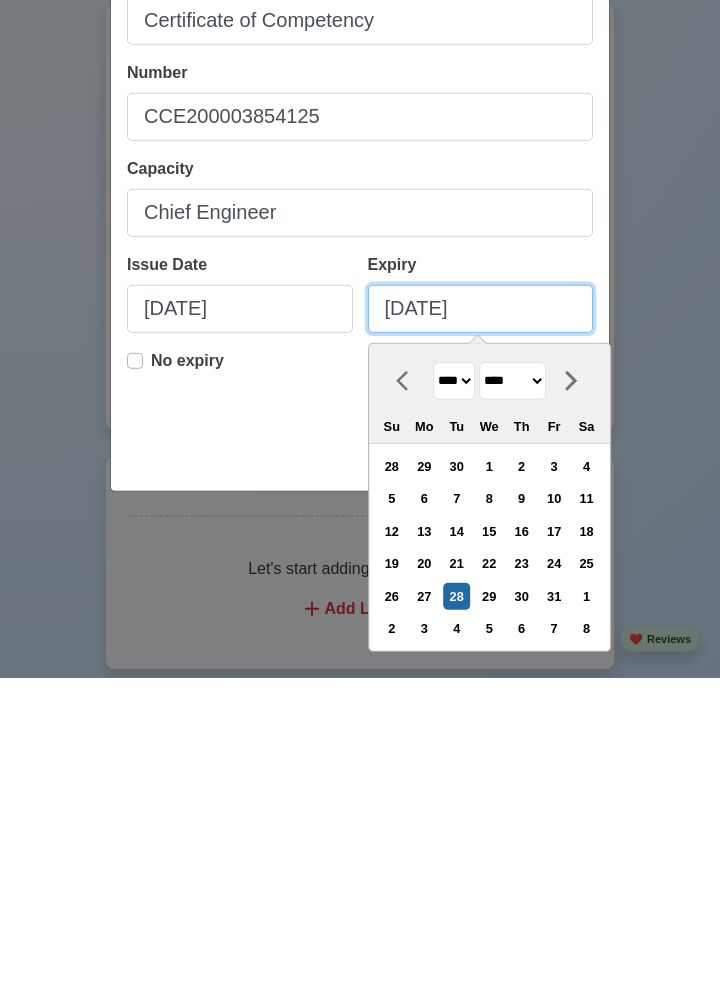 select on "****" 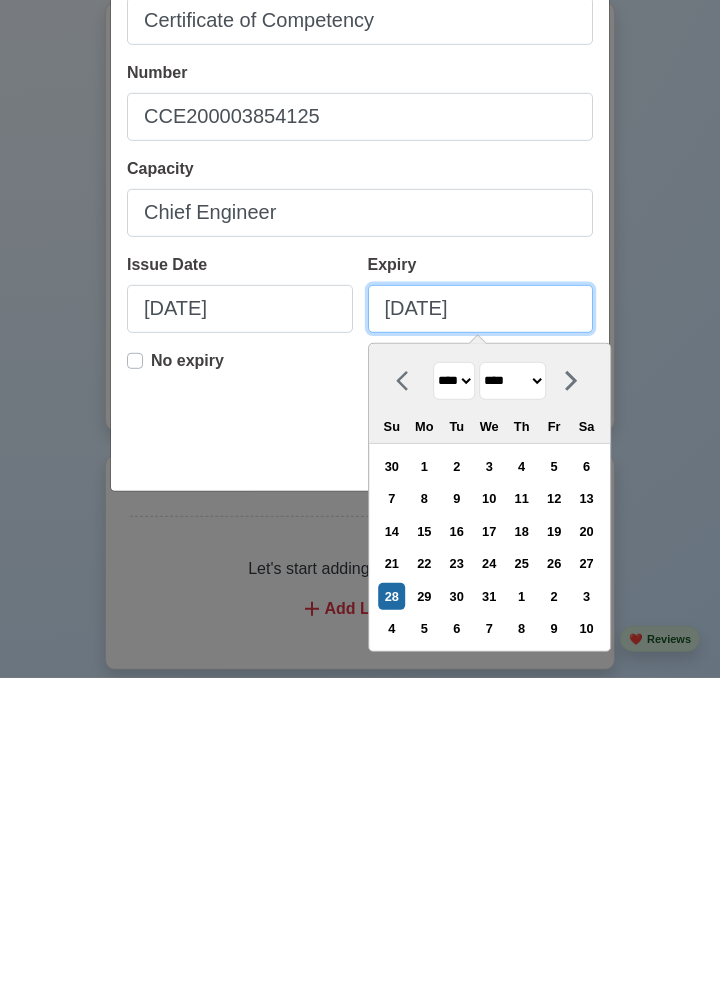 click on "07/28/2030" at bounding box center [481, 616] 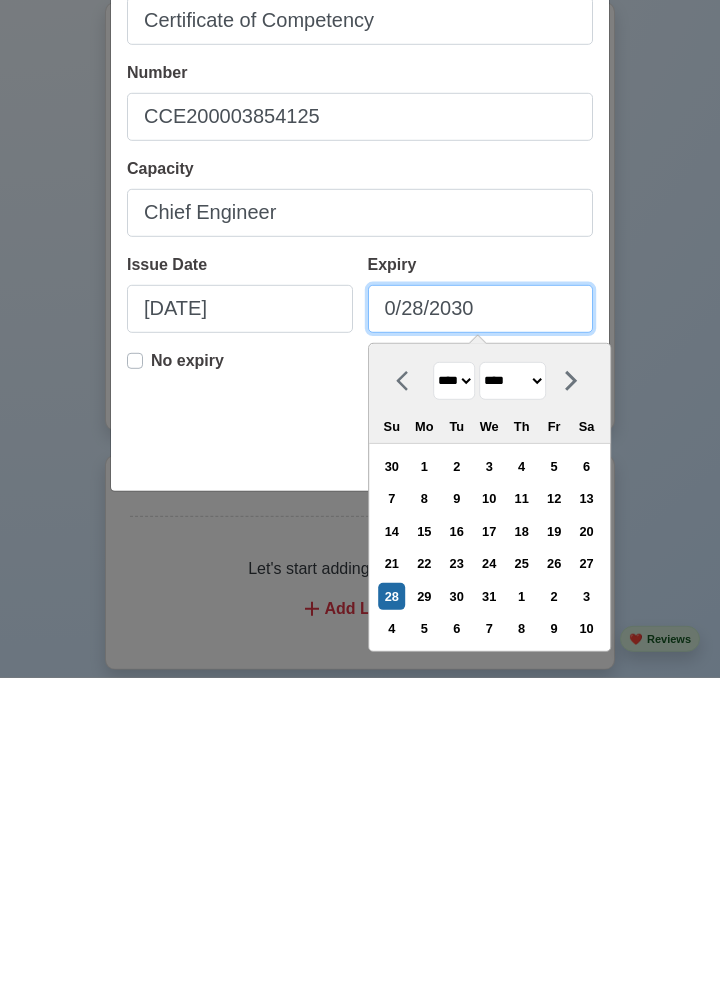 type on "05/28/2030" 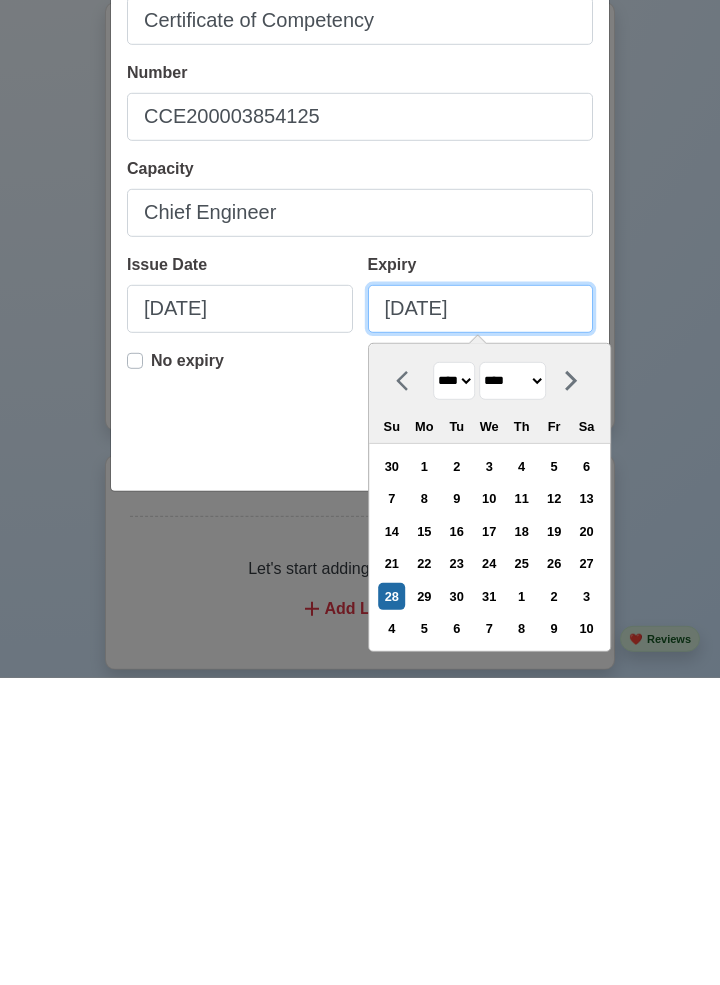 select on "***" 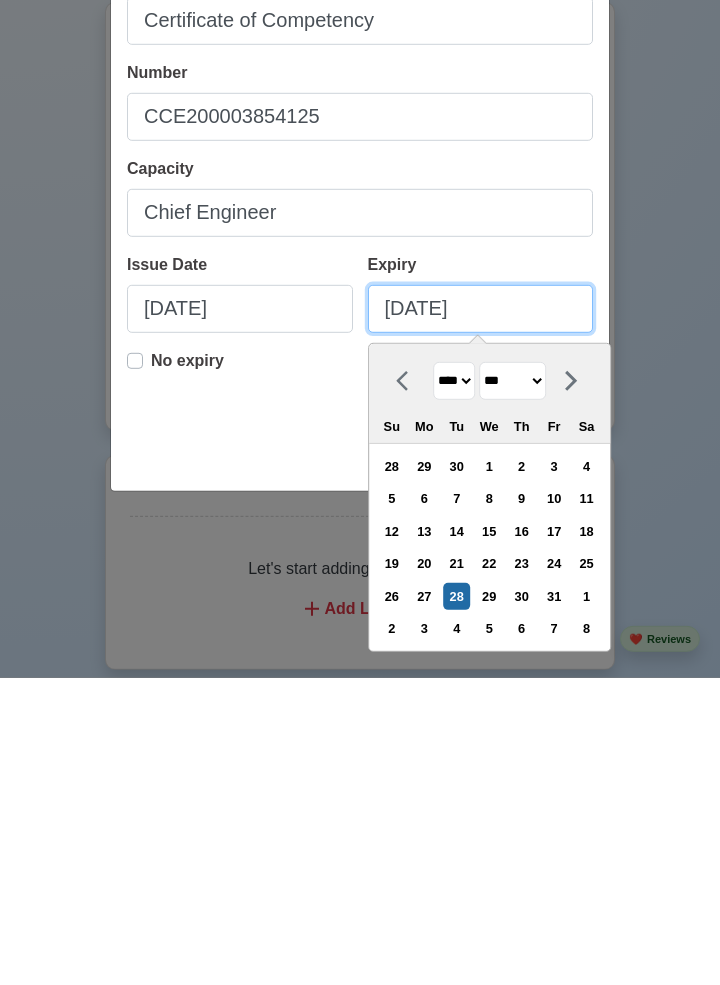 click on "05/28/2030" at bounding box center (481, 616) 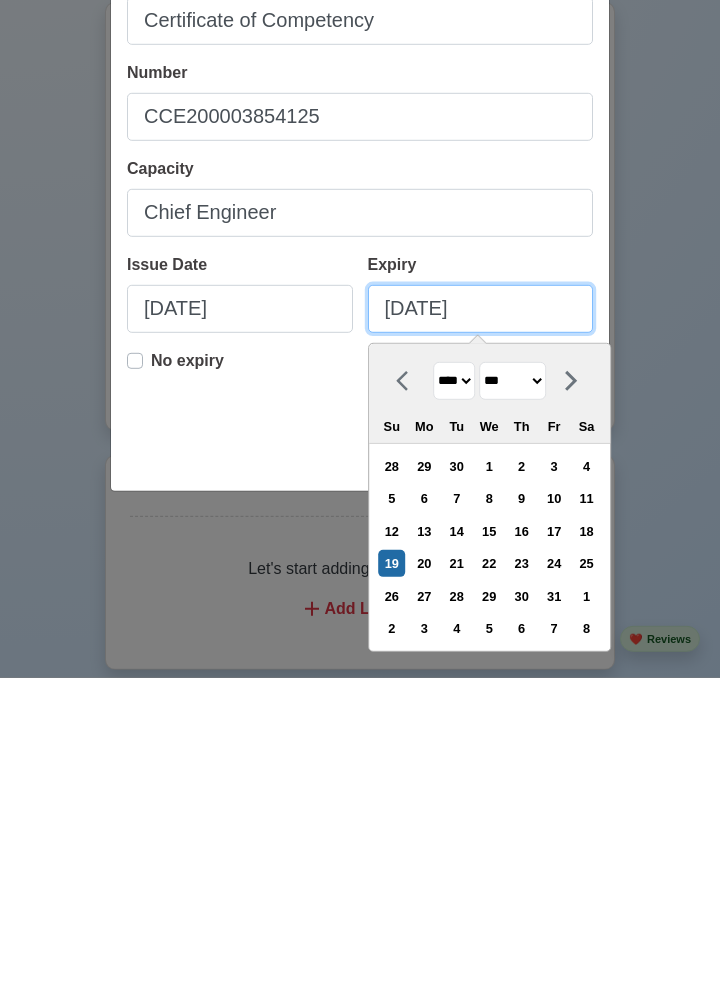 type on "05/19/2030" 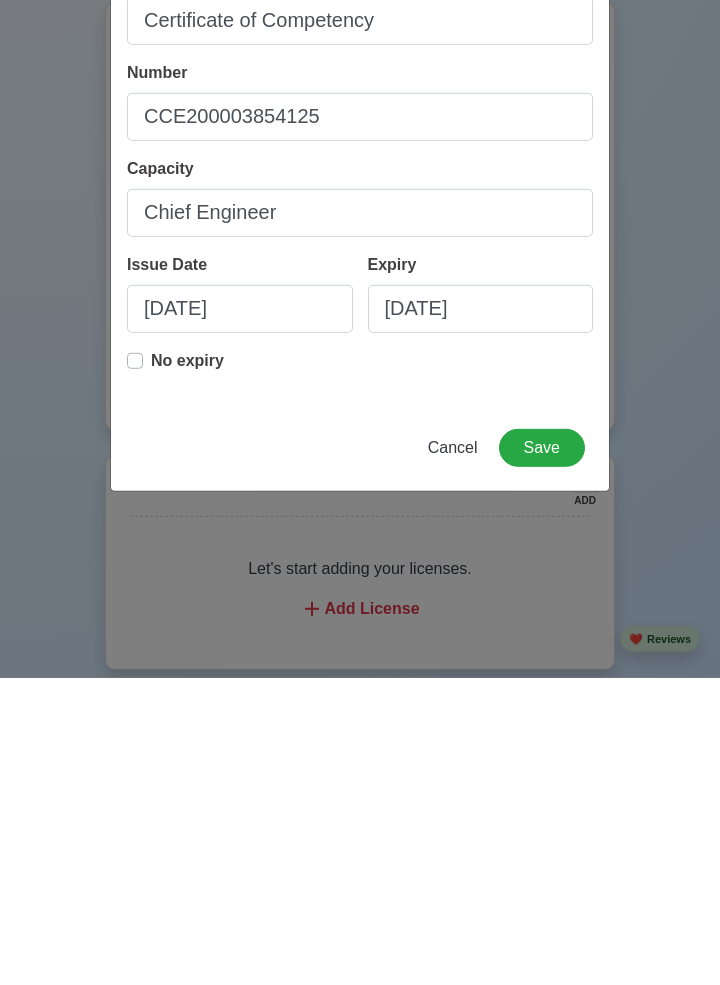 scroll, scrollTop: 2030, scrollLeft: 0, axis: vertical 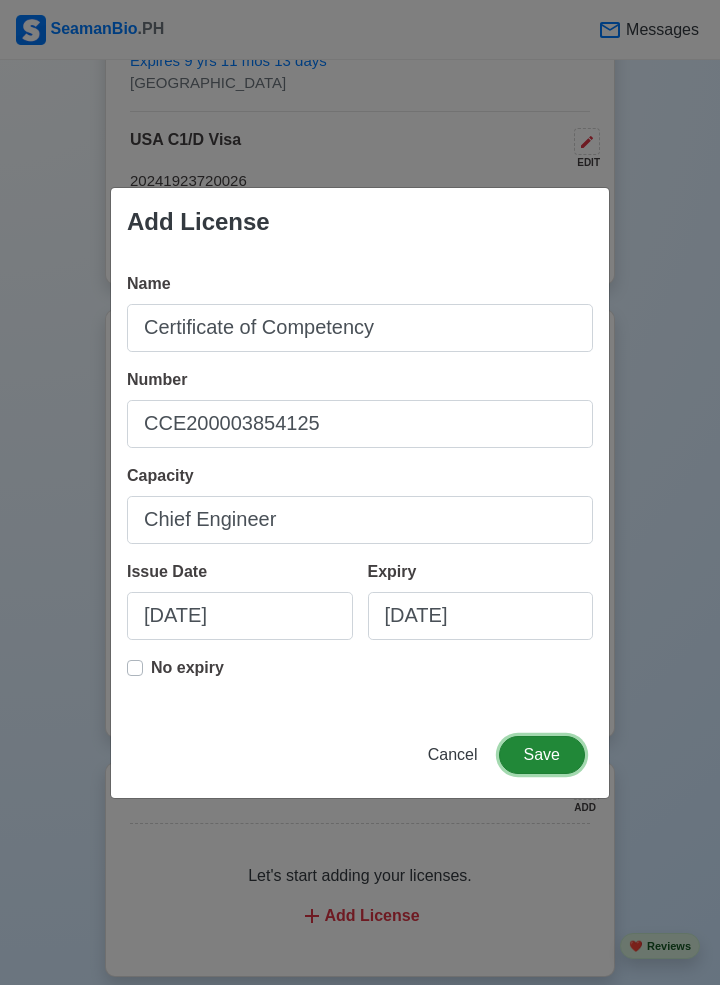 click on "Save" at bounding box center [542, 755] 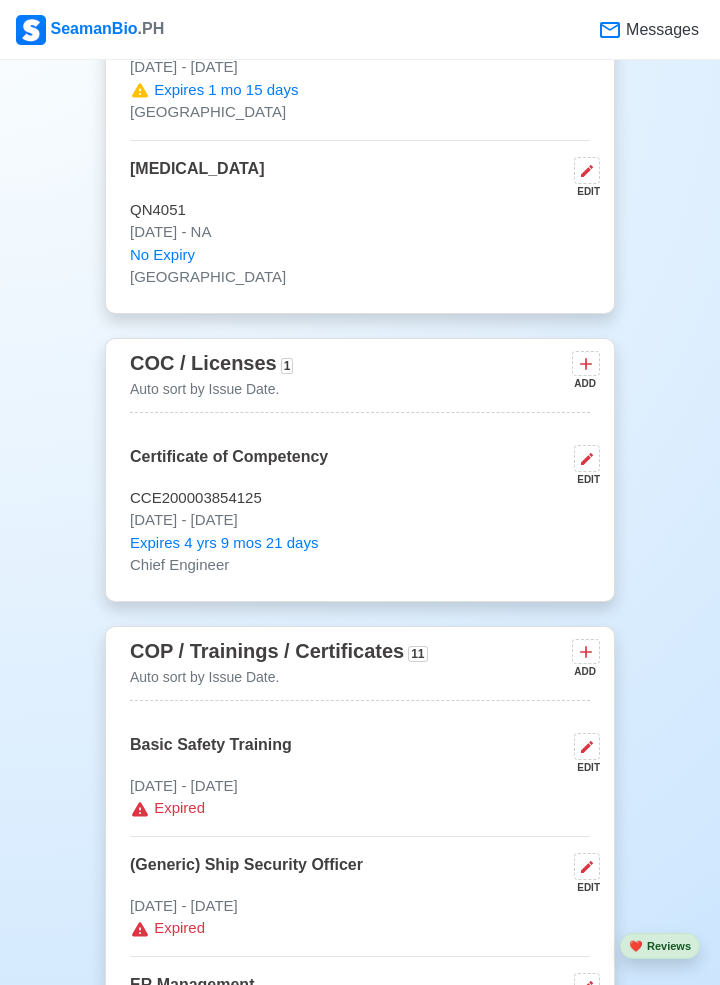 scroll, scrollTop: 2455, scrollLeft: 0, axis: vertical 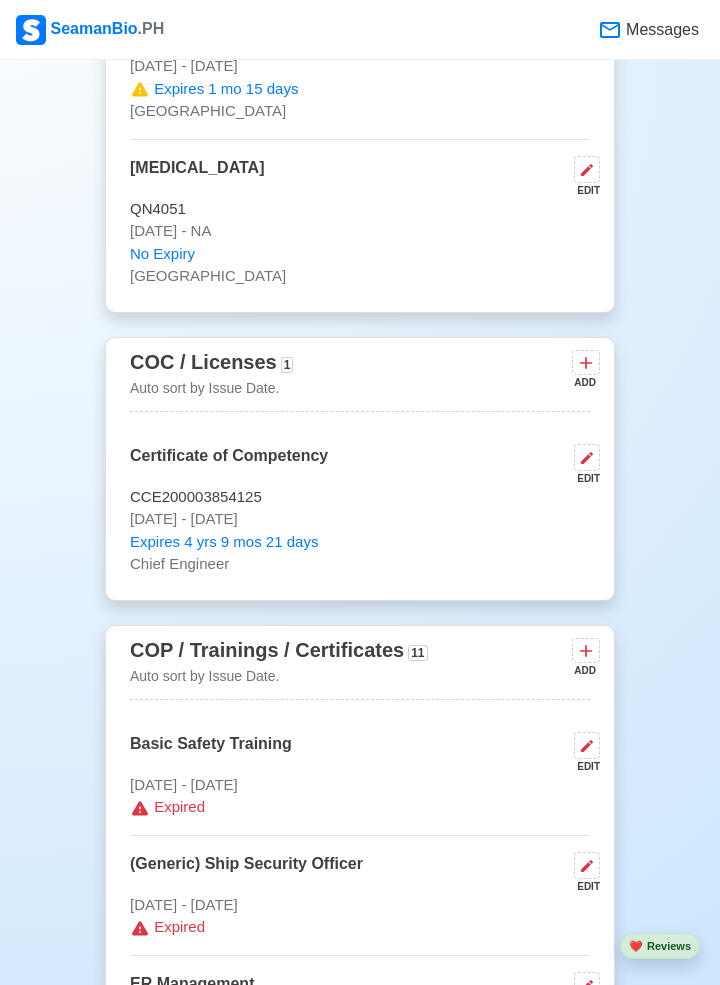 click 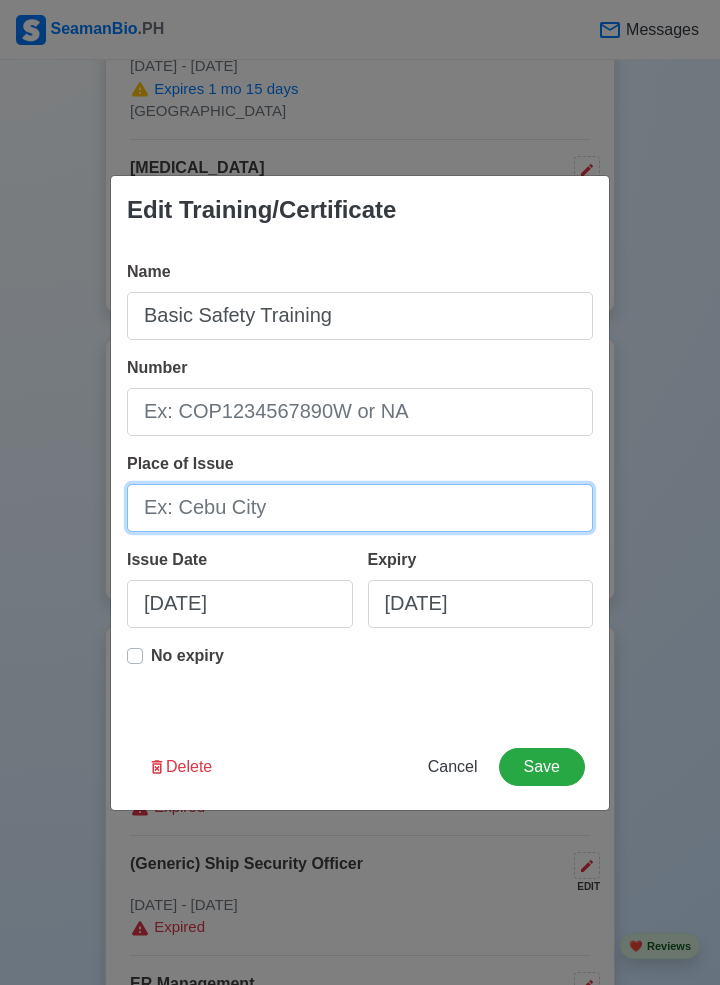 click on "Place of Issue" at bounding box center (360, 508) 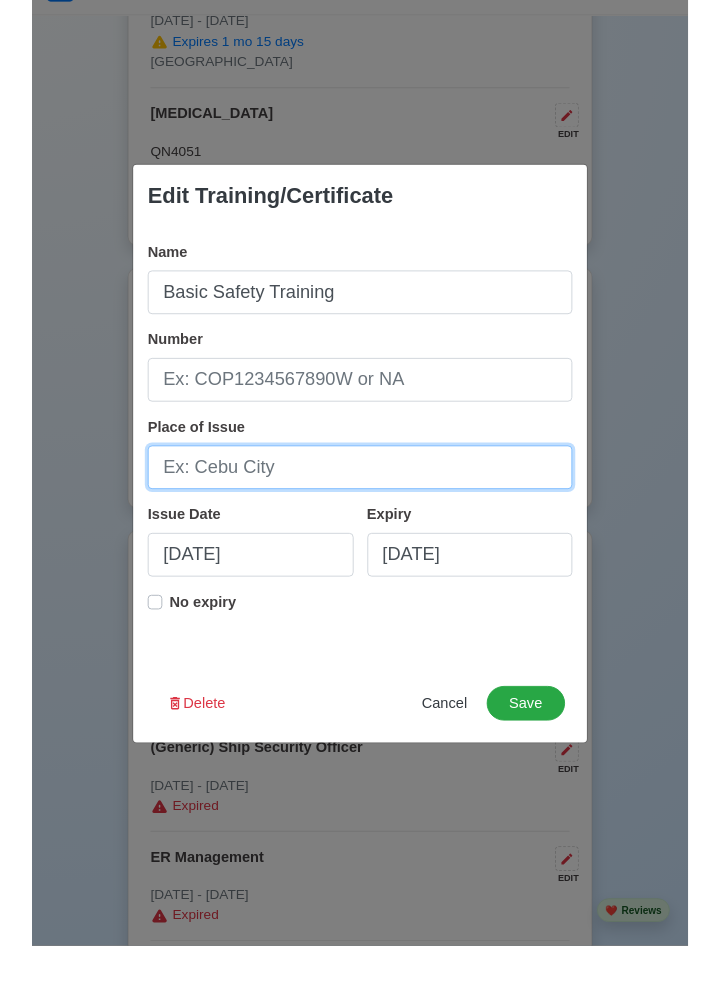 scroll, scrollTop: 2455, scrollLeft: 0, axis: vertical 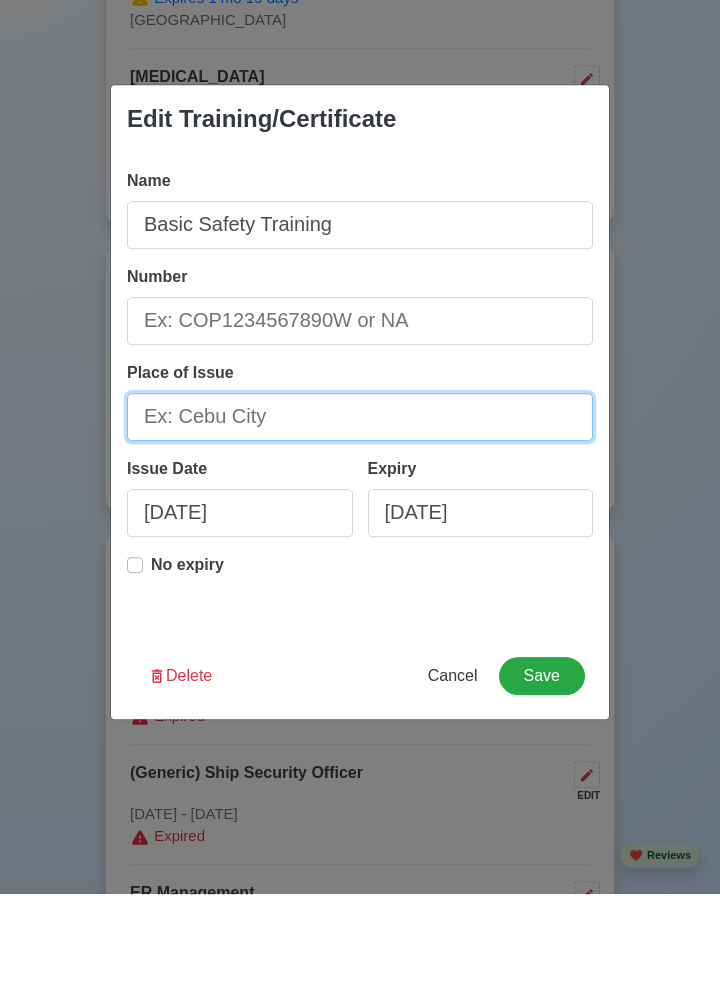 type on "Manila" 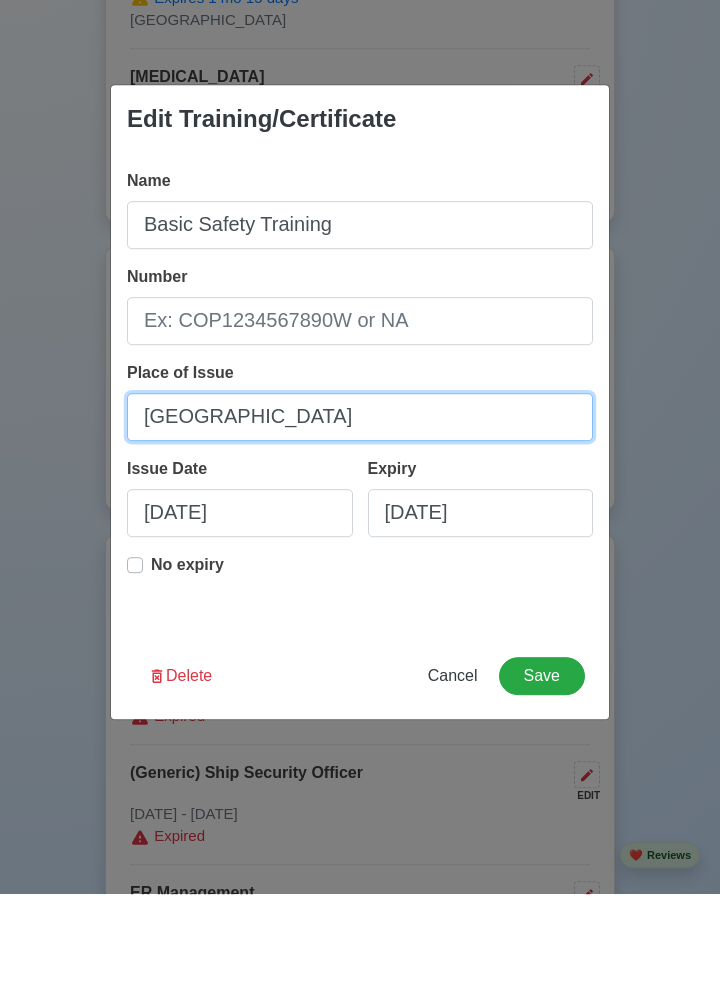 scroll, scrollTop: 2455, scrollLeft: 0, axis: vertical 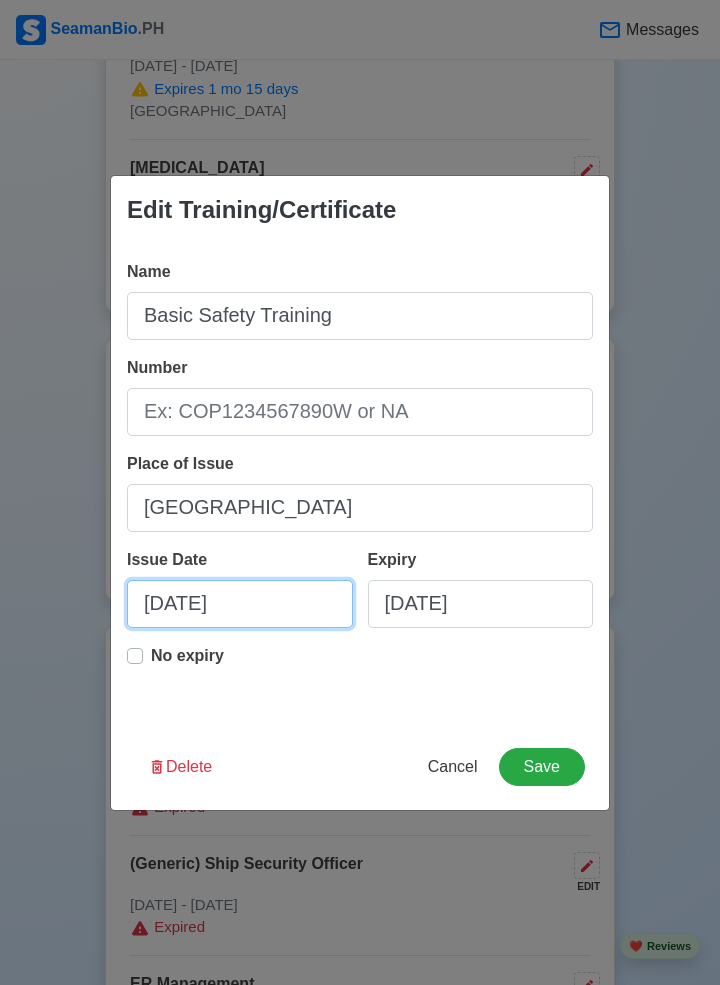 click on "07/28/2025" at bounding box center (240, 604) 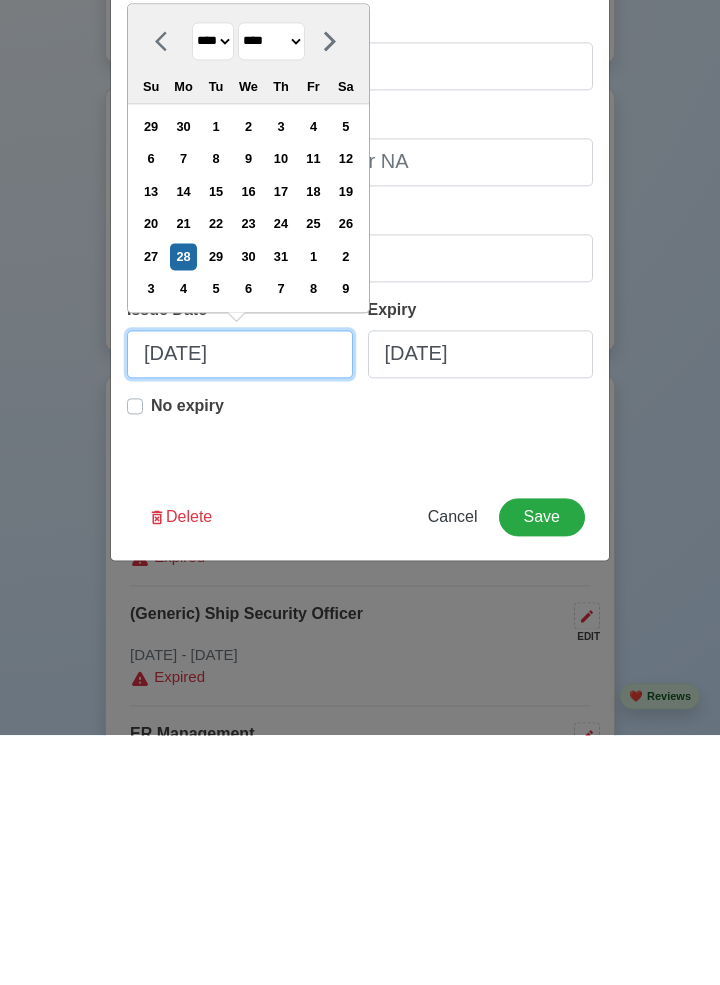scroll, scrollTop: 2455, scrollLeft: 0, axis: vertical 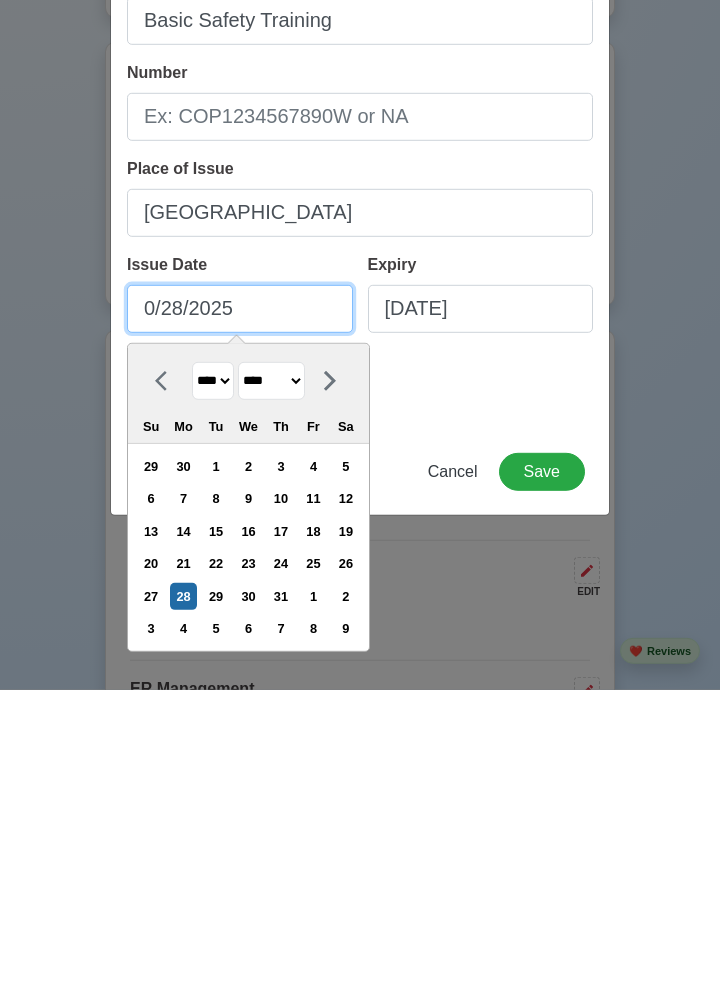 type on "05/28/2025" 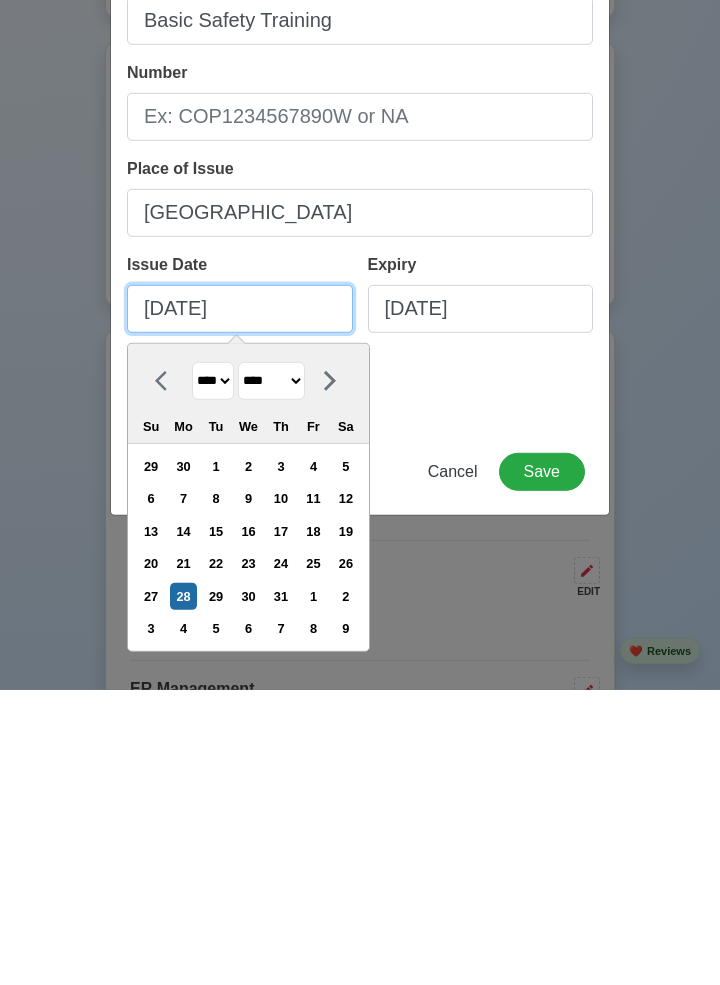 select on "***" 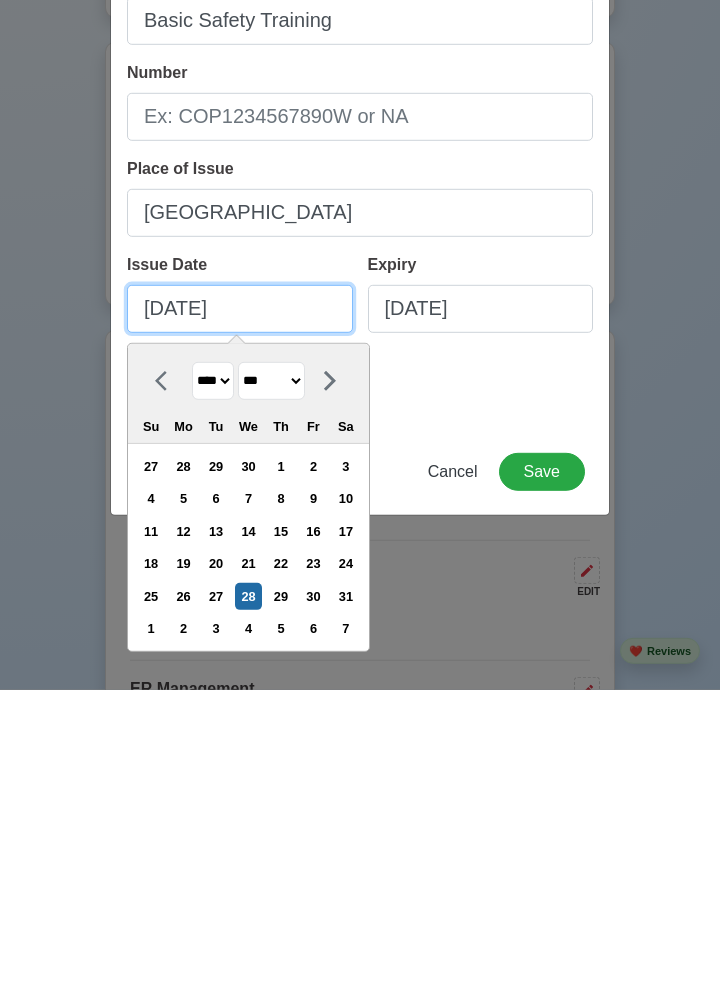 click on "05/28/2025" at bounding box center [240, 604] 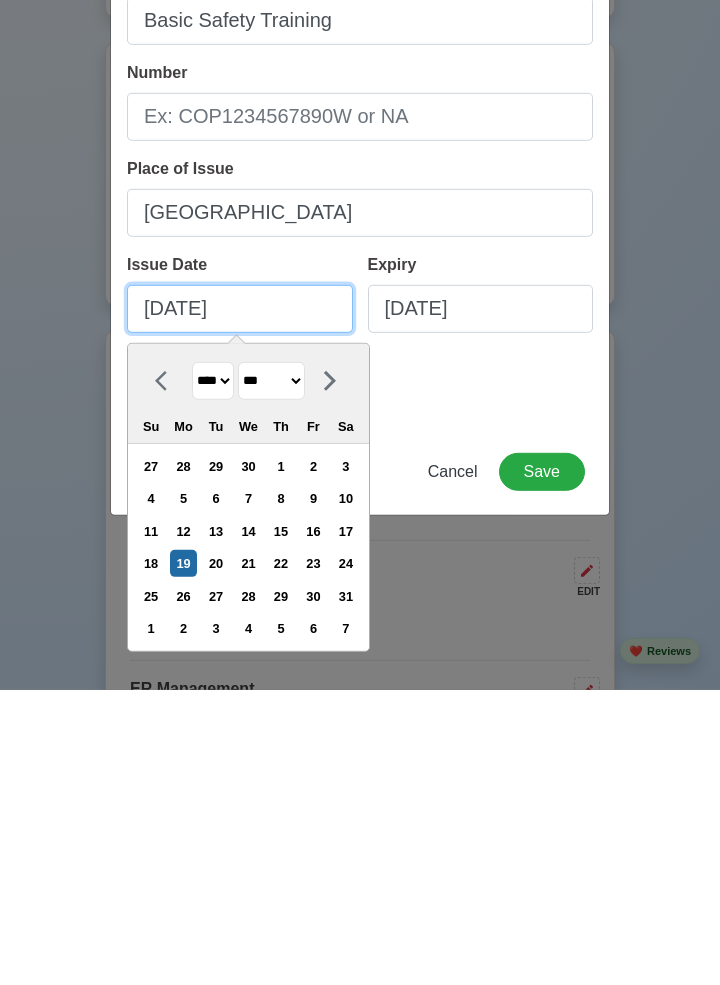 type on "05/19/2025" 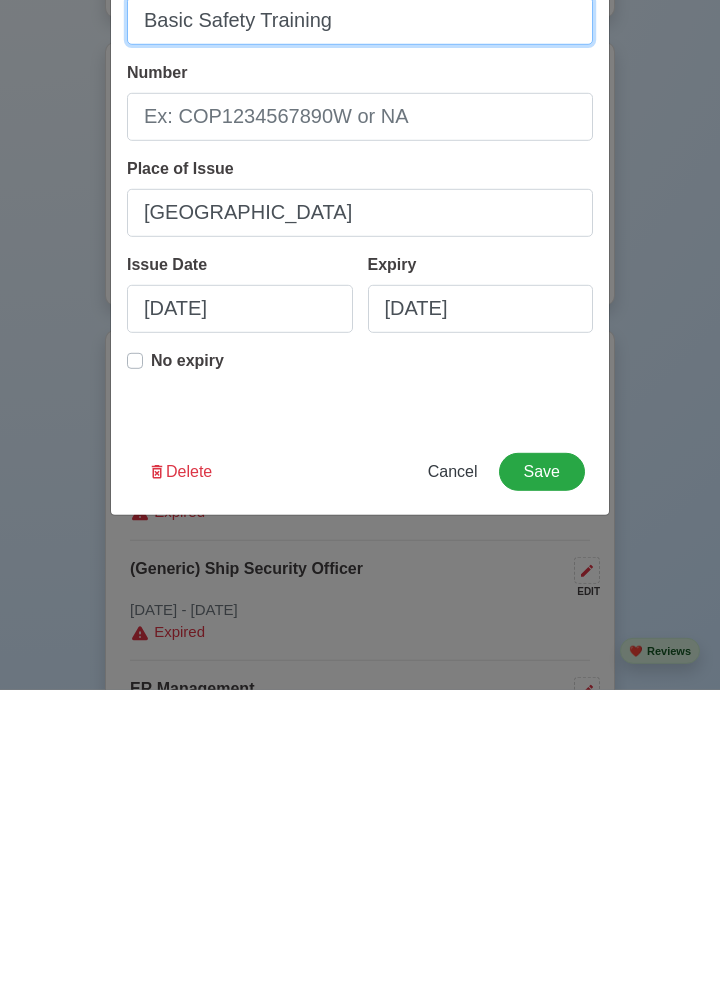click on "Basic Safety Training" at bounding box center [360, 316] 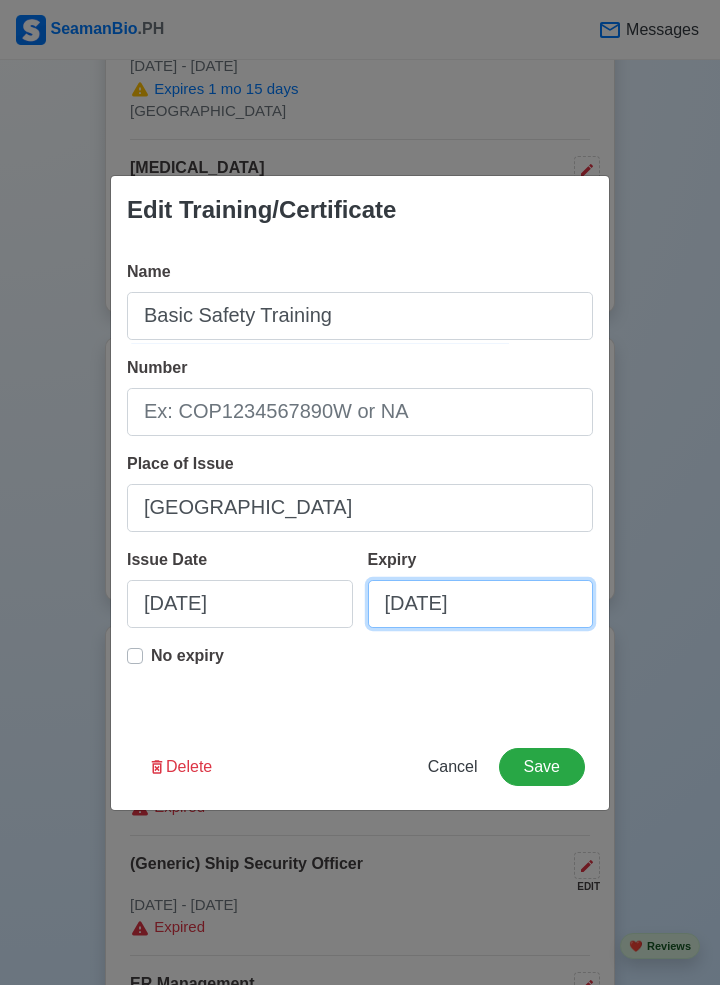 click on "07/28/2025" at bounding box center [481, 604] 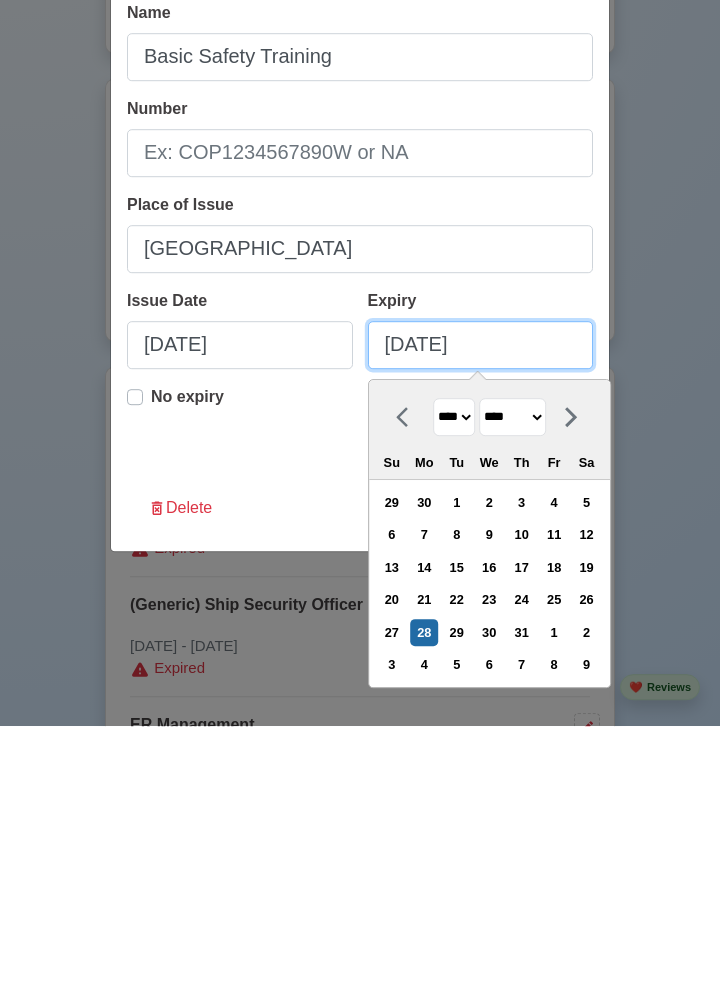 scroll, scrollTop: 2455, scrollLeft: 0, axis: vertical 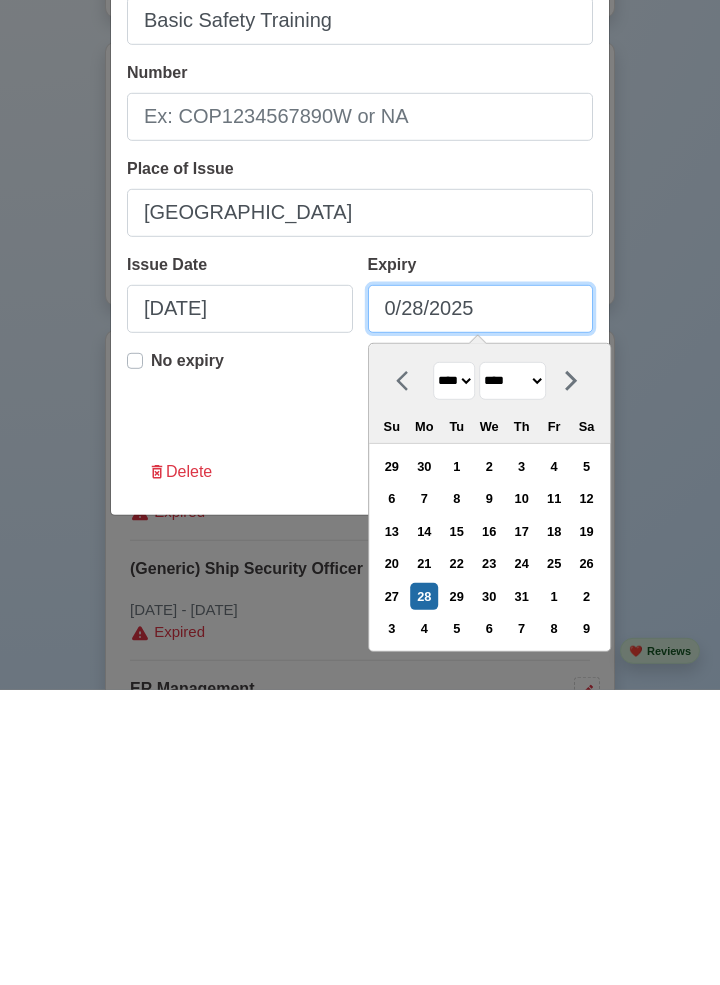 type on "05/28/2025" 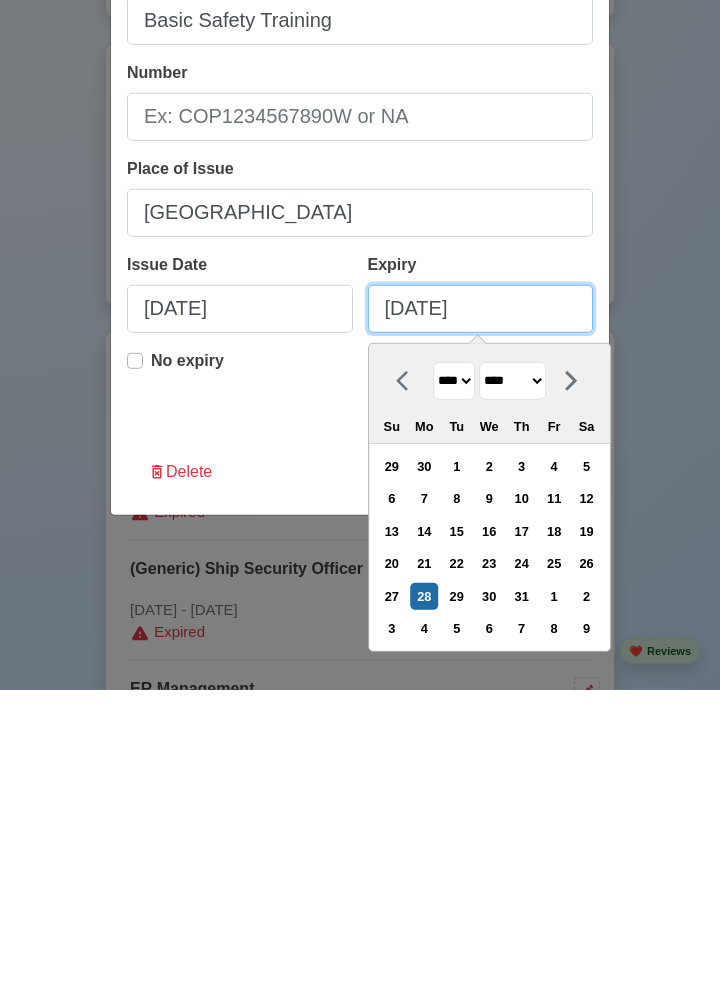 select on "***" 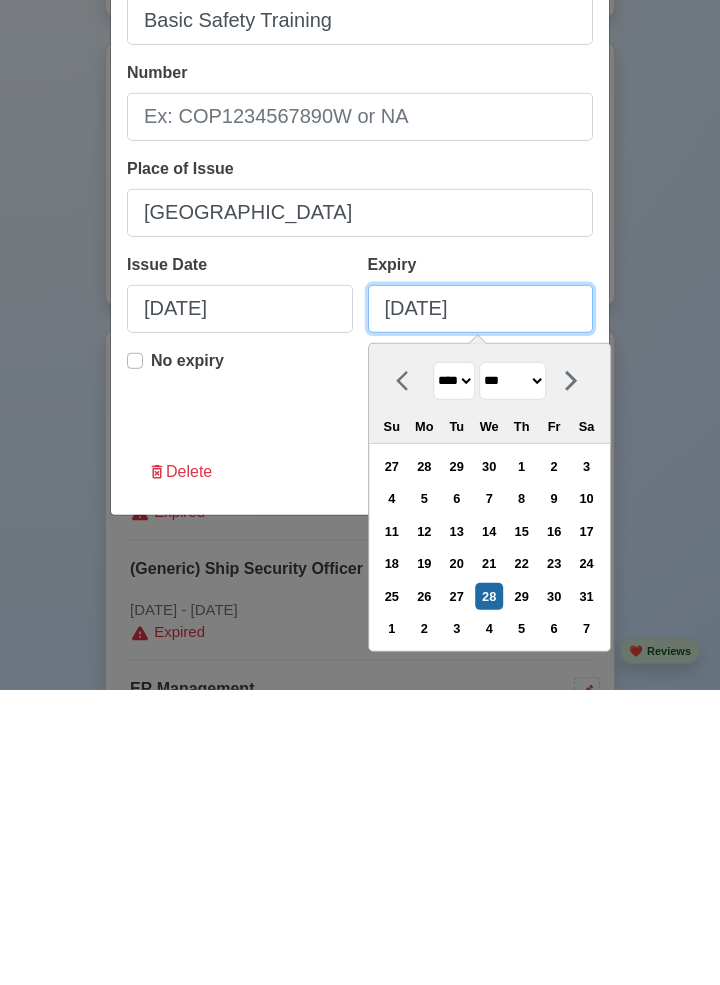 click on "05/28/2025" at bounding box center [481, 604] 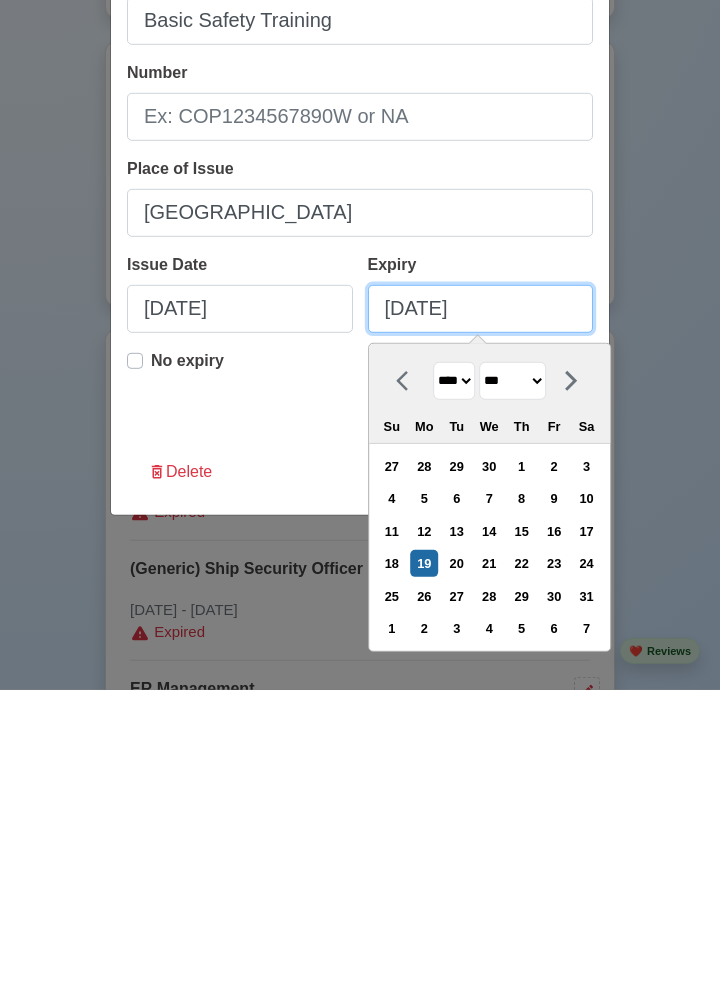 click on "05/19/2025" at bounding box center [481, 604] 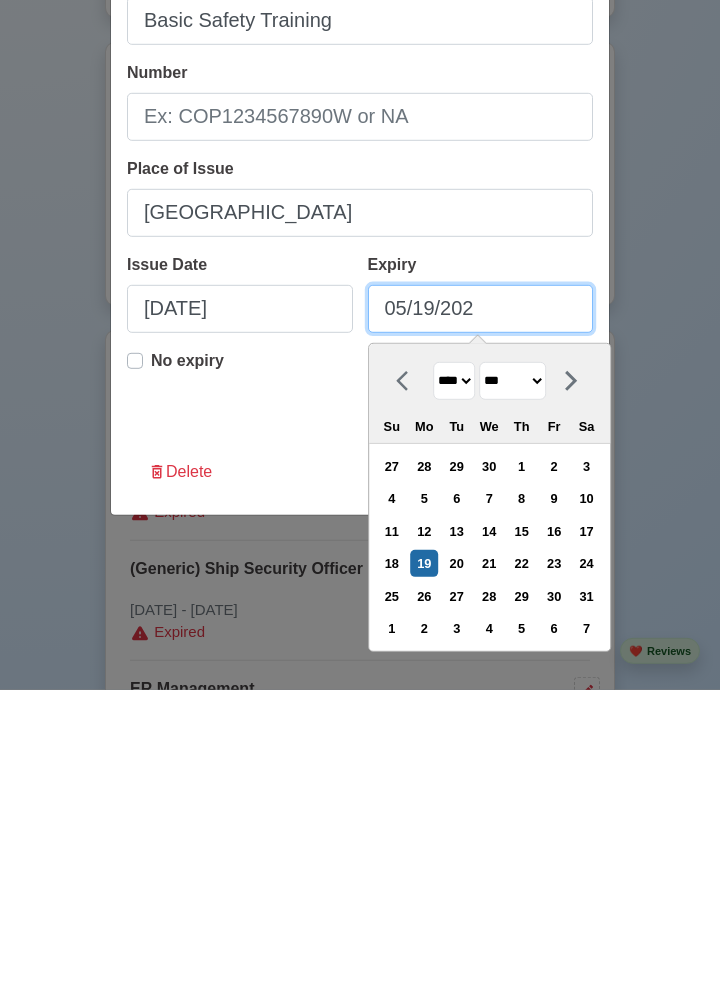 type on "05/19/20" 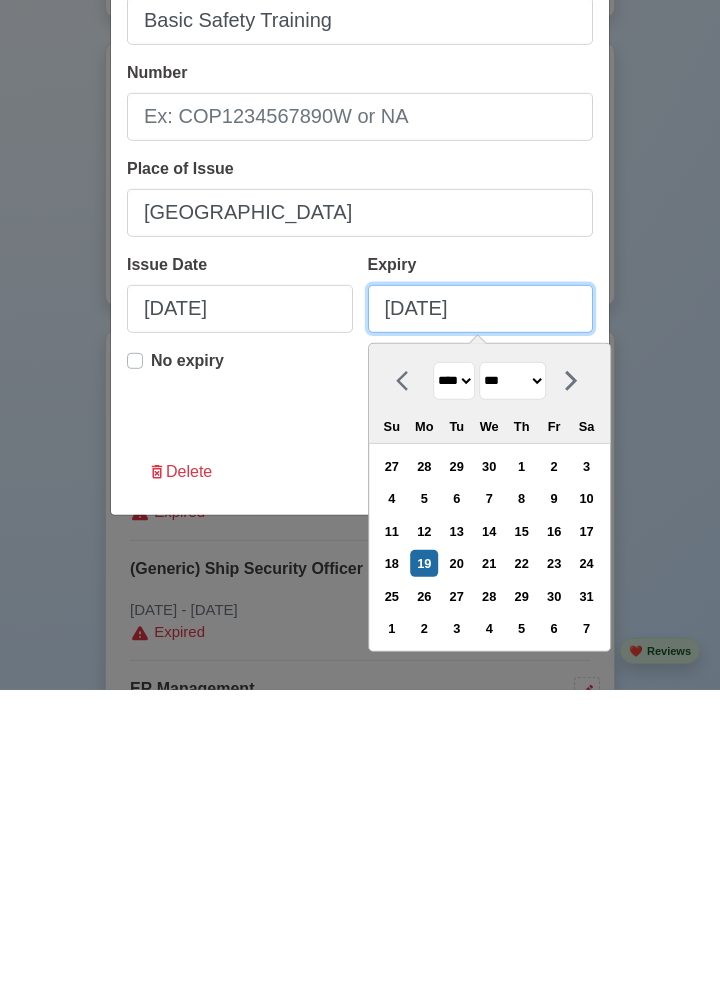 select on "****" 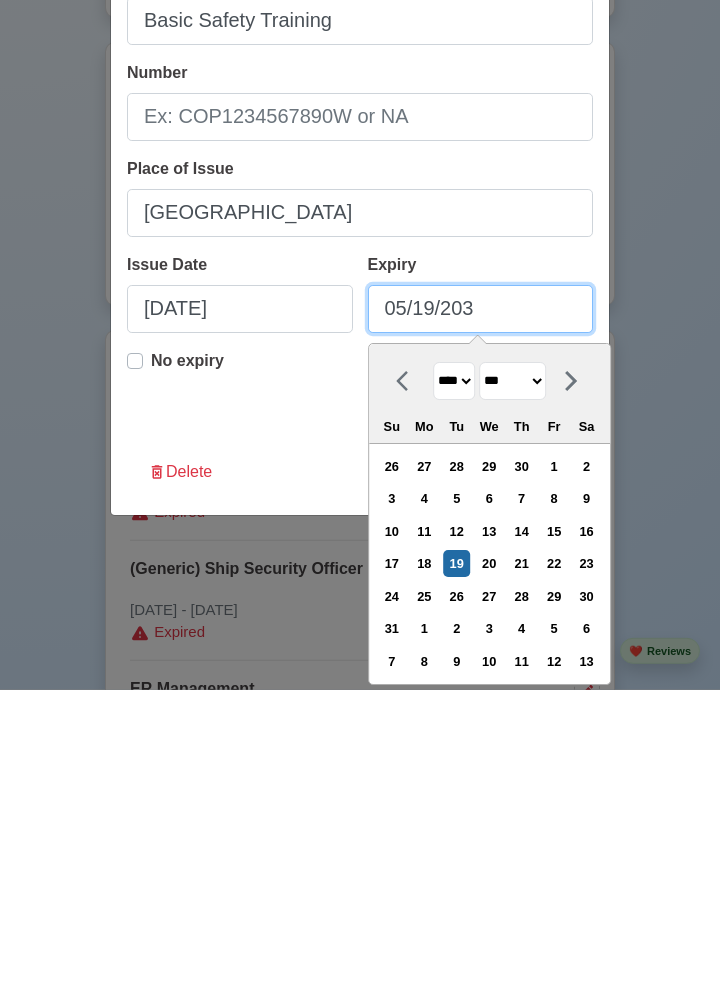 type on "05/19/2030" 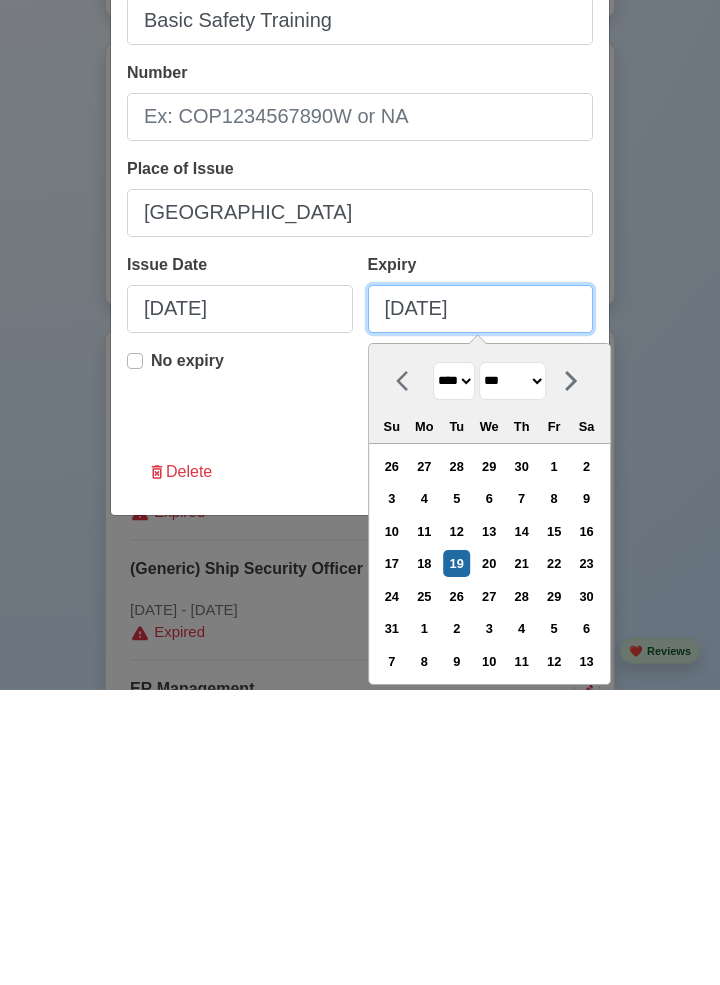 select on "****" 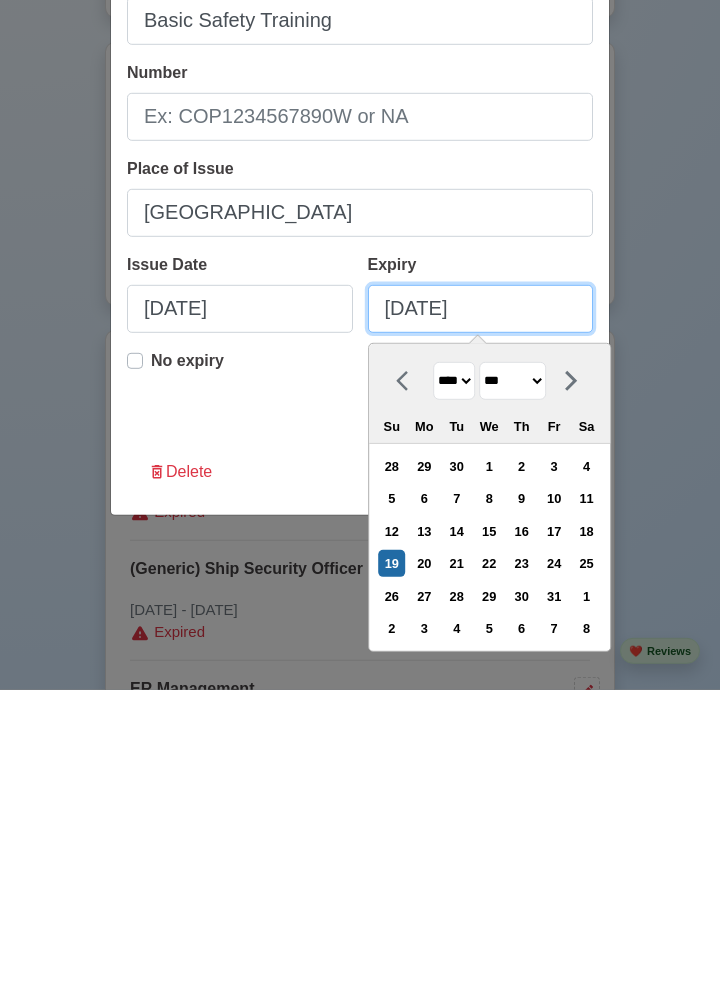 type on "05/19/2030" 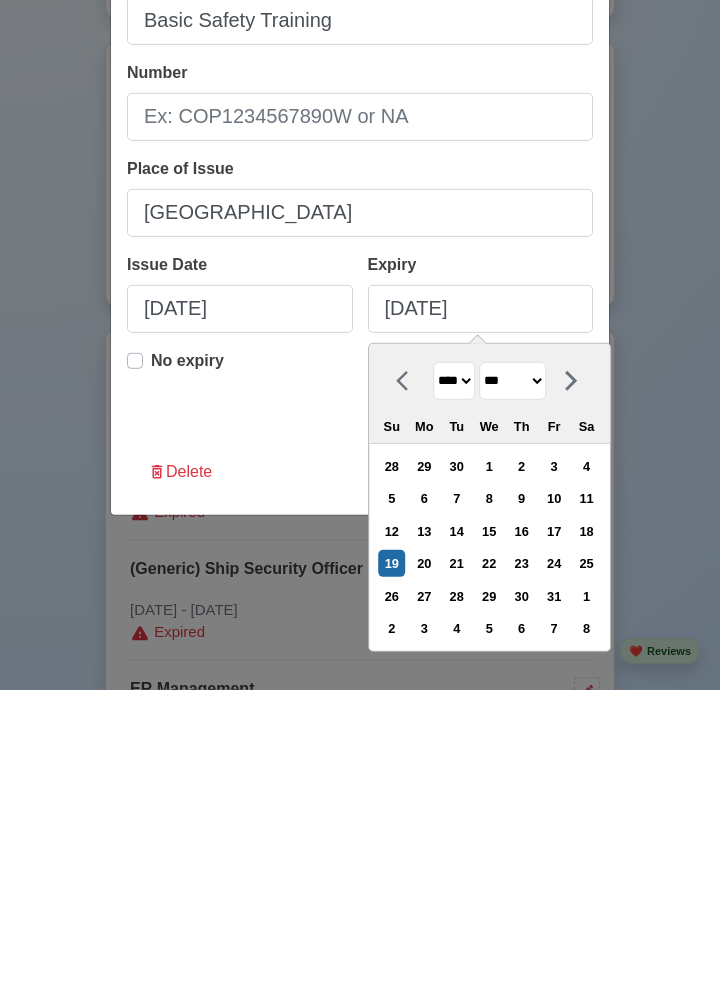 click on "Edit Training/Certificate Name Basic Safety Training Number Place of Issue Manila Issue Date 05/19/2025 Expiry 05/19/2030 May 2030 **** **** **** **** **** **** **** **** **** **** **** **** **** **** **** **** **** **** **** **** **** **** **** **** **** **** **** **** **** **** **** **** **** **** **** **** **** **** **** **** **** **** **** **** **** **** **** **** **** **** **** **** **** **** **** **** **** **** **** **** **** **** **** **** **** **** **** **** **** **** **** **** **** **** **** **** **** **** **** **** **** **** **** **** **** **** **** **** **** **** **** **** **** **** **** **** **** **** **** **** **** **** **** **** **** **** **** **** **** **** **** **** **** **** **** **** **** **** **** **** **** ******* ******** ***** ***** *** **** **** ****** ********* ******* ******** ******** Su Mo Tu We Th Fr Sa 28 29 30 1 2 3 4 5 6 7 8 9 10 11 12 13 14 15 16 17 18 19 20 21 22 23 24 25 26 27 28 29 30 31 1 2 3 4 5 6 7 8 No expiry  Delete Cancel Save" at bounding box center [360, 492] 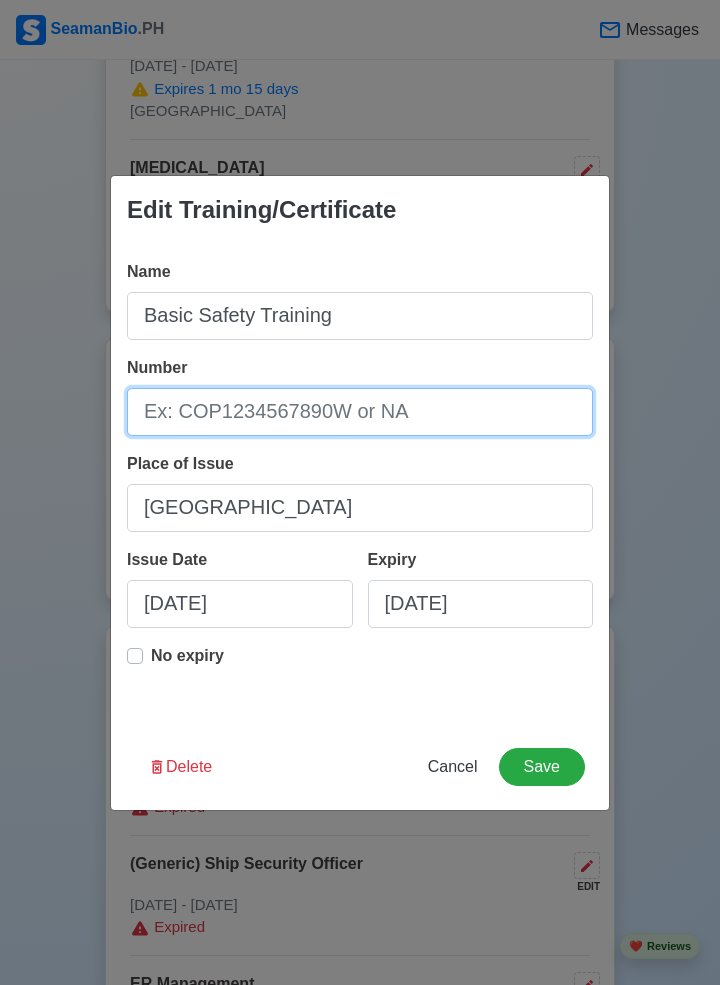 click on "Number" at bounding box center (360, 412) 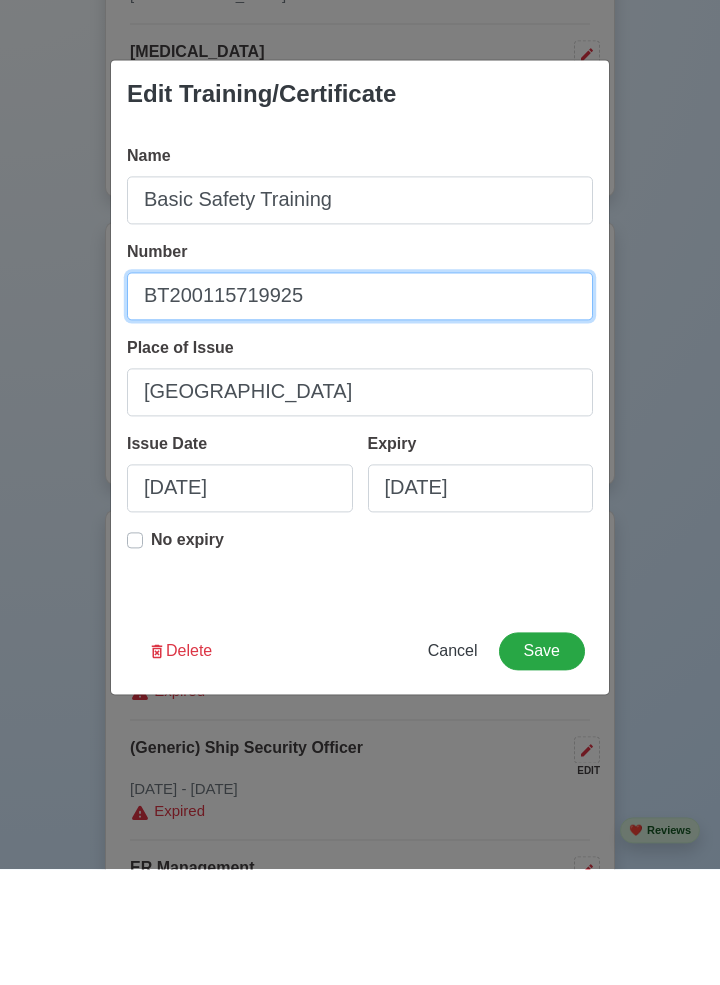 scroll, scrollTop: 2455, scrollLeft: 0, axis: vertical 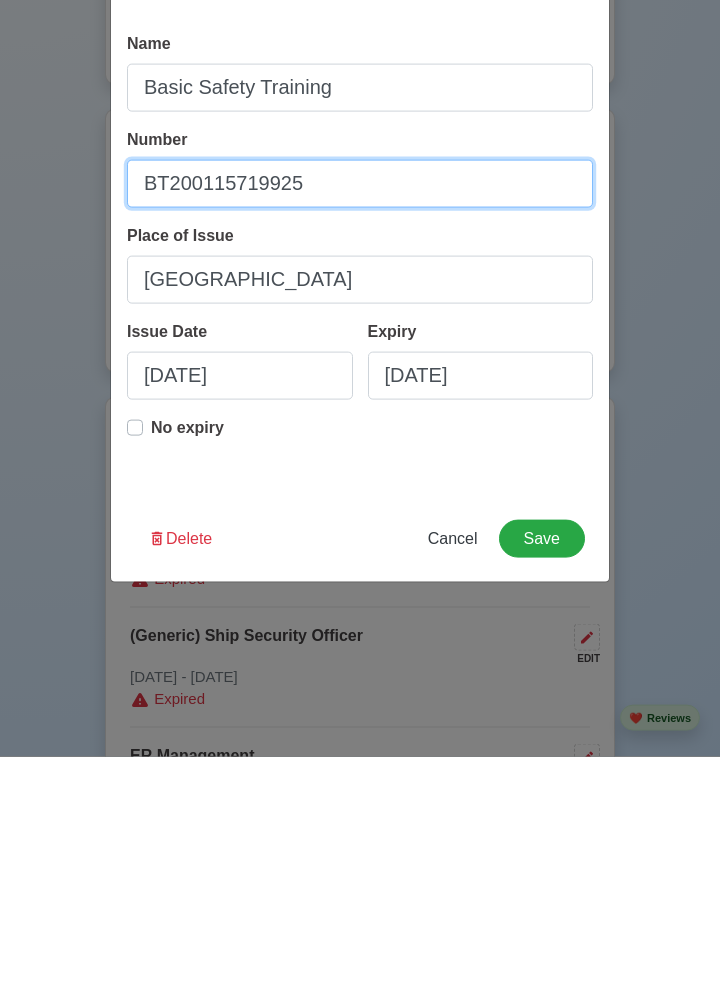 type on "BT200115719925" 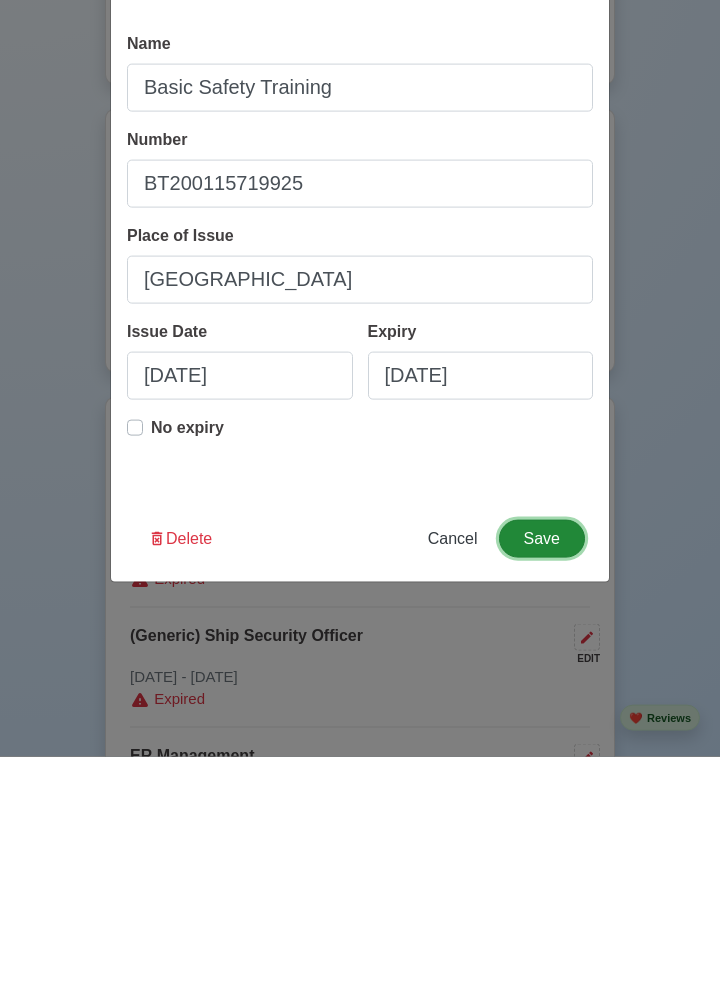 click on "Save" at bounding box center [542, 767] 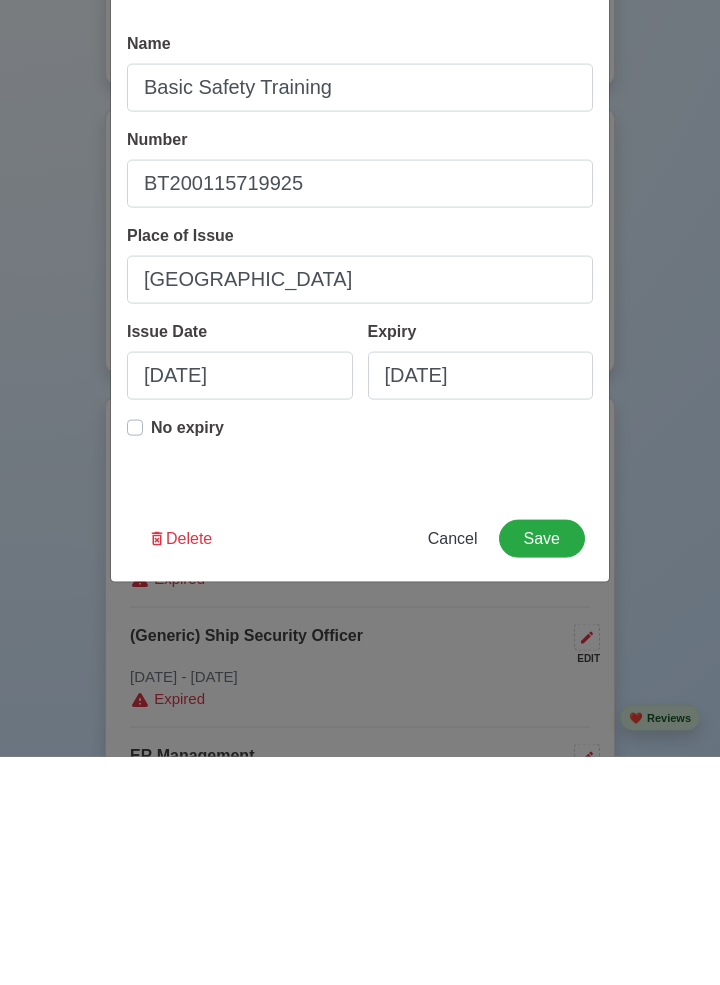 scroll, scrollTop: 2455, scrollLeft: 0, axis: vertical 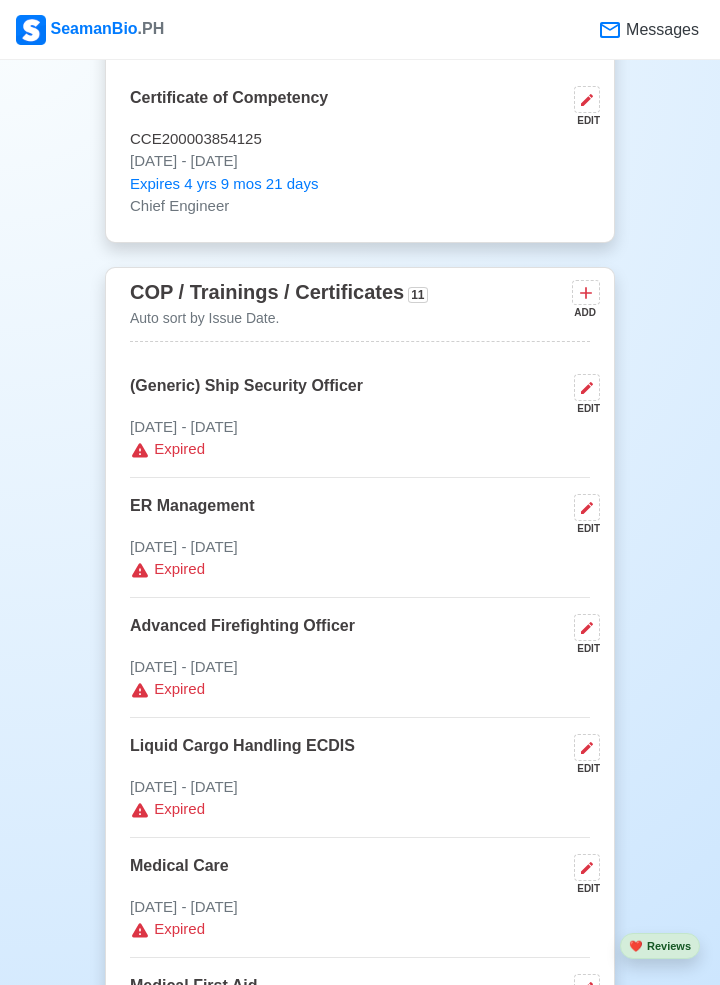 click at bounding box center (587, 627) 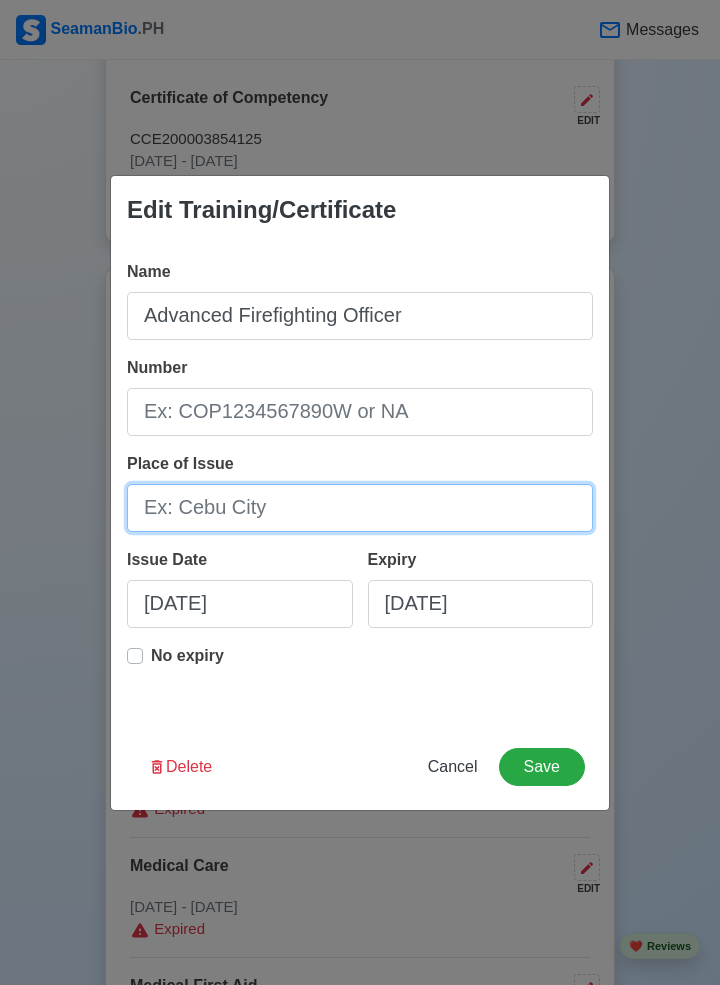 click on "Place of Issue" at bounding box center (360, 508) 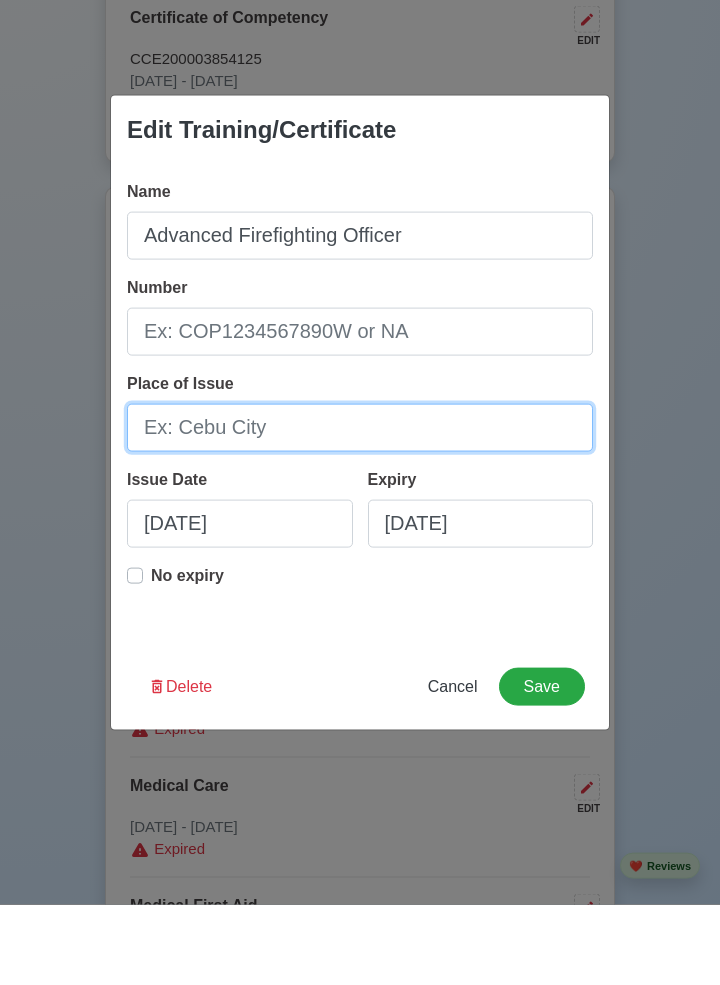 type on "Manila" 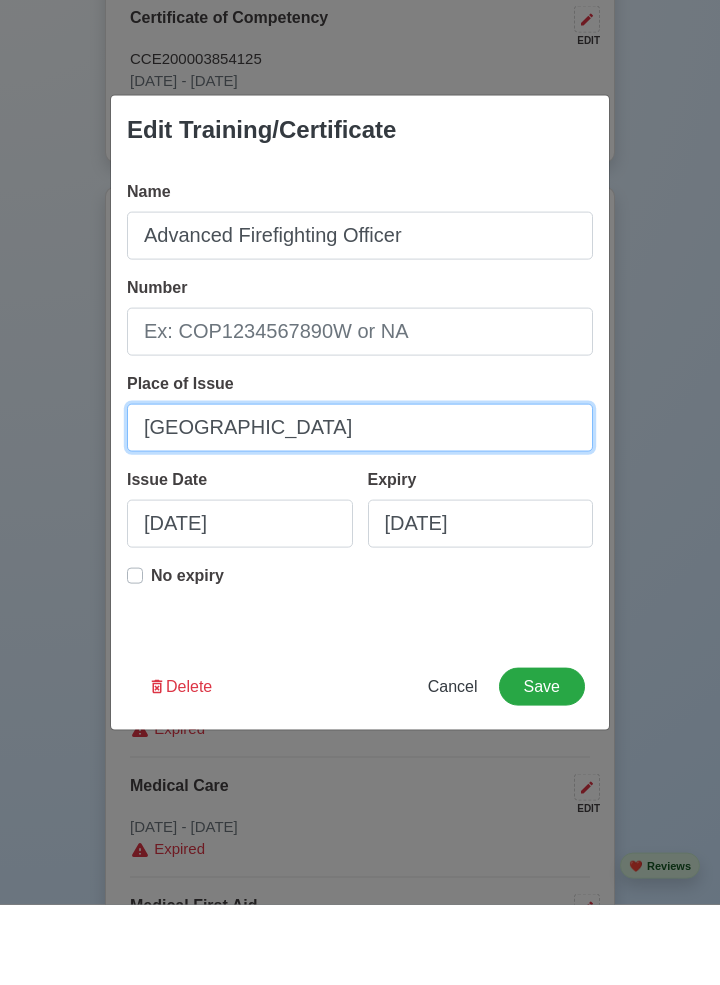 scroll, scrollTop: 2813, scrollLeft: 0, axis: vertical 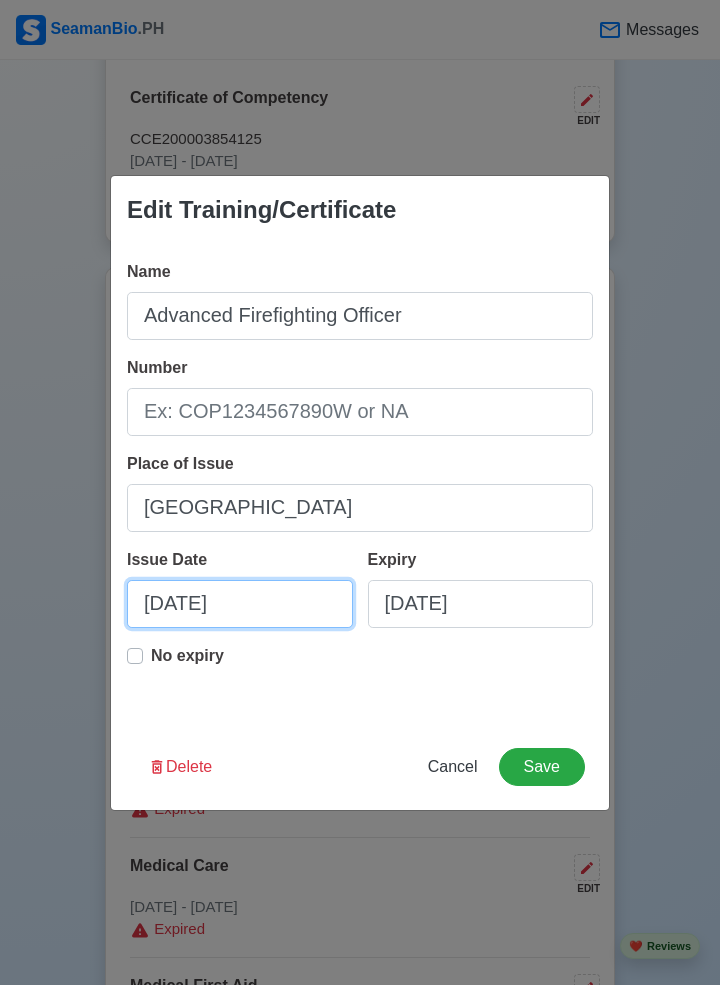 click on "07/28/2025" at bounding box center (240, 604) 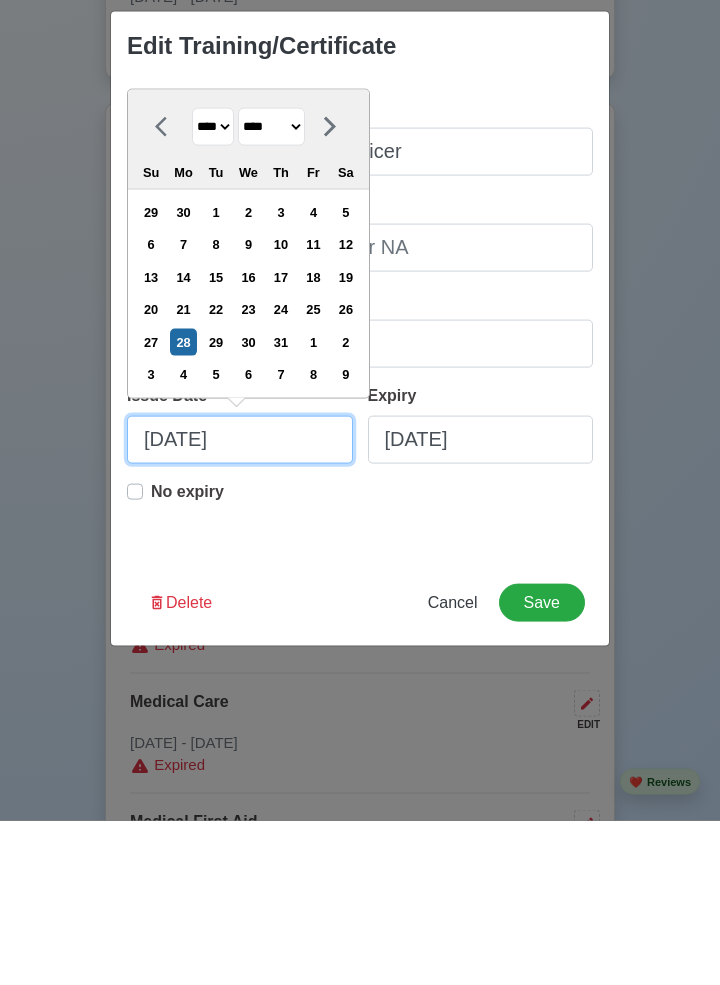 scroll, scrollTop: 2813, scrollLeft: 0, axis: vertical 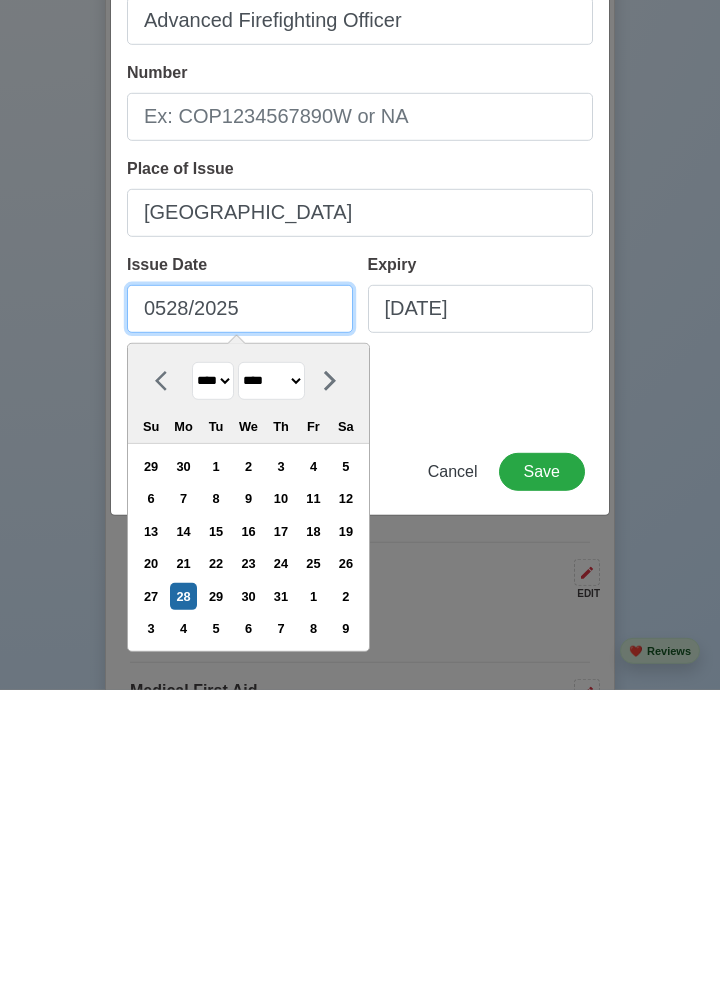 type on "05/28/2025" 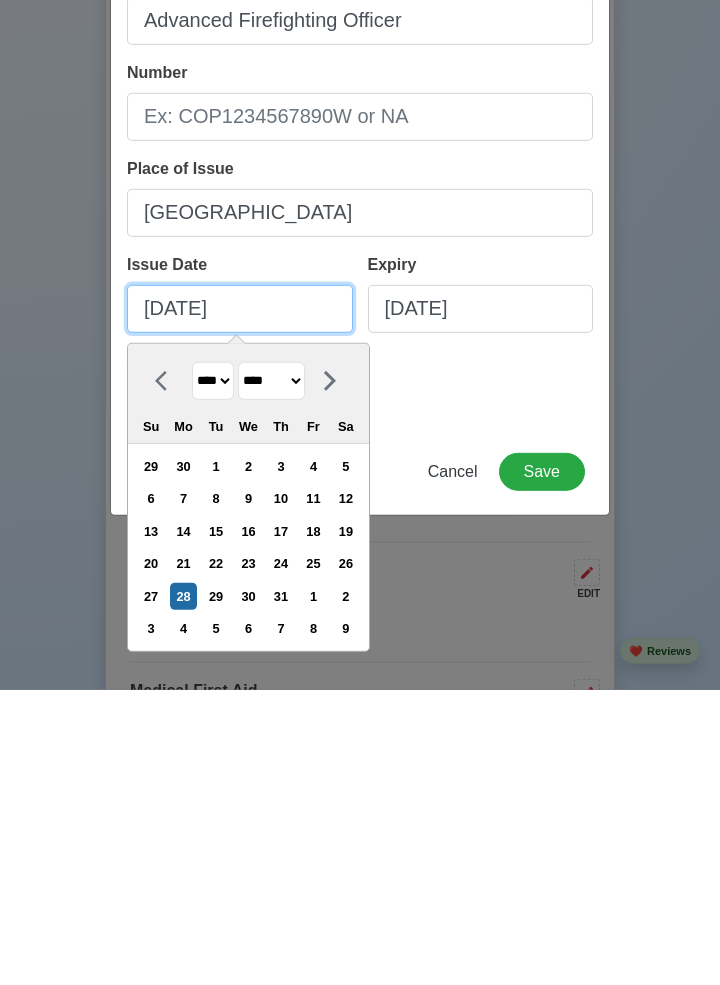select on "***" 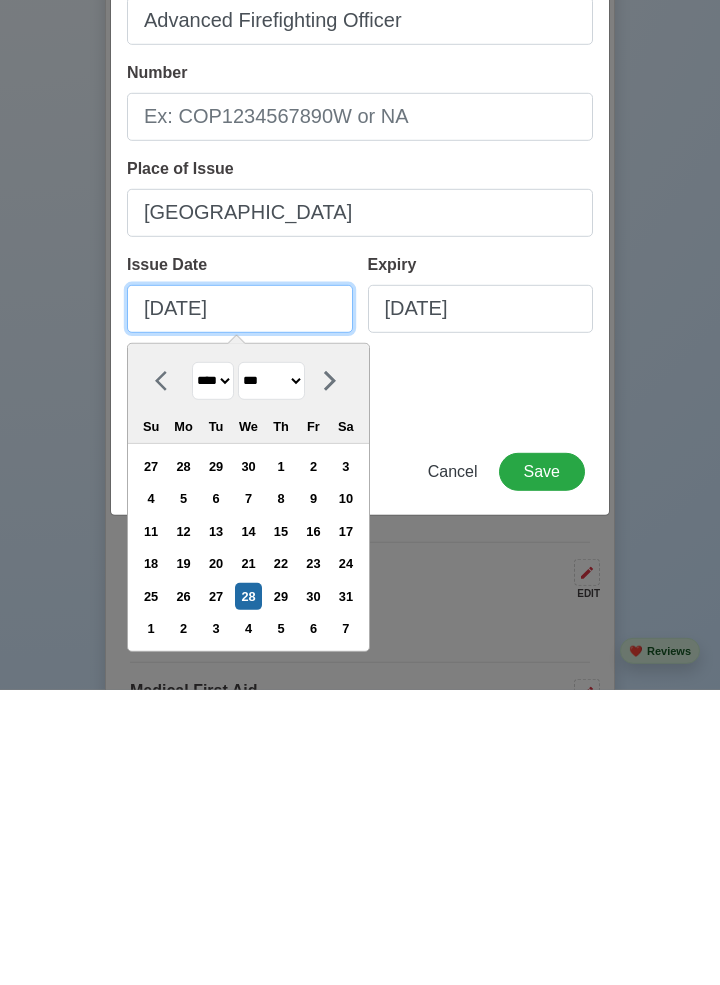 click on "05/28/2025" at bounding box center [240, 604] 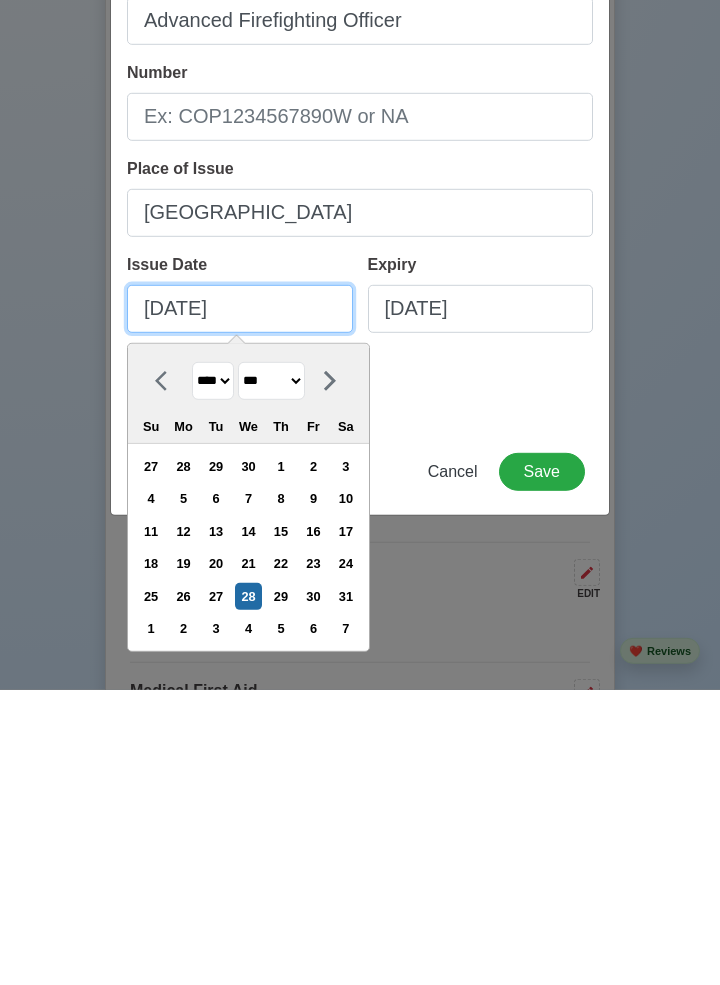 click on "05/28/2025" at bounding box center [240, 604] 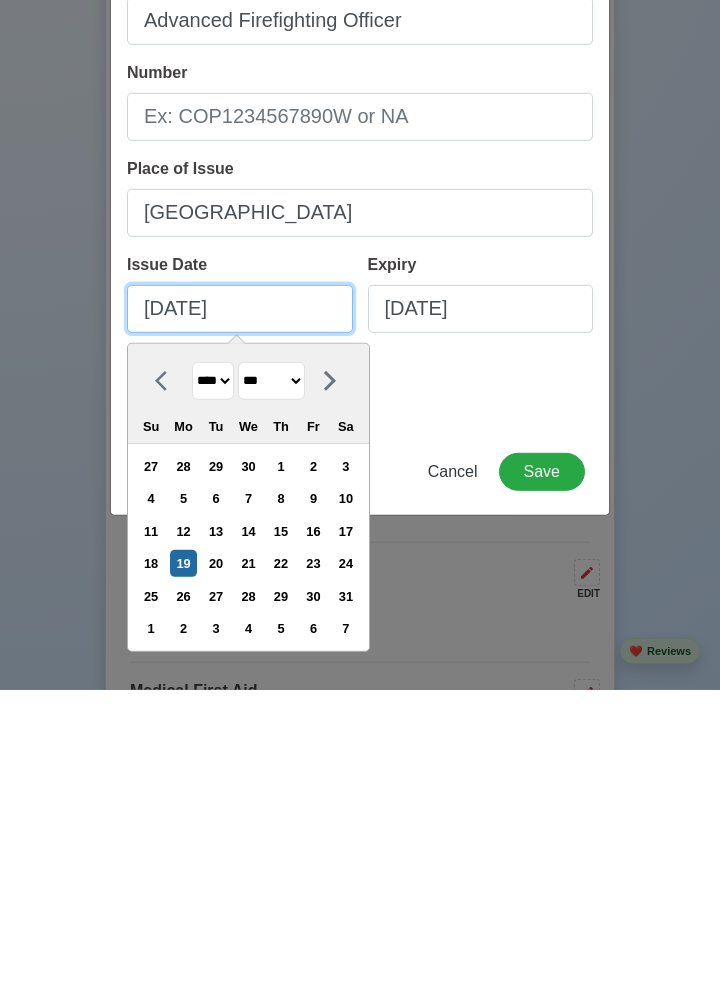 type on "05/19/2025" 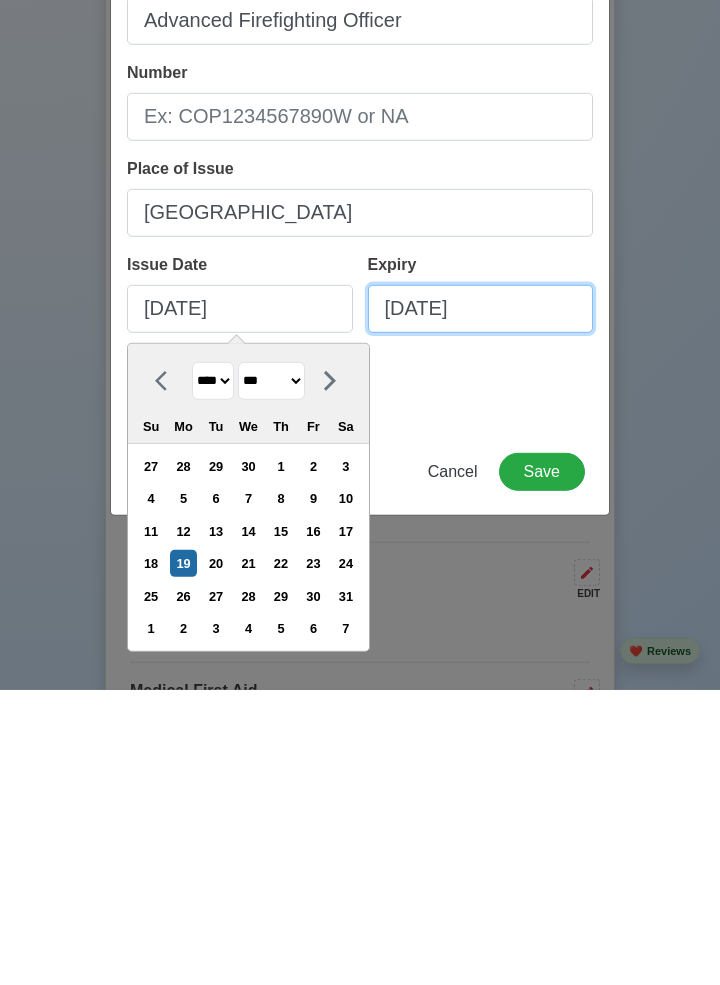 click on "07/28/2025" at bounding box center (481, 604) 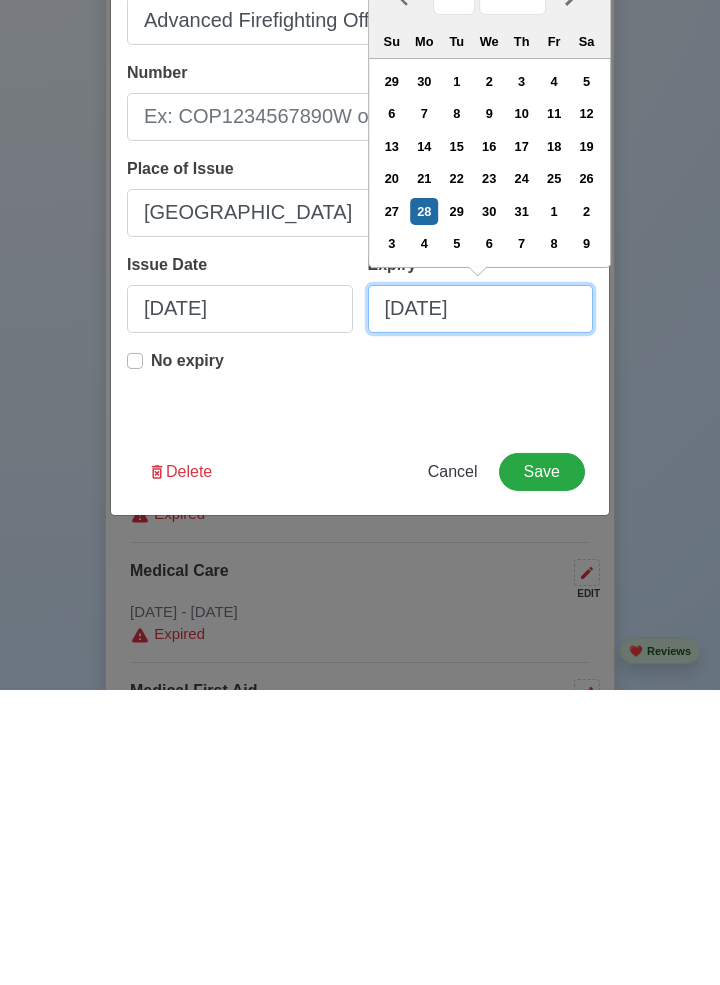 scroll, scrollTop: 2813, scrollLeft: 0, axis: vertical 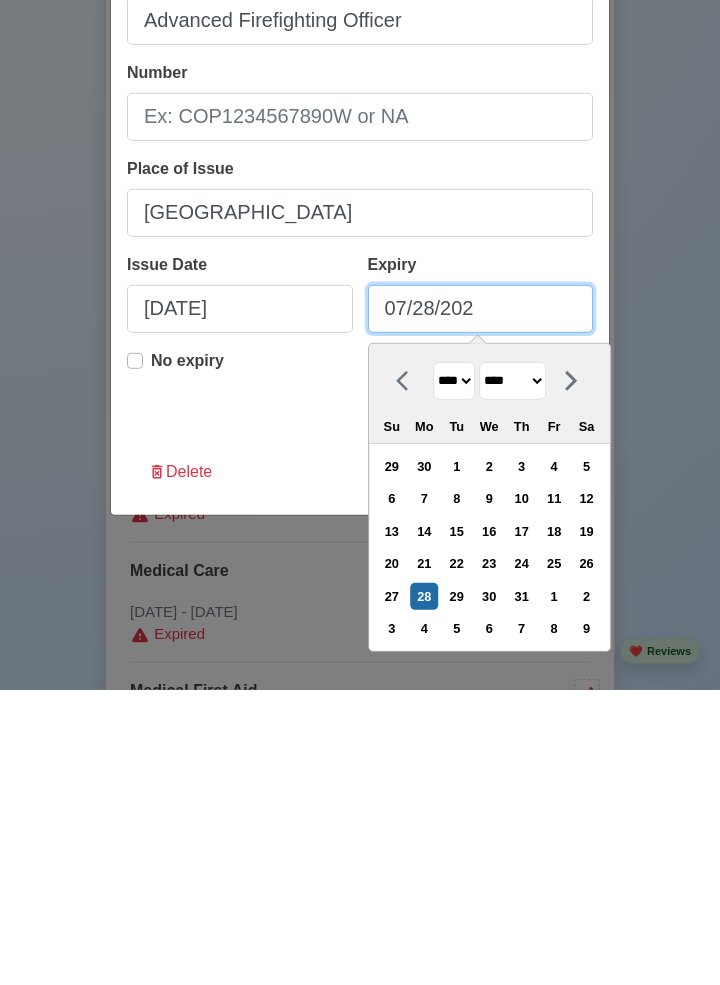 type on "07/28/20" 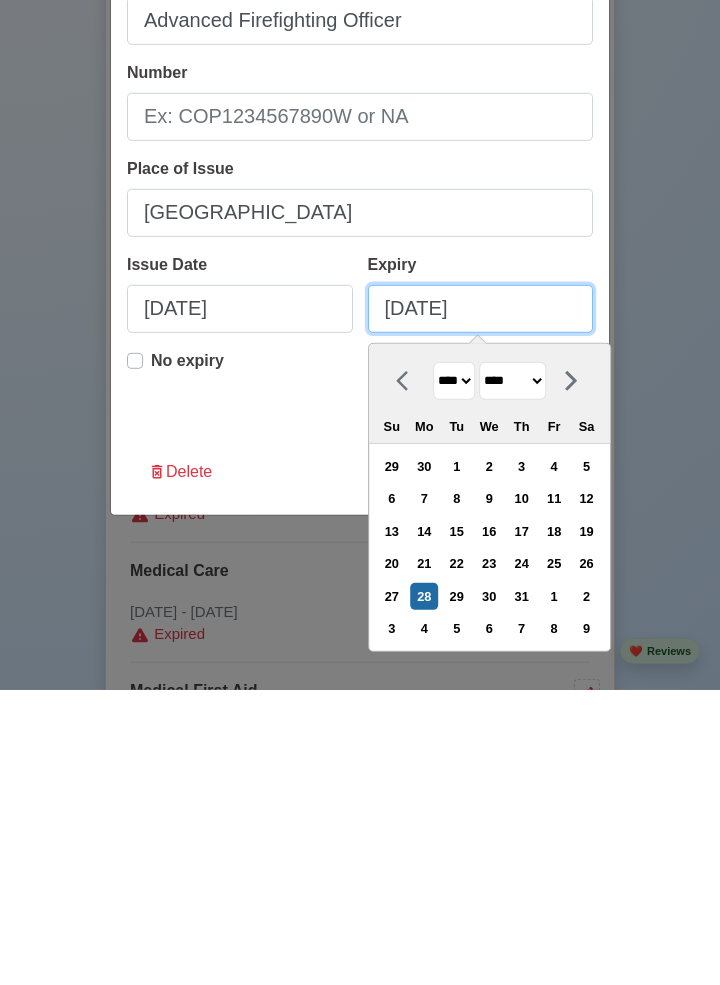 select on "****" 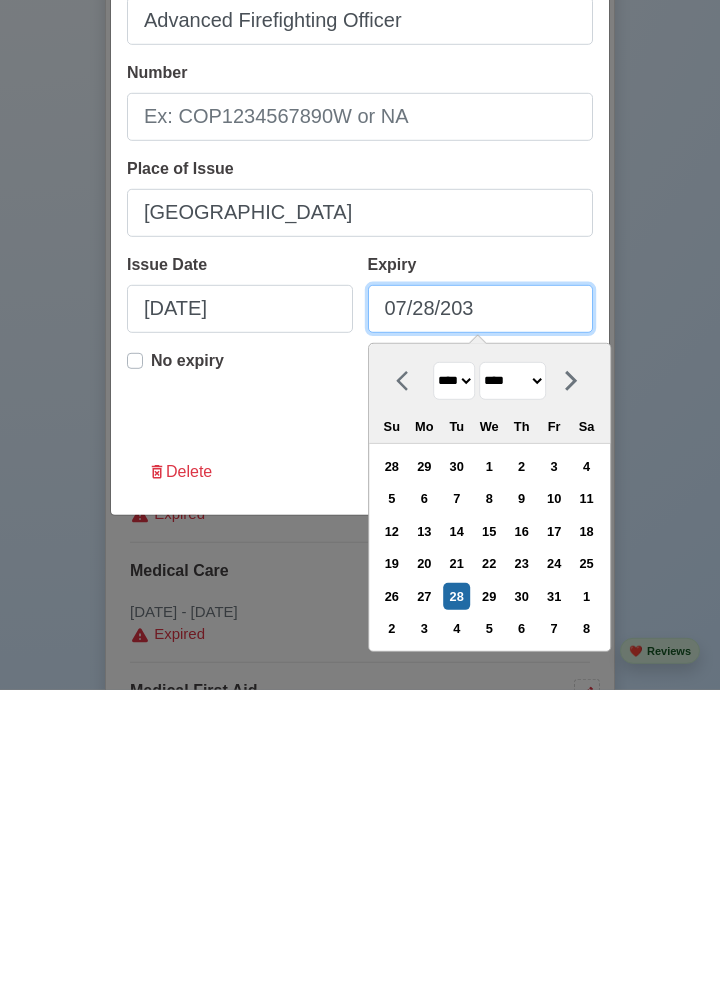 type on "07/28/2030" 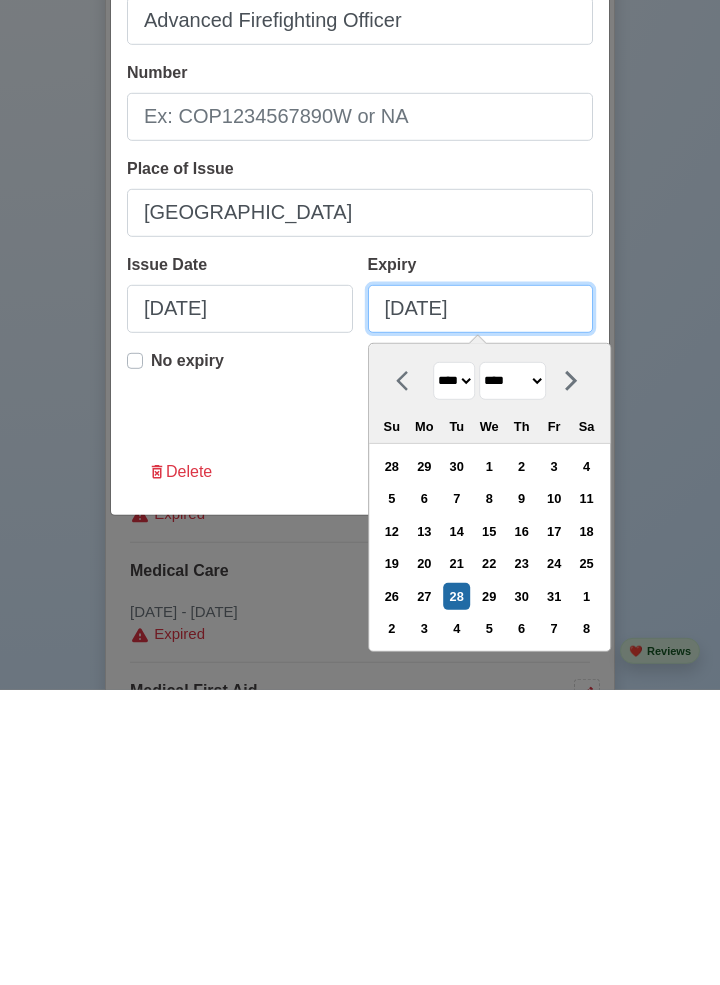 select on "****" 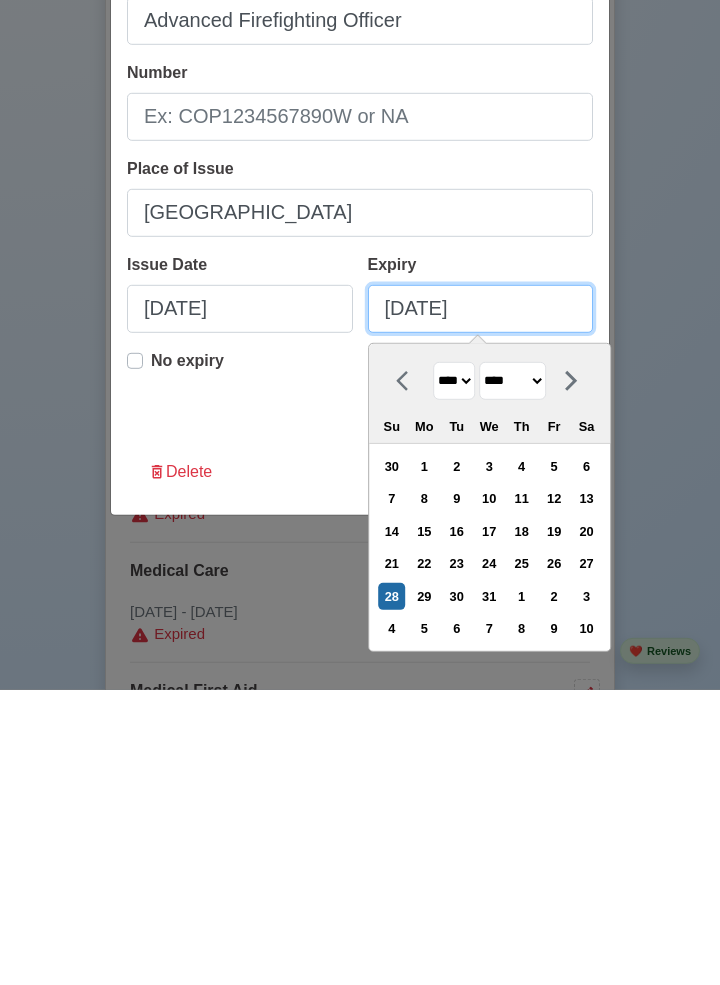 click on "07/28/2030" at bounding box center [481, 604] 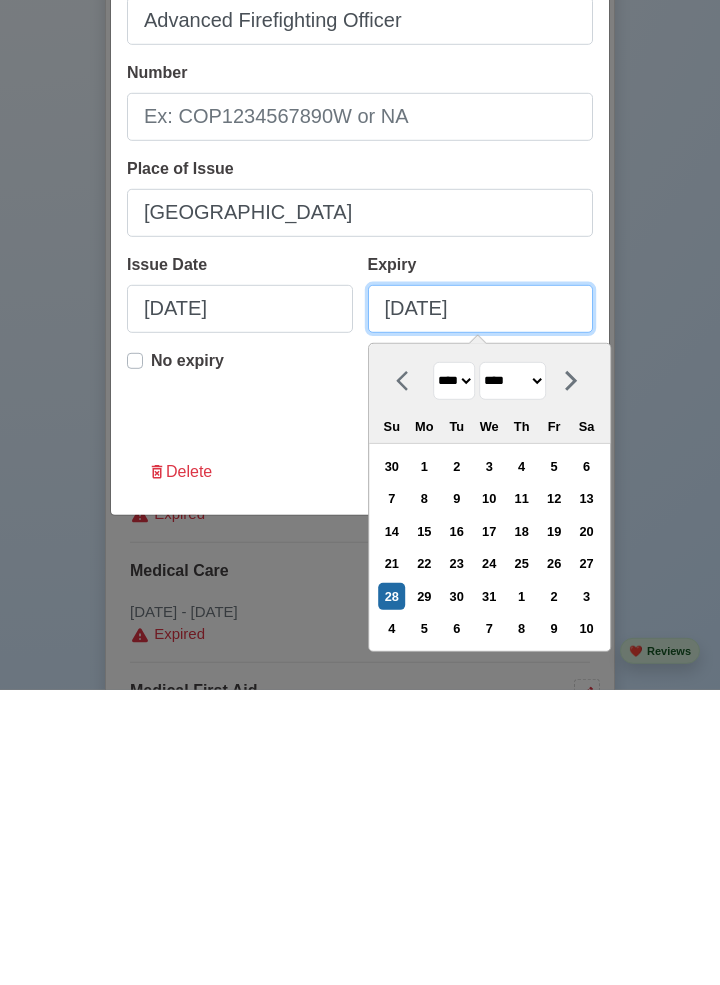 click on "07/28/2030" at bounding box center (481, 604) 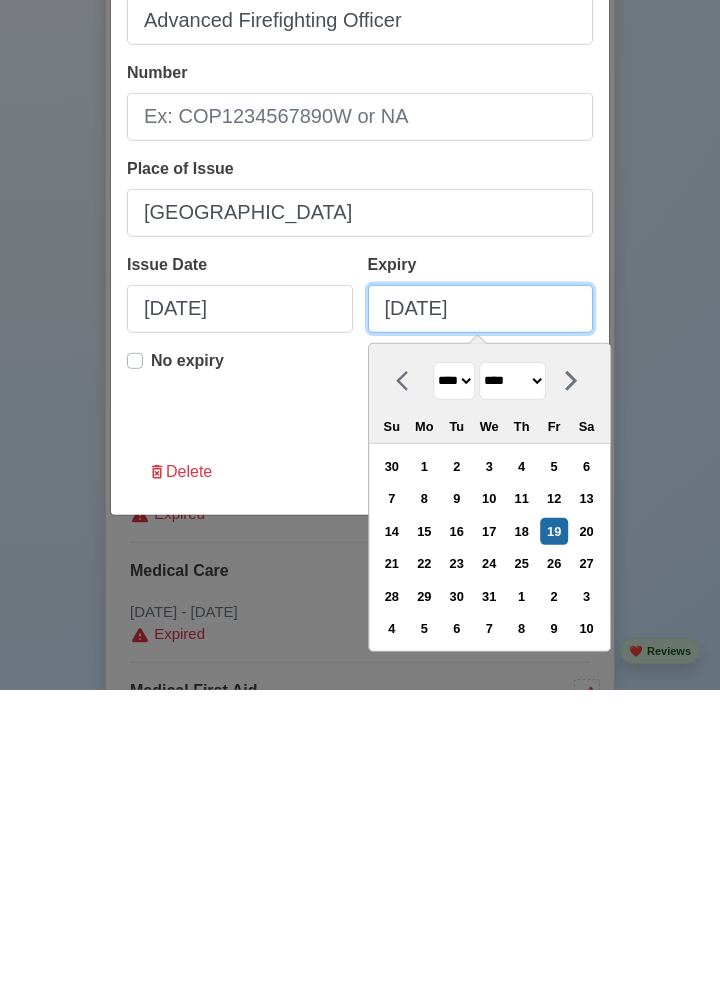click on "07/19/2030" at bounding box center [481, 604] 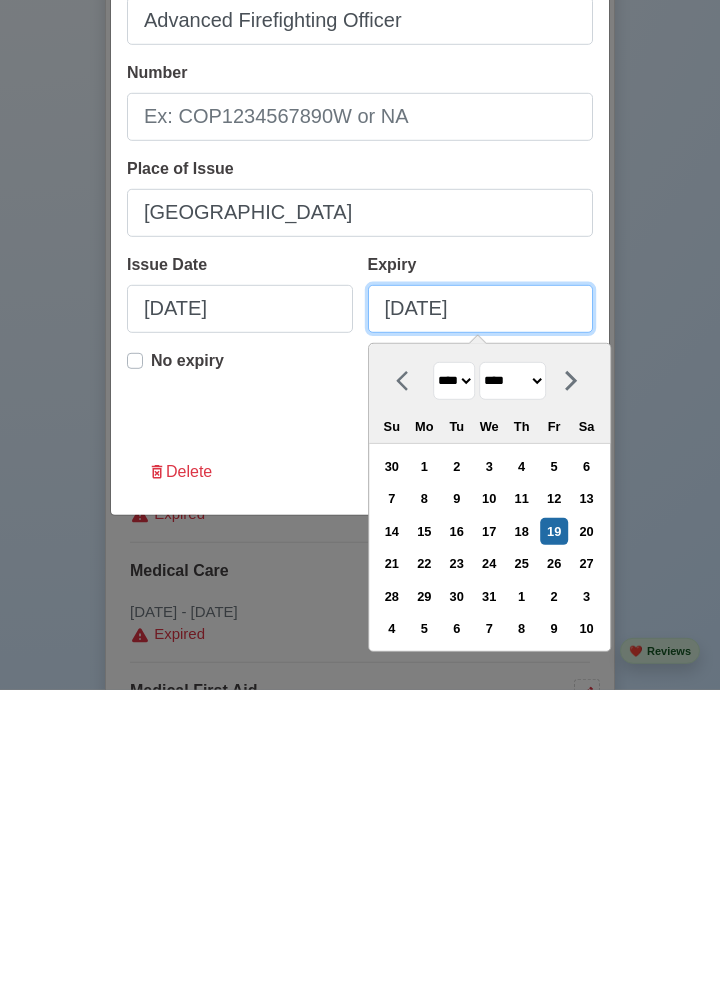 click on "07/19/2030" at bounding box center (481, 604) 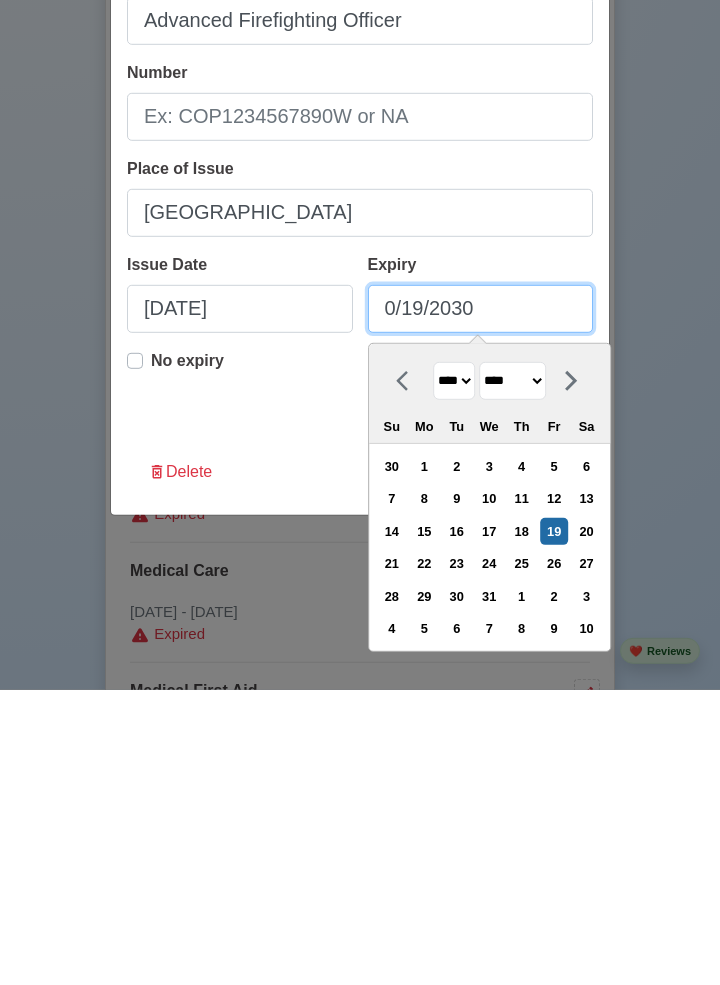 type on "05/19/2030" 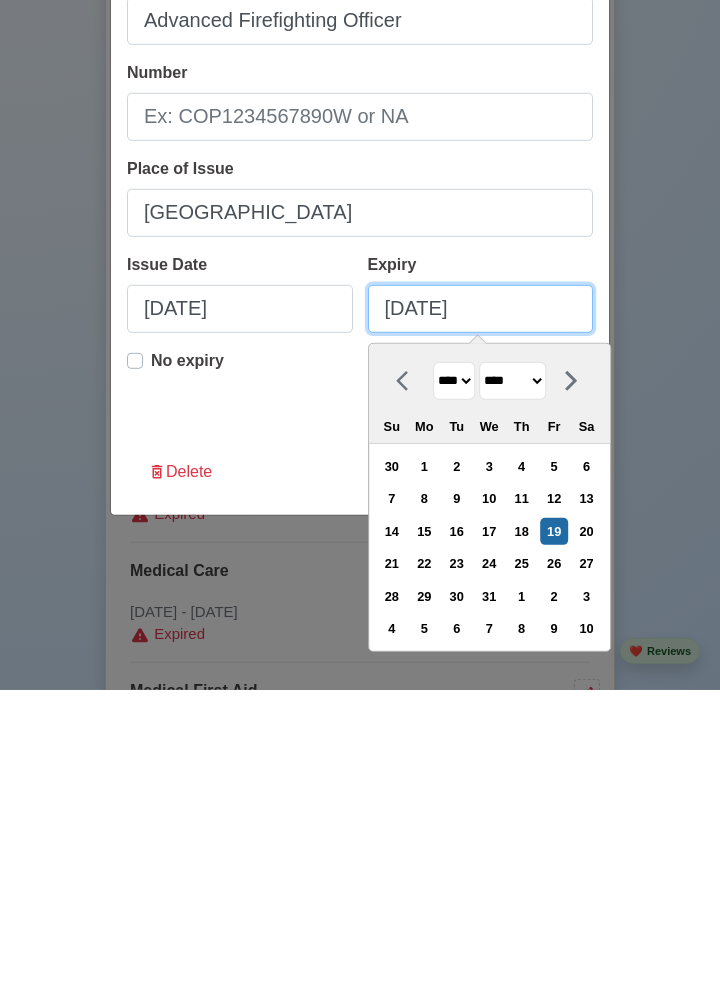 select on "***" 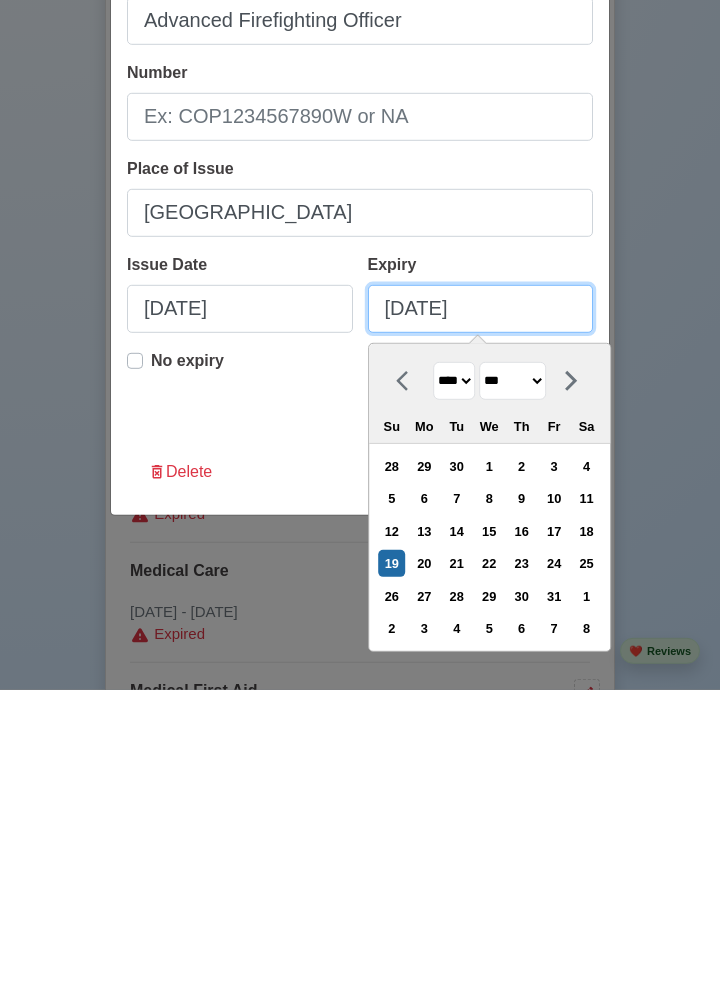 type on "05/19/2030" 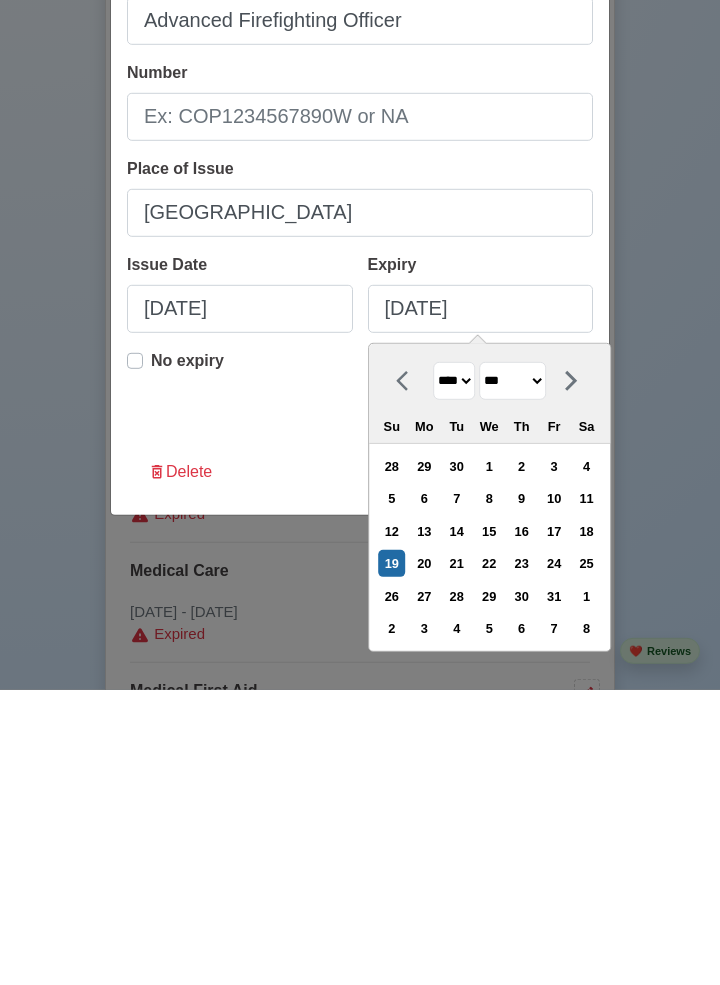 scroll, scrollTop: 2813, scrollLeft: 0, axis: vertical 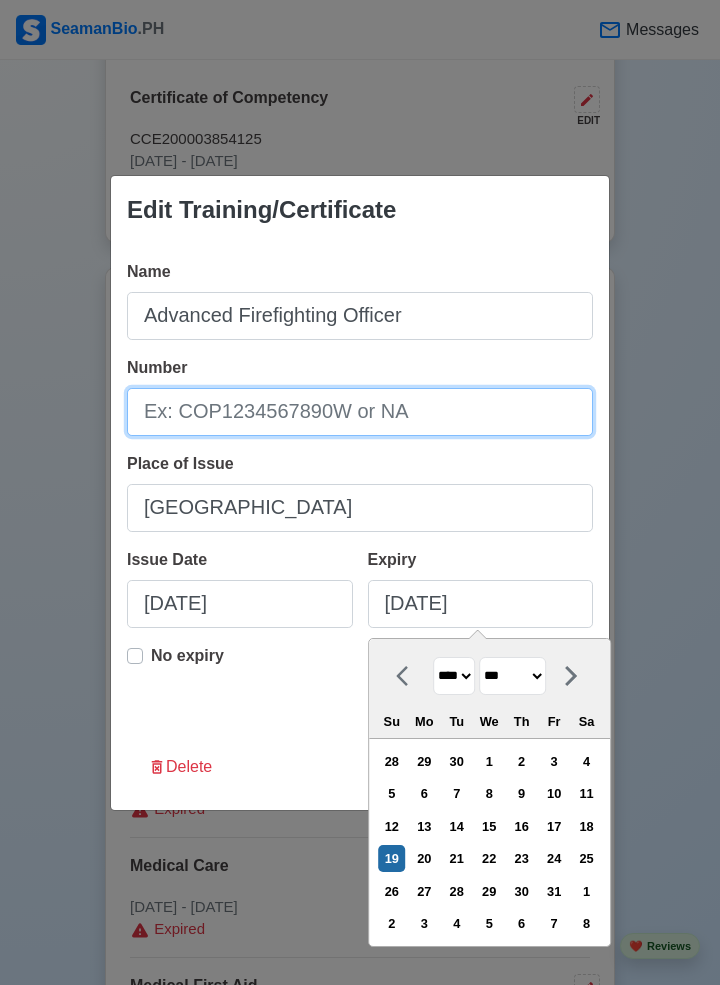 click on "Number" at bounding box center [360, 412] 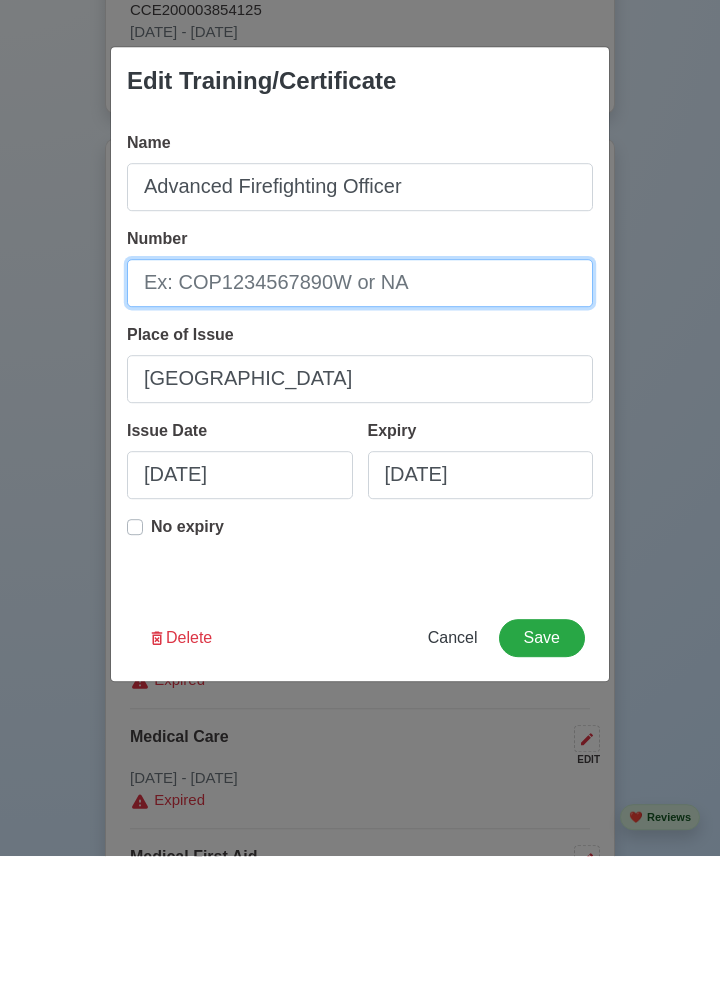scroll, scrollTop: 2813, scrollLeft: 0, axis: vertical 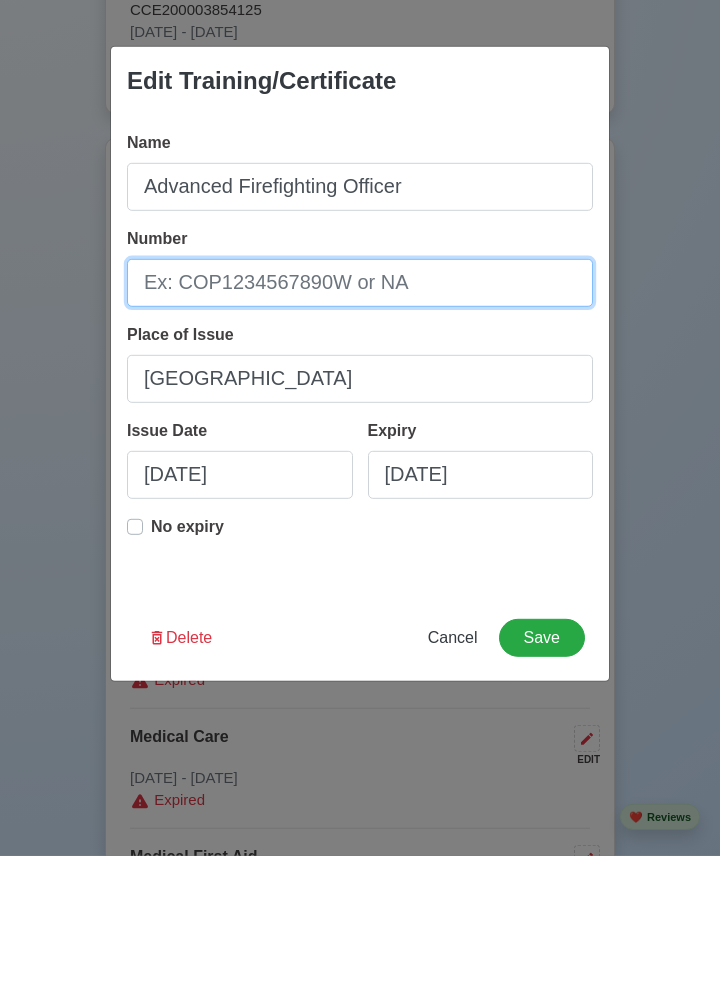 click on "Number" at bounding box center [360, 412] 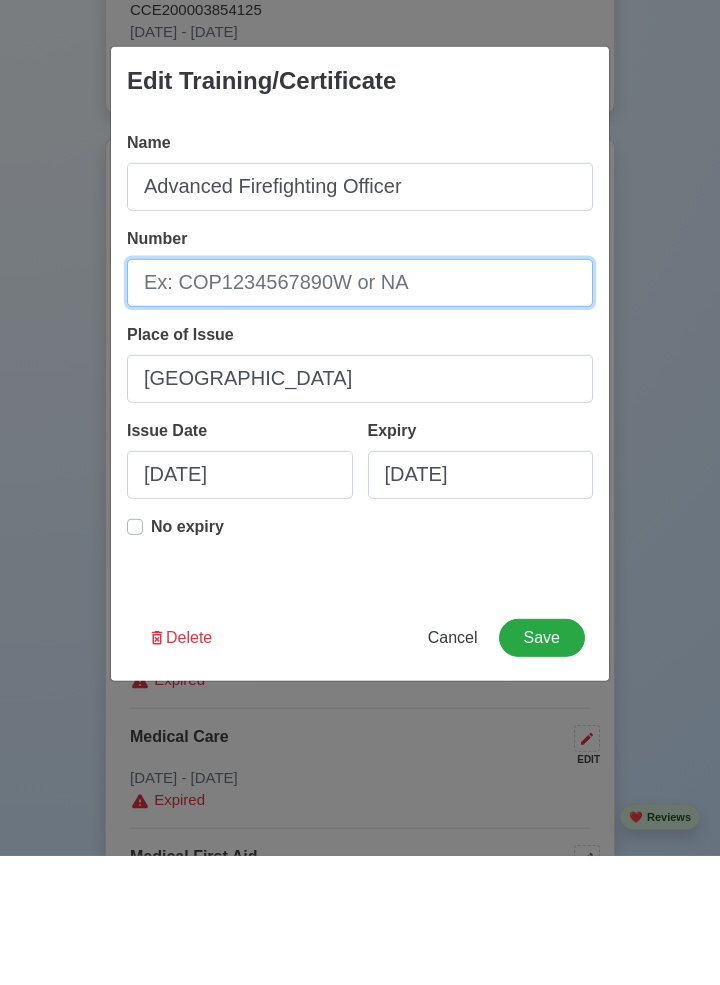 click on "Number" at bounding box center [360, 412] 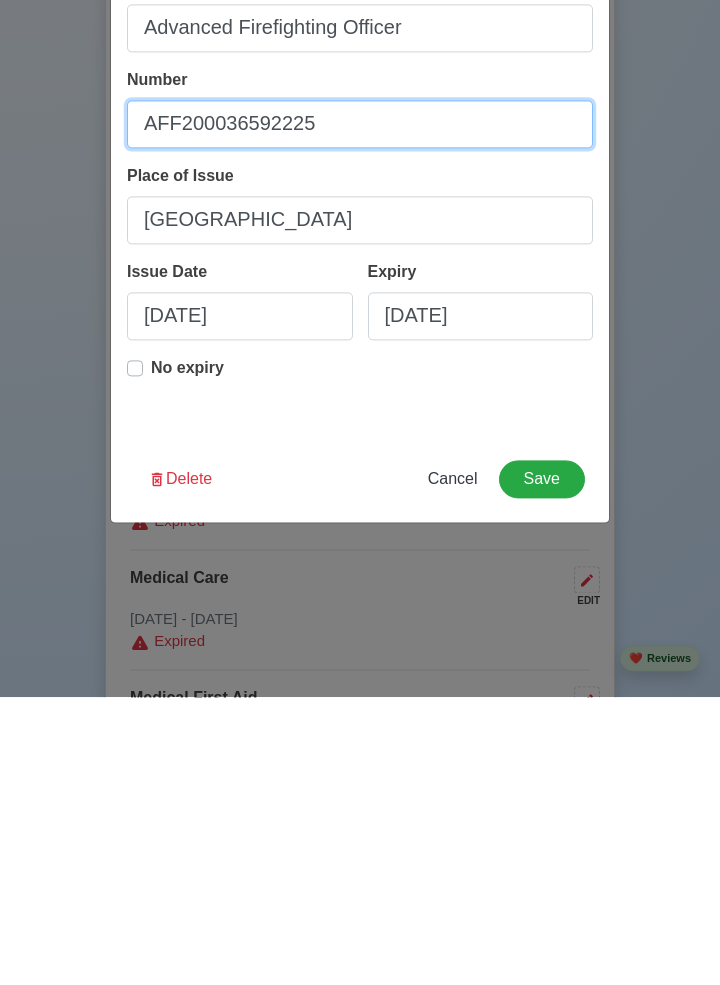 scroll, scrollTop: 2813, scrollLeft: 0, axis: vertical 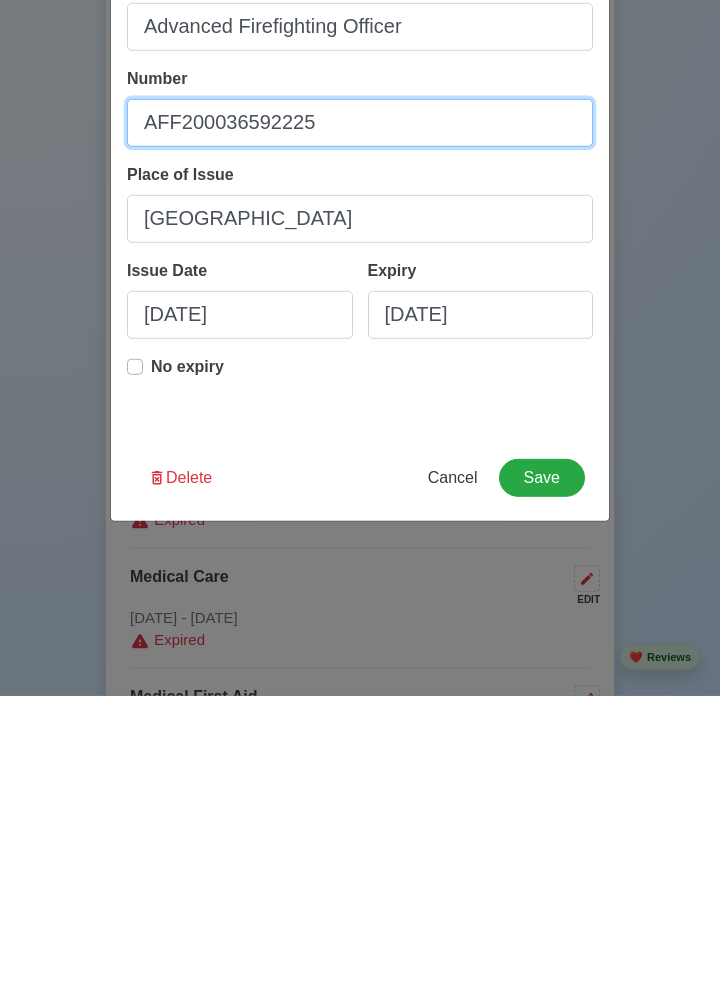 type on "AFF200036592225" 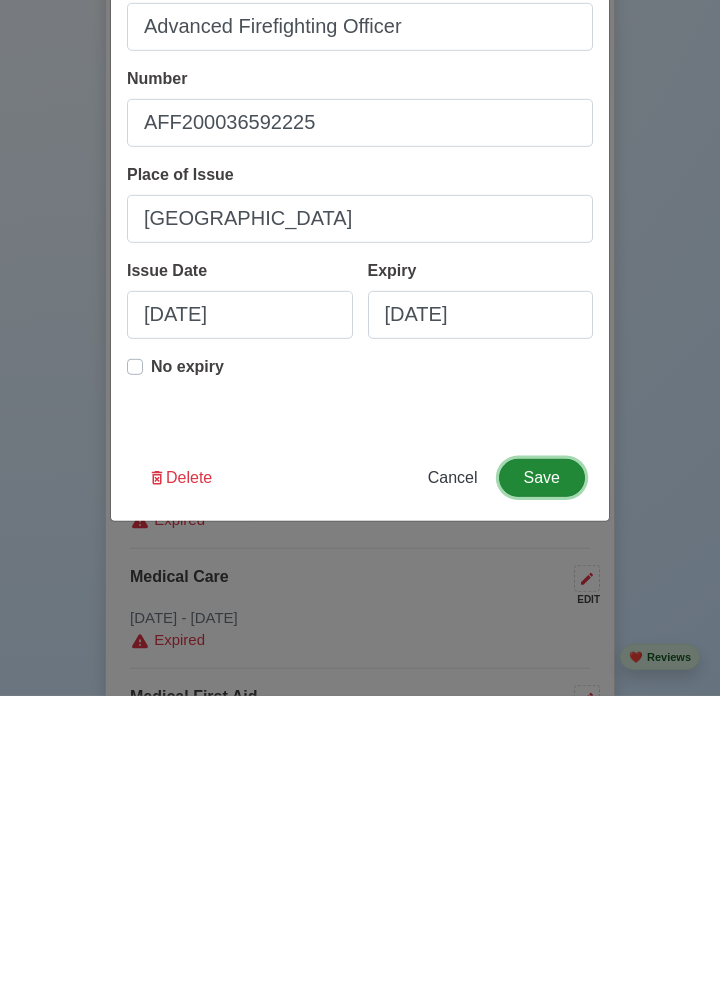 click on "Save" at bounding box center [542, 767] 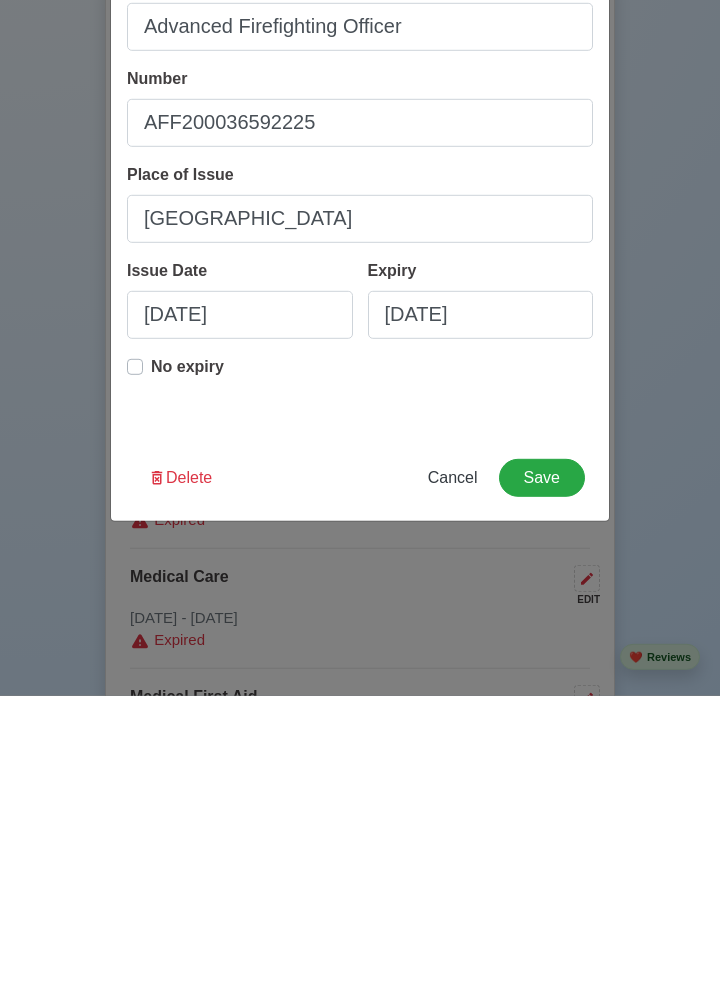 scroll, scrollTop: 2813, scrollLeft: 0, axis: vertical 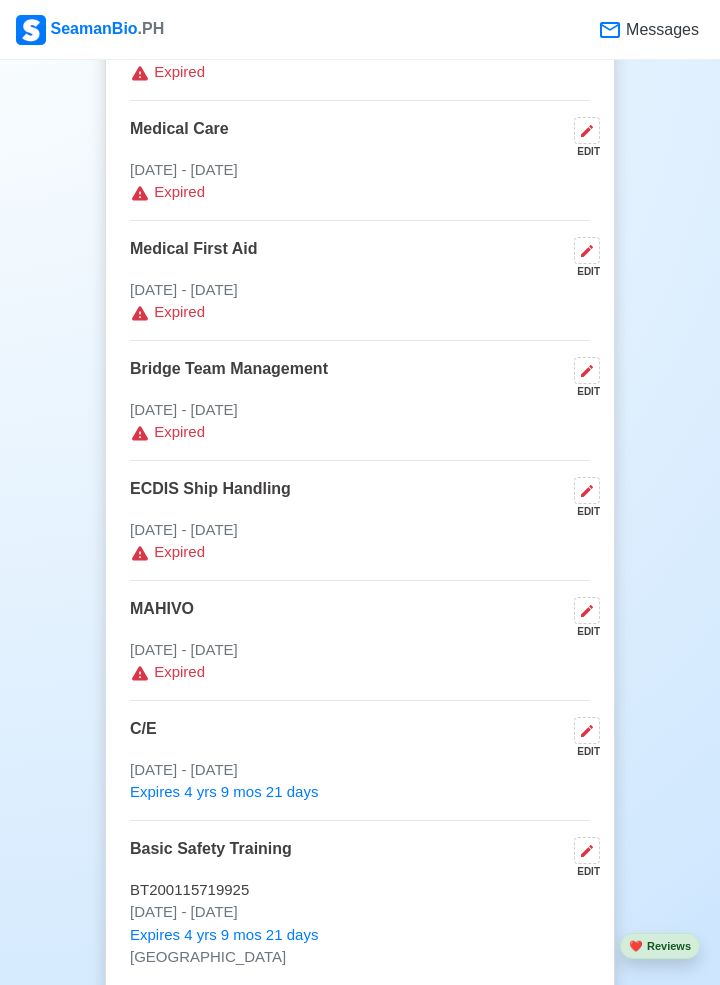 click on "New 🧑🏻‍💻   Practice Interview 🏬   Apply to Agencies 🔥 Apply Jobs 🚢   Log My Travels Your Action Items   🎯 1 Photo Education Training Exp Change Upload MACARIO B. CASTOR JR Edit CHIEF ENGINEER Actively Looking for Job (5 yrs 8 mos experience in rank) SRN  6712240009 macariocastor95@gmail.com +639564231512/+63288164631 December 24, 1967   •  57   yo Male  •  Married 168  cm •  83  kg 11 GALATIANS STREET CAMELLA HOME PILAR VILLAGE LAS PINAS CITY Philippines   🇵🇭 Availability Immediate Download & Convert to PDF 🎨 Choose Other CV Design ✍️ Add My Signature Objective To achieve a challenging role as Chief Engineer, utilizing my technical expertise and strong leadership skills to ensure safe and efficient operation of ships and teams. EDIT Statutory Info EDIT Education 1 Auto sort by Start Date. ADD PMMS EDIT College Jul 1984 - Jul 1988 Travel Documents 3 Passport, US Visa, Seaman Book, etc. ADD Passport (Country/Number) EDIT P7750234A Jun 30 2018 - Jun 29 2028 Seaman's Book" at bounding box center (360, 2125) 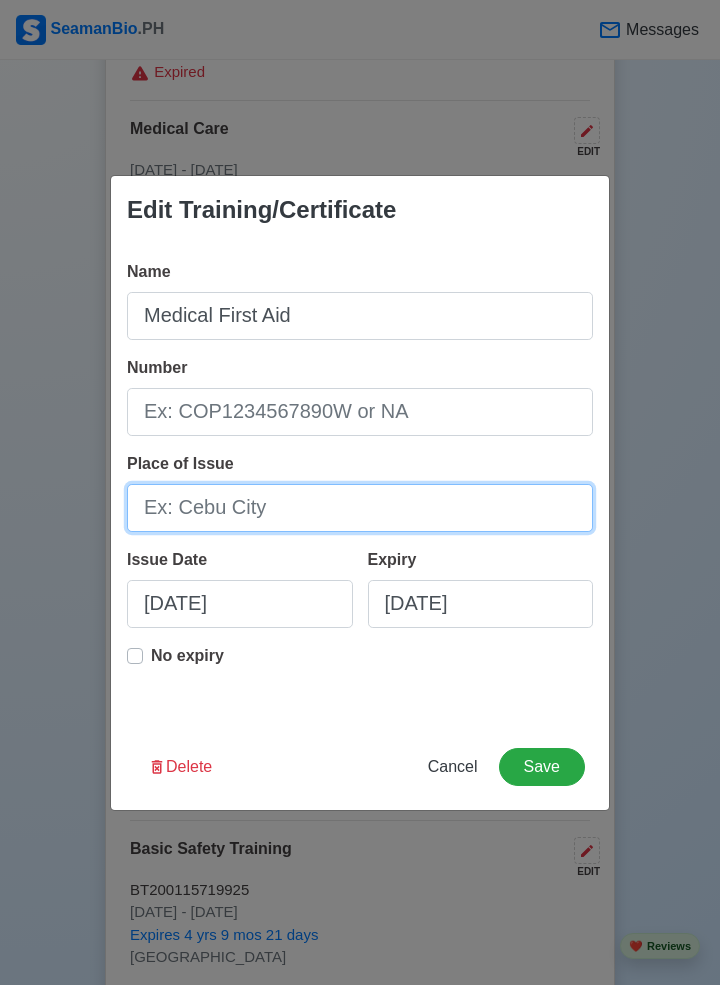 click on "Place of Issue" at bounding box center (360, 508) 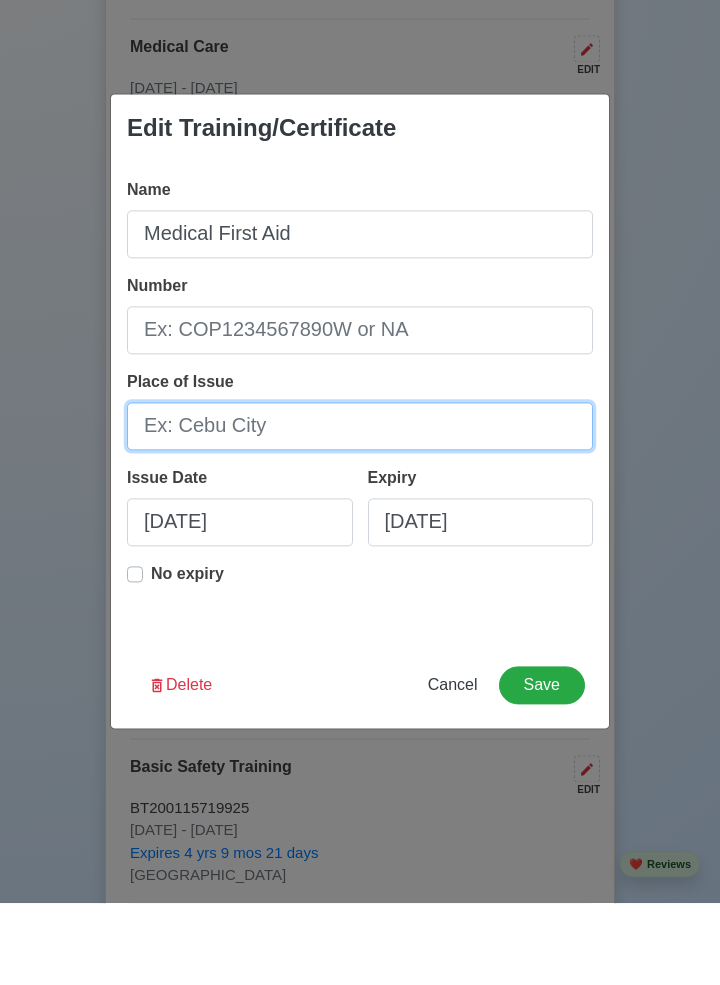 type on "Manila" 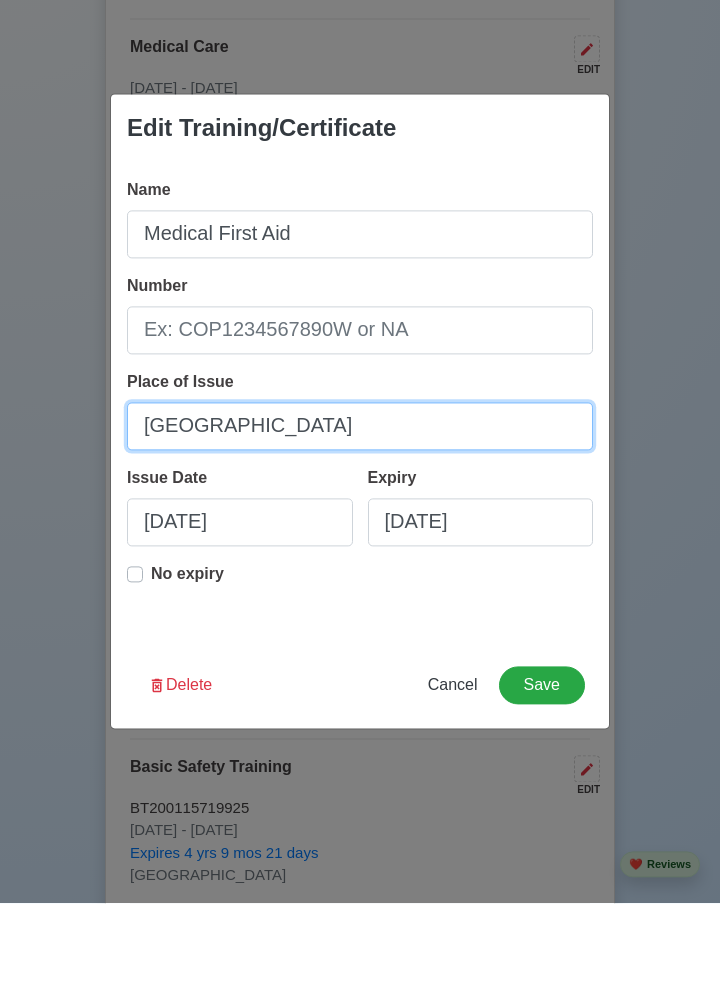 scroll, scrollTop: 3430, scrollLeft: 0, axis: vertical 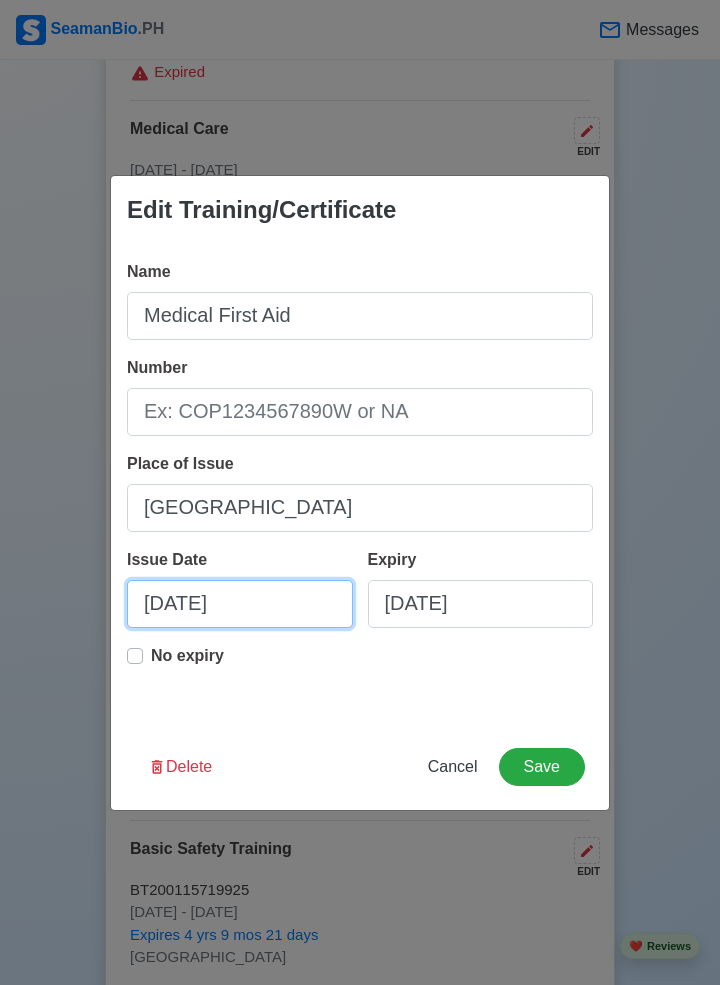click on "07/28/2025" at bounding box center (240, 604) 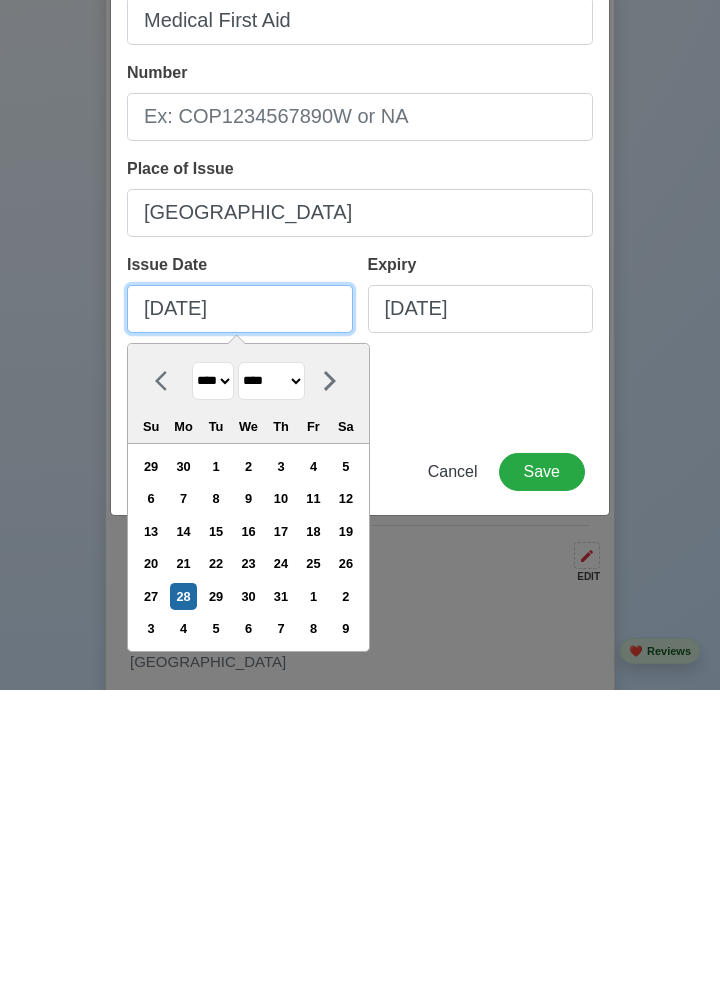 scroll, scrollTop: 3430, scrollLeft: 0, axis: vertical 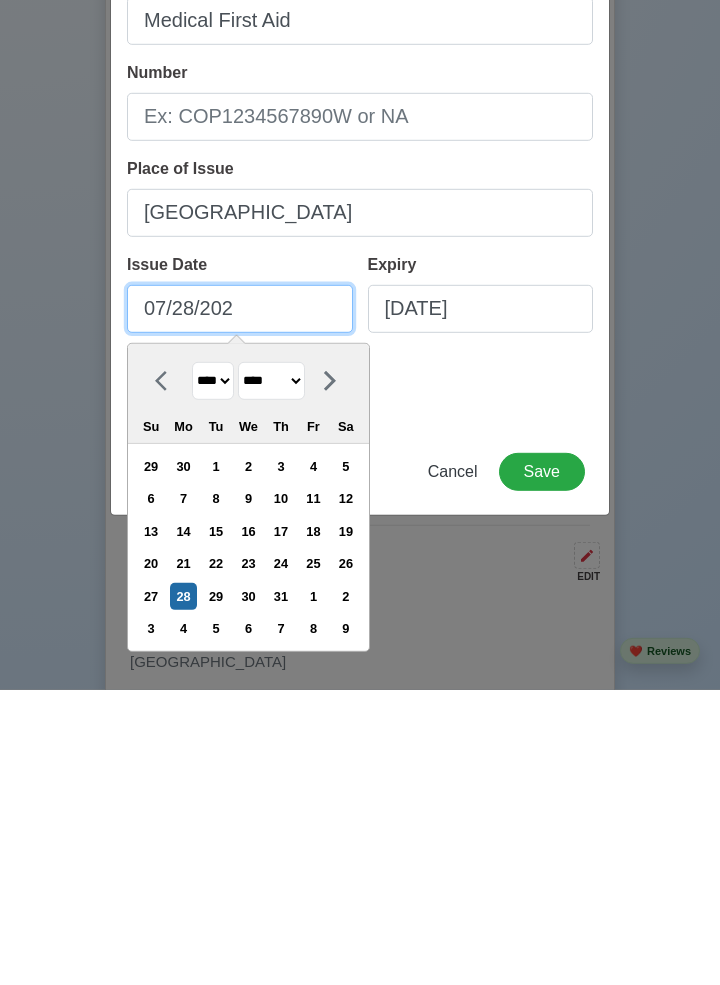 type on "07/28/20" 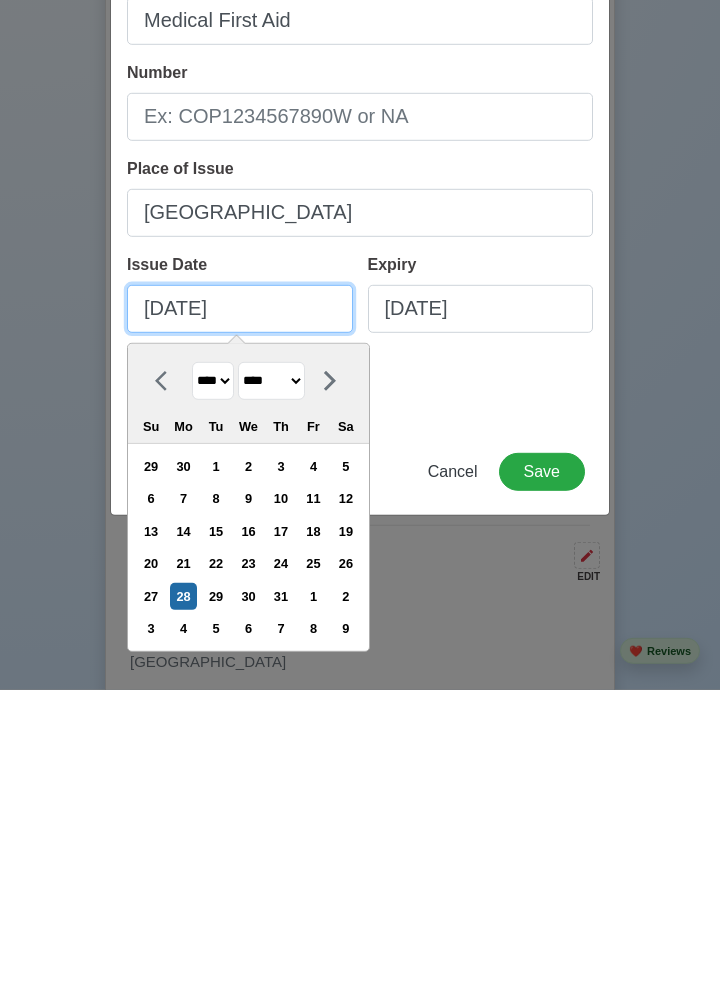 select on "****" 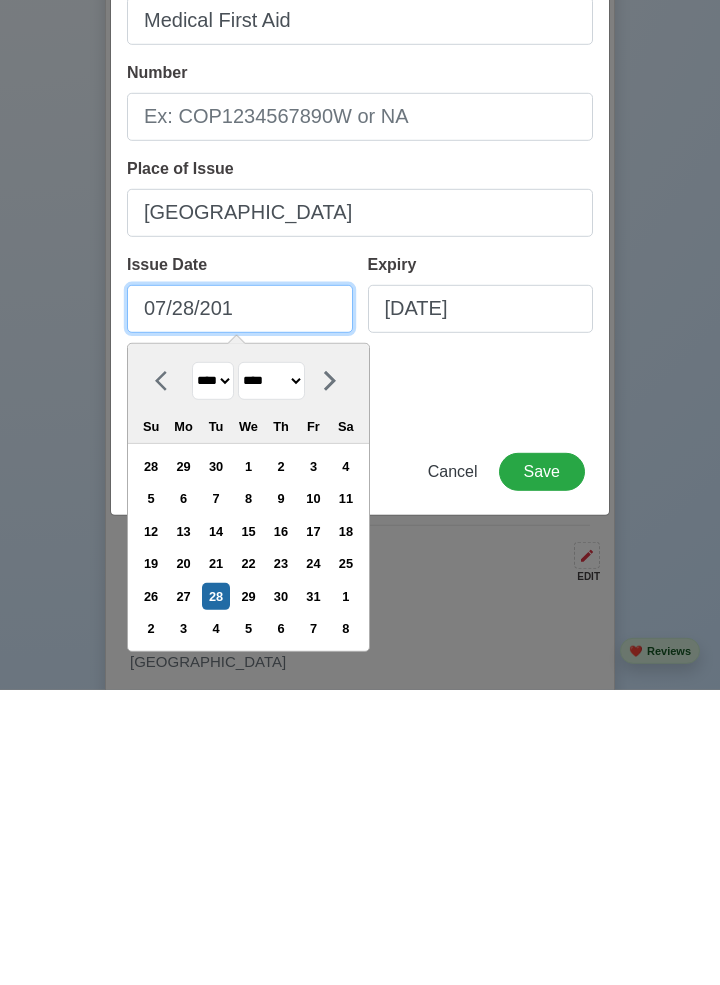 type on "07/28/2015" 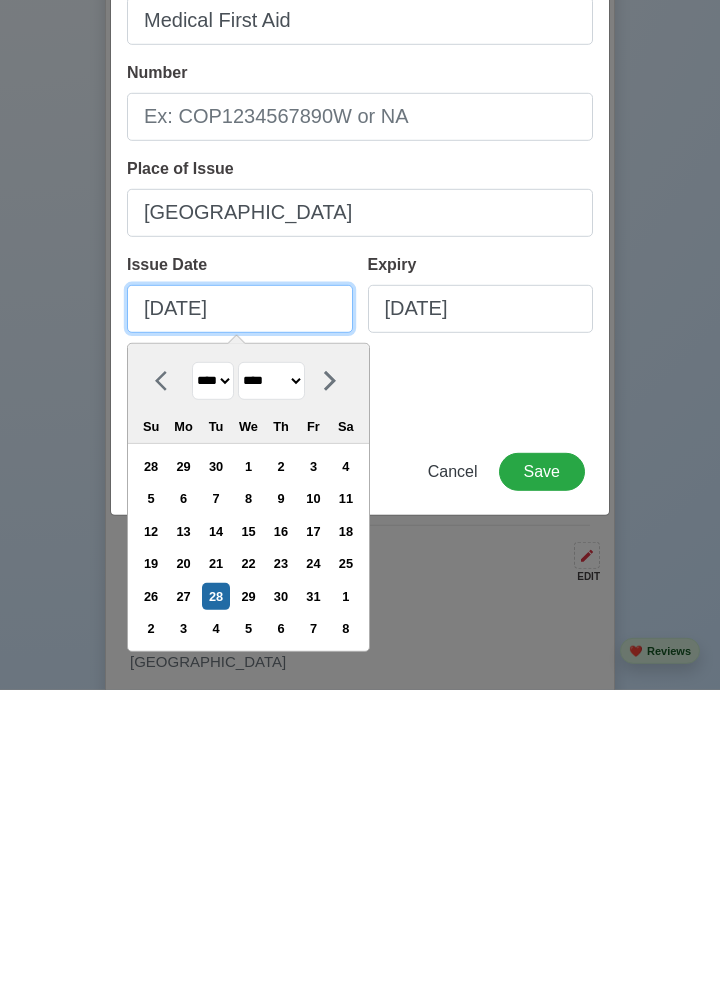 select on "****" 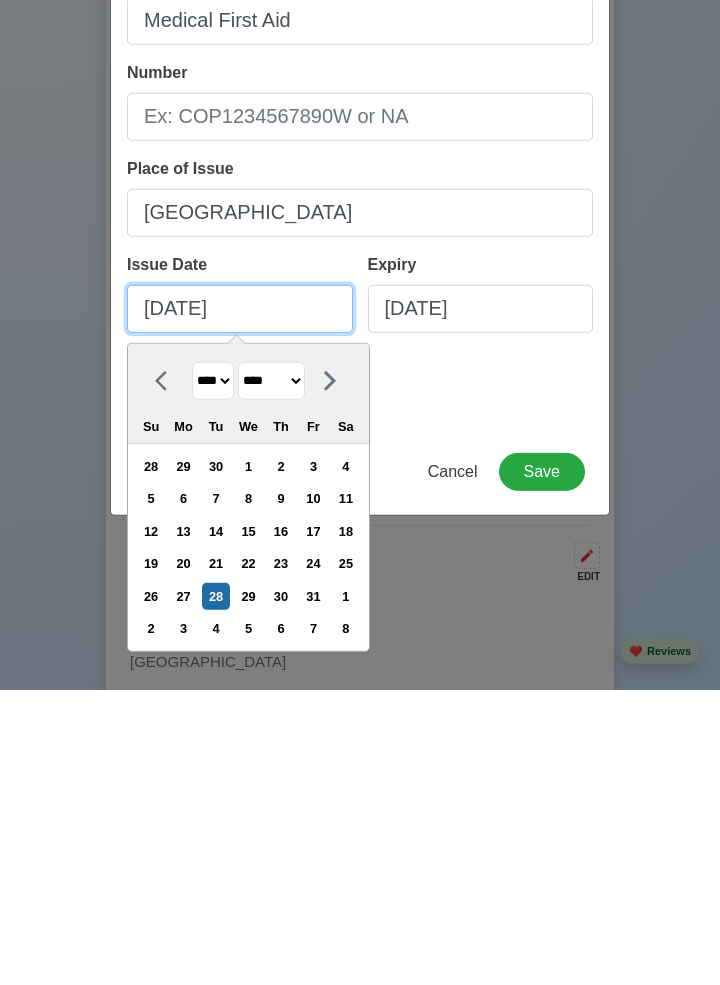 click on "07/28/2015" at bounding box center (240, 604) 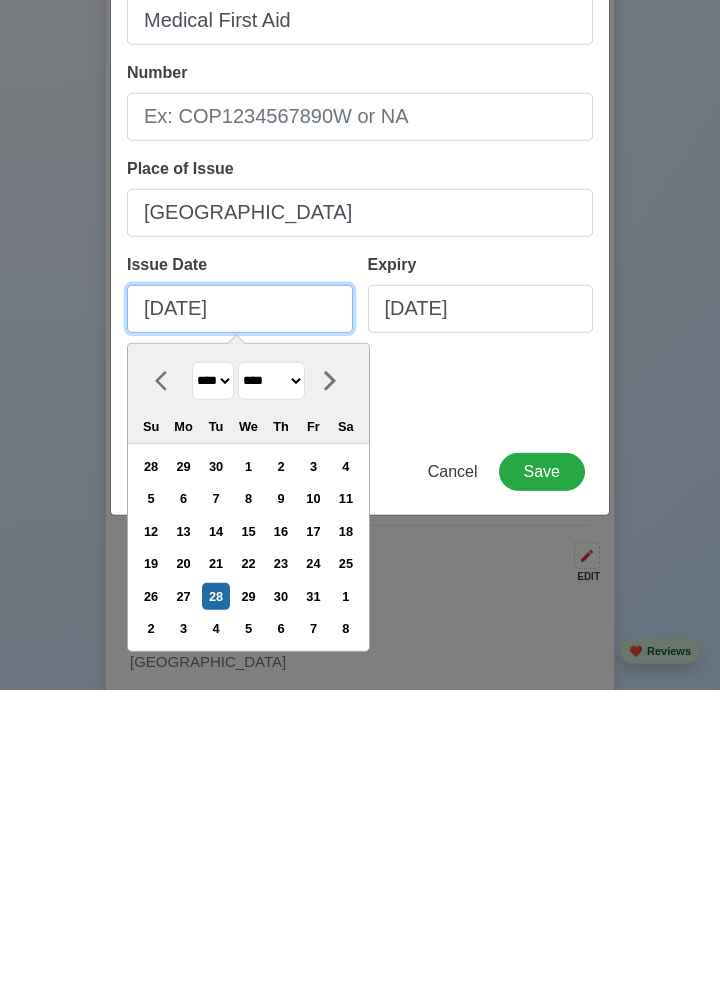 click on "07/28/2015" at bounding box center (240, 604) 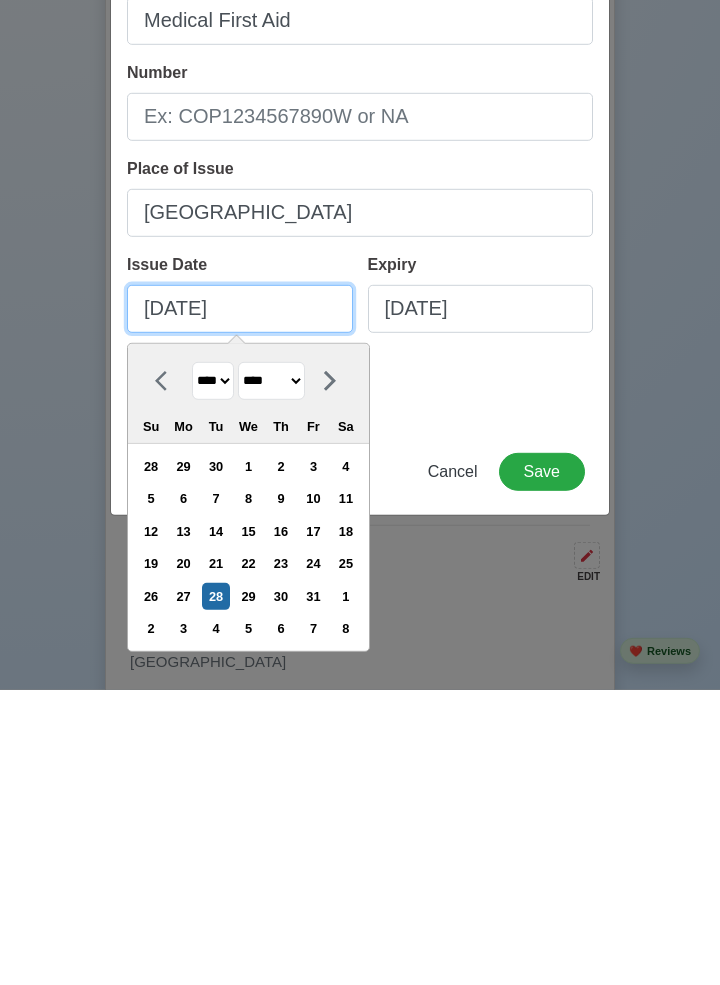 click on "07/28/2015" at bounding box center [240, 604] 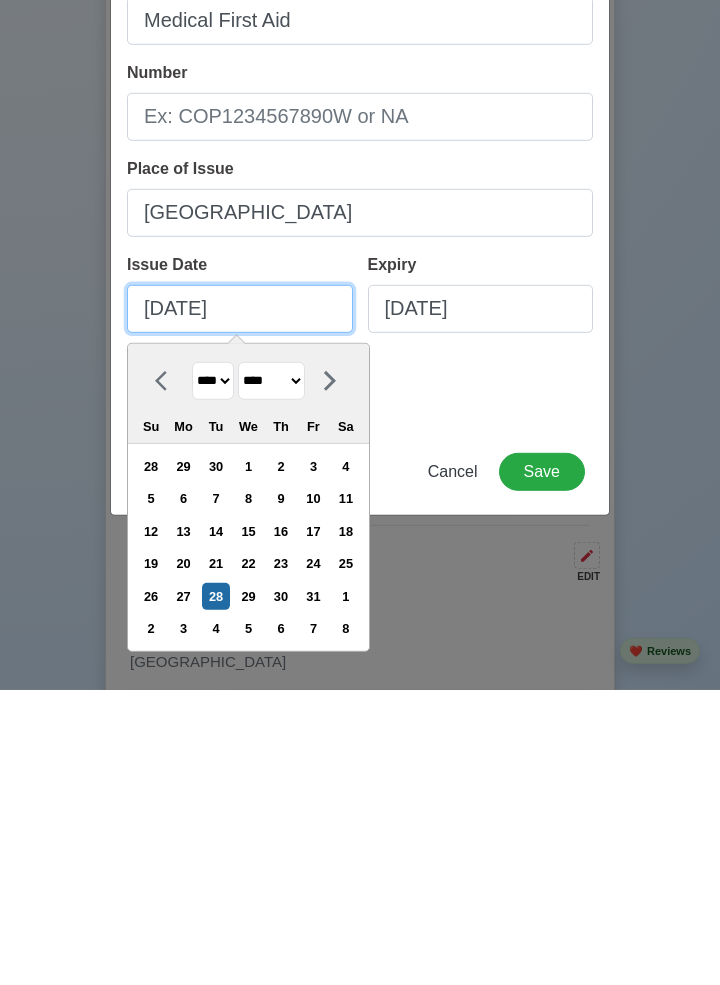 click on "07/28/2015" at bounding box center (240, 604) 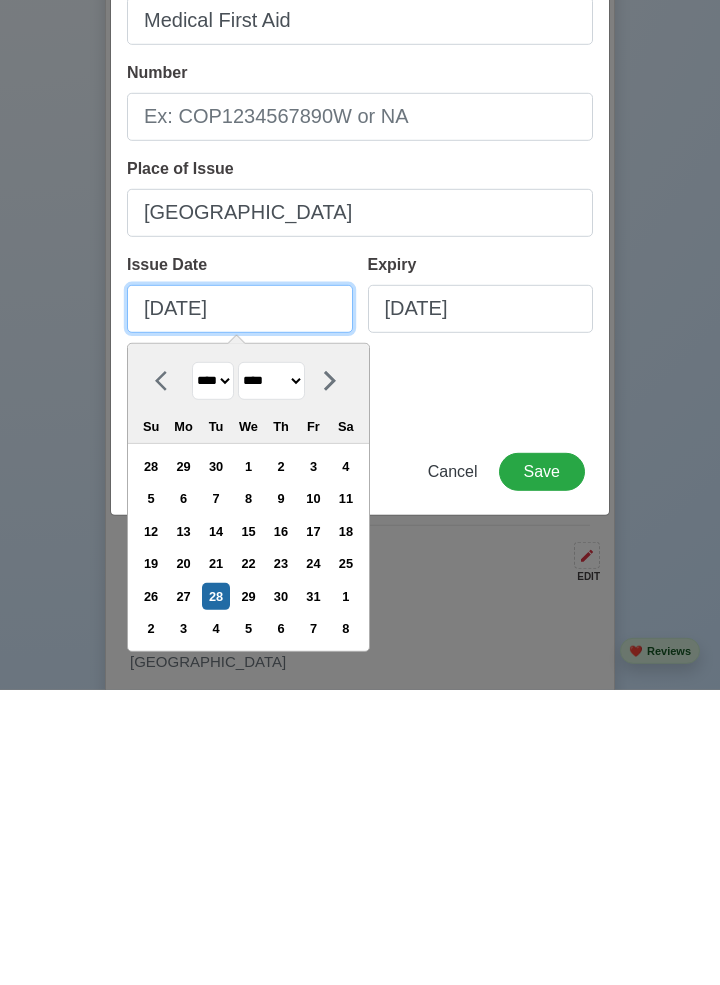 click on "07/28/2015" at bounding box center (240, 604) 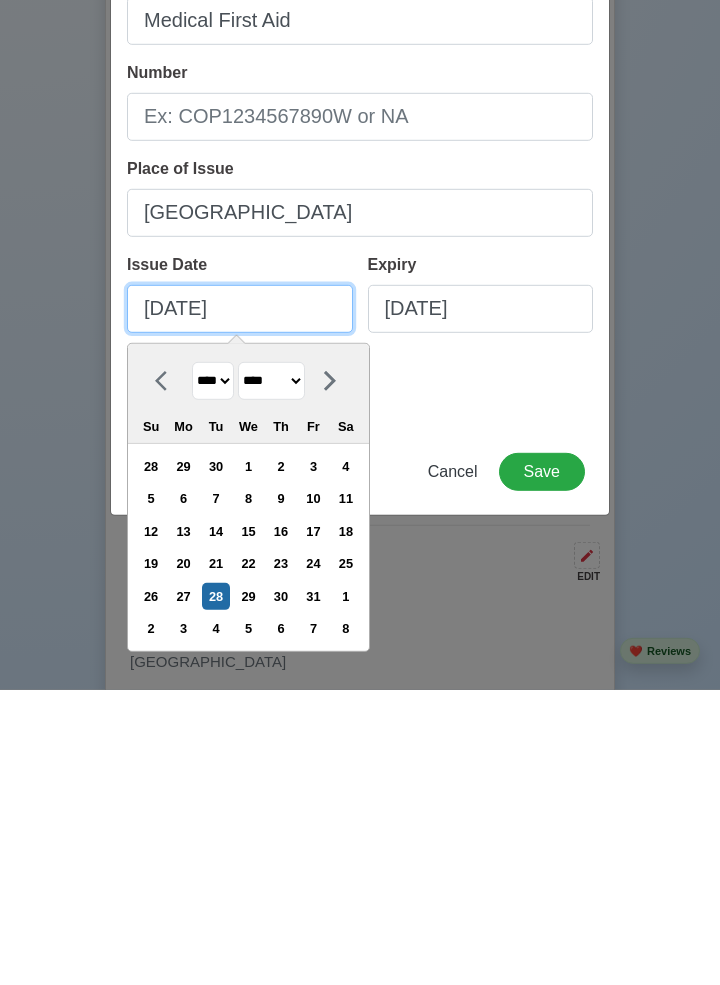 click on "07/28/2015" at bounding box center [240, 604] 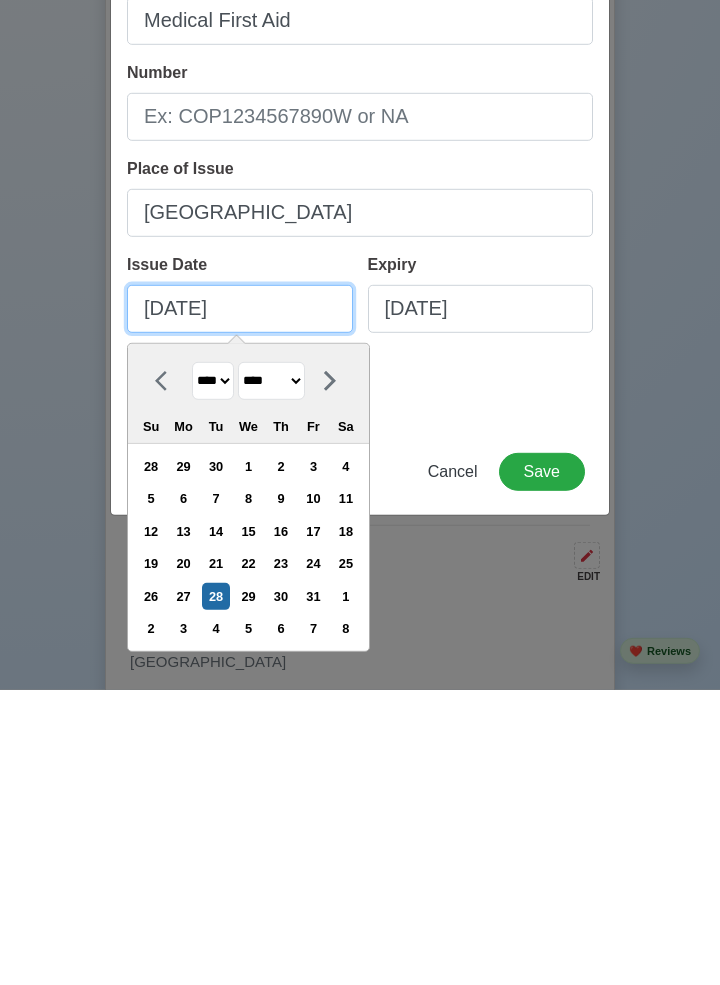 click on "07/28/2015" at bounding box center [240, 604] 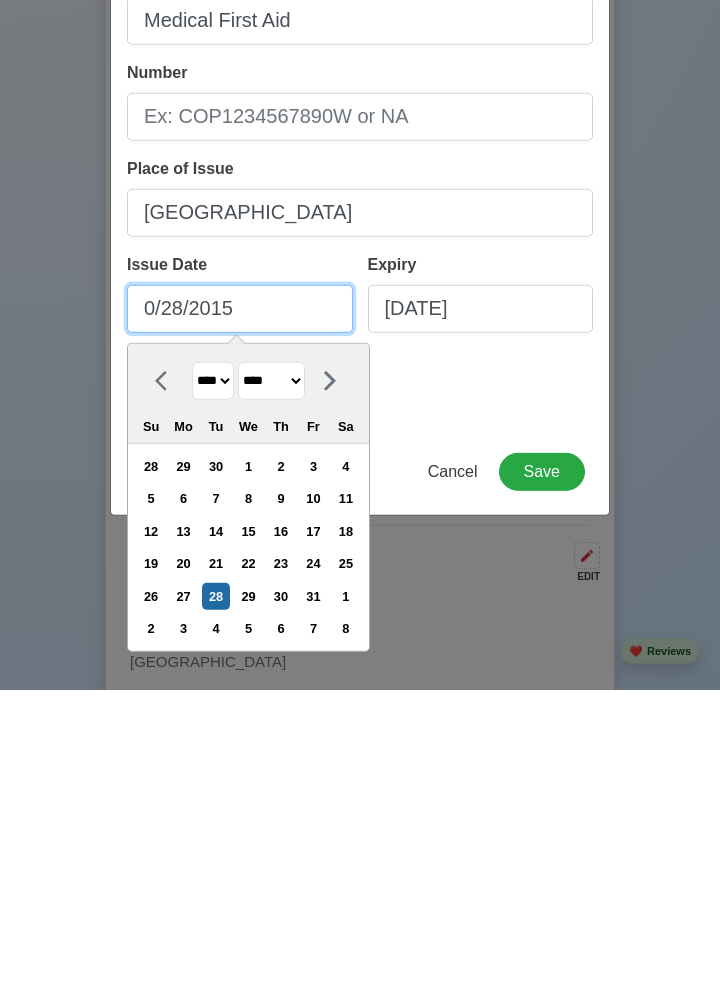 type on "01/28/2015" 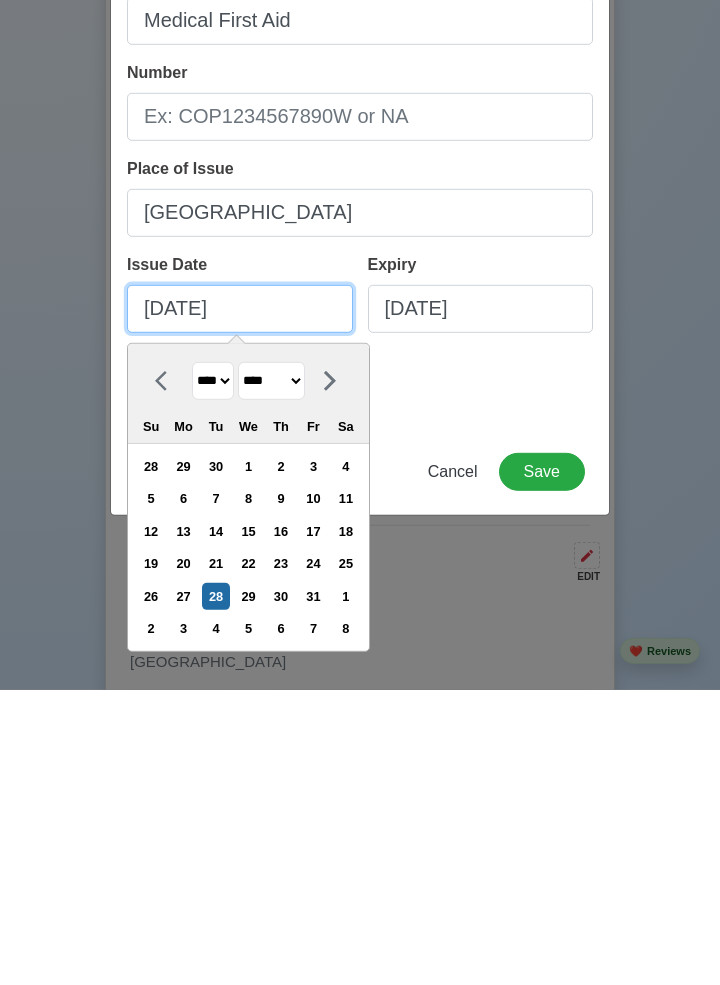 select on "*******" 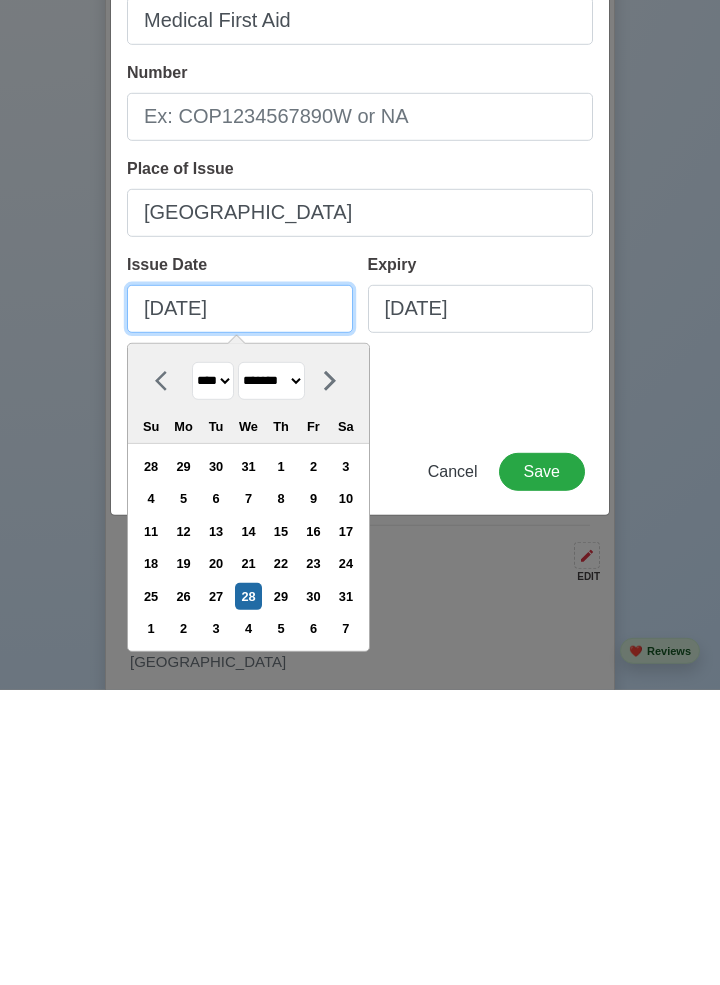 type on "01/28/2015" 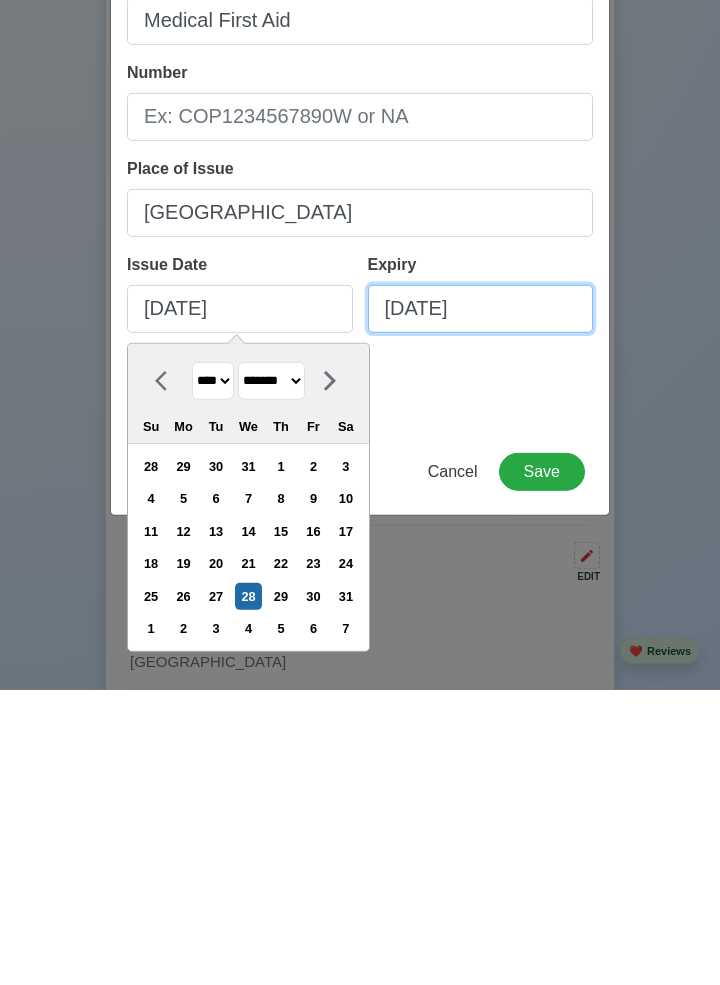 click on "07/28/2025" at bounding box center [481, 604] 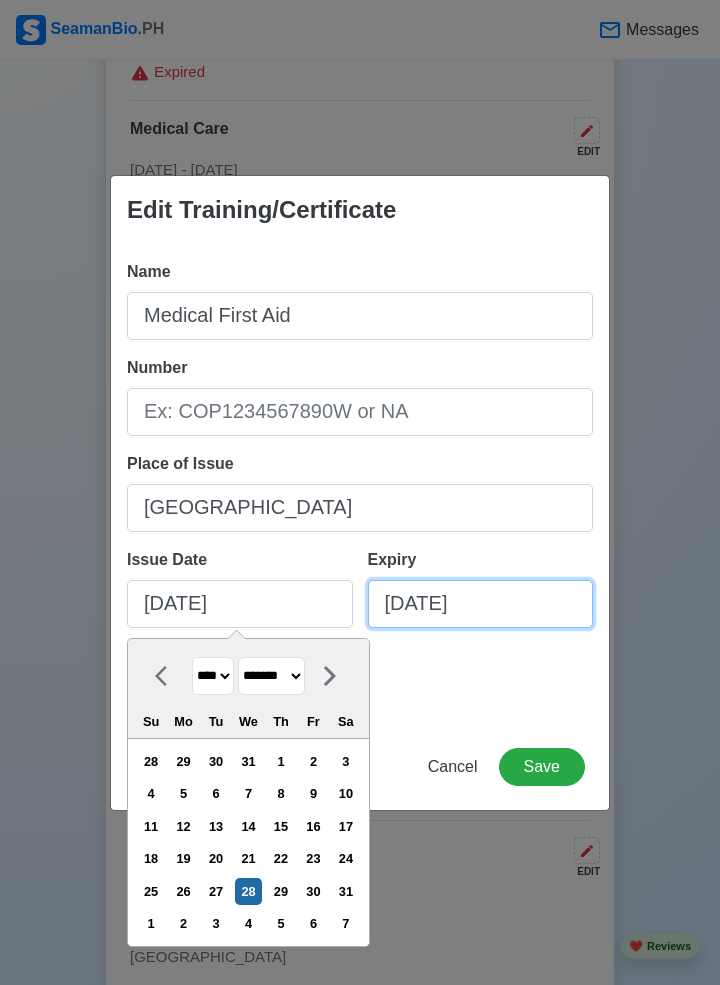 select on "****" 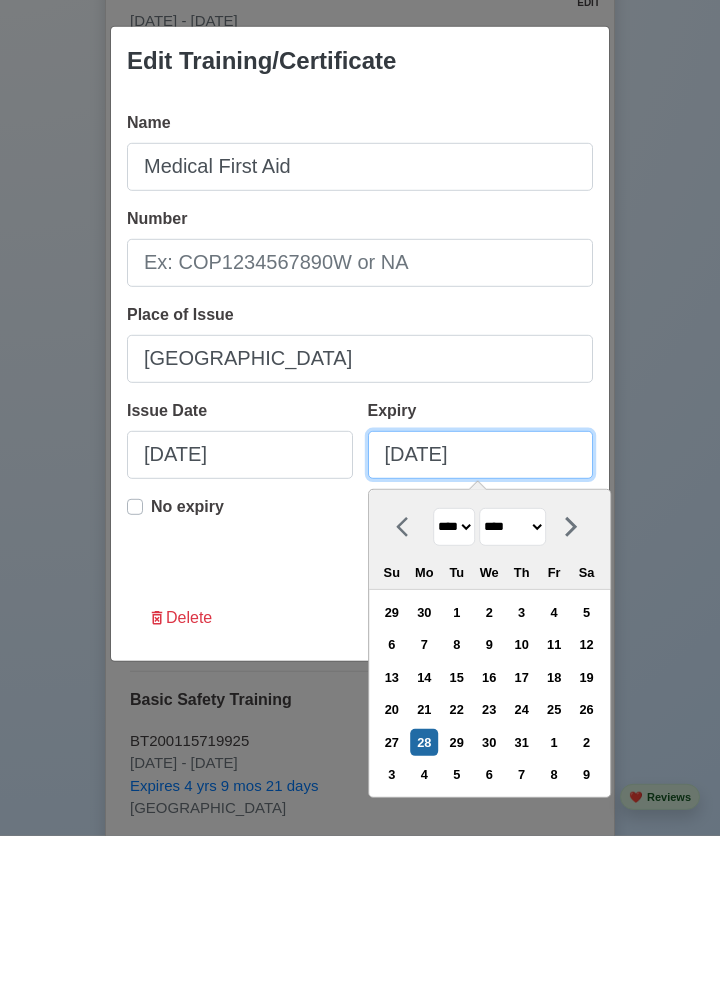 scroll, scrollTop: 3430, scrollLeft: 0, axis: vertical 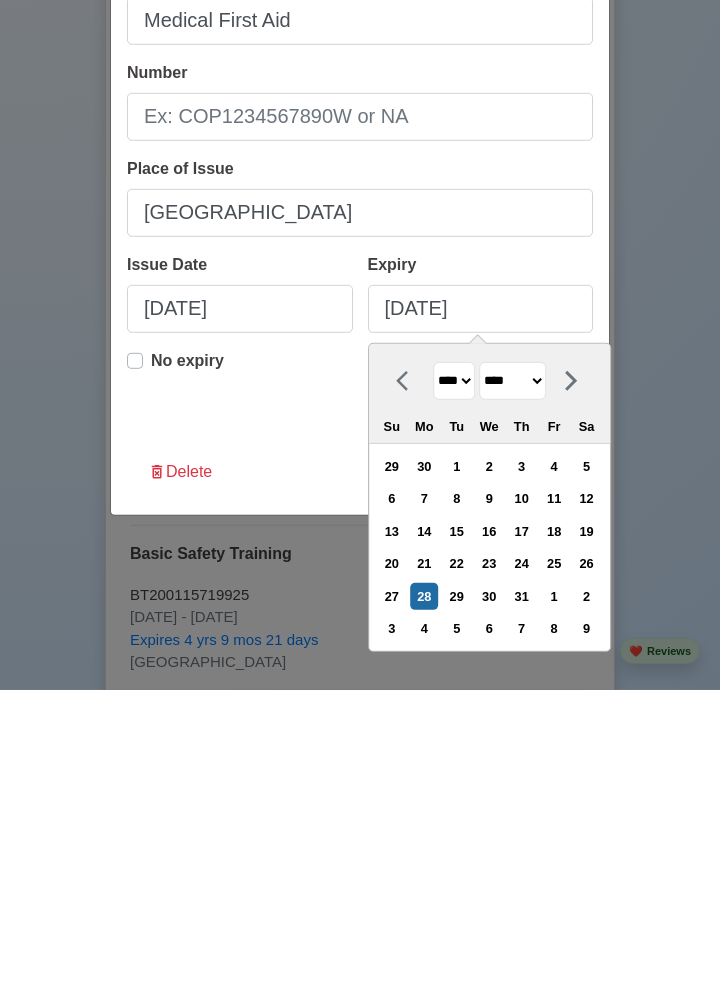 click on "Number" at bounding box center [157, 367] 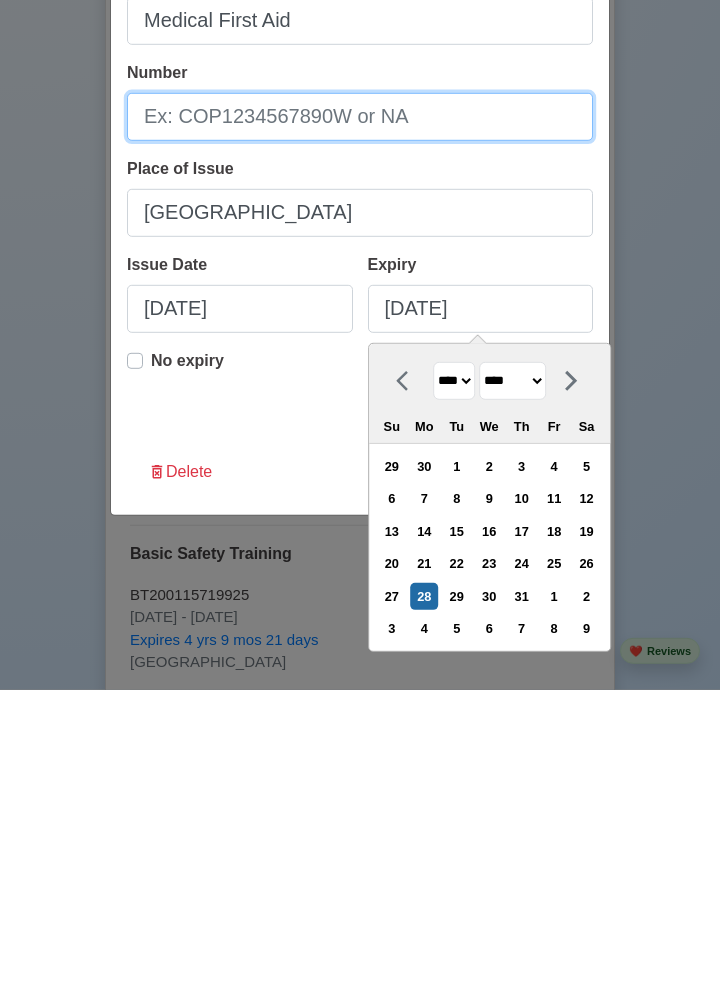 click on "Number" at bounding box center (360, 412) 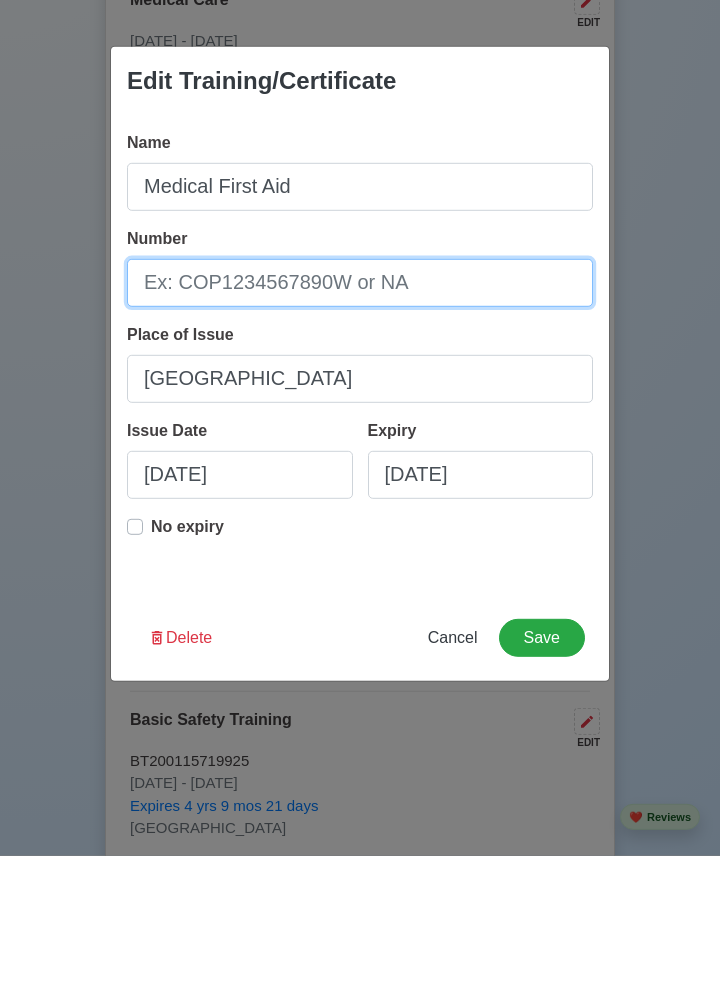 scroll, scrollTop: 3430, scrollLeft: 0, axis: vertical 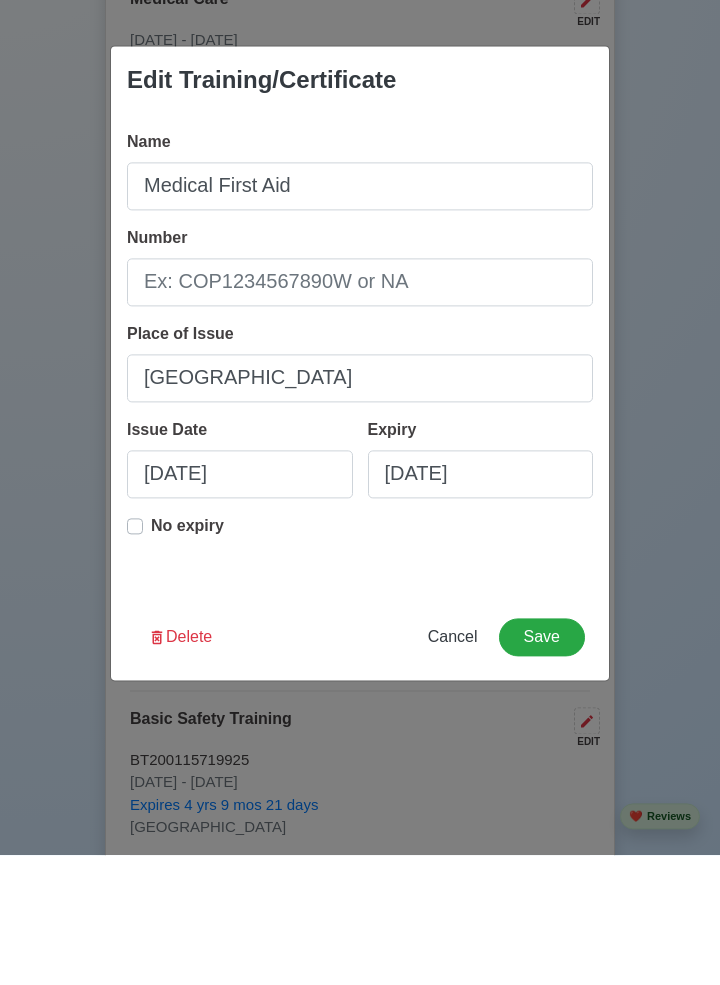 click on "No expiry" at bounding box center (187, 664) 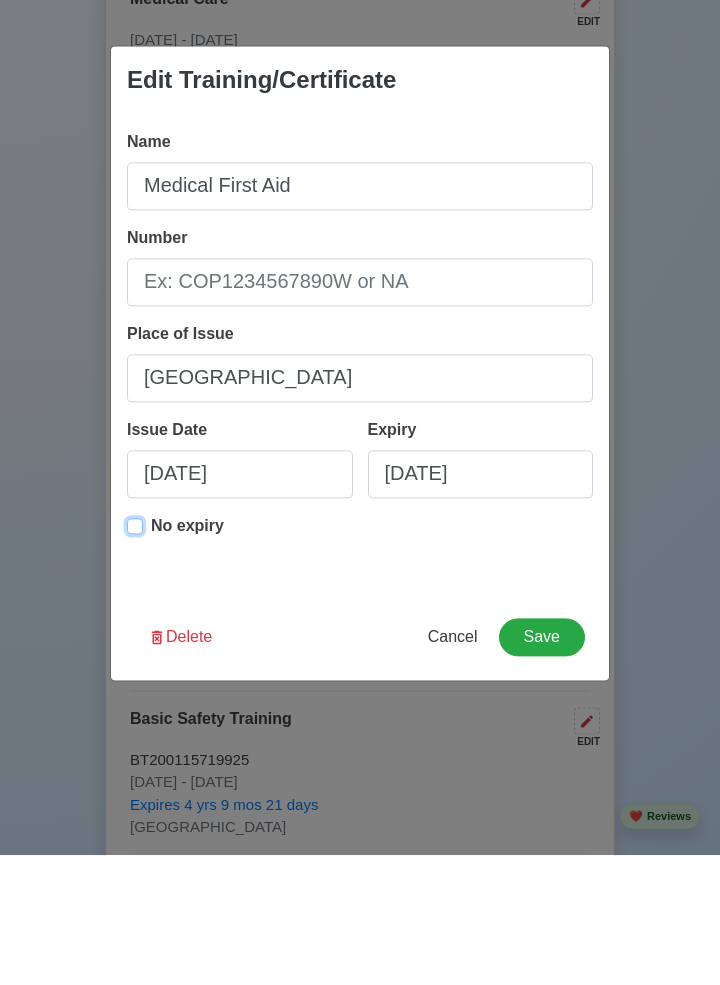 type on "01/28/2015" 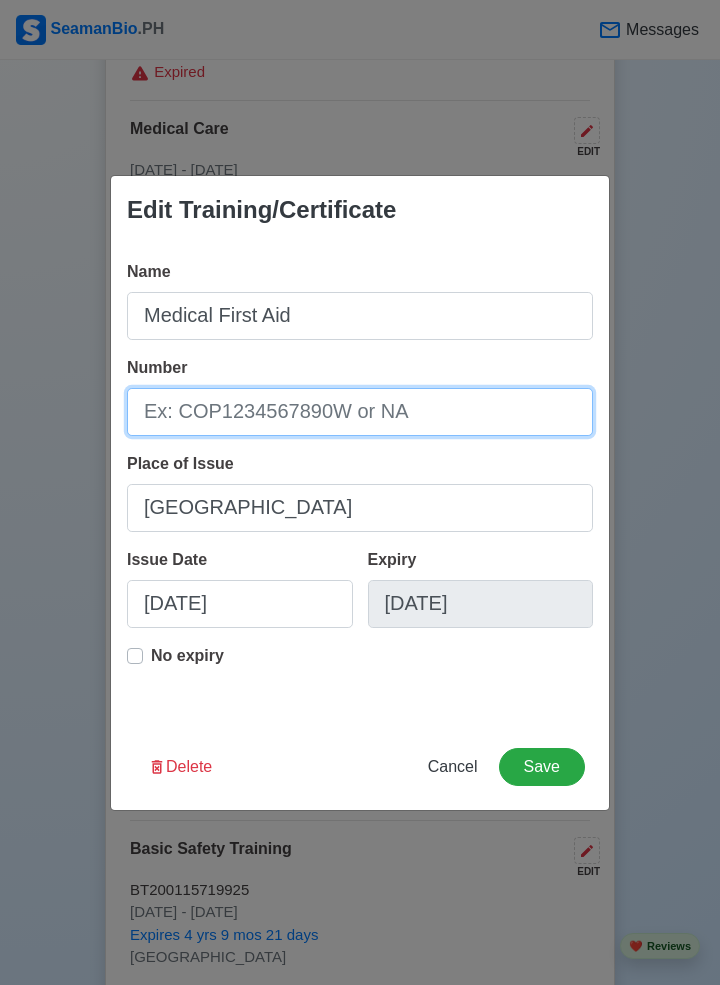 click on "Number" at bounding box center [360, 412] 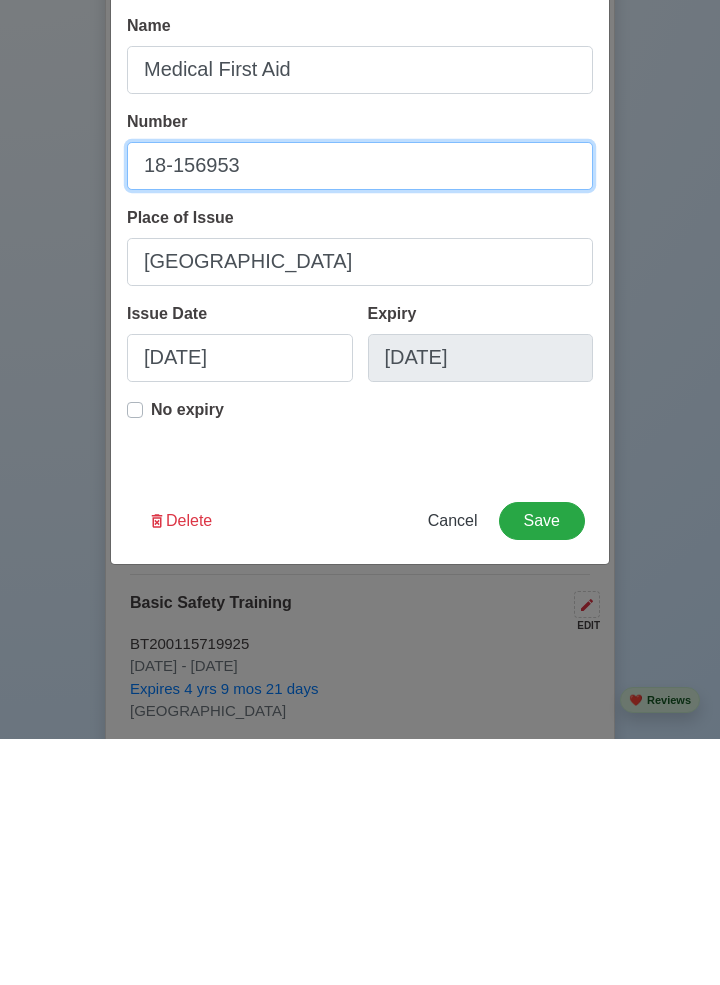 scroll, scrollTop: 3430, scrollLeft: 0, axis: vertical 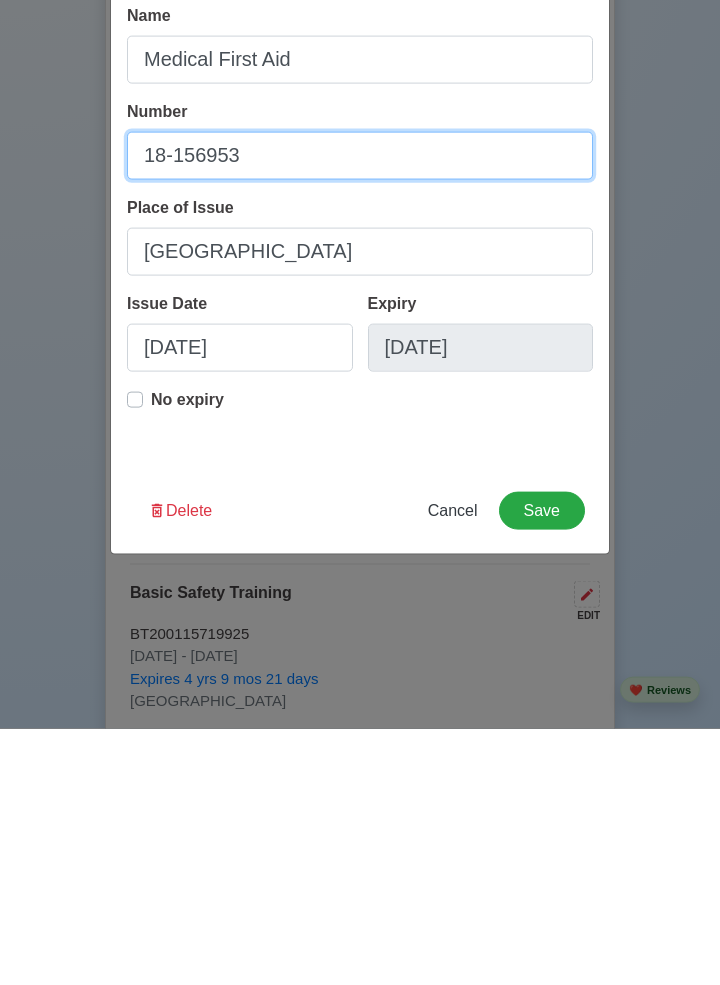 type on "18-156953" 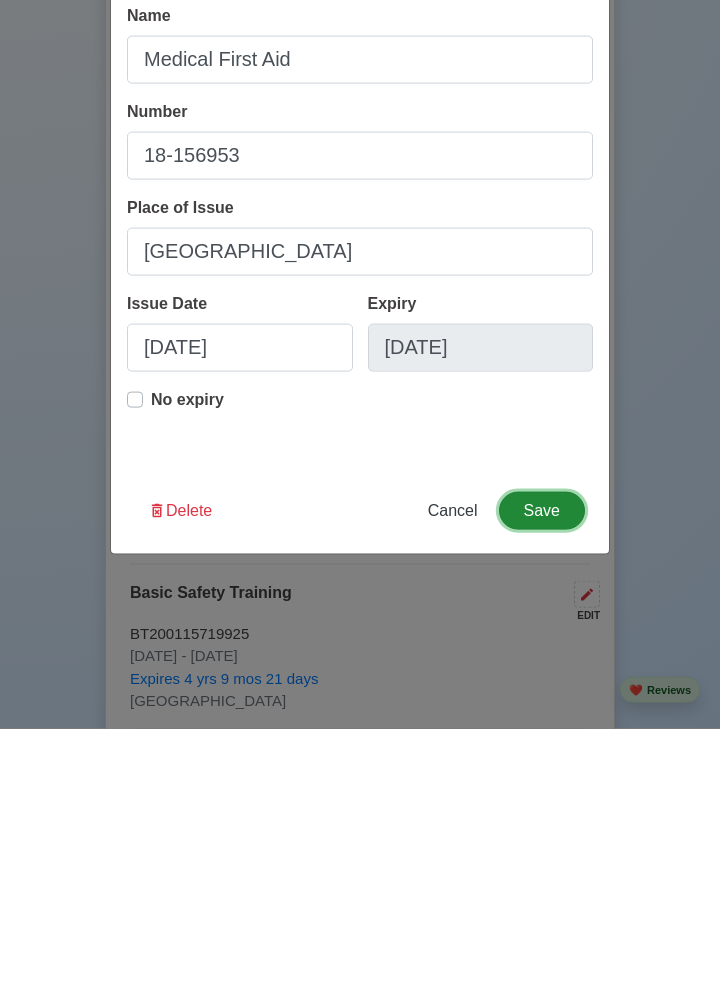 click on "Save" at bounding box center (542, 767) 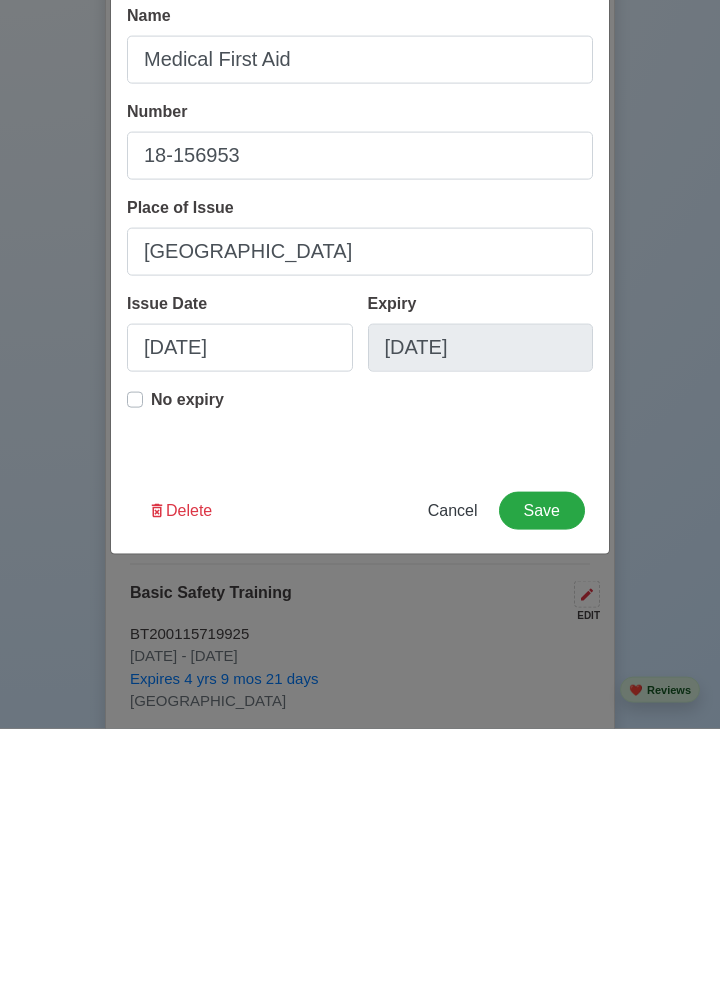 scroll, scrollTop: 3430, scrollLeft: 0, axis: vertical 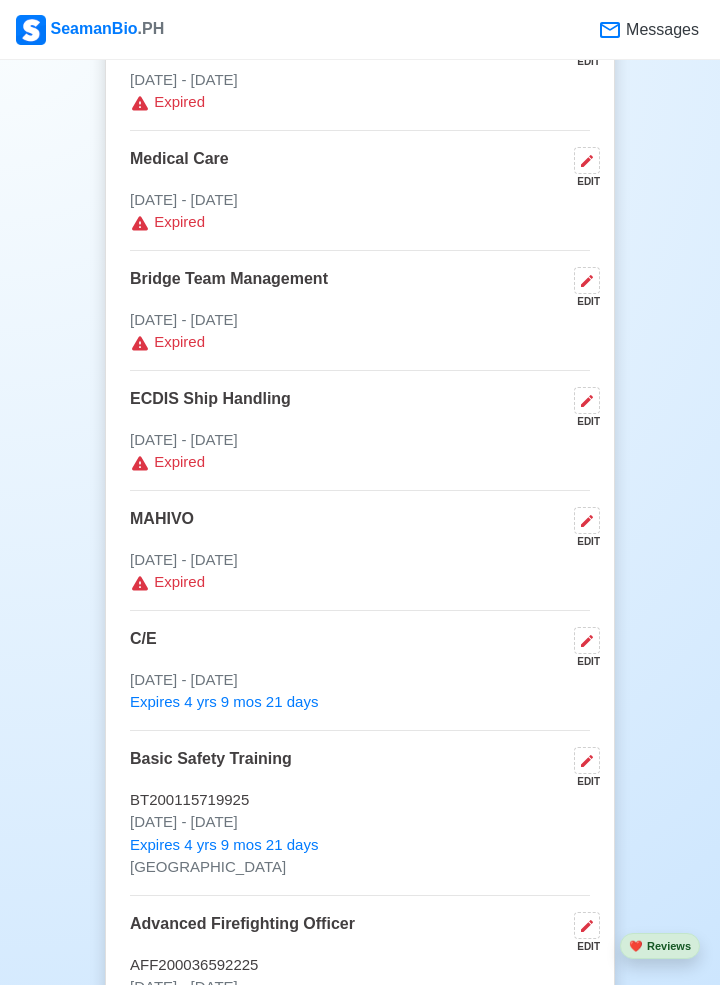 click at bounding box center (587, 520) 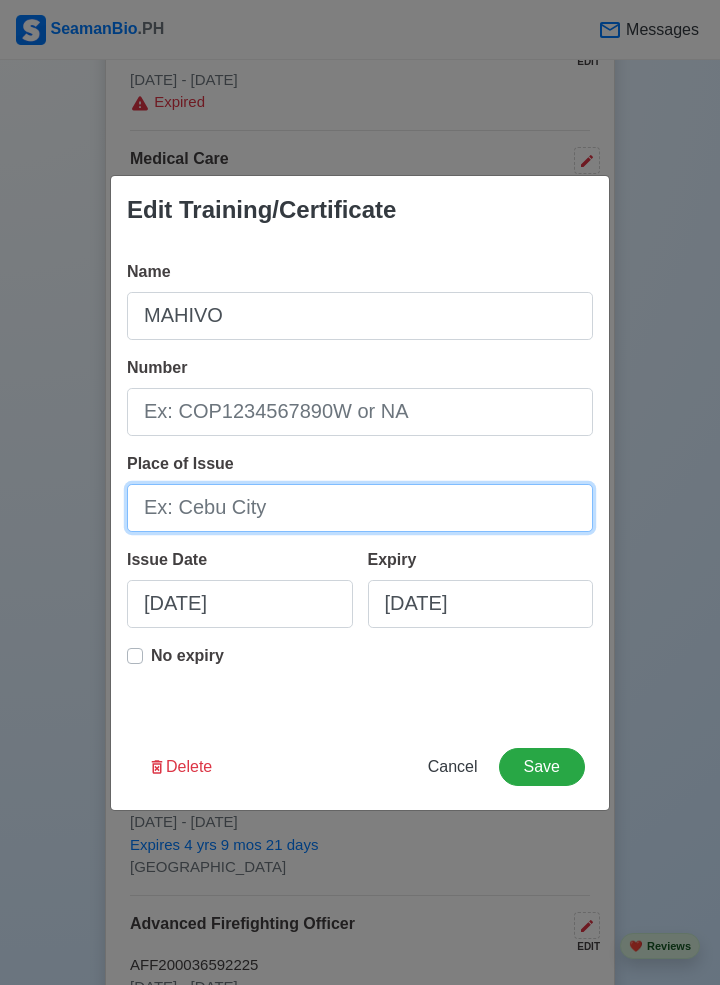 click on "Place of Issue" at bounding box center [360, 508] 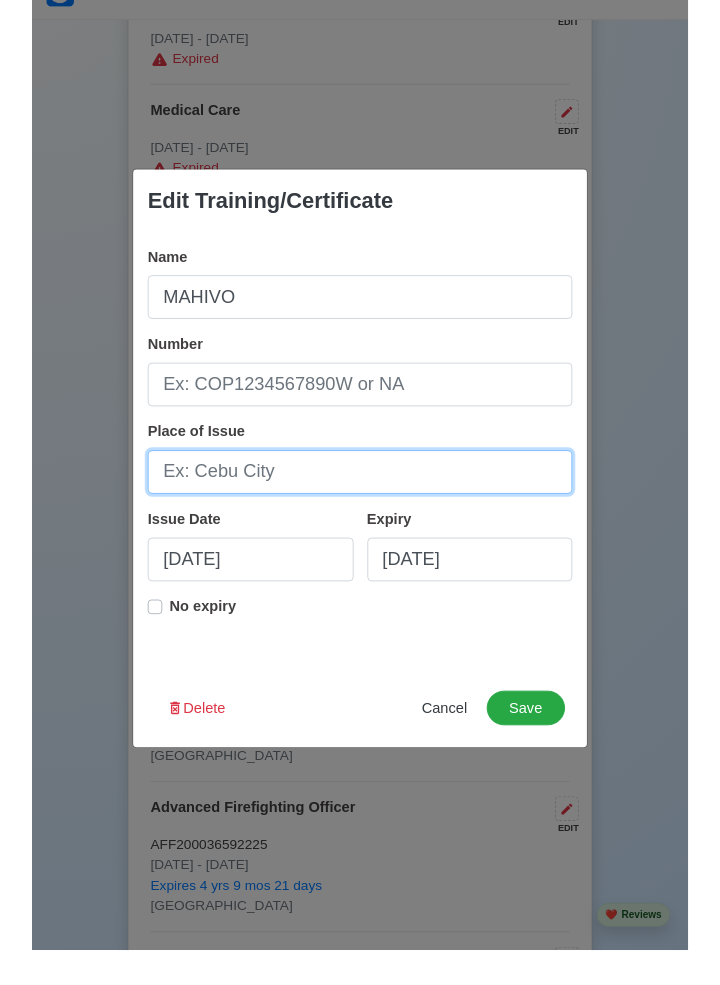 scroll, scrollTop: 3400, scrollLeft: 0, axis: vertical 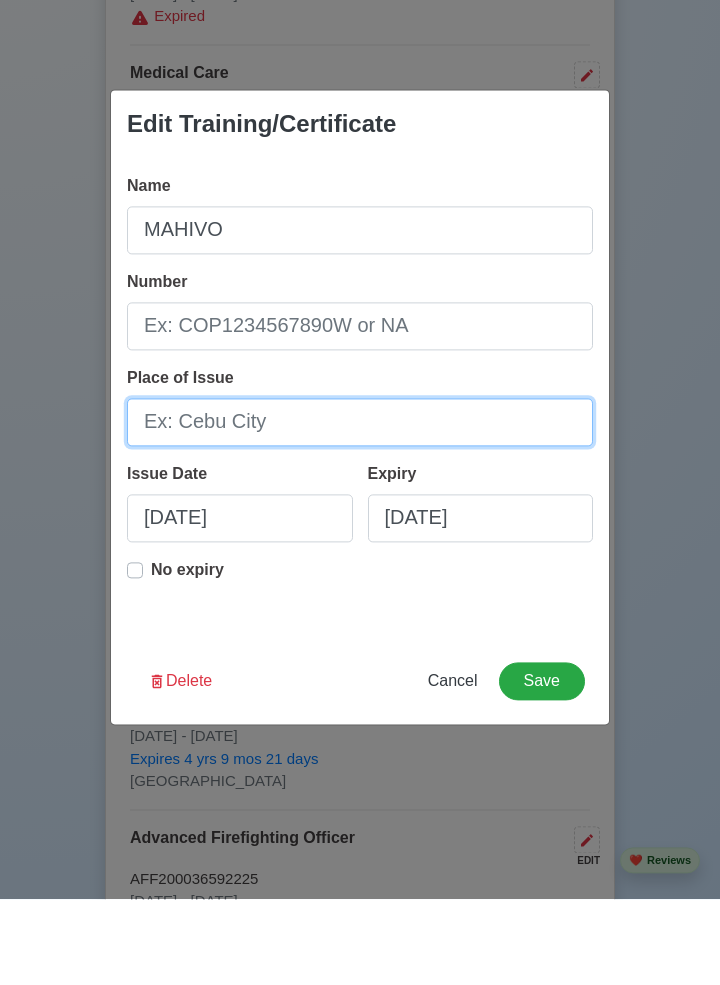 type on "Manila" 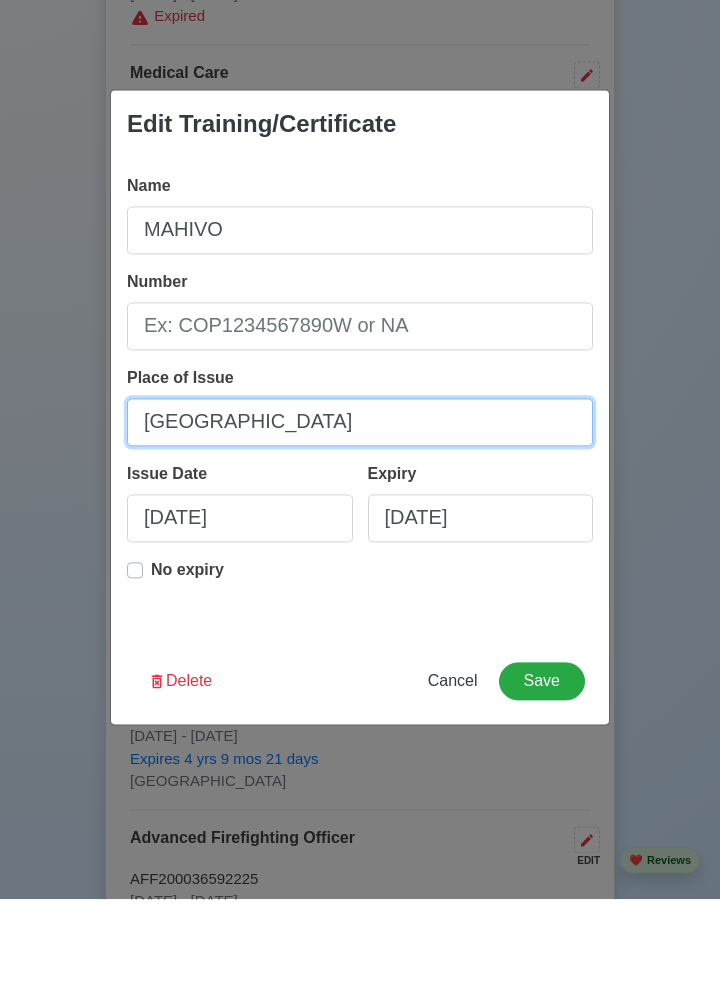 scroll, scrollTop: 3400, scrollLeft: 0, axis: vertical 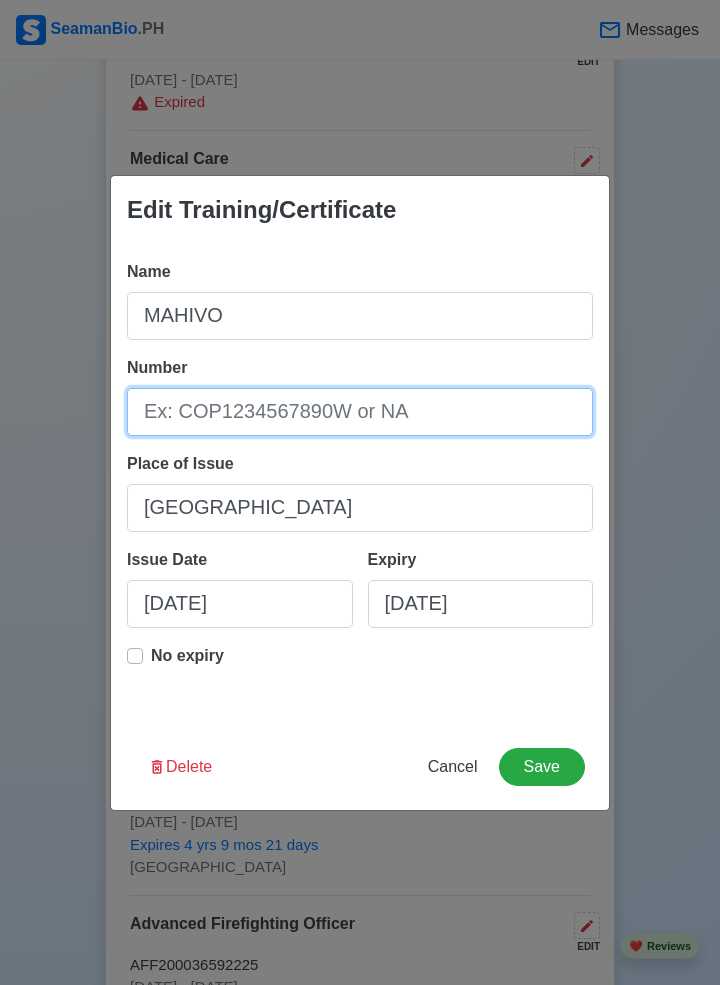 click on "Number" at bounding box center (360, 412) 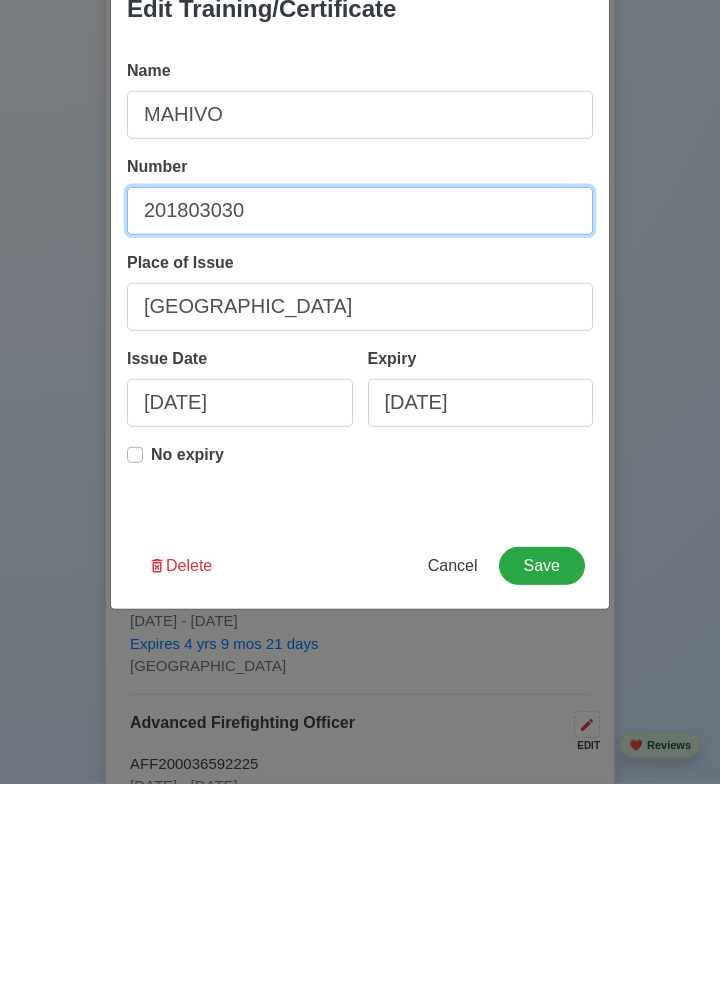 scroll, scrollTop: 3400, scrollLeft: 0, axis: vertical 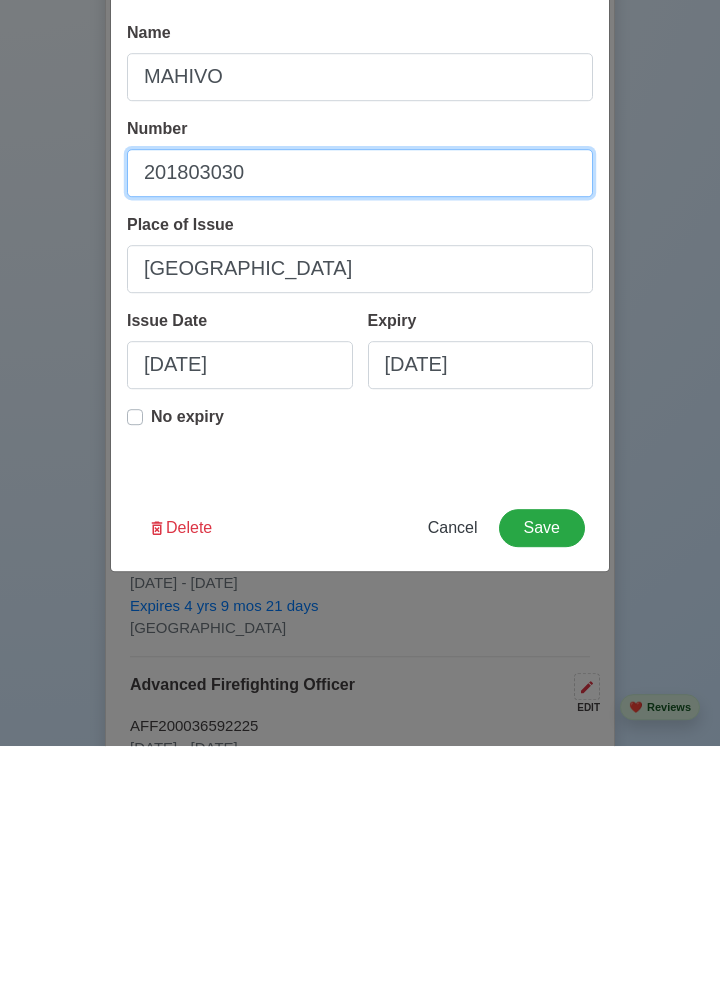 type on "201803030" 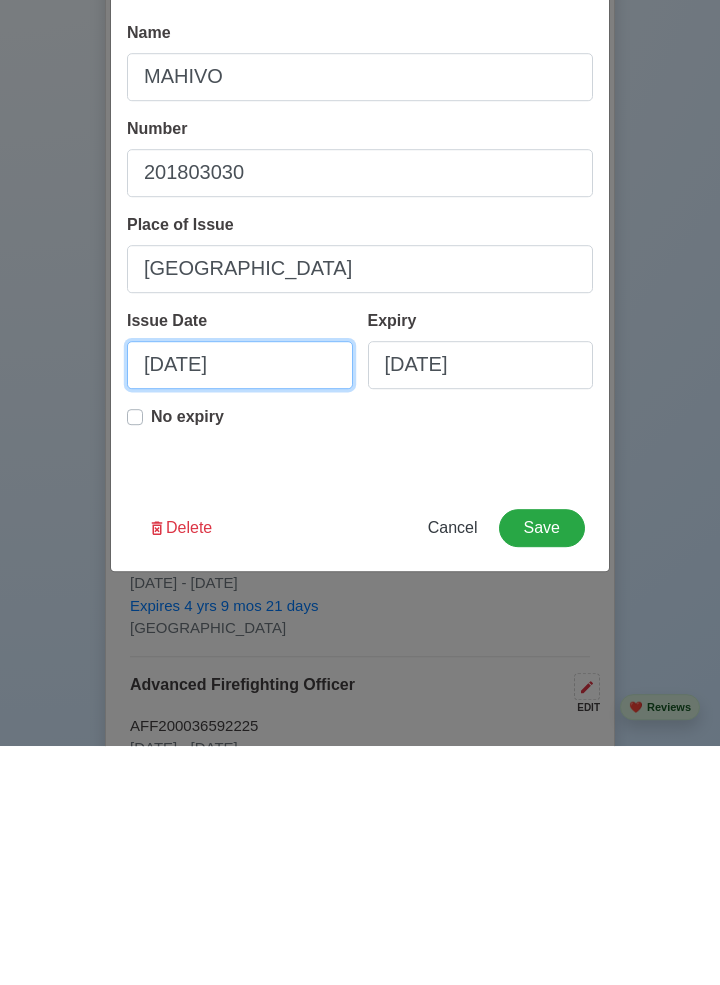 click on "07/28/2025" at bounding box center [240, 604] 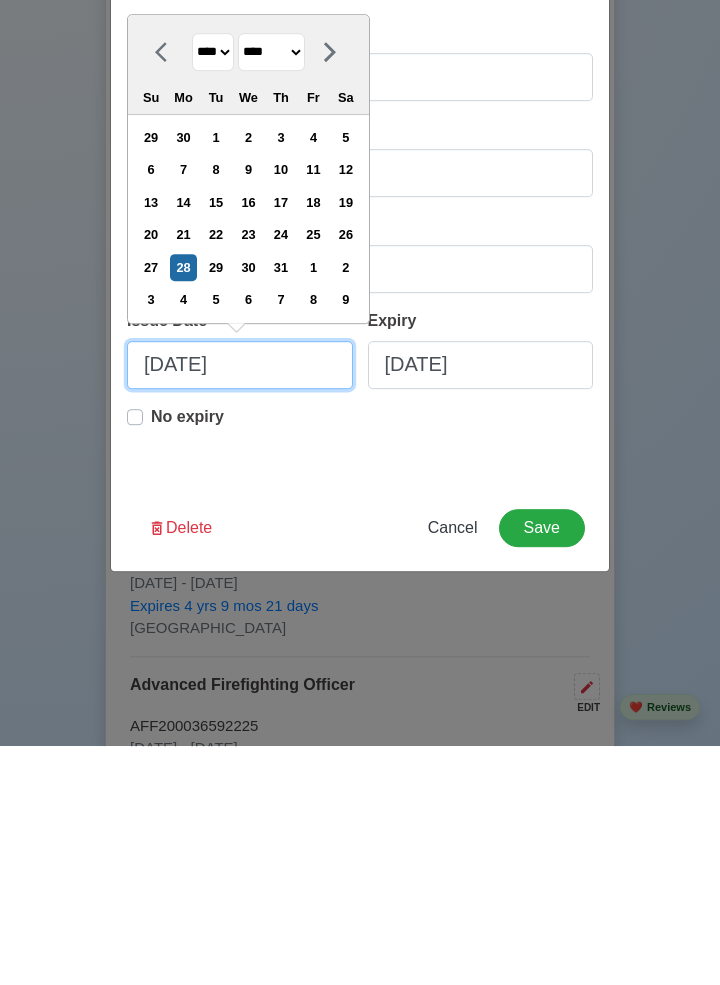 click on "07/28/2025" at bounding box center [240, 604] 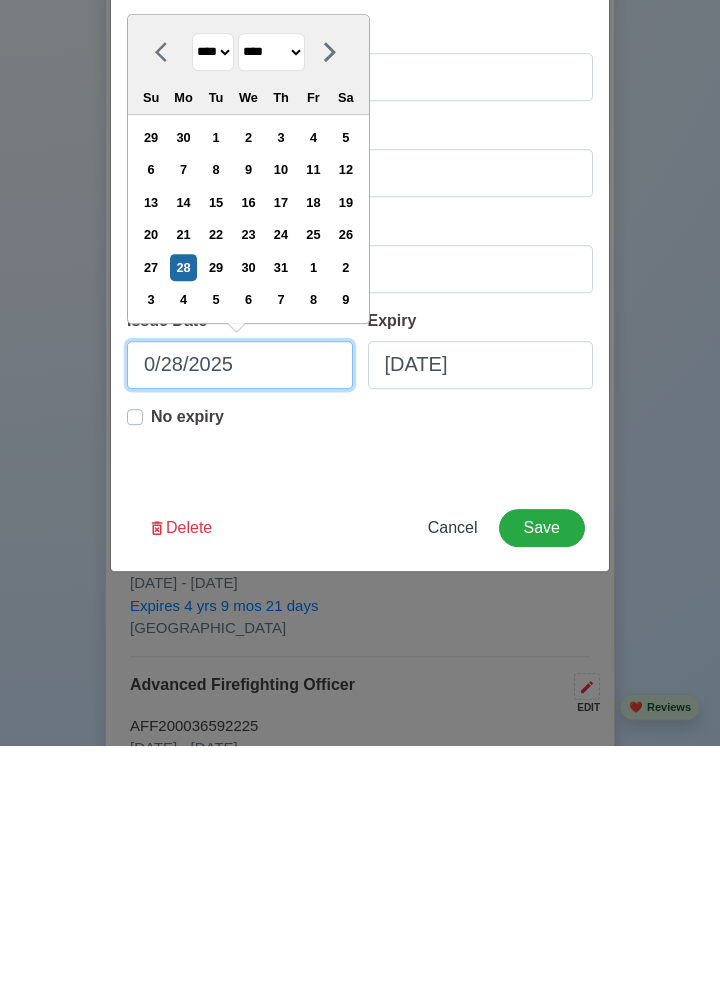 type on "08/28/2025" 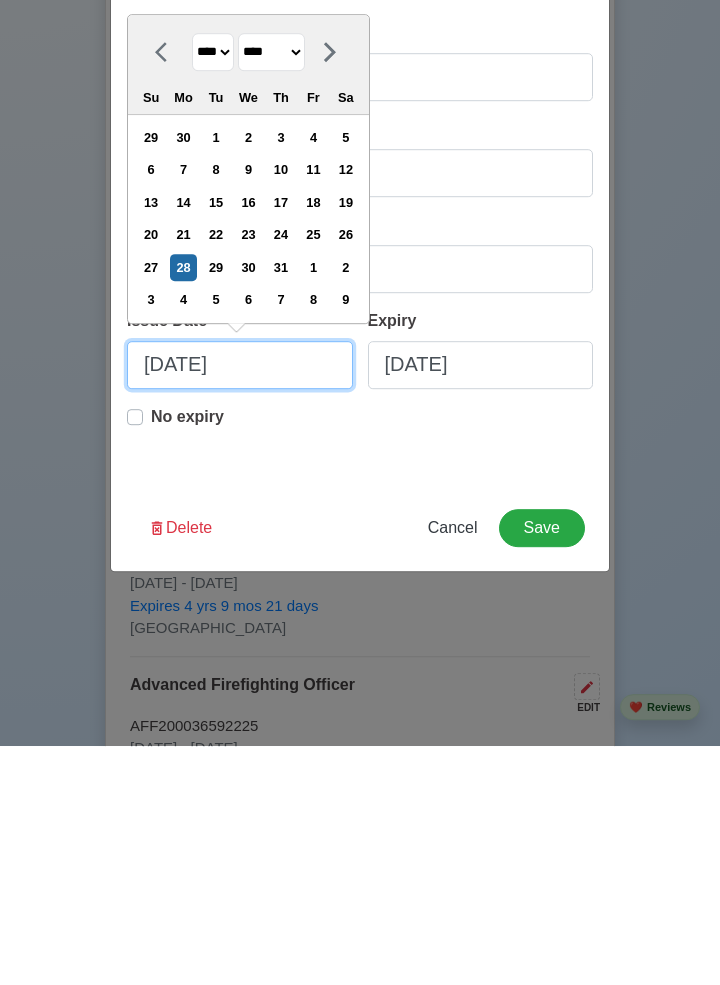 select on "******" 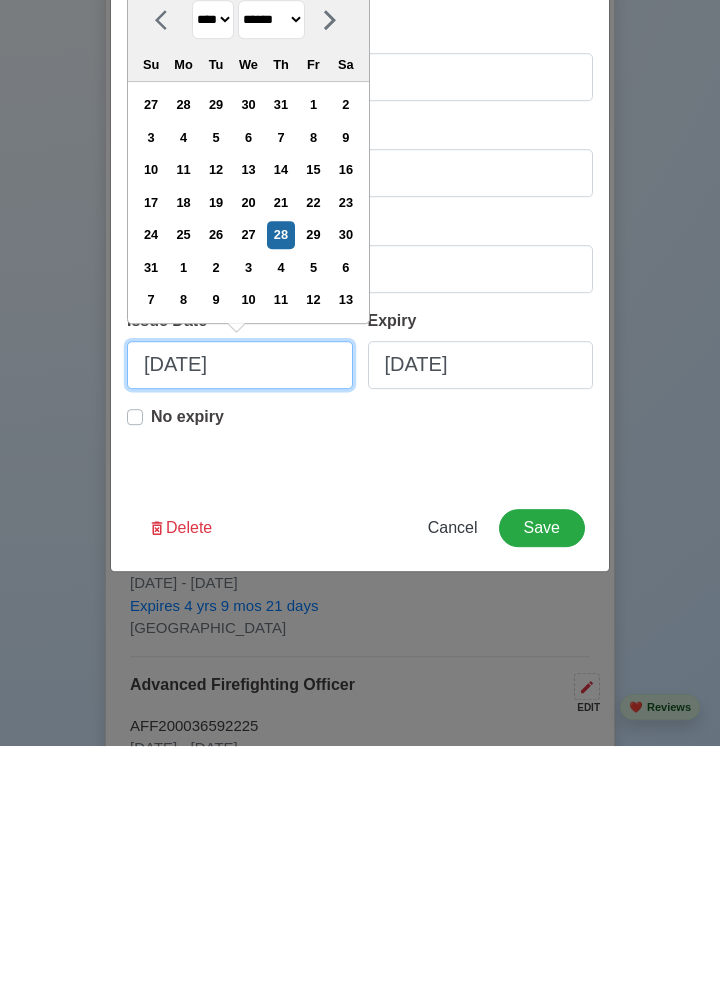 click on "08/28/2025" at bounding box center (240, 604) 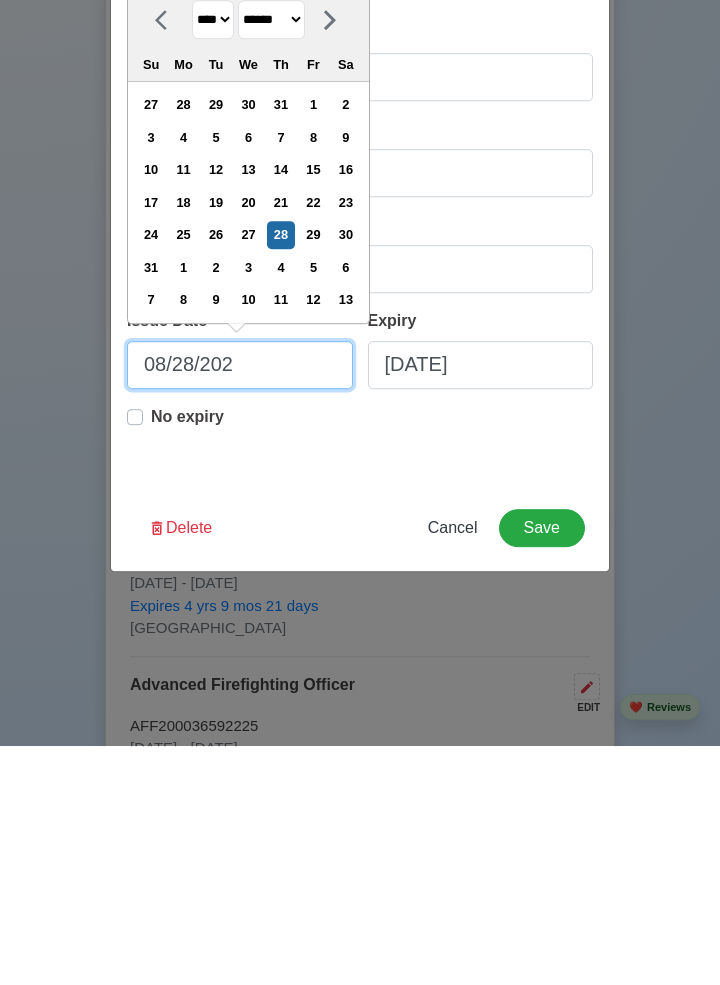 type on "08/28/20" 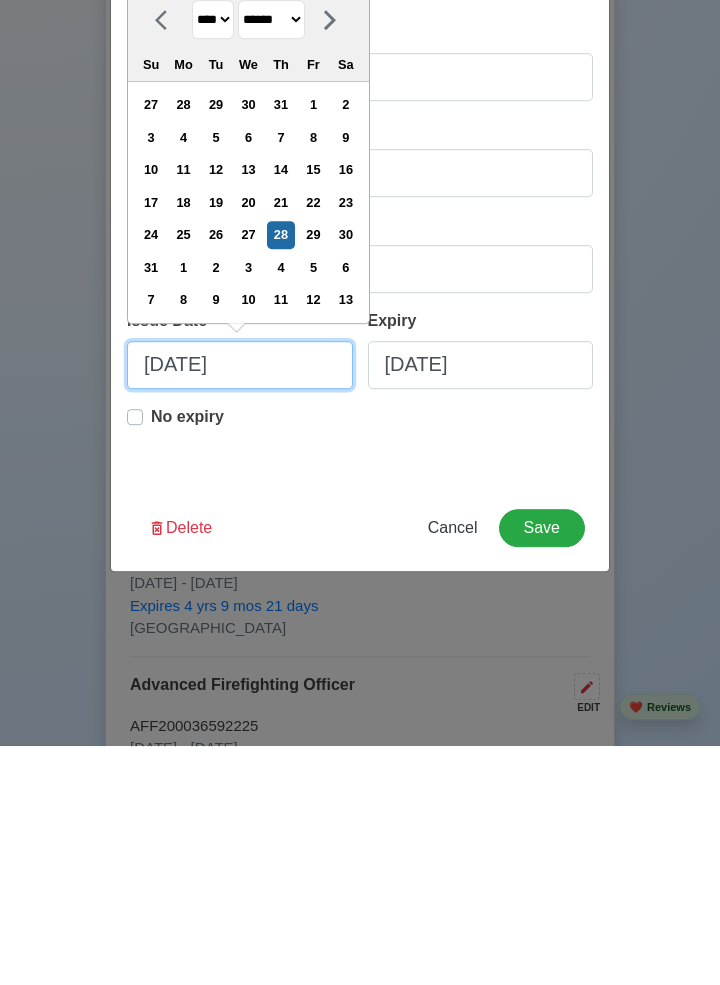 select on "****" 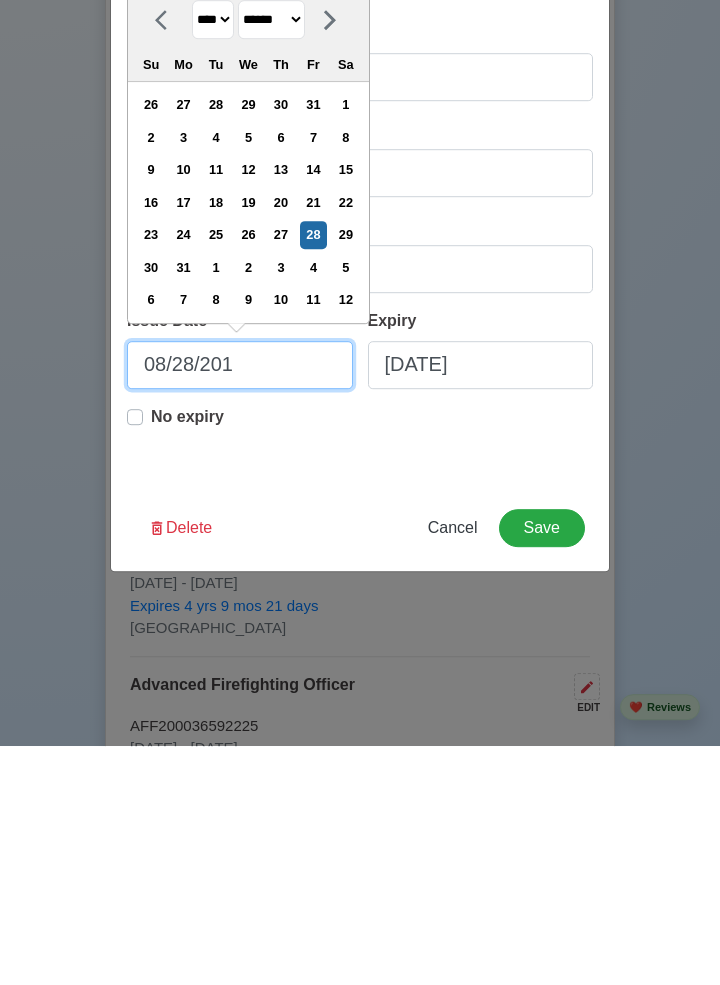 type on "08/28/2018" 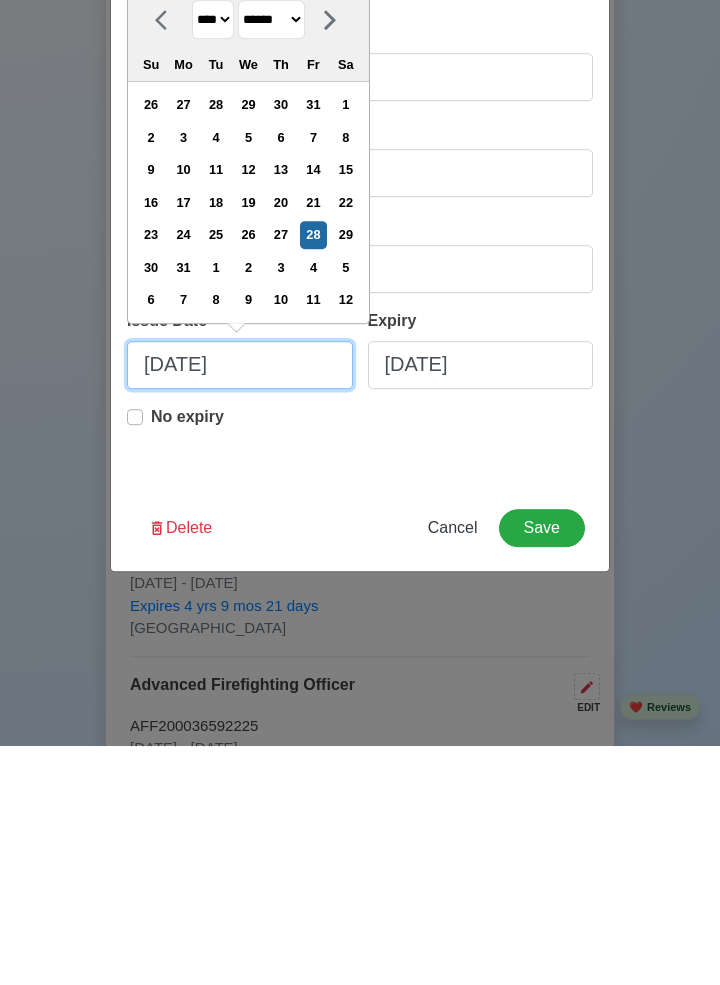 select on "****" 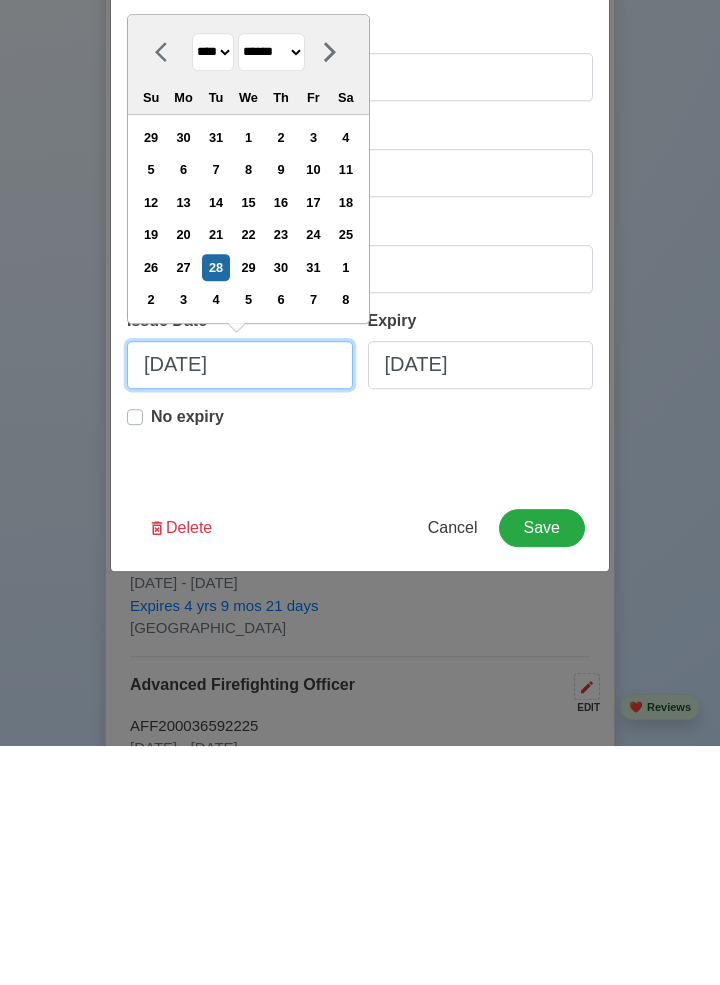 click on "08/28/2018" at bounding box center [240, 604] 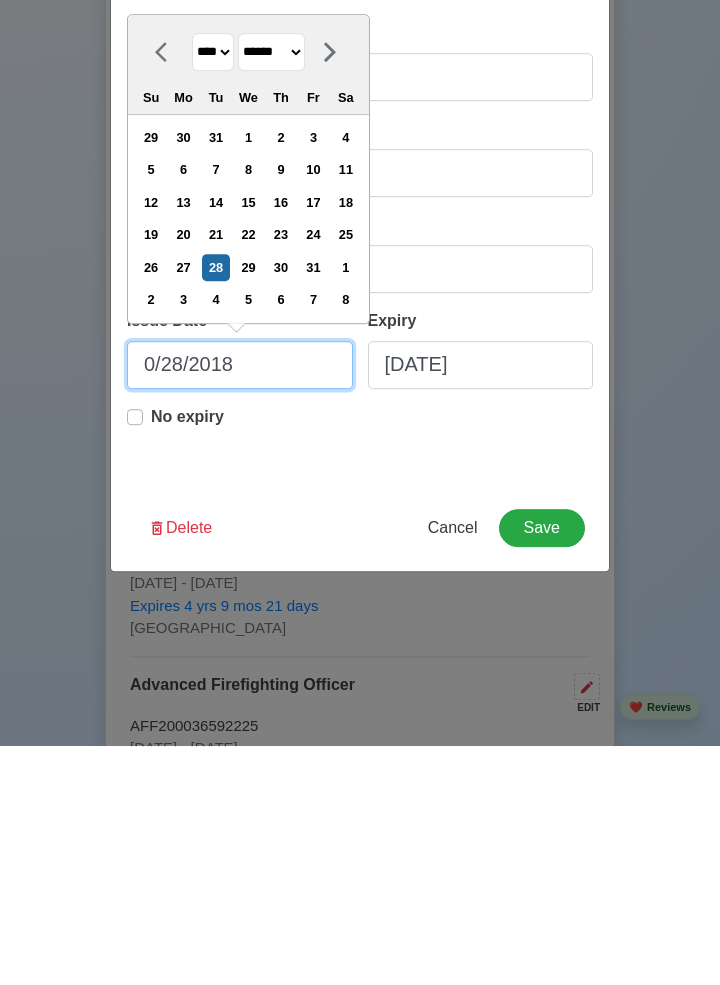 type on "09/28/2018" 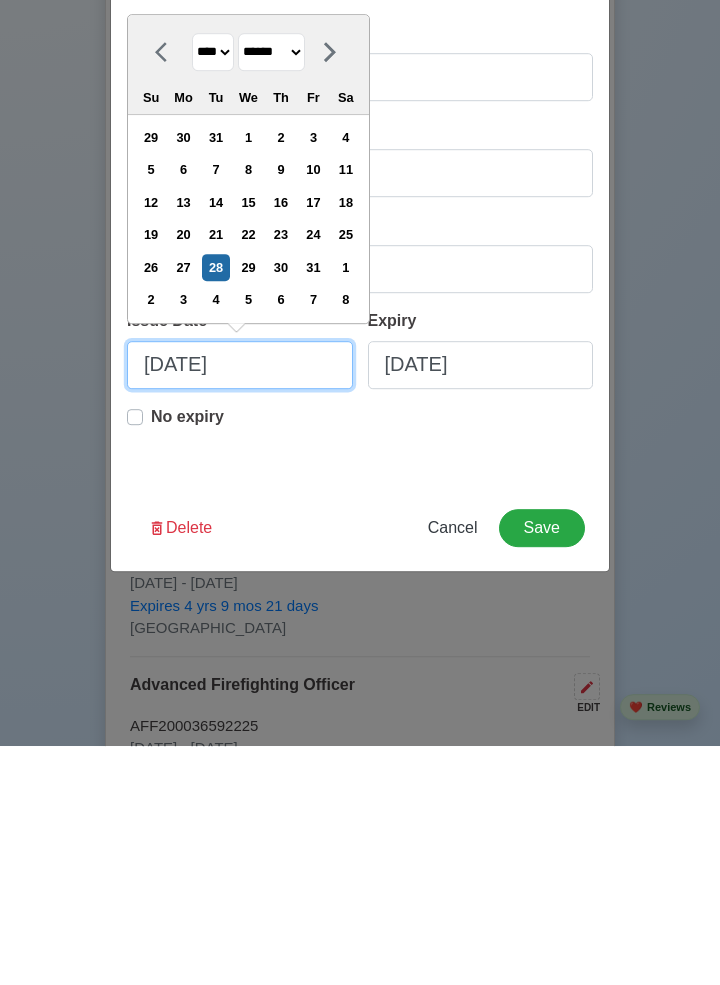 select on "*********" 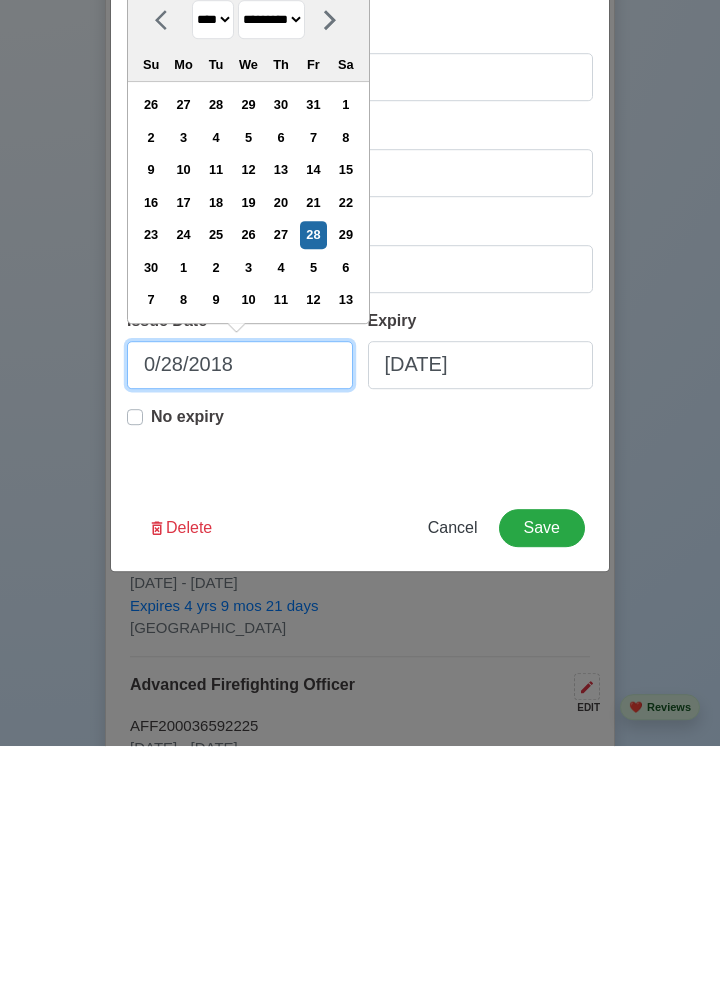 type on "01/28/2018" 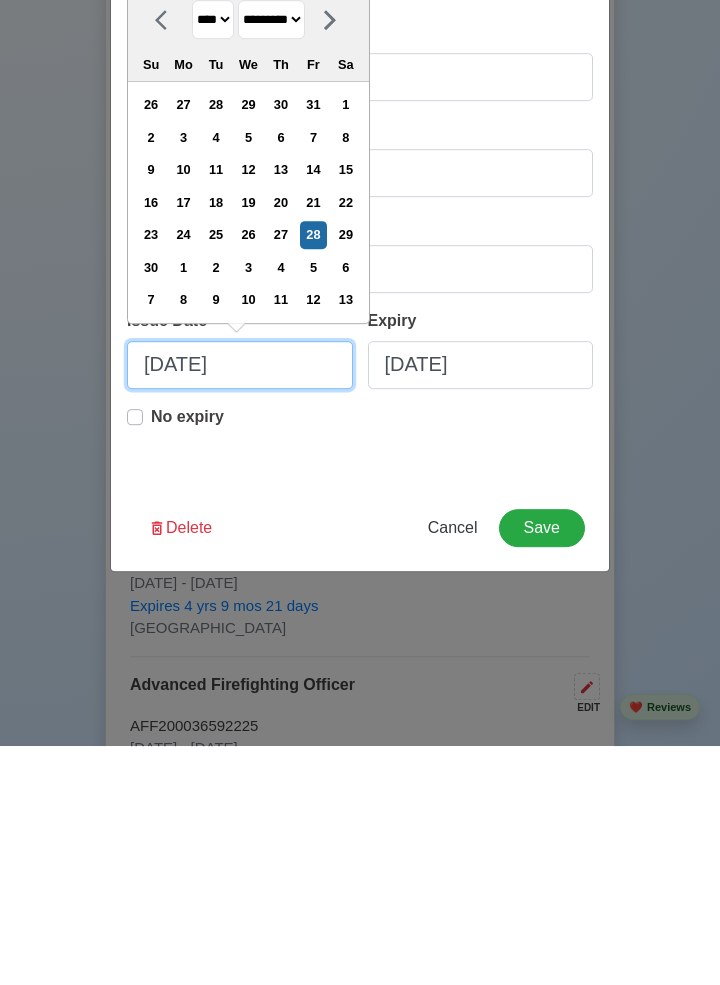 select on "*******" 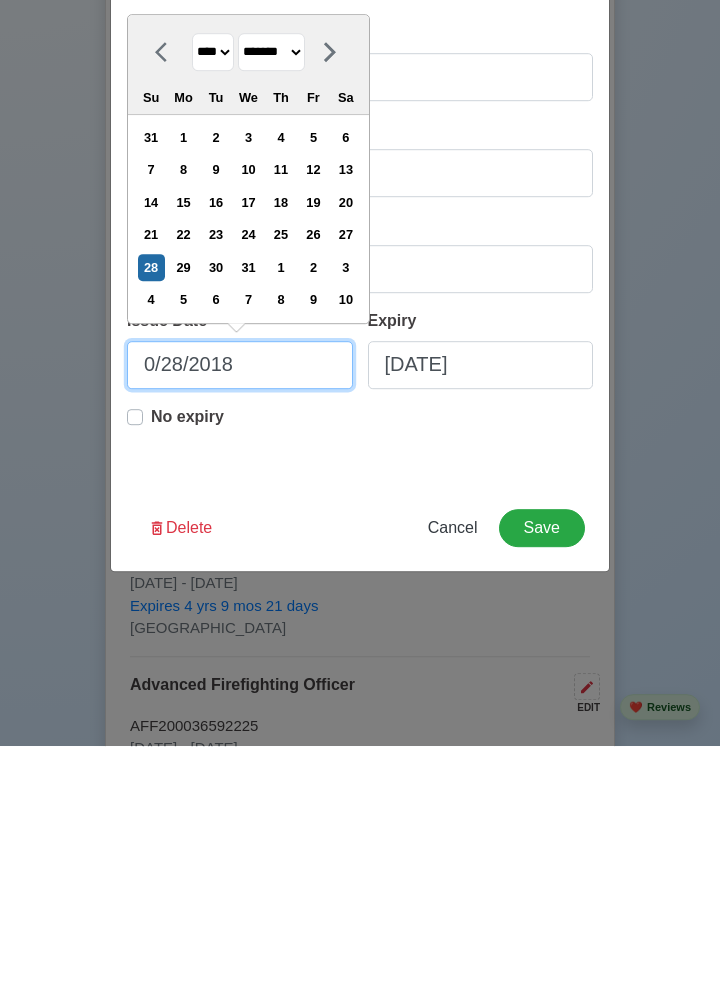type on "09/28/2018" 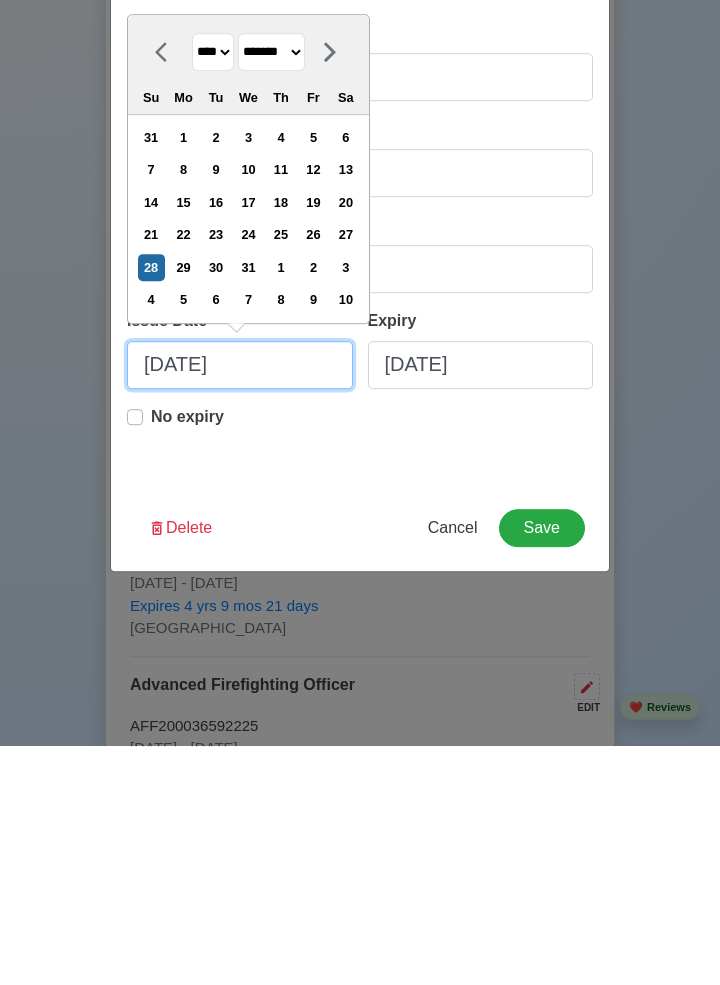 select on "*********" 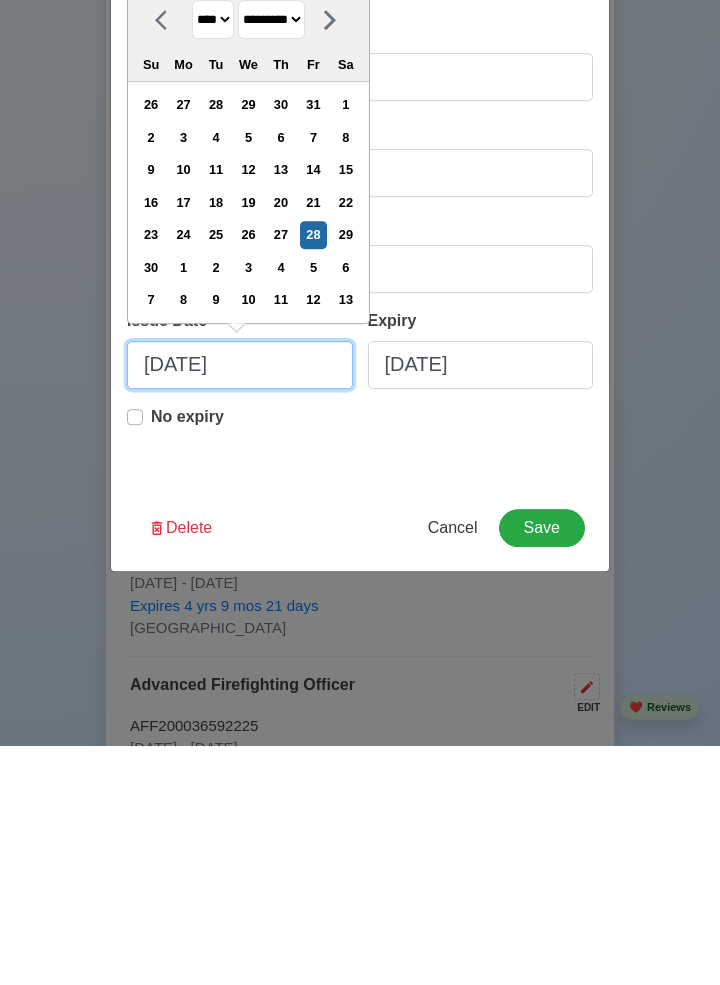 click on "09/28/2018" at bounding box center (240, 604) 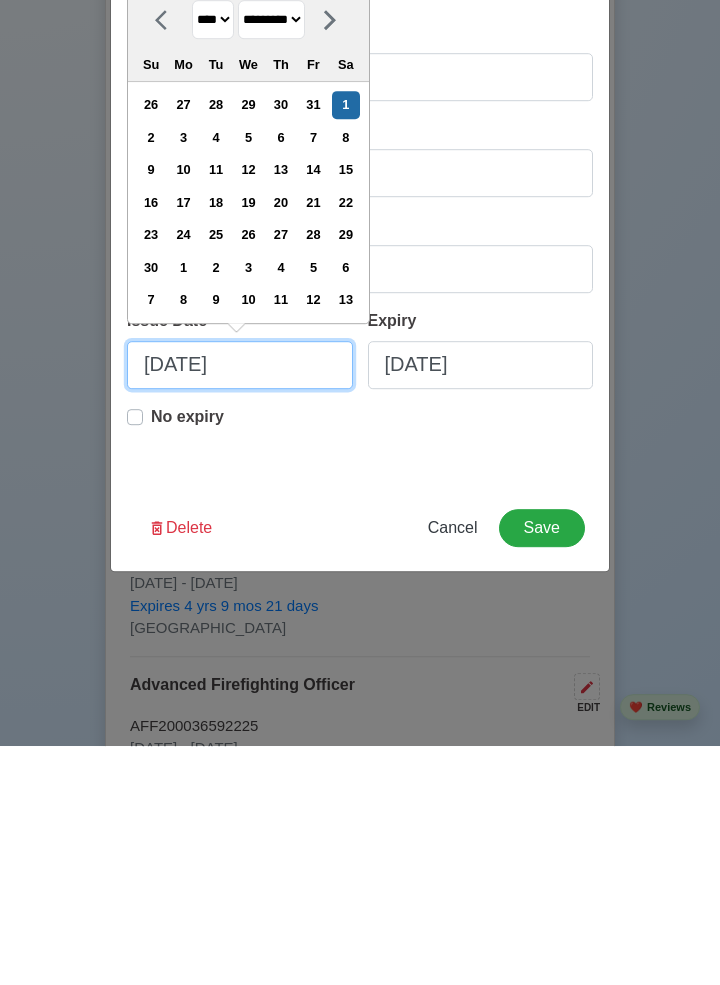 type on "09/01/2018" 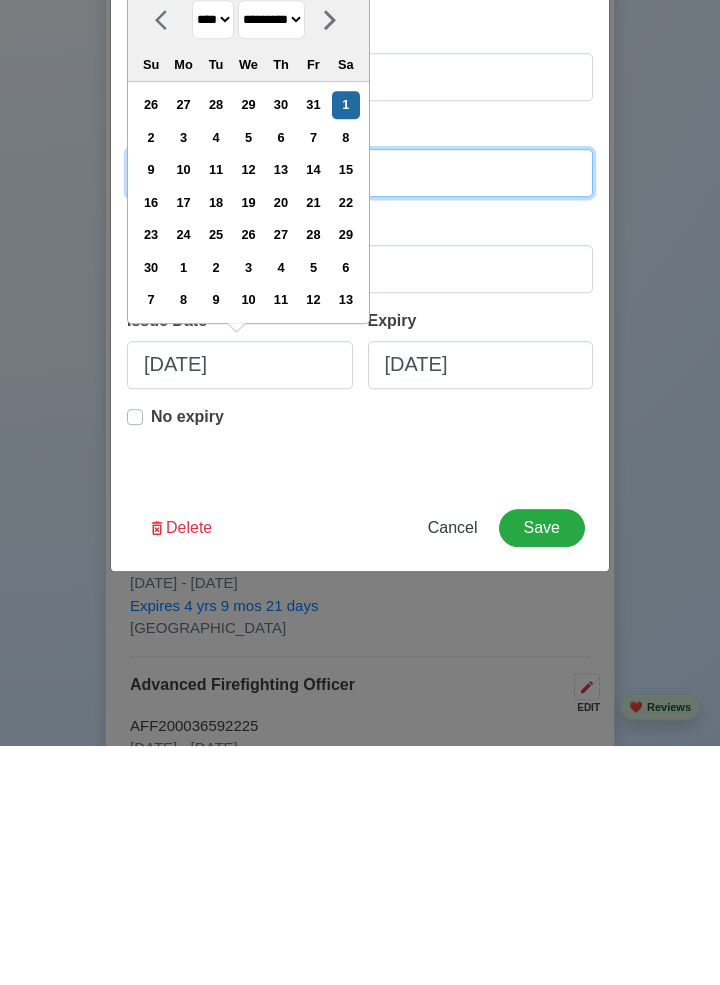 click on "201803030" at bounding box center (360, 412) 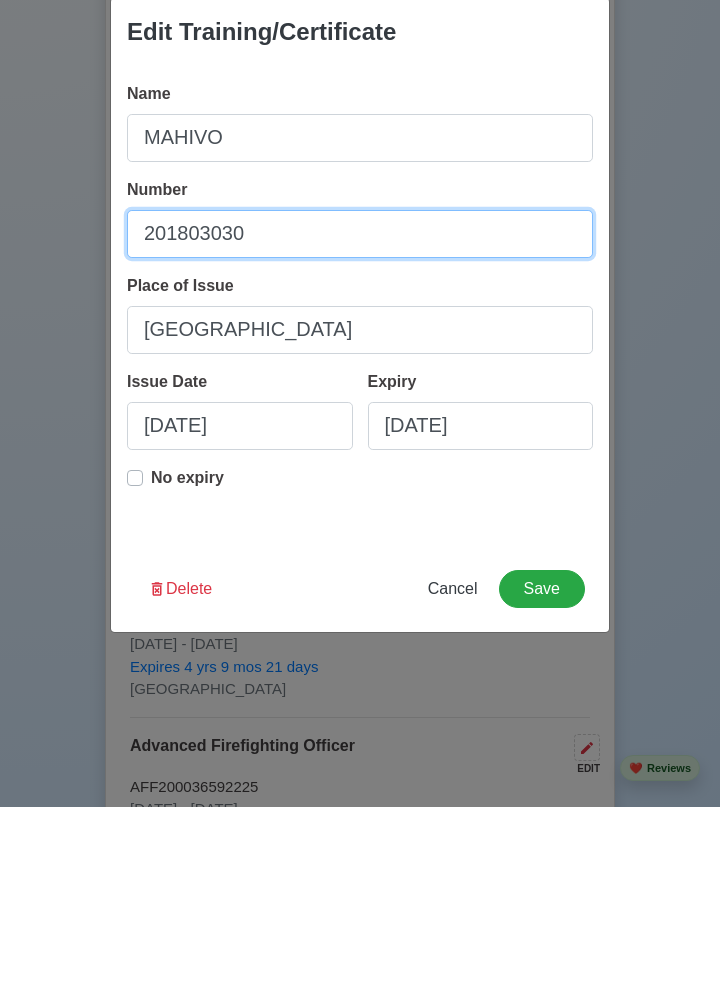 scroll, scrollTop: 3399, scrollLeft: 0, axis: vertical 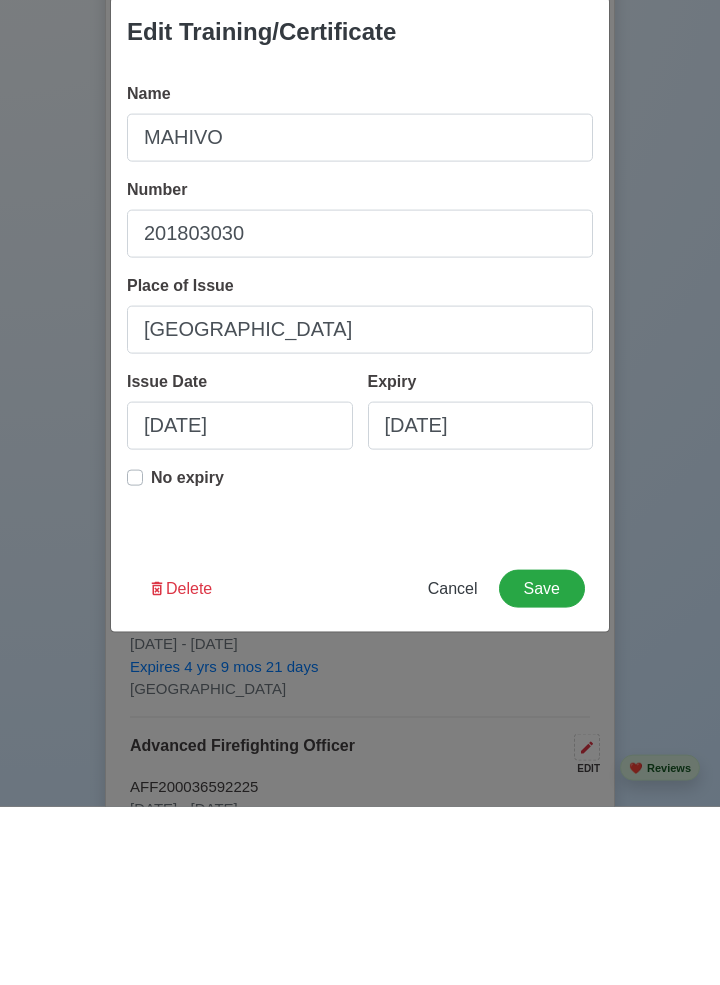 click on "No expiry" at bounding box center (187, 664) 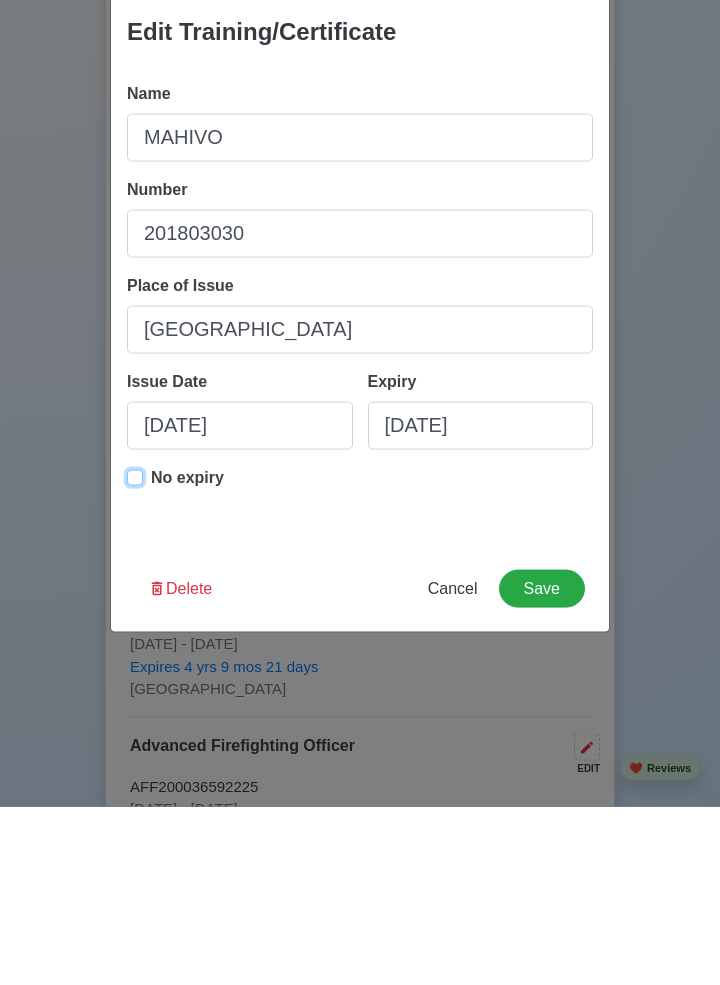 type on "09/01/2018" 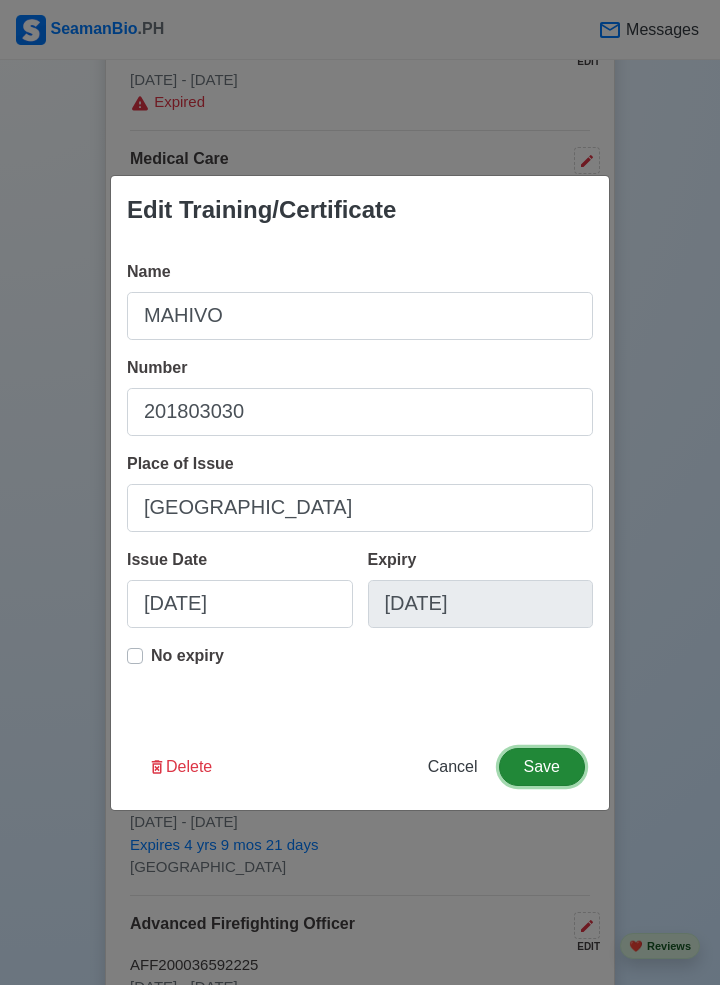 click on "Save" at bounding box center (542, 767) 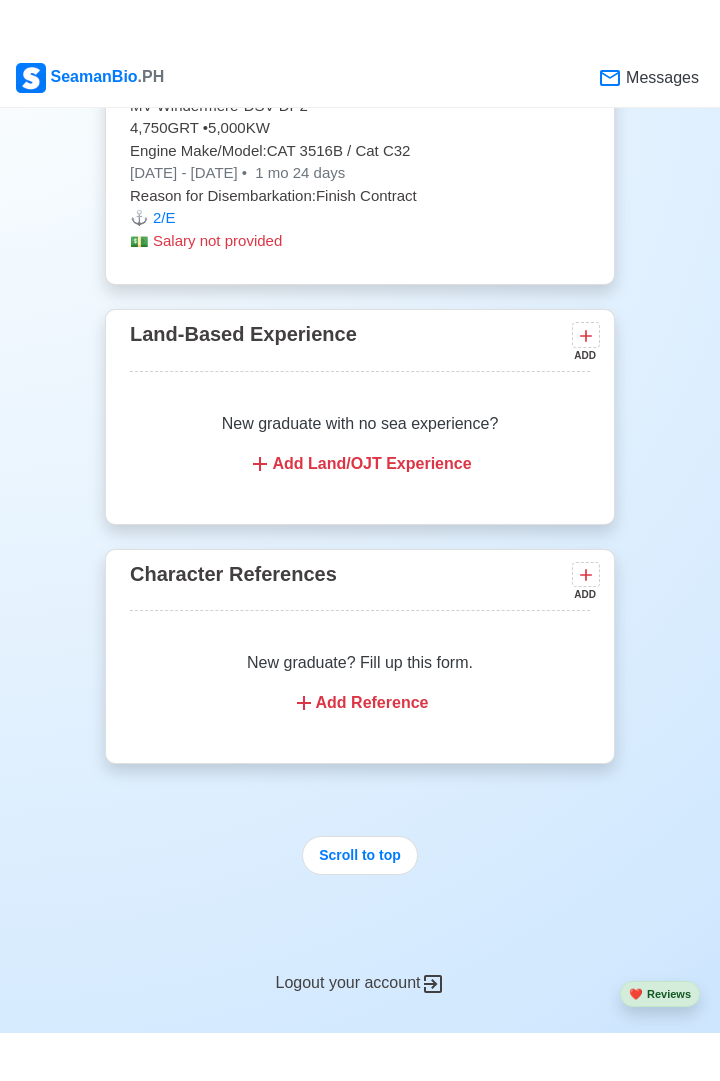 scroll, scrollTop: 10031, scrollLeft: 0, axis: vertical 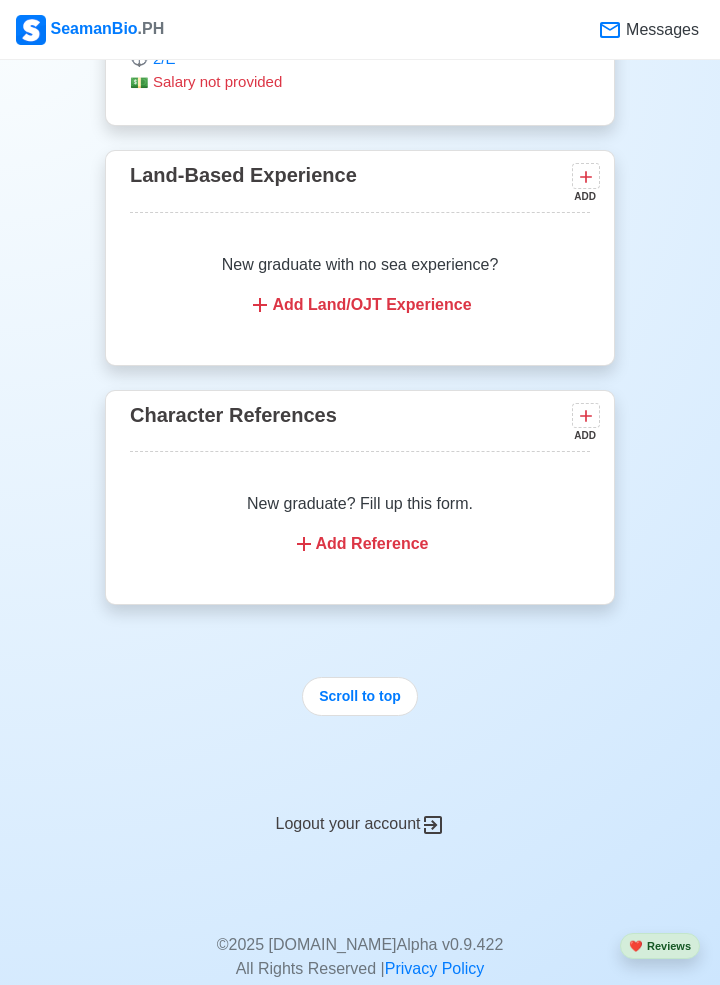 click on "Add Reference" at bounding box center (360, 544) 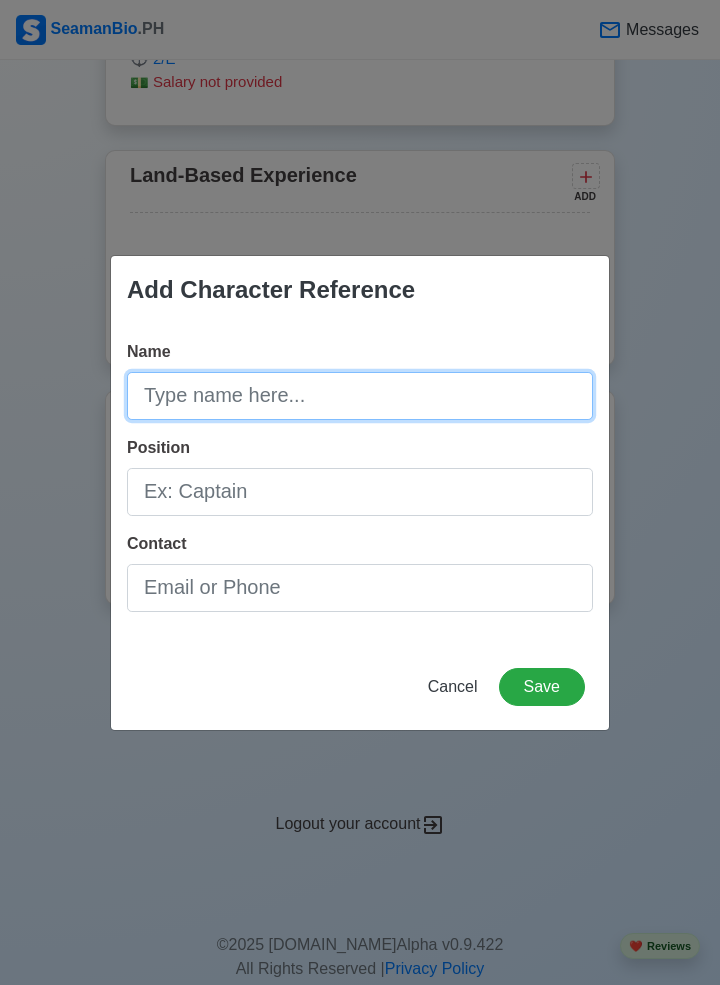 click on "Name" at bounding box center [360, 396] 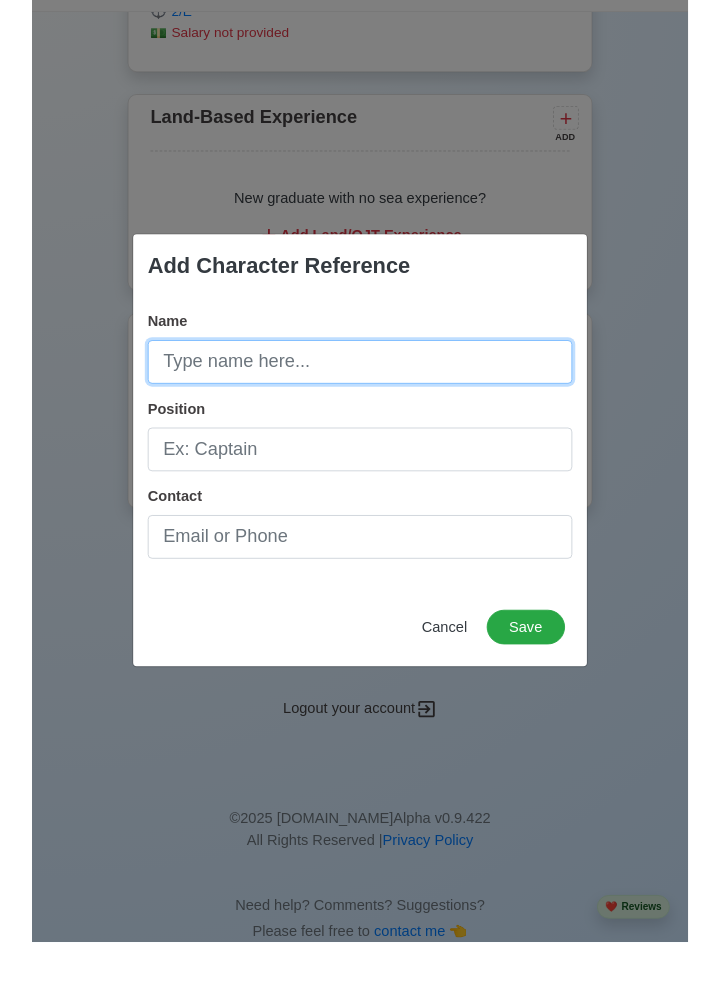 scroll, scrollTop: 10031, scrollLeft: 0, axis: vertical 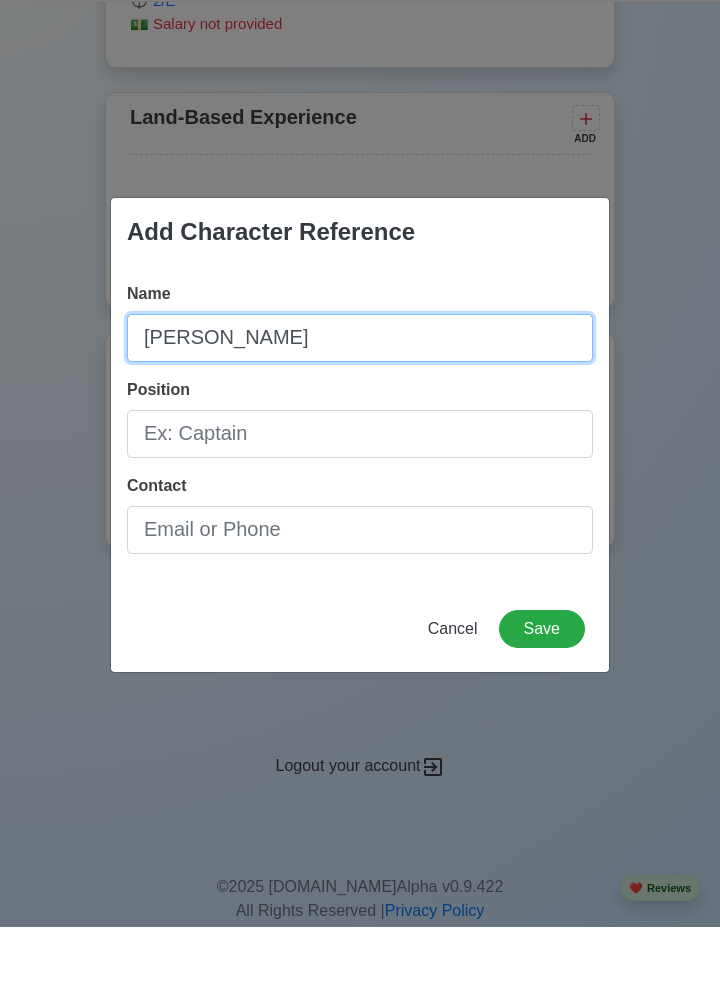 type on "Ms Anna Dantes" 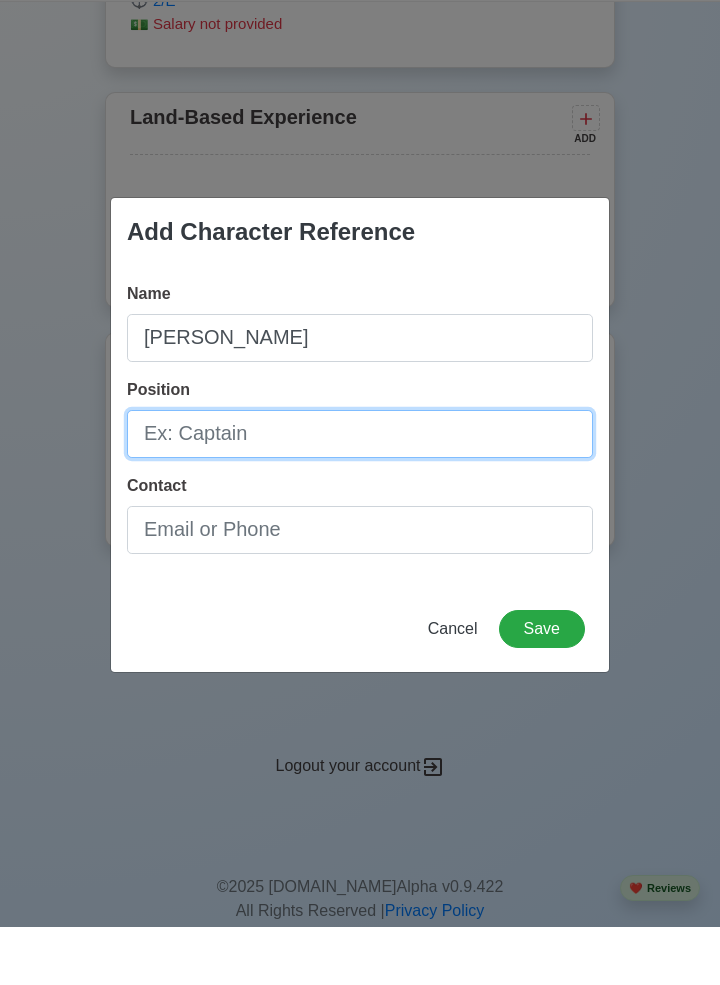 click on "Position" at bounding box center (360, 492) 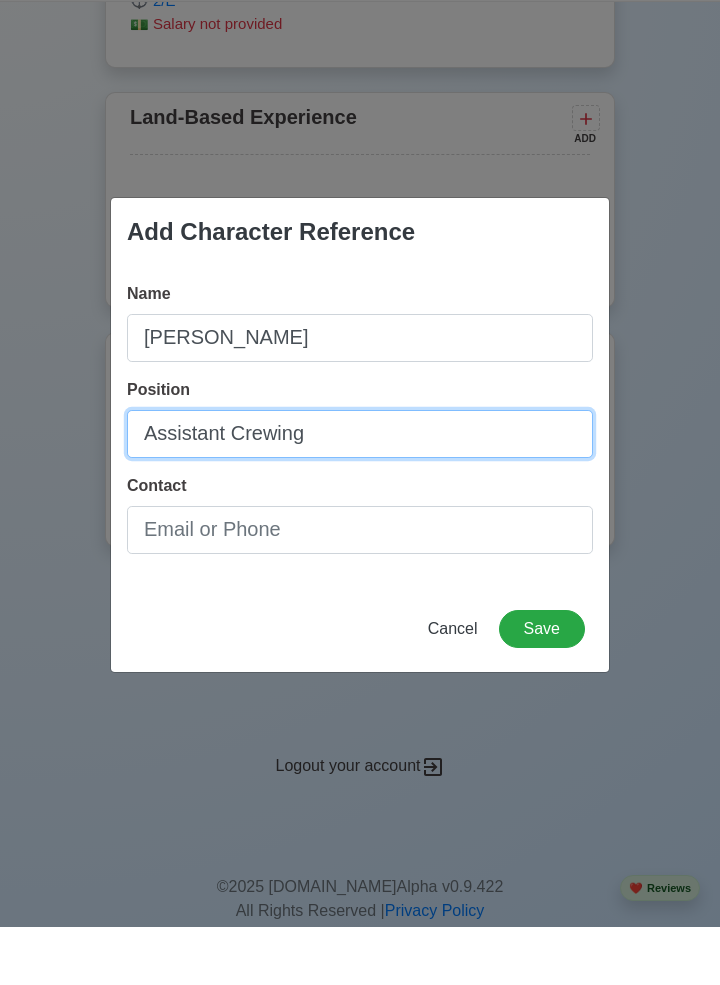 type on "Assistant Crewing" 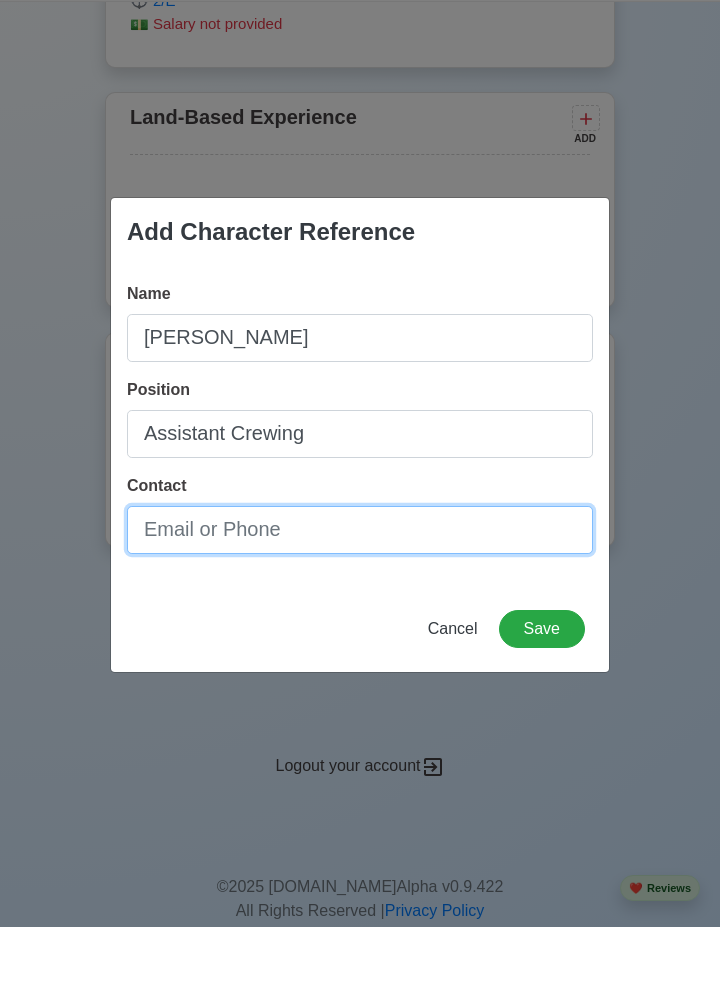 click on "Contact" at bounding box center [360, 588] 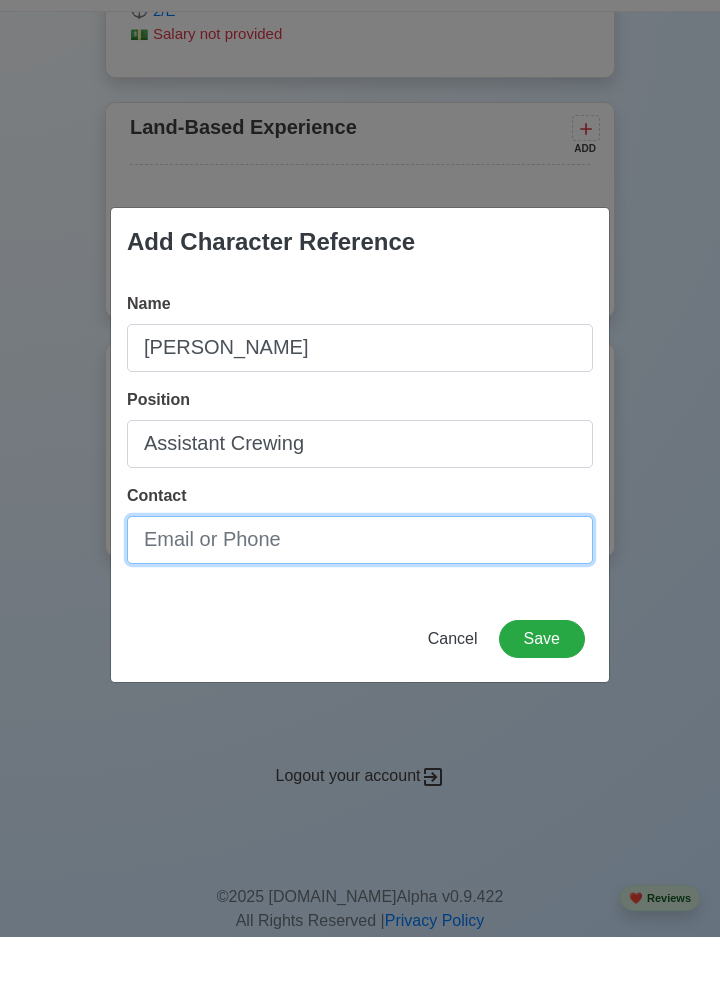 scroll, scrollTop: 10031, scrollLeft: 0, axis: vertical 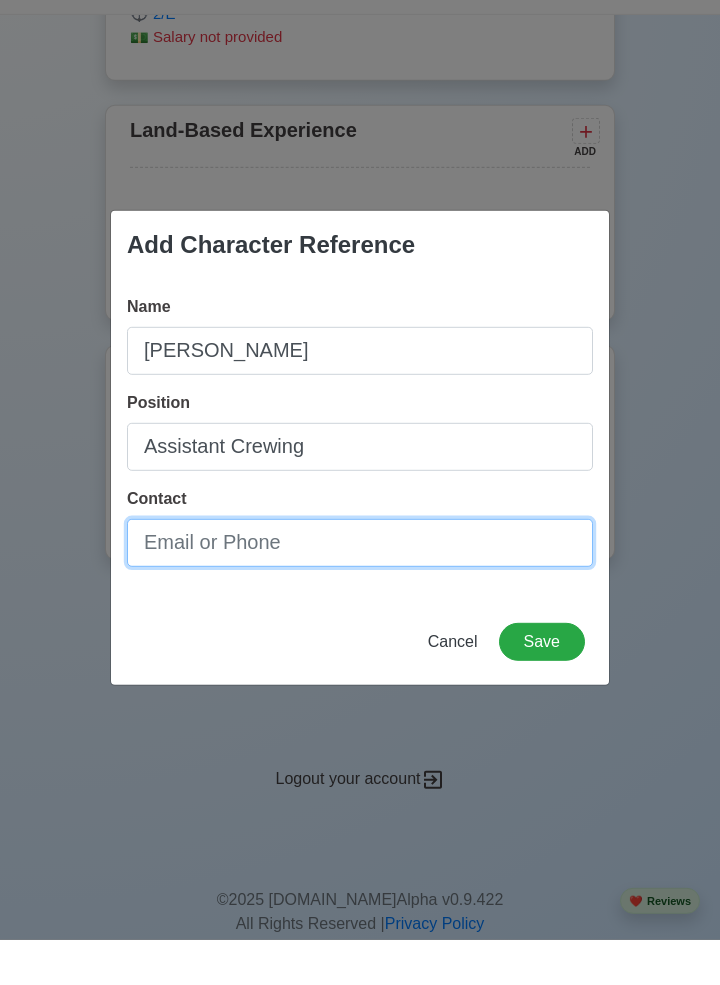 click on "Contact" at bounding box center [360, 588] 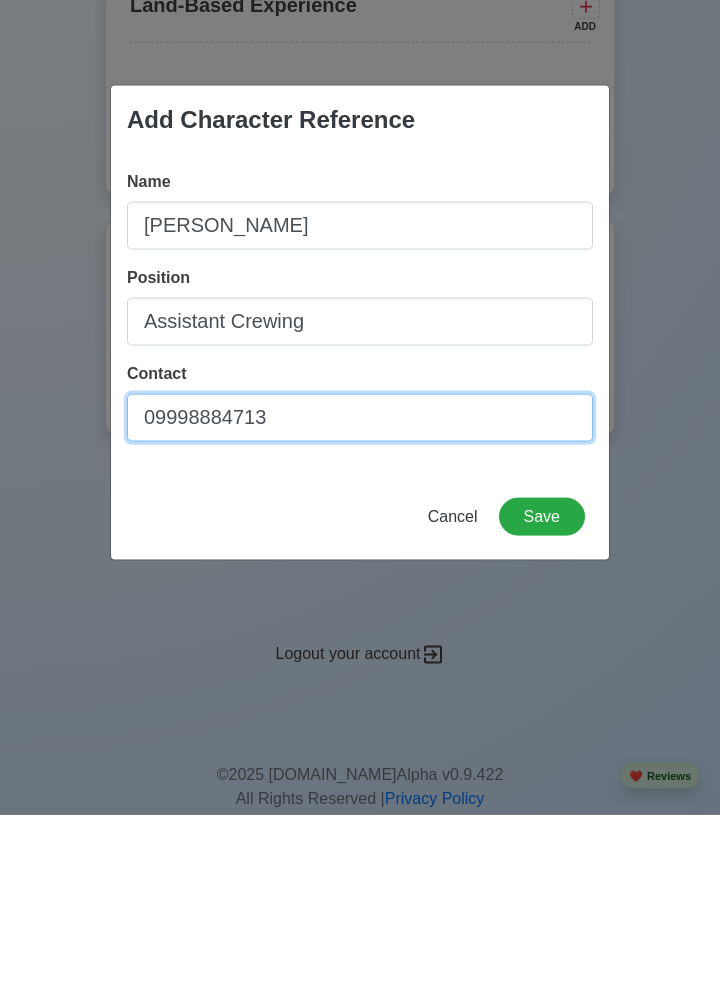 scroll, scrollTop: 10031, scrollLeft: 0, axis: vertical 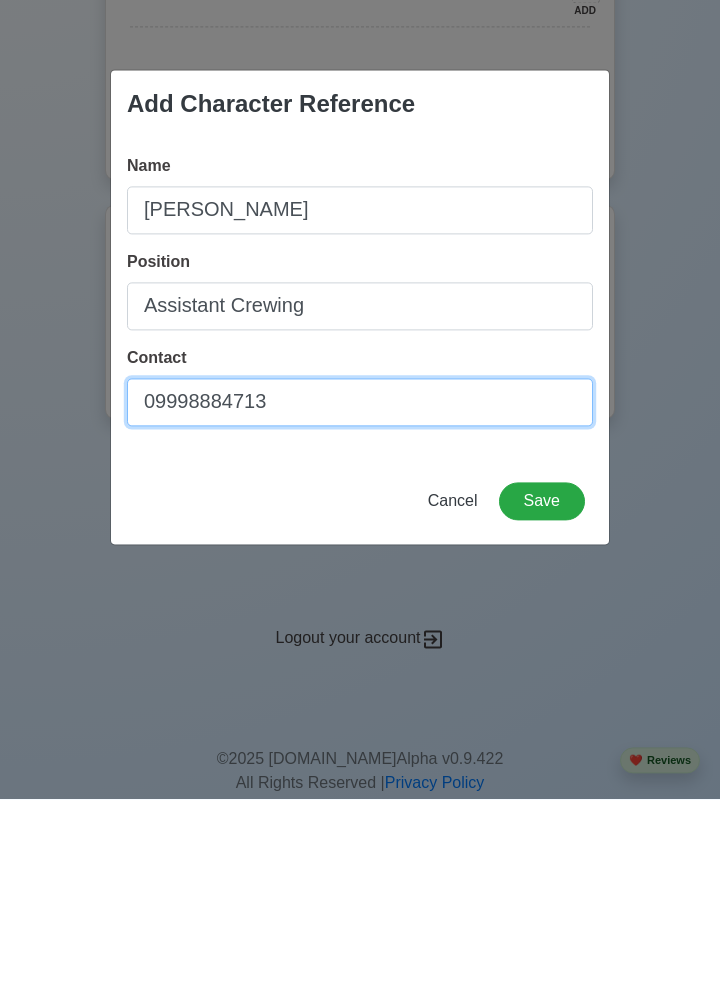type on "09998884713" 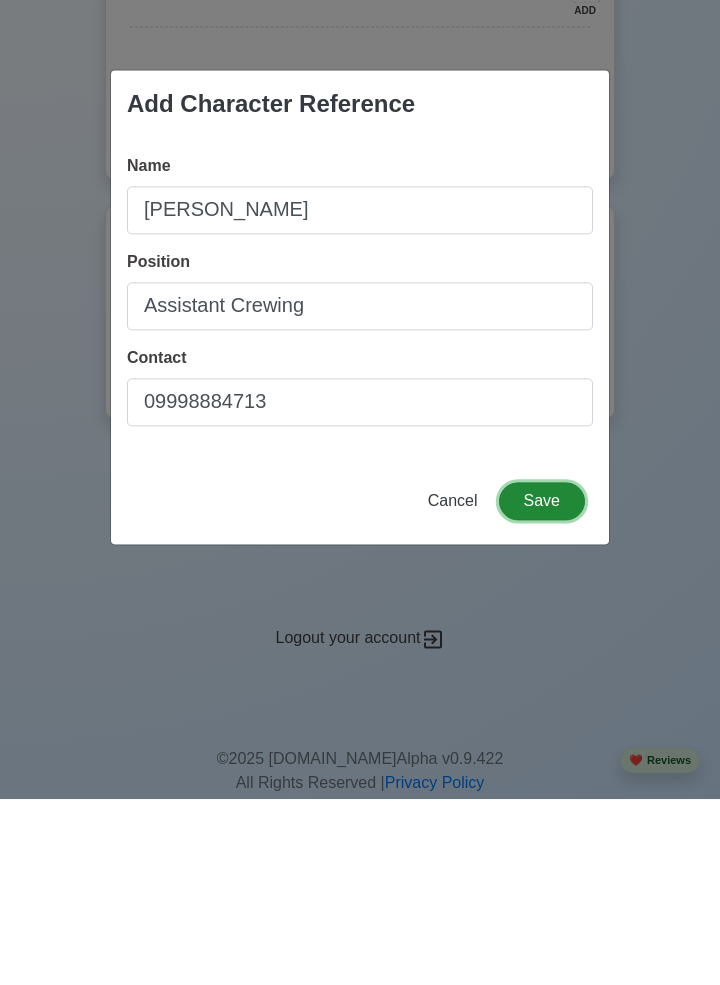 click on "Save" at bounding box center [542, 687] 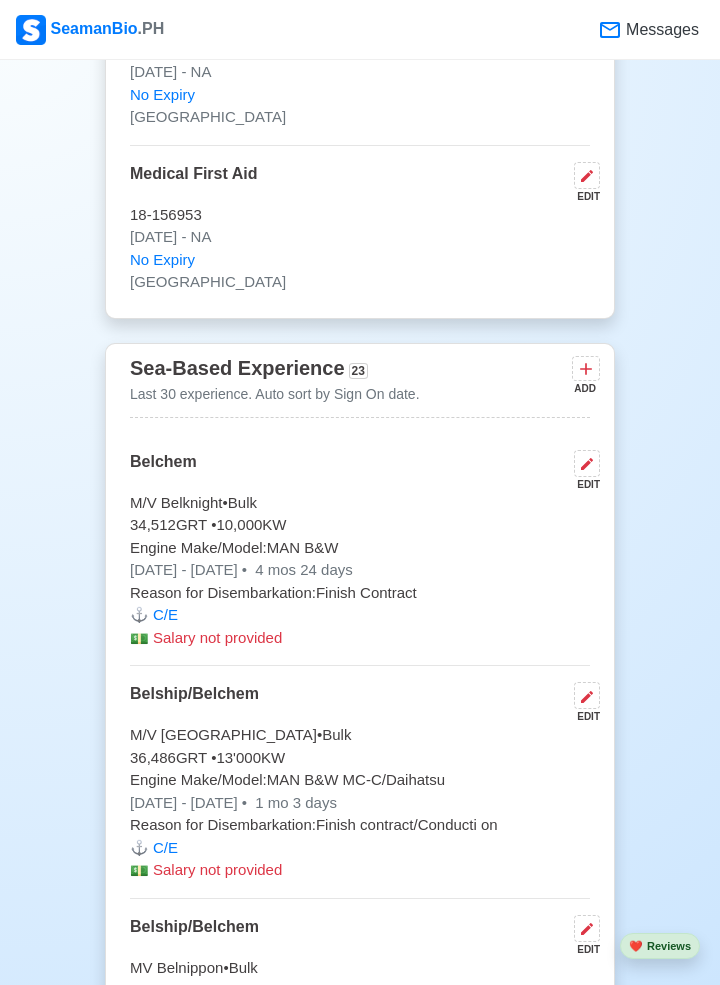 scroll, scrollTop: 4361, scrollLeft: 0, axis: vertical 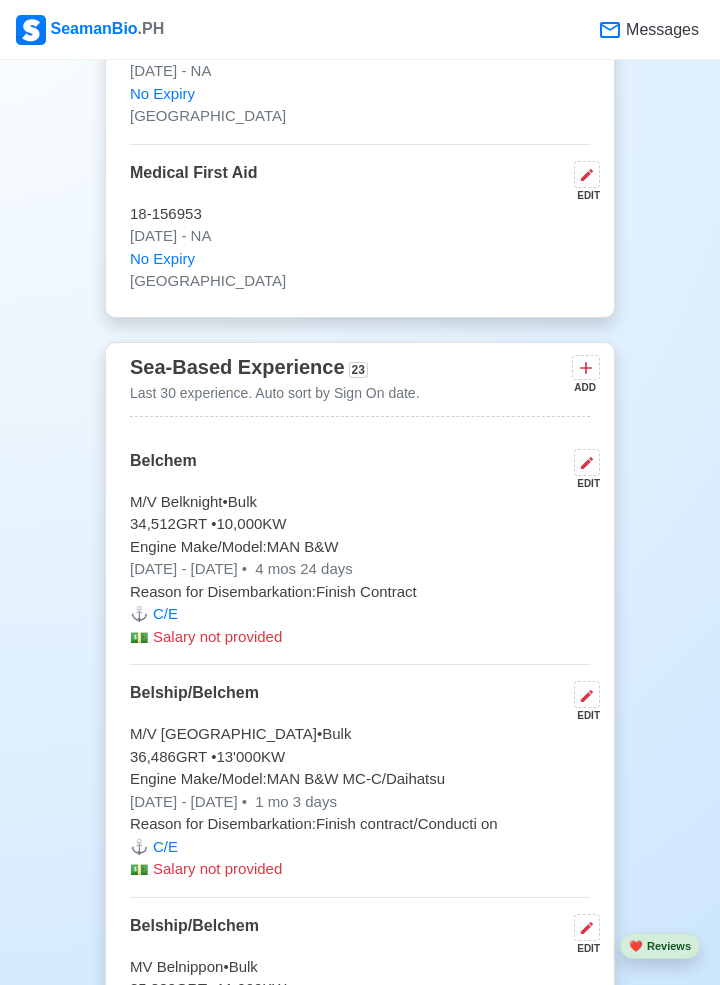 click 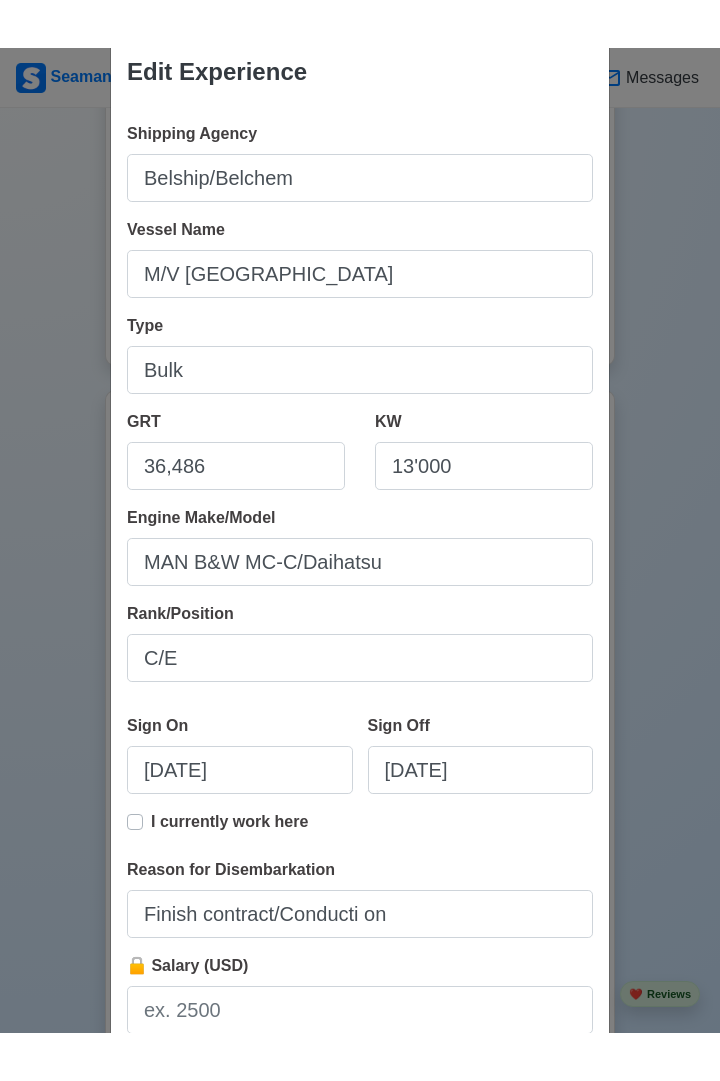 scroll, scrollTop: 90, scrollLeft: 0, axis: vertical 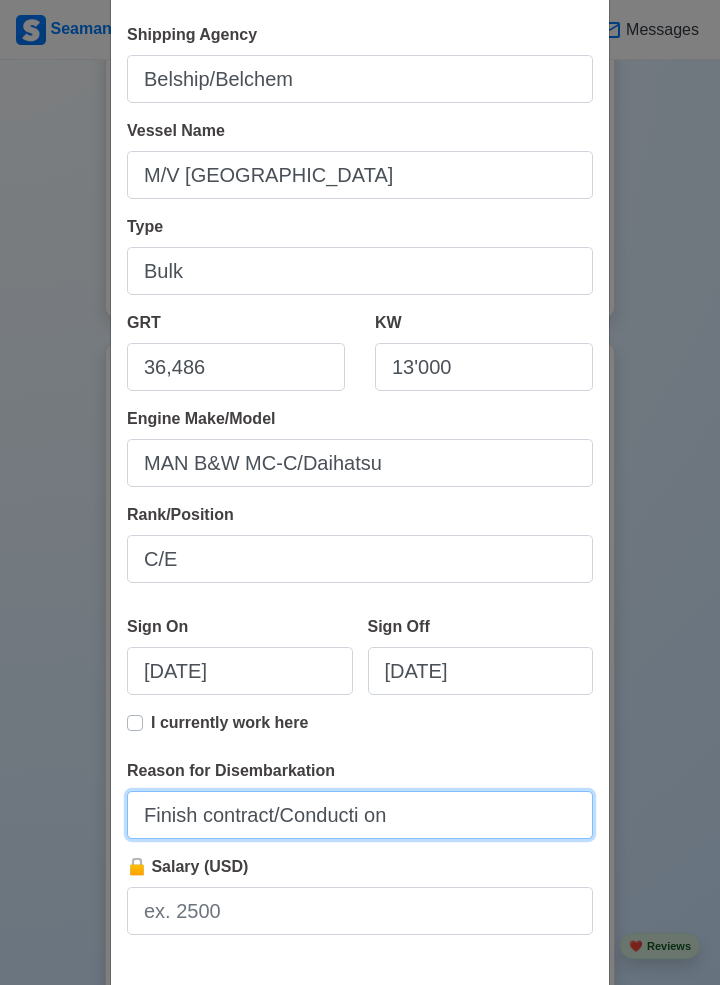 click on "Finish contract/Conducti on" at bounding box center (360, 815) 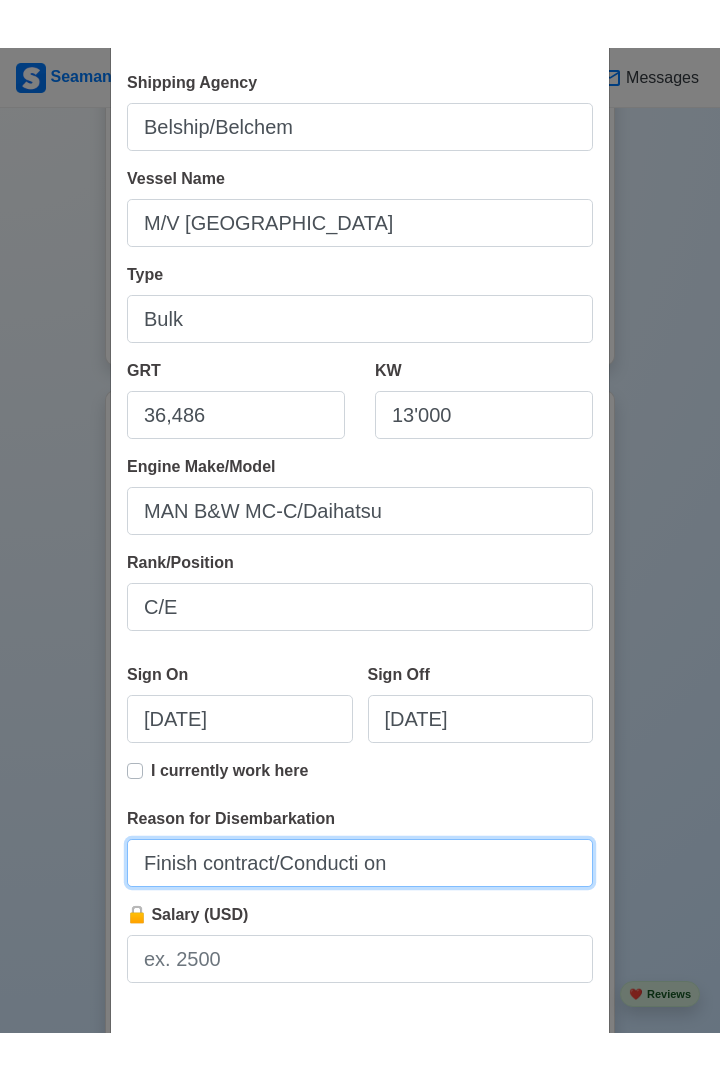 scroll, scrollTop: 132, scrollLeft: 0, axis: vertical 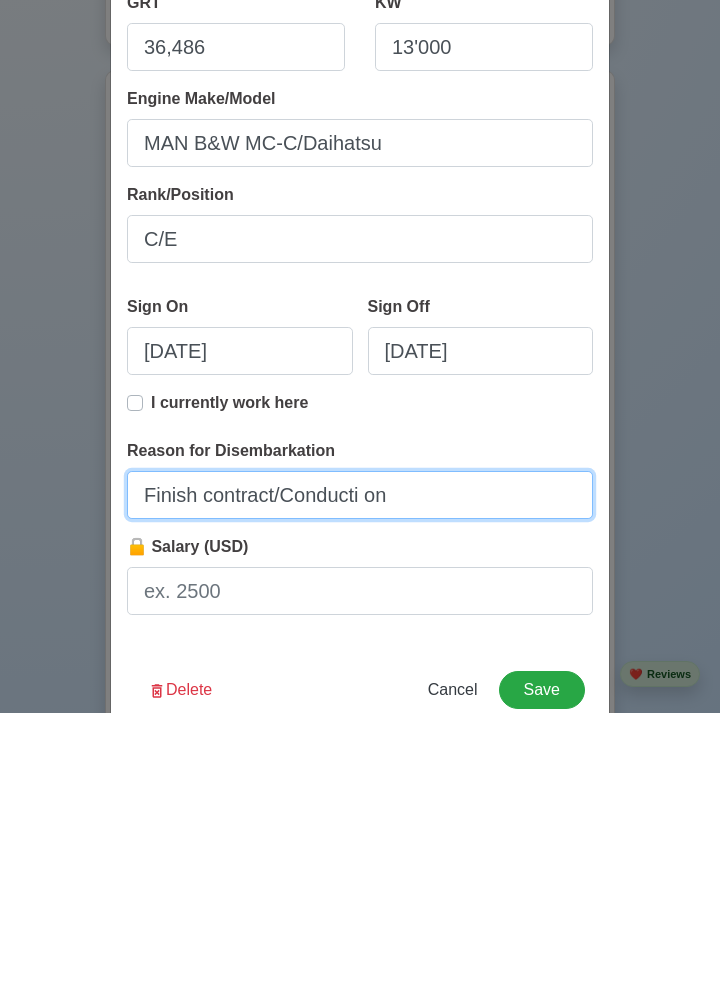 click on "Finish contract/Conducti on" at bounding box center (360, 767) 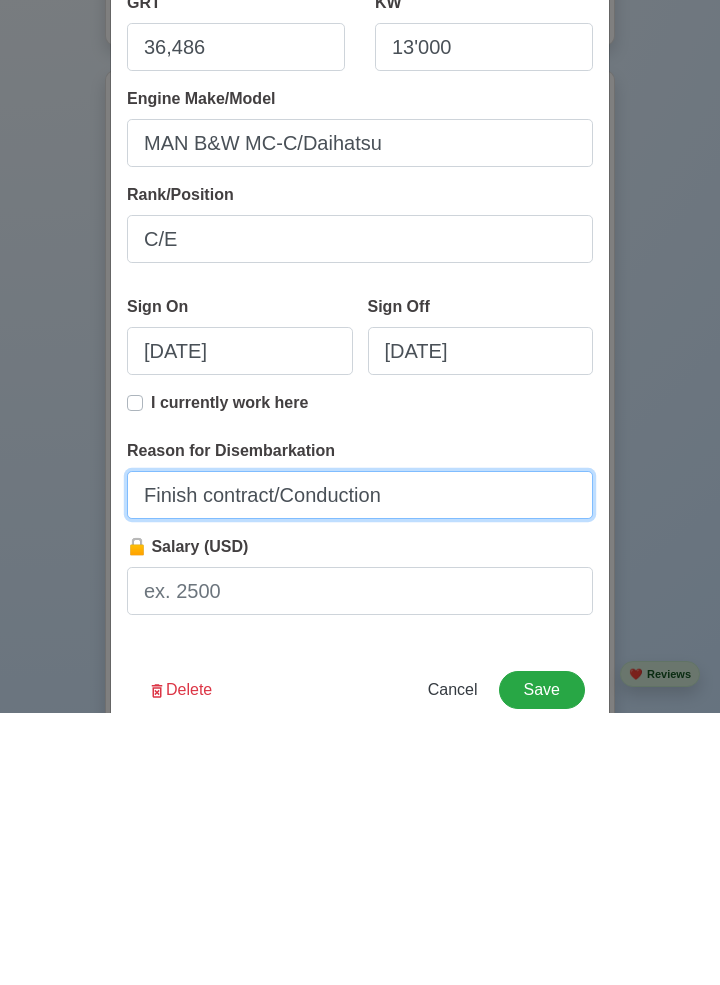 click on "Finish contract/Conduction" at bounding box center [360, 767] 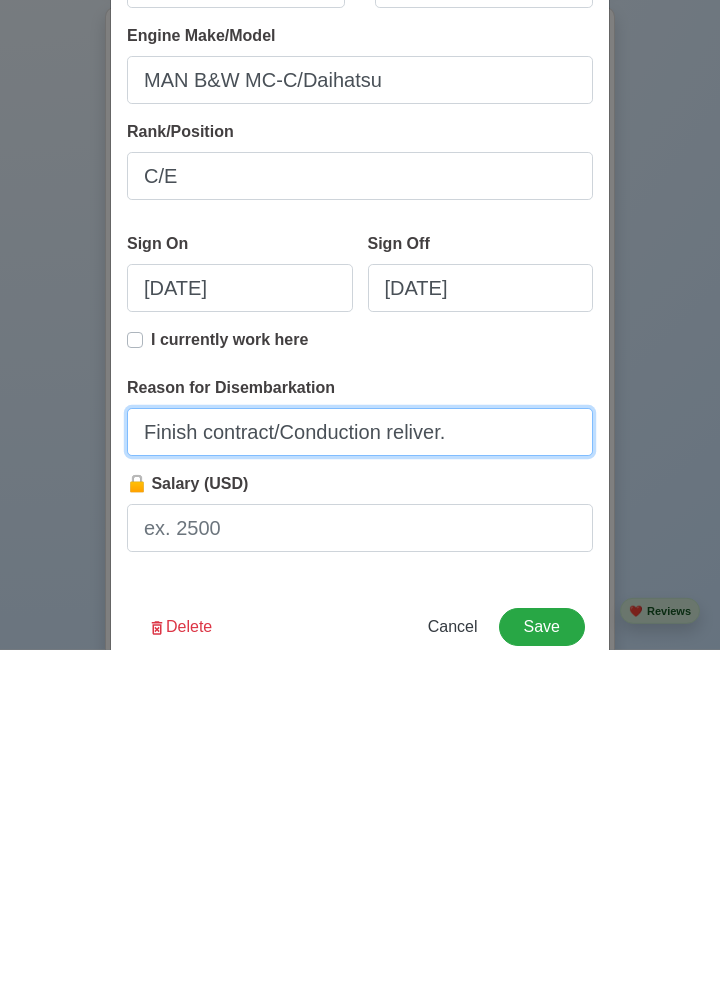 scroll, scrollTop: 4361, scrollLeft: 0, axis: vertical 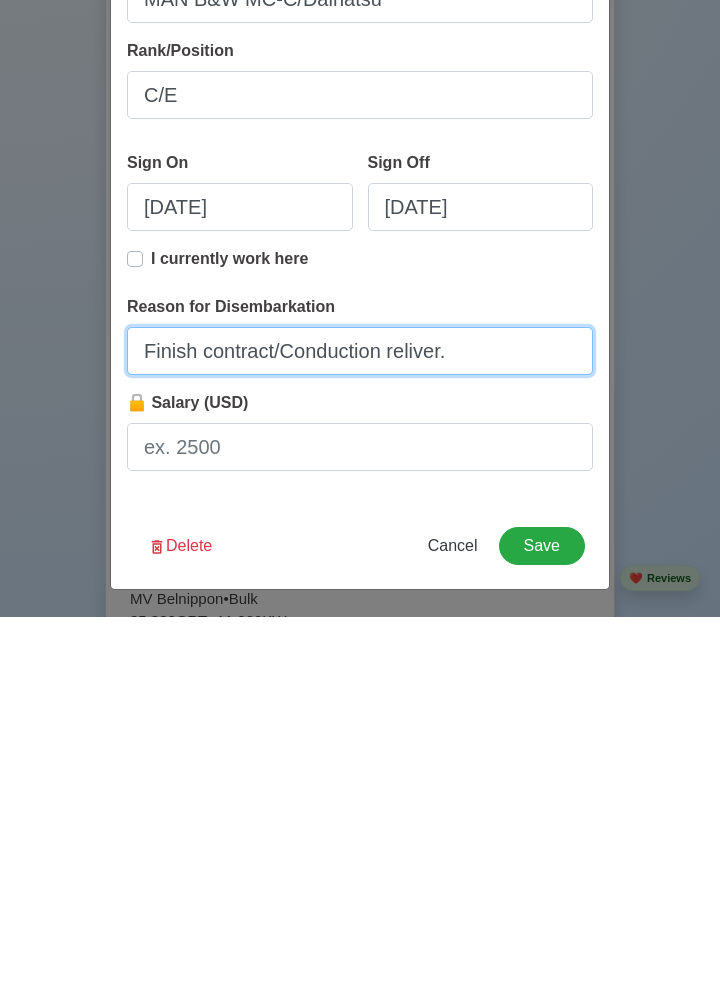 type on "Finish contract/Conduction reliver." 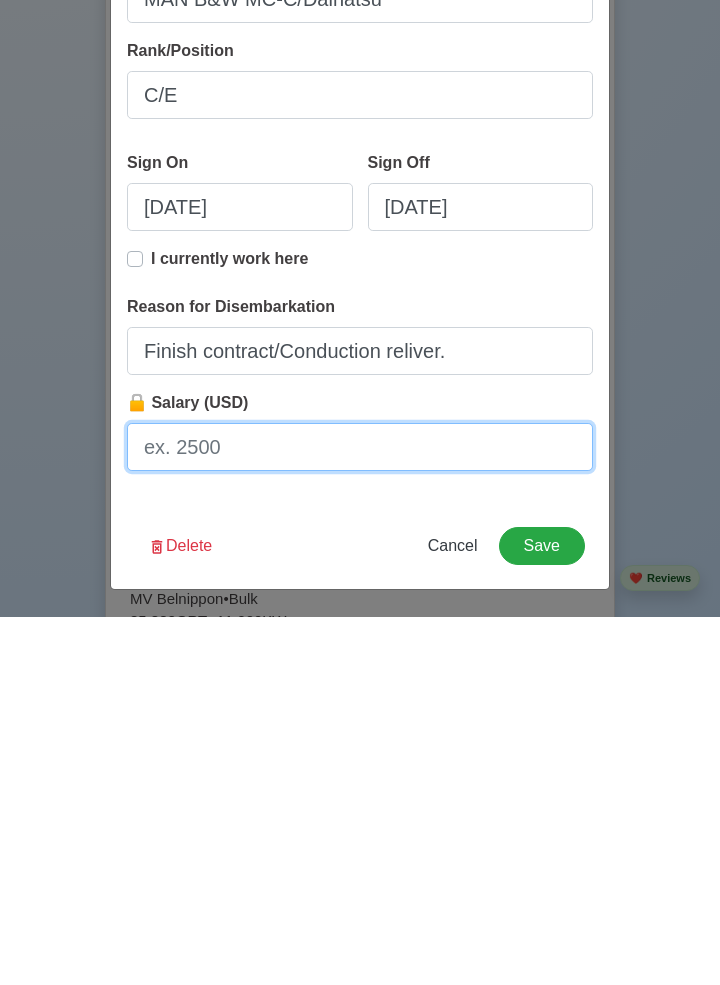 click on "🔒 Salary (USD)" at bounding box center [360, 815] 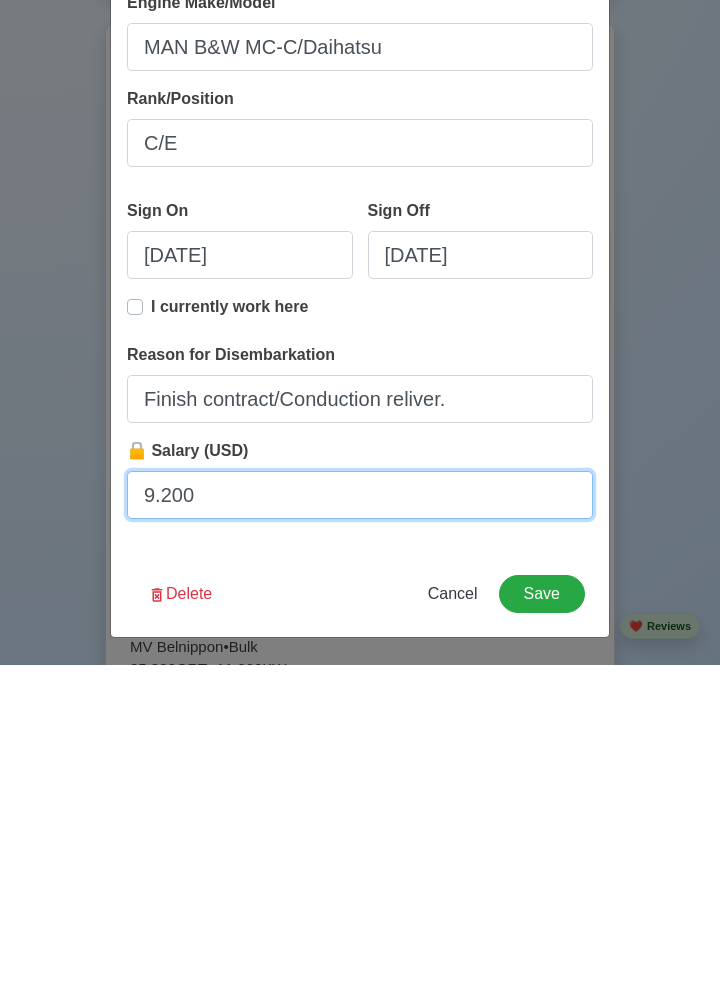 click on "9.200" at bounding box center [360, 815] 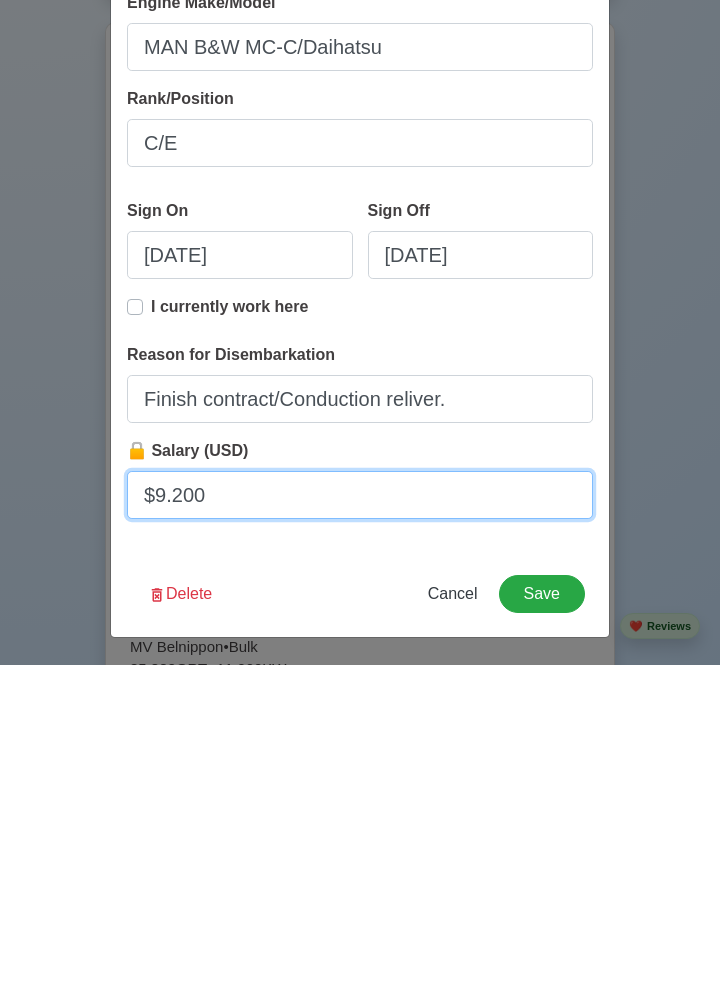 type on "$9.200" 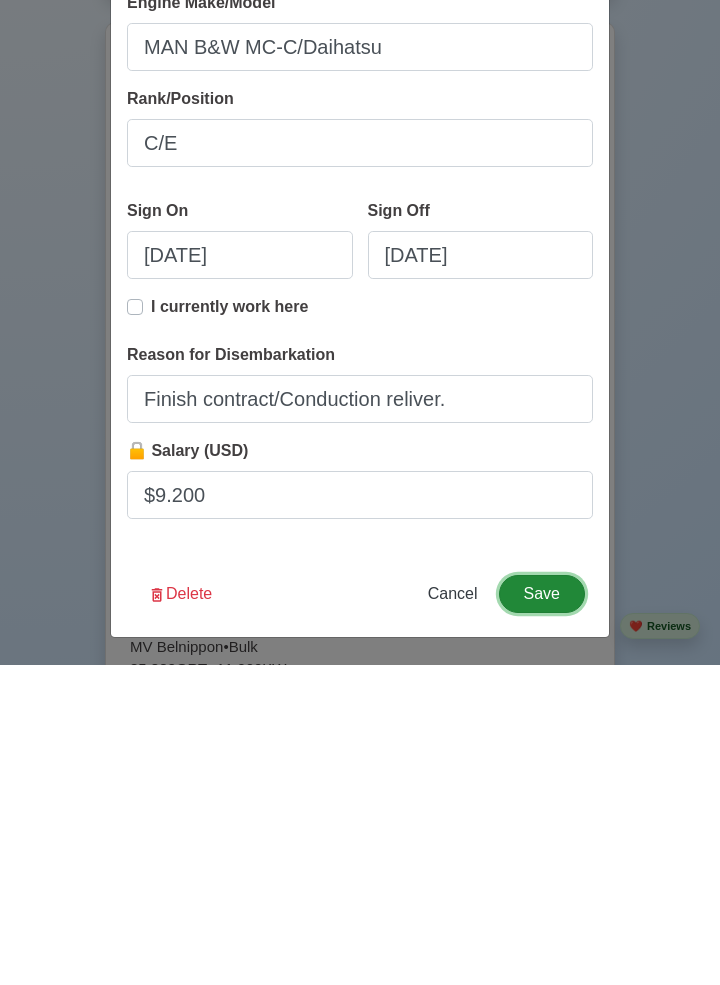 click on "Save" at bounding box center (542, 914) 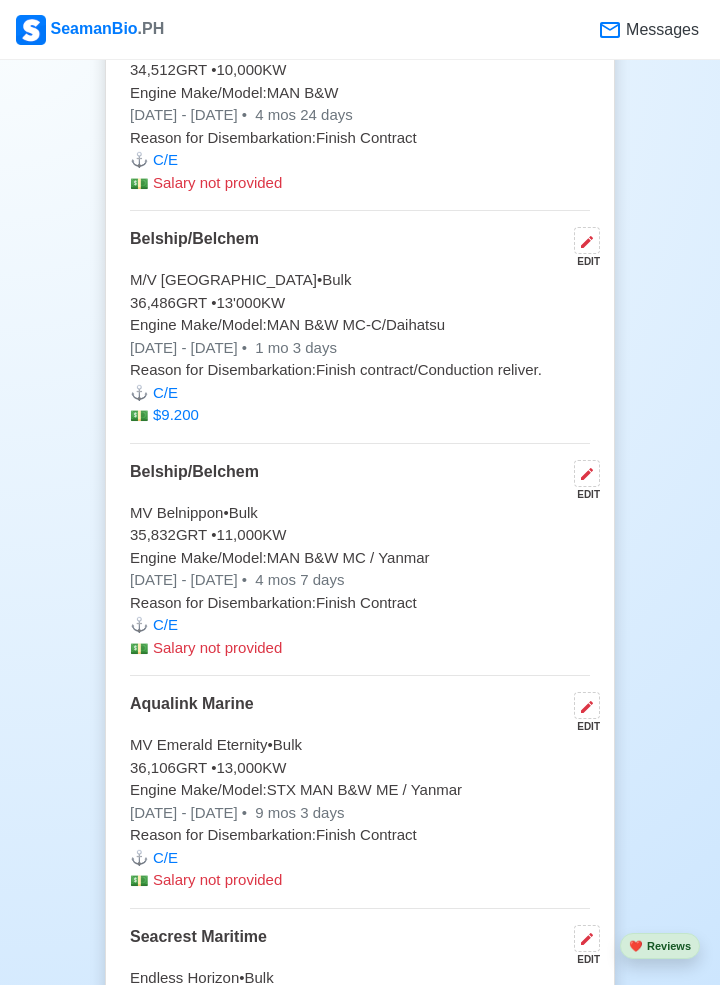 scroll, scrollTop: 4816, scrollLeft: 0, axis: vertical 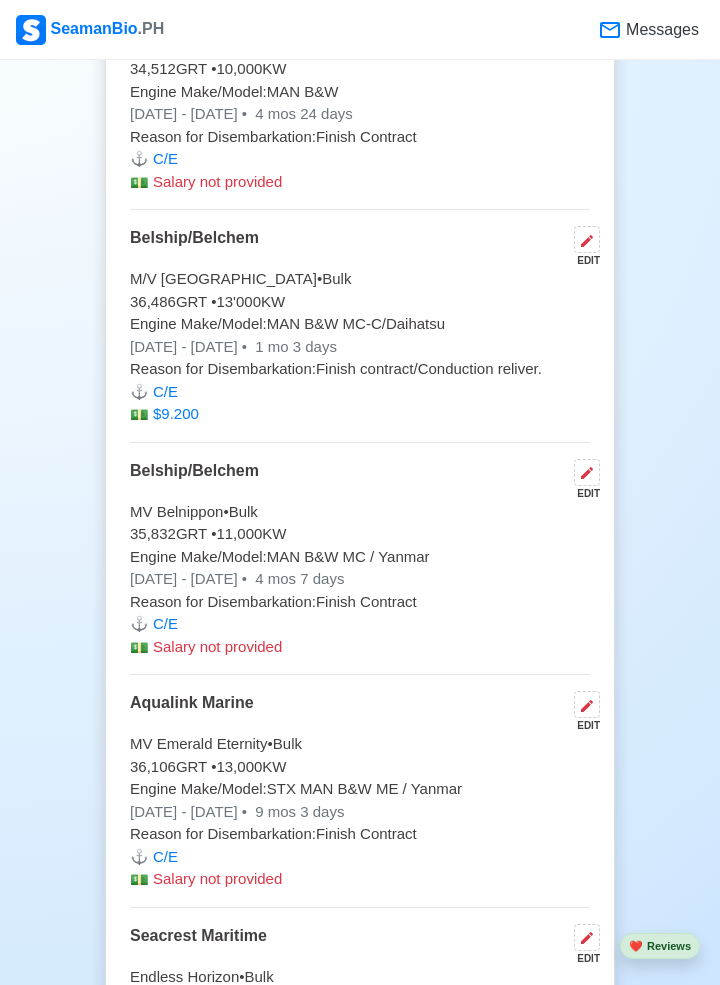 click at bounding box center [587, 472] 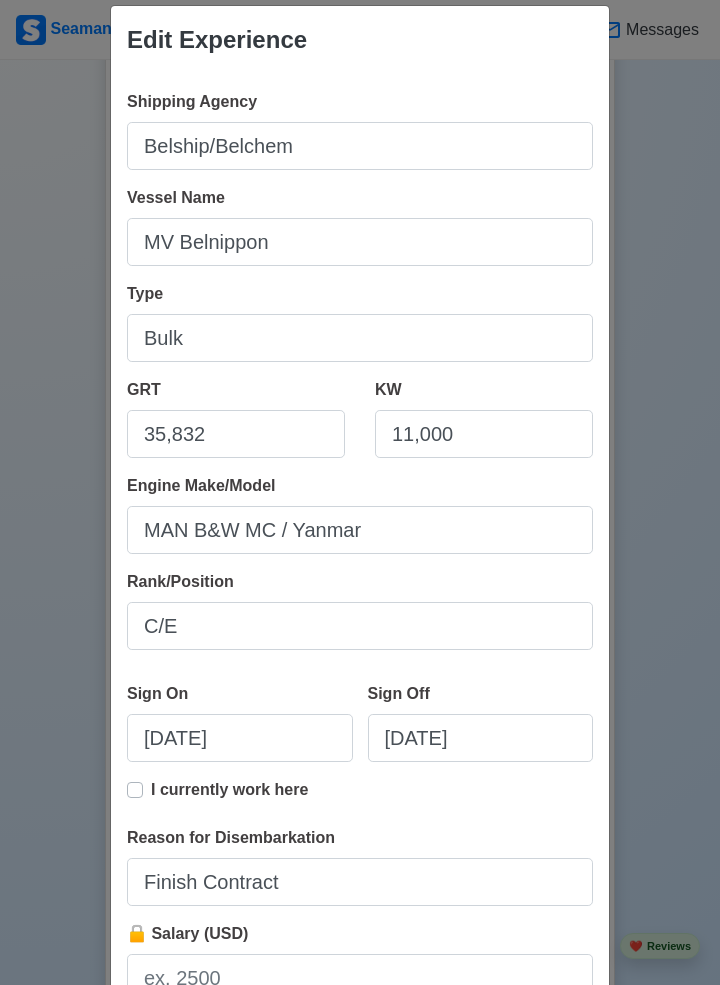 scroll, scrollTop: 90, scrollLeft: 0, axis: vertical 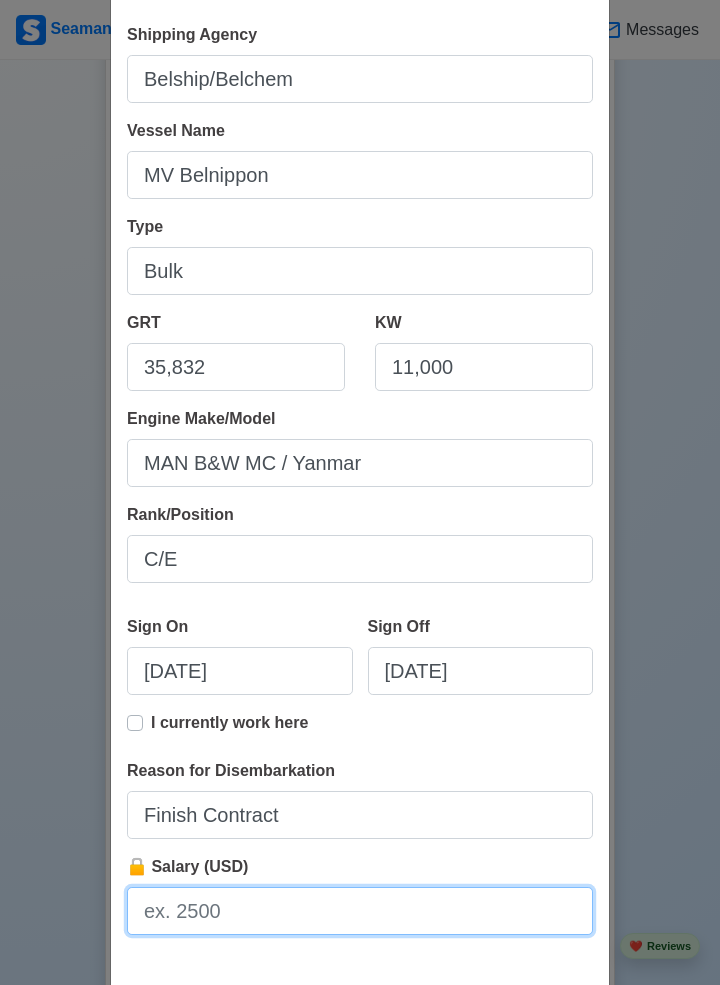 click on "🔒 Salary (USD)" at bounding box center [360, 911] 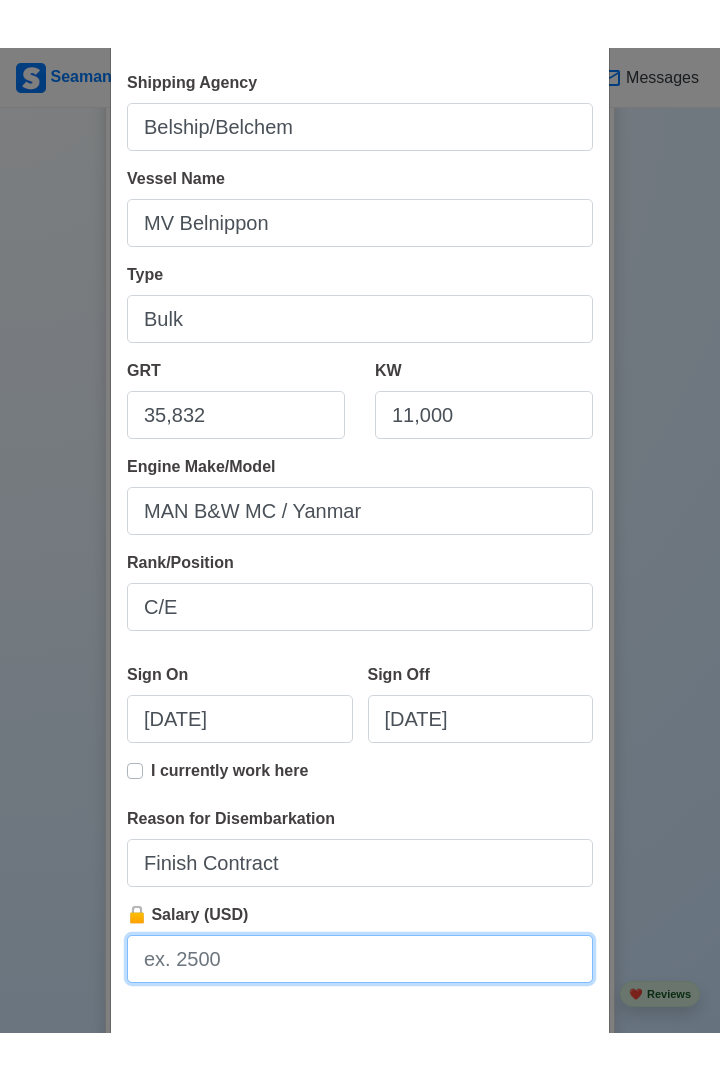 scroll, scrollTop: 4816, scrollLeft: 0, axis: vertical 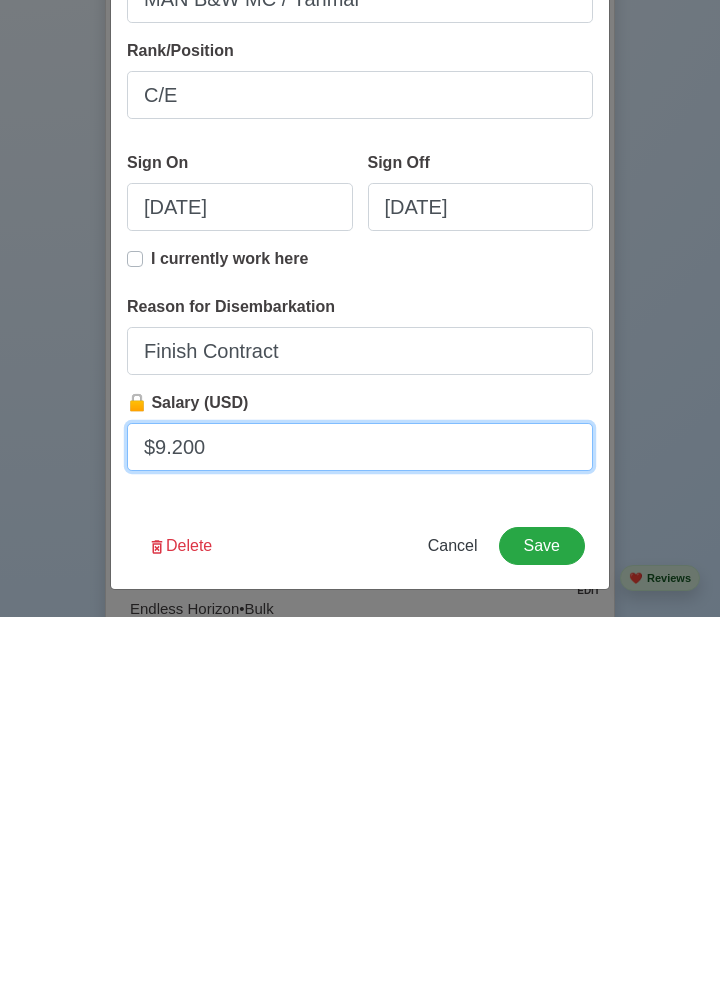 type on "$9.200" 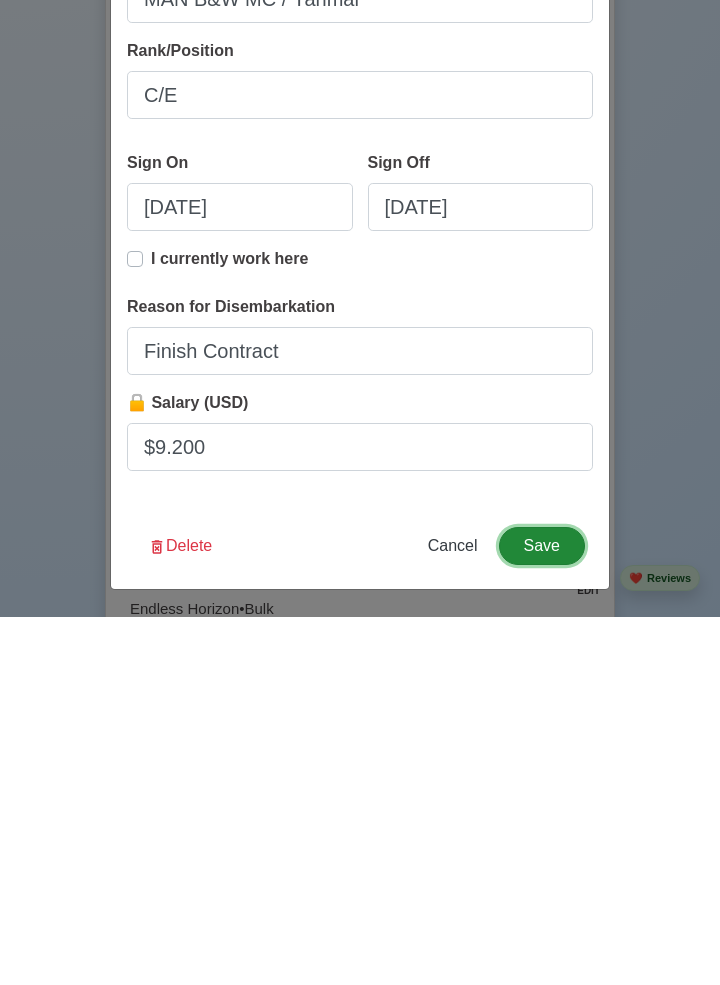 click on "Save" at bounding box center [542, 914] 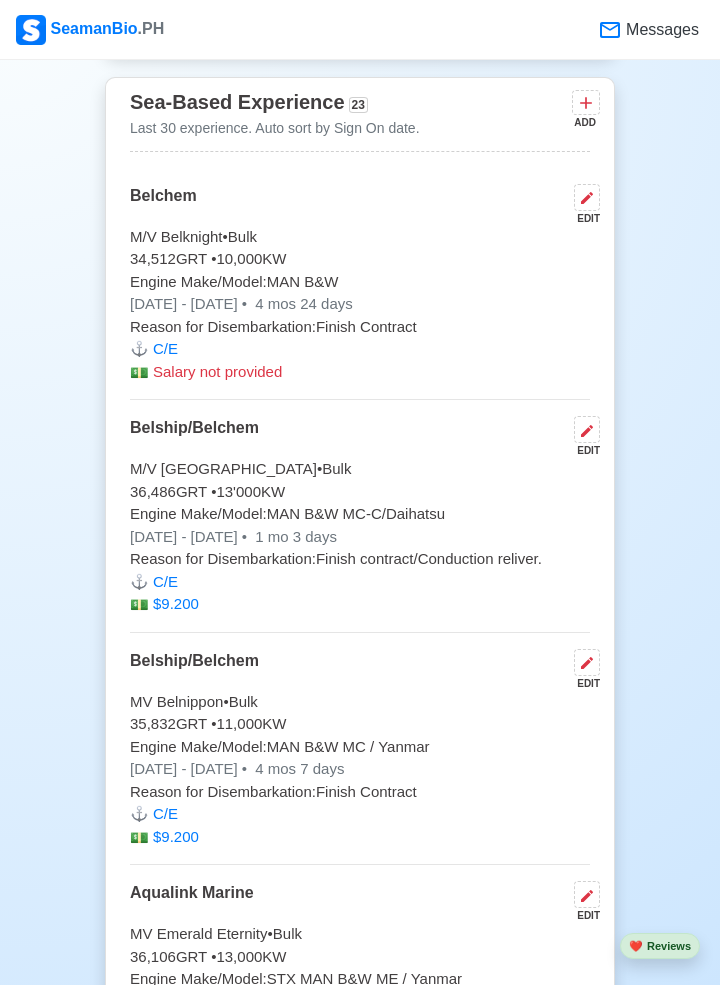 scroll, scrollTop: 4619, scrollLeft: 0, axis: vertical 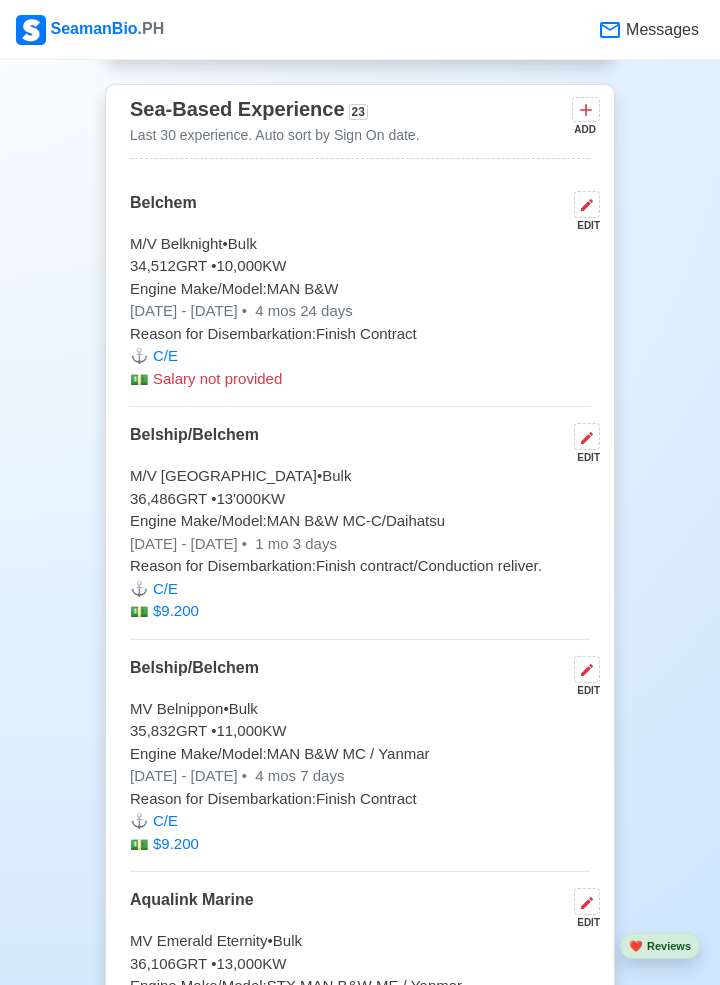 click at bounding box center (587, 204) 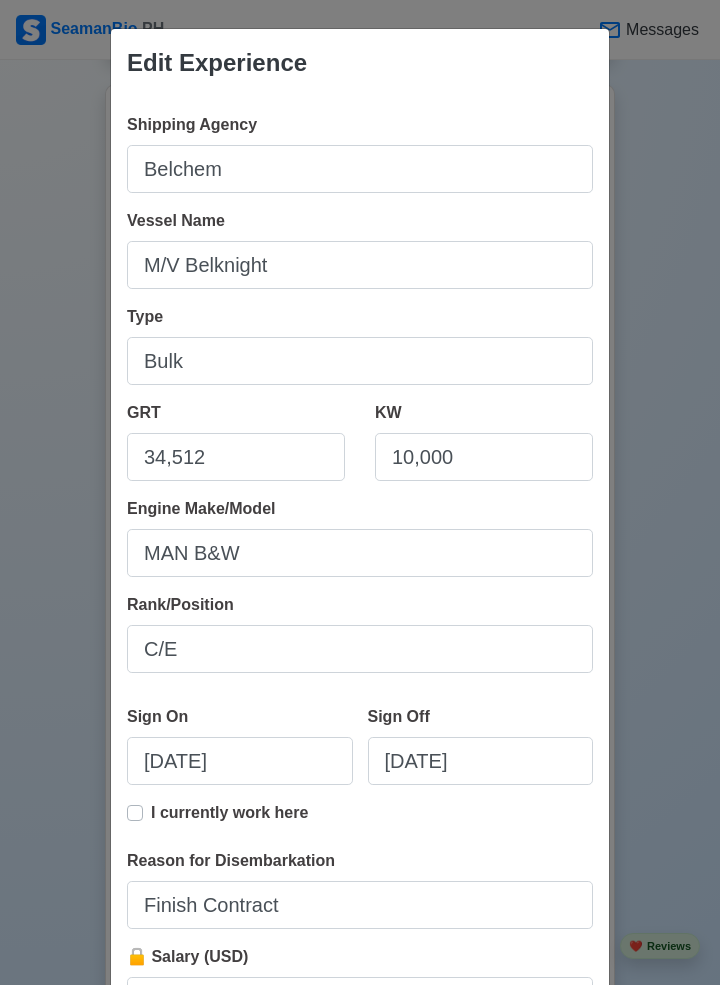 scroll, scrollTop: 90, scrollLeft: 0, axis: vertical 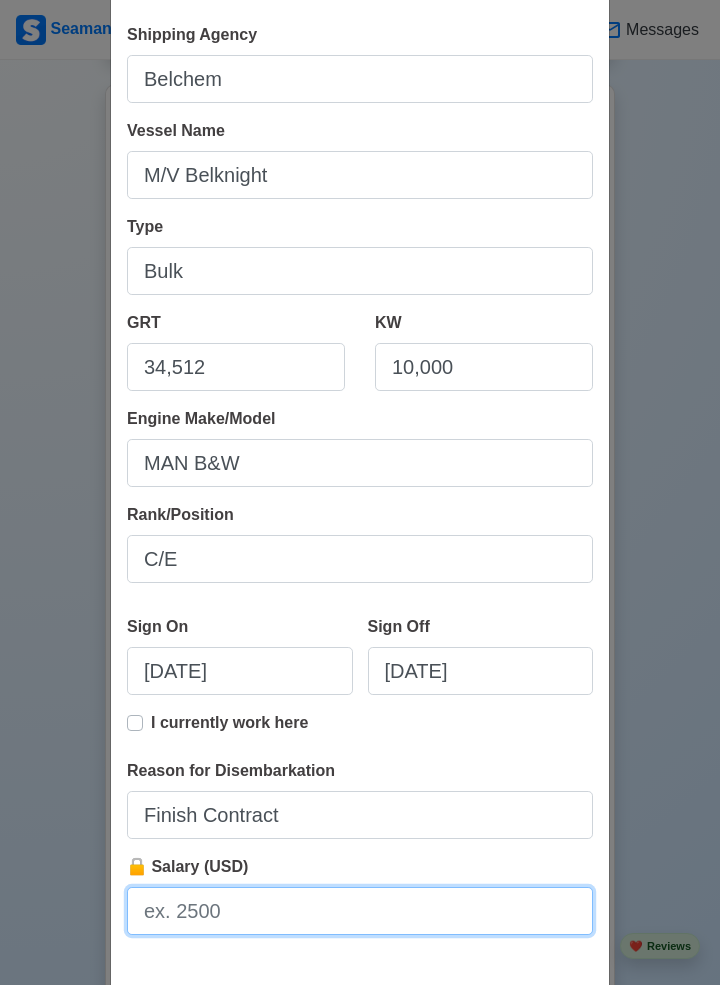 click on "🔒 Salary (USD)" at bounding box center [360, 911] 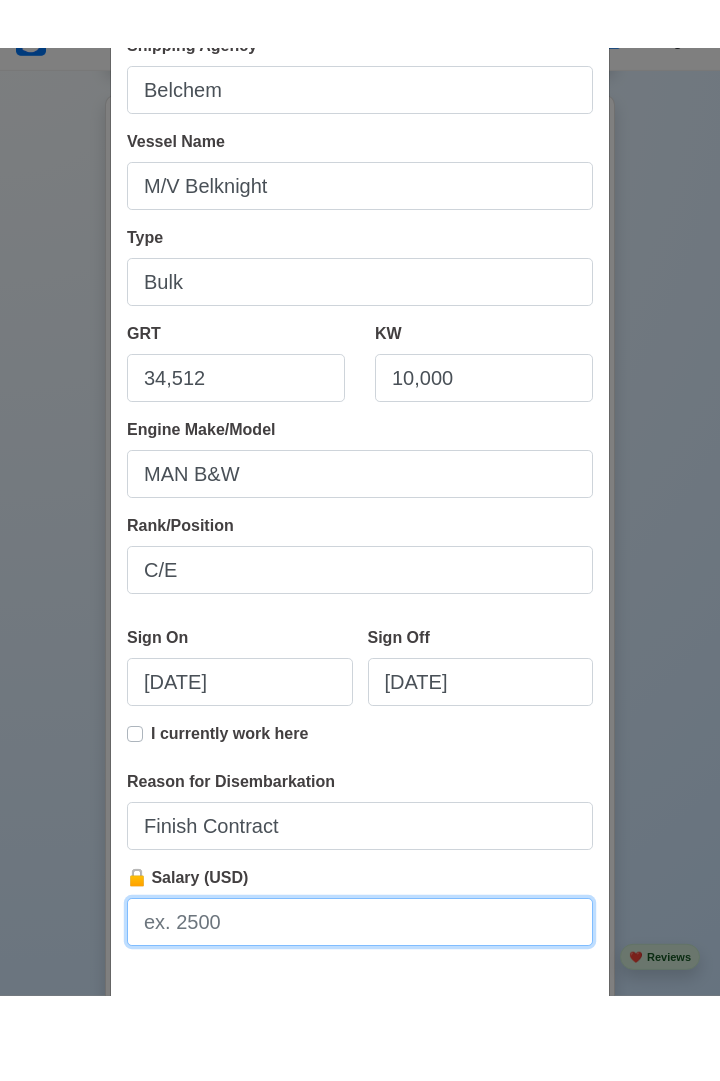scroll, scrollTop: 4619, scrollLeft: 0, axis: vertical 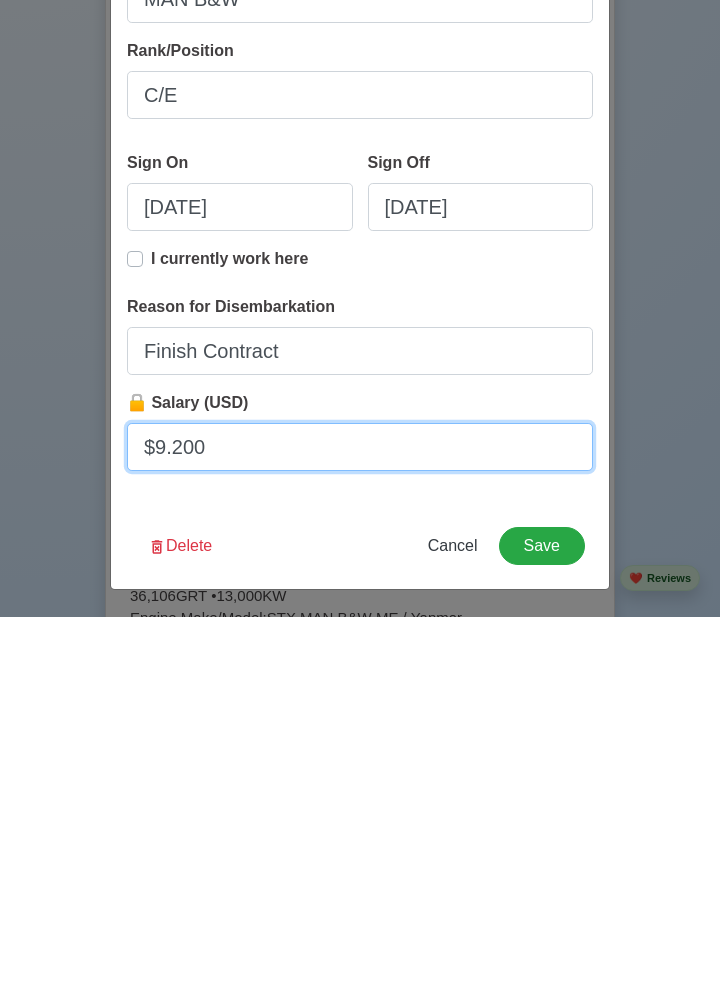 type on "$9.200" 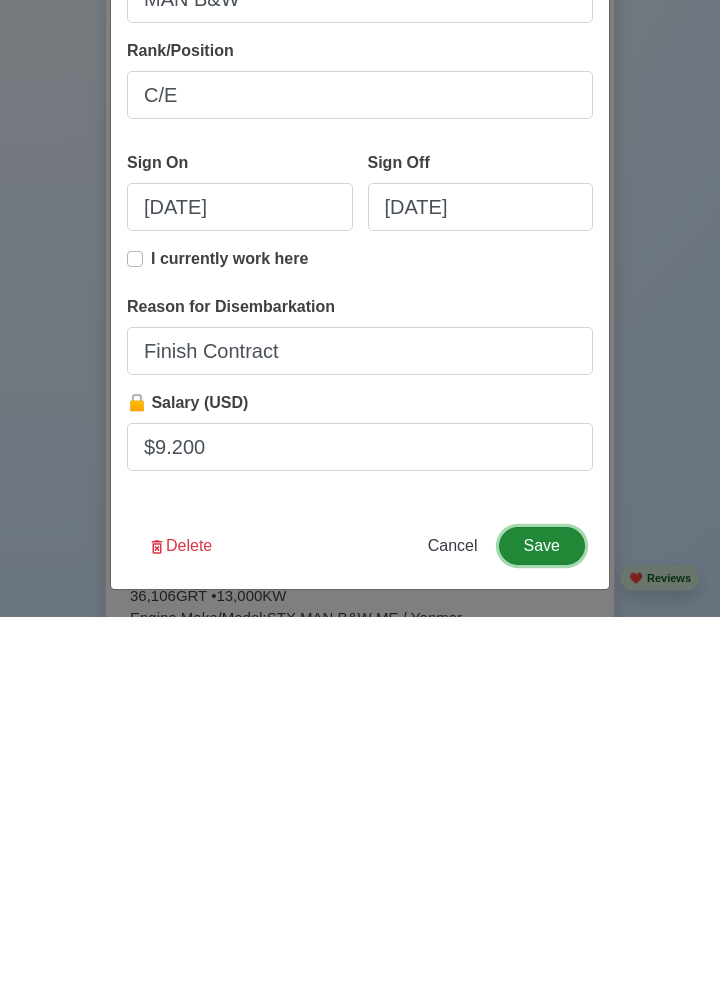 click on "Save" at bounding box center [542, 914] 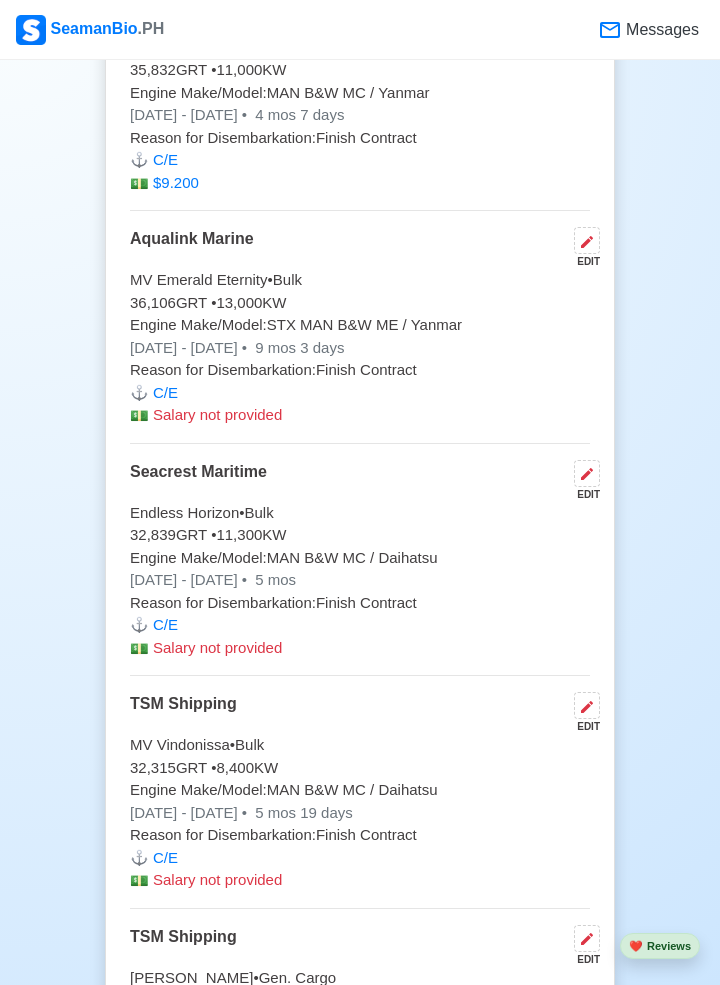 scroll, scrollTop: 5280, scrollLeft: 0, axis: vertical 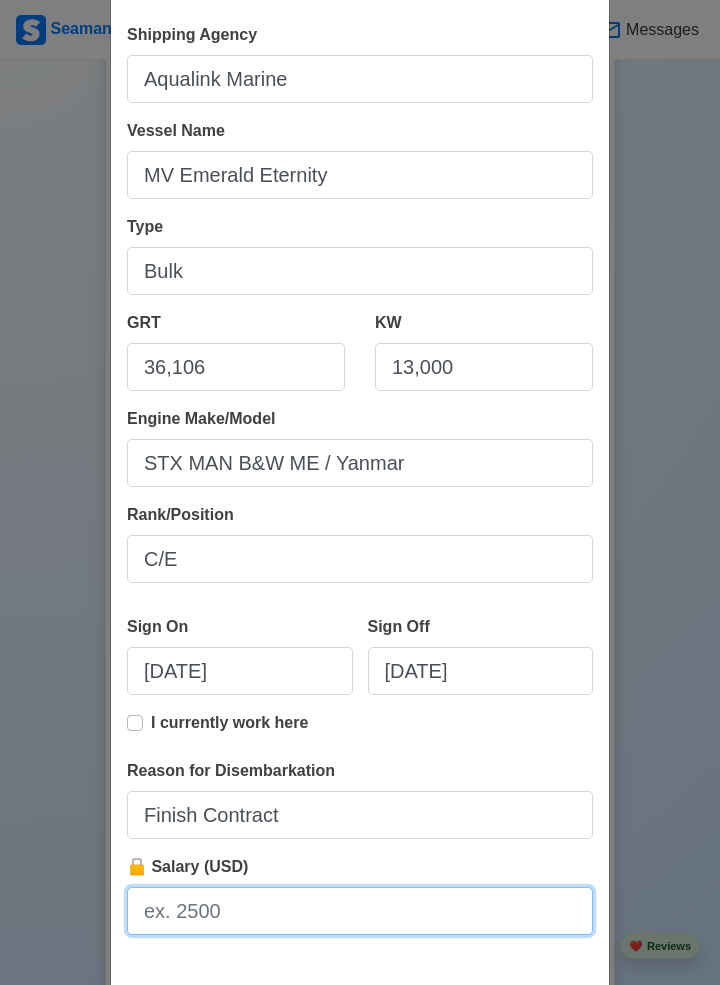 click on "🔒 Salary (USD)" at bounding box center (360, 911) 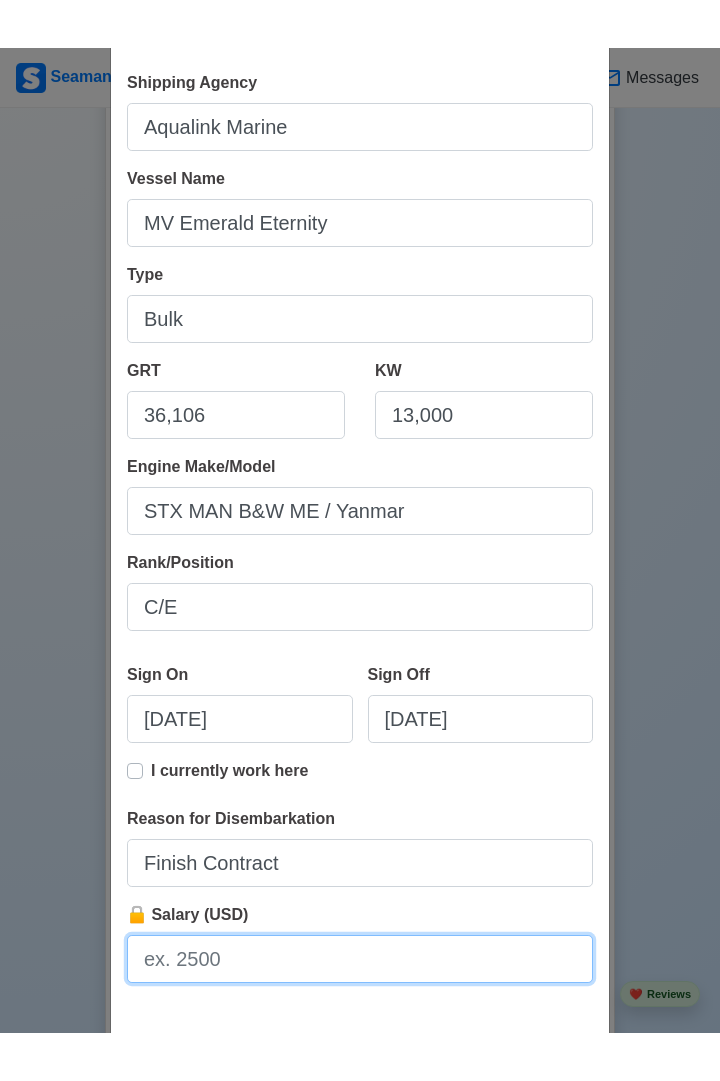 scroll, scrollTop: 5280, scrollLeft: 0, axis: vertical 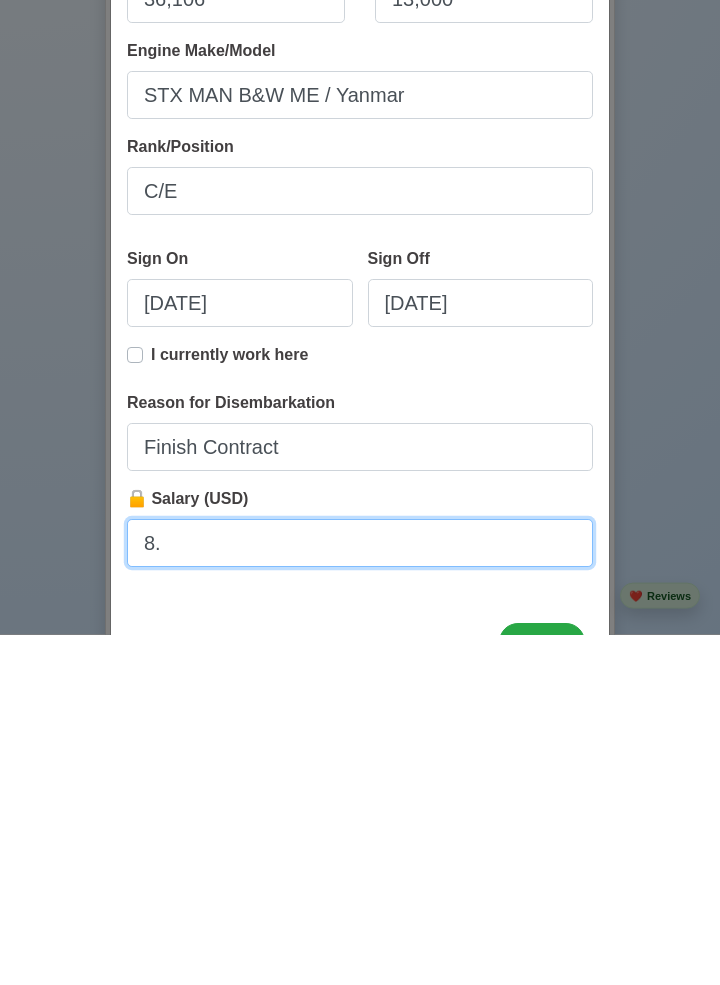 type on "8" 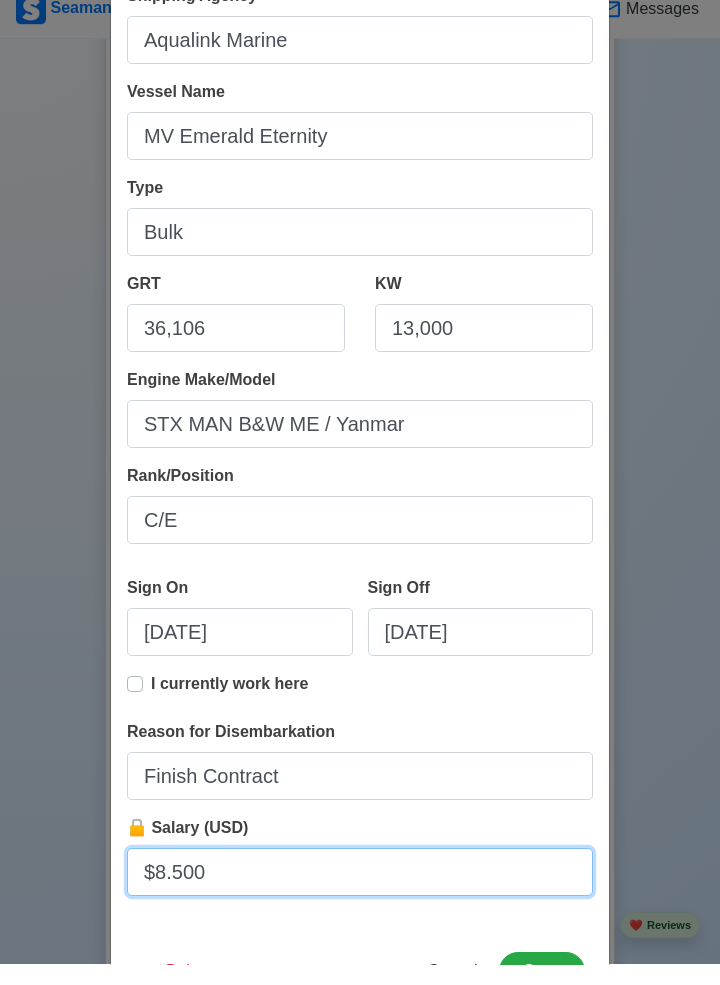 scroll, scrollTop: 5280, scrollLeft: 0, axis: vertical 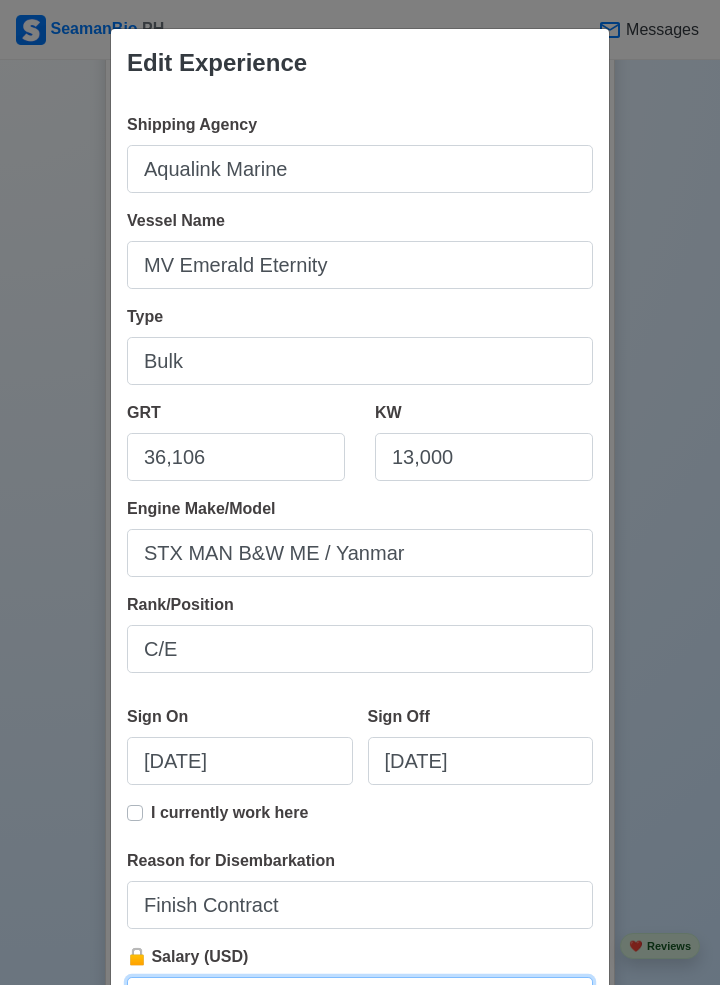 type on "$8.500" 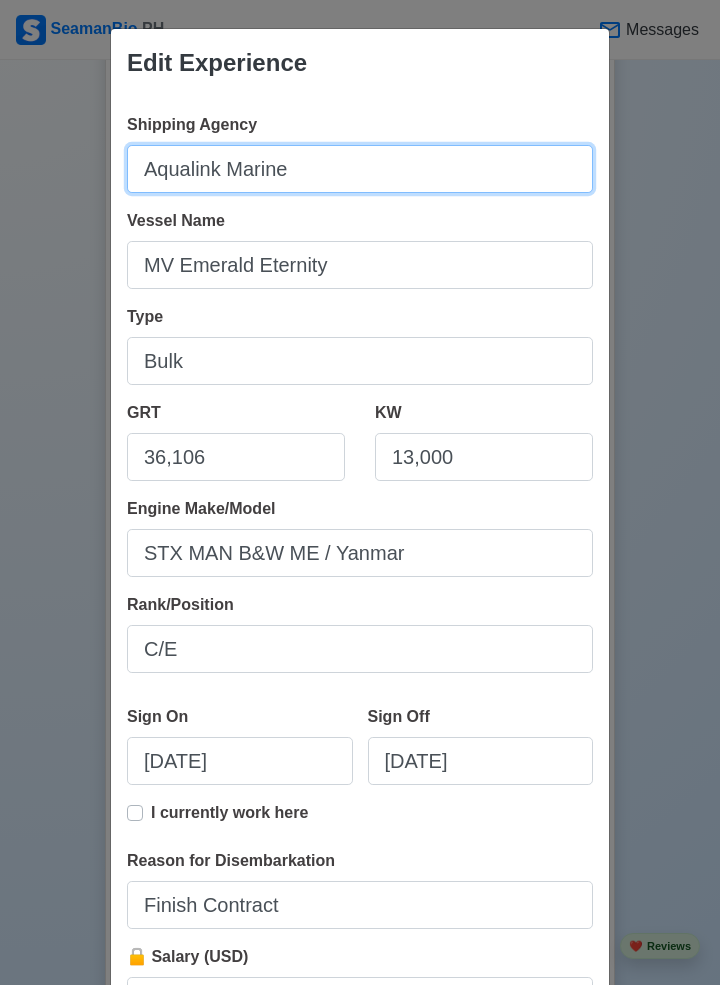 click on "Aqualink Marine" at bounding box center (360, 169) 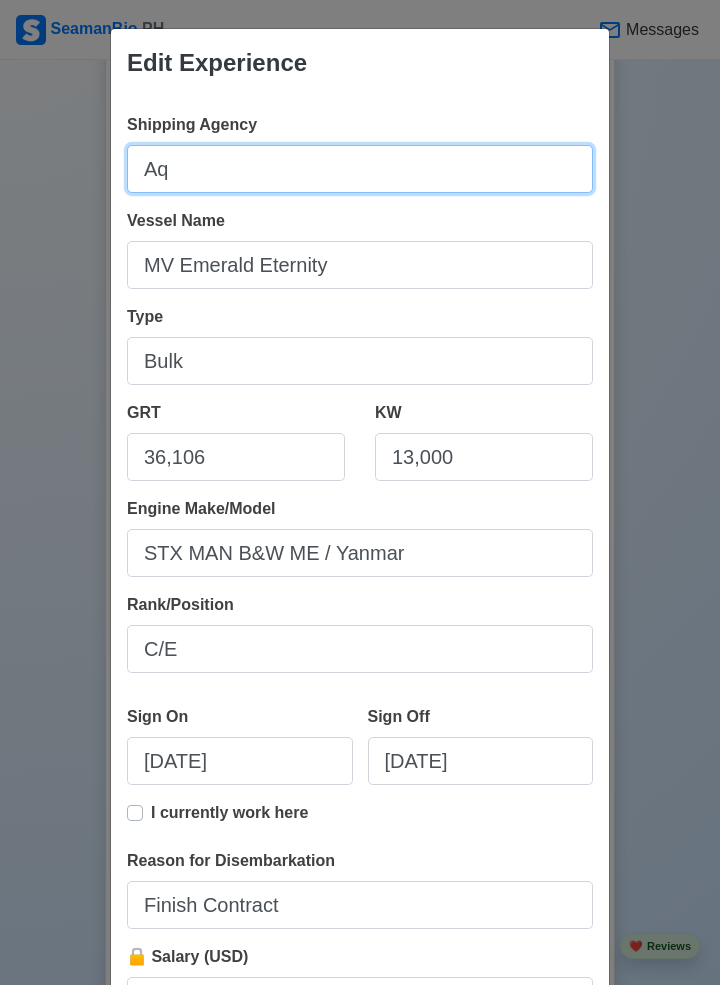 type on "A" 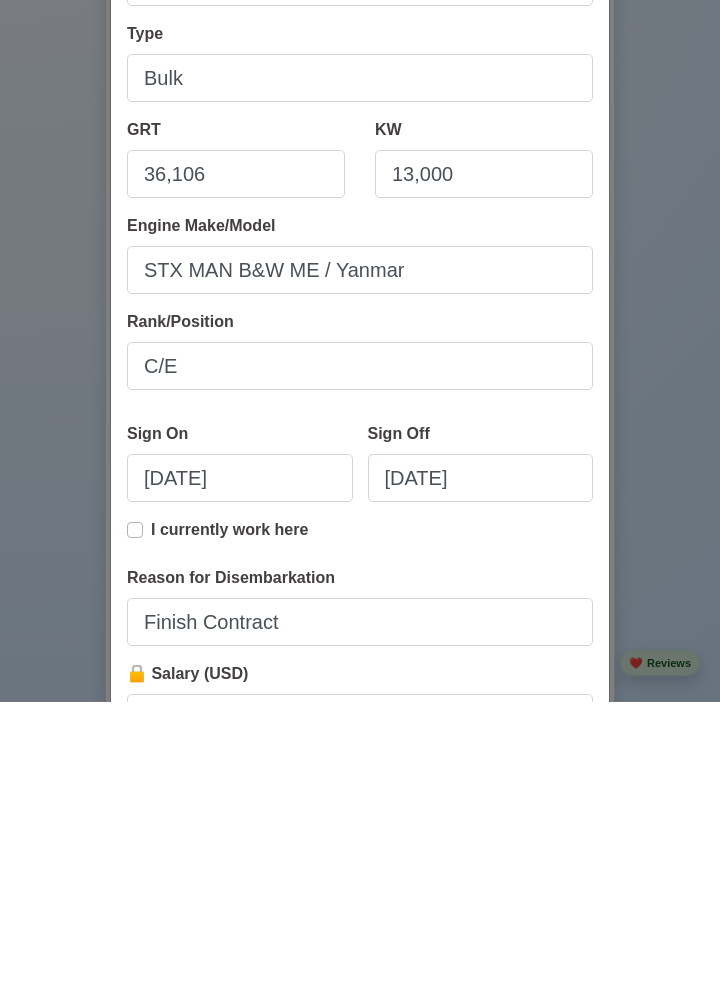 scroll, scrollTop: 5280, scrollLeft: 0, axis: vertical 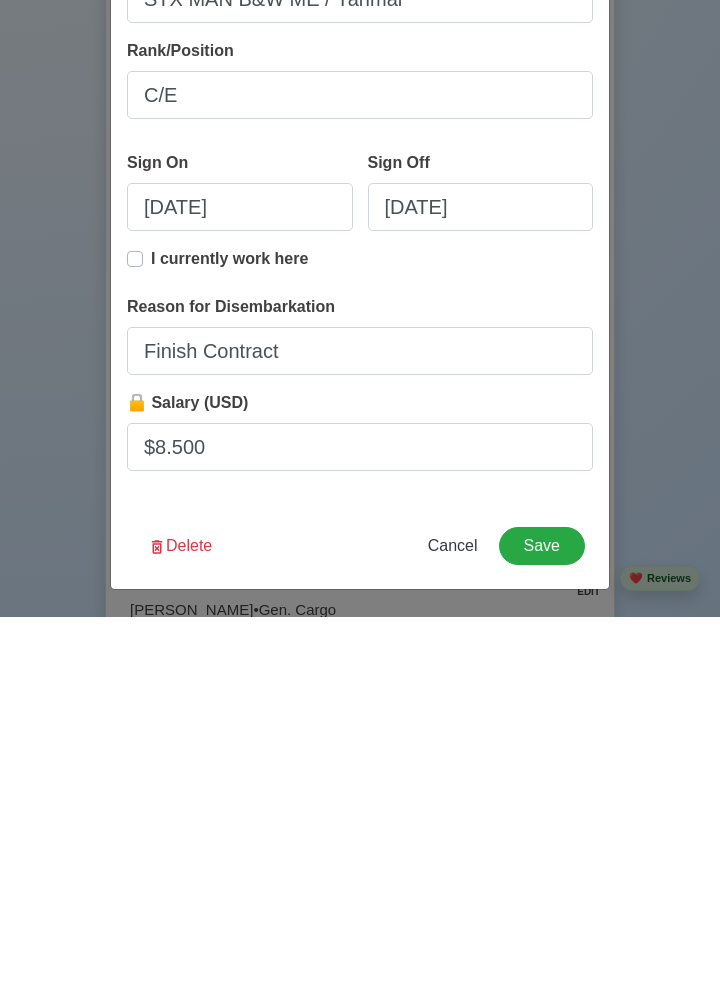 type on "Belchem Philippines" 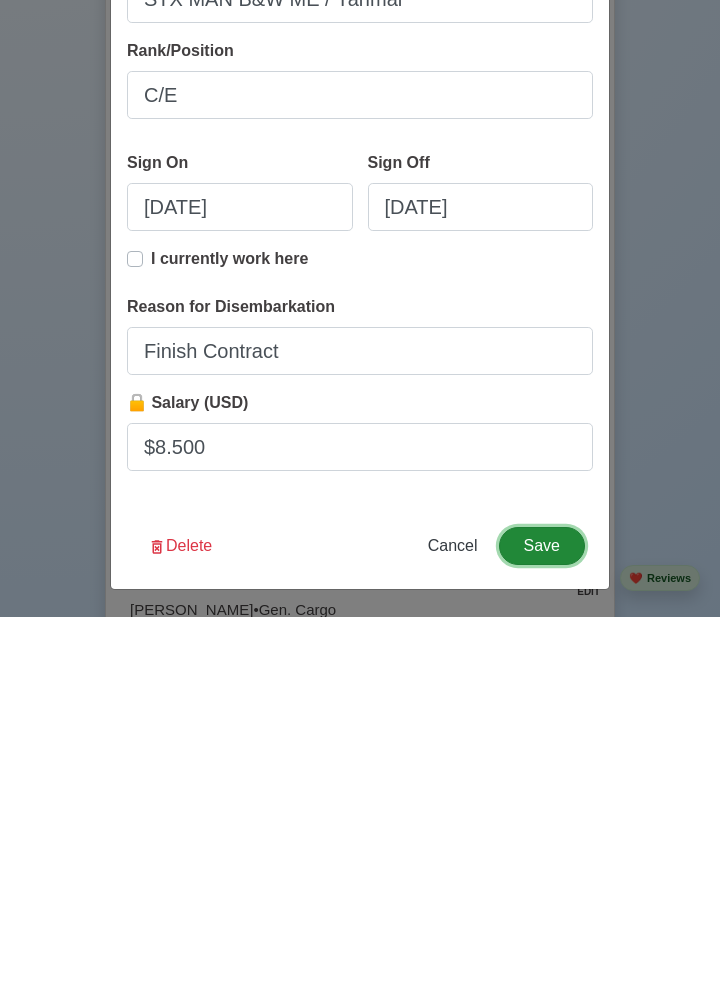 click on "Save" at bounding box center (542, 914) 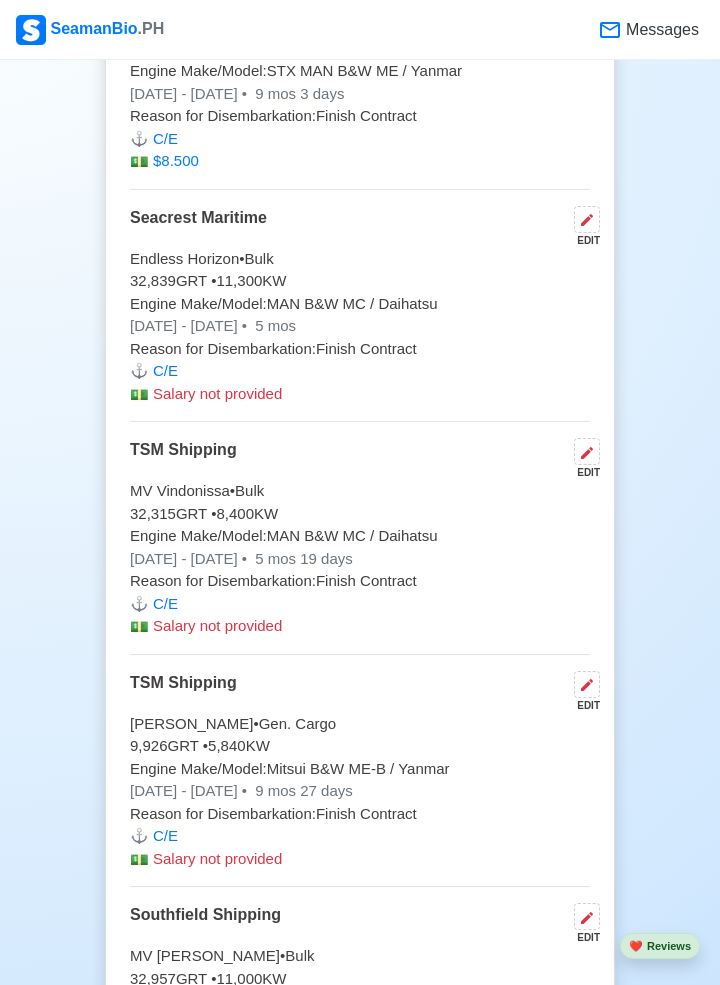 scroll, scrollTop: 5542, scrollLeft: 0, axis: vertical 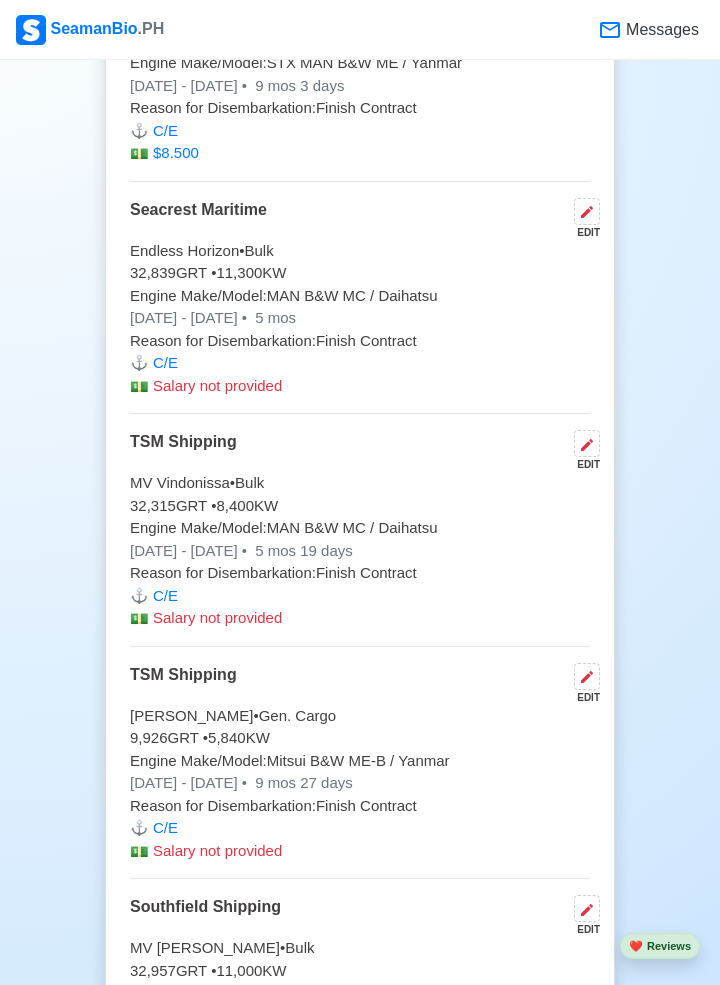 click at bounding box center [587, 211] 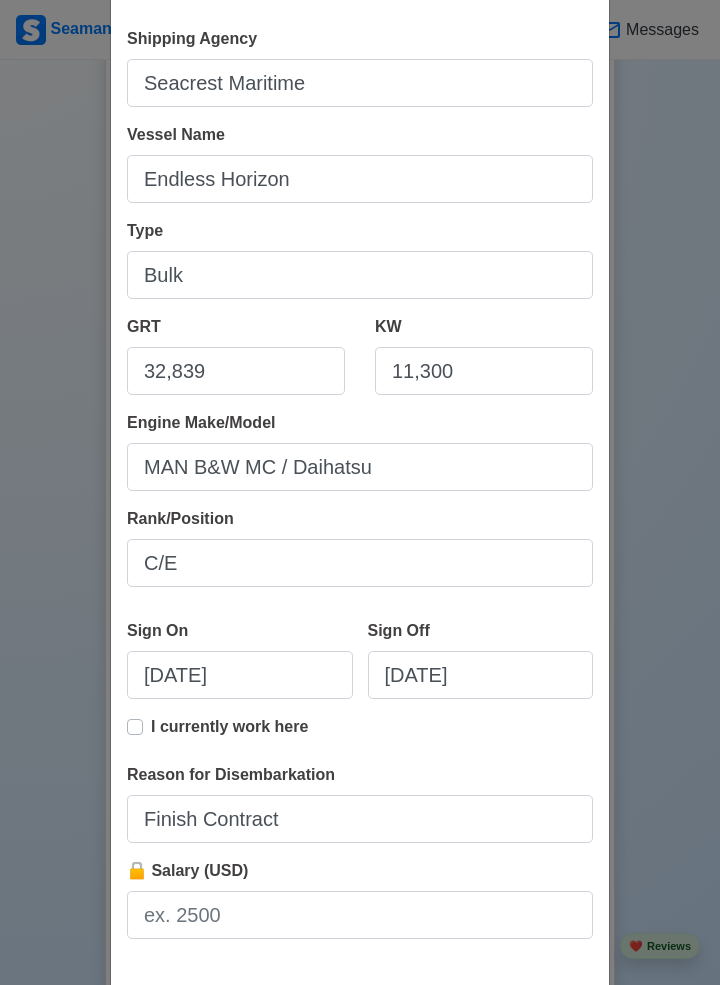 scroll, scrollTop: 90, scrollLeft: 0, axis: vertical 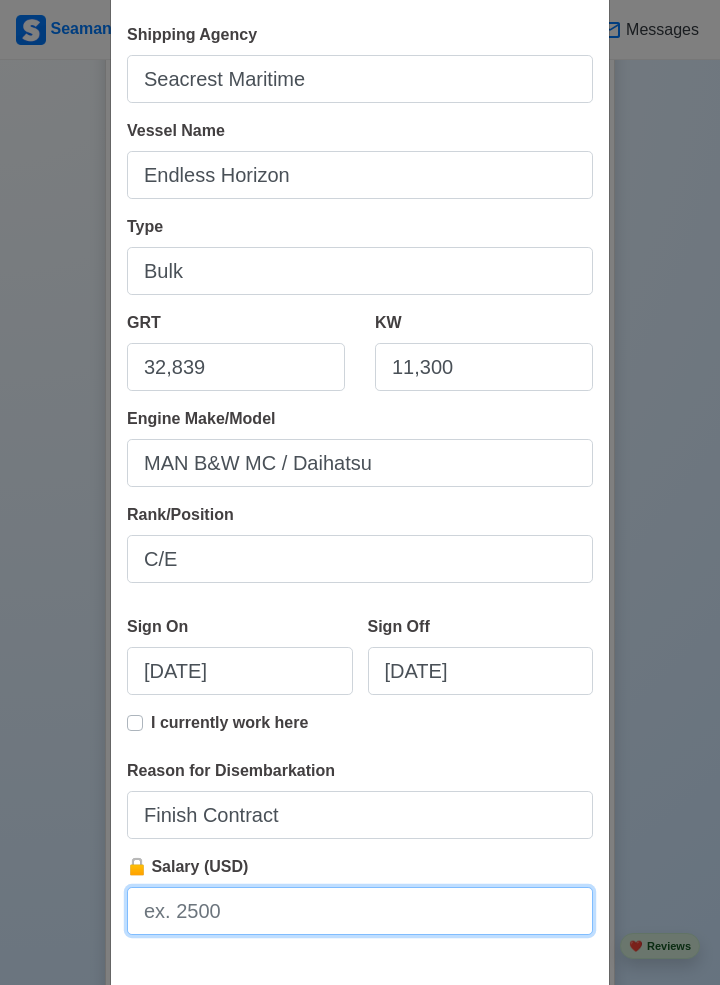 click on "🔒 Salary (USD)" at bounding box center (360, 911) 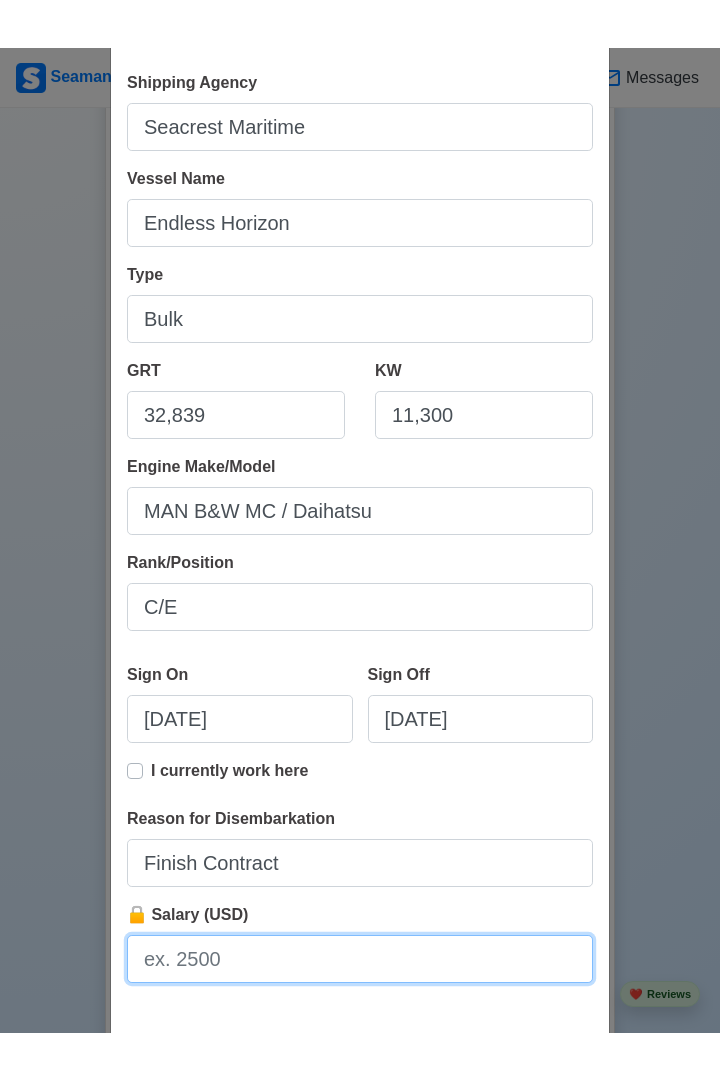 scroll, scrollTop: 5542, scrollLeft: 0, axis: vertical 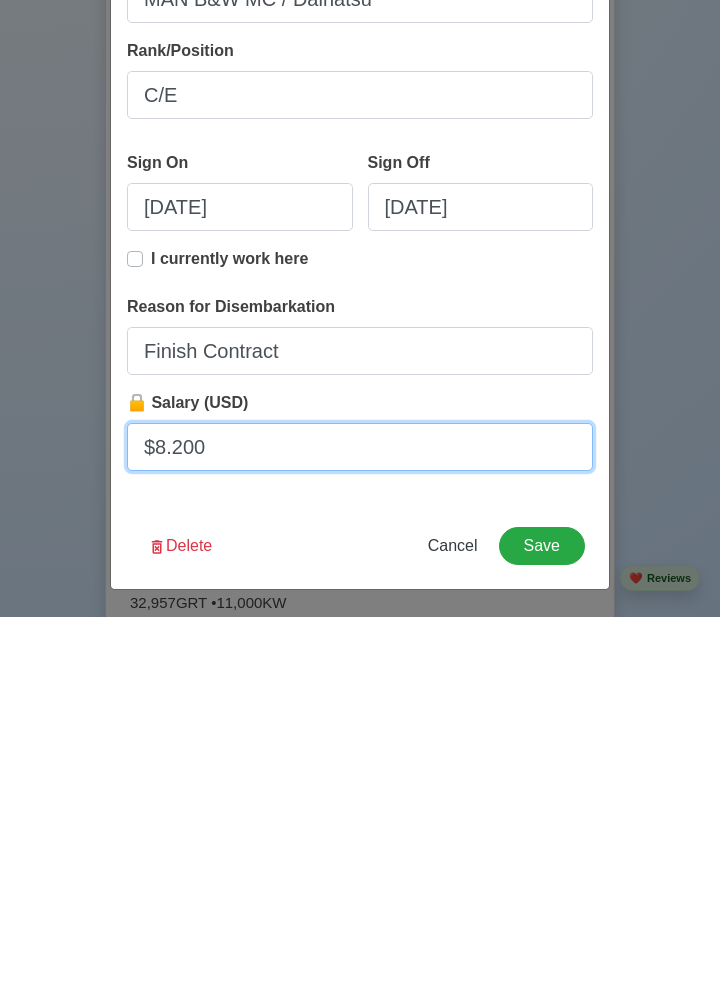 type on "$8.200" 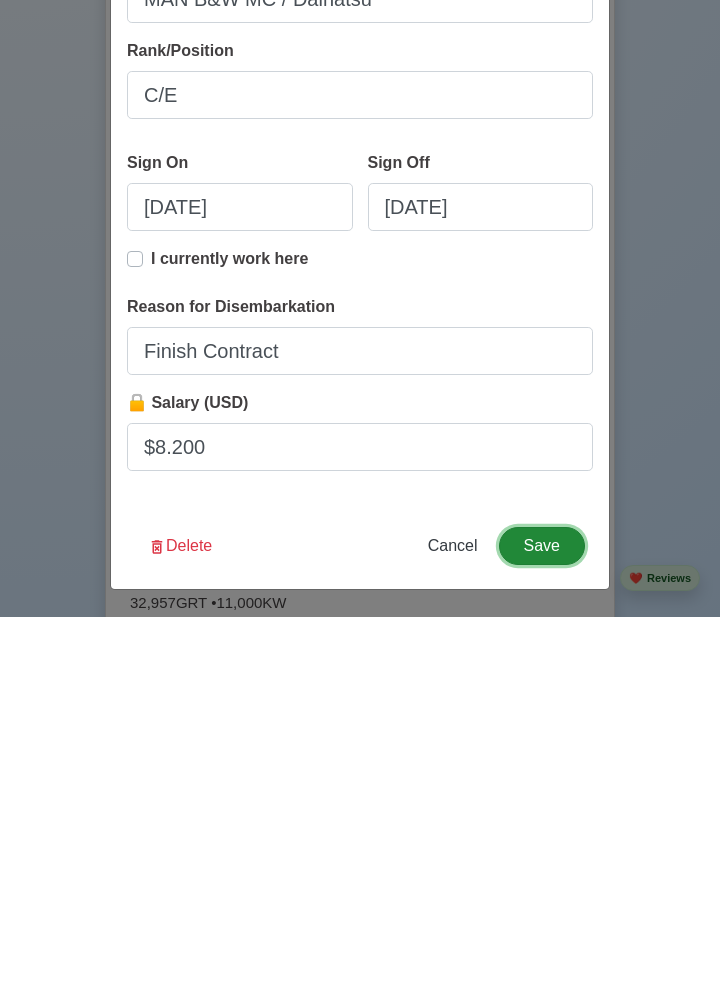 click on "Save" at bounding box center (542, 914) 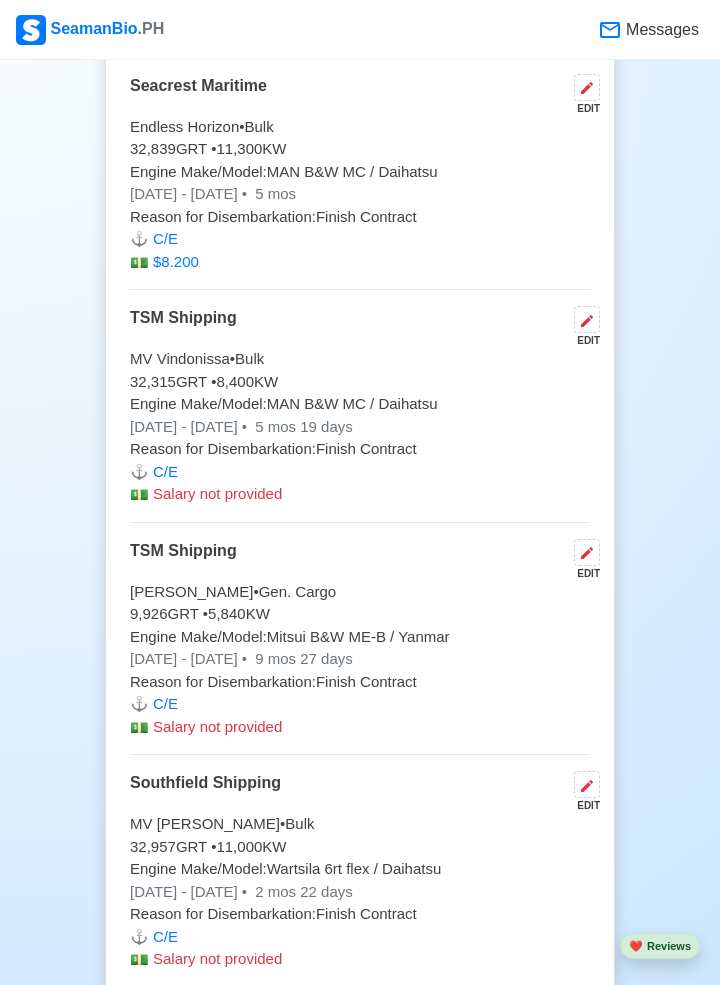 scroll, scrollTop: 5668, scrollLeft: 0, axis: vertical 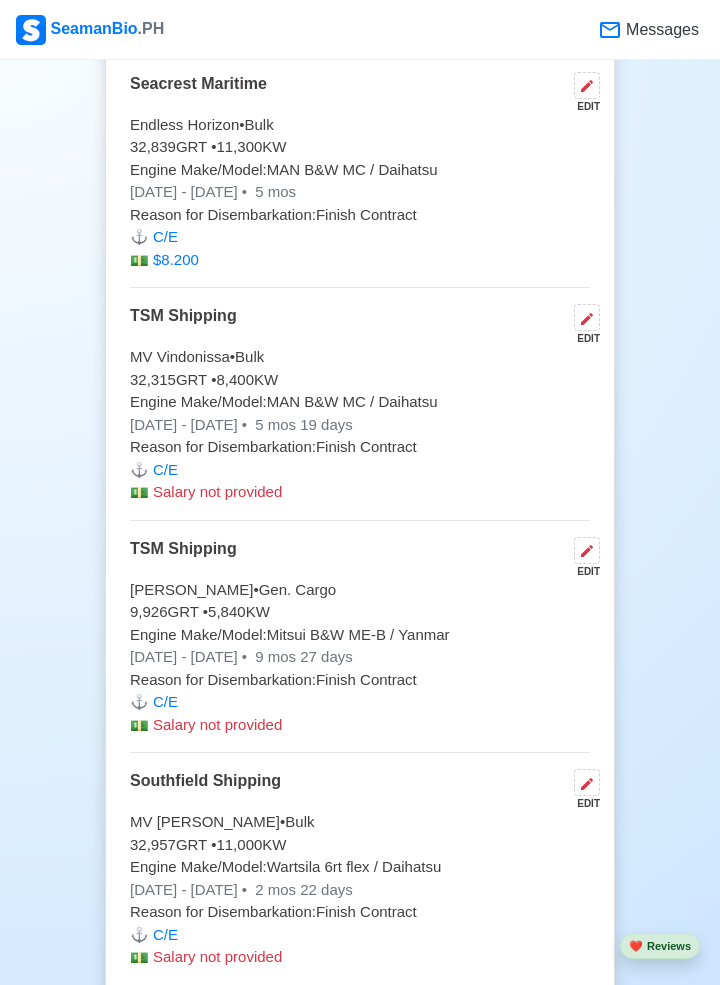 click at bounding box center [587, 317] 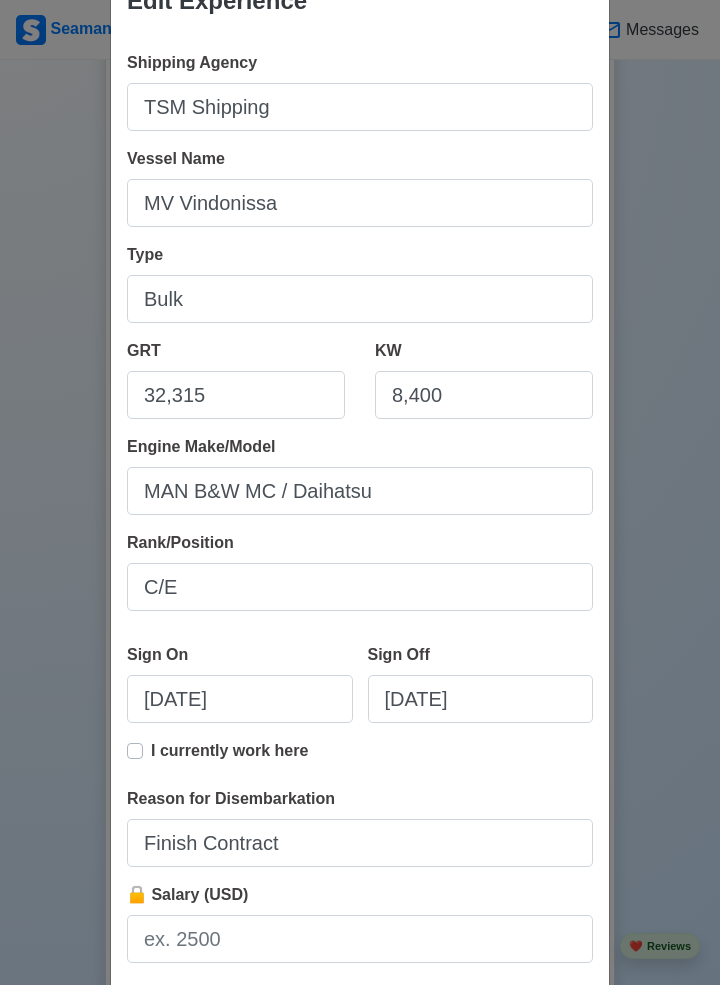 scroll, scrollTop: 90, scrollLeft: 0, axis: vertical 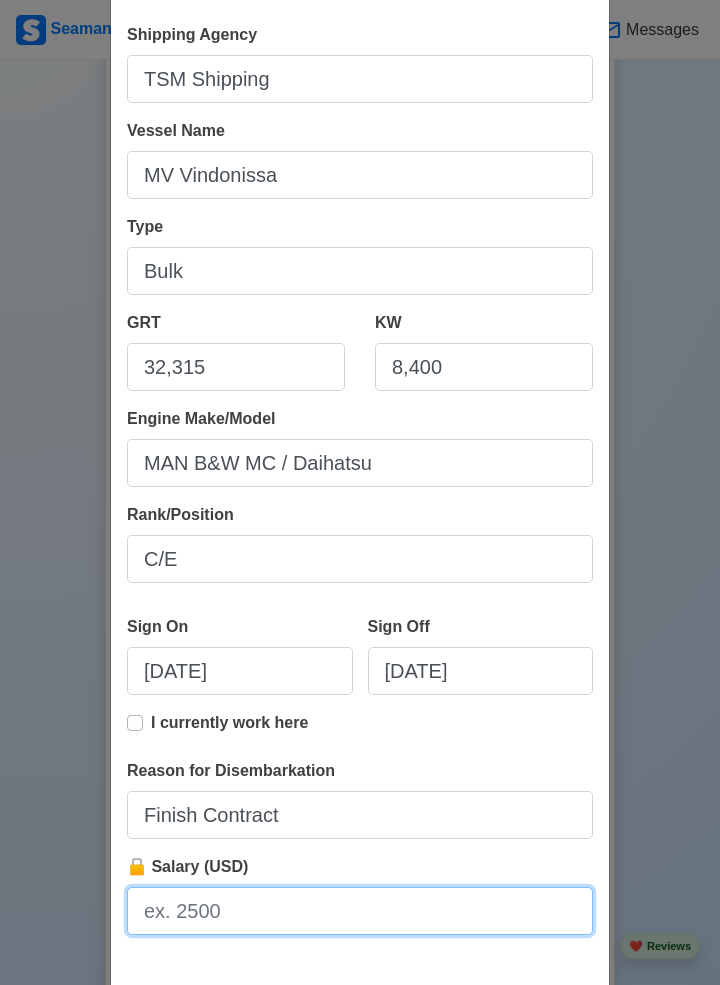 click on "🔒 Salary (USD)" at bounding box center (360, 911) 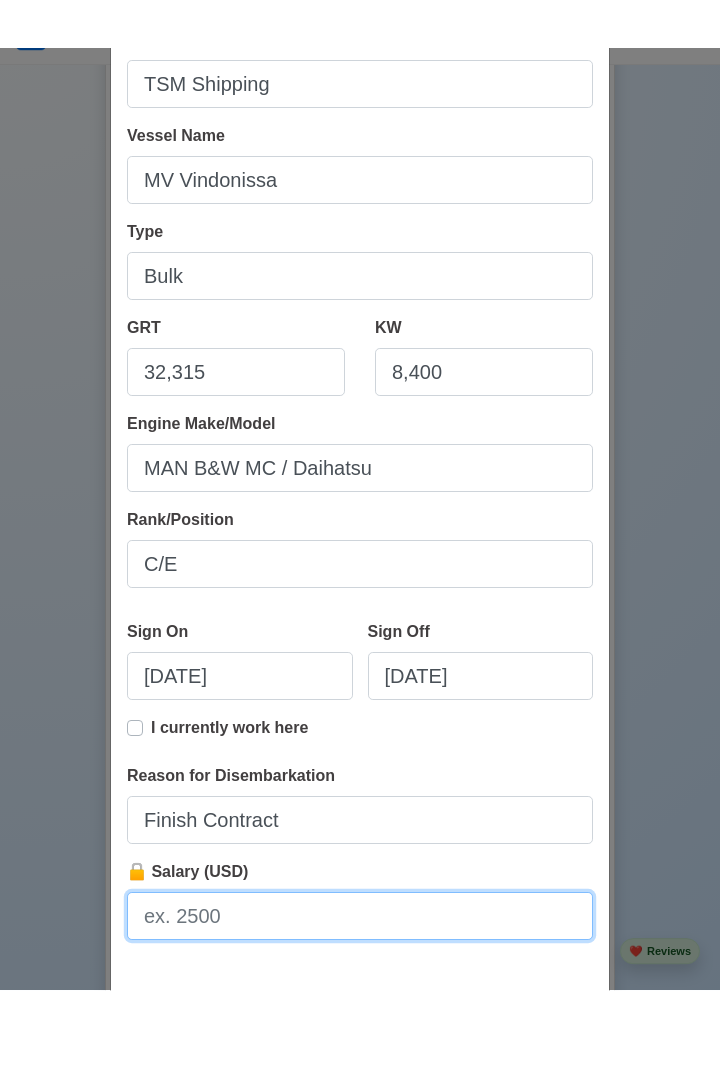 scroll, scrollTop: 5668, scrollLeft: 0, axis: vertical 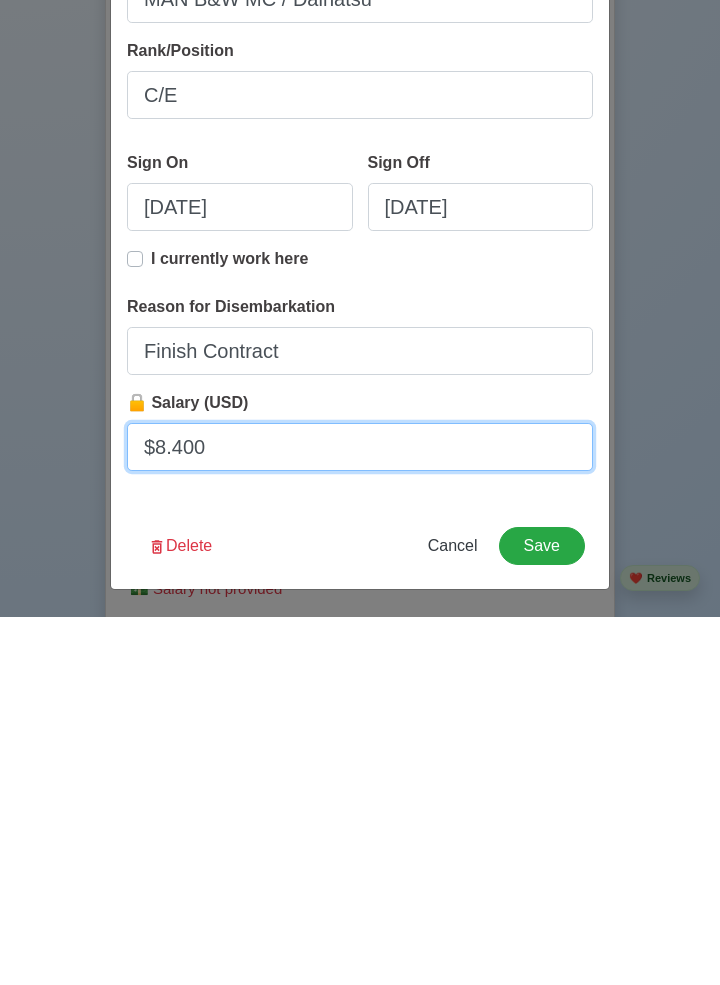 type on "$8.400" 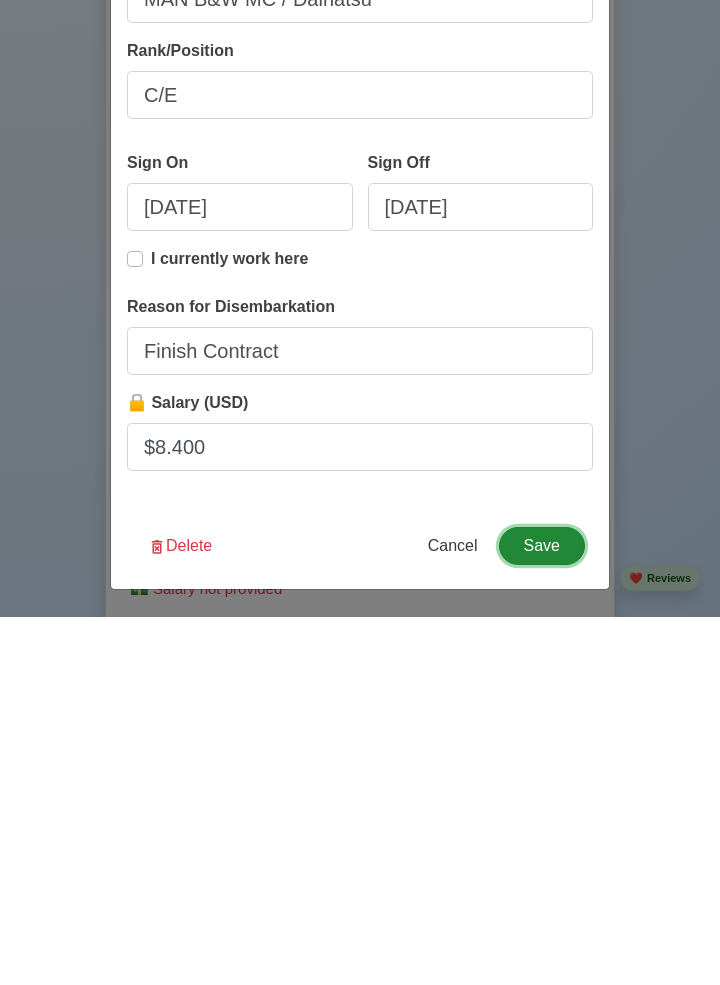 click on "Save" at bounding box center [542, 914] 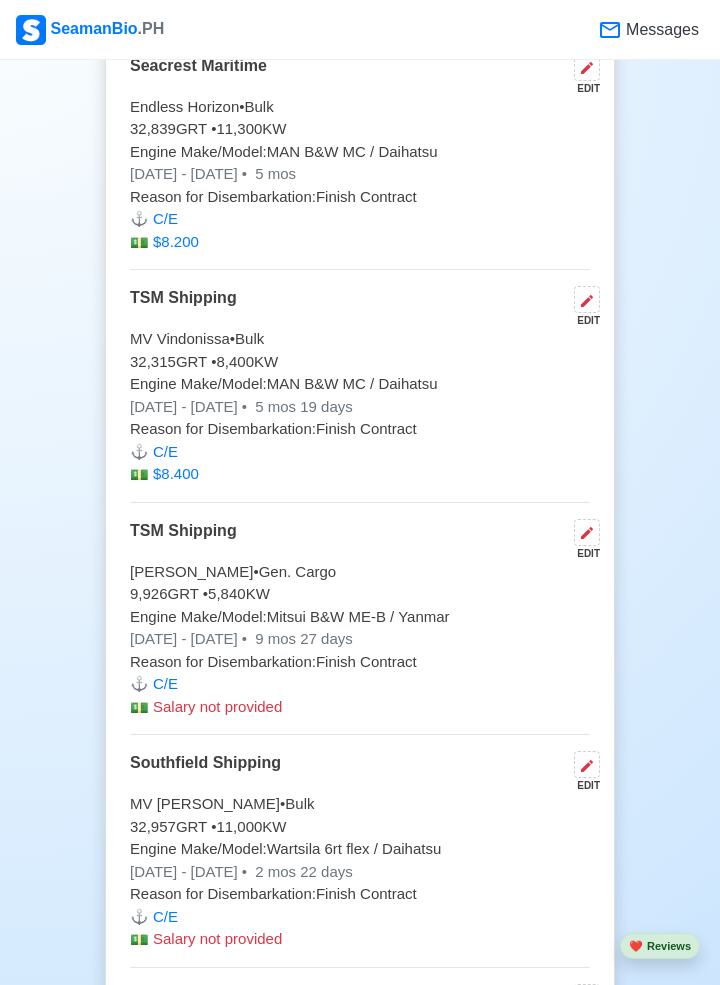 scroll, scrollTop: 5688, scrollLeft: 0, axis: vertical 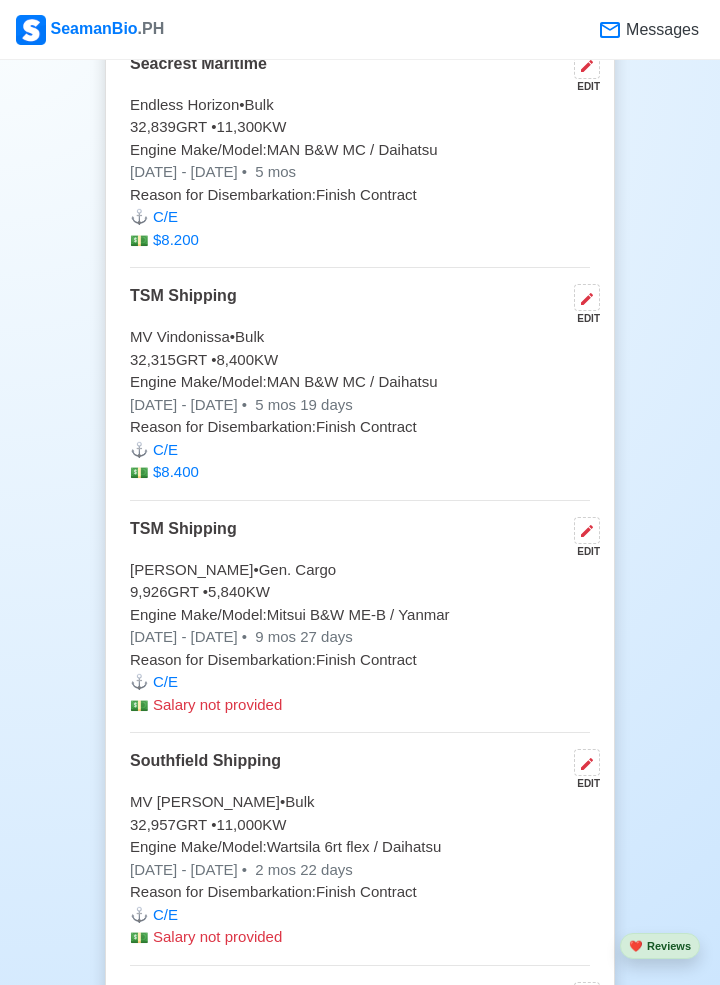 click on "Salary not provided" at bounding box center [217, 704] 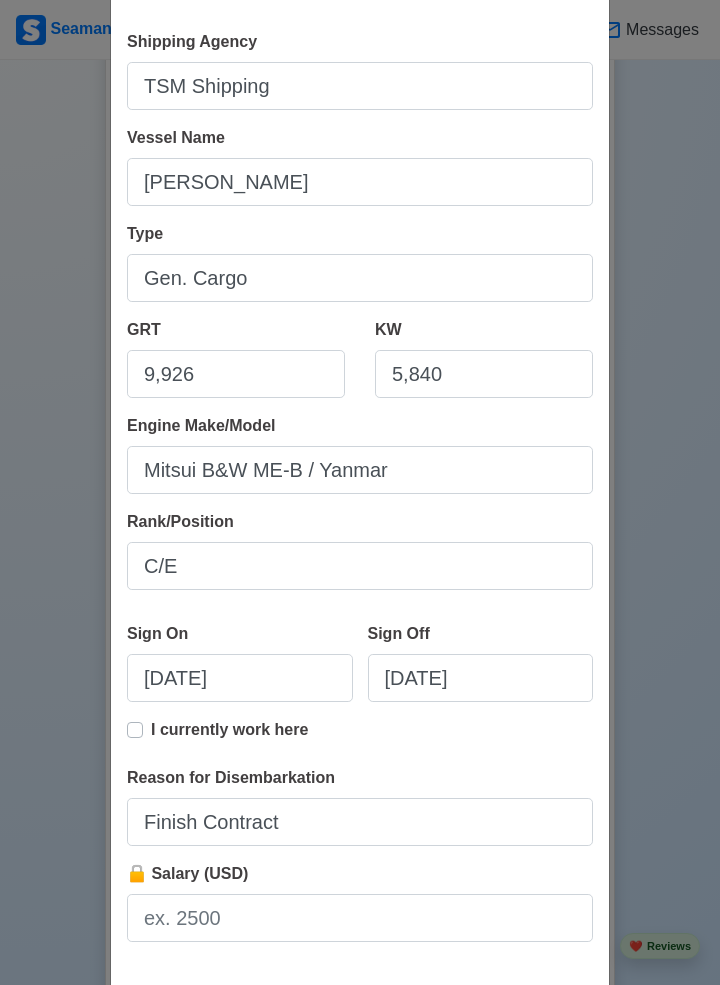 scroll, scrollTop: 90, scrollLeft: 0, axis: vertical 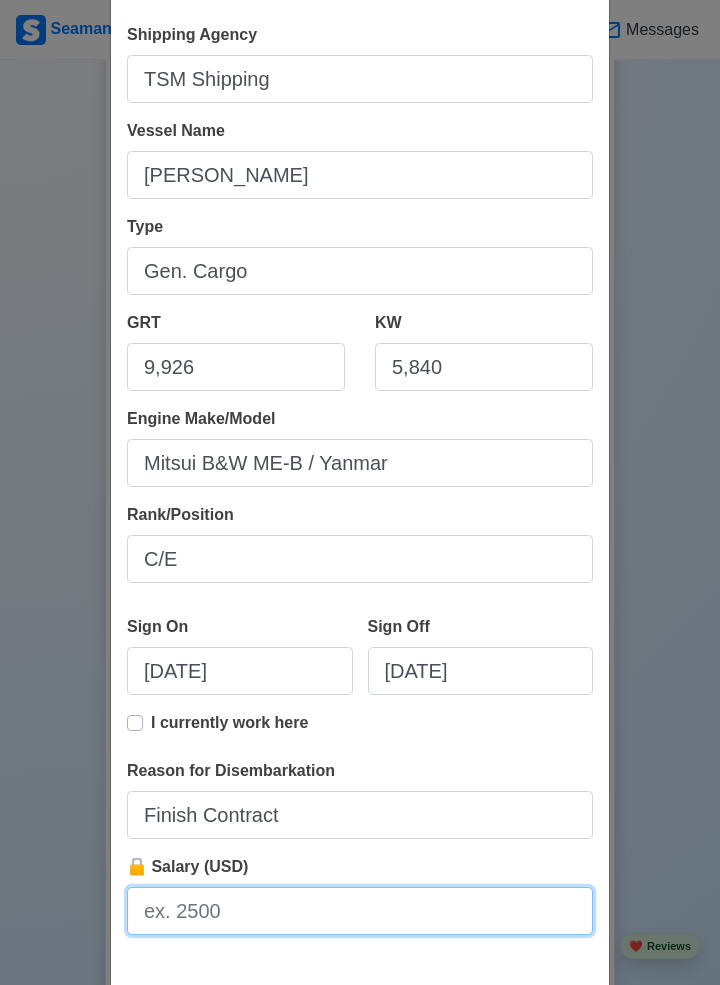 click on "🔒 Salary (USD)" at bounding box center (360, 911) 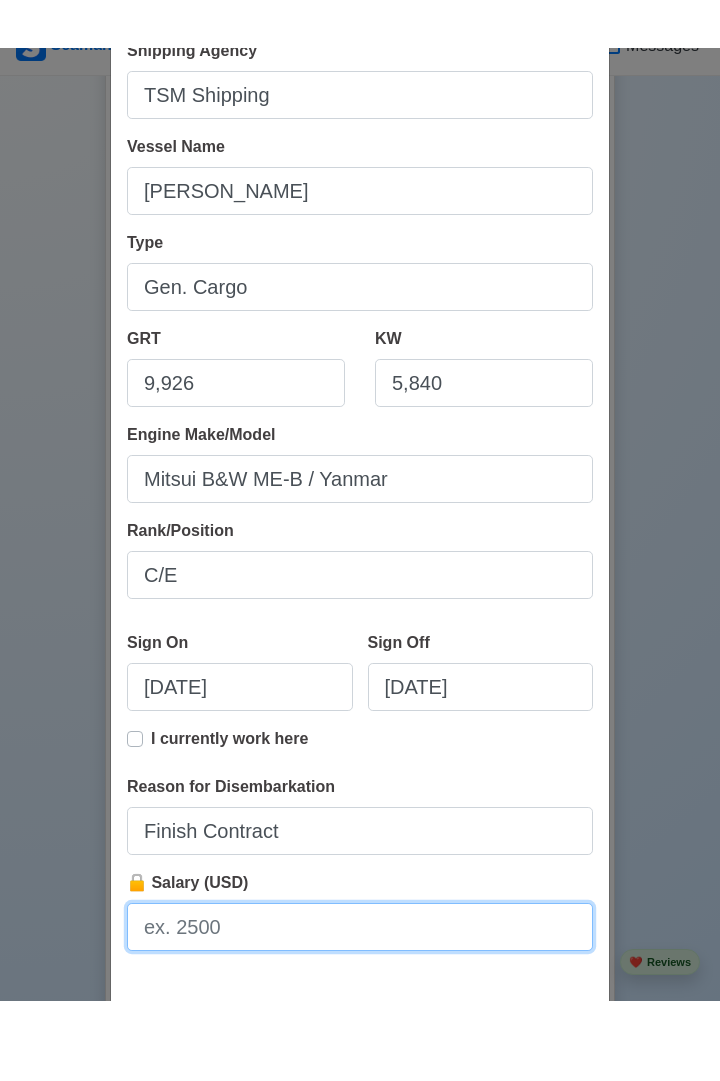 scroll, scrollTop: 5688, scrollLeft: 0, axis: vertical 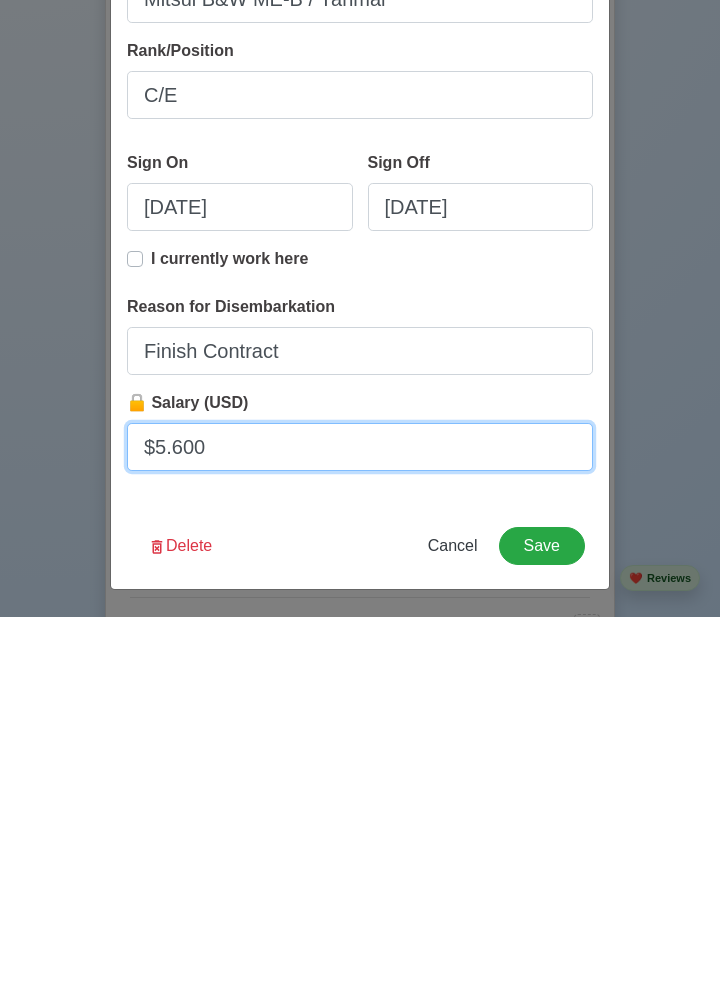 type on "$5.600" 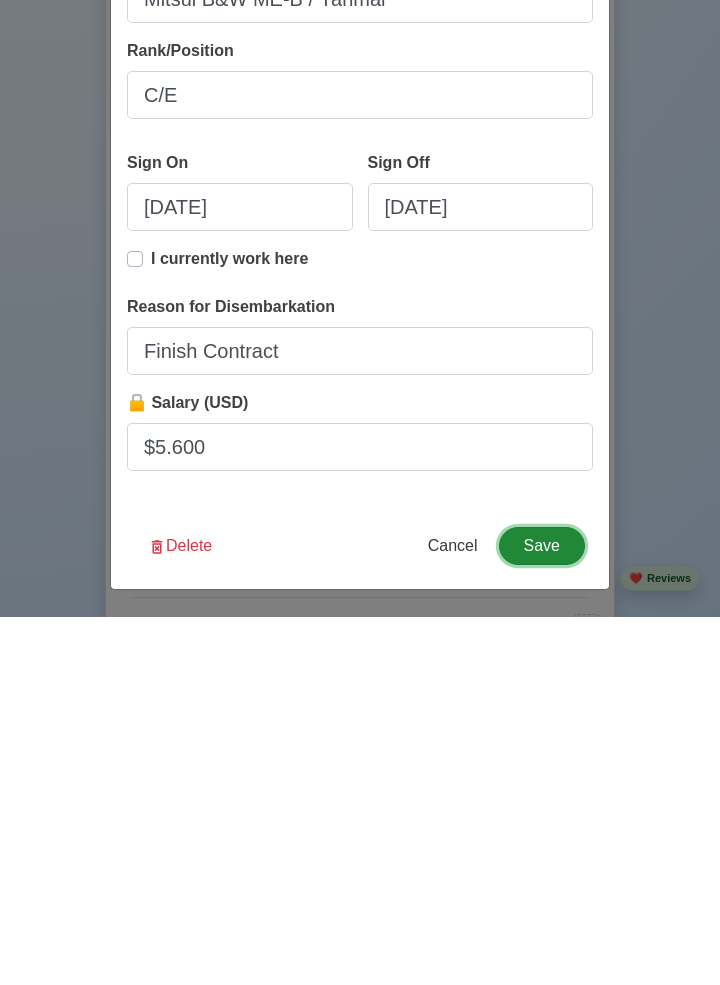 click on "Save" at bounding box center (542, 914) 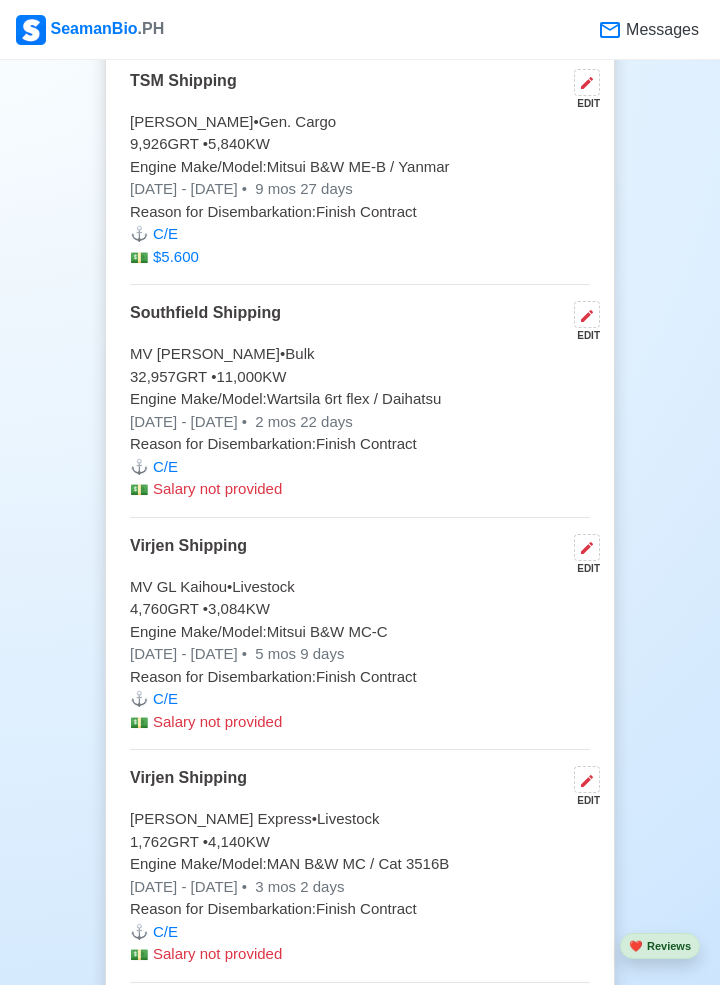 scroll, scrollTop: 6138, scrollLeft: 0, axis: vertical 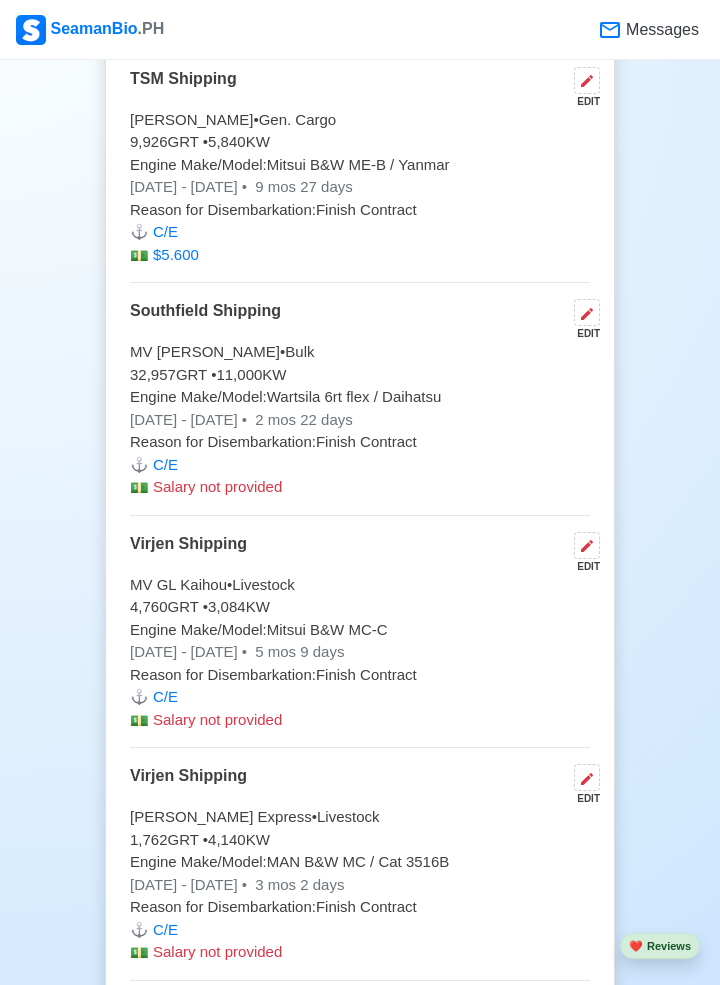 click on "Salary not provided" at bounding box center [217, 486] 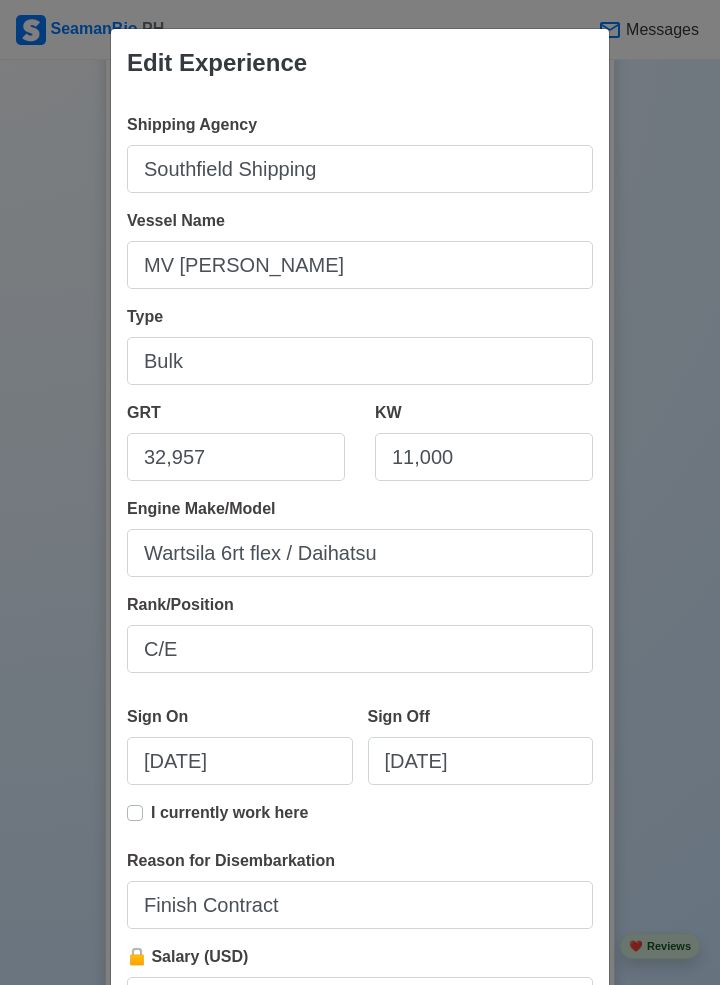 scroll, scrollTop: 90, scrollLeft: 0, axis: vertical 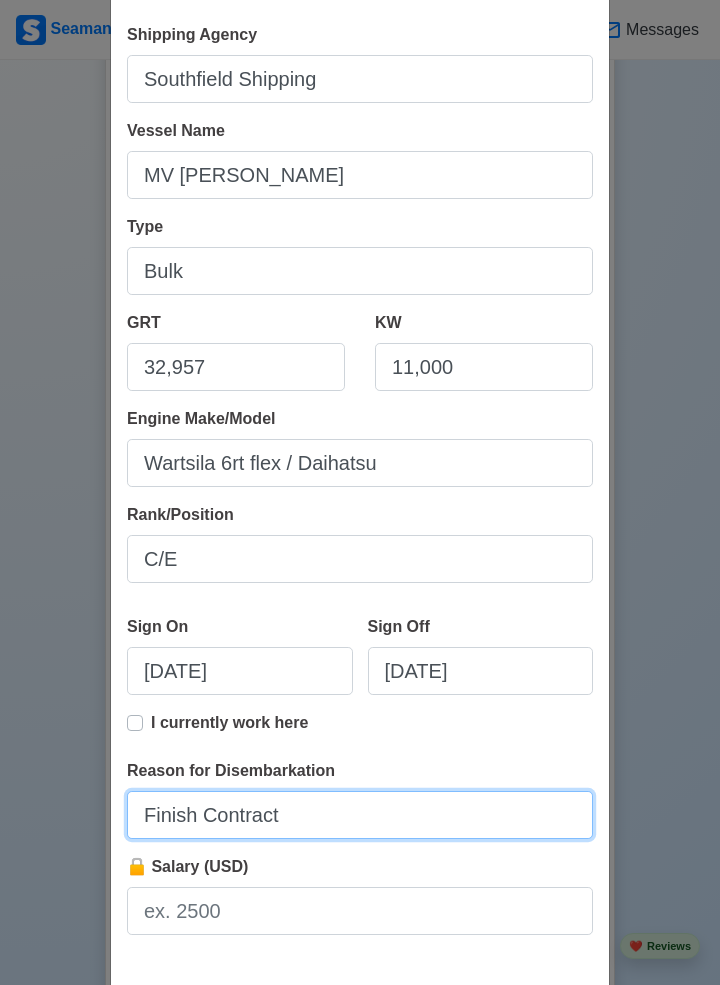 click on "Finish Contract" at bounding box center [360, 815] 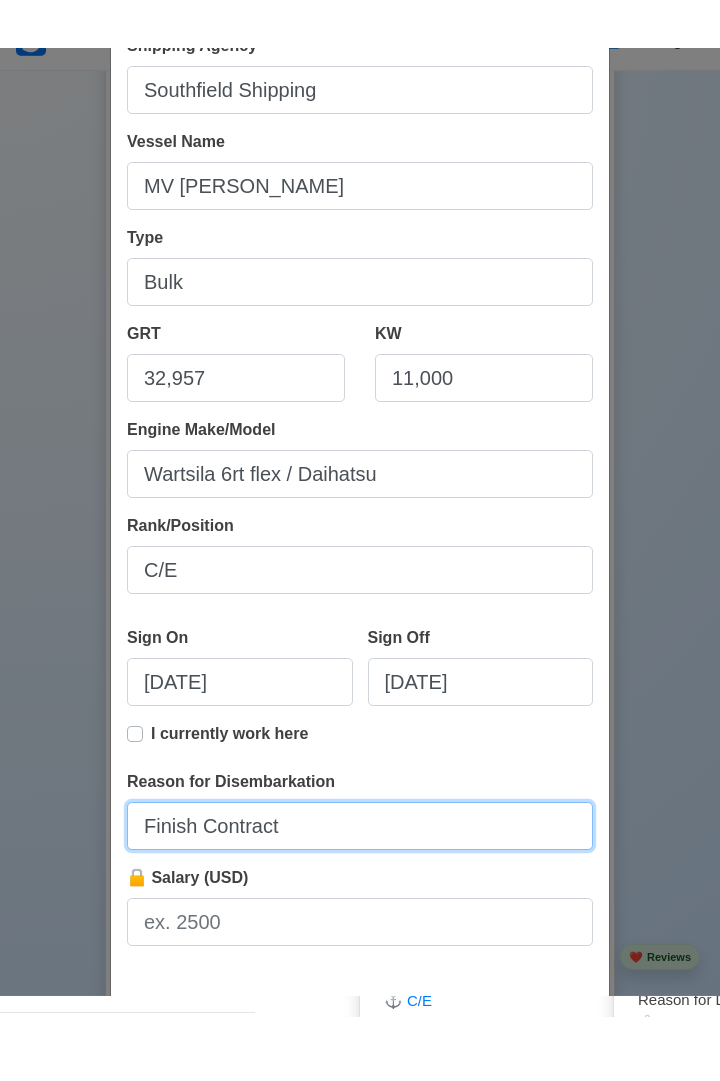 scroll, scrollTop: 6137, scrollLeft: 0, axis: vertical 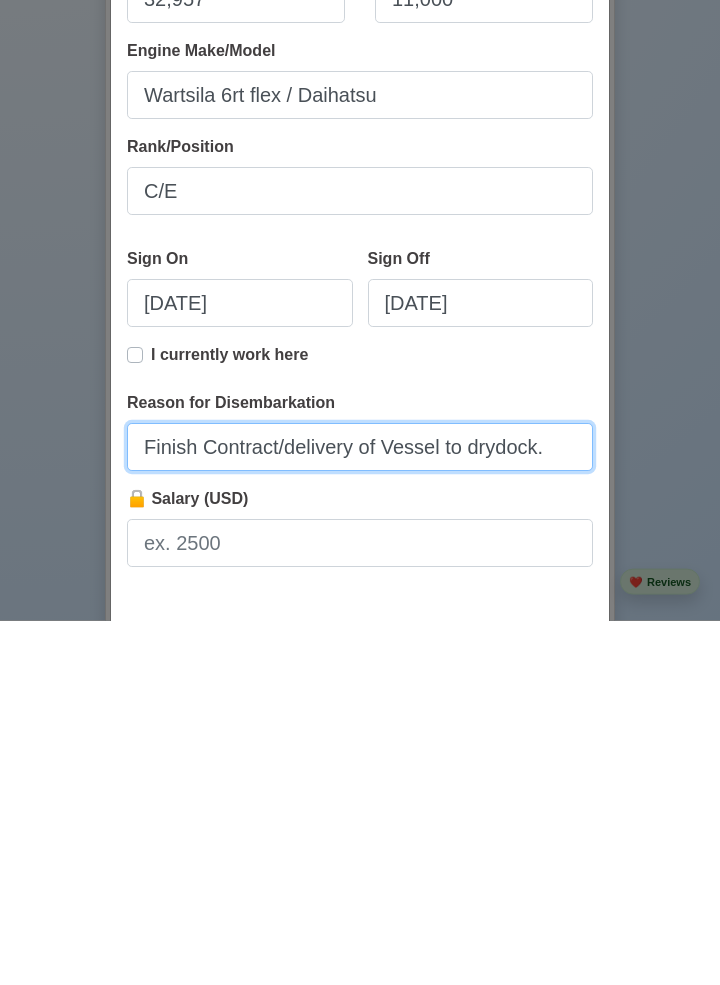 type on "Finish Contract/delivery of Vessel to drydock." 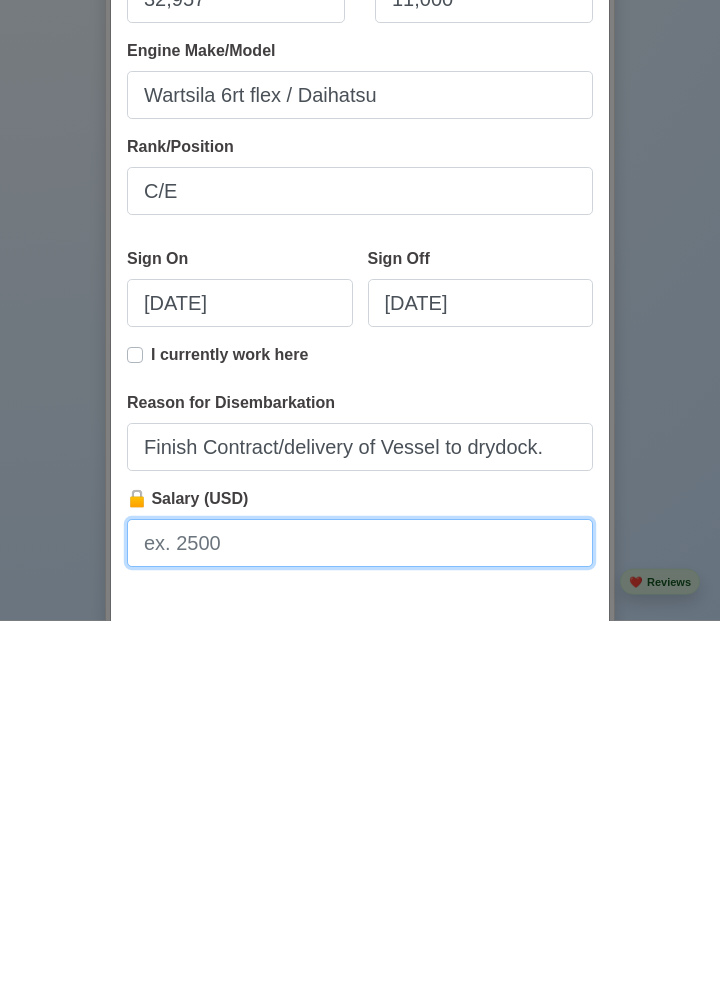 click on "🔒 Salary (USD)" at bounding box center (360, 907) 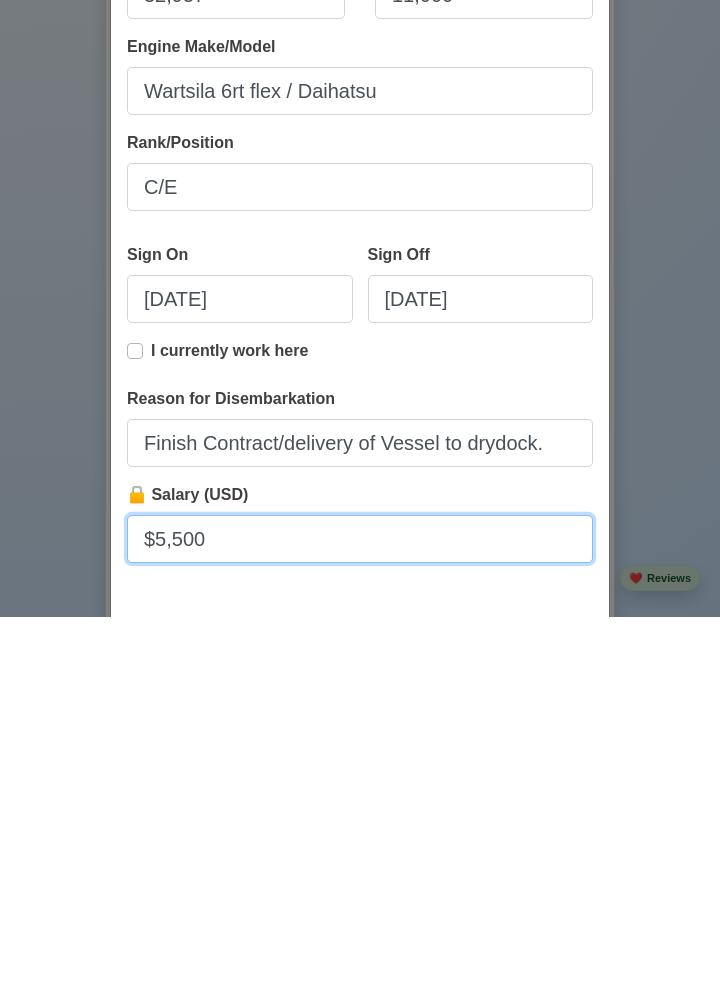 scroll, scrollTop: 186, scrollLeft: 0, axis: vertical 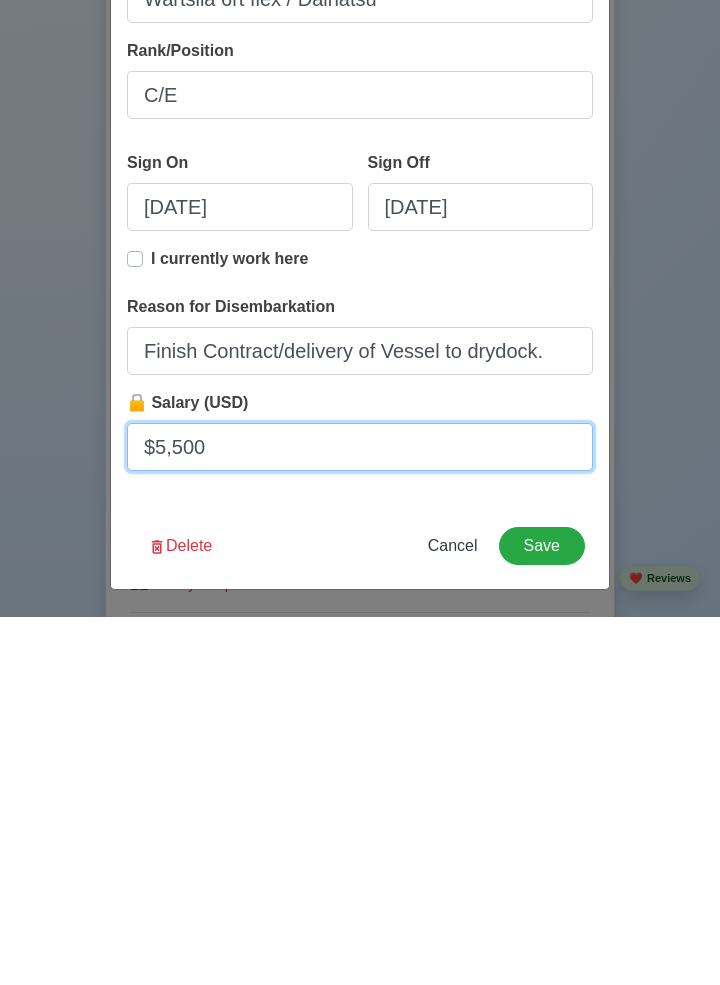 type on "$5,500" 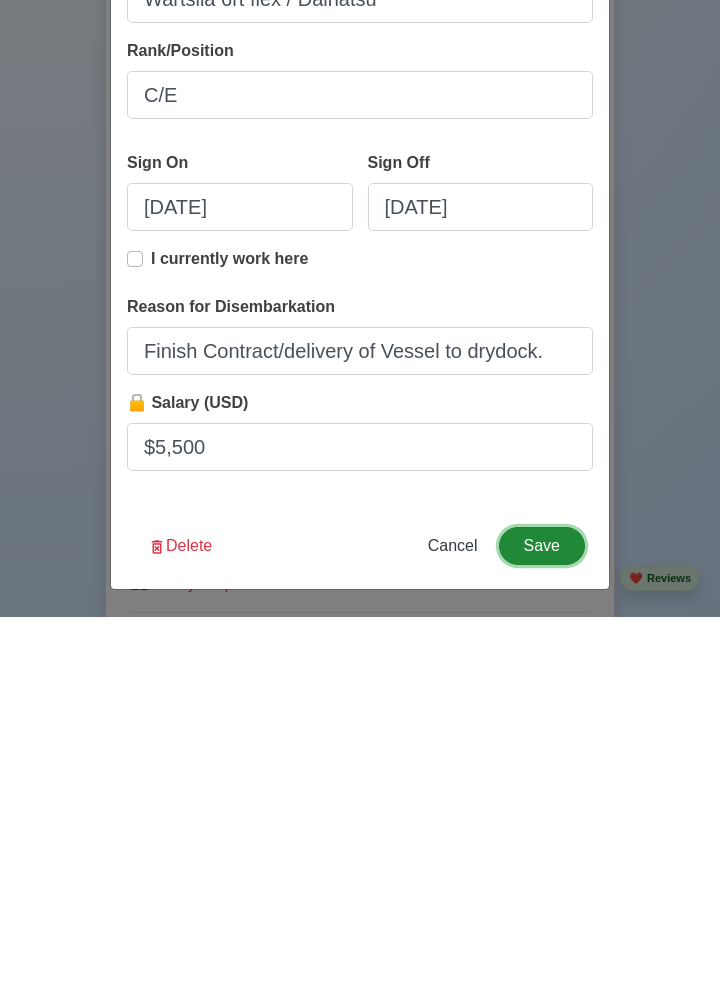 click on "Save" at bounding box center (542, 914) 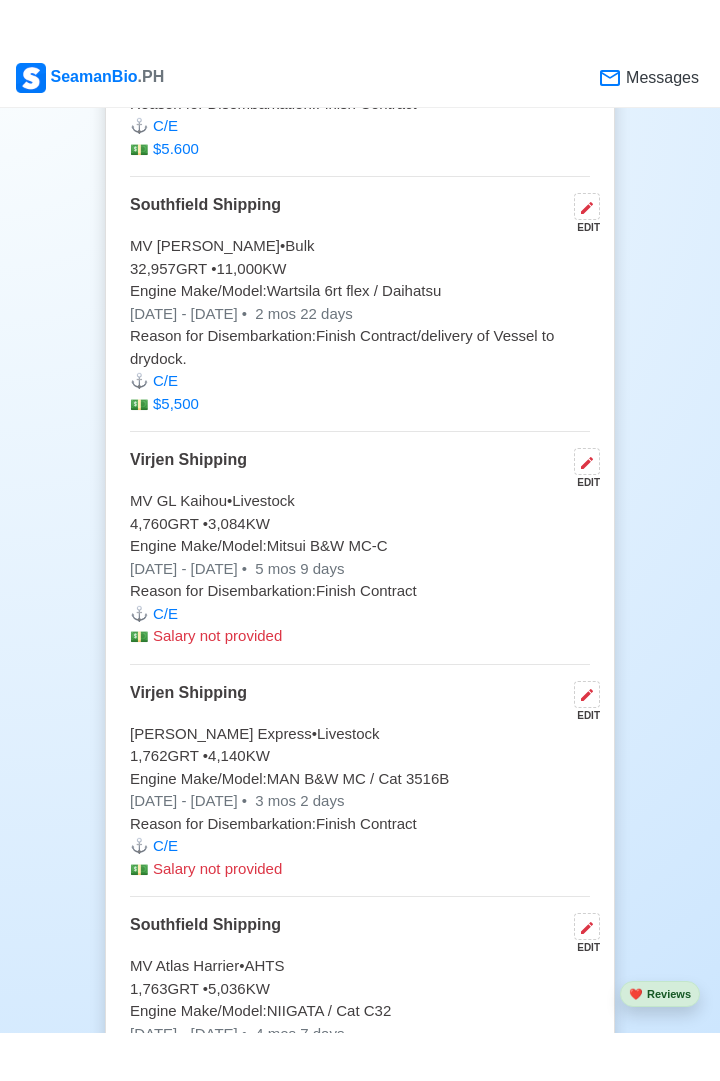 scroll, scrollTop: 6294, scrollLeft: 0, axis: vertical 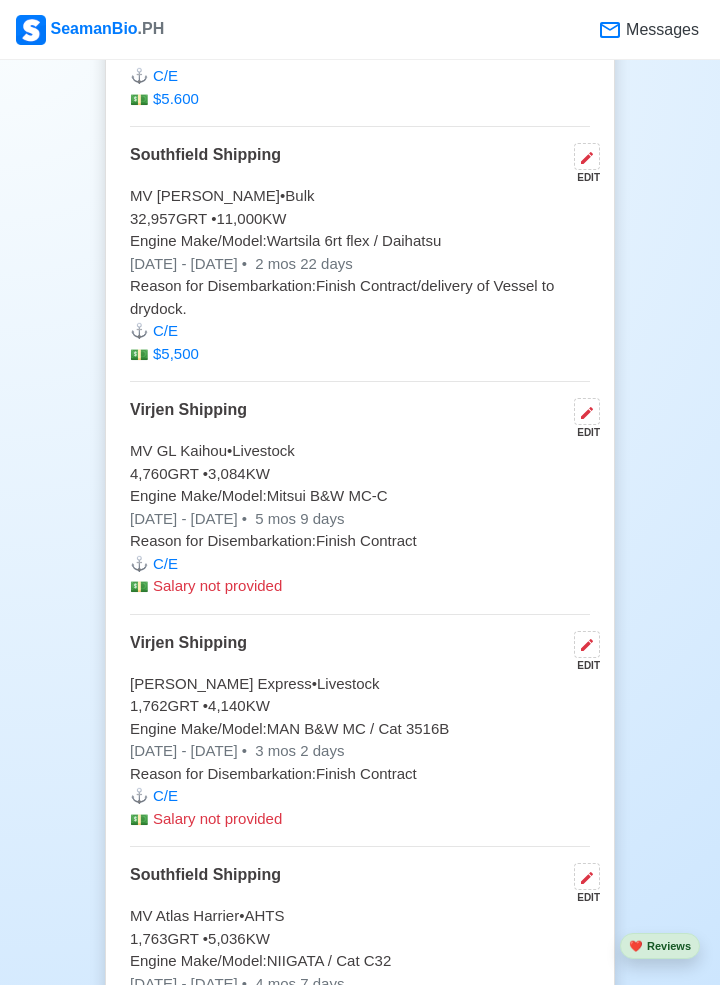 click on "EDIT" at bounding box center (583, 419) 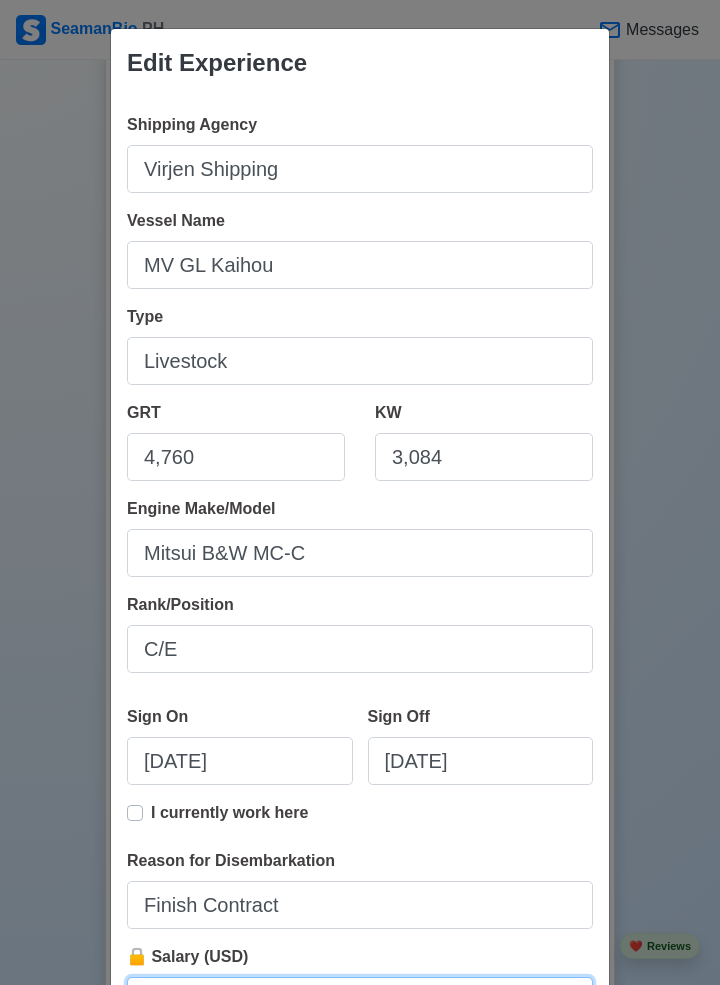click on "🔒 Salary (USD)" at bounding box center (360, 1001) 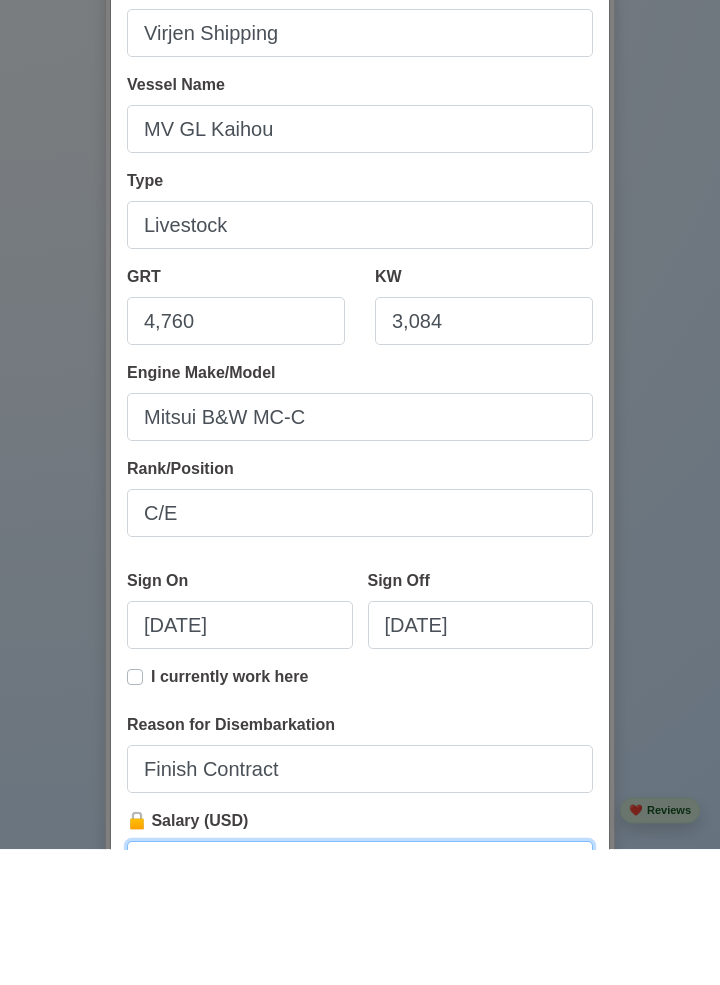 scroll, scrollTop: 6294, scrollLeft: 0, axis: vertical 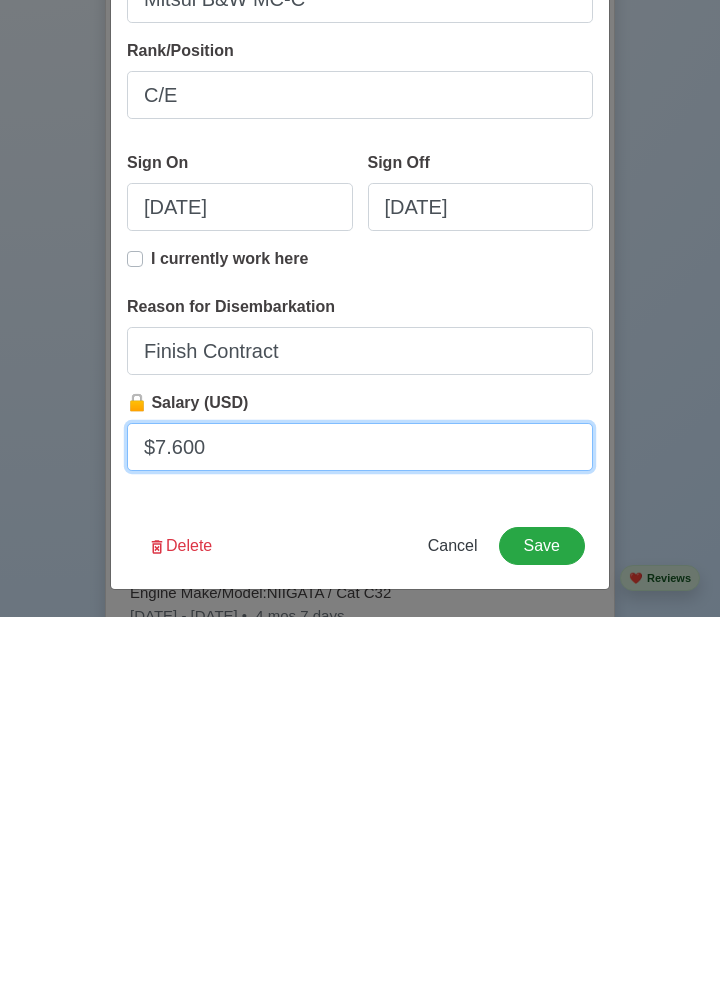 type on "$7.600" 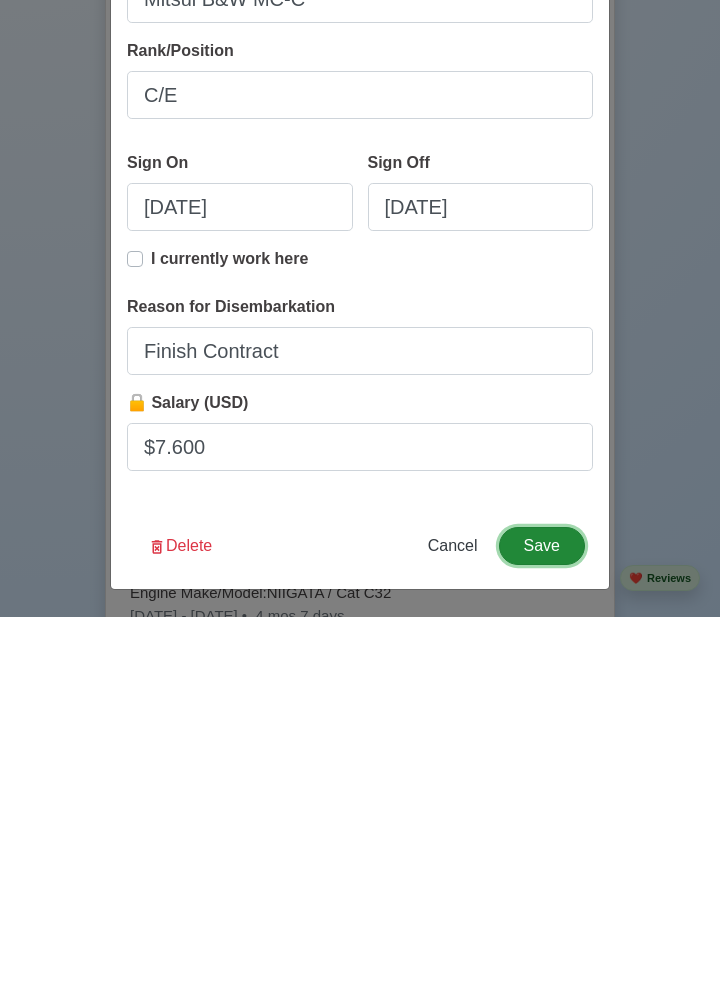 click on "Save" at bounding box center [542, 914] 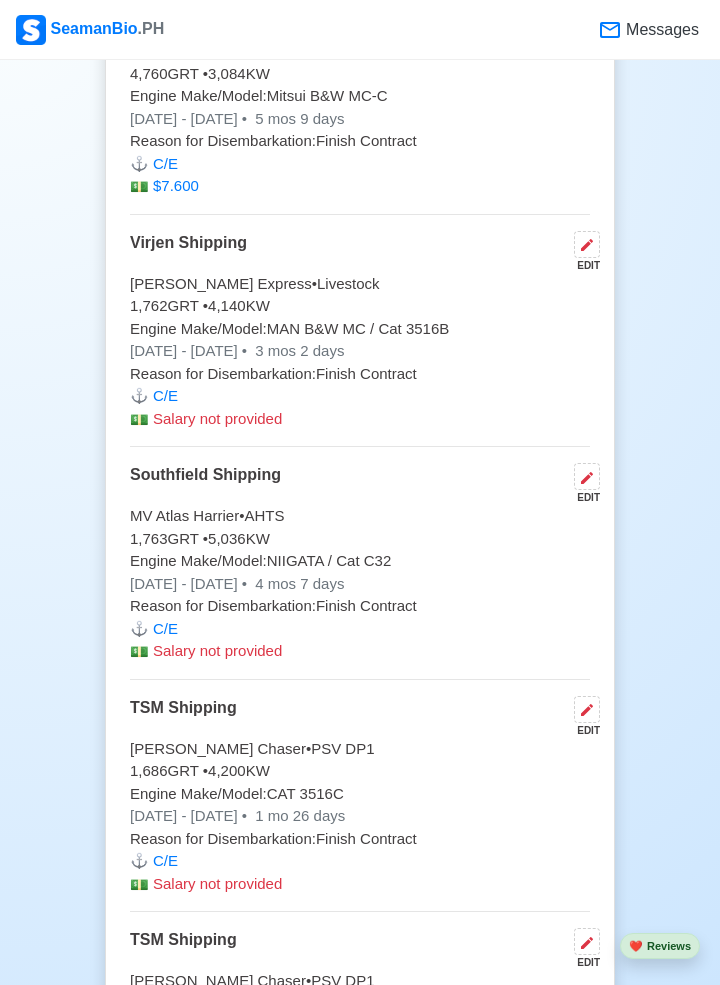scroll, scrollTop: 6692, scrollLeft: 0, axis: vertical 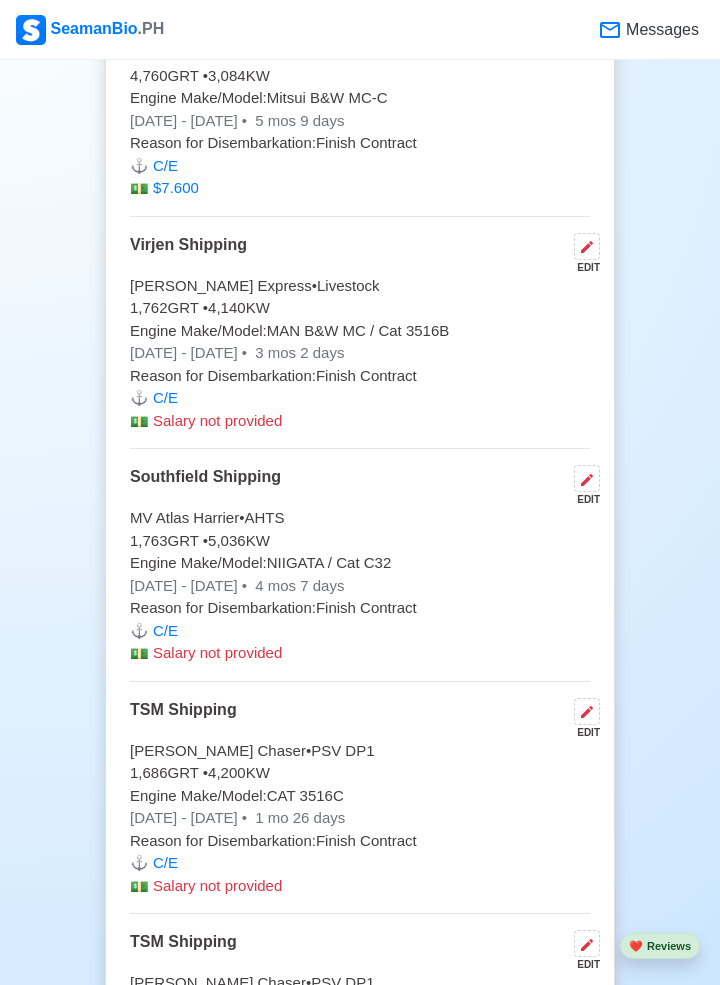 click at bounding box center (587, 478) 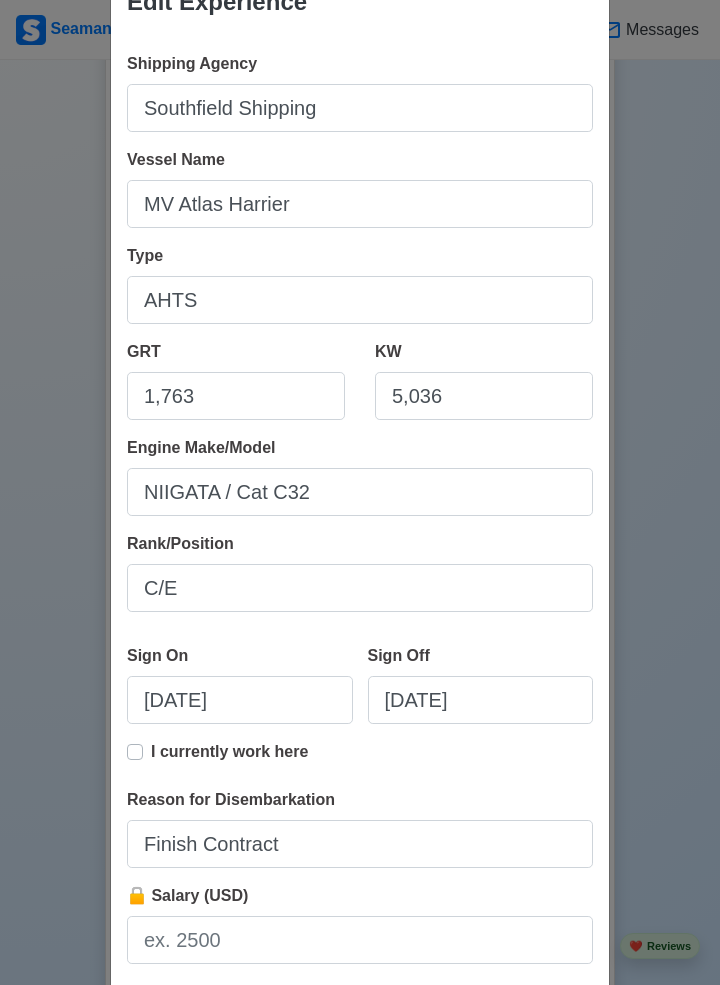 scroll, scrollTop: 63, scrollLeft: 0, axis: vertical 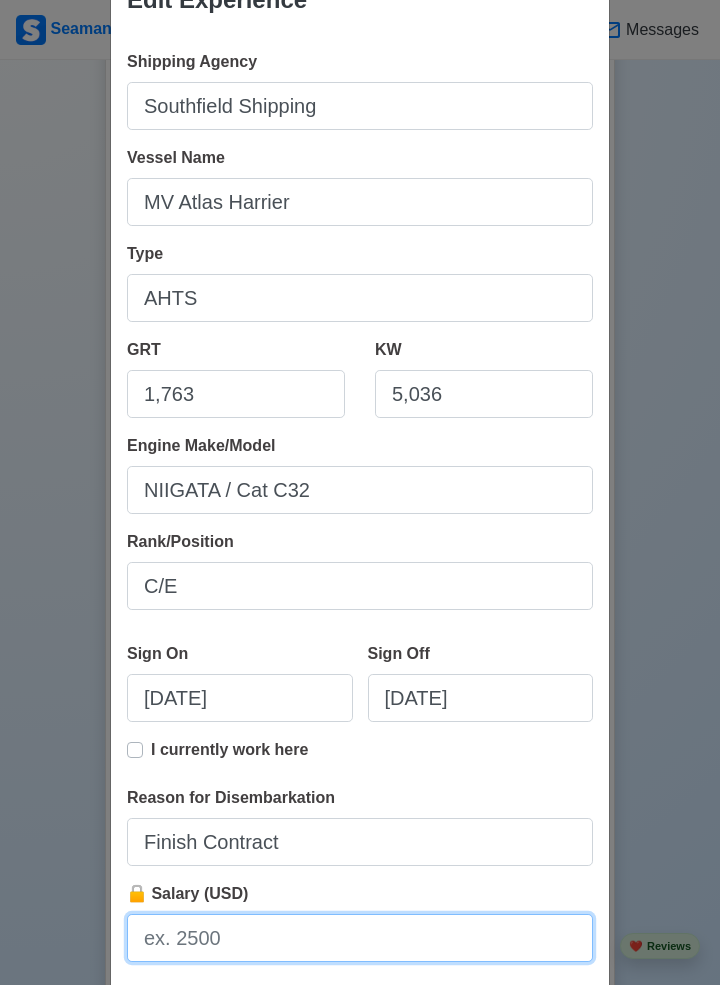 click on "🔒 Salary (USD)" at bounding box center [360, 938] 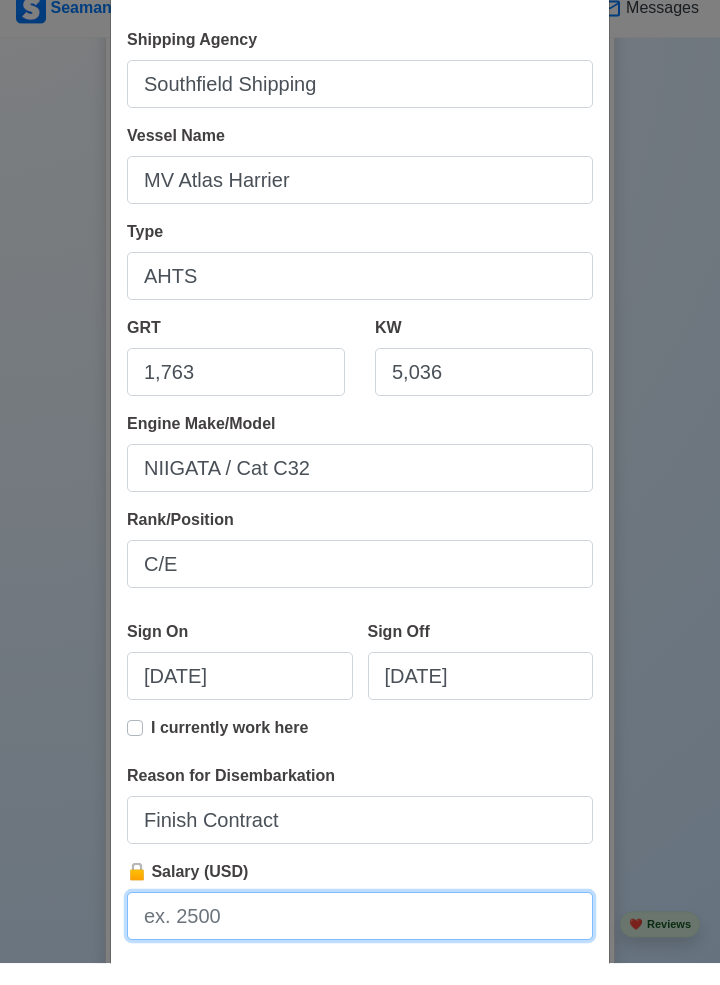 scroll, scrollTop: 6692, scrollLeft: 0, axis: vertical 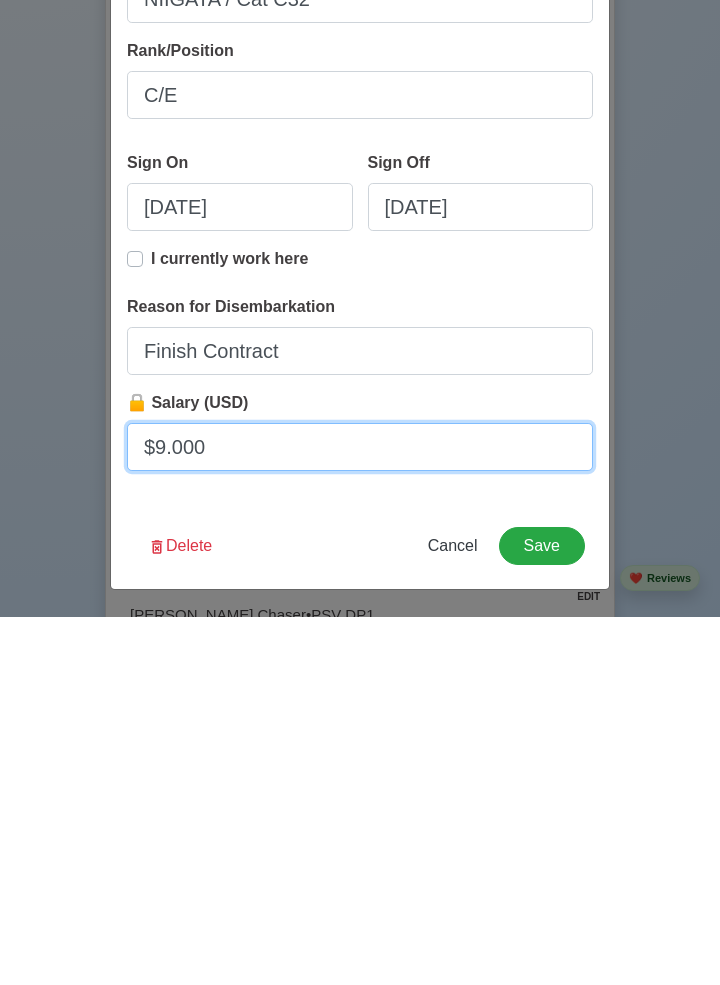 type on "$9.000" 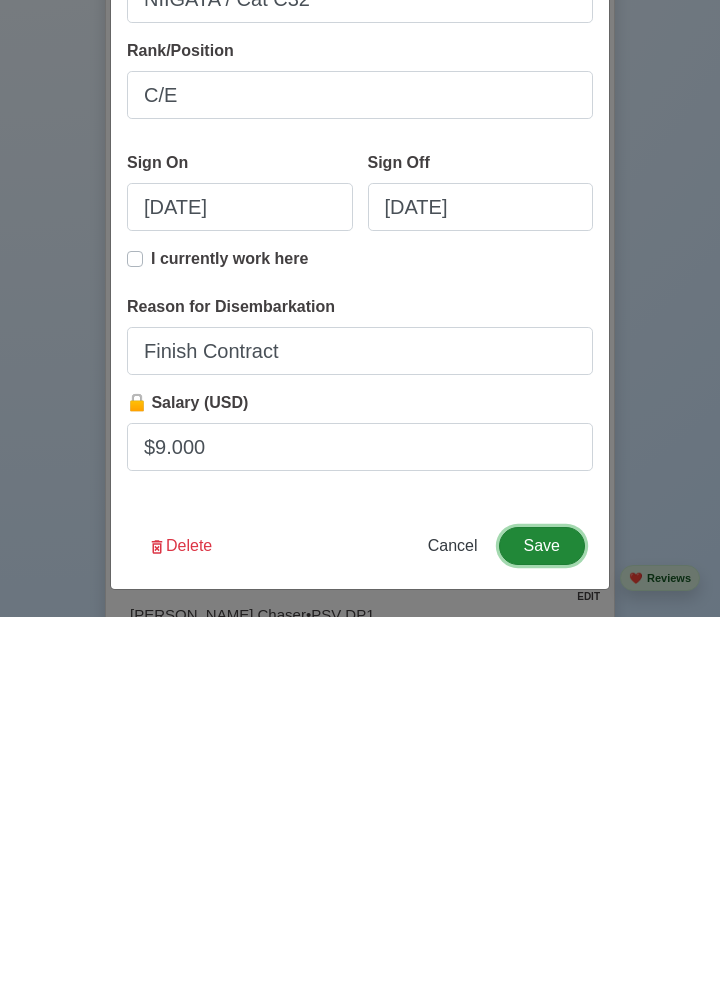 click on "Save" at bounding box center (542, 914) 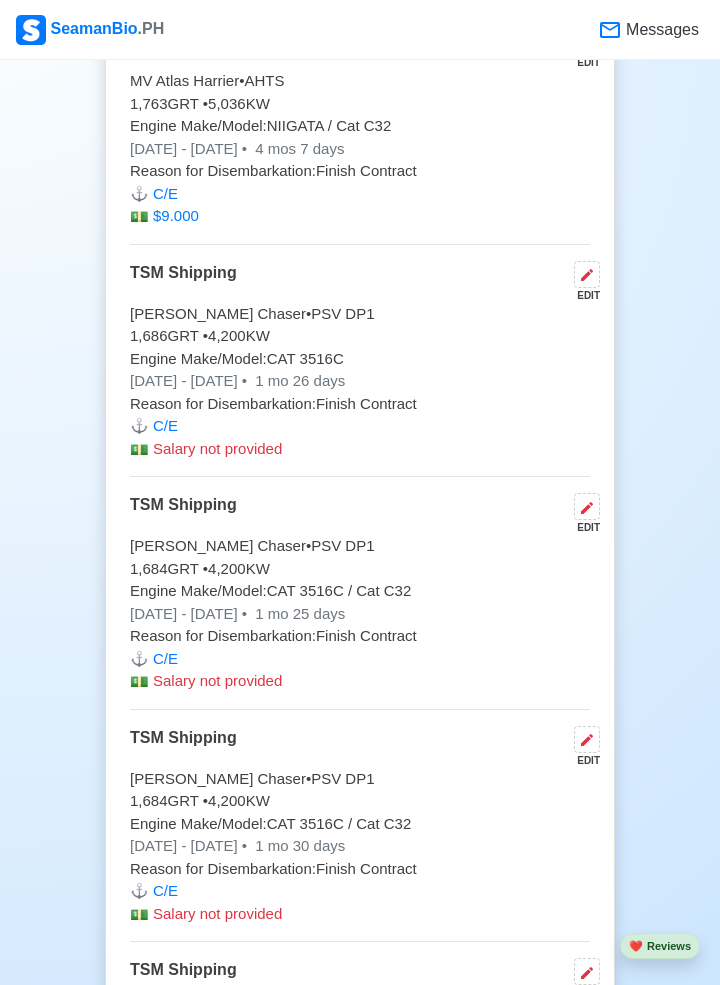 scroll, scrollTop: 7131, scrollLeft: 0, axis: vertical 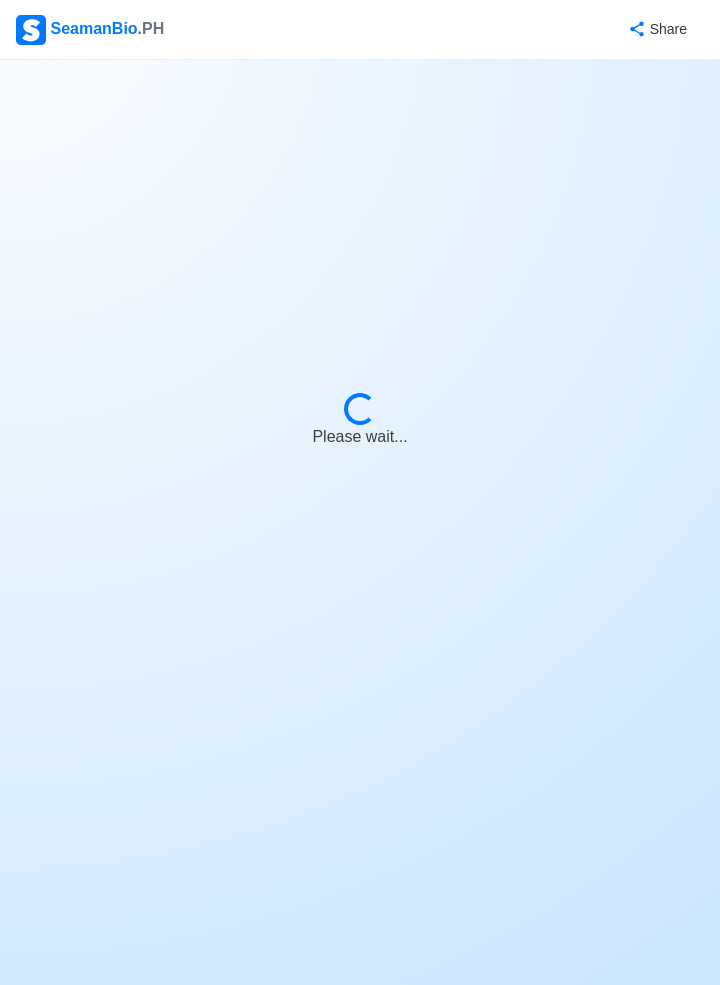 select on "Actively Looking for Job" 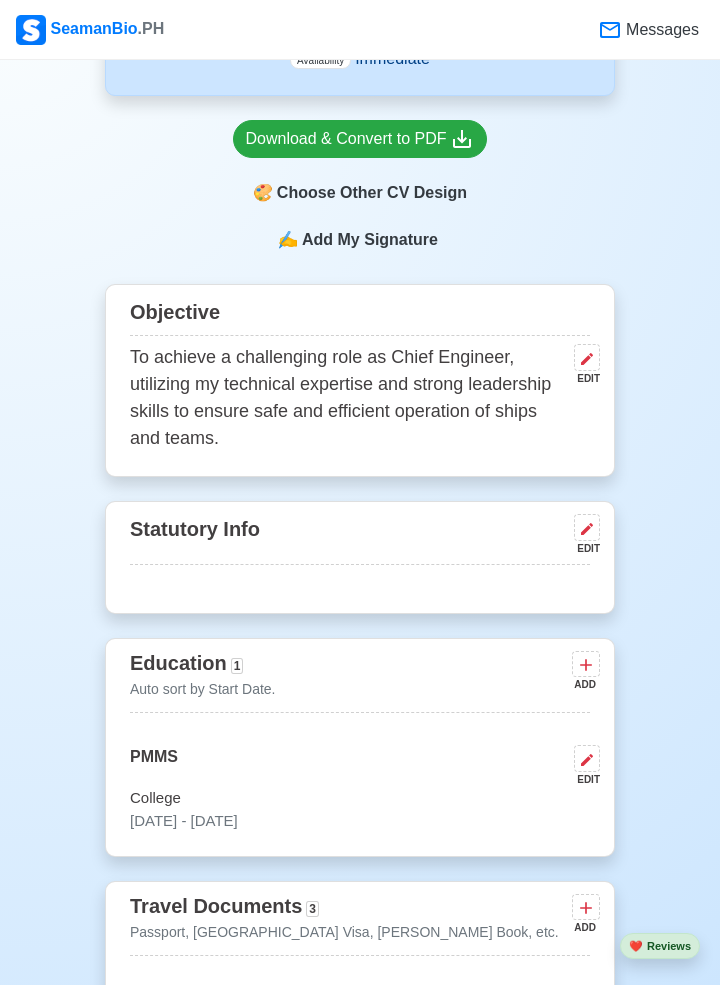scroll, scrollTop: 873, scrollLeft: 0, axis: vertical 